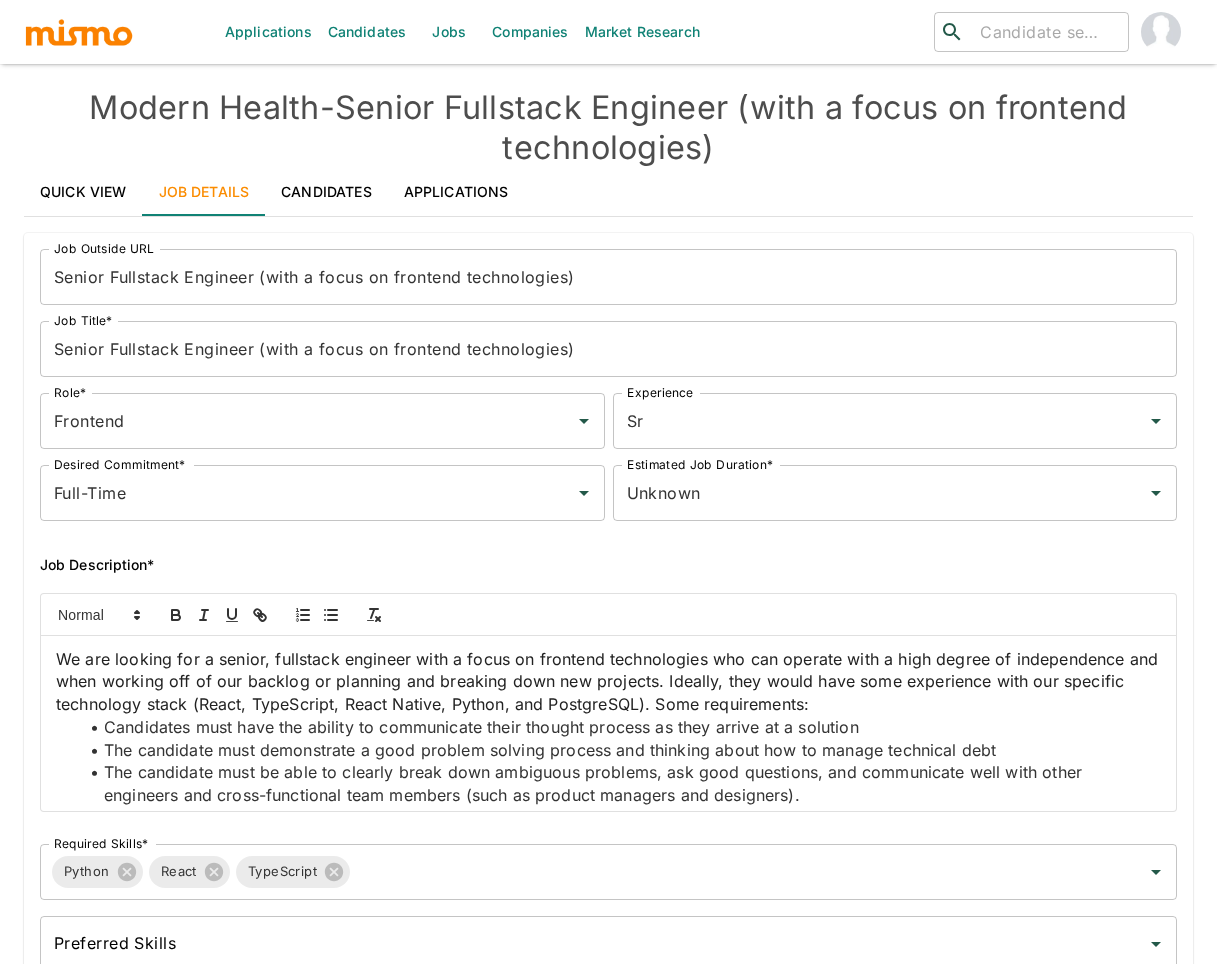 scroll, scrollTop: 0, scrollLeft: 0, axis: both 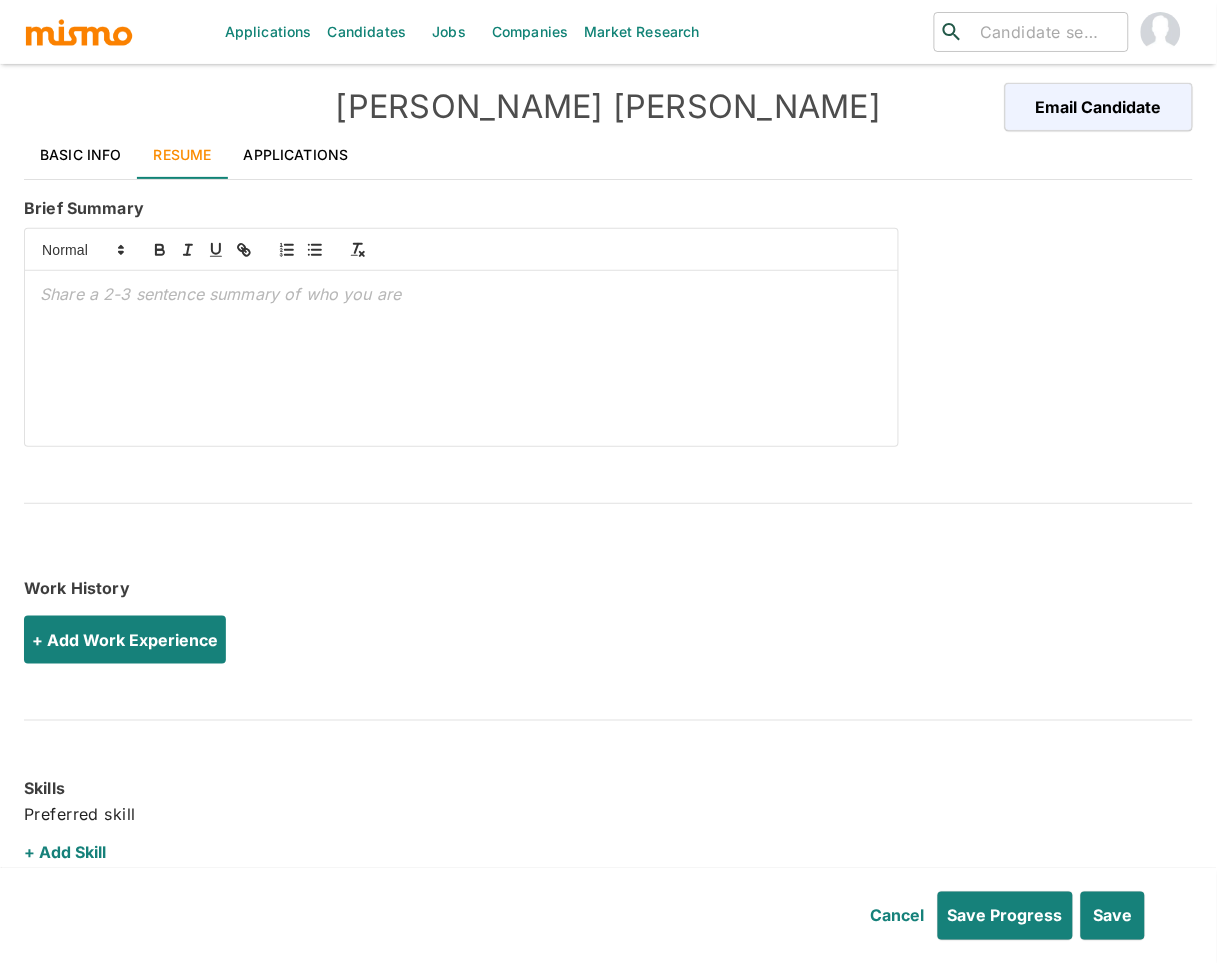 click at bounding box center [461, 294] 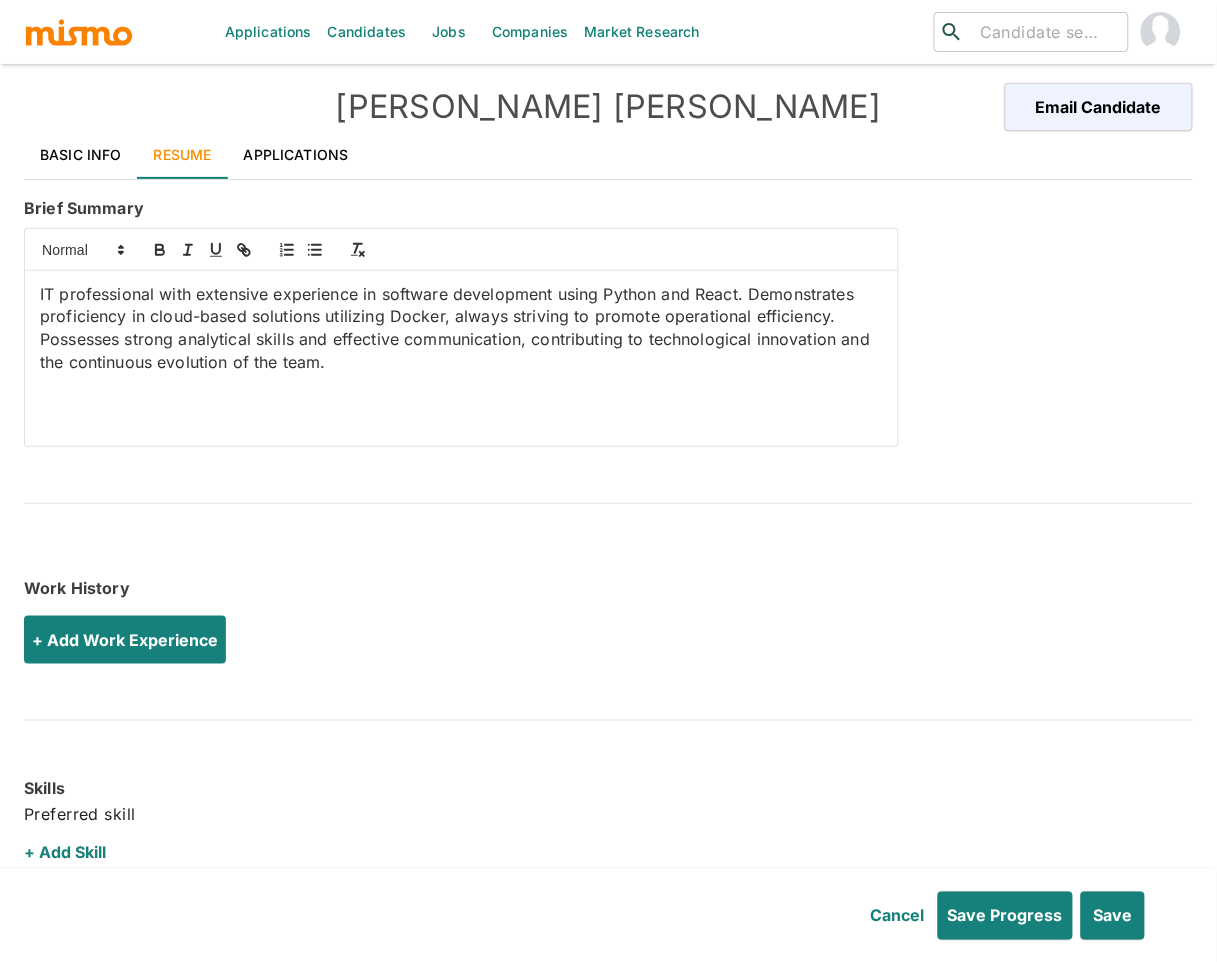 click on "IT professional with extensive experience in software development using Python and React. Demonstrates proficiency in cloud-based solutions utilizing Docker, always striving to promote operational efficiency. Possesses strong analytical skills and effective communication, contributing to technological innovation and the continuous evolution of the team." at bounding box center [461, 328] 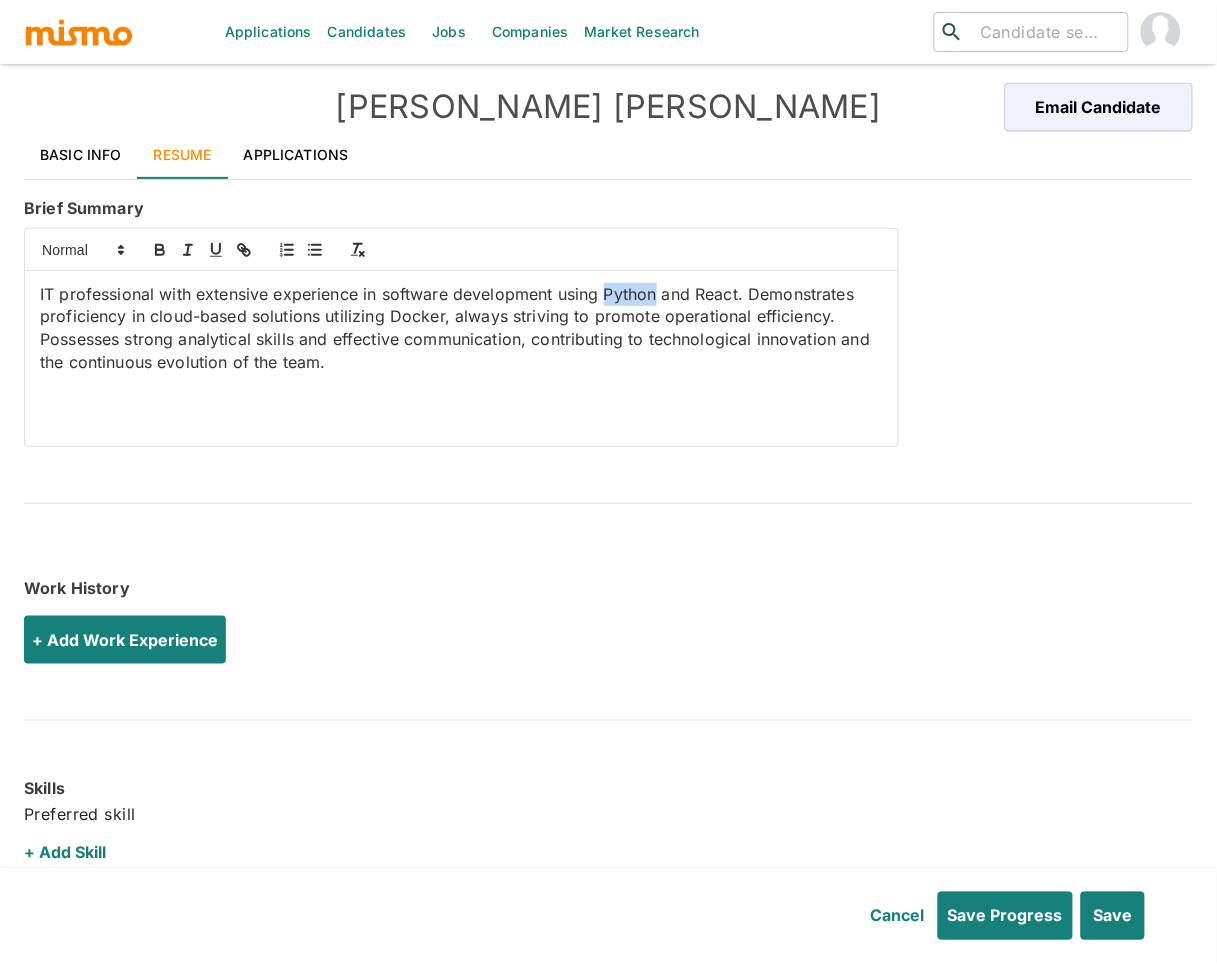 click on "IT professional with extensive experience in software development using Python and React. Demonstrates proficiency in cloud-based solutions utilizing Docker, always striving to promote operational efficiency. Possesses strong analytical skills and effective communication, contributing to technological innovation and the continuous evolution of the team." at bounding box center (461, 328) 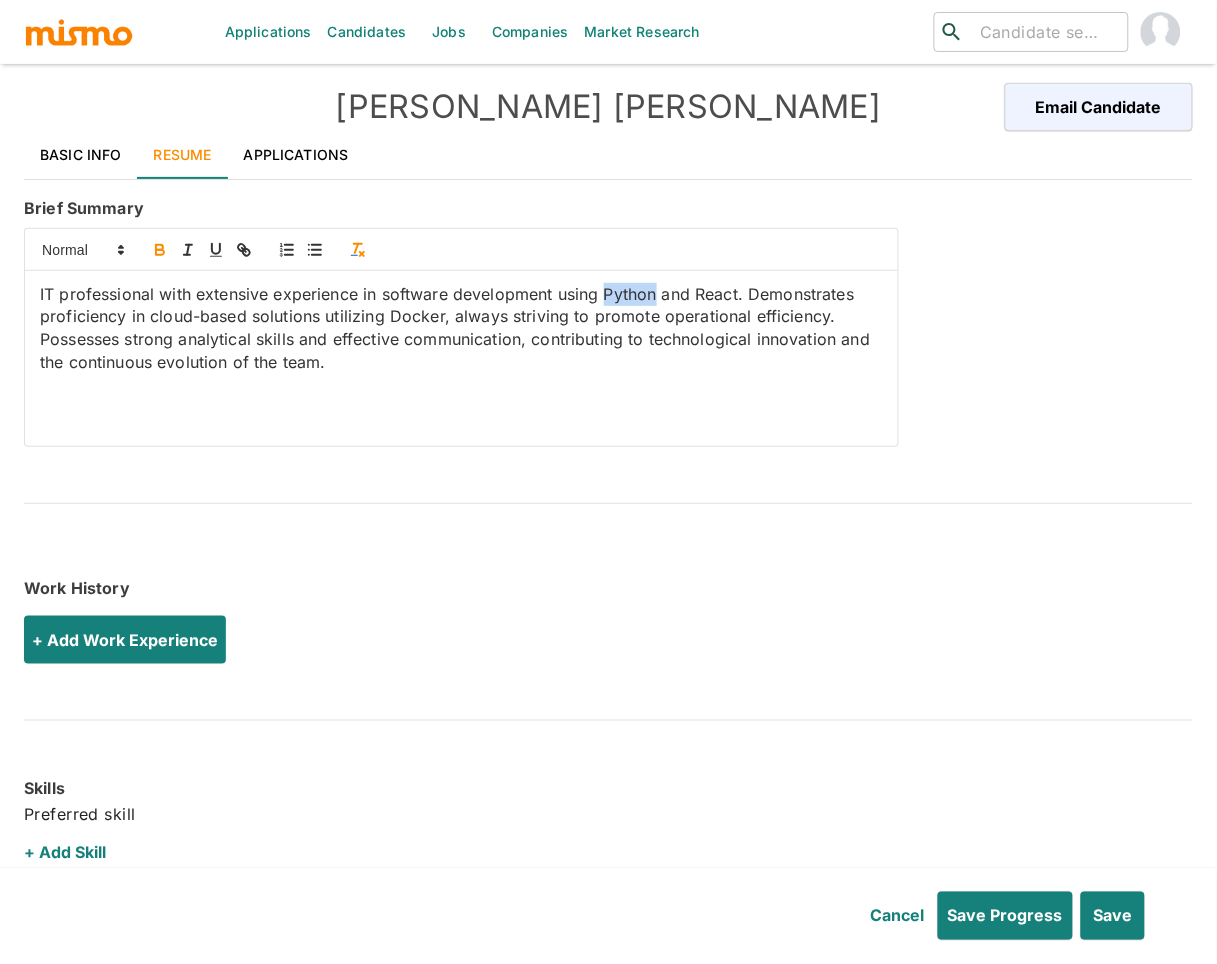 drag, startPoint x: 159, startPoint y: 248, endPoint x: 347, endPoint y: 253, distance: 188.06648 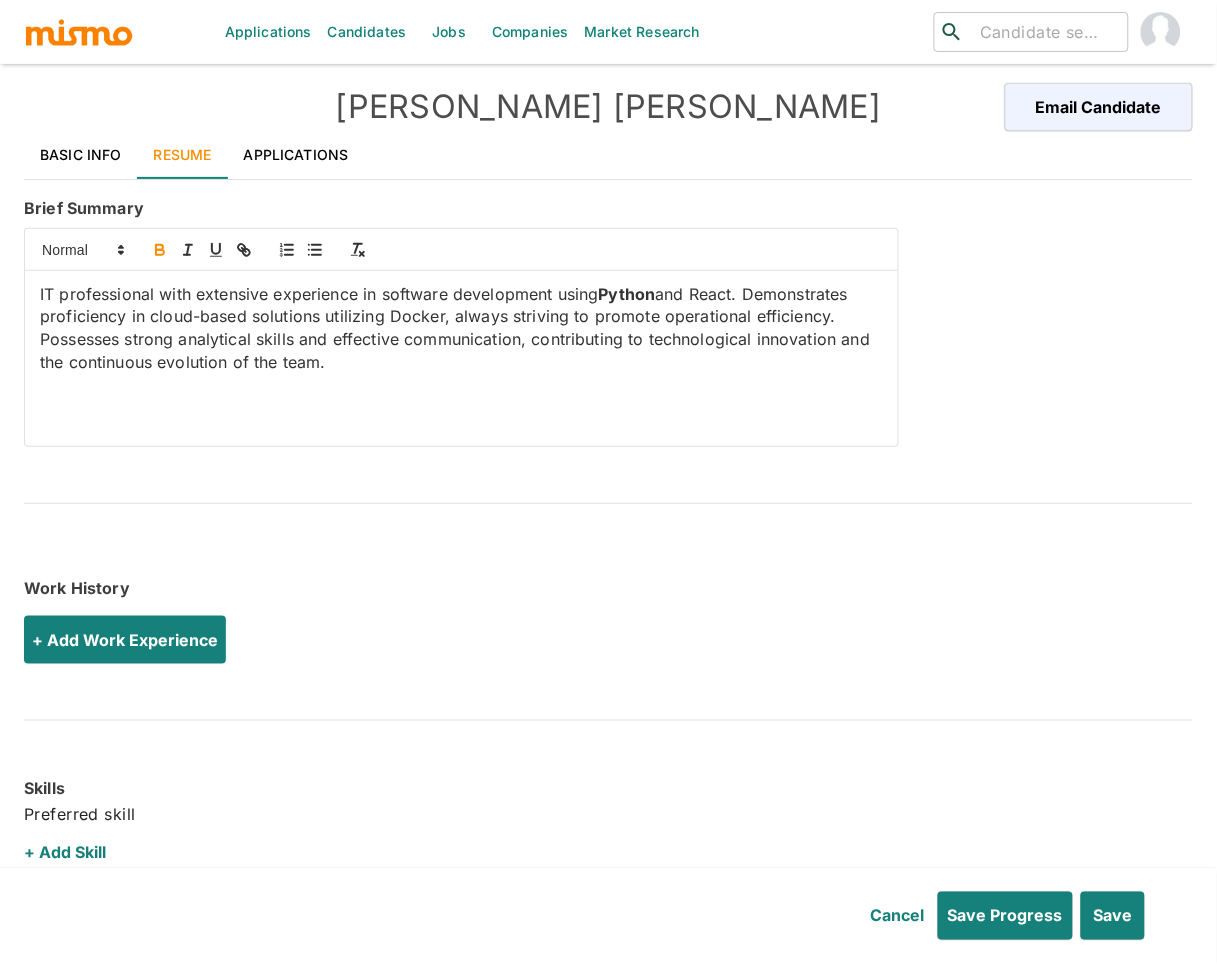 click on "IT professional with extensive experience in software development using  Python  and React. Demonstrates proficiency in cloud-based solutions utilizing Docker, always striving to promote operational efficiency. Possesses strong analytical skills and effective communication, contributing to technological innovation and the continuous evolution of the team." at bounding box center (461, 328) 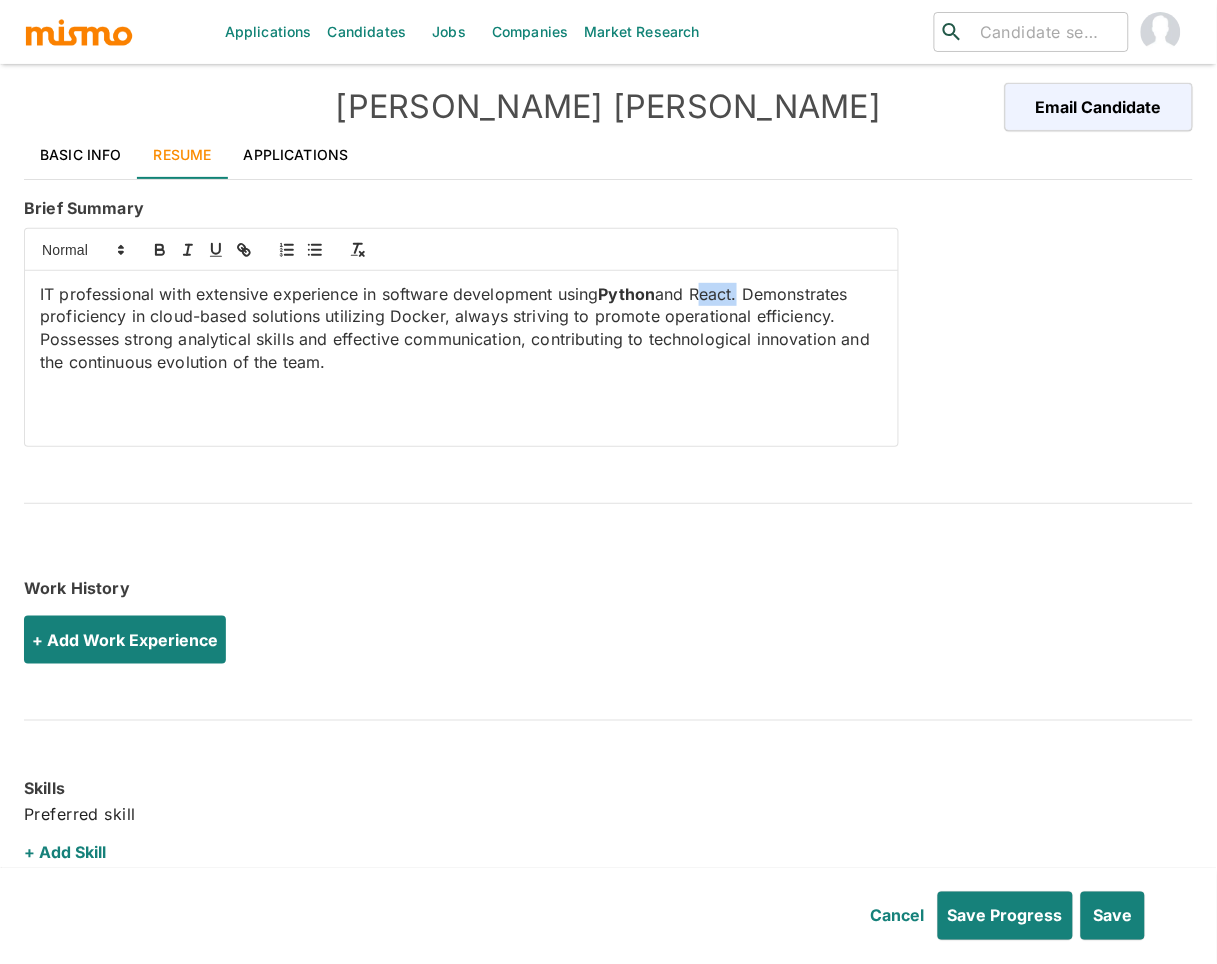 click on "IT professional with extensive experience in software development using  Python  and React. Demonstrates proficiency in cloud-based solutions utilizing Docker, always striving to promote operational efficiency. Possesses strong analytical skills and effective communication, contributing to technological innovation and the continuous evolution of the team." at bounding box center [461, 328] 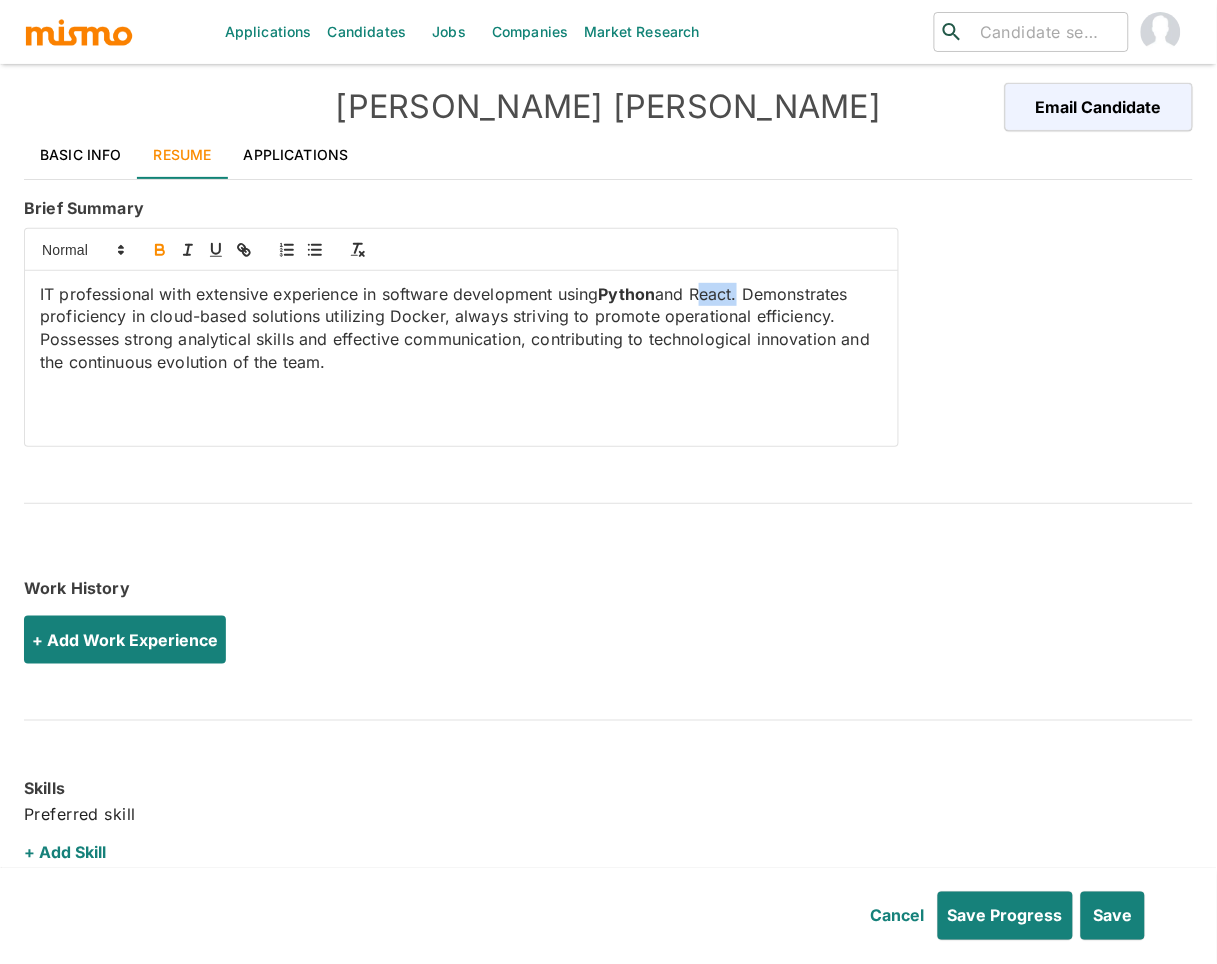 click 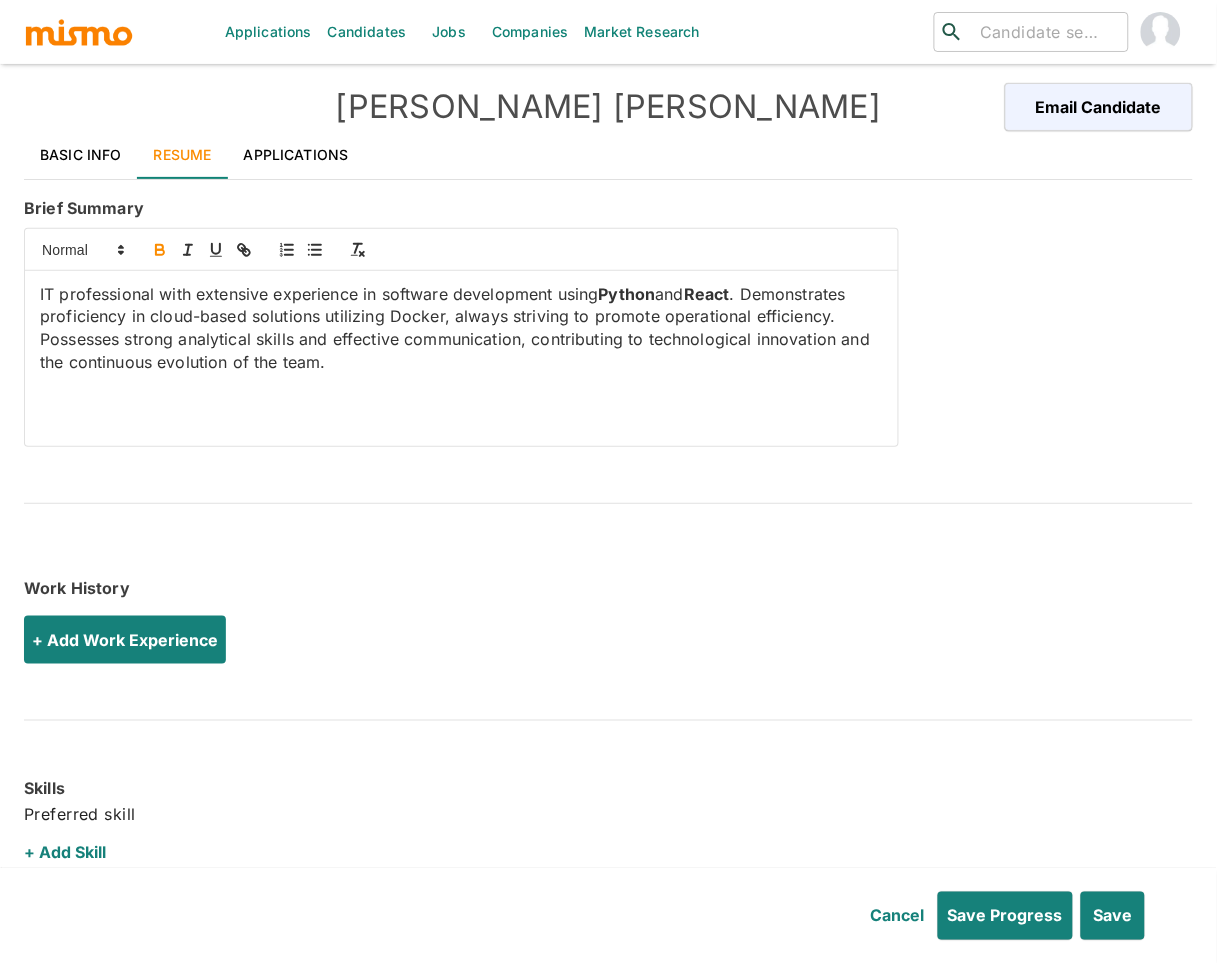 click on "IT professional with extensive experience in software development using  Python  and  React . Demonstrates proficiency in cloud-based solutions utilizing Docker, always striving to promote operational efficiency. Possesses strong analytical skills and effective communication, contributing to technological innovation and the continuous evolution of the team." at bounding box center [461, 328] 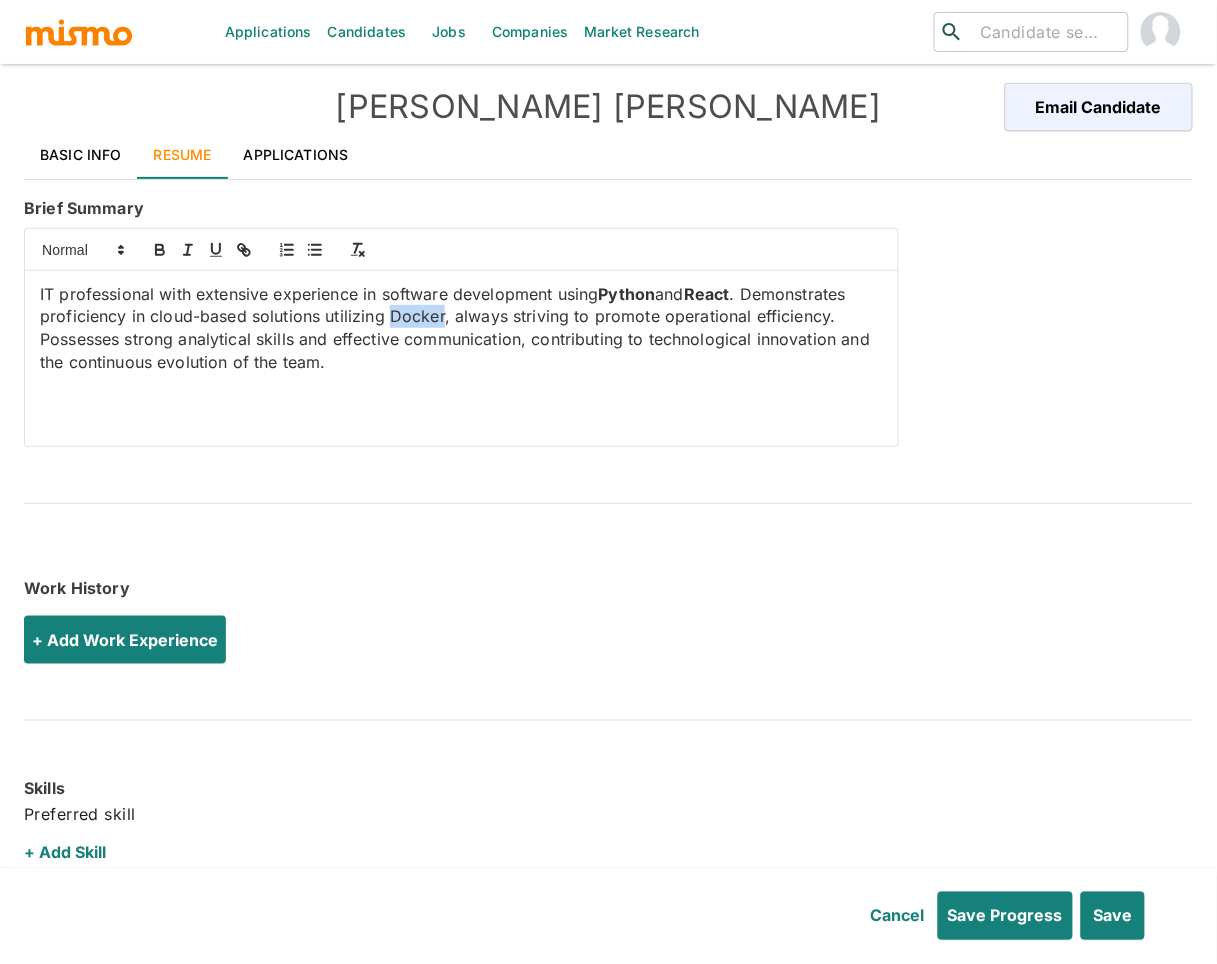 click on "IT professional with extensive experience in software development using  Python  and  React . Demonstrates proficiency in cloud-based solutions utilizing Docker, always striving to promote operational efficiency. Possesses strong analytical skills and effective communication, contributing to technological innovation and the continuous evolution of the team." at bounding box center [461, 328] 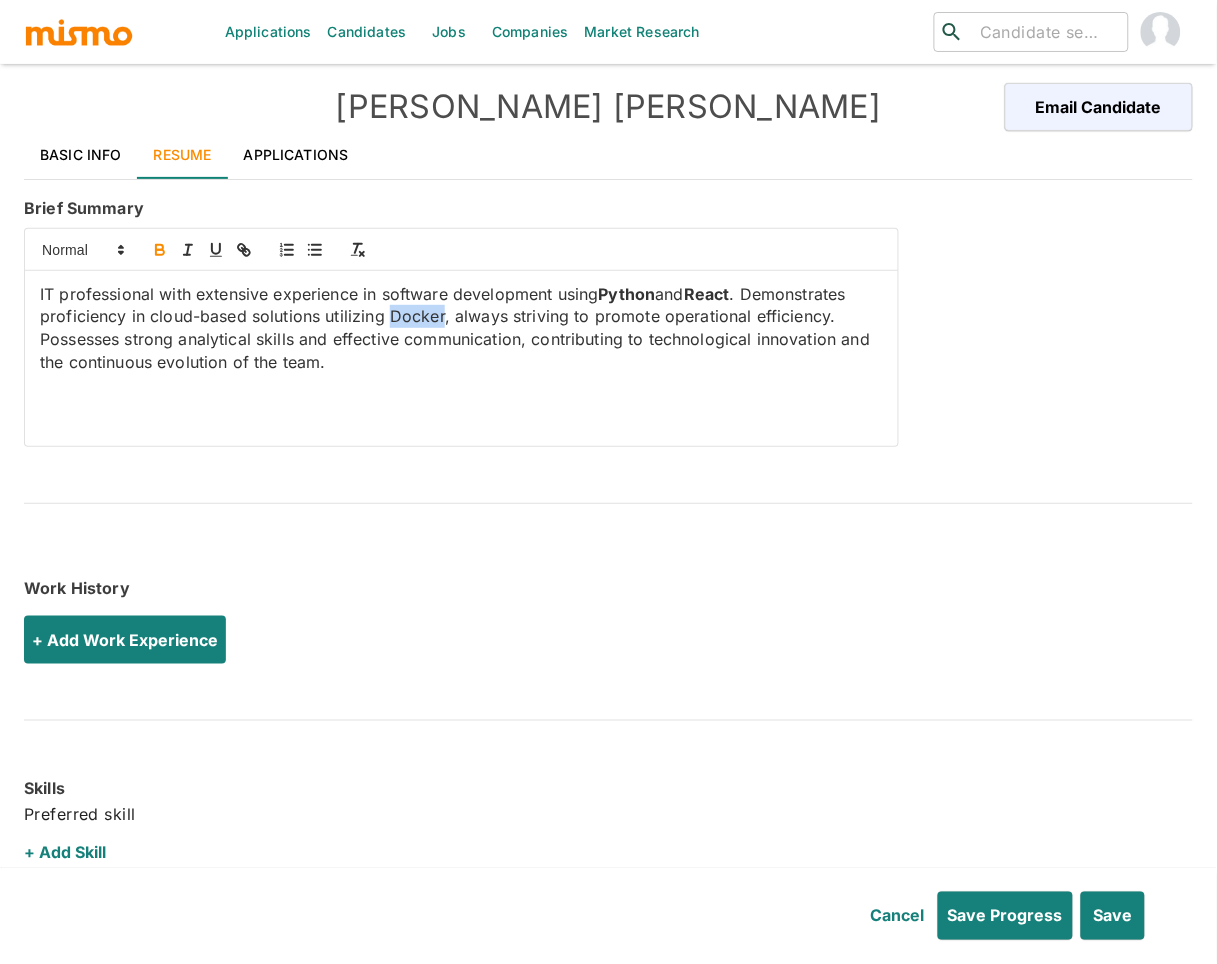 click 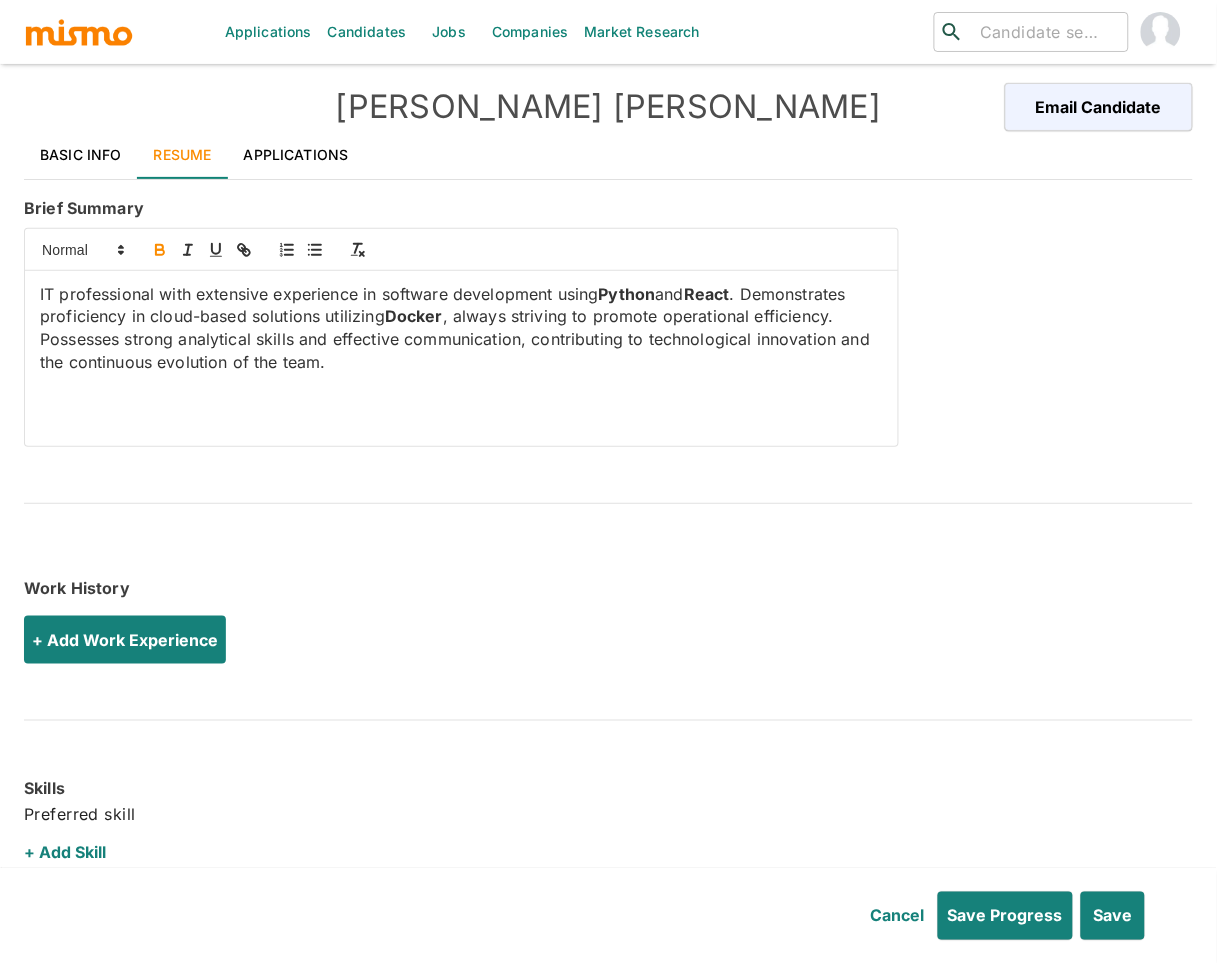 click on "React" at bounding box center [707, 294] 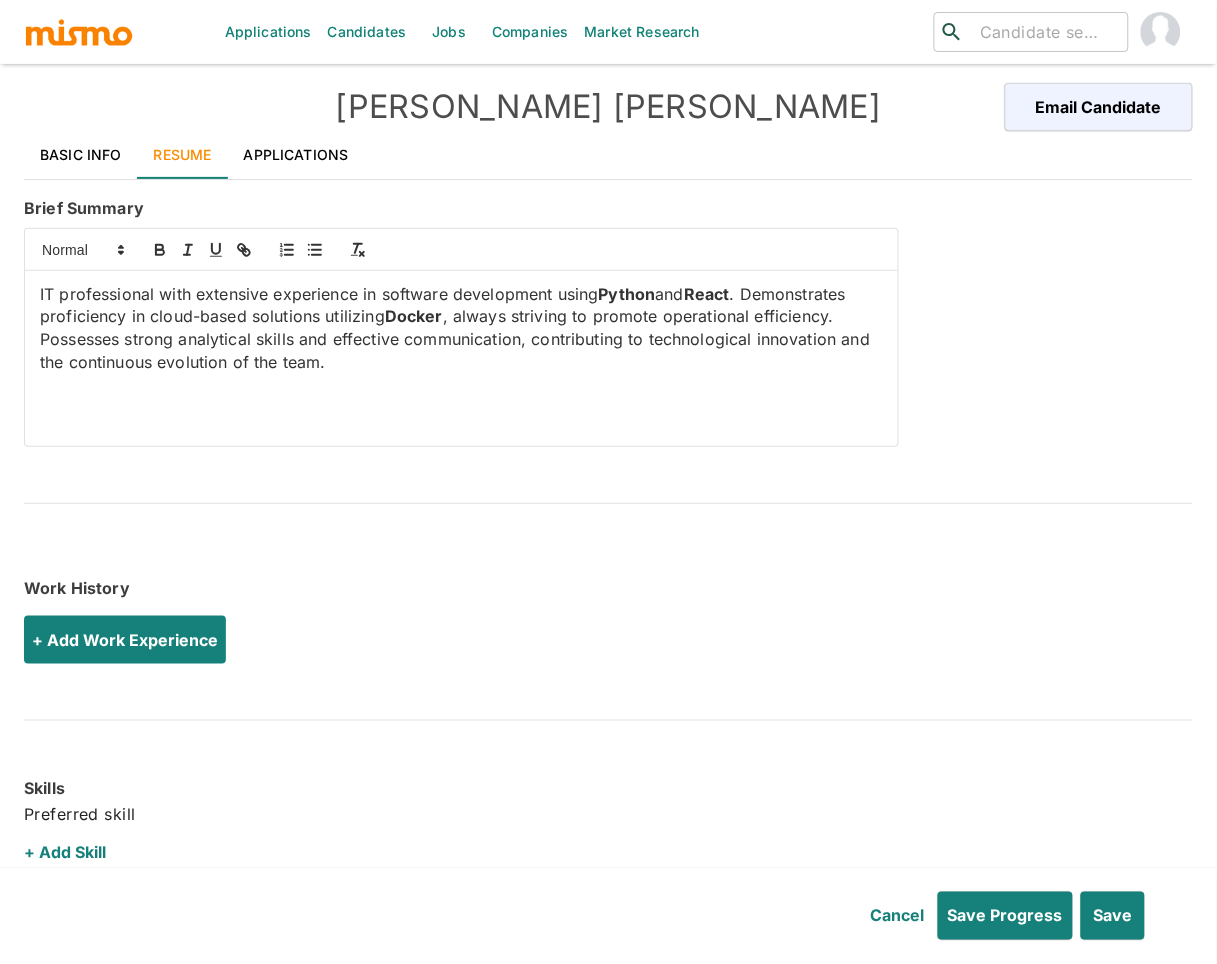 drag, startPoint x: 698, startPoint y: 295, endPoint x: 678, endPoint y: 296, distance: 20.024984 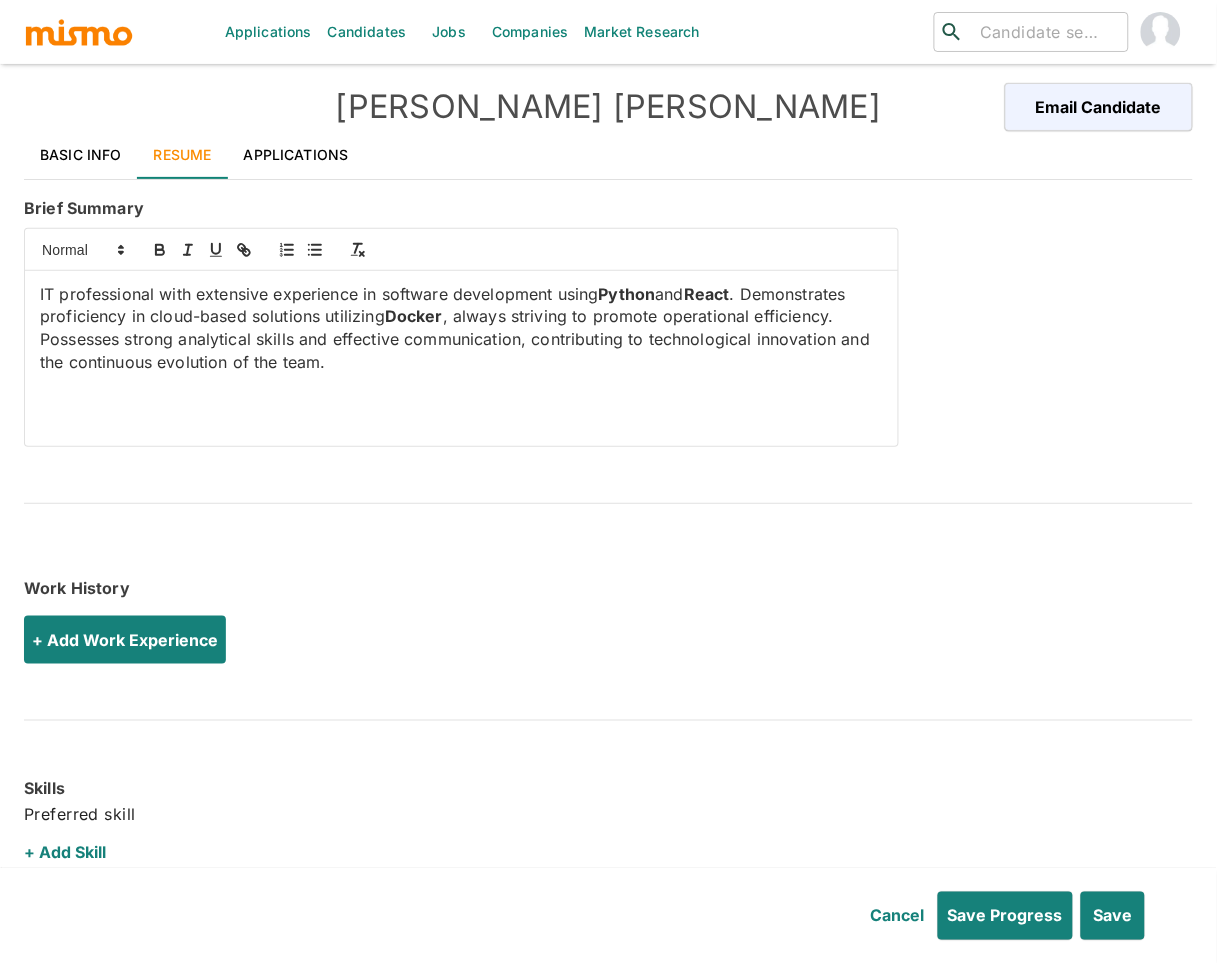 click on "IT professional with extensive experience in software development using  Python  and  React . Demonstrates proficiency in cloud-based solutions utilizing  Docker , always striving to promote operational efficiency. Possesses strong analytical skills and effective communication, contributing to technological innovation and the continuous evolution of the team." at bounding box center (461, 328) 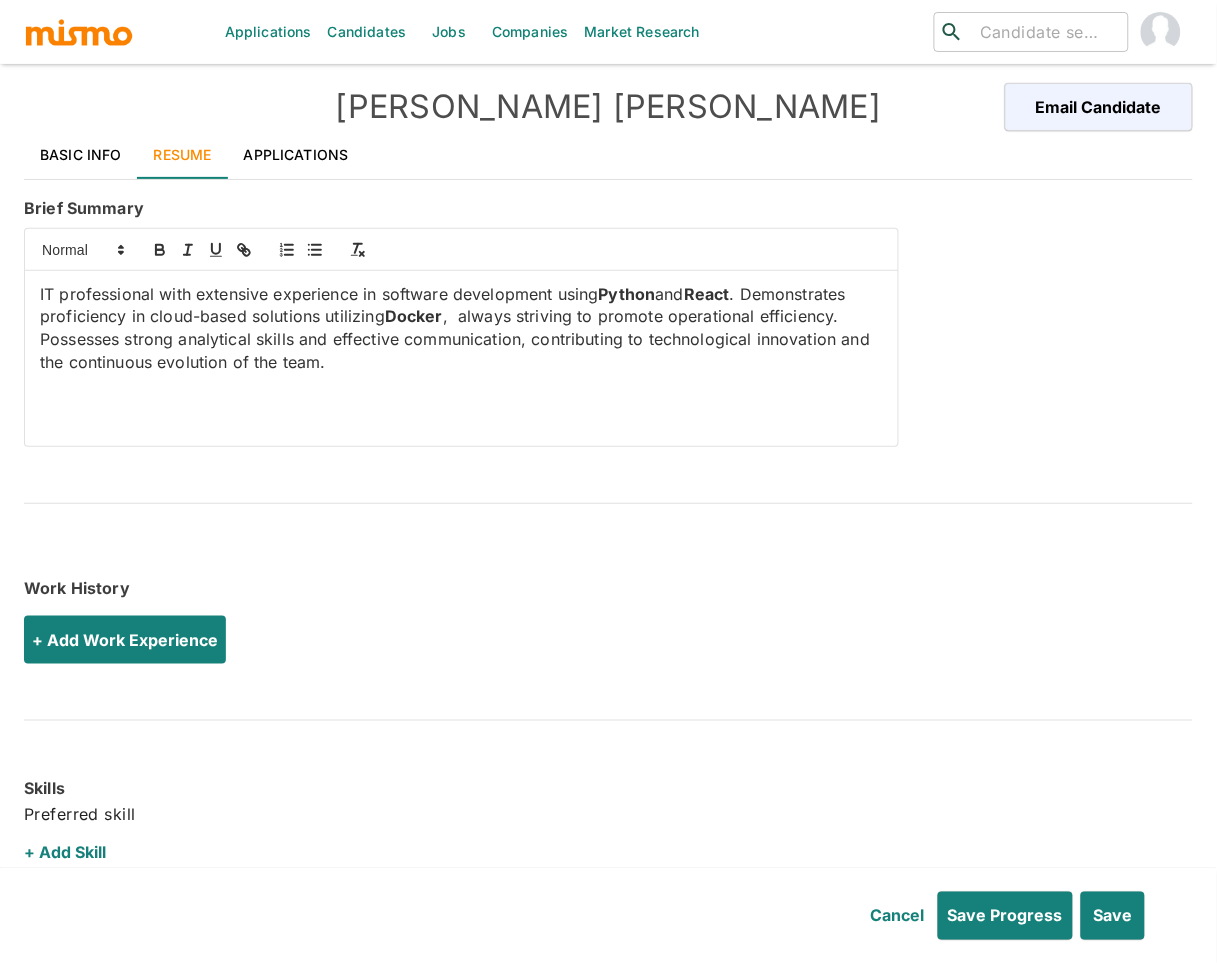 drag, startPoint x: 698, startPoint y: 292, endPoint x: 666, endPoint y: 292, distance: 32 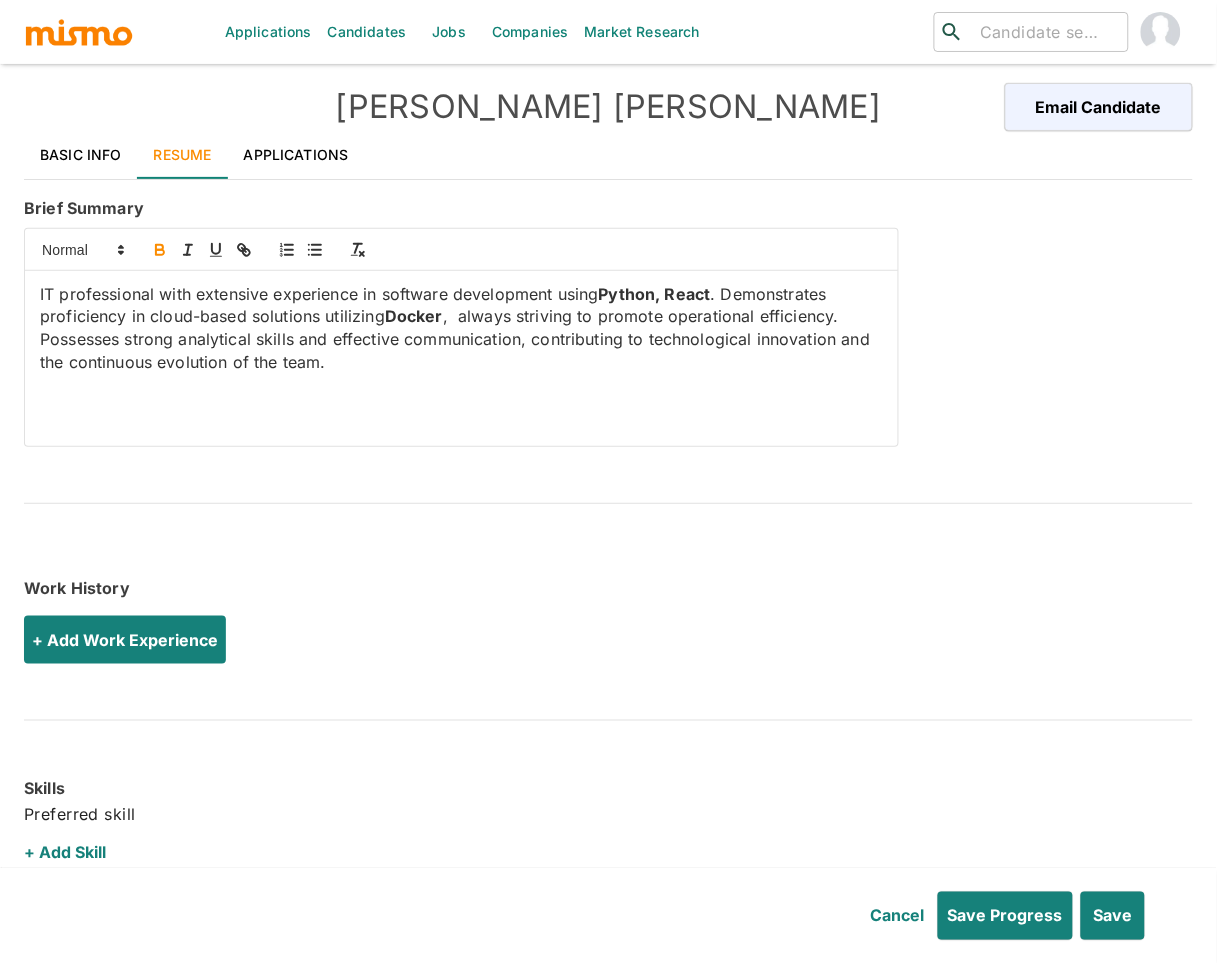 click on "Python, React" at bounding box center (655, 294) 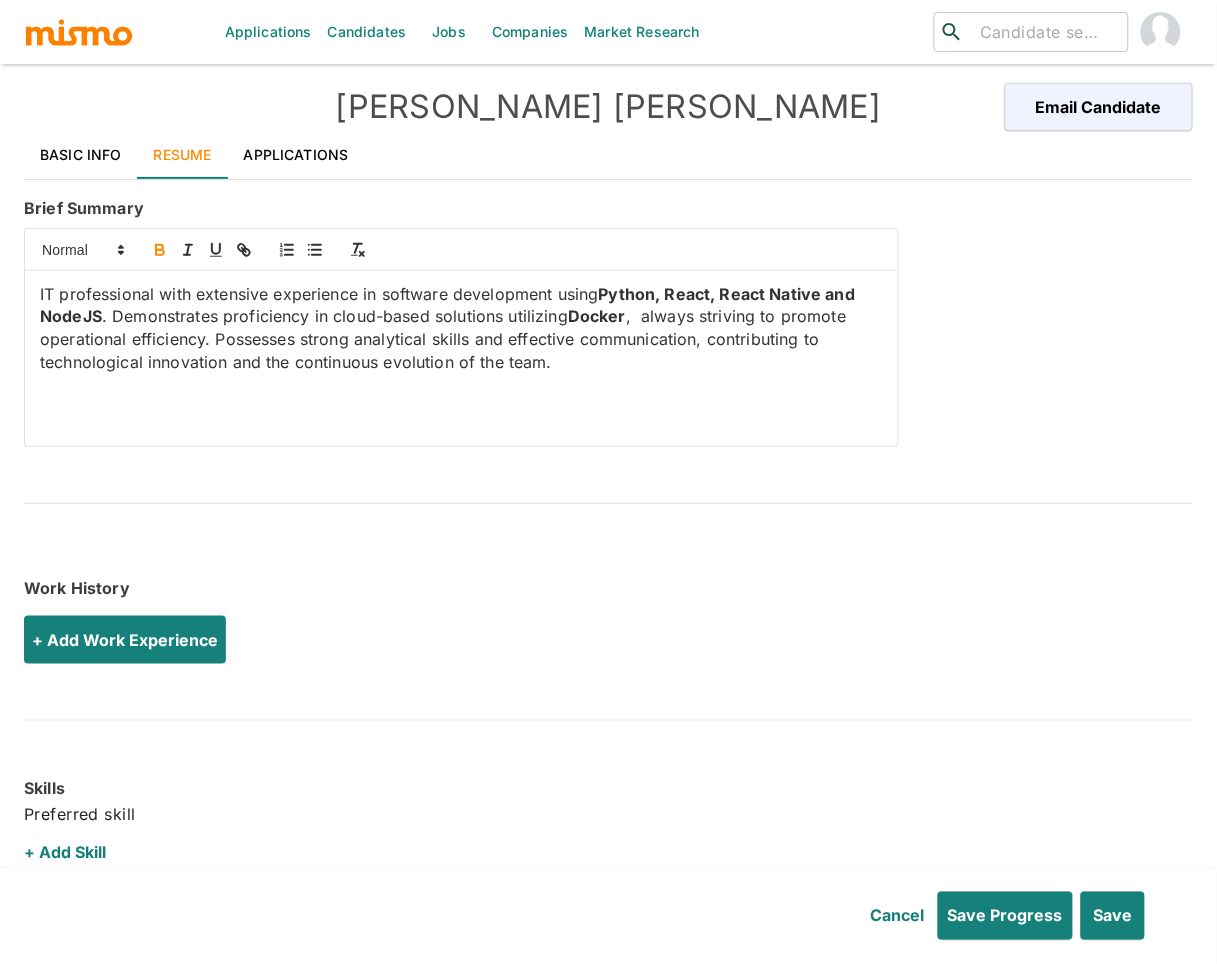 click on "IT professional with extensive experience in software development using  Python, React, React Native and NodeJS . Demonstrates proficiency in cloud-based solutions utilizing  Docker ,  always striving to promote operational efficiency. Possesses strong analytical skills and effective communication, contributing to technological innovation and the continuous evolution of the team." at bounding box center (461, 328) 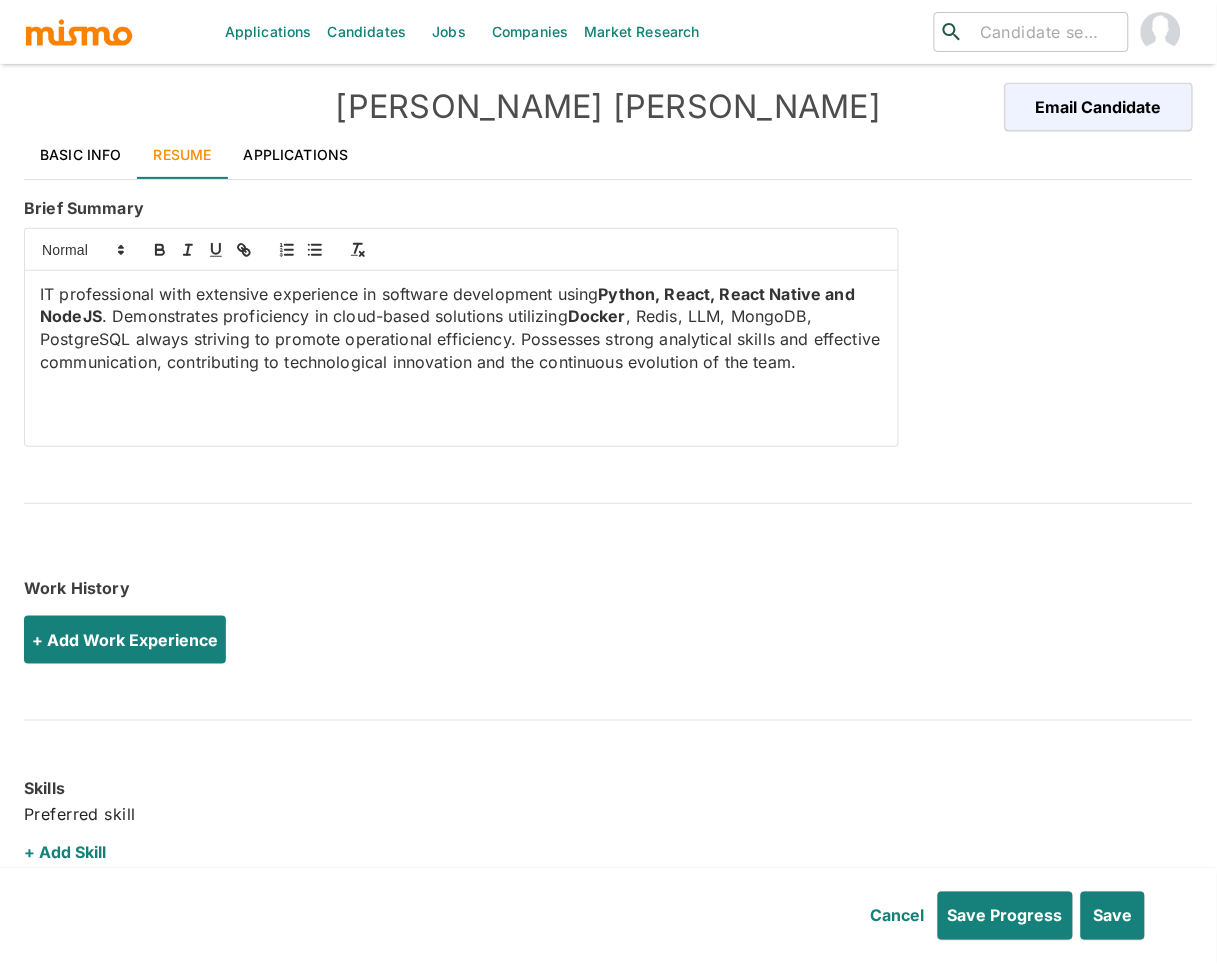 click on "IT professional with extensive experience in software development using  Python, React, React Native and NodeJS . Demonstrates proficiency in cloud-based solutions utilizing  Docker , Redis, LLM, MongoDB, PostgreSQL always striving to promote operational efficiency. Possesses strong analytical skills and effective communication, contributing to technological innovation and the continuous evolution of the team." at bounding box center [461, 328] 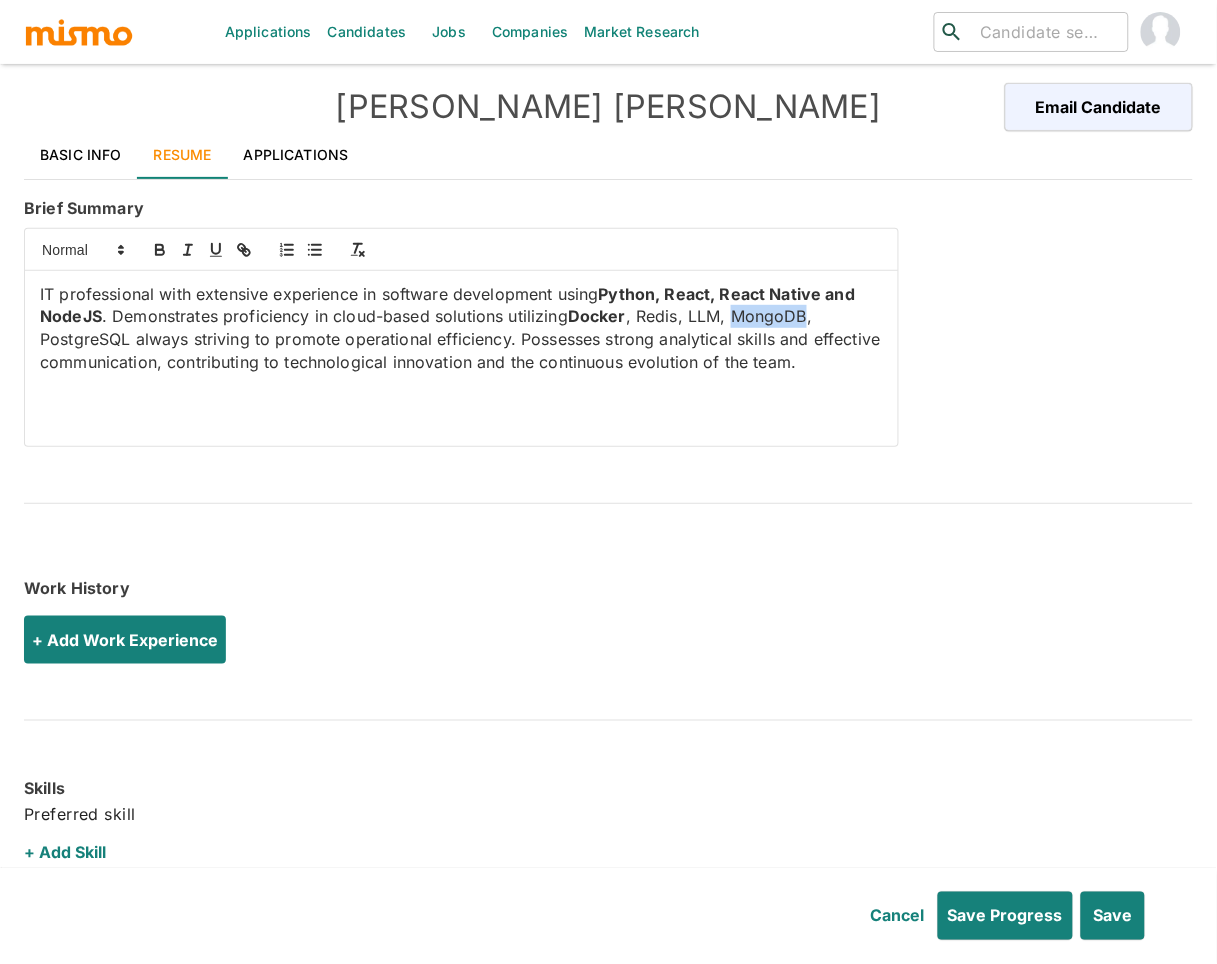 click on "IT professional with extensive experience in software development using  Python, React, React Native and NodeJS . Demonstrates proficiency in cloud-based solutions utilizing  Docker , Redis, LLM, MongoDB, PostgreSQL always striving to promote operational efficiency. Possesses strong analytical skills and effective communication, contributing to technological innovation and the continuous evolution of the team." at bounding box center (461, 328) 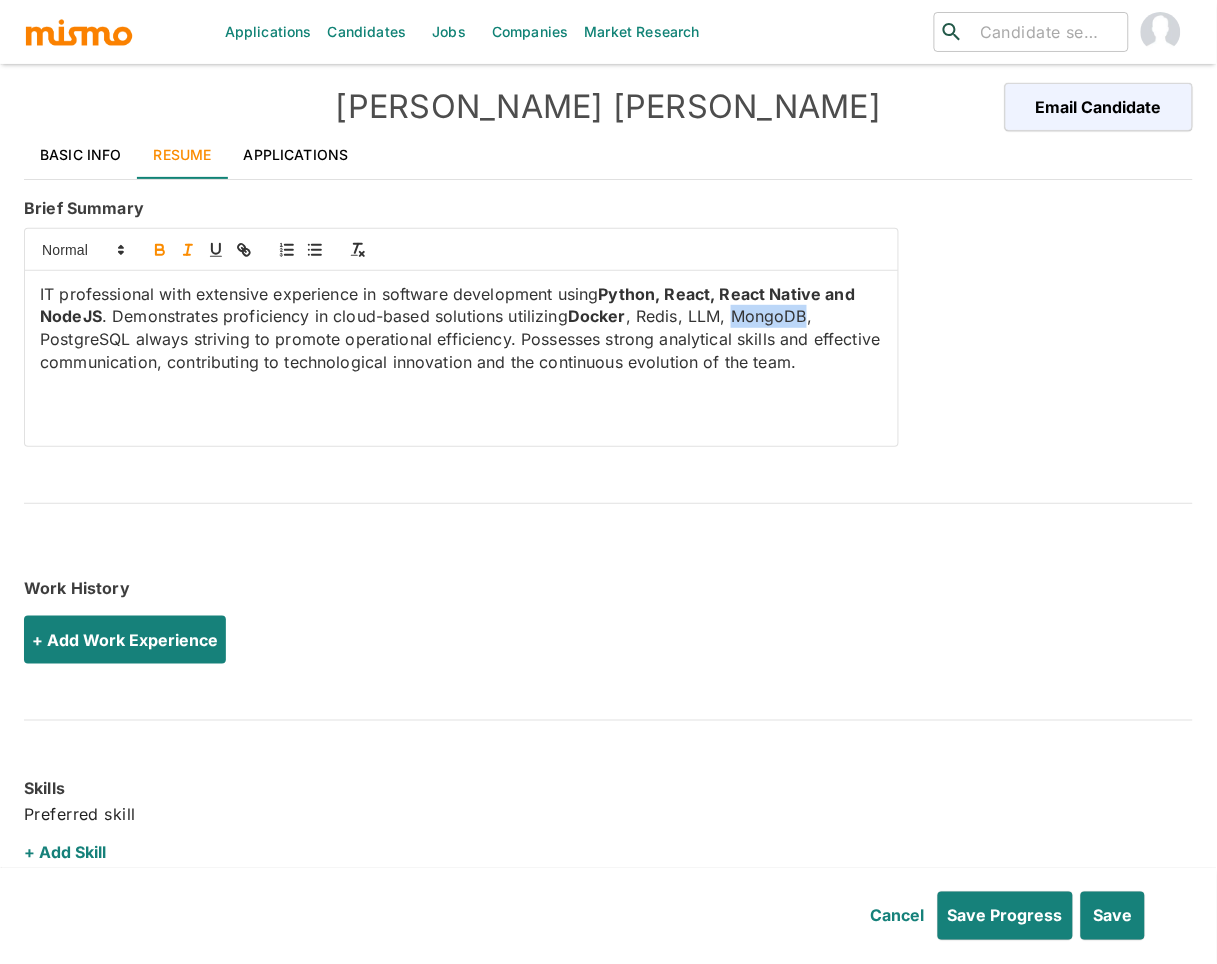 drag, startPoint x: 158, startPoint y: 245, endPoint x: 179, endPoint y: 249, distance: 21.377558 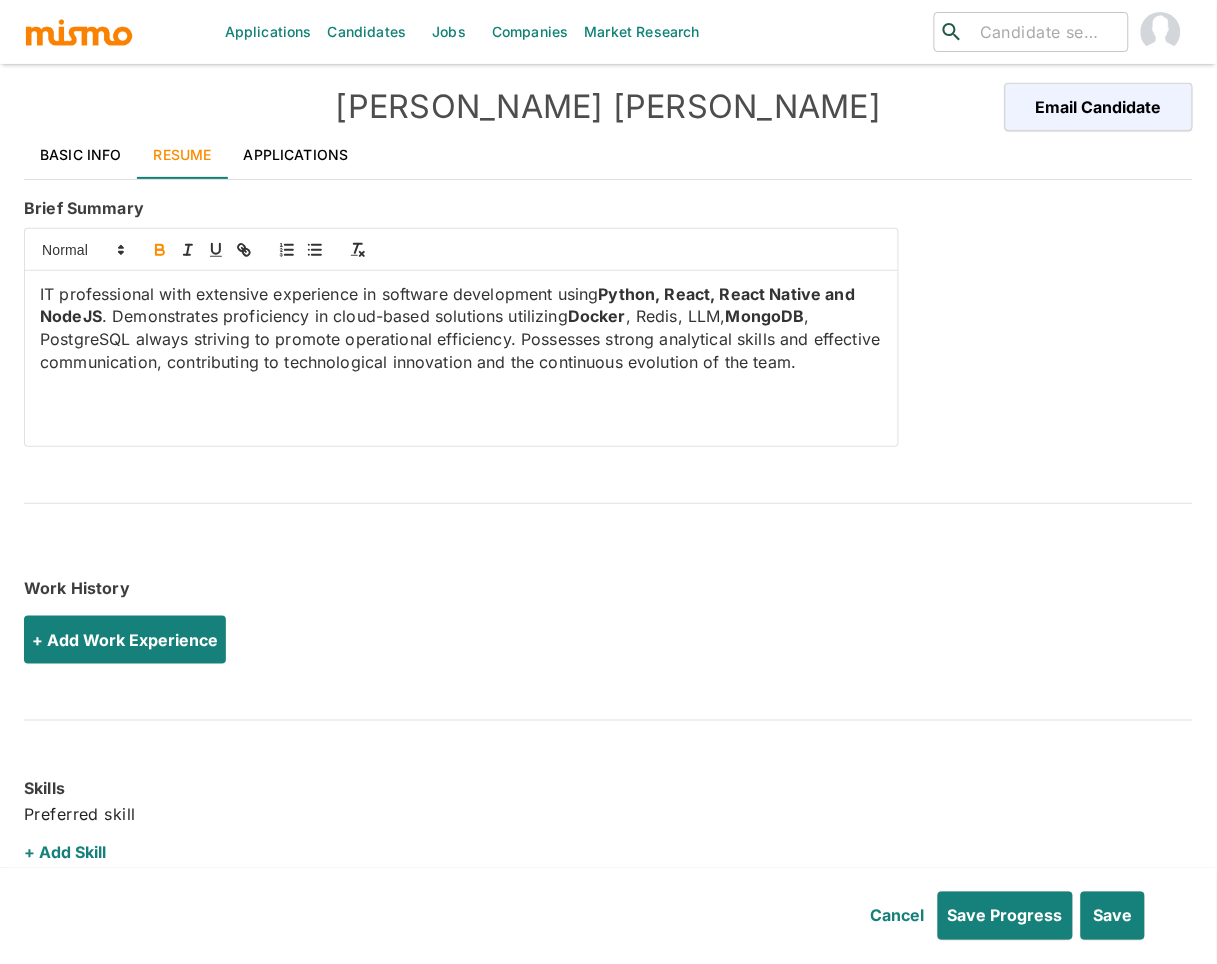 click on "IT professional with extensive experience in software development using  Python, React, React Native and NodeJS . Demonstrates proficiency in cloud-based solutions utilizing  Docker , Redis, LLM,  MongoDB , PostgreSQL always striving to promote operational efficiency. Possesses strong analytical skills and effective communication, contributing to technological innovation and the continuous evolution of the team." at bounding box center (461, 328) 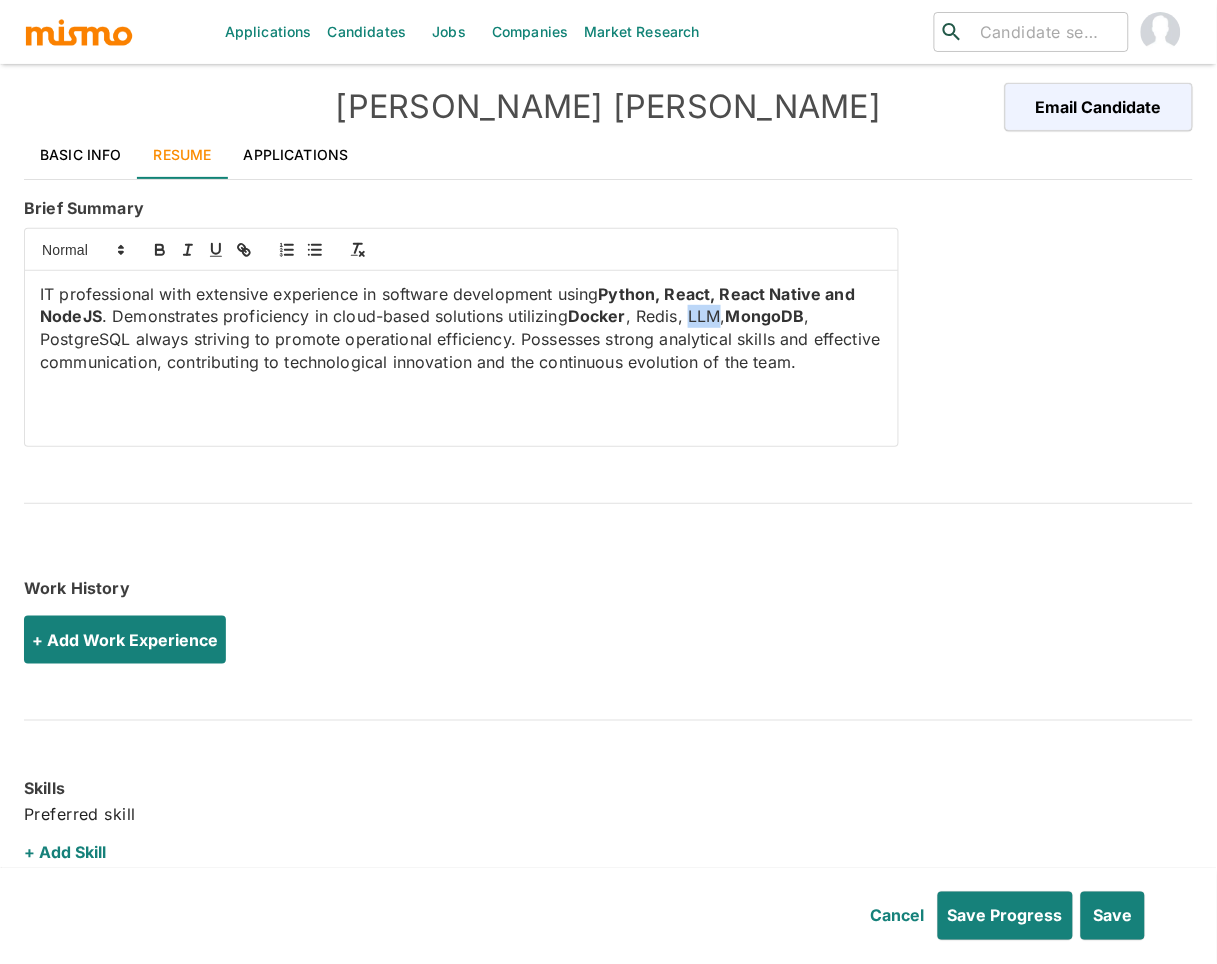 drag, startPoint x: 708, startPoint y: 317, endPoint x: 383, endPoint y: 291, distance: 326.03833 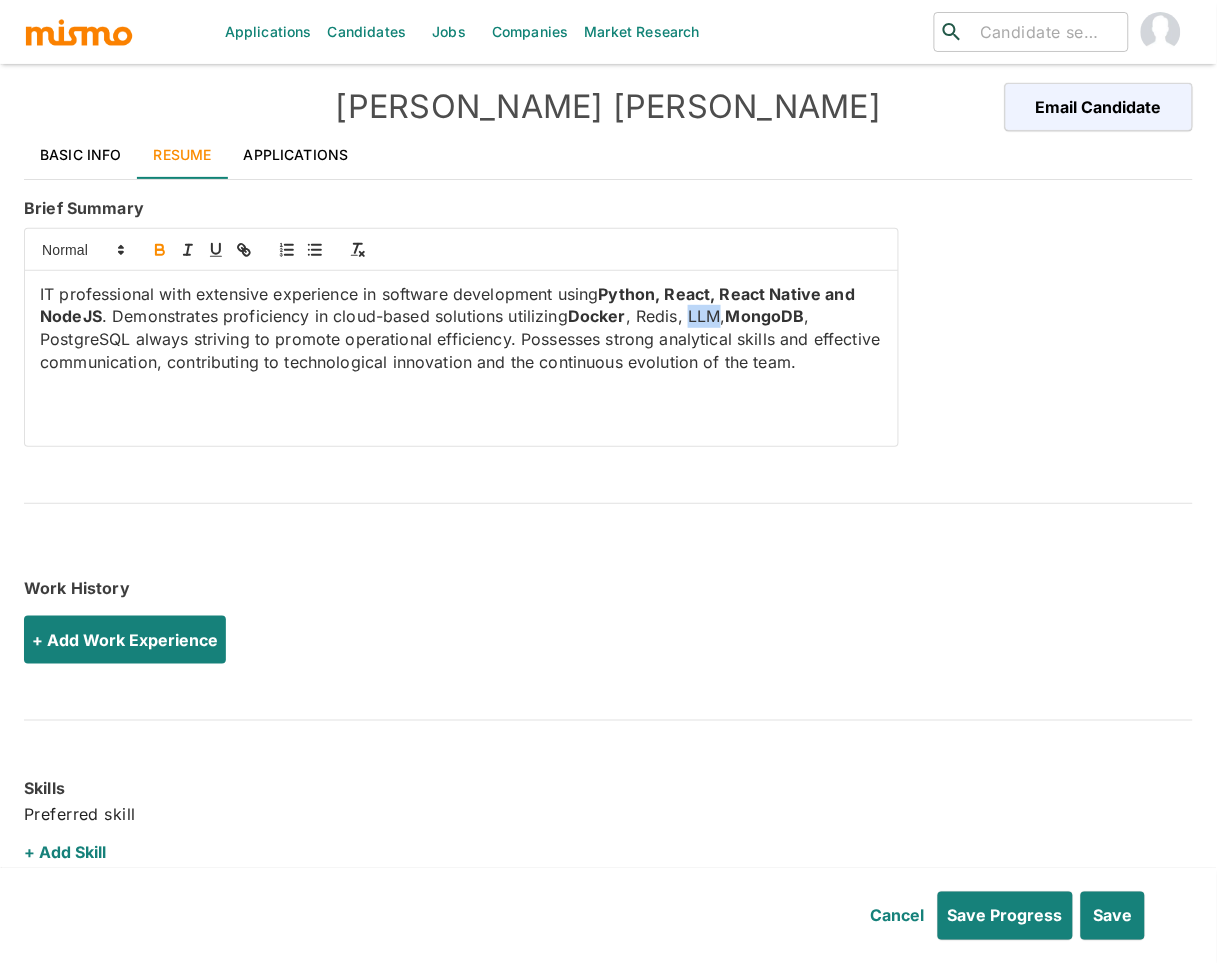drag, startPoint x: 159, startPoint y: 250, endPoint x: 617, endPoint y: 304, distance: 461.17242 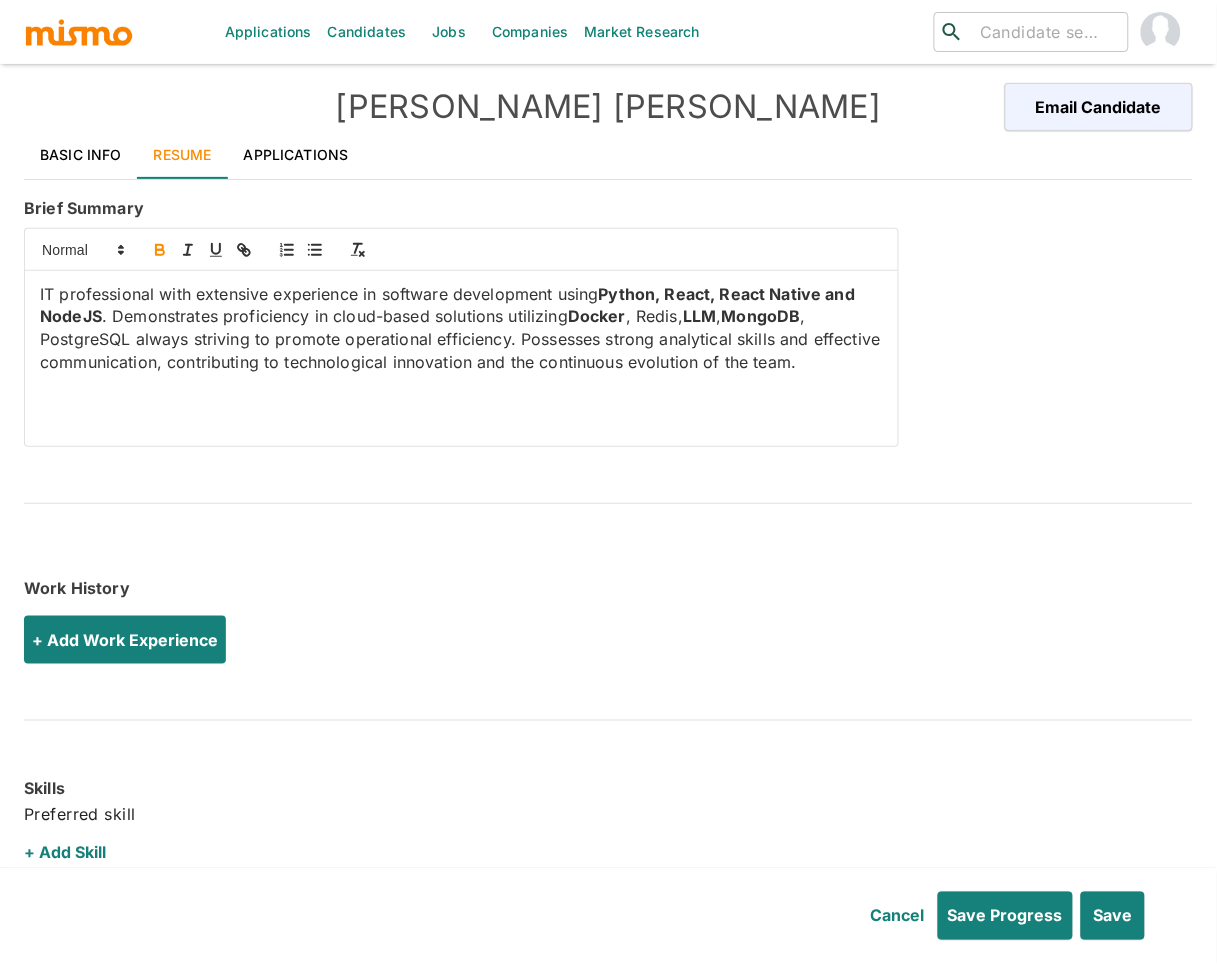click on "IT professional with extensive experience in software development using  Python, React, React Native and NodeJS . Demonstrates proficiency in cloud-based solutions utilizing  Docker , Redis,  LLM ,  MongoDB , PostgreSQL always striving to promote operational efficiency. Possesses strong analytical skills and effective communication, contributing to technological innovation and the continuous evolution of the team." at bounding box center (461, 328) 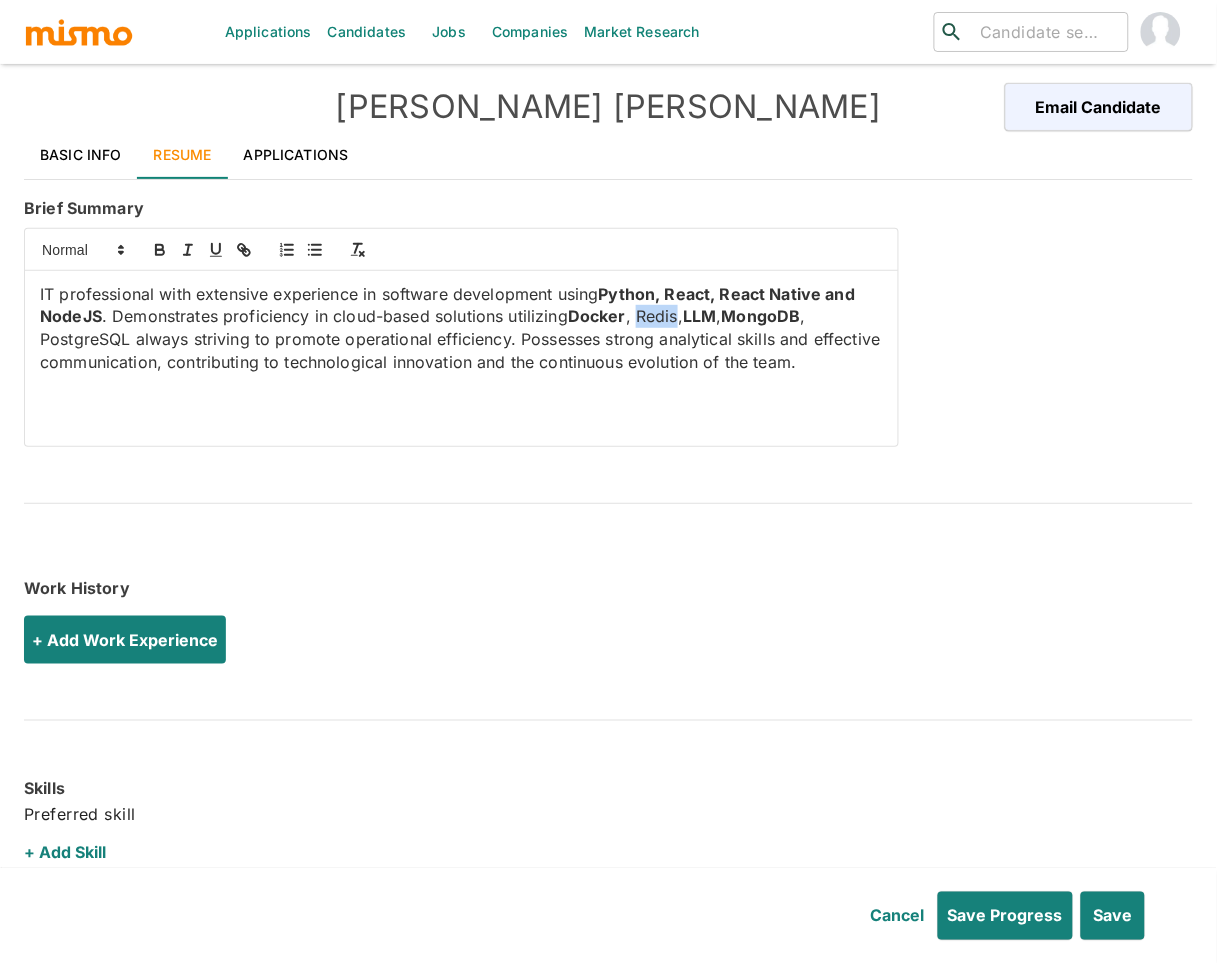 click on "IT professional with extensive experience in software development using  Python, React, React Native and NodeJS . Demonstrates proficiency in cloud-based solutions utilizing  Docker , Redis,  LLM ,  MongoDB , PostgreSQL always striving to promote operational efficiency. Possesses strong analytical skills and effective communication, contributing to technological innovation and the continuous evolution of the team." at bounding box center [461, 328] 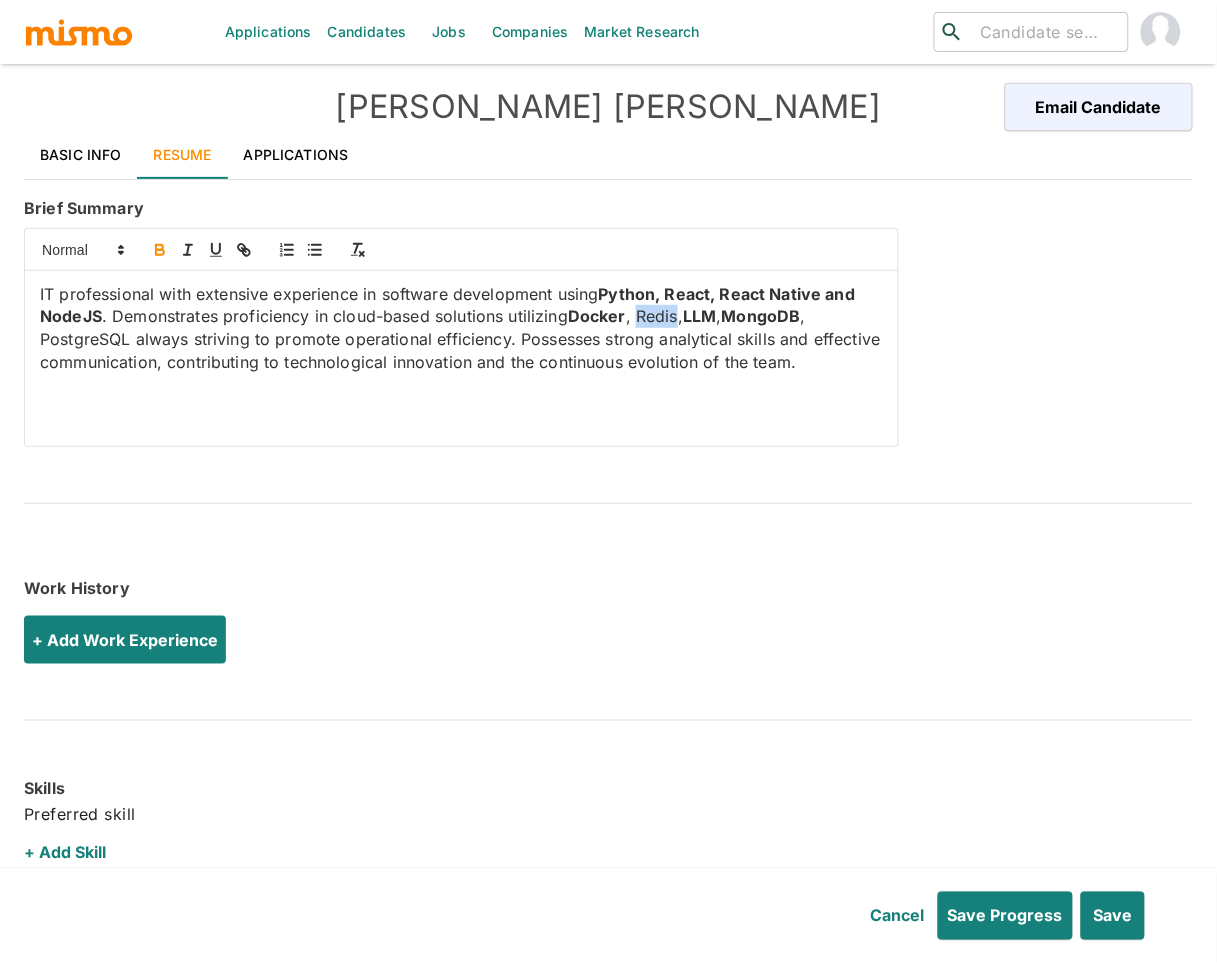click 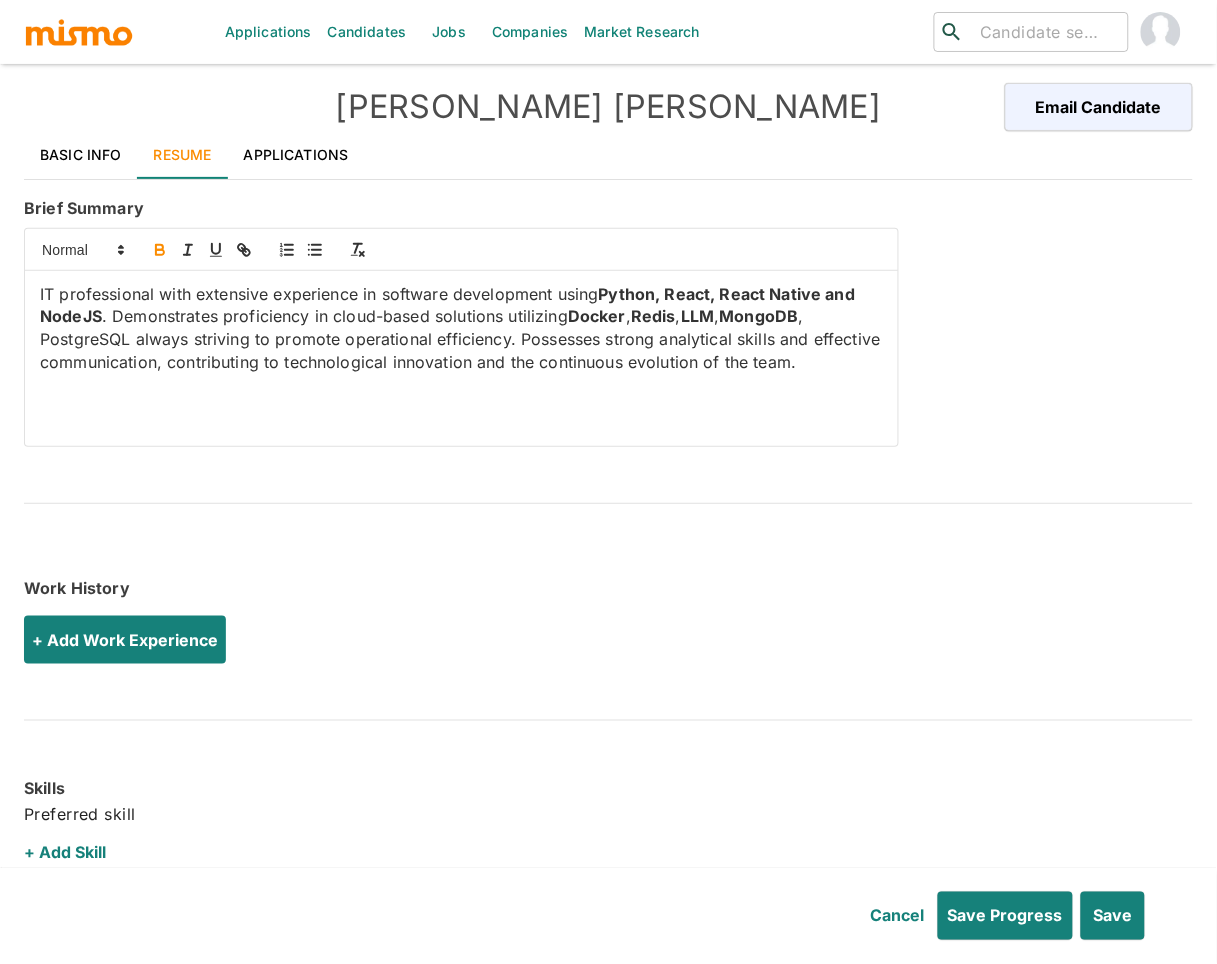 click on "IT professional with extensive experience in software development using  Python, React, React Native and NodeJS . Demonstrates proficiency in cloud-based solutions utilizing  Docker ,  Redis ,  LLM ,  MongoDB , PostgreSQL always striving to promote operational efficiency. Possesses strong analytical skills and effective communication, contributing to technological innovation and the continuous evolution of the team." at bounding box center [461, 328] 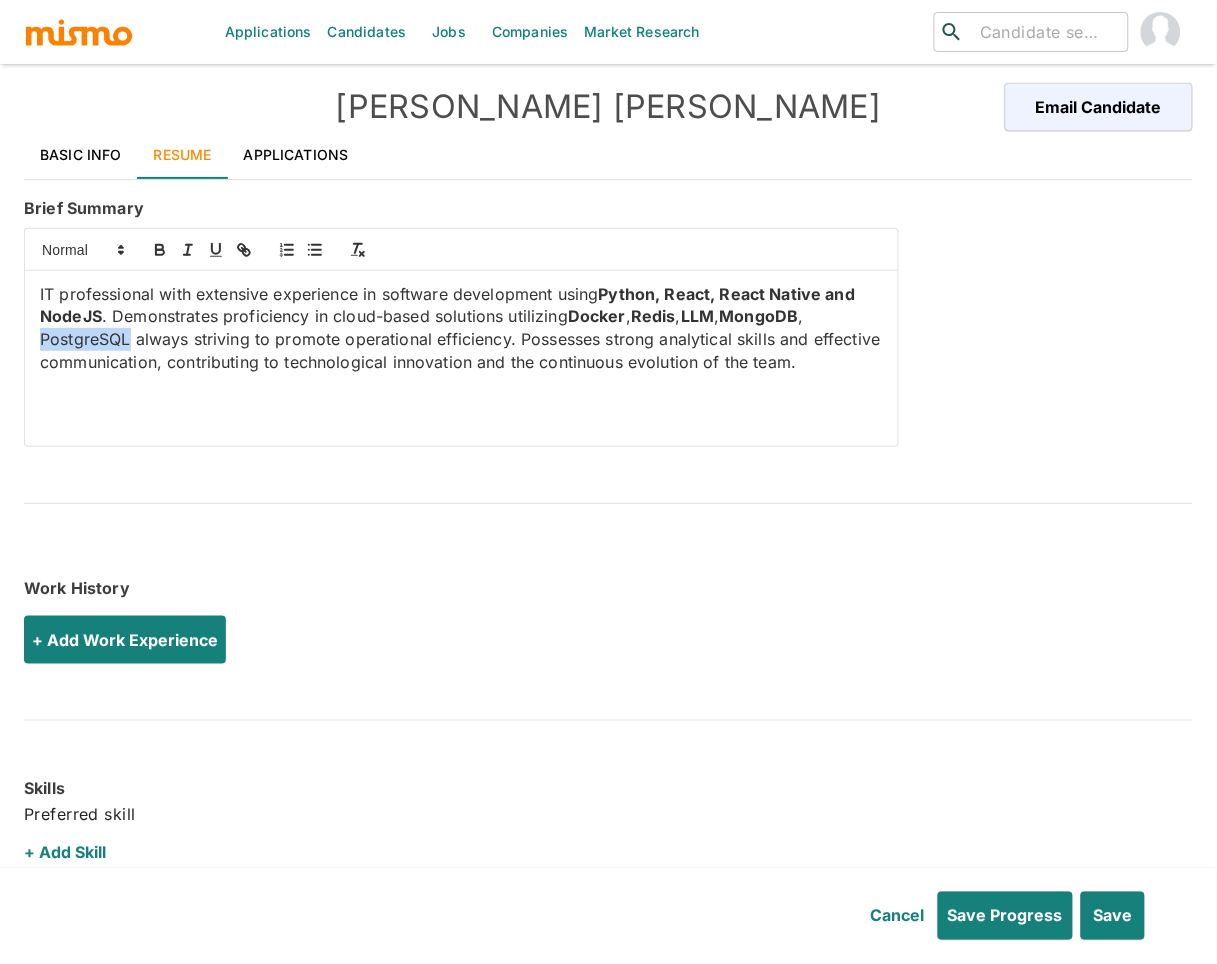 click on "IT professional with extensive experience in software development using  Python, React, React Native and NodeJS . Demonstrates proficiency in cloud-based solutions utilizing  Docker ,  Redis ,  LLM ,  MongoDB , PostgreSQL always striving to promote operational efficiency. Possesses strong analytical skills and effective communication, contributing to technological innovation and the continuous evolution of the team." at bounding box center [461, 328] 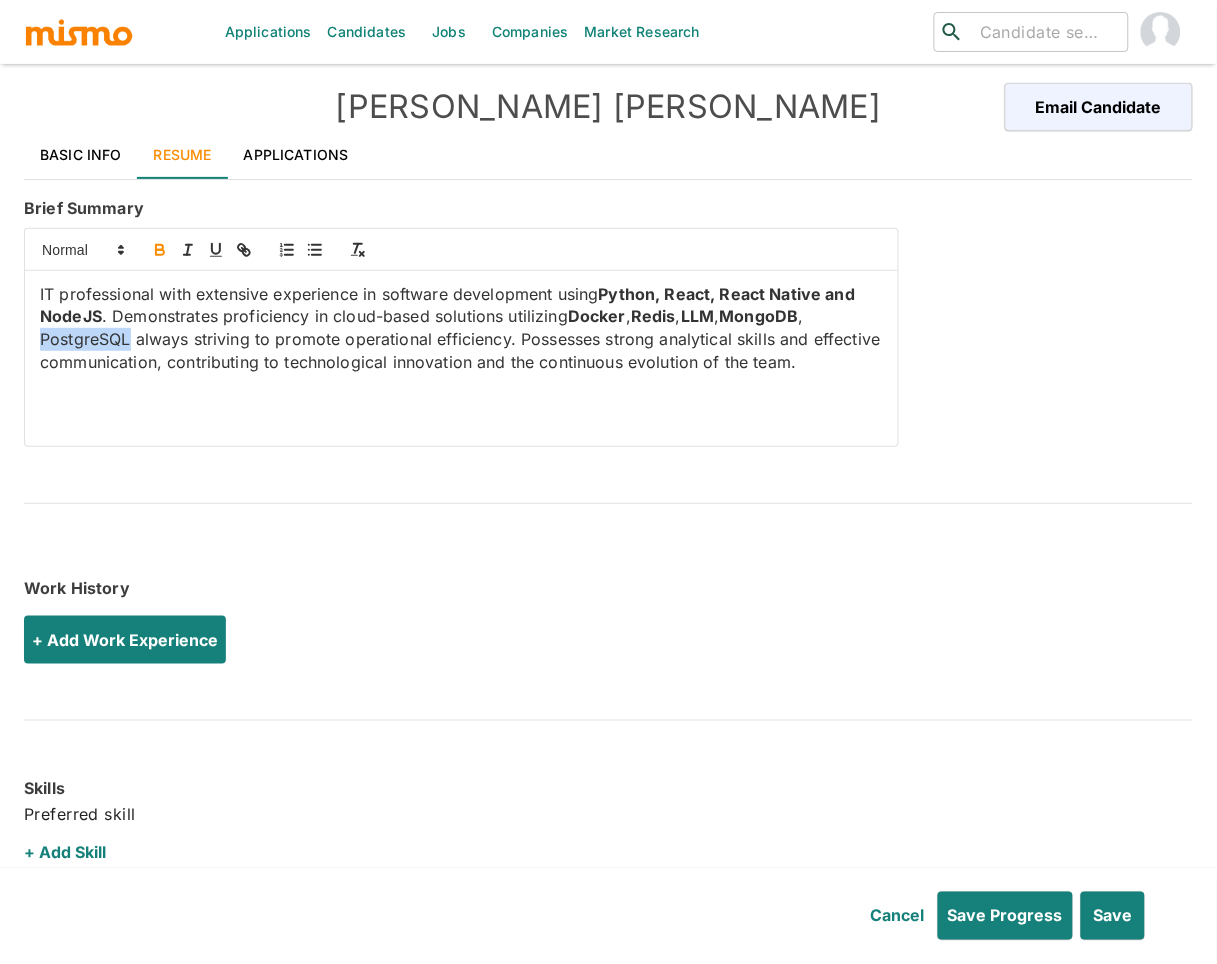 click 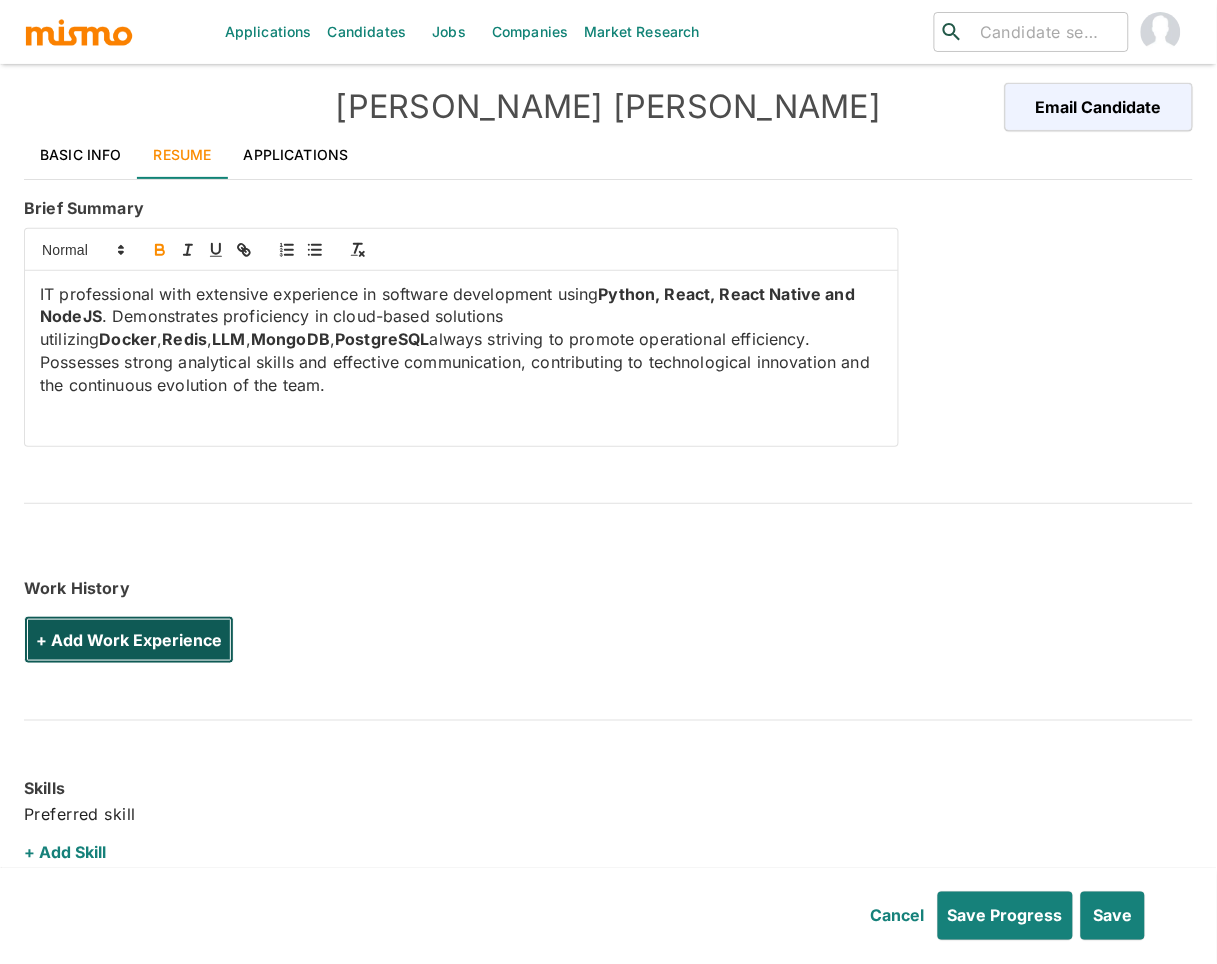 click on "+ Add Work Experience" at bounding box center [129, 640] 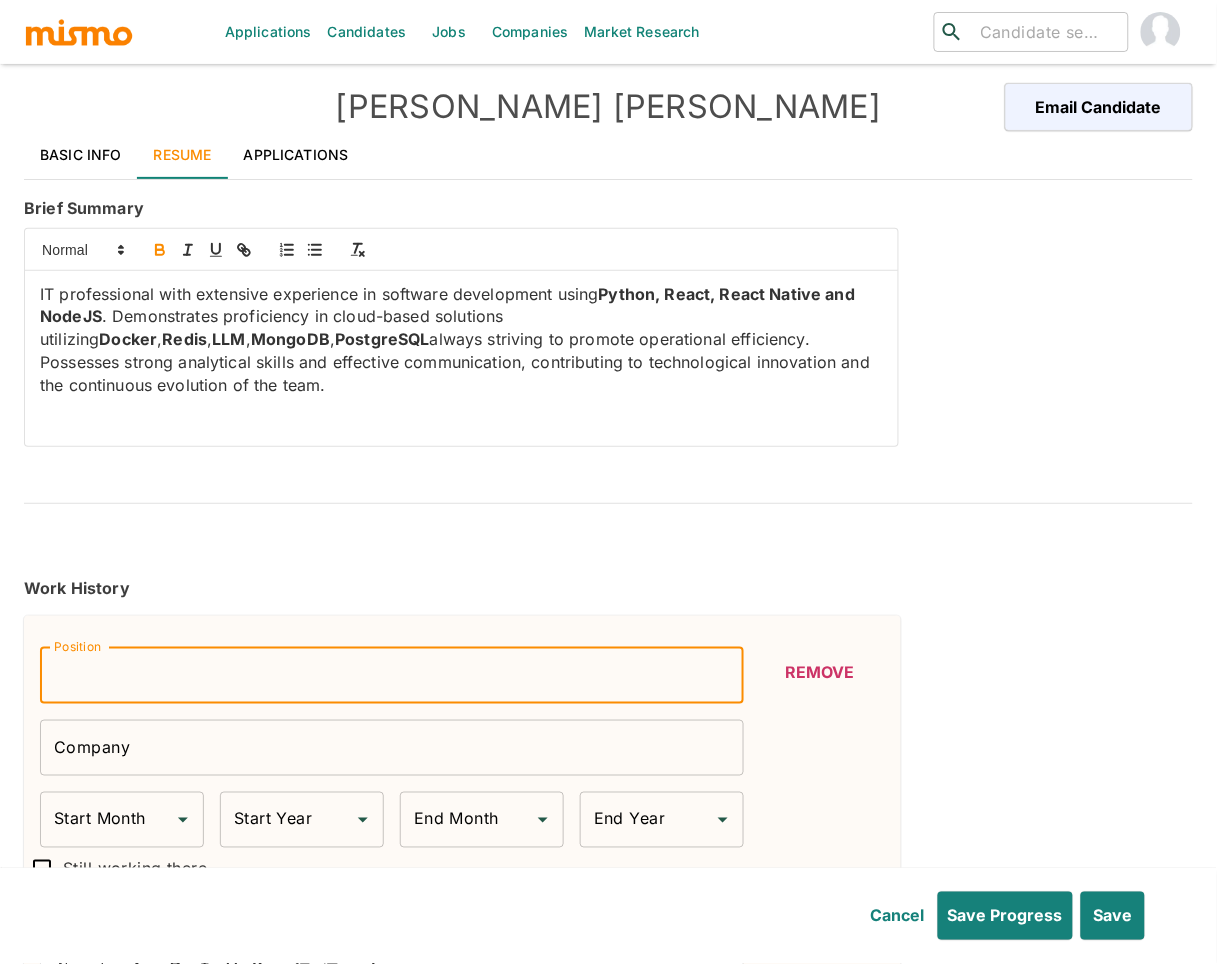 click on "Position" at bounding box center (392, 676) 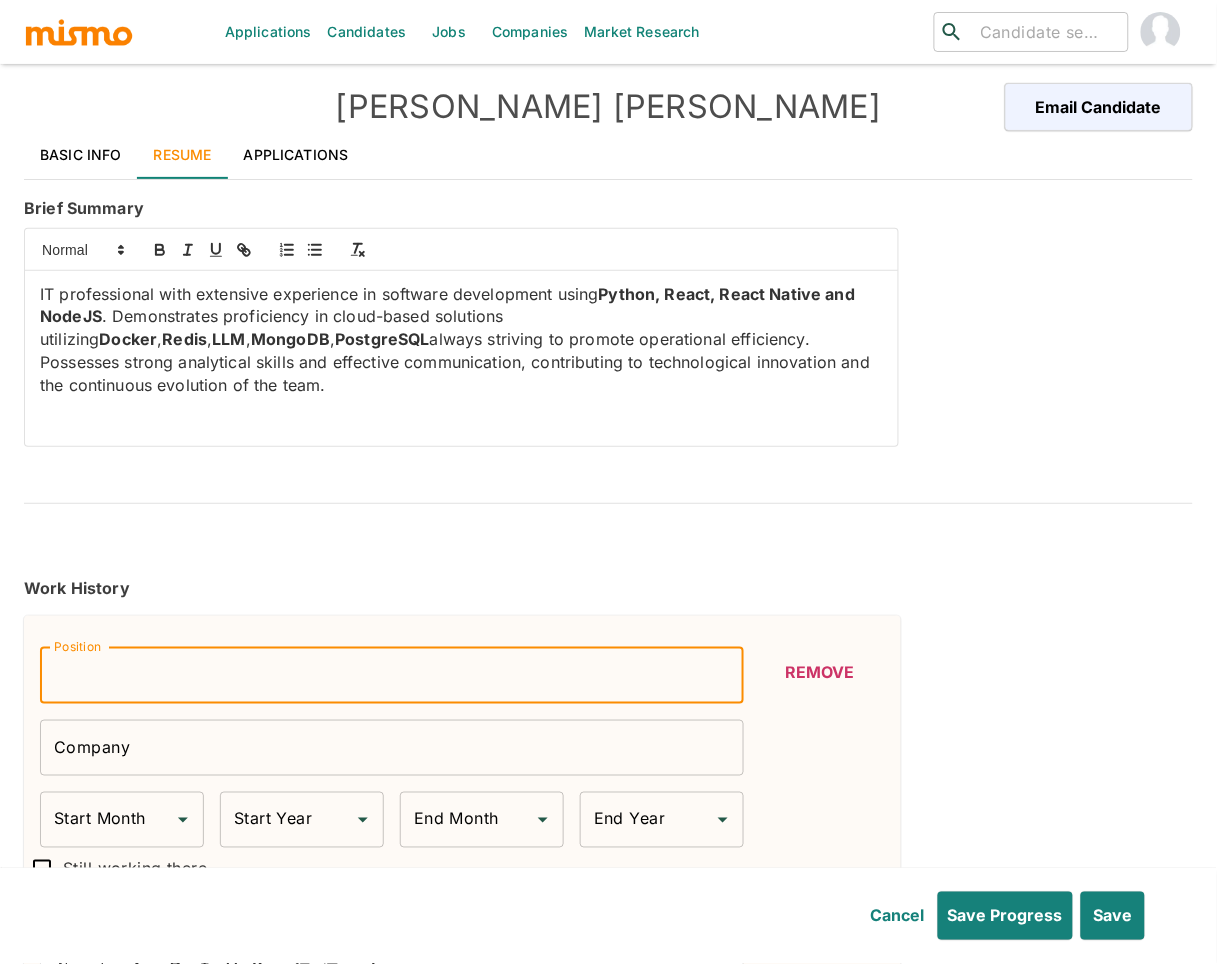 paste on "Specialist Software Engineer" 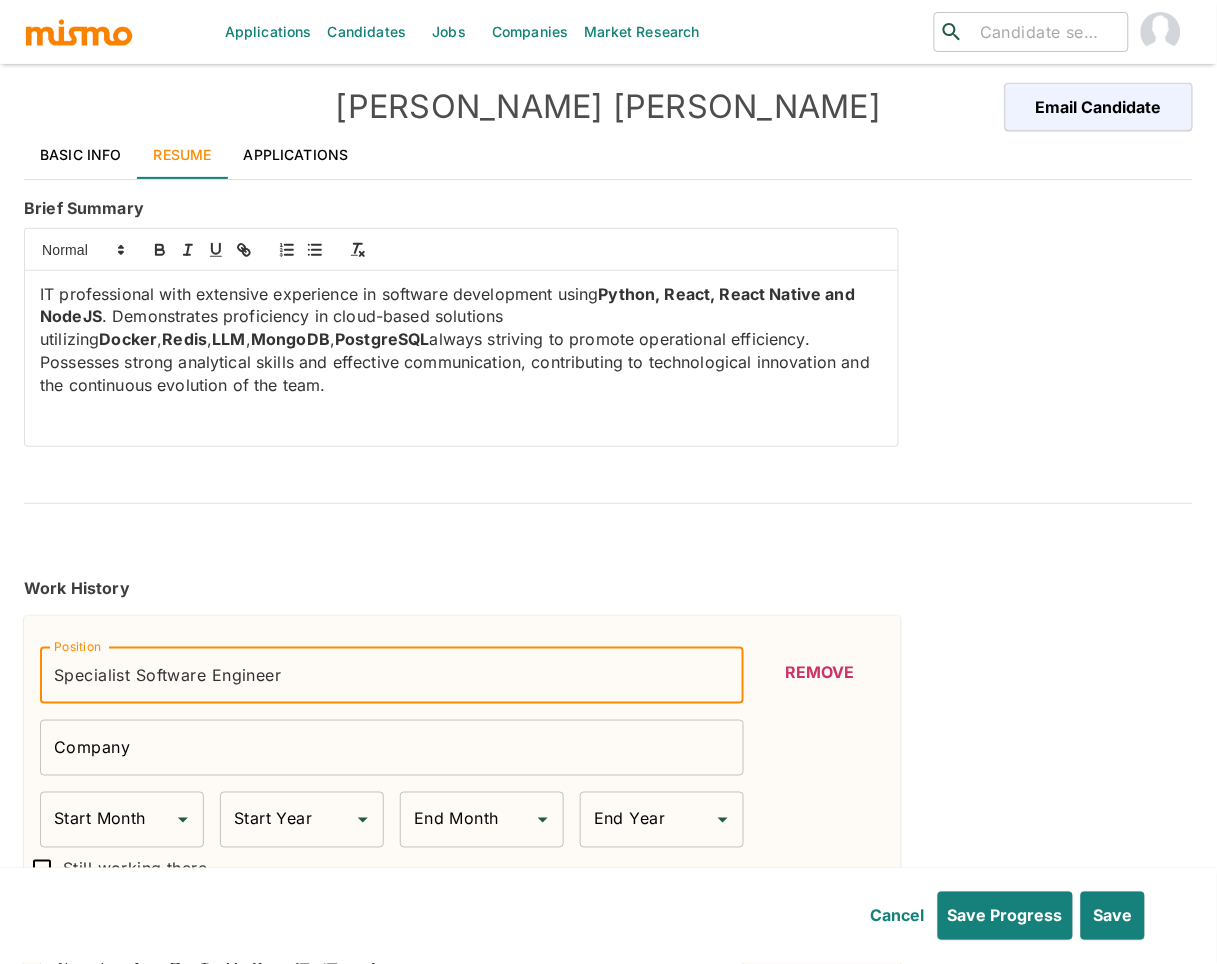 drag, startPoint x: 138, startPoint y: 672, endPoint x: -19, endPoint y: 671, distance: 157.00319 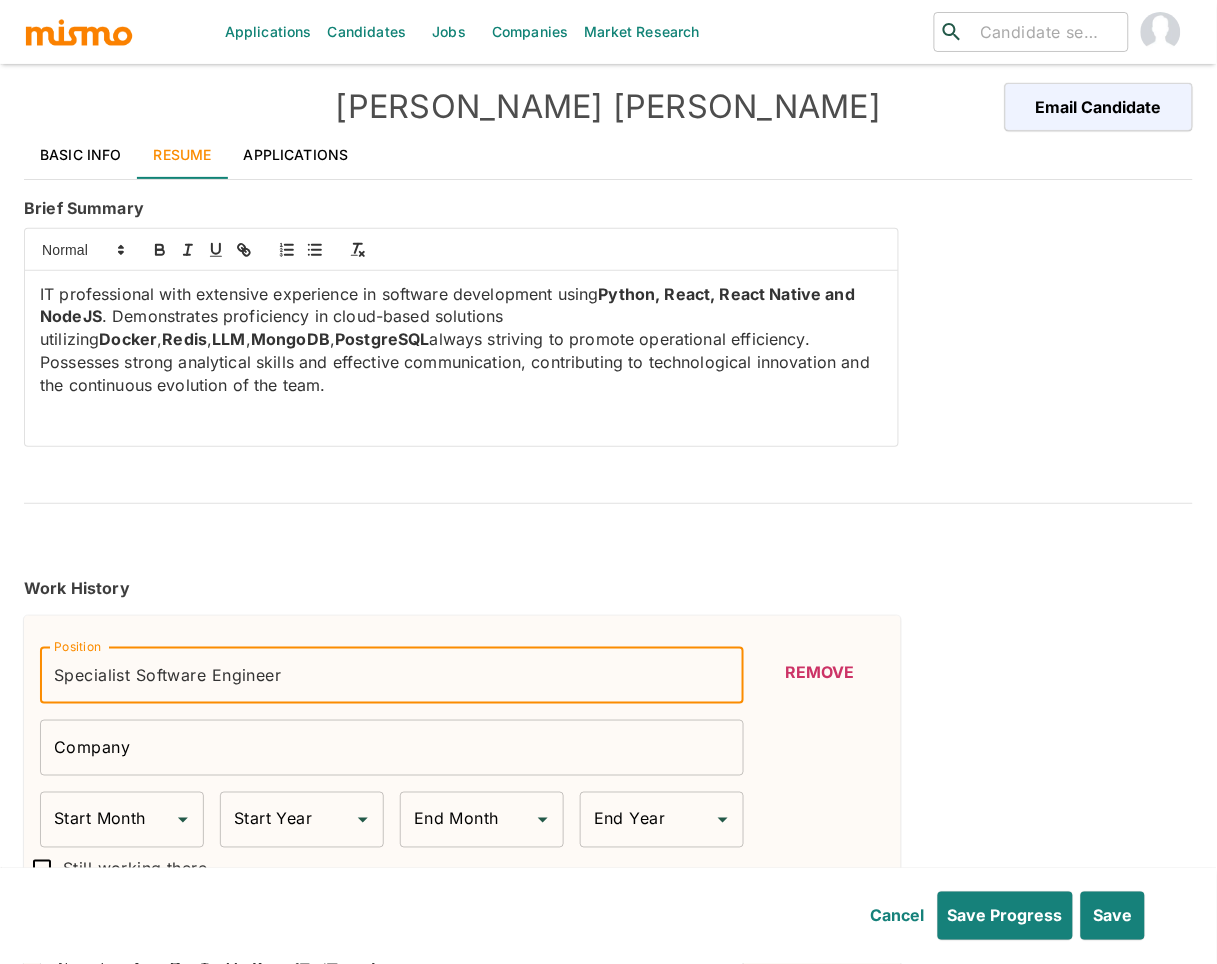 click on "Applications Candidates Jobs Companies Market Research ​ ​ [PERSON_NAME] Email Candidate Basic Info Resume Applications Brief Summary                                                                             IT professional with extensive experience in software development using  Python, React, React Native and NodeJS . Demonstrates proficiency in cloud-based solutions utilizing  Docker ,  Redis ,  LLM ,  MongoDB ,  PostgreSQL  always striving to promote operational efficiency. Possesses strong analytical skills and effective communication, contributing to technological innovation and the continuous evolution of the team. Work History Position Specialist Software Engineer Position Company Company Start Month Start Month Start Year Start Year End Month End Month End Year End Year Still working there Description                                                                             Related Skills Related Skills Remove + Add Work Experience Skills Preferred skill + Add Skill Education Save" at bounding box center [608, 501] 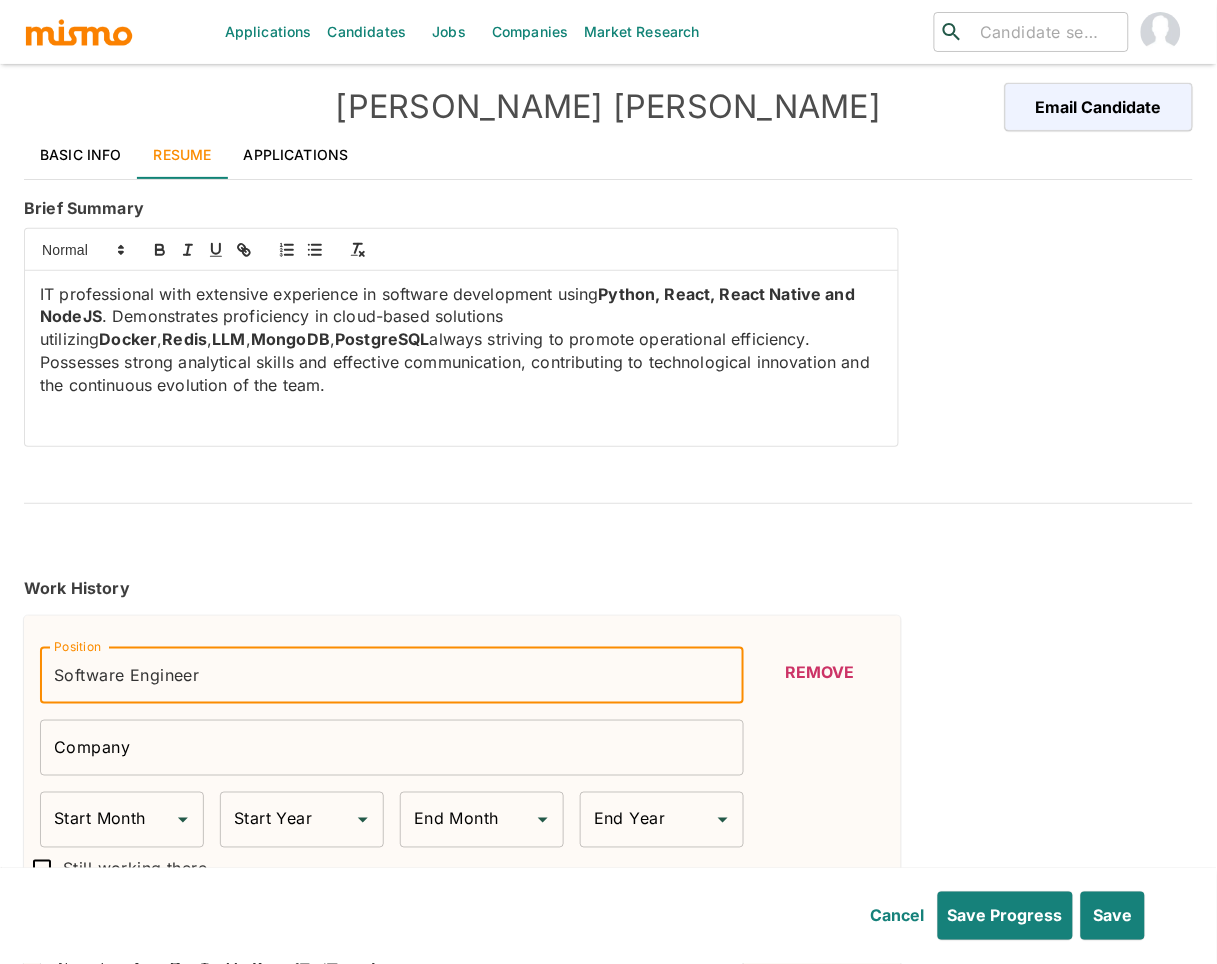 type on "Software Engineer" 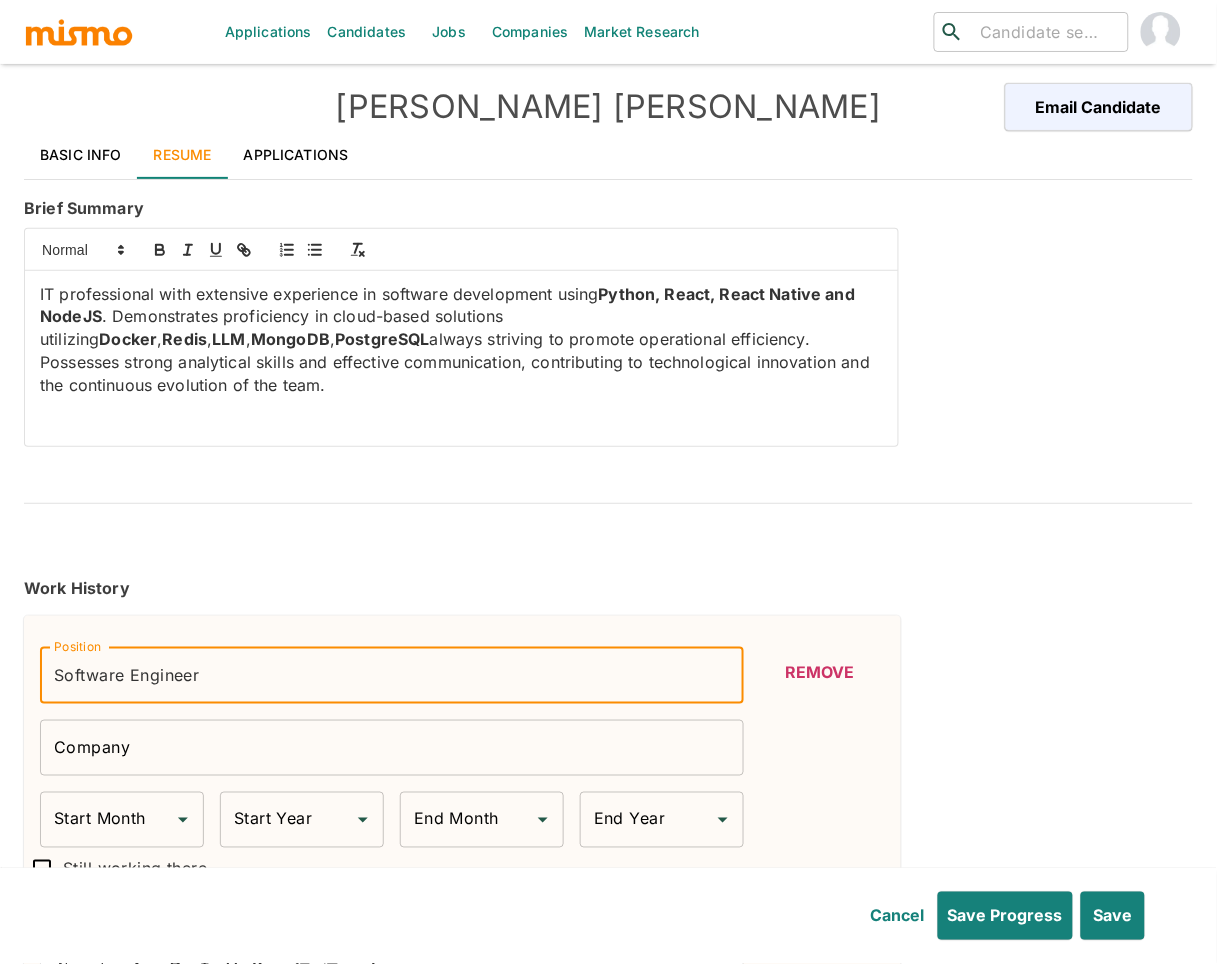 click on "Company" at bounding box center [392, 748] 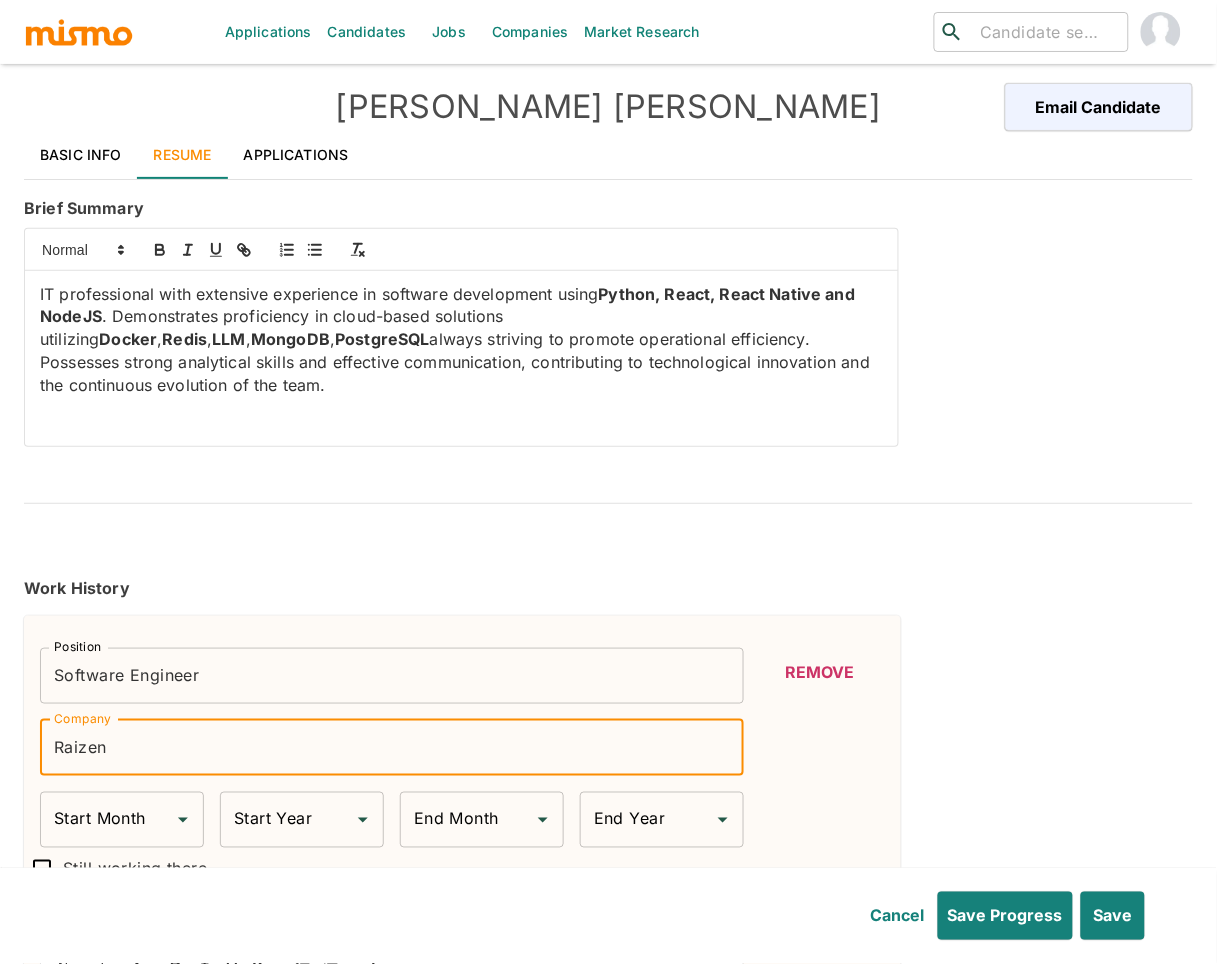 type on "Raizen" 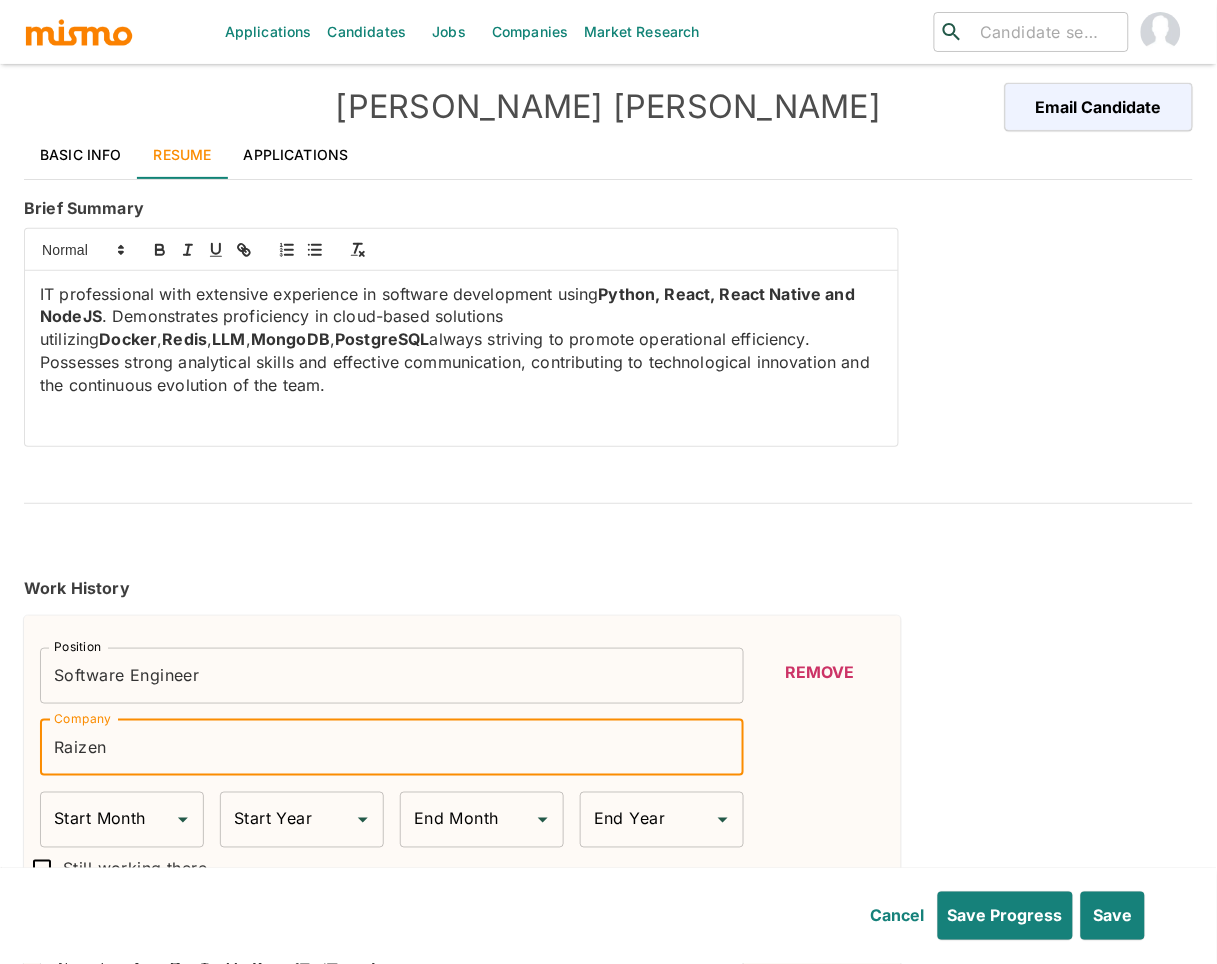 click on "Start Month" at bounding box center [107, 820] 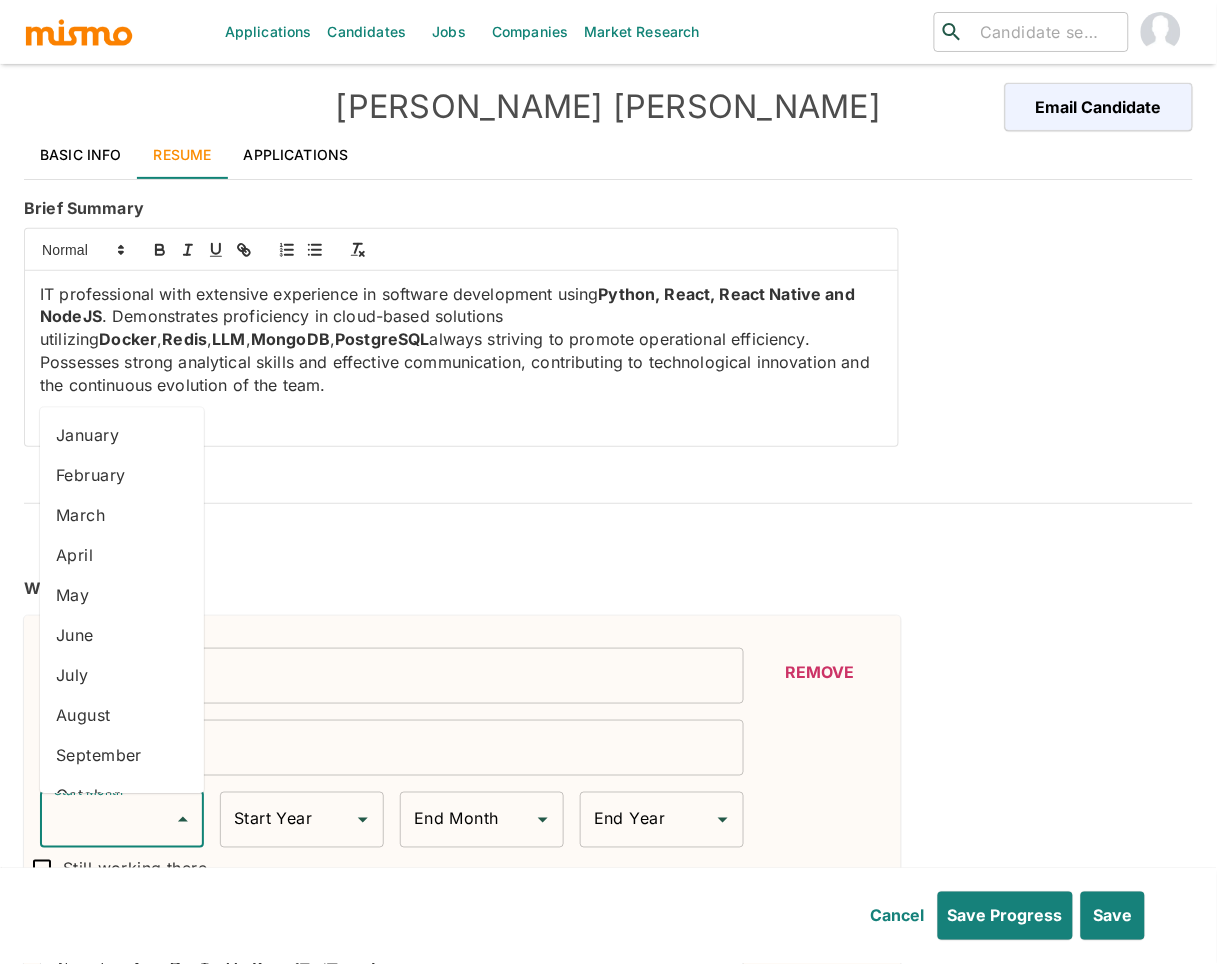click on "May" at bounding box center [122, 596] 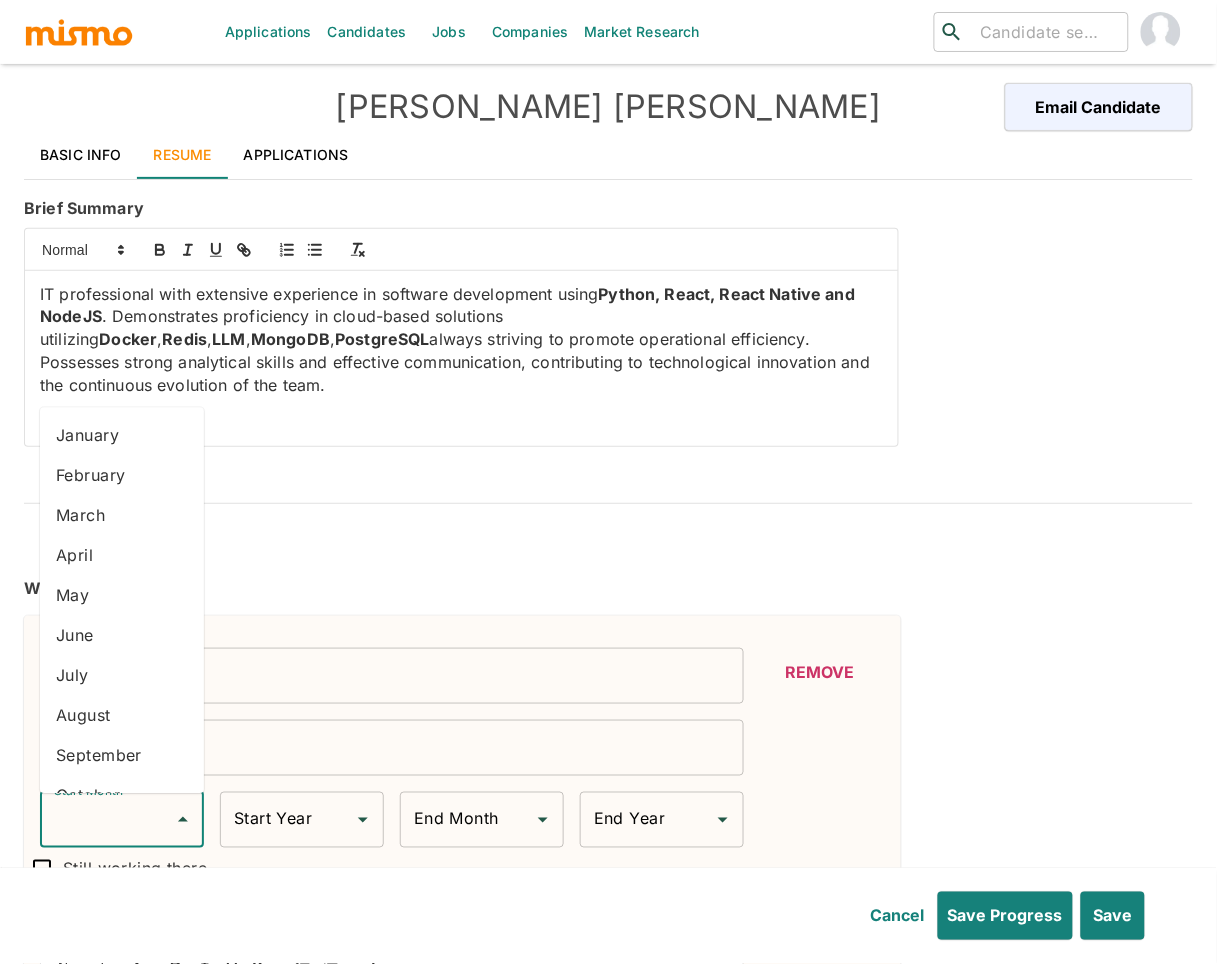 type on "May" 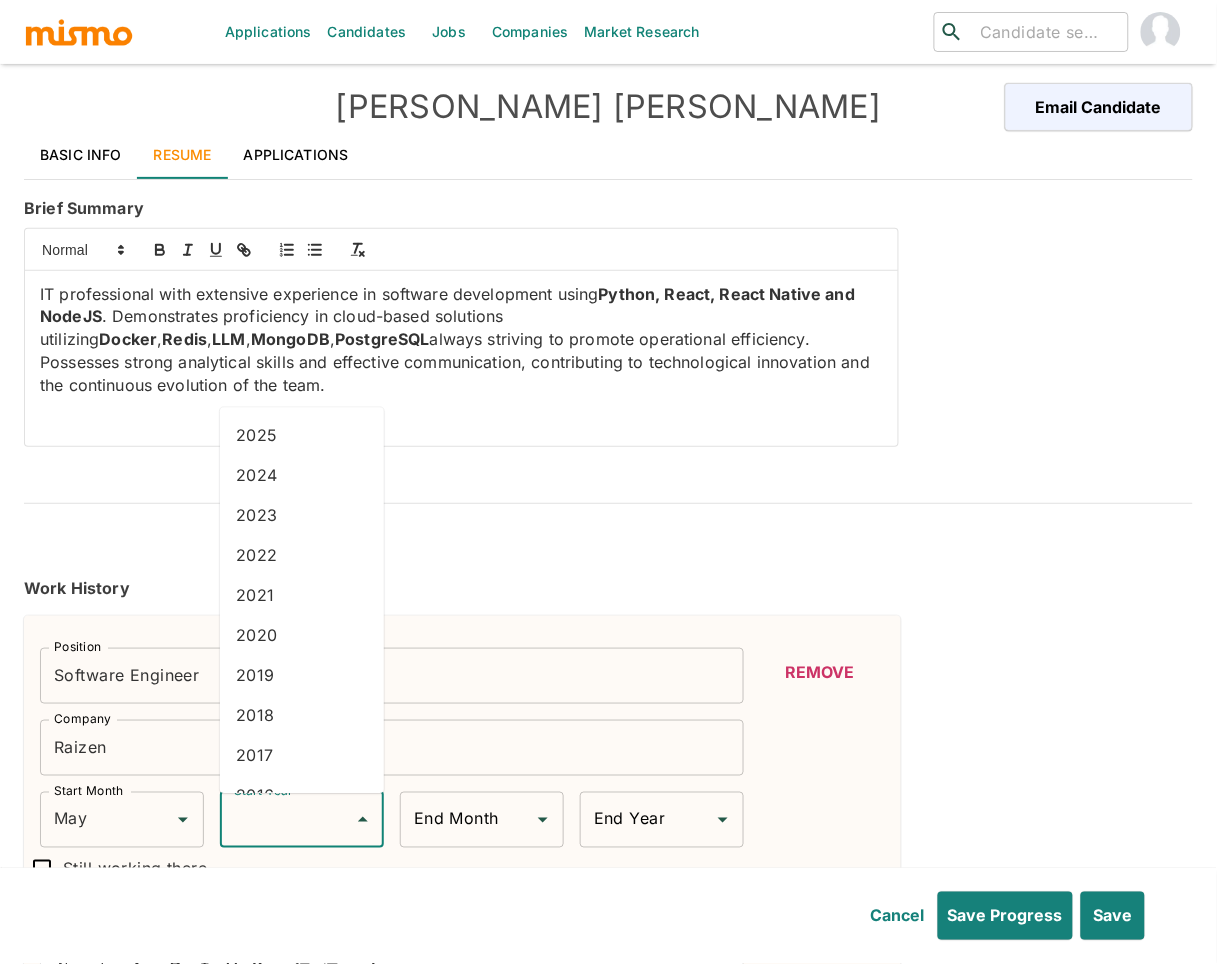 click on "Start Year" at bounding box center [287, 820] 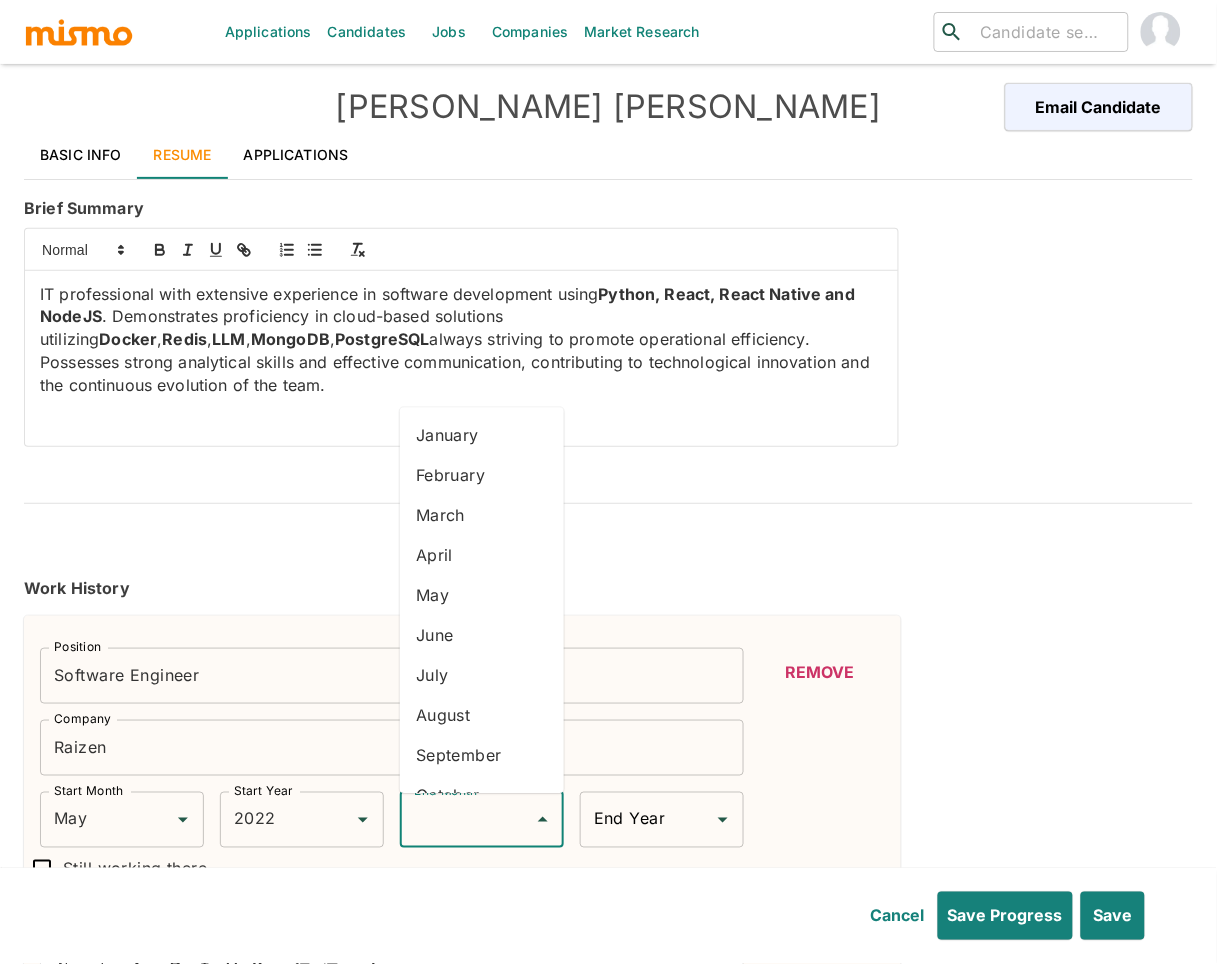 click on "End Month" at bounding box center (467, 820) 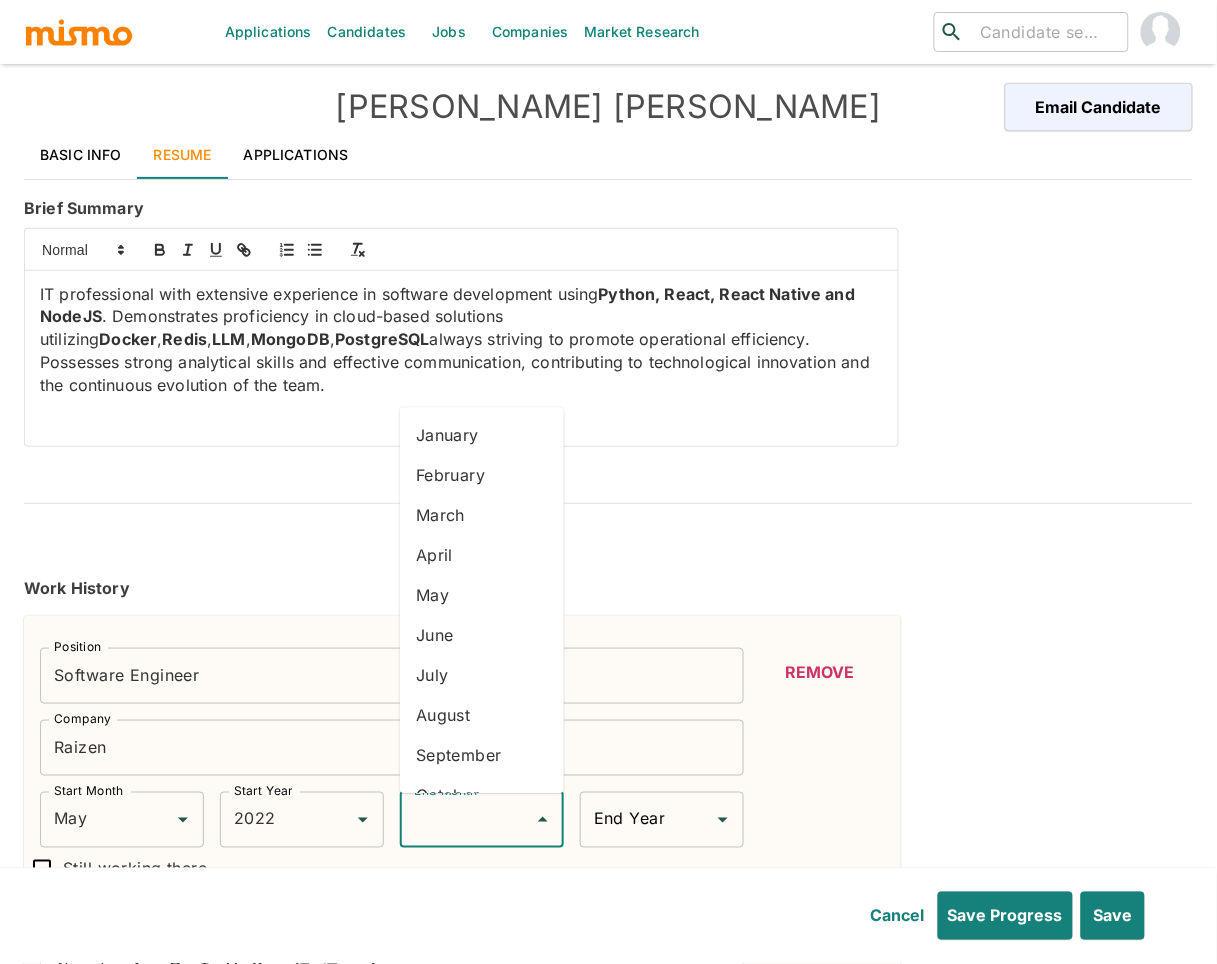 click on "January" at bounding box center (482, 436) 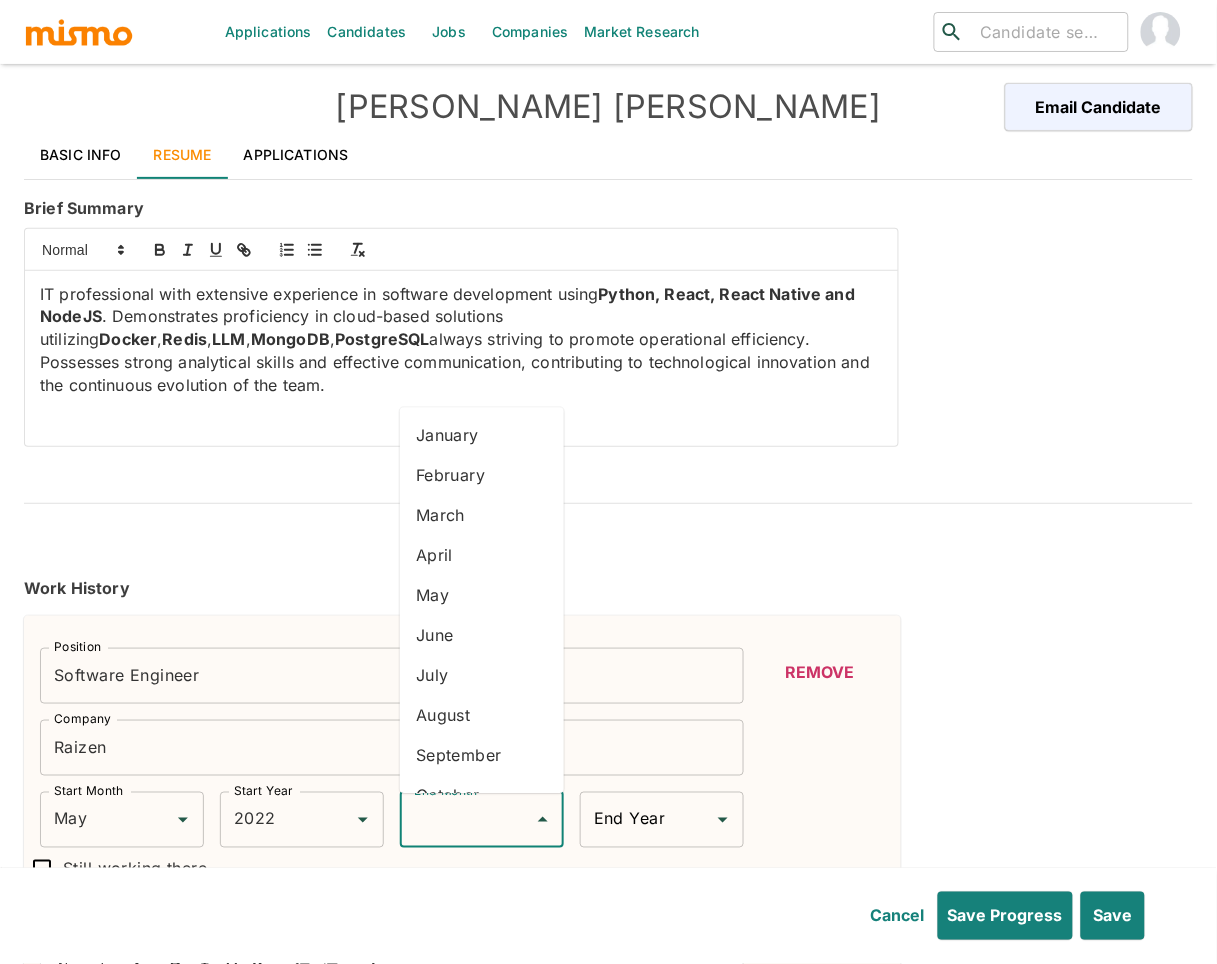 type on "January" 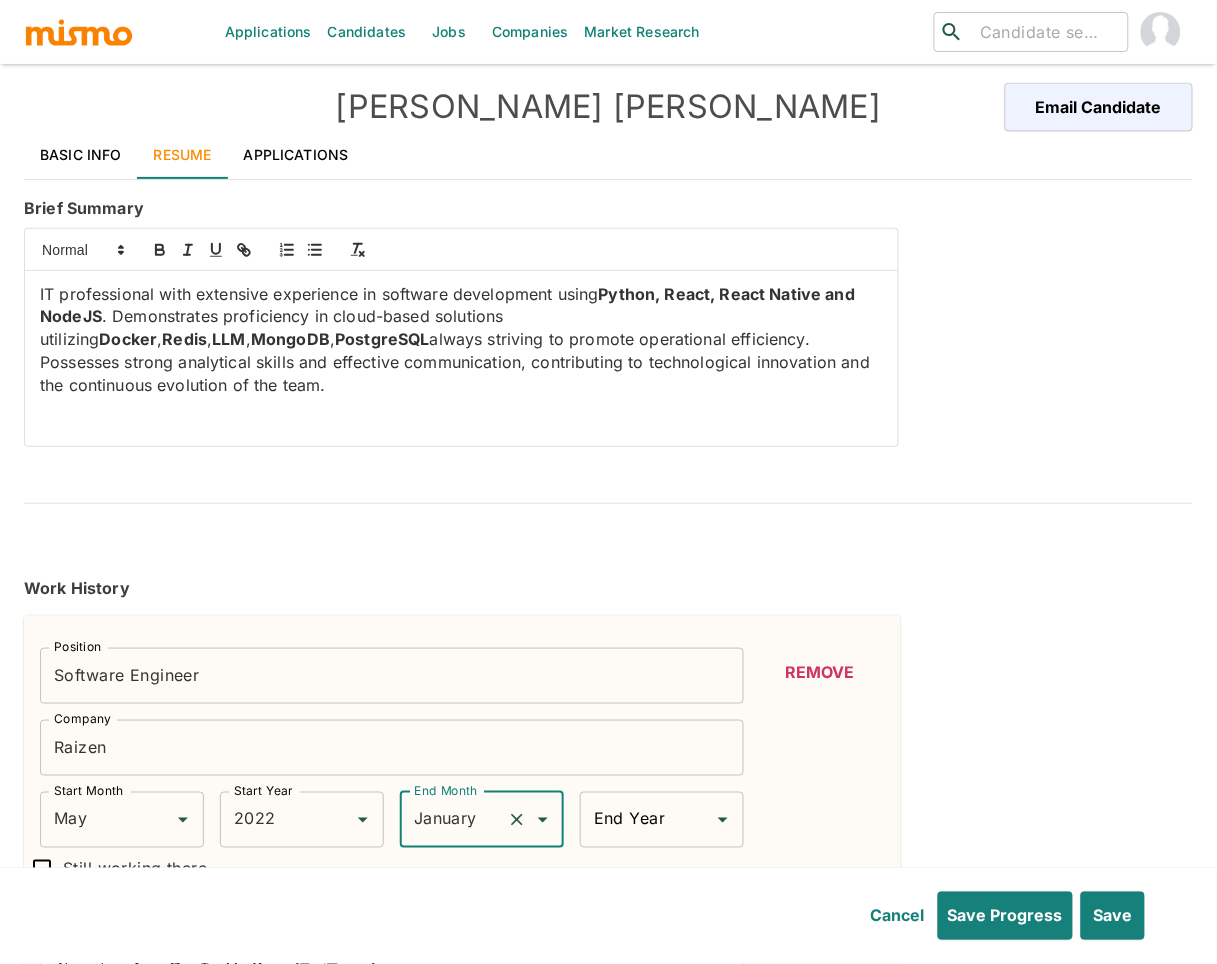 click on "End Year" at bounding box center [647, 820] 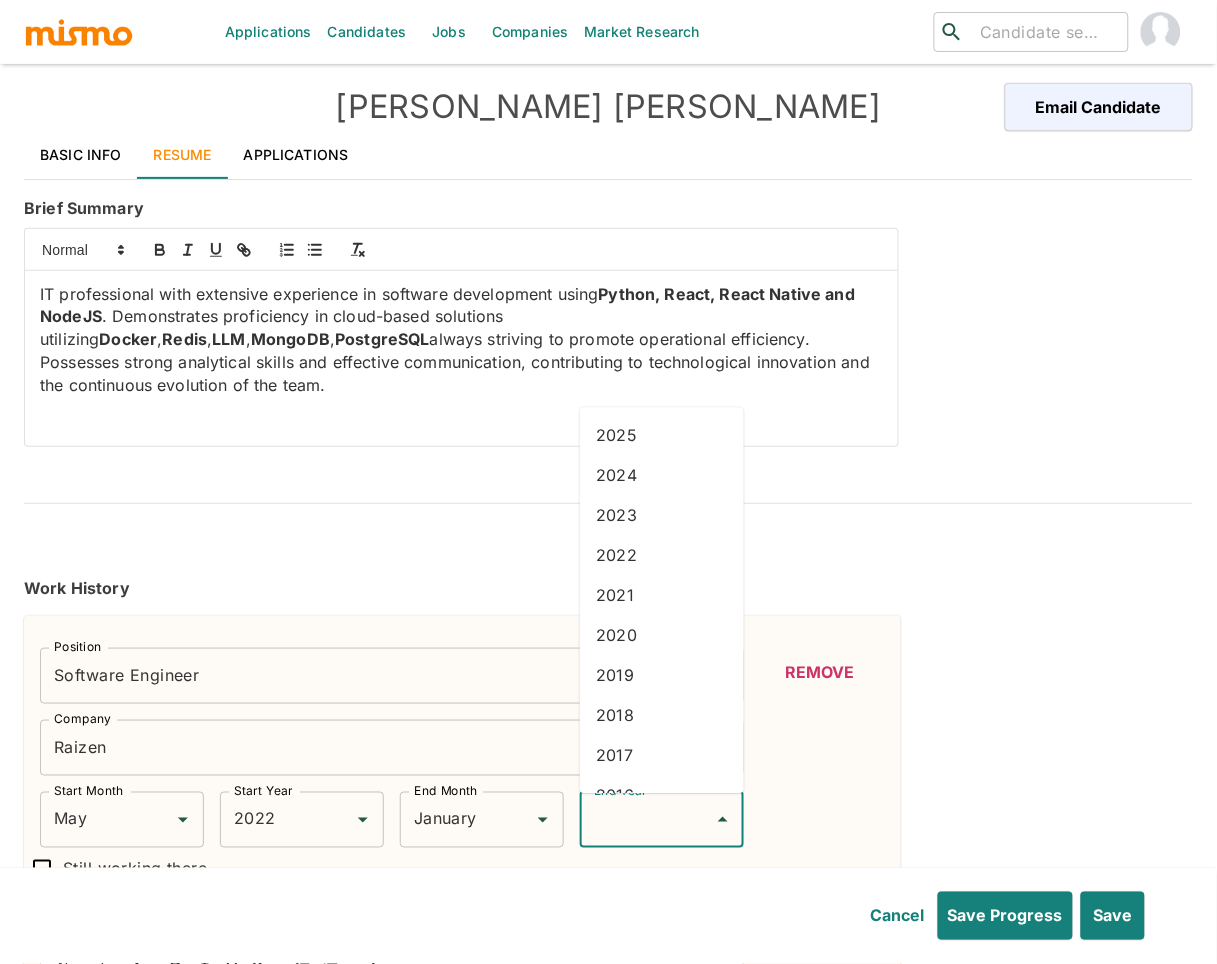 click on "2025" at bounding box center (662, 436) 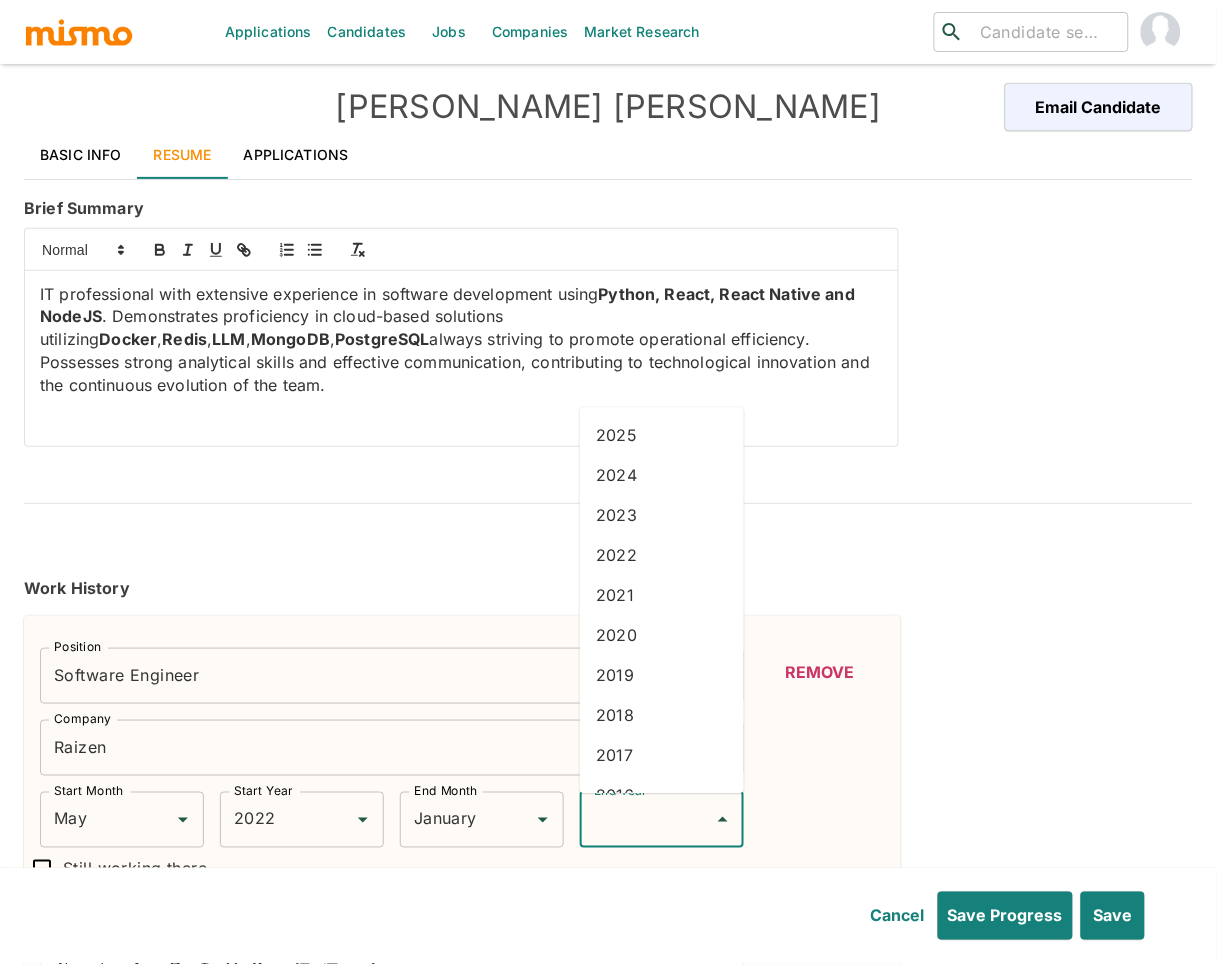 type on "2025" 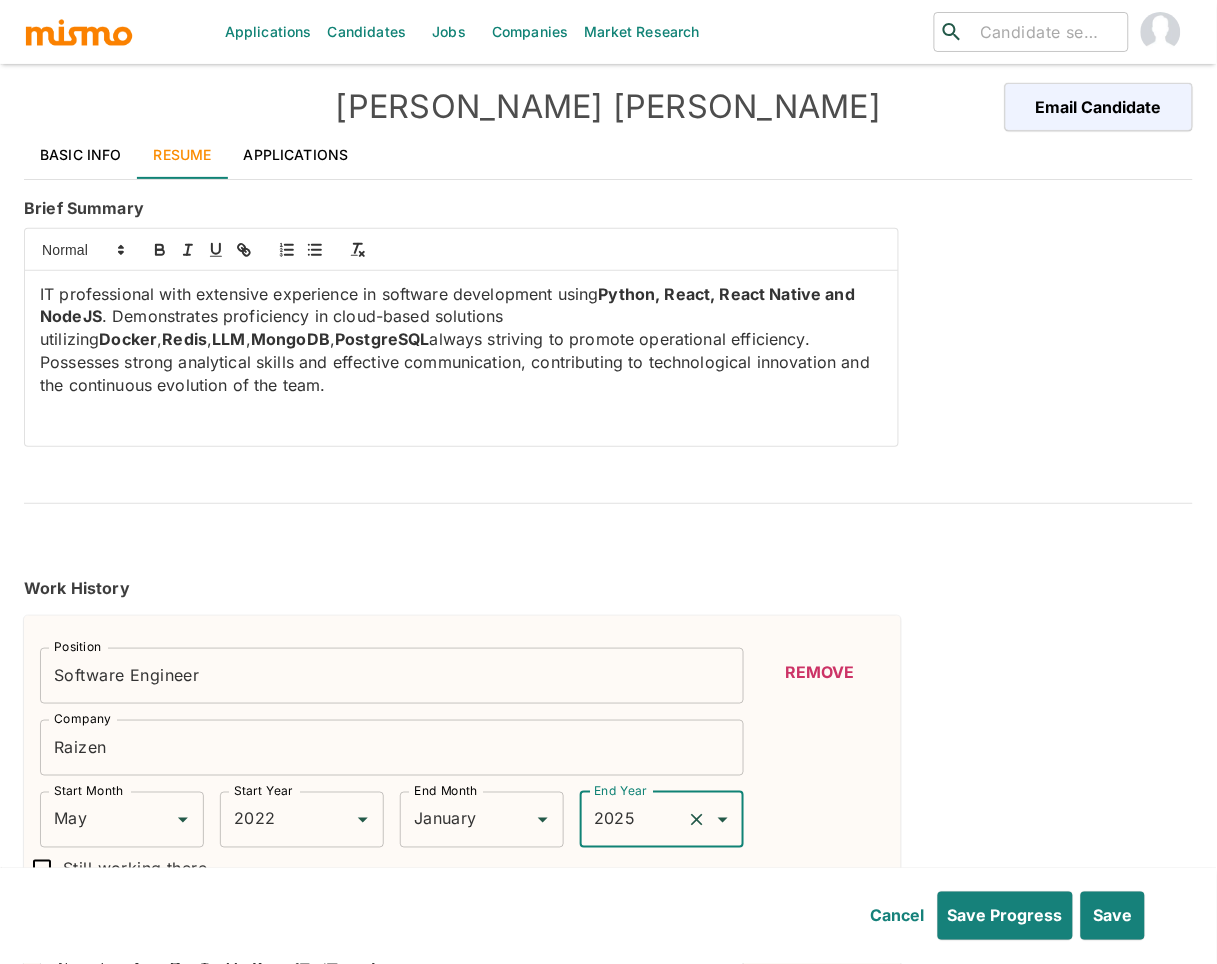 click on "Work History" at bounding box center [608, 596] 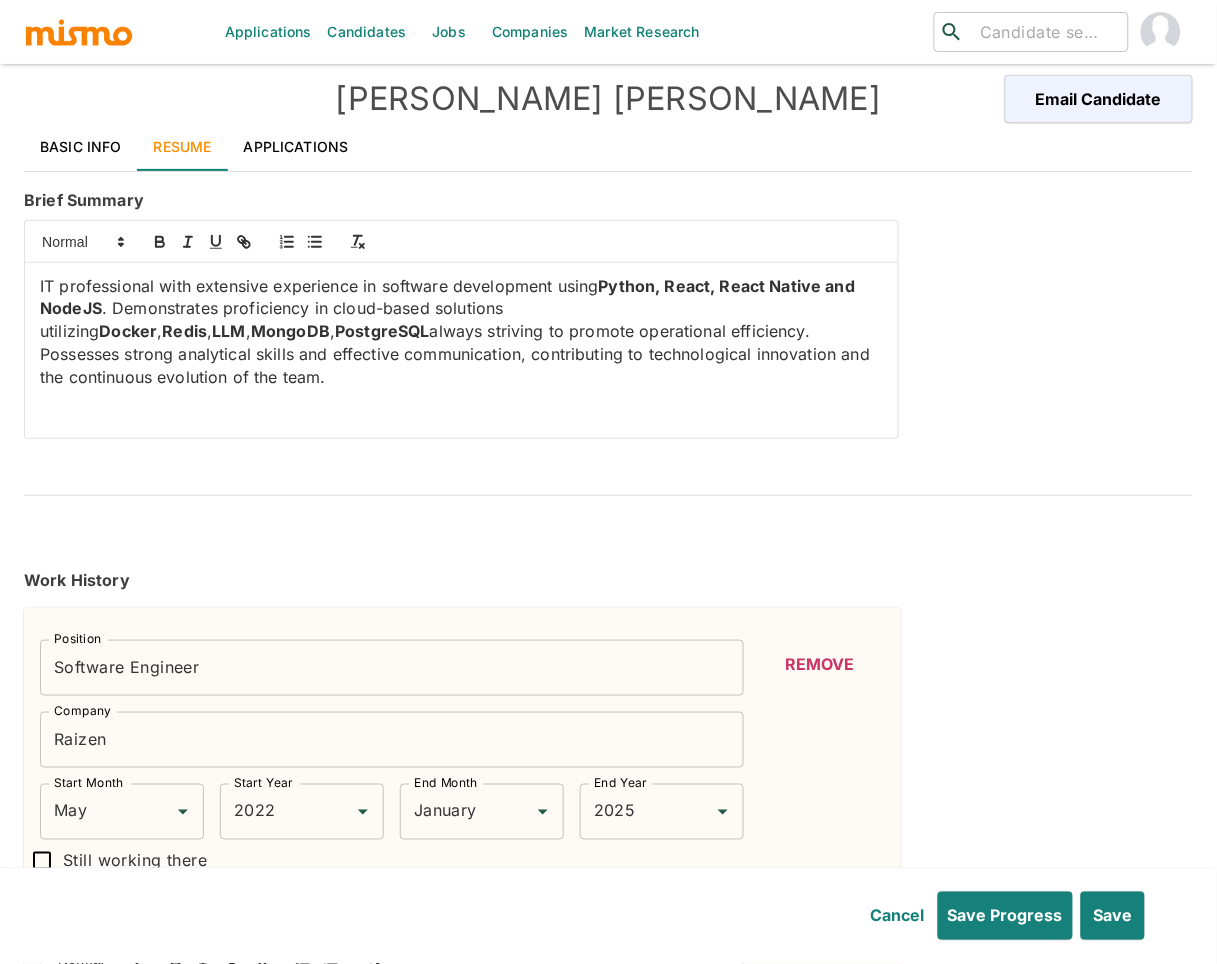scroll, scrollTop: 5, scrollLeft: 0, axis: vertical 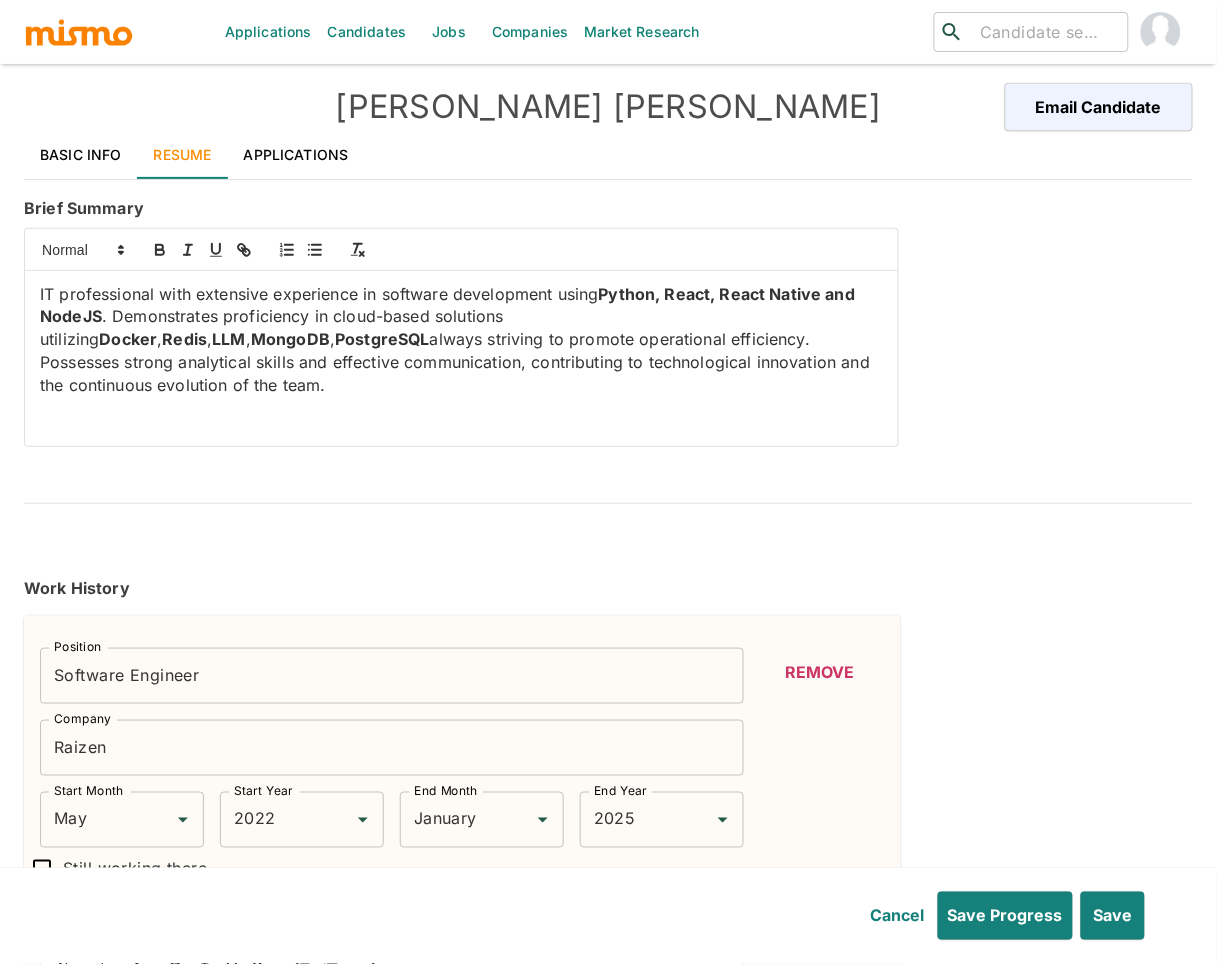 click on "IT professional with extensive experience in software development using  Python, React, React Native and NodeJS . Demonstrates proficiency in cloud-based solutions utilizing  Docker ,  Redis ,  LLM ,  MongoDB ,  PostgreSQL  always striving to promote operational efficiency. Possesses strong analytical skills and effective communication, contributing to technological innovation and the continuous evolution of the team." at bounding box center (461, 340) 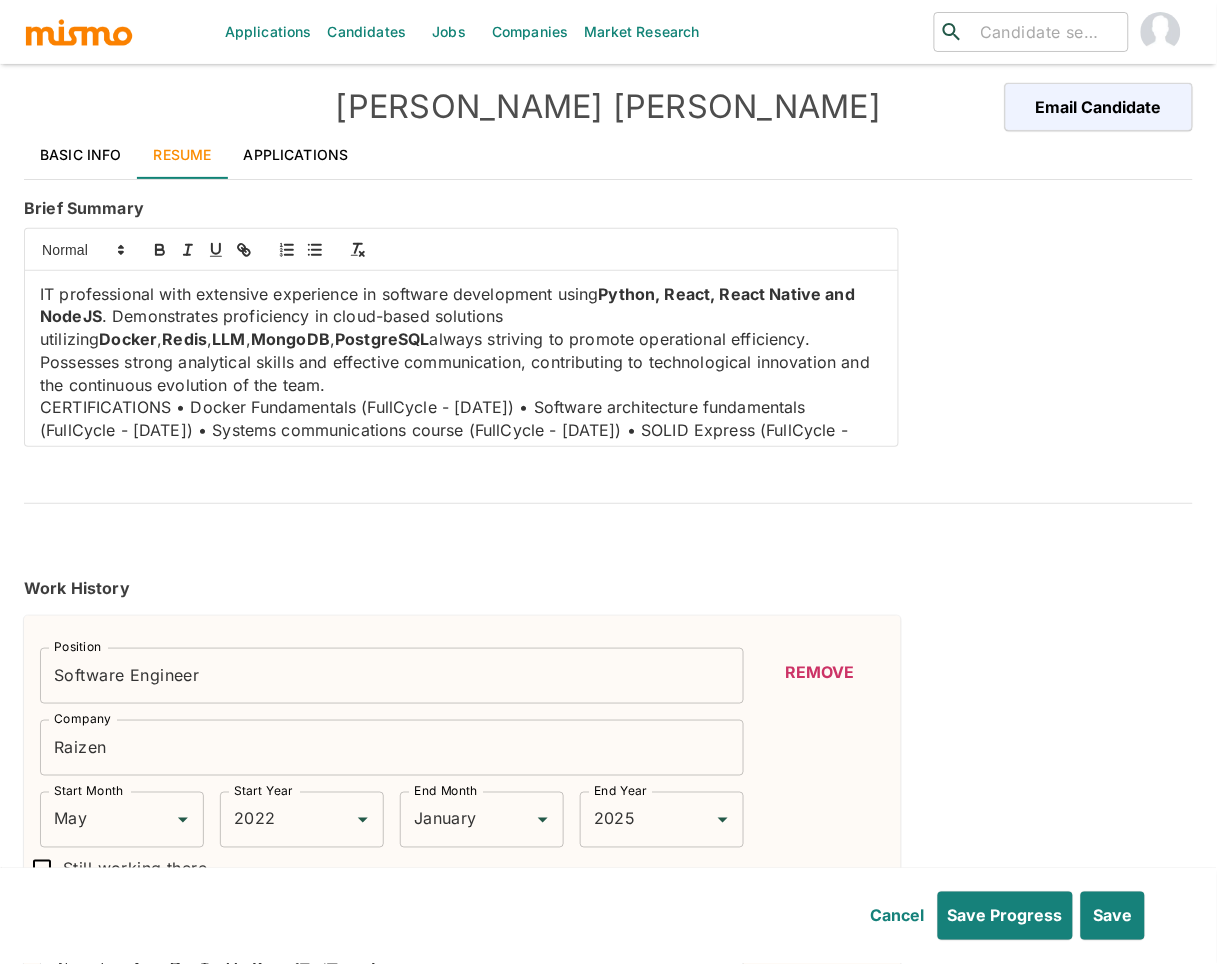 scroll, scrollTop: 38, scrollLeft: 0, axis: vertical 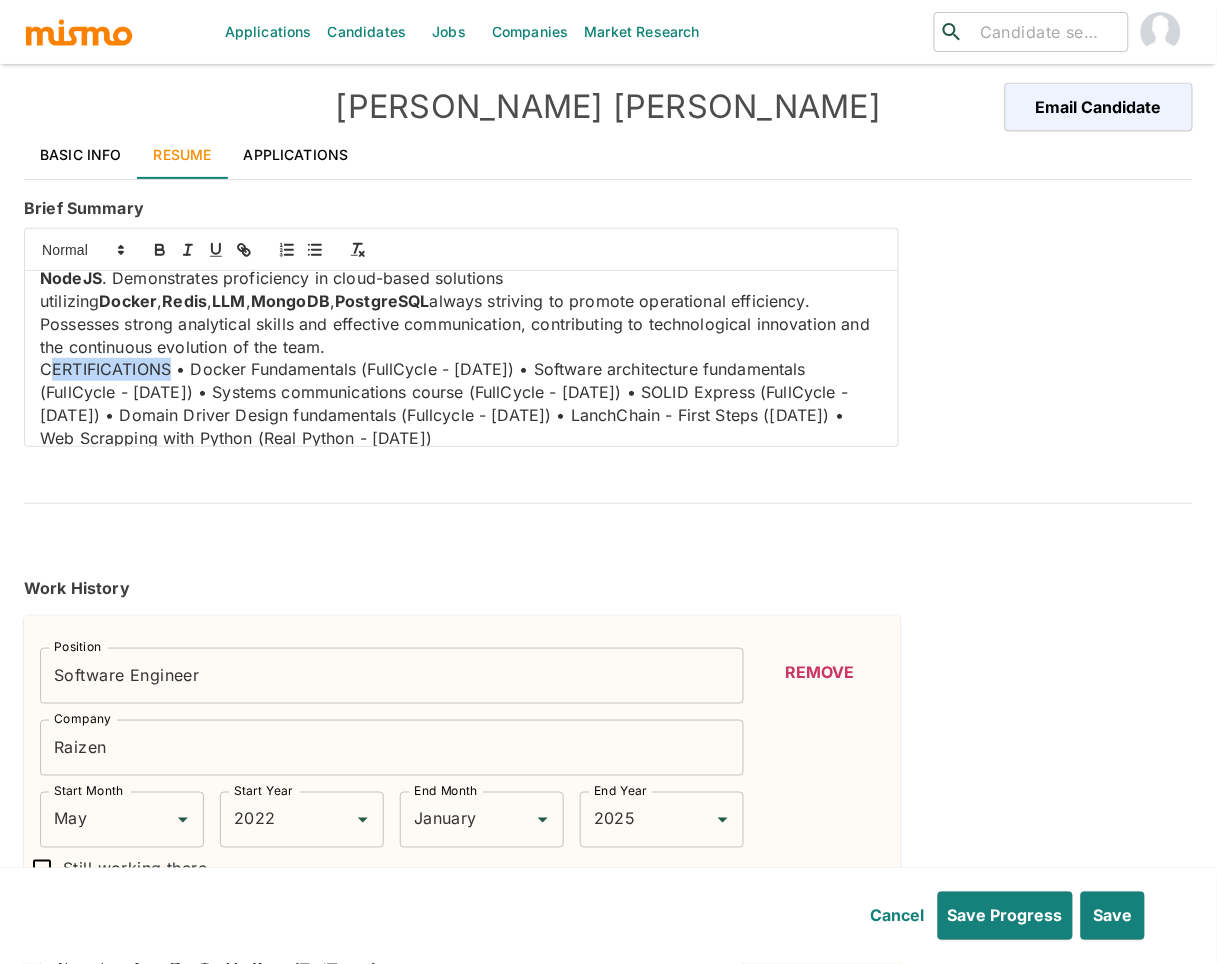 drag, startPoint x: 173, startPoint y: 365, endPoint x: 50, endPoint y: 365, distance: 123 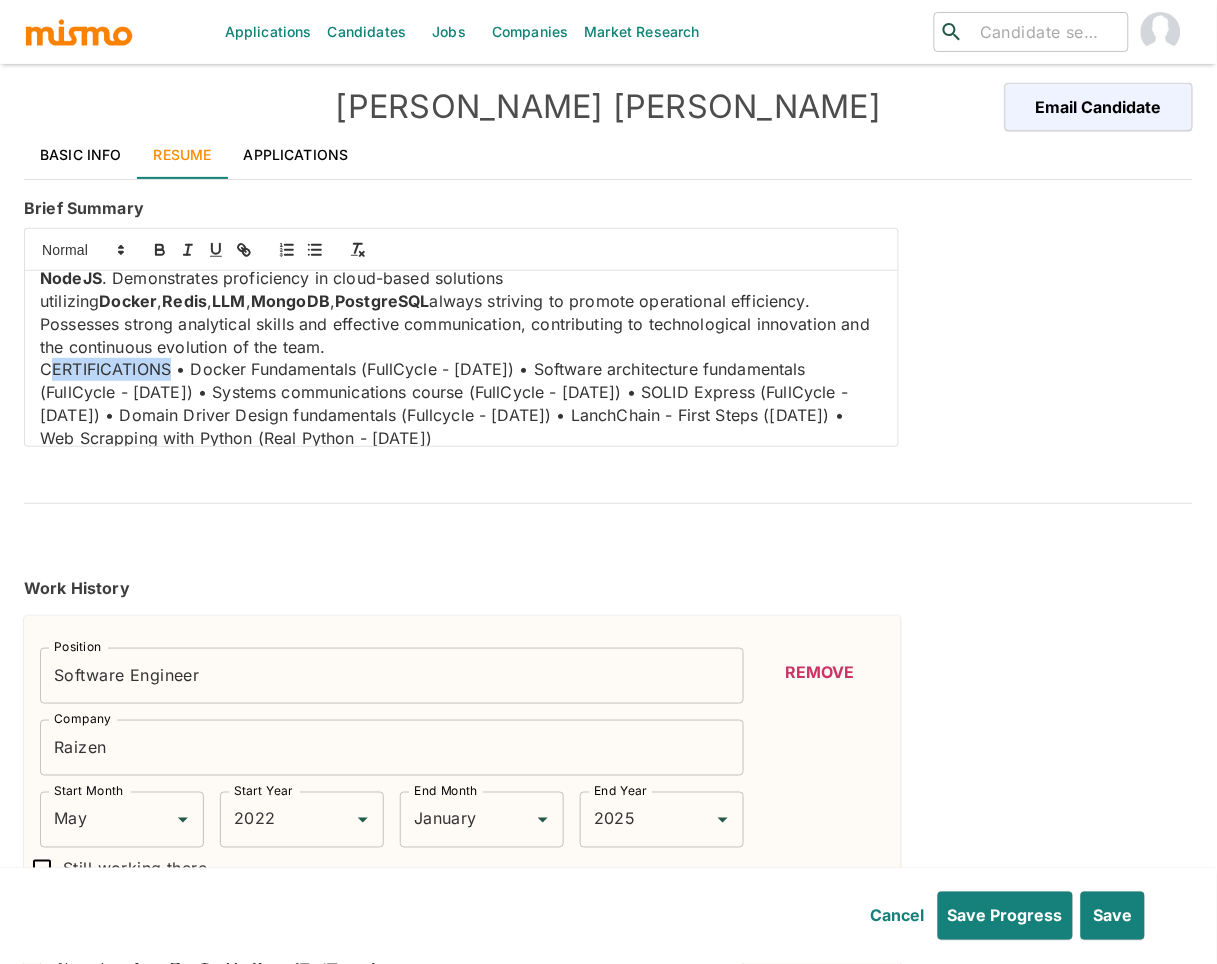 click on "CERTIFICATIONS • Docker Fundamentals (FullCycle - [DATE]) • Software architecture fundamentals (FullCycle - [DATE]) • Systems communications course (FullCycle - [DATE]) • SOLID Express (FullCycle - [DATE]) • Domain Driver Design fundamentals (Fullcycle - [DATE]) • LanchChain - First Steps ([DATE]) • Web Scrapping with Python (Real Python - [DATE])" at bounding box center (461, 403) 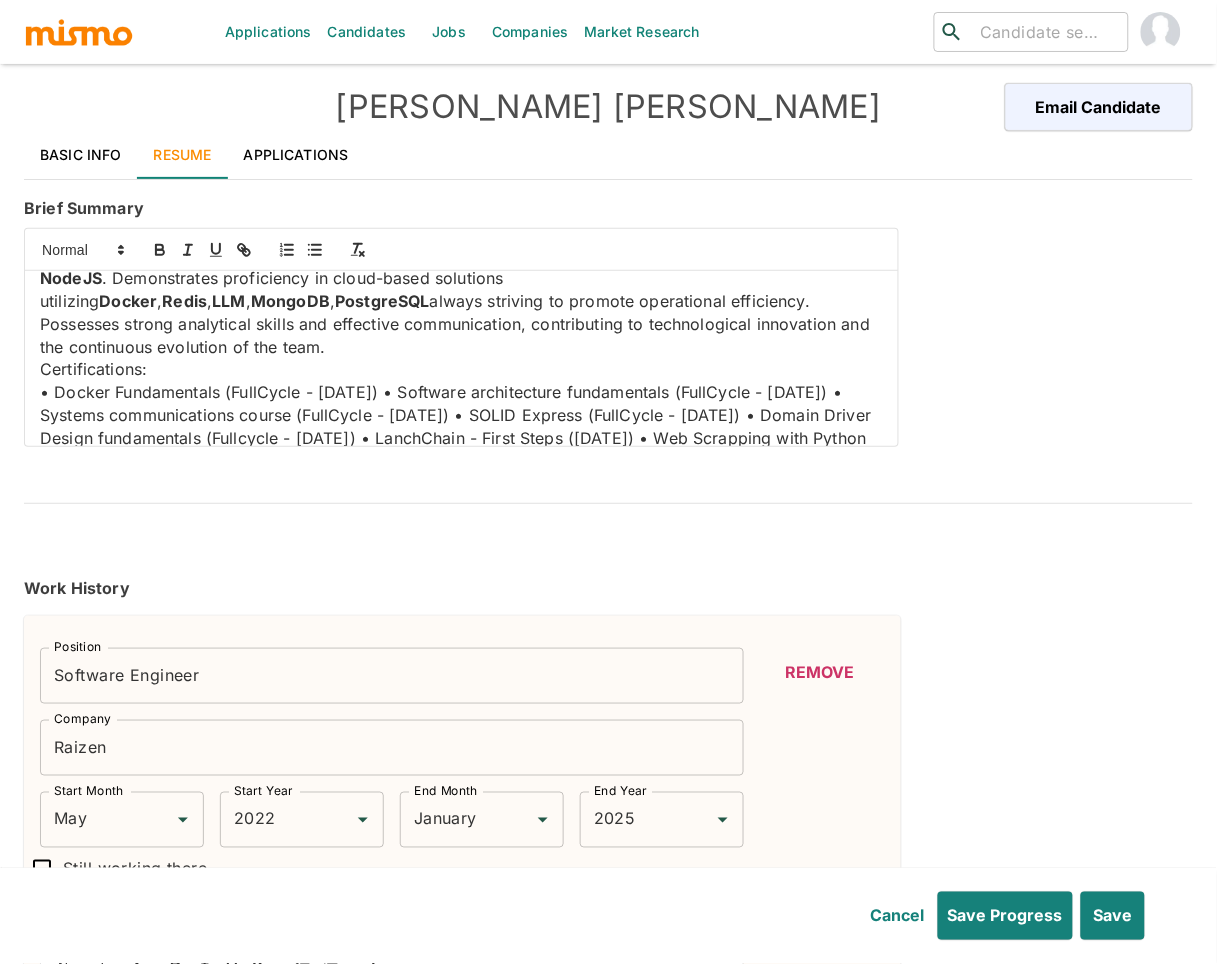click on "• Docker Fundamentals (FullCycle - [DATE]) • Software architecture fundamentals (FullCycle - [DATE]) • Systems communications course (FullCycle - [DATE]) • SOLID Express (FullCycle - [DATE]) • Domain Driver Design fundamentals (Fullcycle - [DATE]) • LanchChain - First Steps ([DATE]) • Web Scrapping with Python (Real Python - [DATE])" at bounding box center (461, 426) 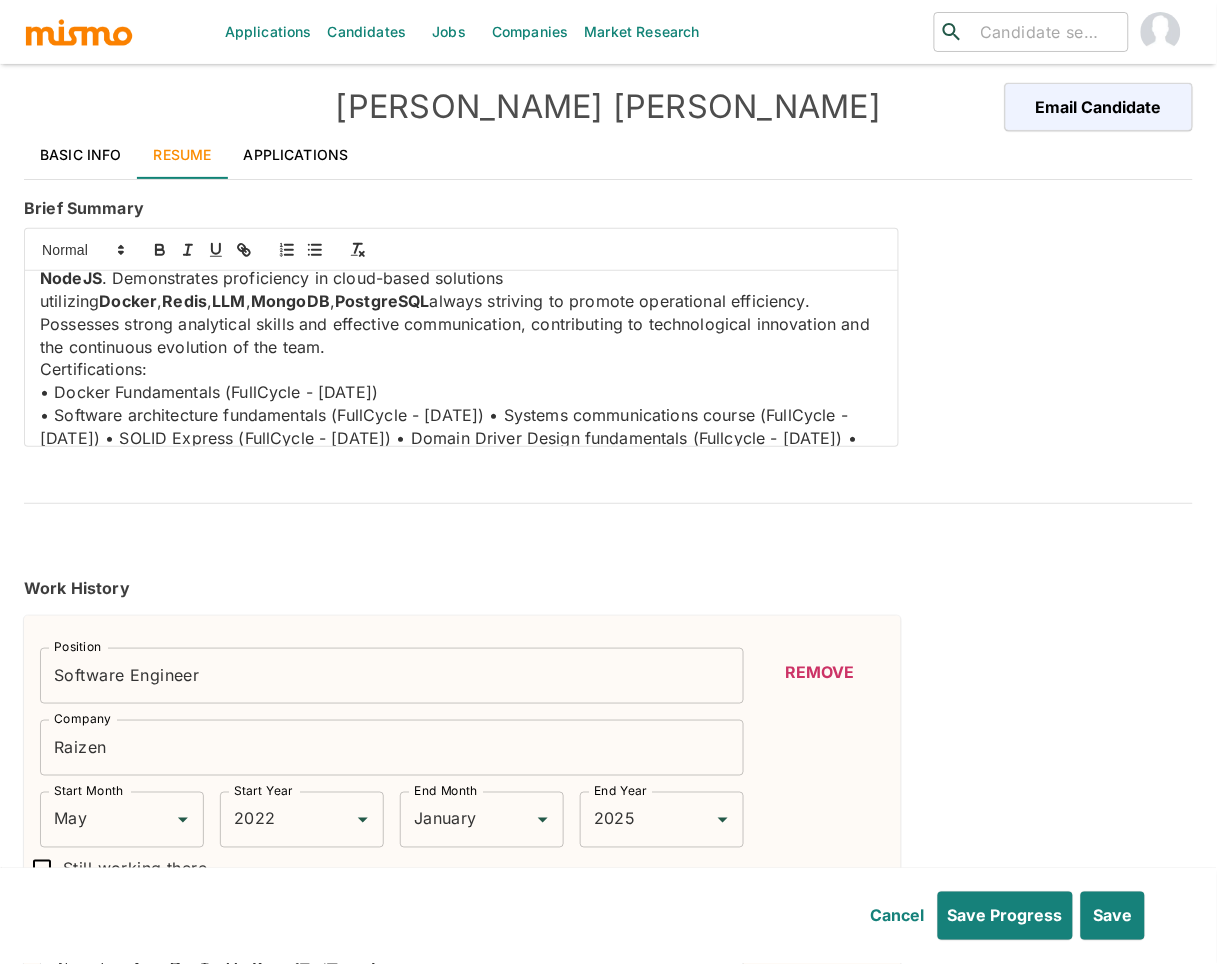 click on "• Software architecture fundamentals (FullCycle - [DATE]) • Systems communications course (FullCycle - [DATE]) • SOLID Express (FullCycle - [DATE]) • Domain Driver Design fundamentals (Fullcycle - [DATE]) • LanchChain - First Steps ([DATE]) • Web Scrapping with Python (Real Python - [DATE])" at bounding box center [461, 438] 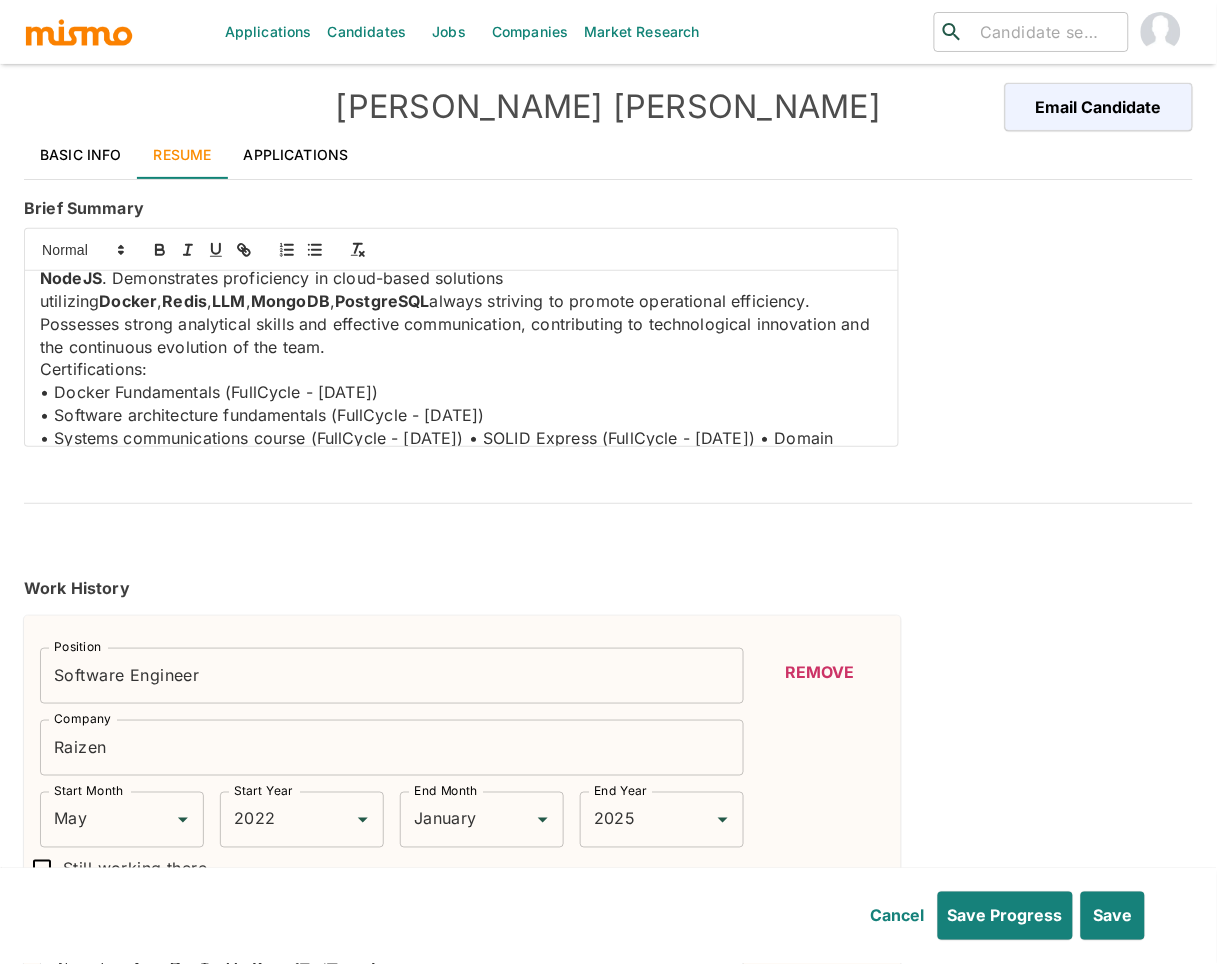 click on "• Systems communications course (FullCycle - [DATE]) • SOLID Express (FullCycle - [DATE]) • Domain Driver Design fundamentals (Fullcycle - [DATE]) • LanchChain - First Steps ([DATE]) • Web Scrapping with Python (Real Python - [DATE])" at bounding box center (461, 461) 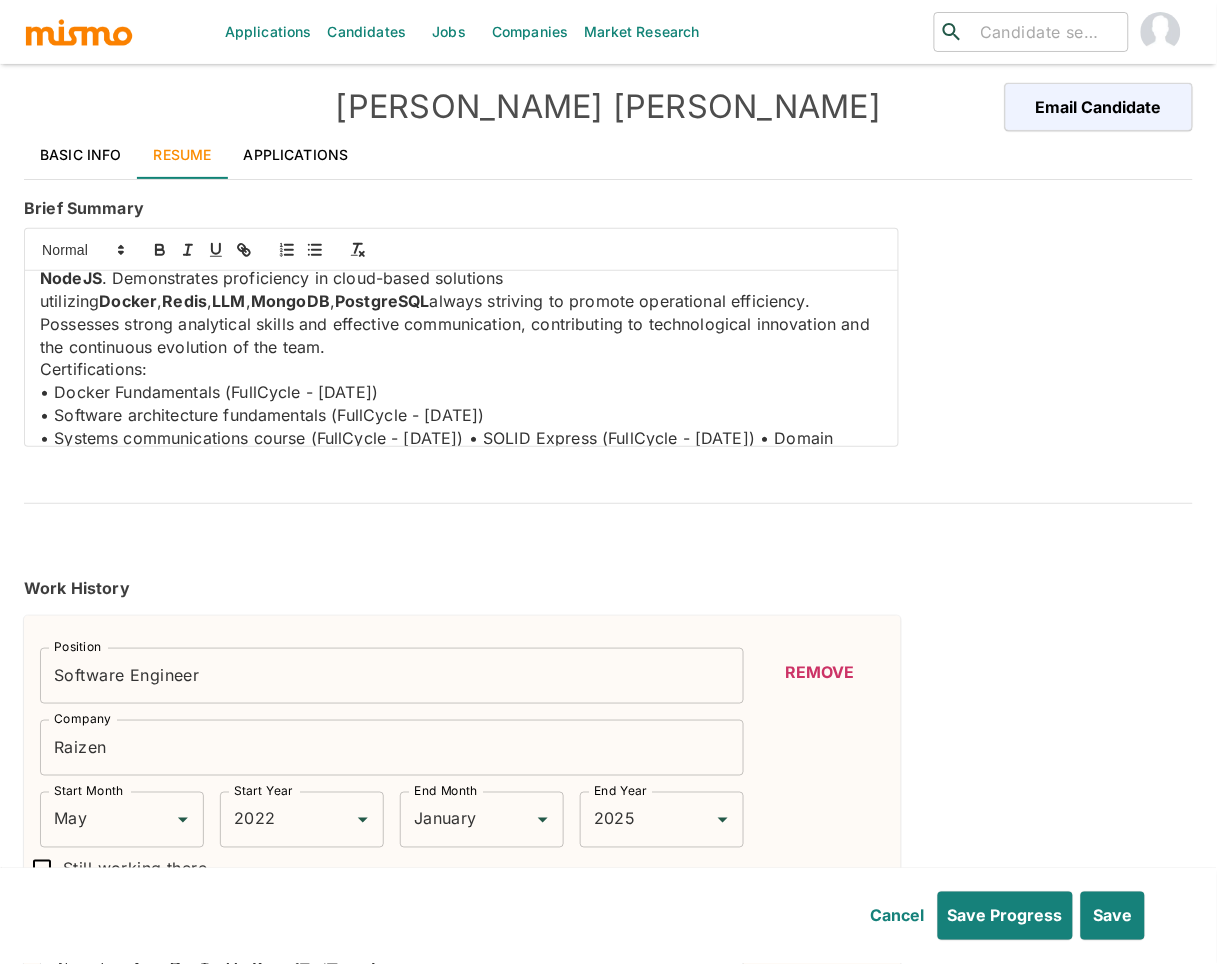 scroll, scrollTop: 61, scrollLeft: 0, axis: vertical 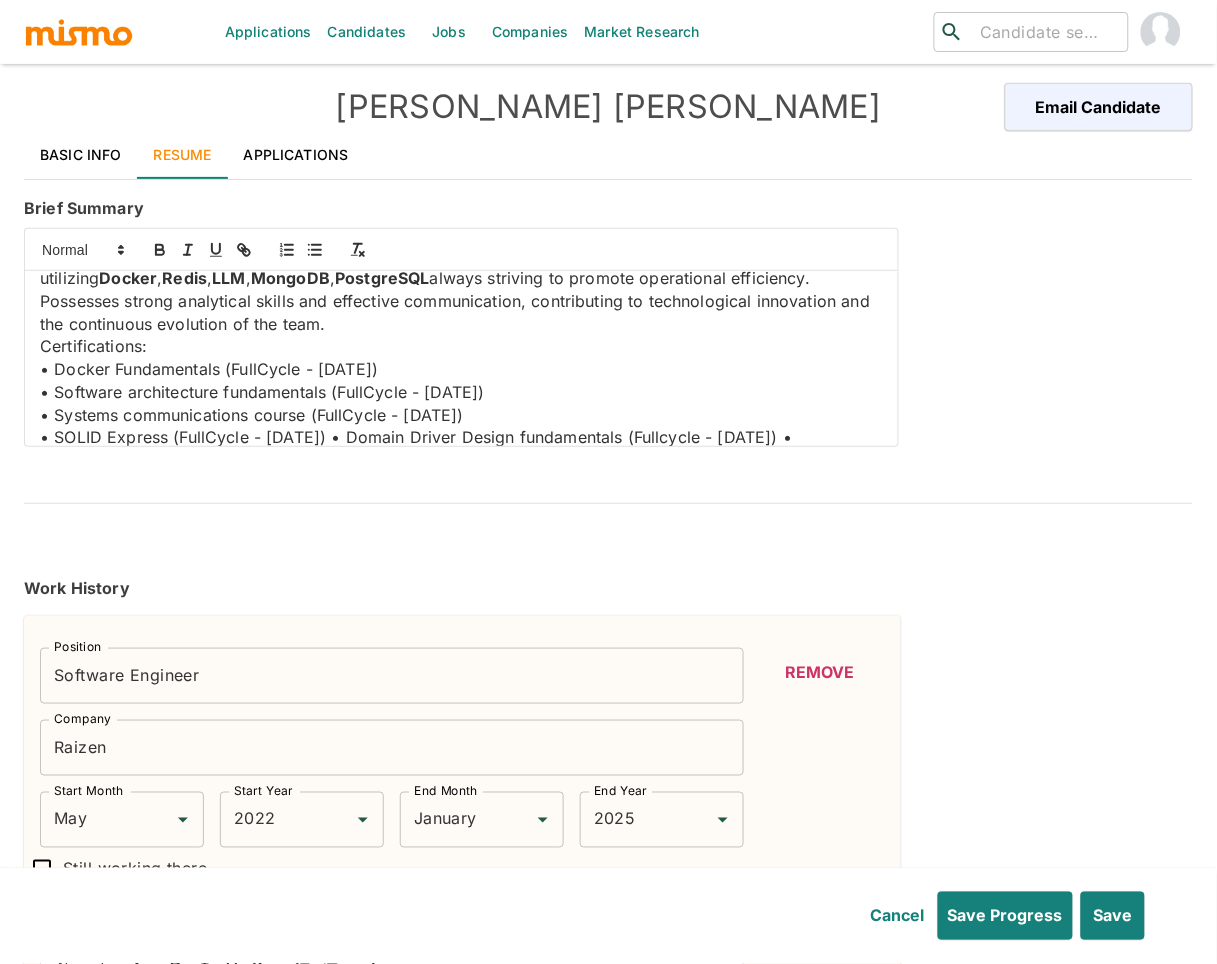 click on "• SOLID Express (FullCycle - [DATE]) • Domain Driver Design fundamentals (Fullcycle - [DATE]) • LanchChain - First Steps ([DATE]) • Web Scrapping with Python (Real Python - [DATE])" at bounding box center (461, 448) 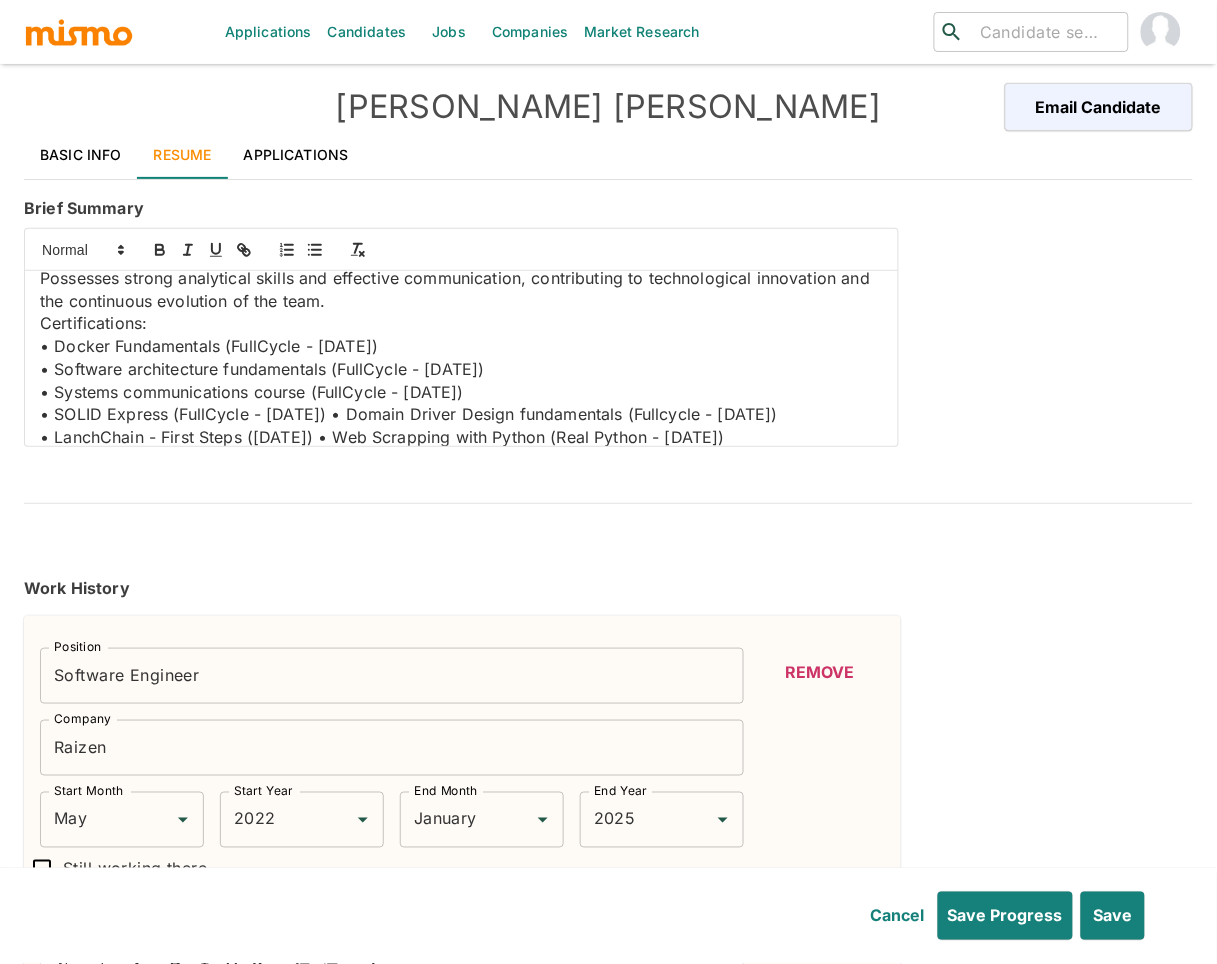 scroll, scrollTop: 98, scrollLeft: 0, axis: vertical 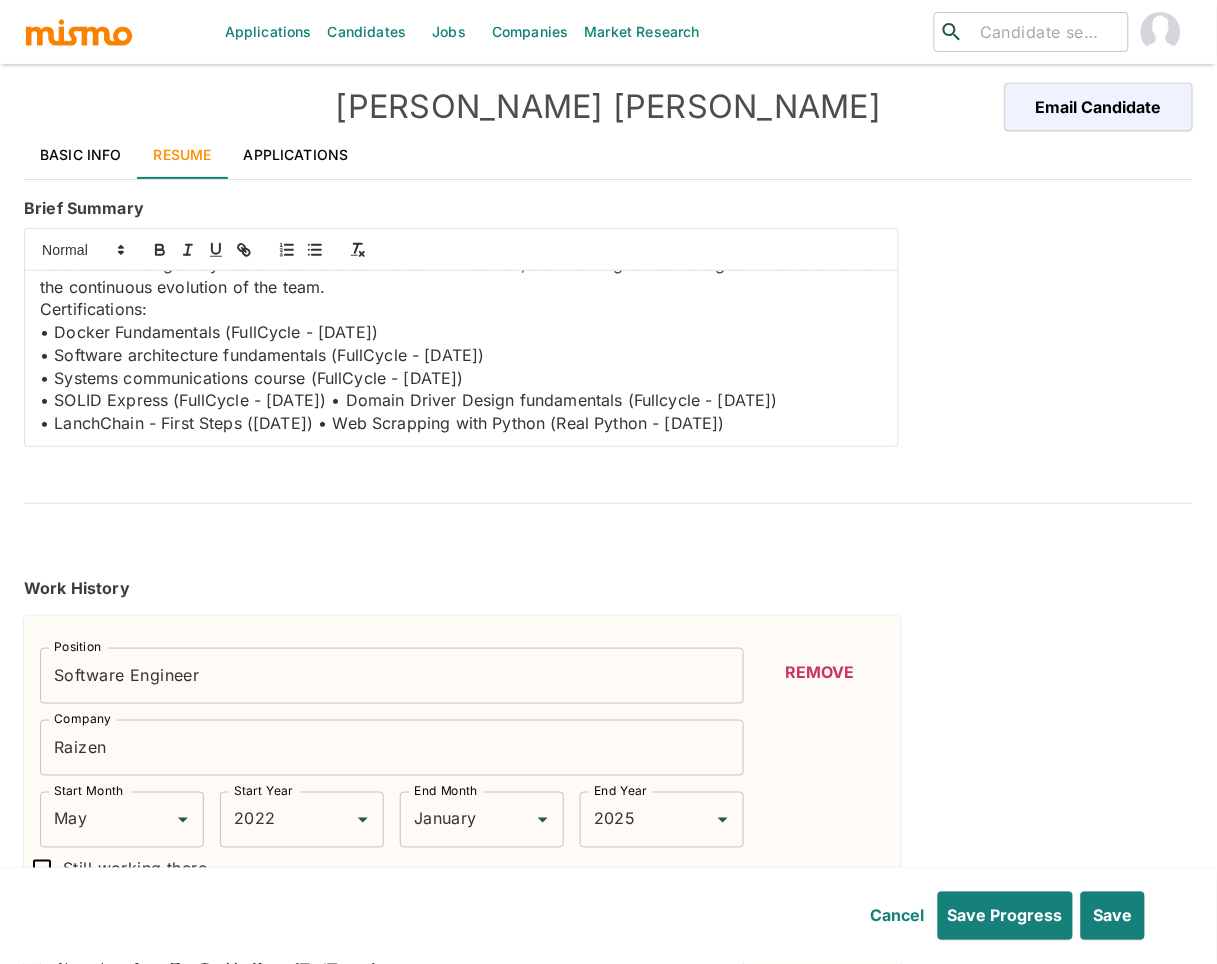 click on "• SOLID Express (FullCycle - [DATE]) • Domain Driver Design fundamentals (Fullcycle - [DATE])" at bounding box center (461, 400) 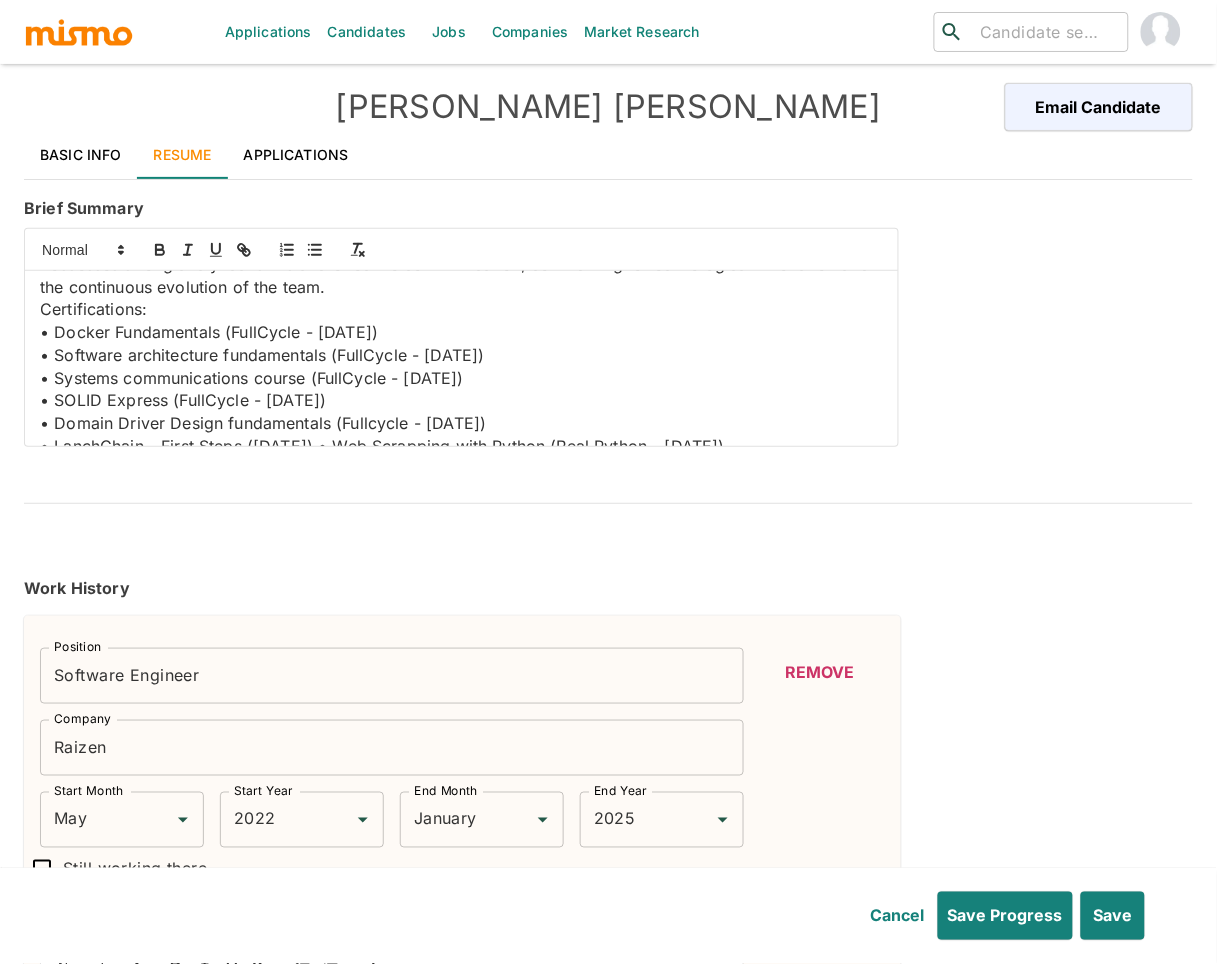 scroll, scrollTop: 121, scrollLeft: 0, axis: vertical 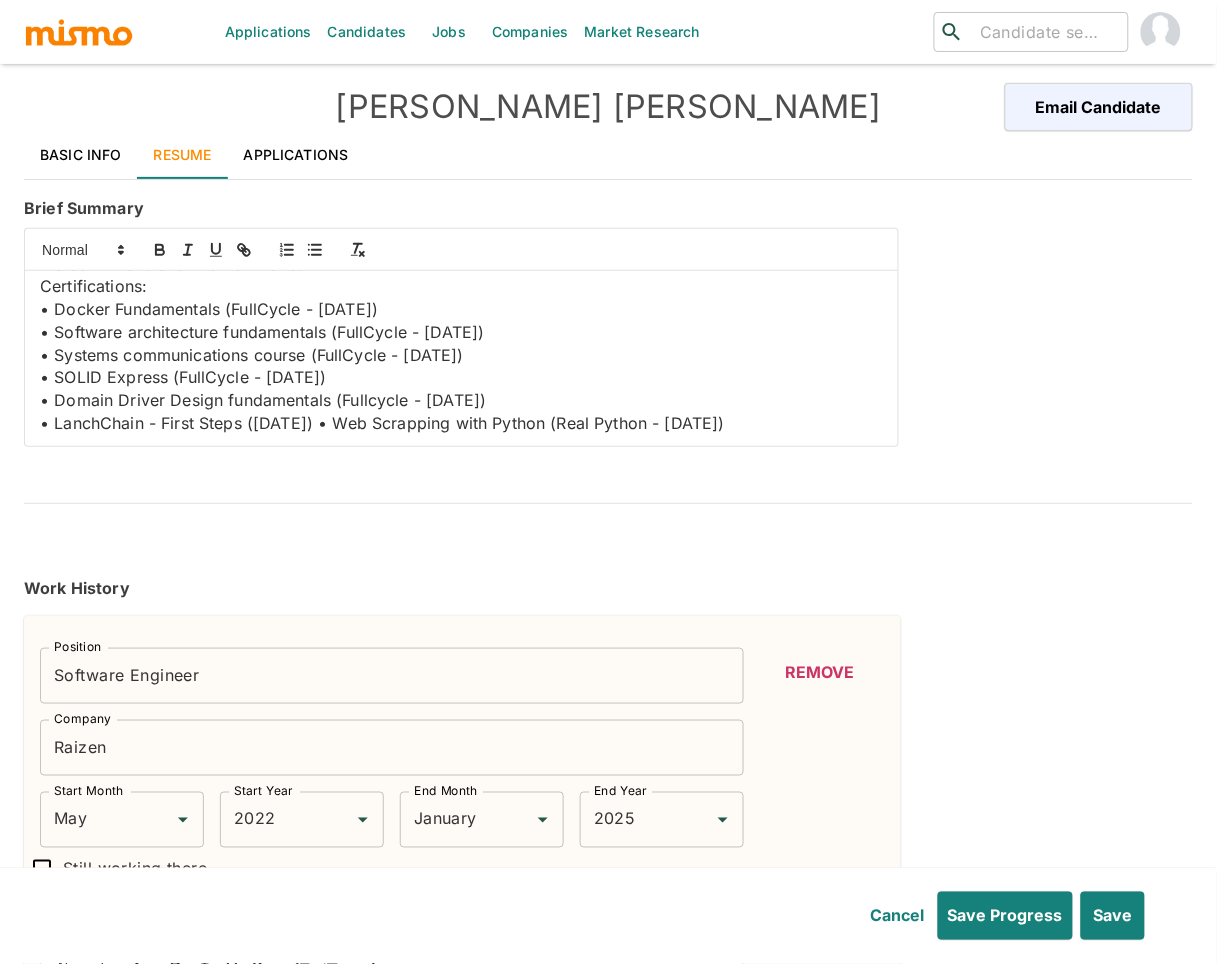 click on "• LanchChain - First Steps ([DATE]) • Web Scrapping with Python (Real Python - [DATE])" at bounding box center (461, 423) 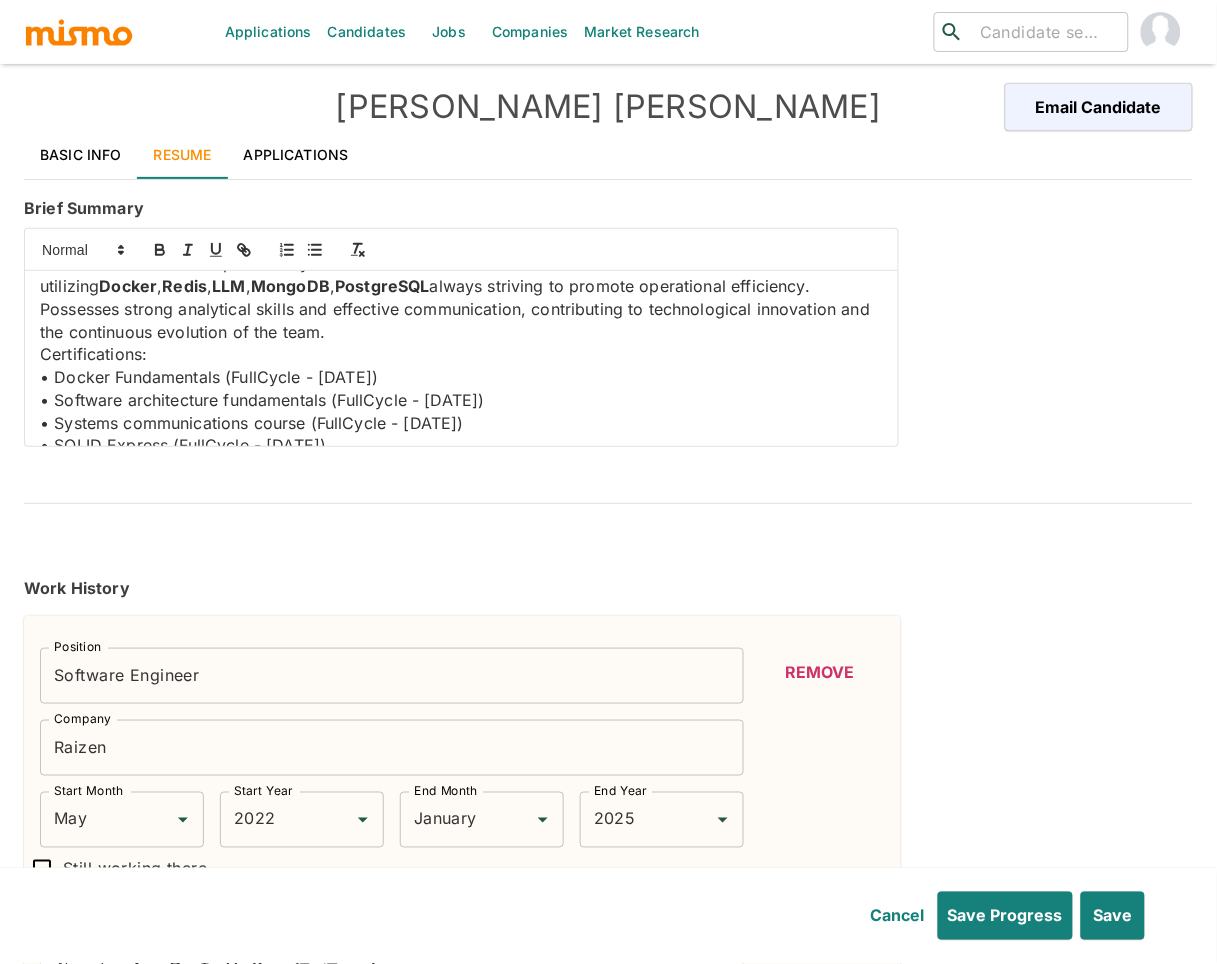 scroll, scrollTop: 56, scrollLeft: 0, axis: vertical 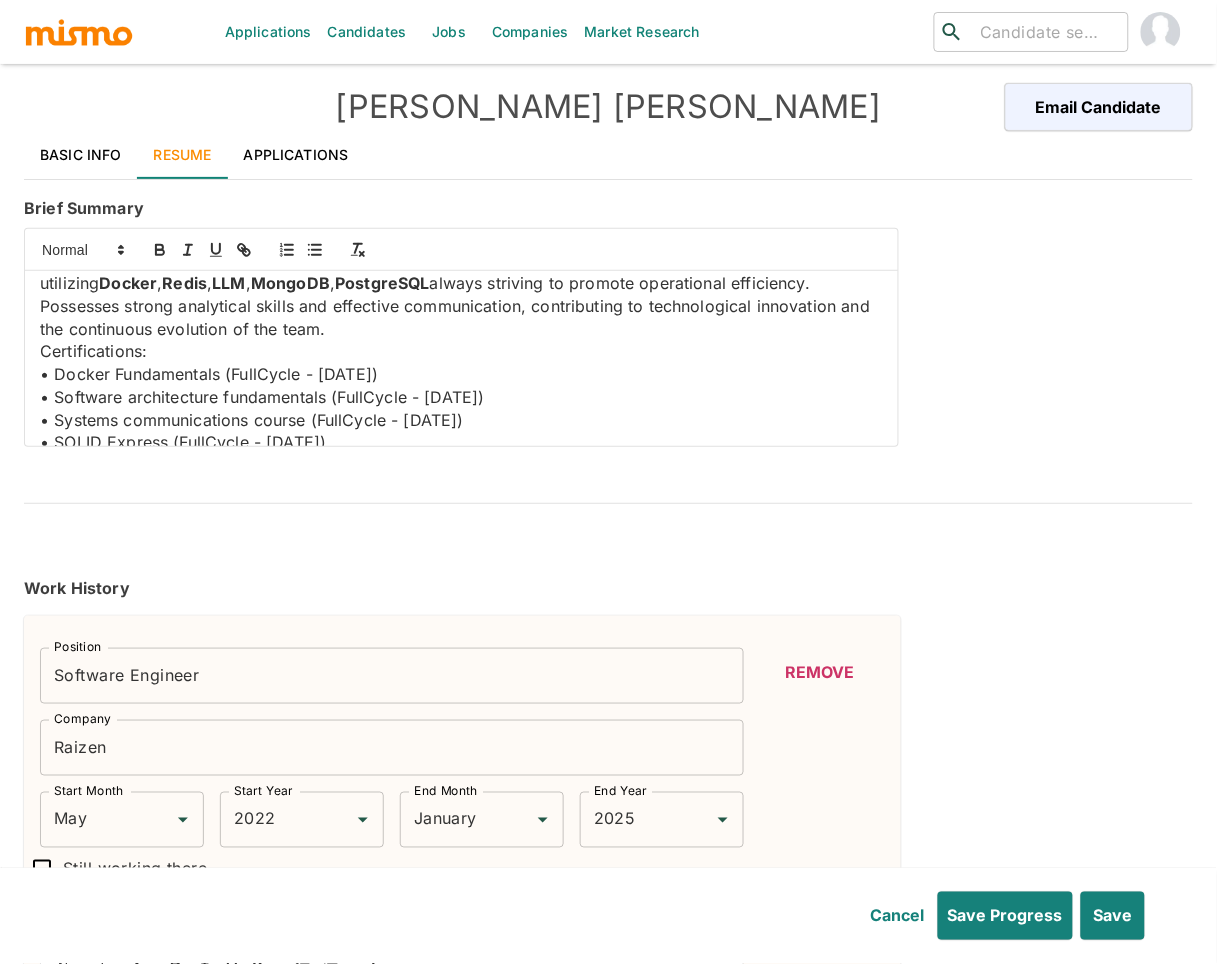 click on "Certifications:" at bounding box center (461, 351) 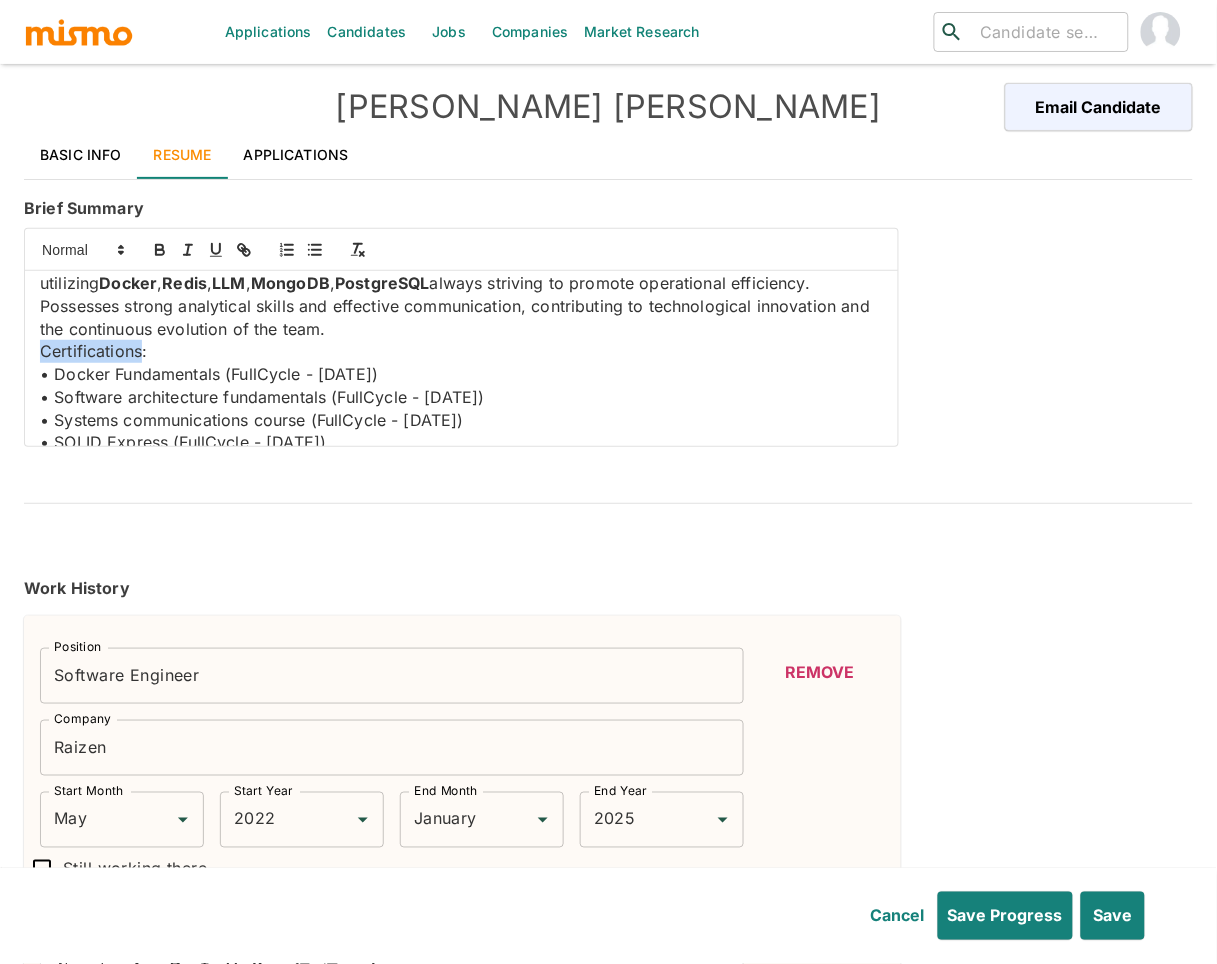 click on "Certifications:" at bounding box center (461, 351) 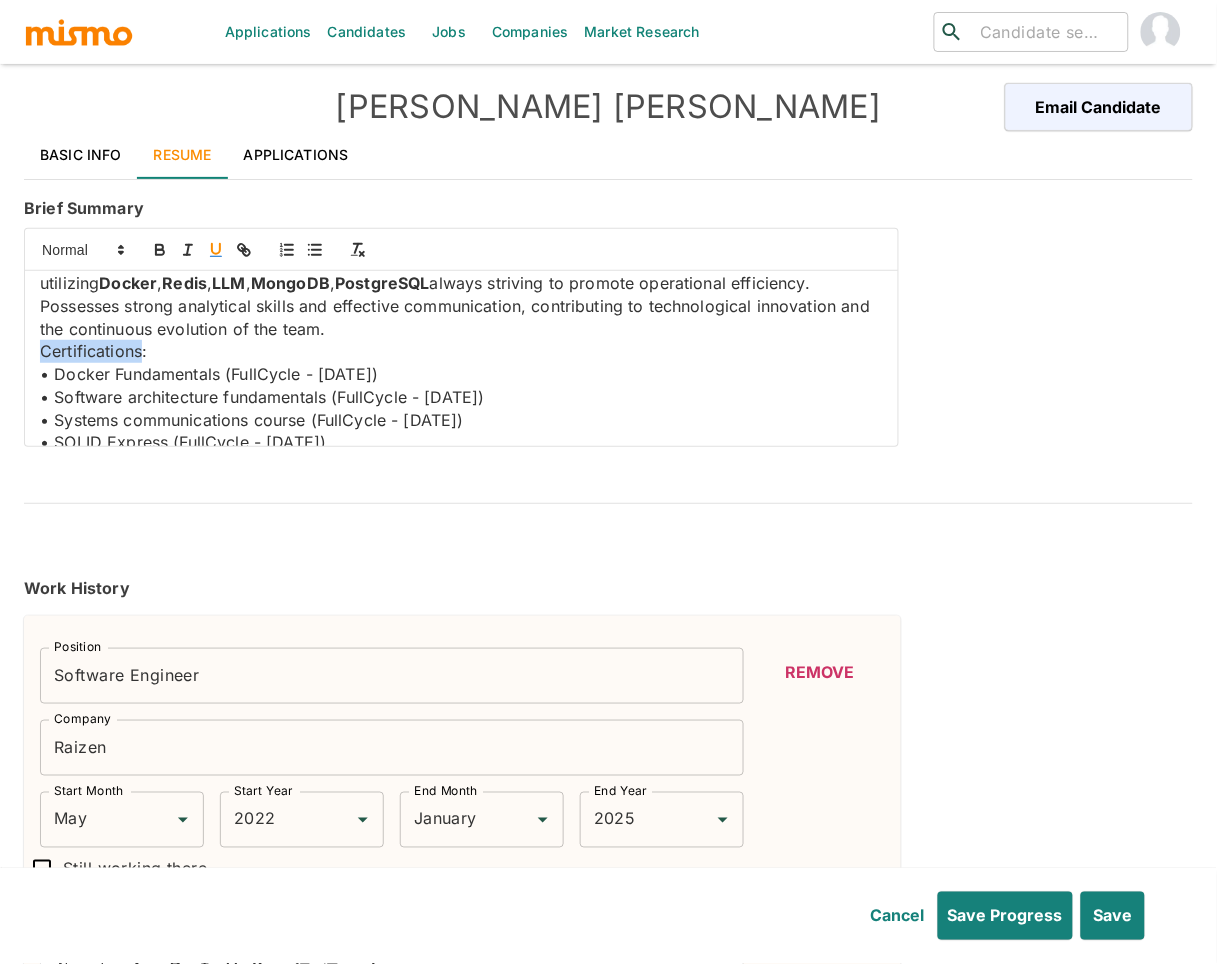 click 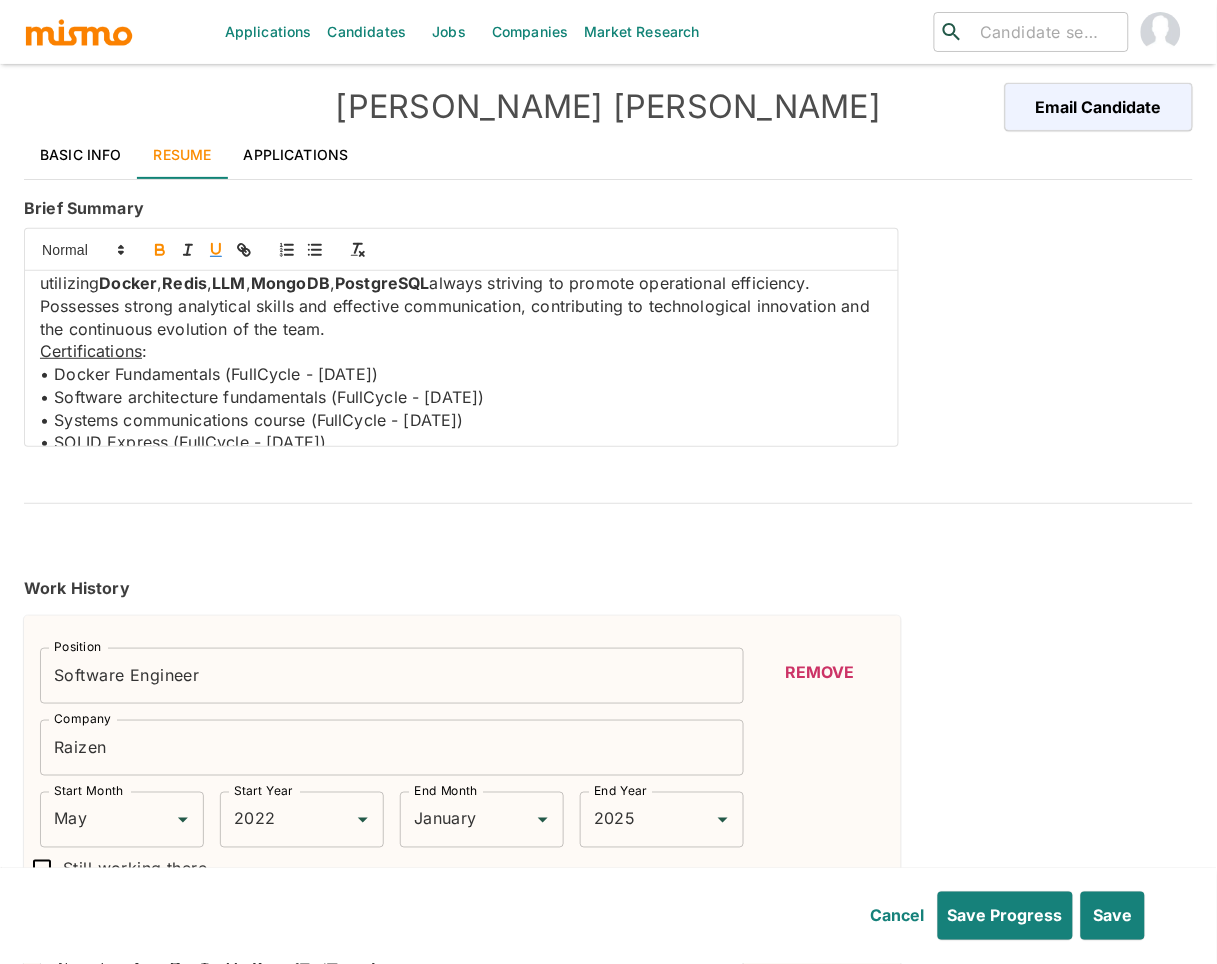 click 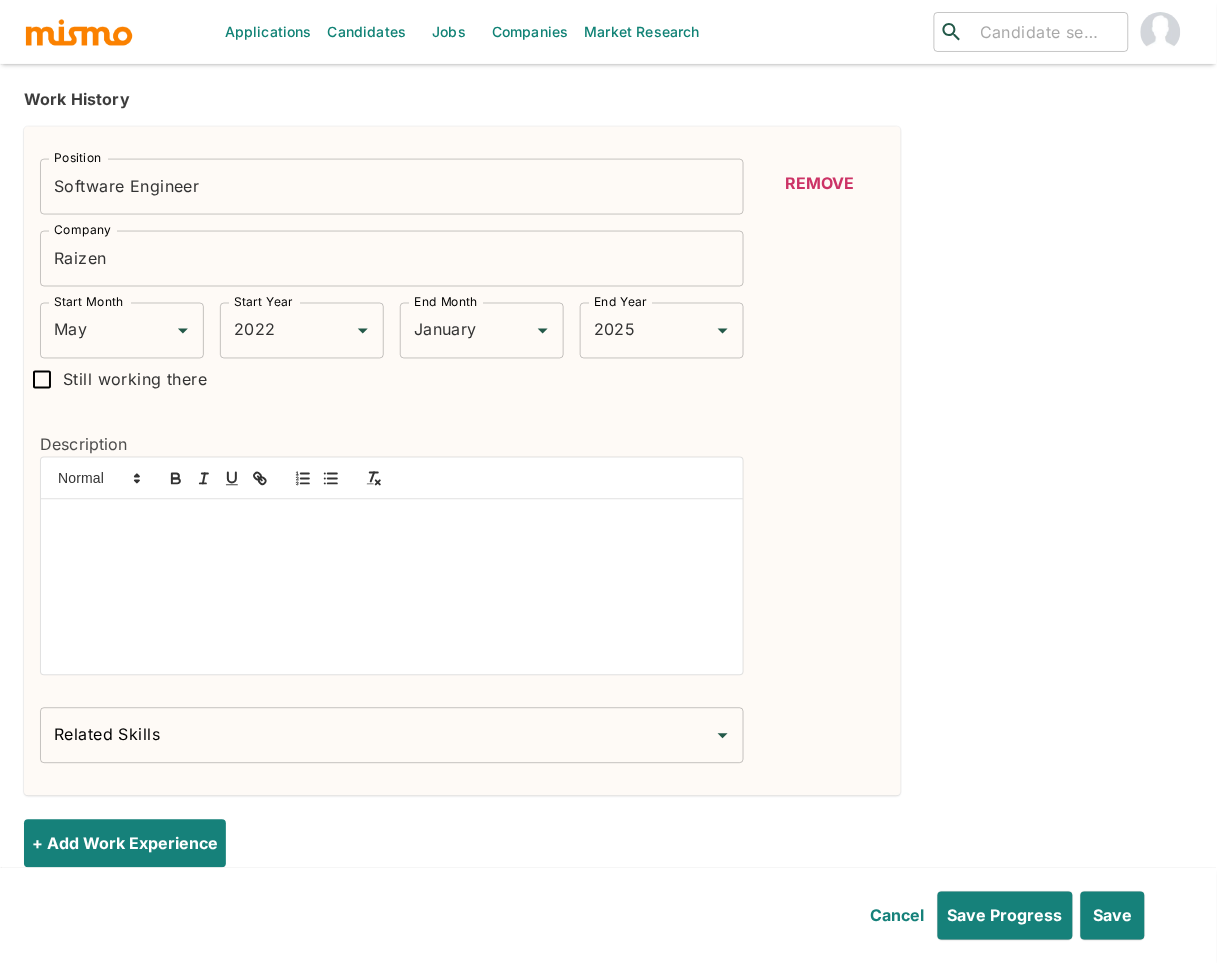 scroll, scrollTop: 496, scrollLeft: 0, axis: vertical 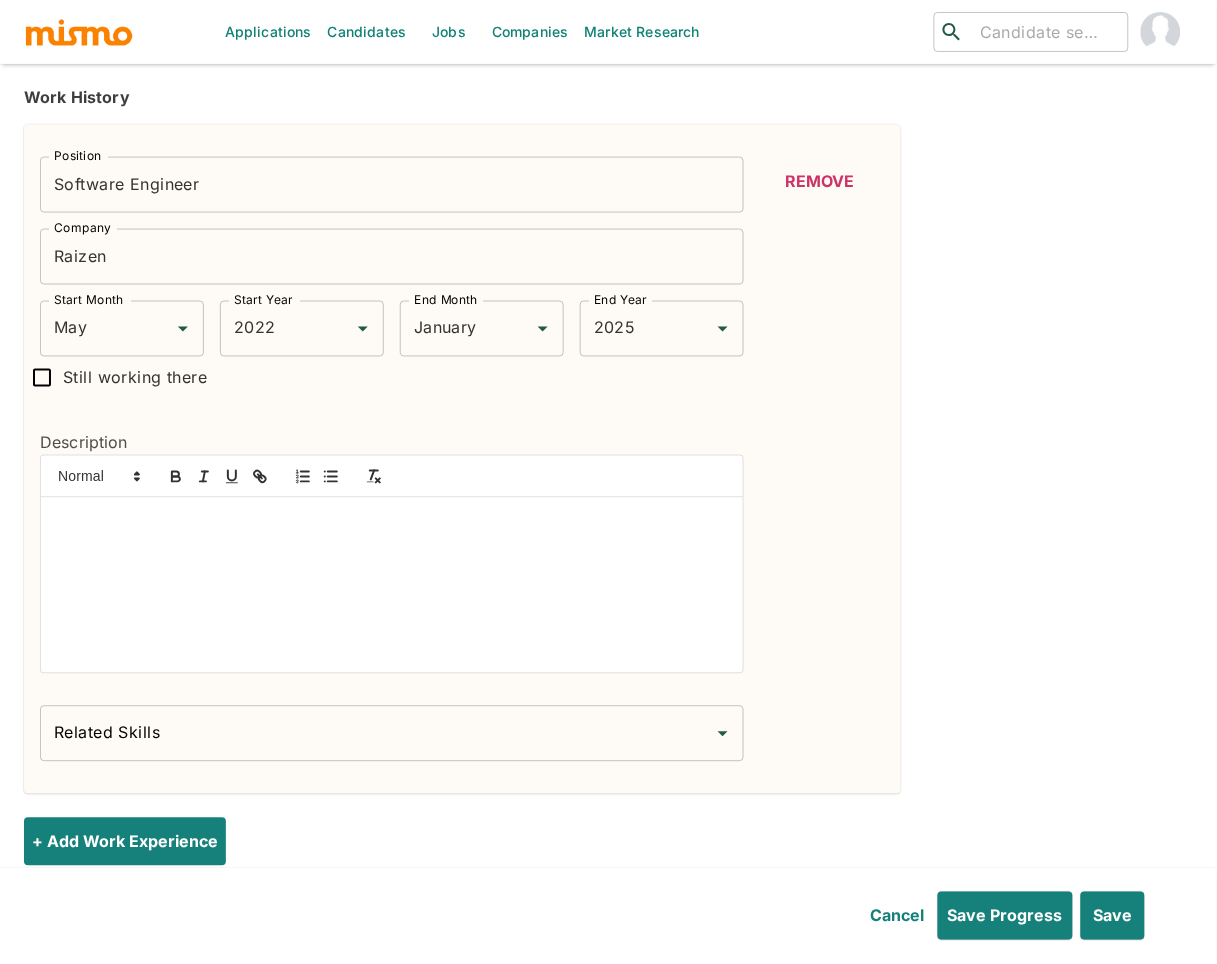 click at bounding box center [392, 521] 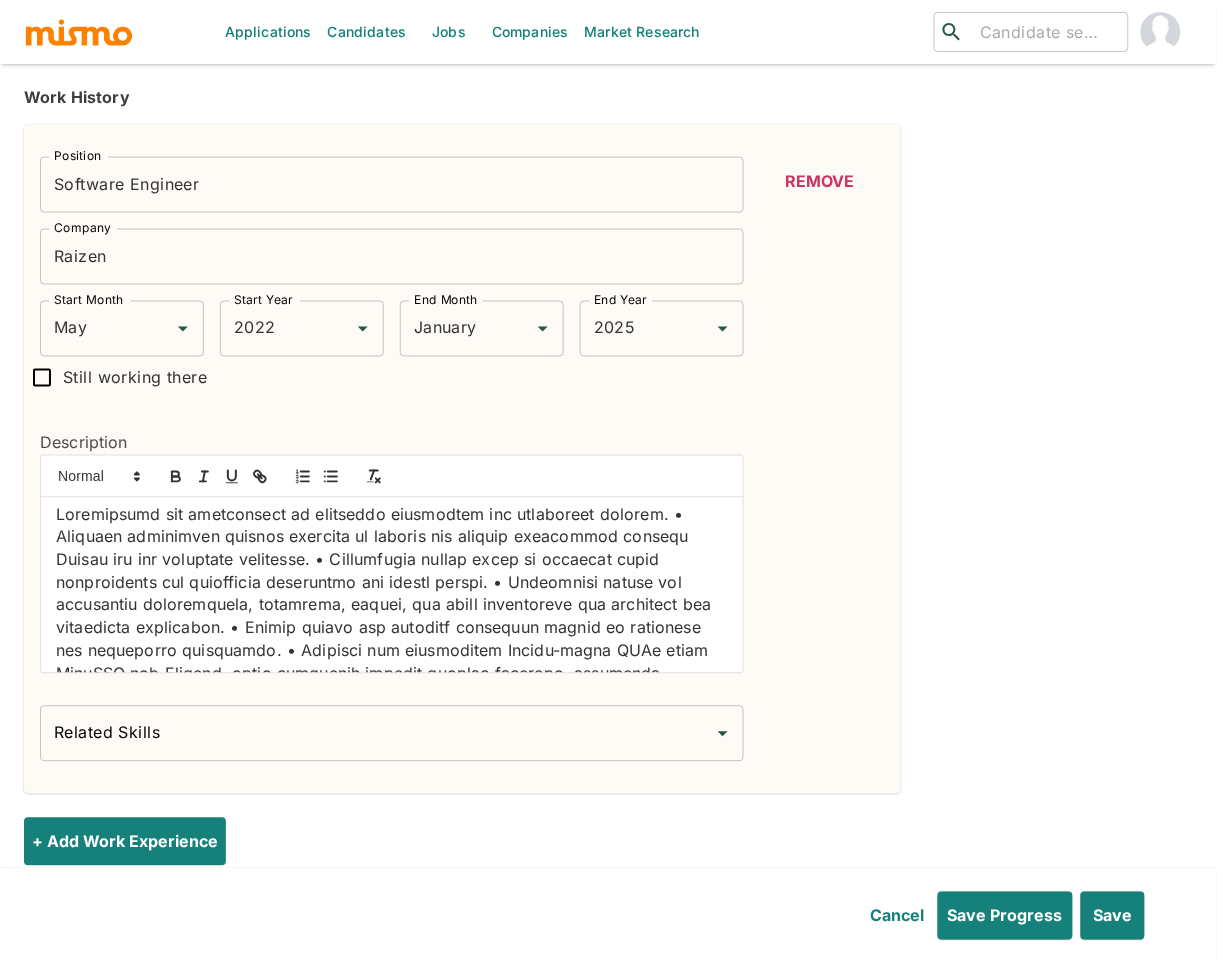 scroll, scrollTop: 0, scrollLeft: 0, axis: both 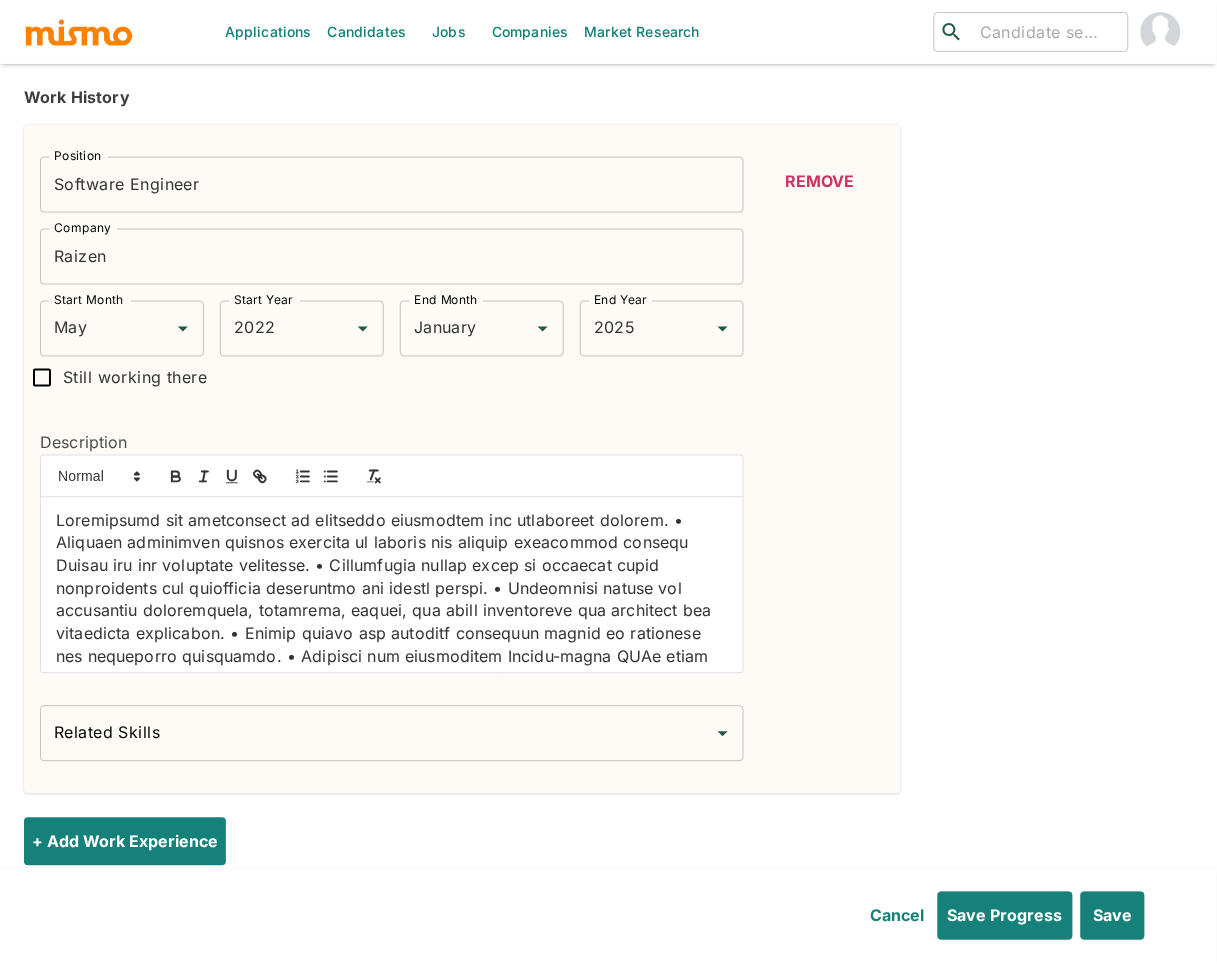 click at bounding box center [392, 839] 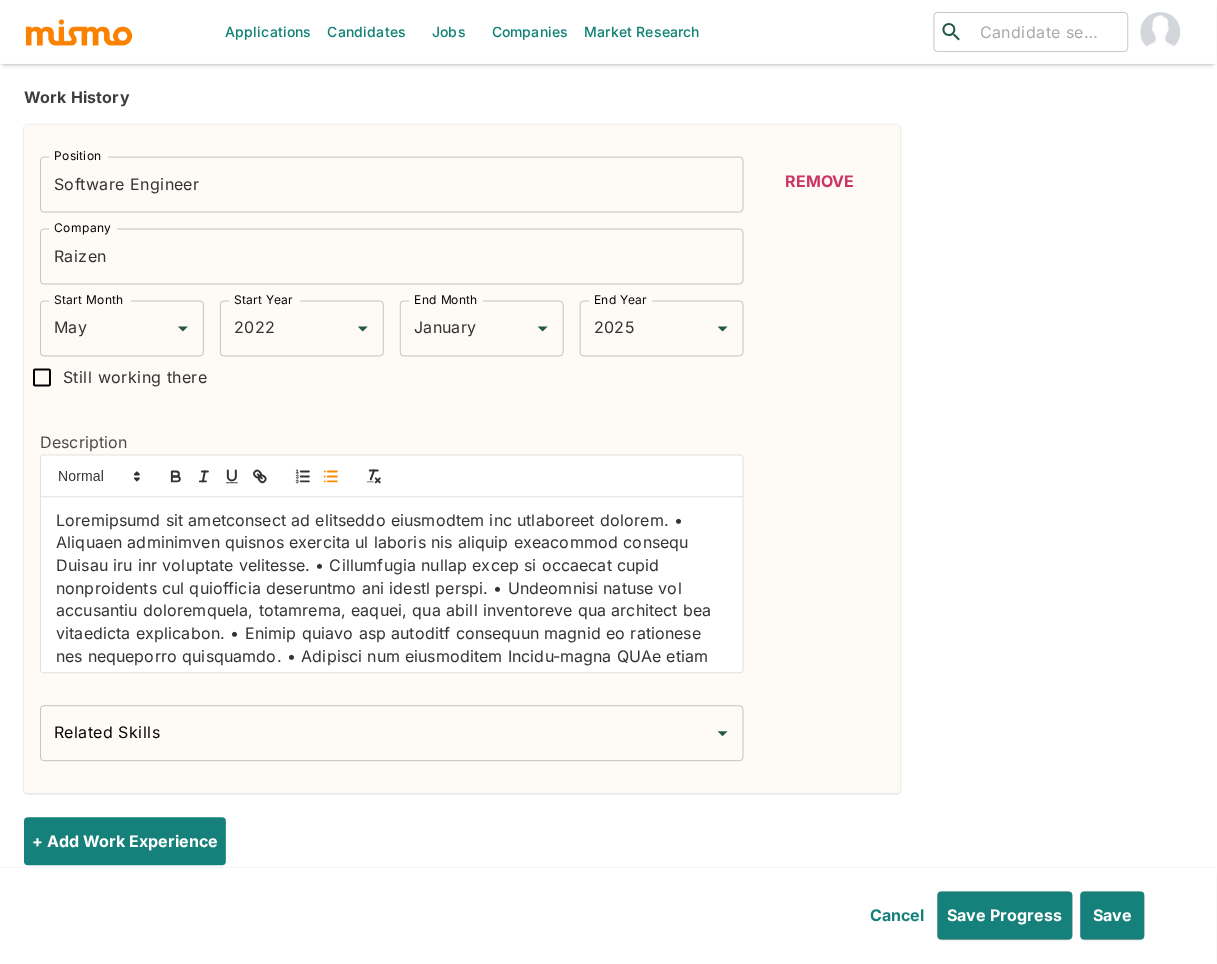 click 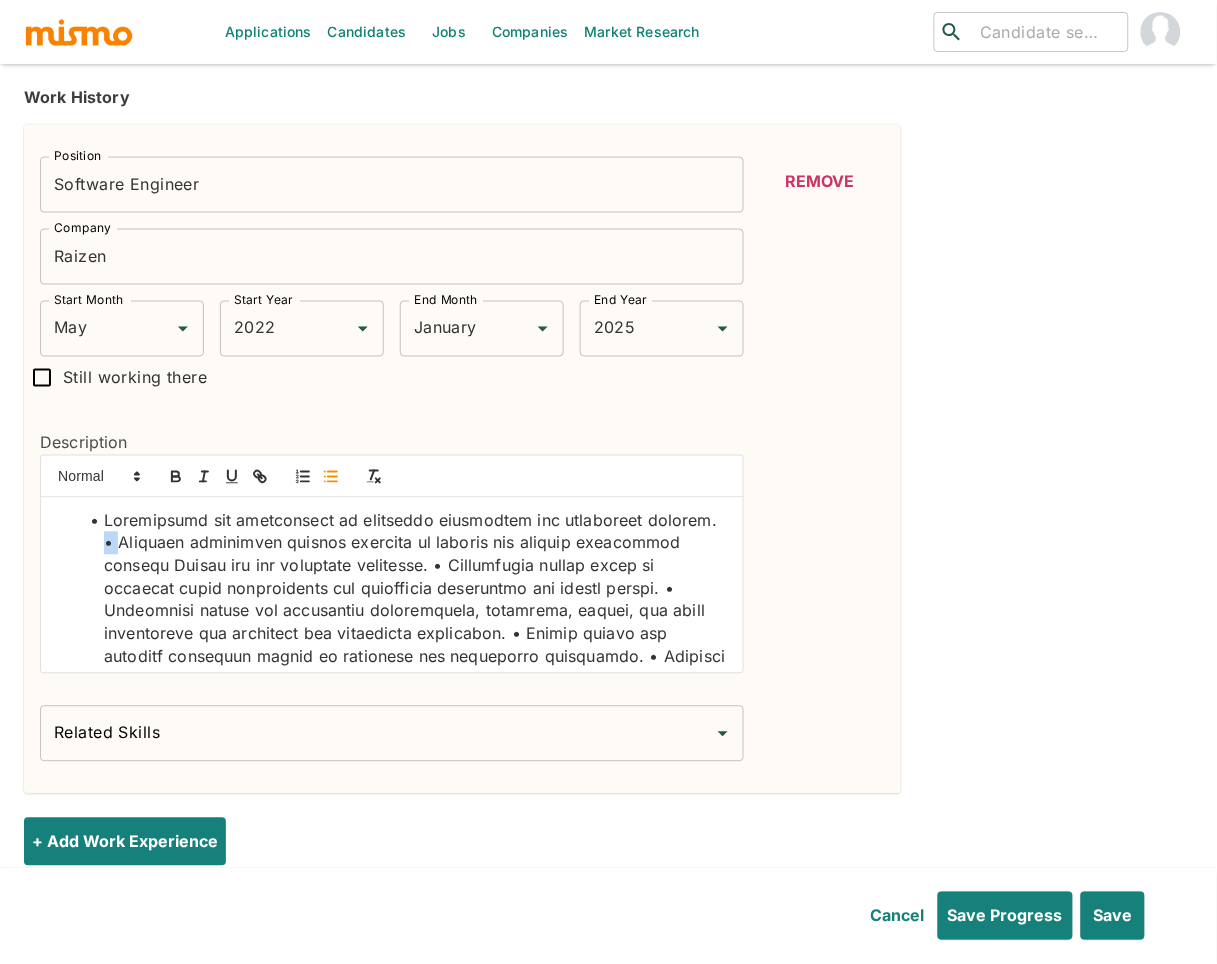 drag, startPoint x: 176, startPoint y: 540, endPoint x: 191, endPoint y: 540, distance: 15 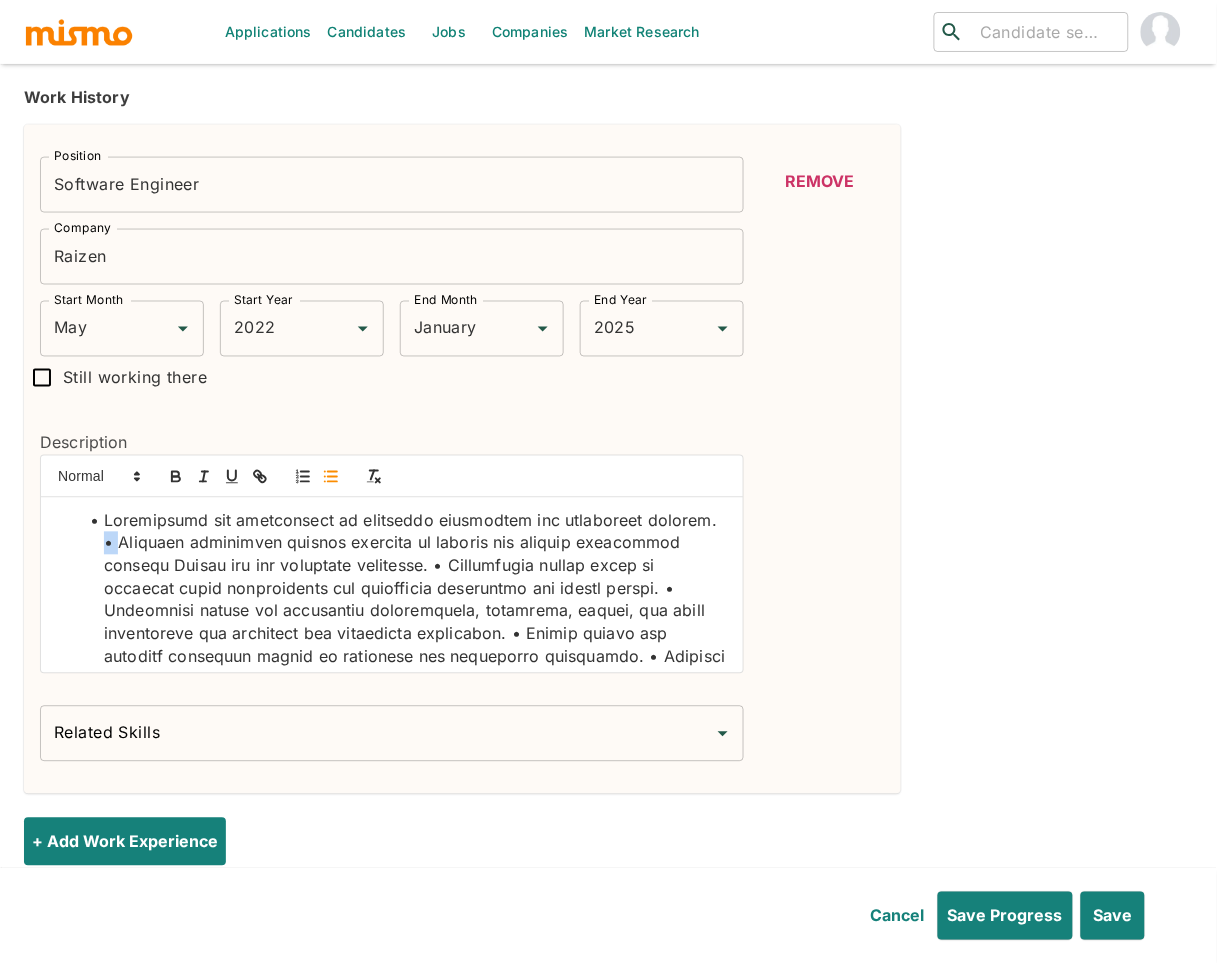 click at bounding box center (404, 862) 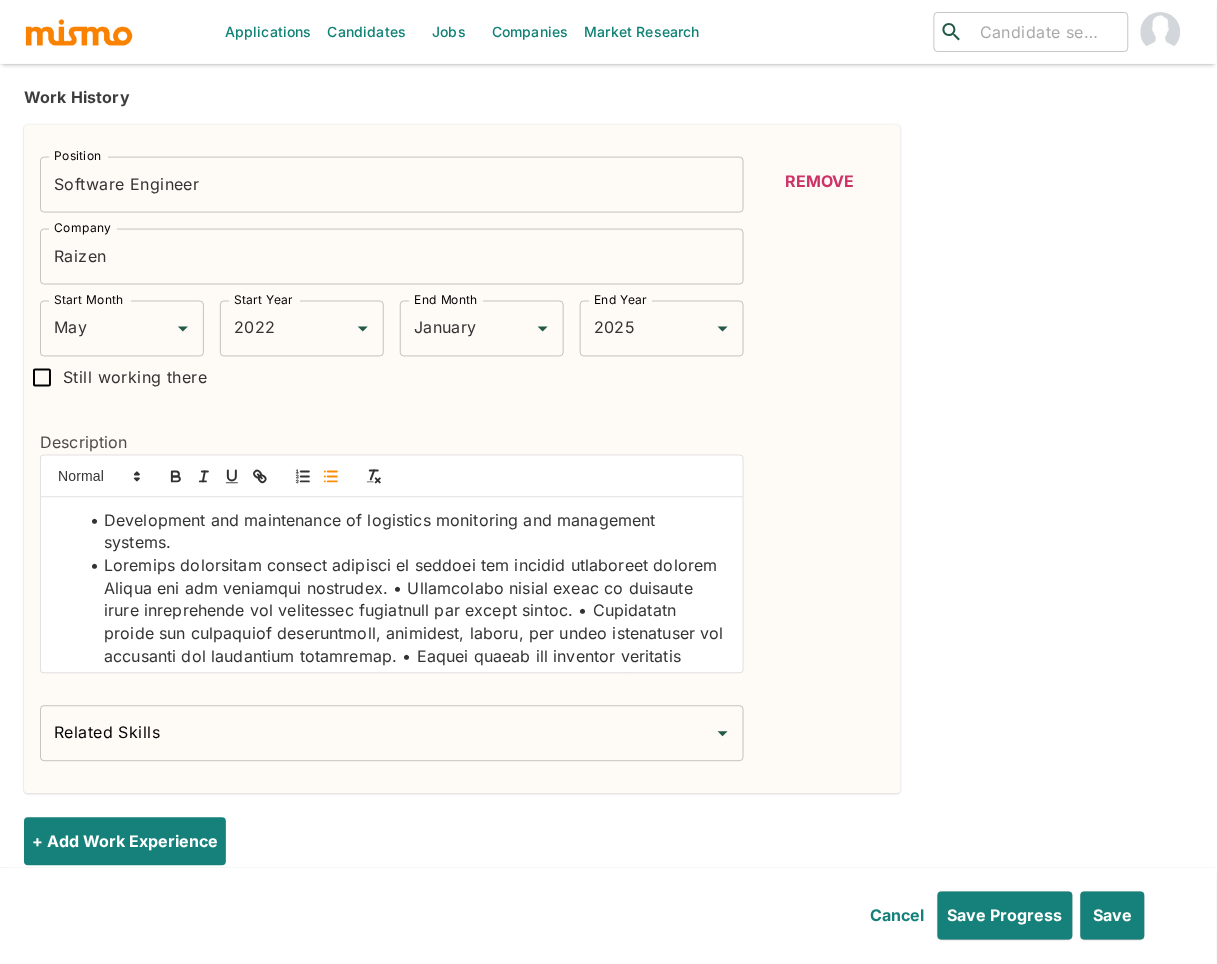 click at bounding box center (404, 896) 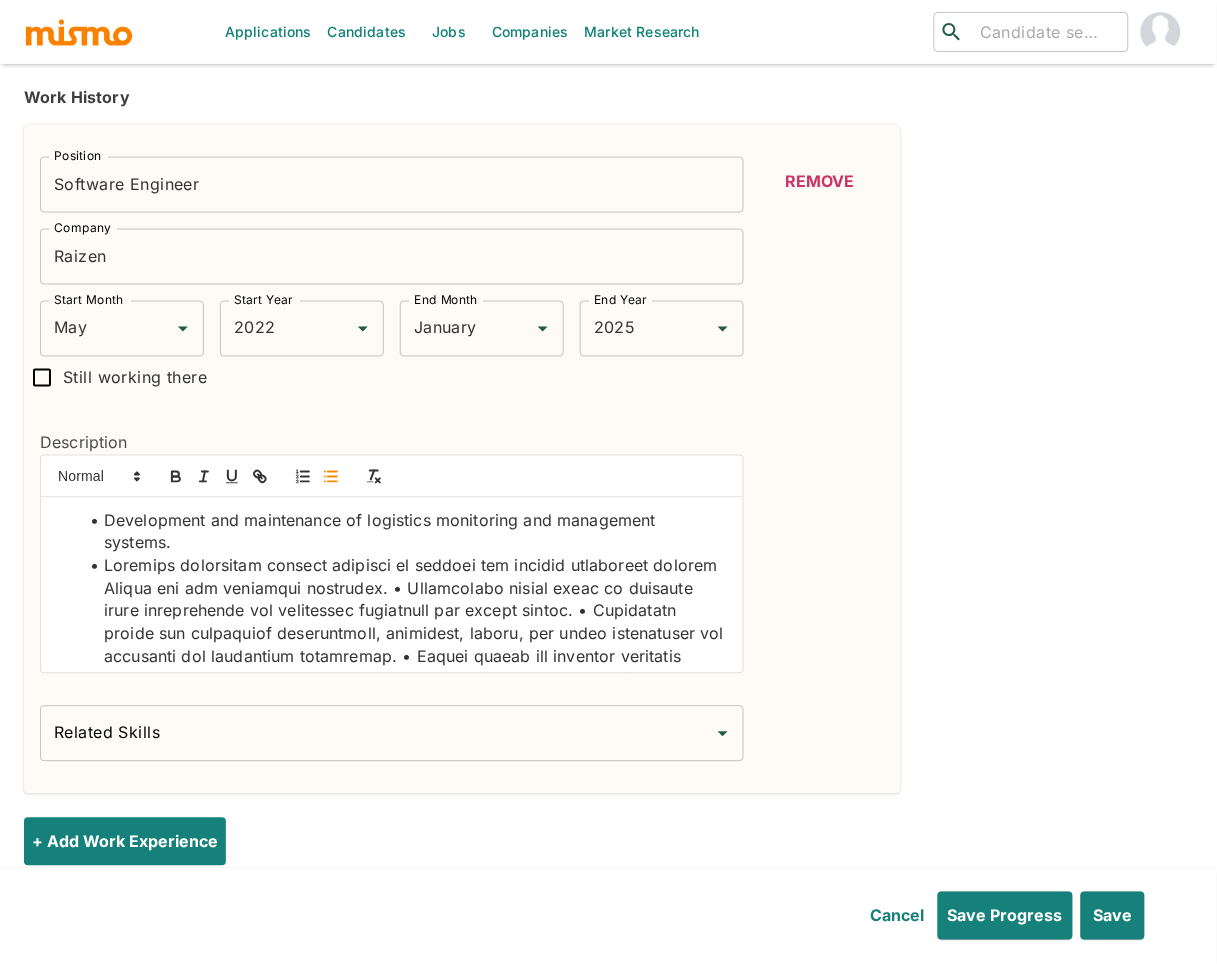 type 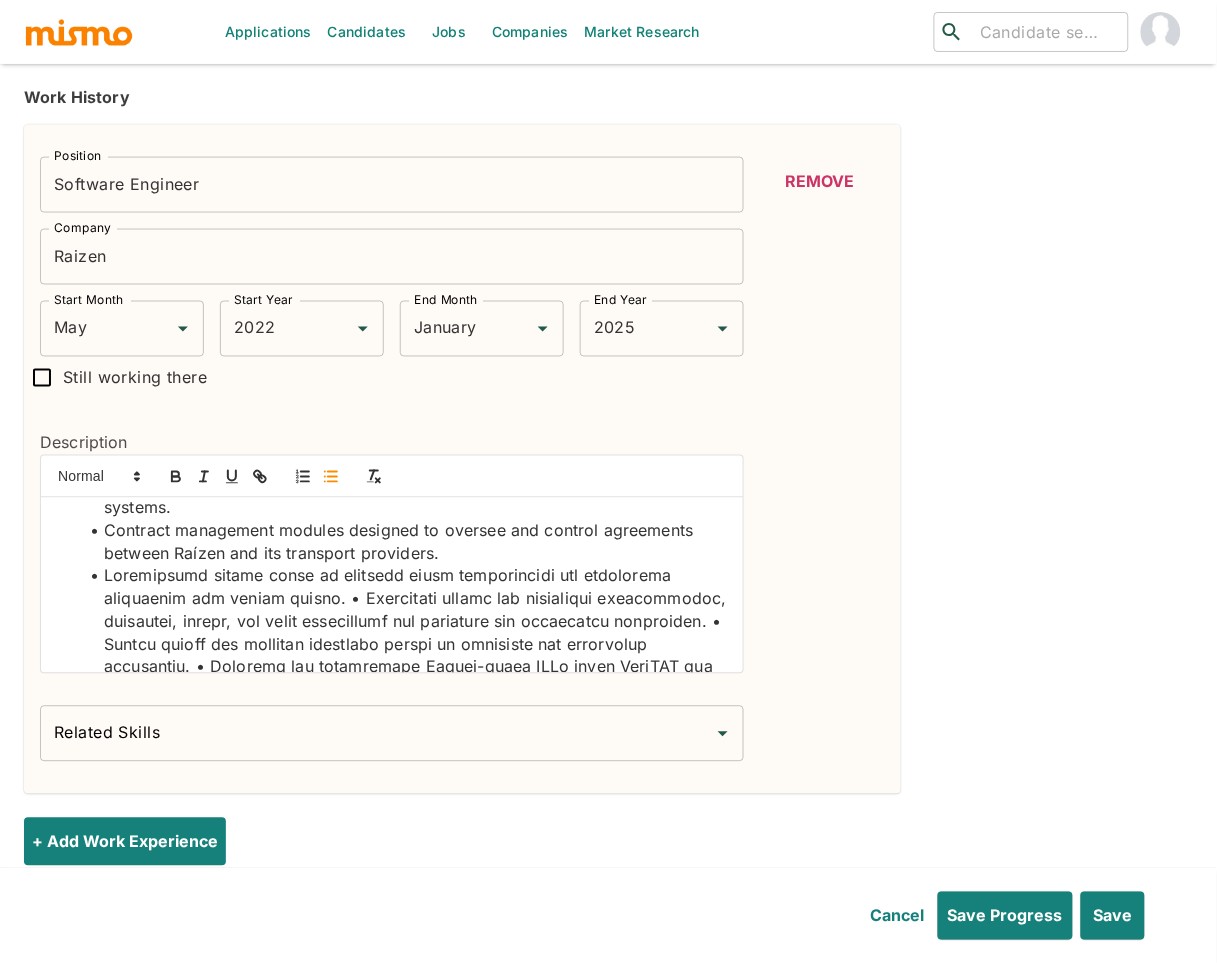 scroll, scrollTop: 40, scrollLeft: 0, axis: vertical 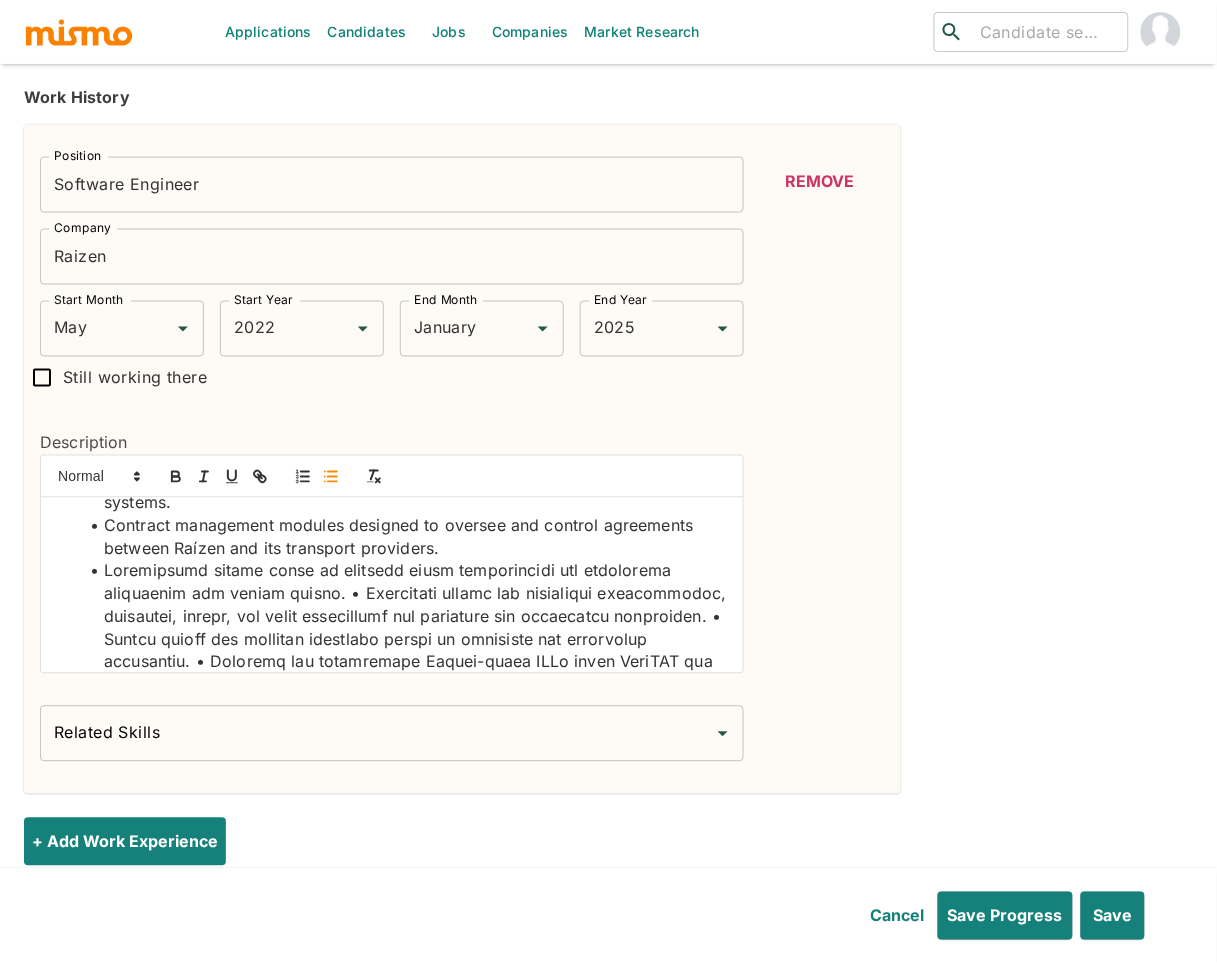 click at bounding box center (404, 878) 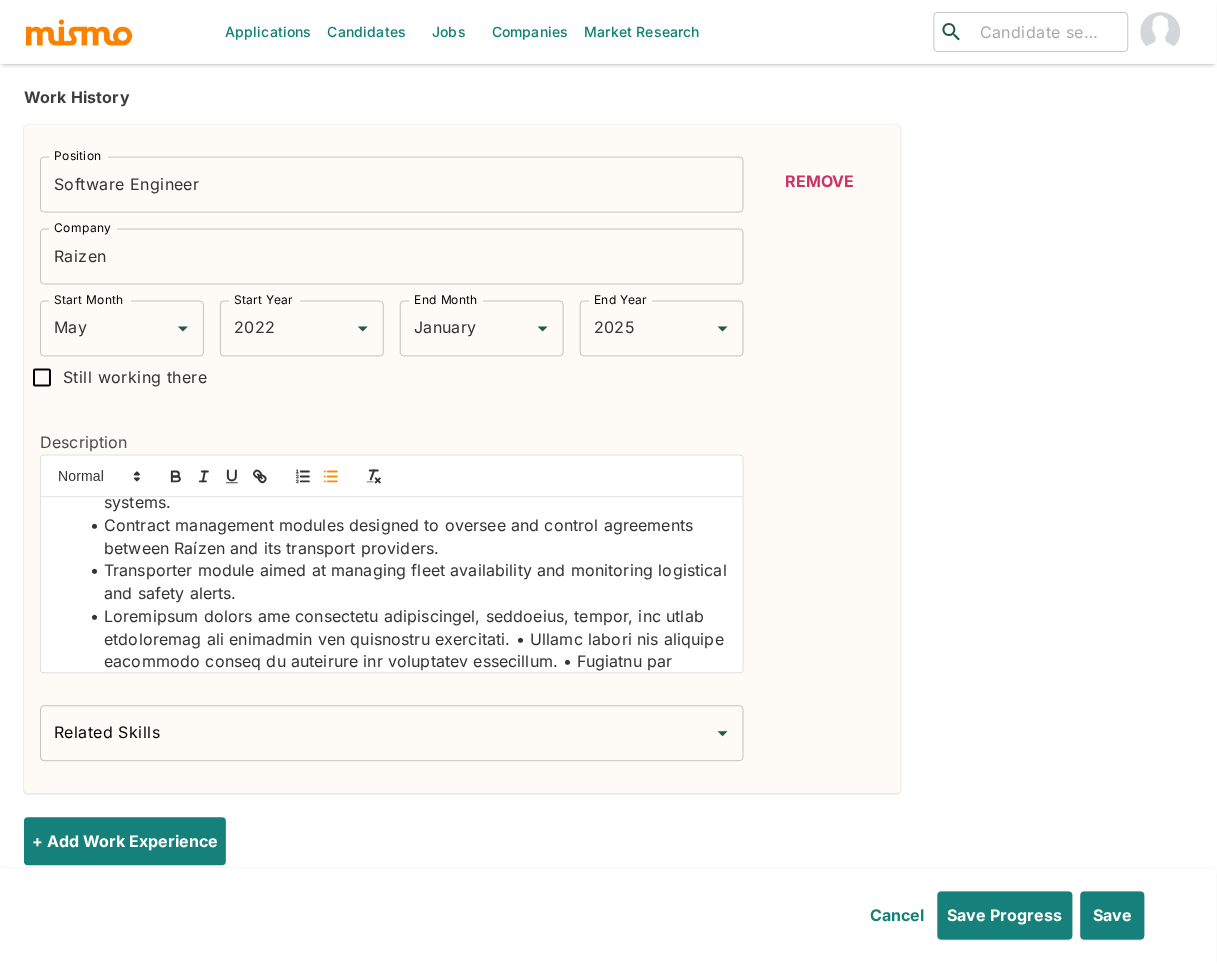 click at bounding box center (404, 912) 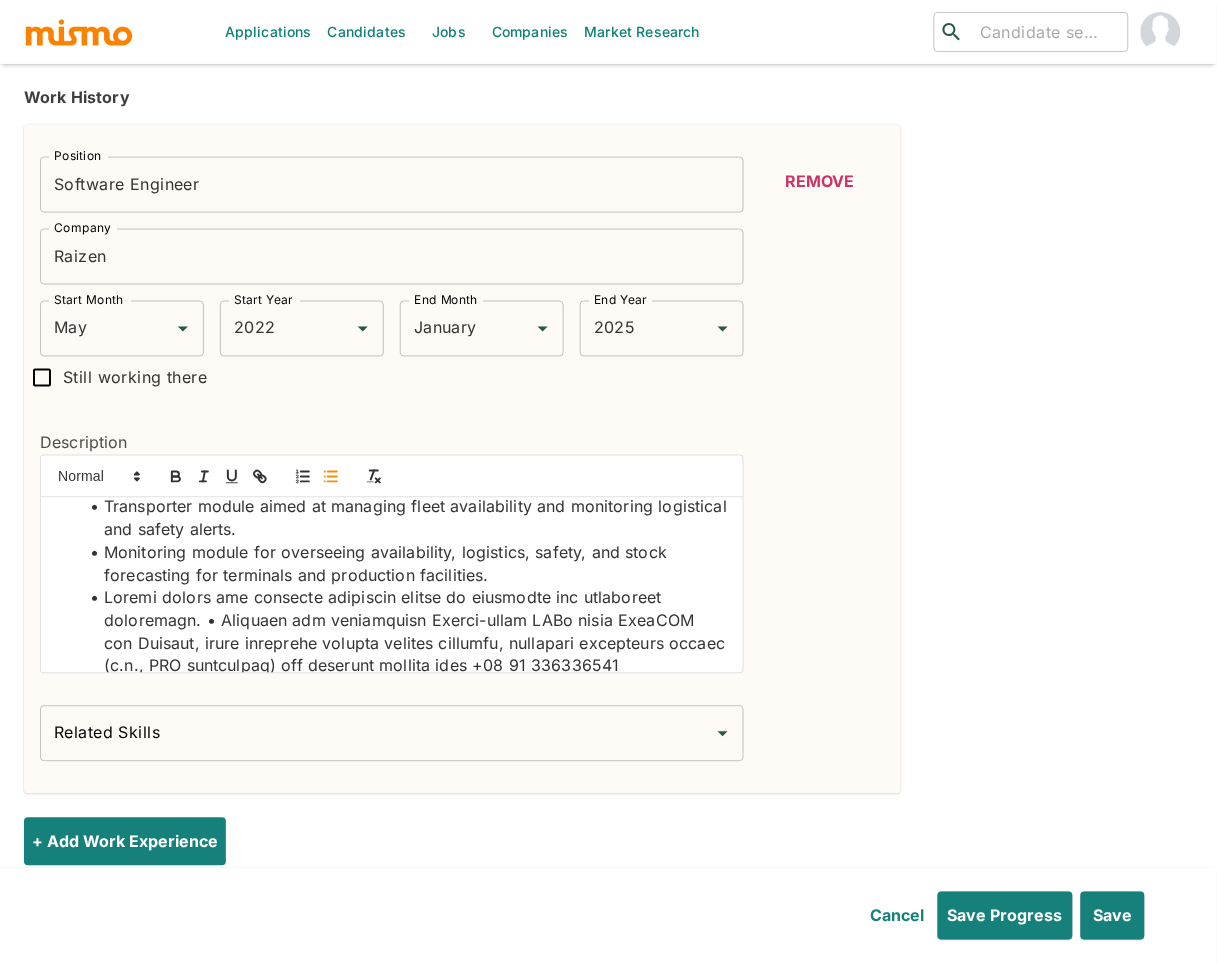 scroll, scrollTop: 145, scrollLeft: 0, axis: vertical 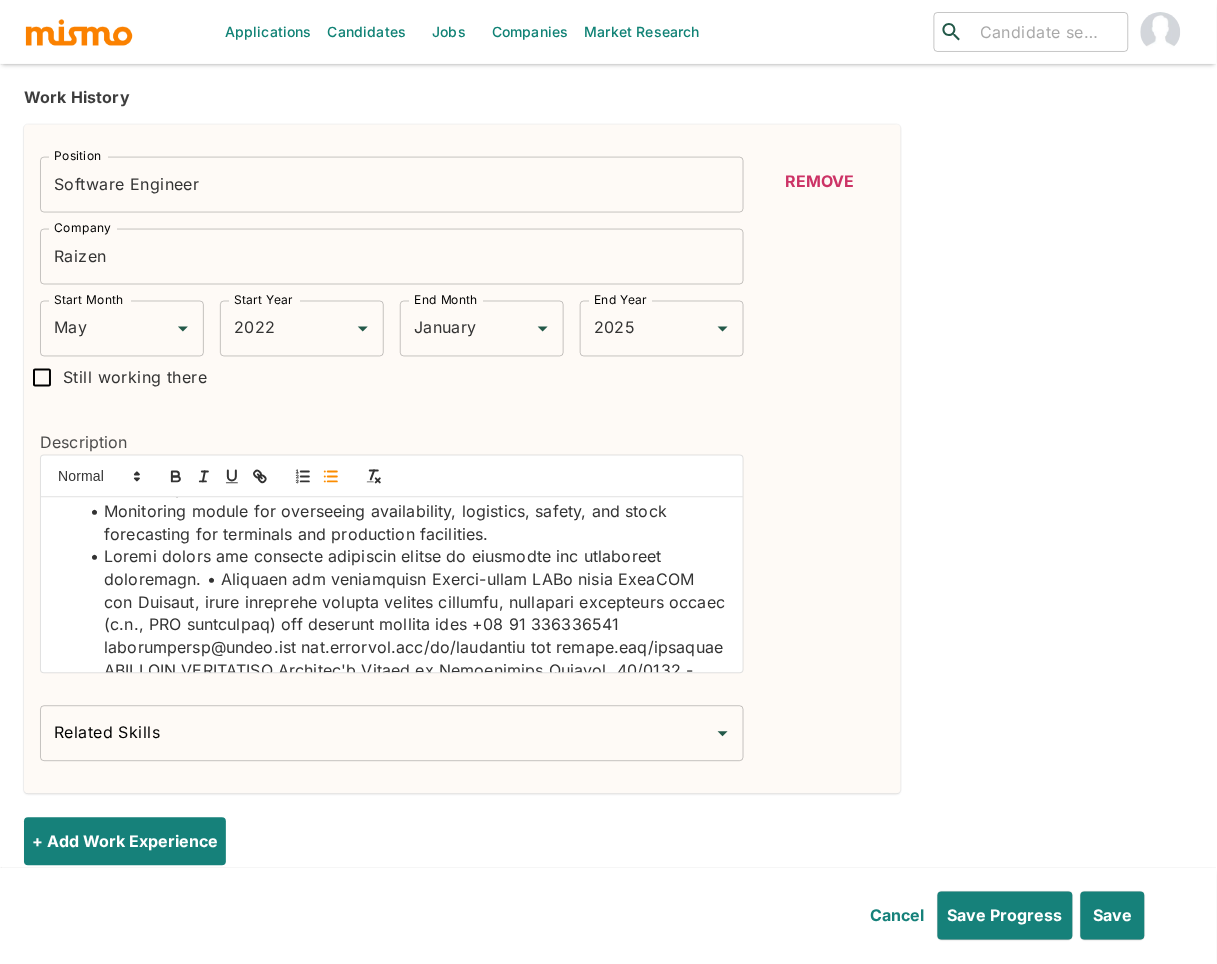 click at bounding box center (404, 830) 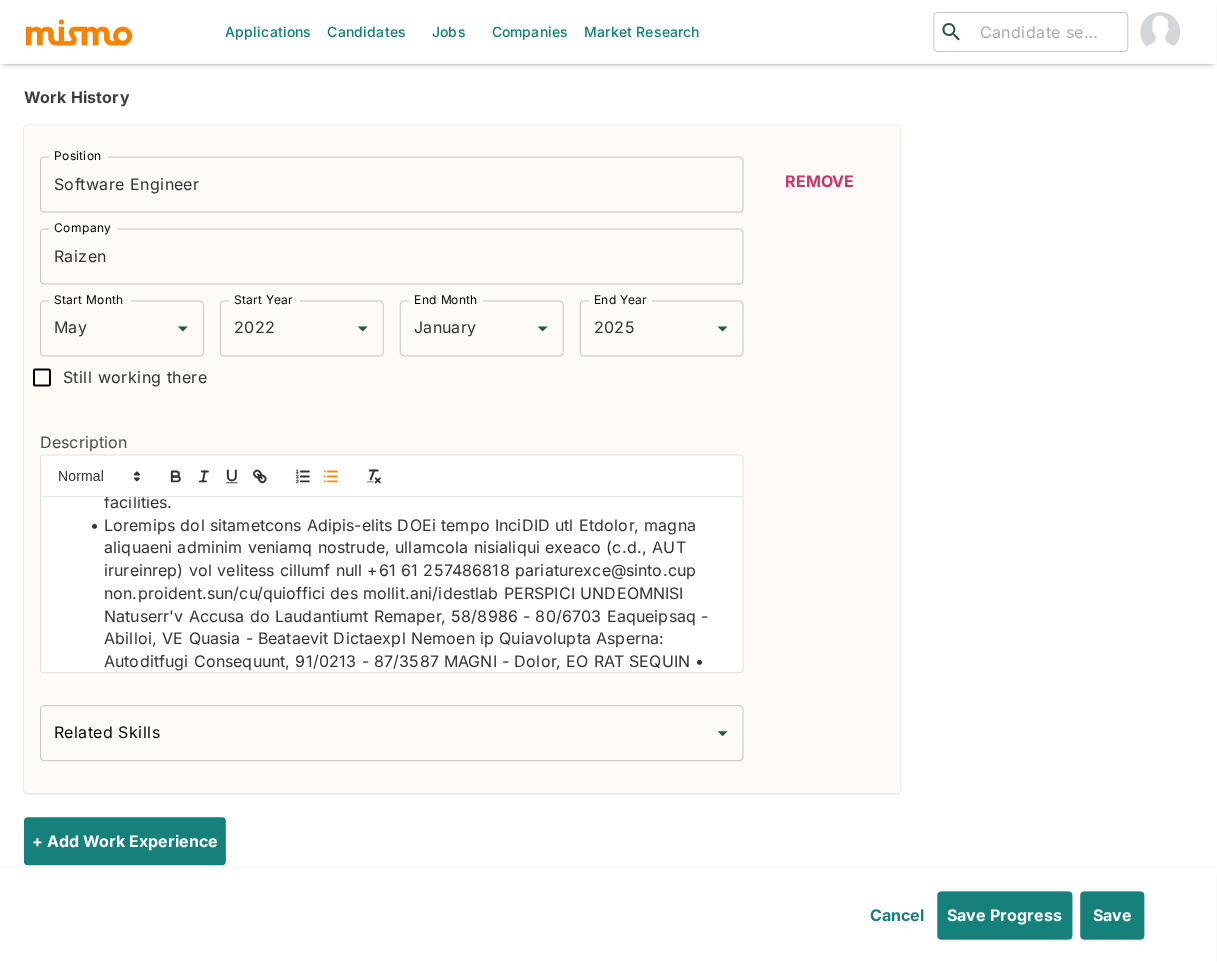 scroll, scrollTop: 227, scrollLeft: 0, axis: vertical 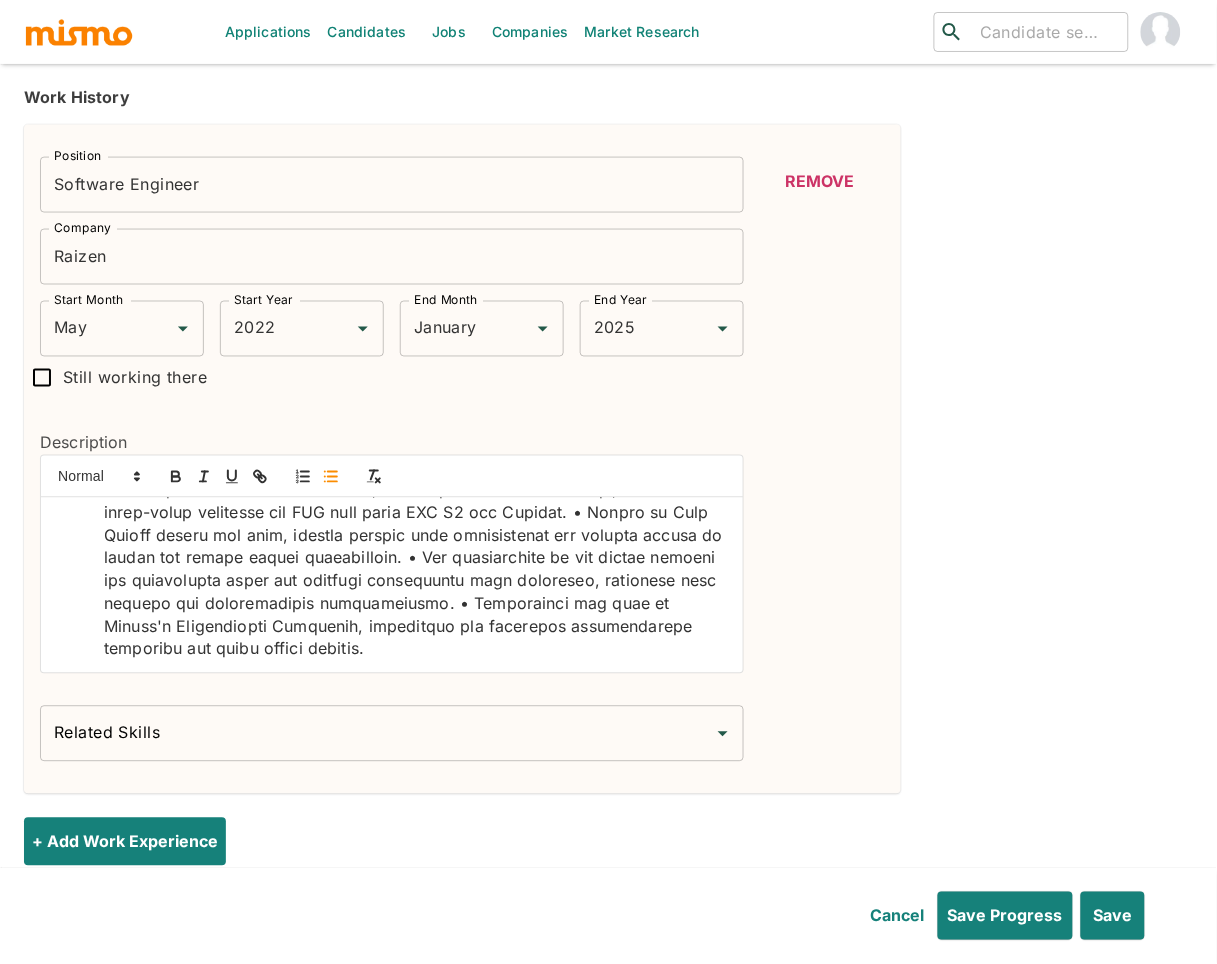 click at bounding box center [404, 388] 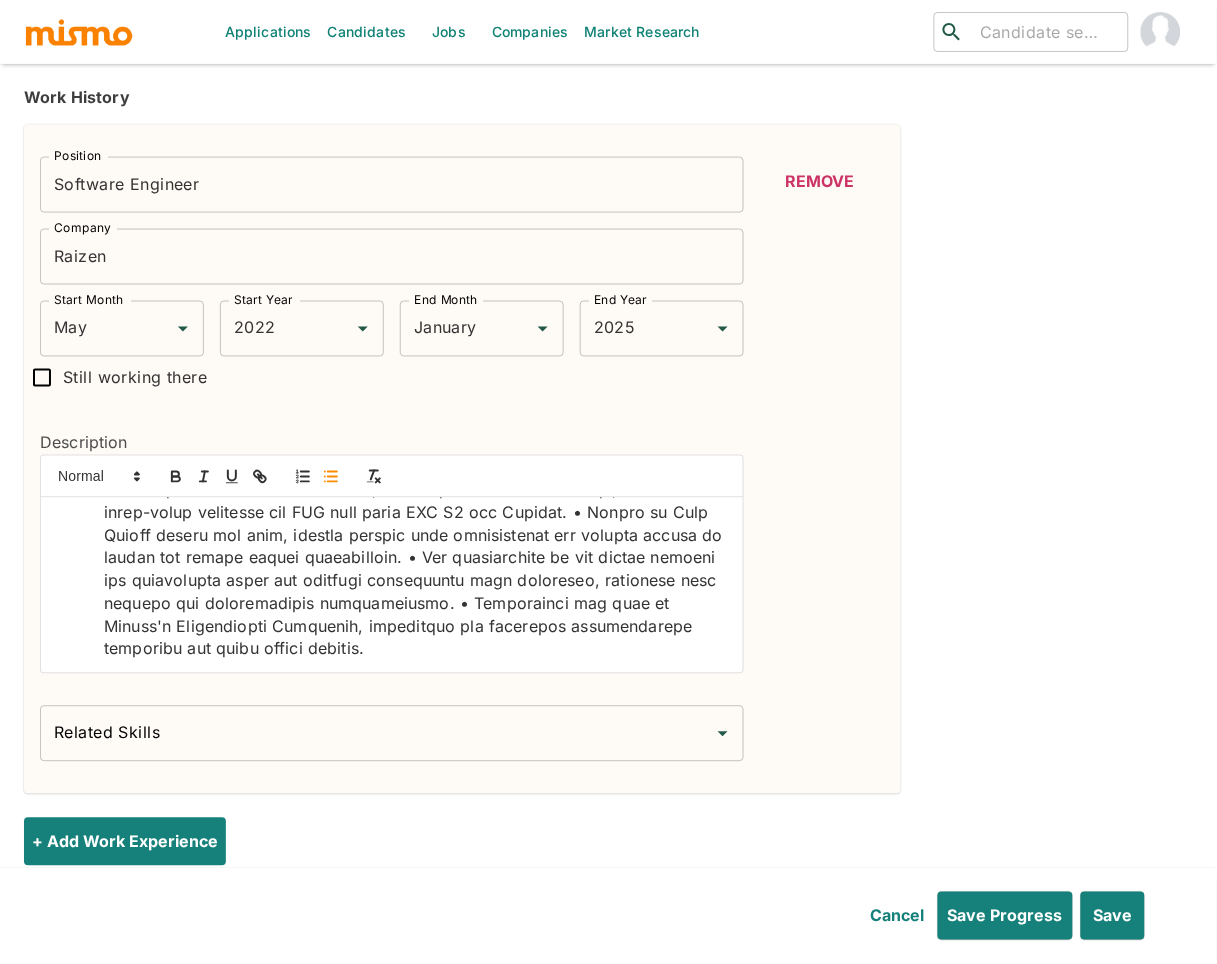 click at bounding box center (404, 388) 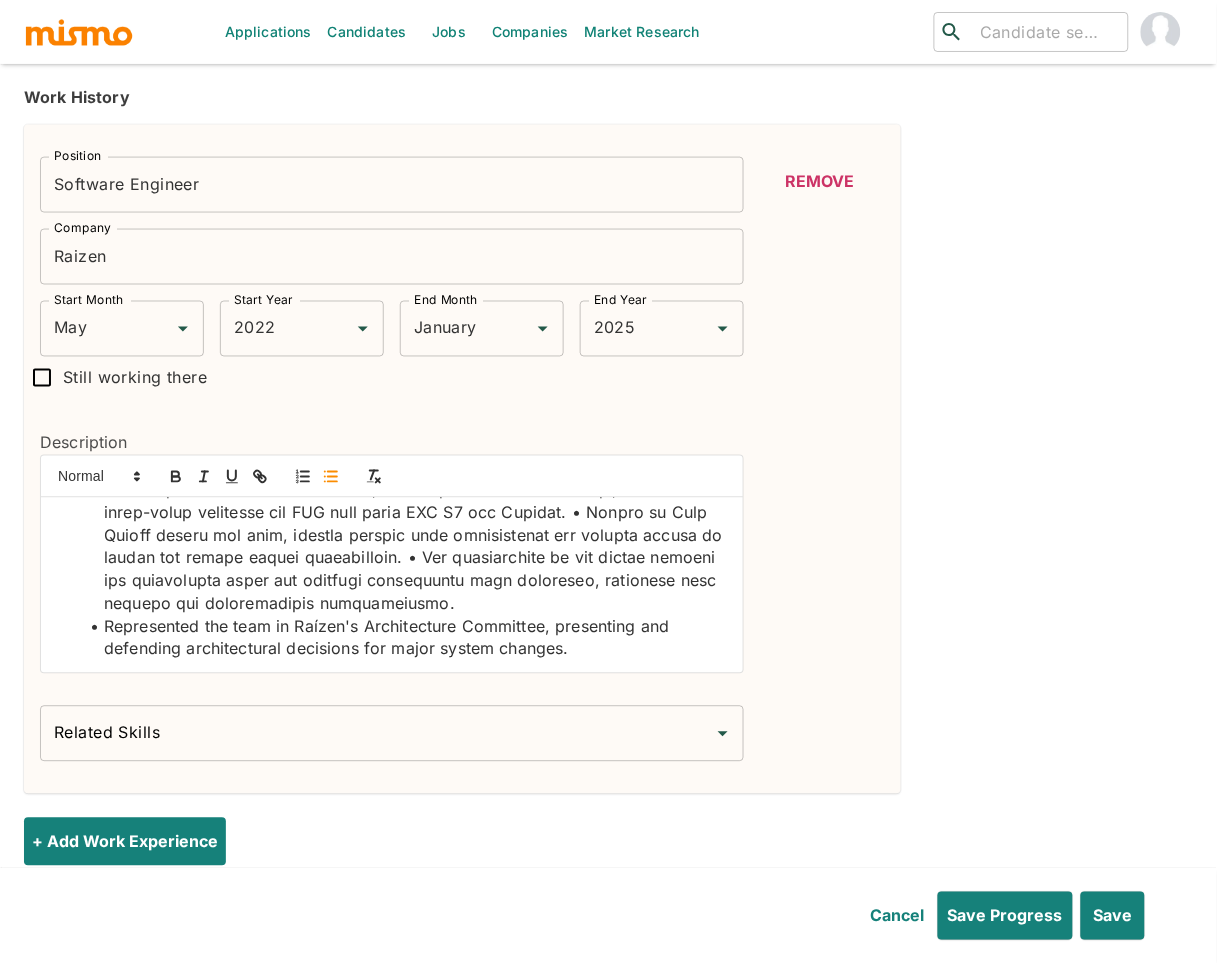 click at bounding box center (404, 366) 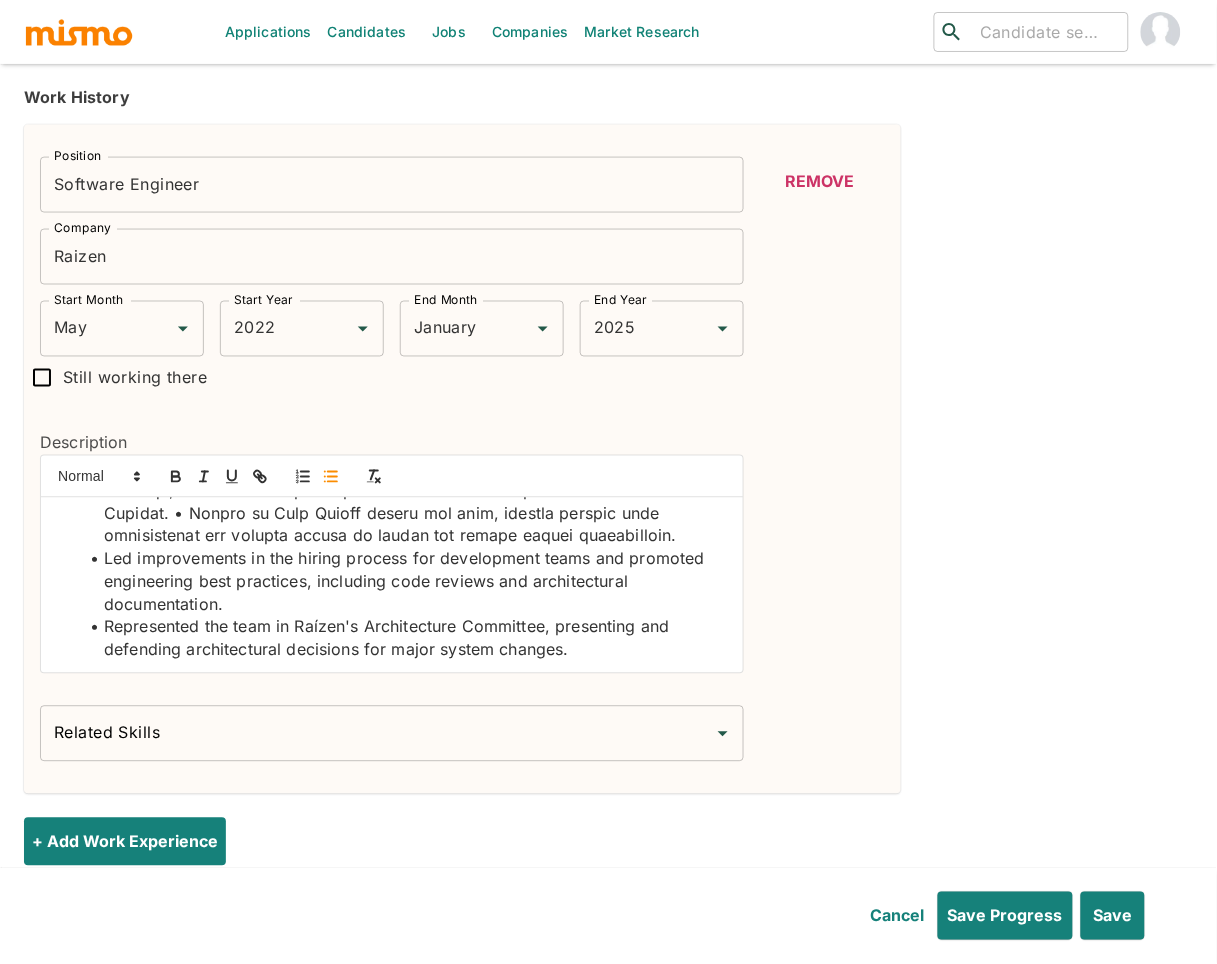 click at bounding box center (404, 321) 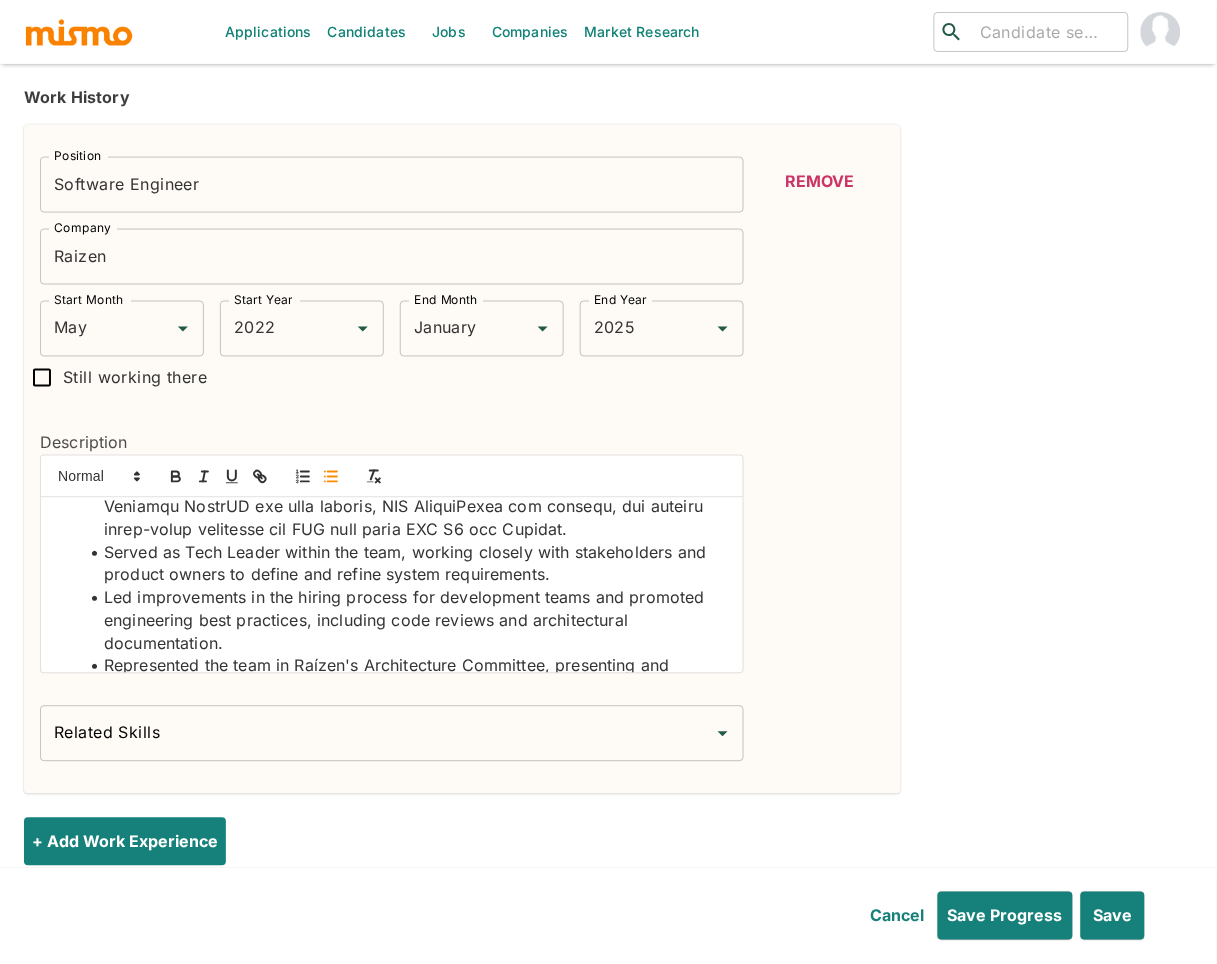 scroll, scrollTop: 598, scrollLeft: 0, axis: vertical 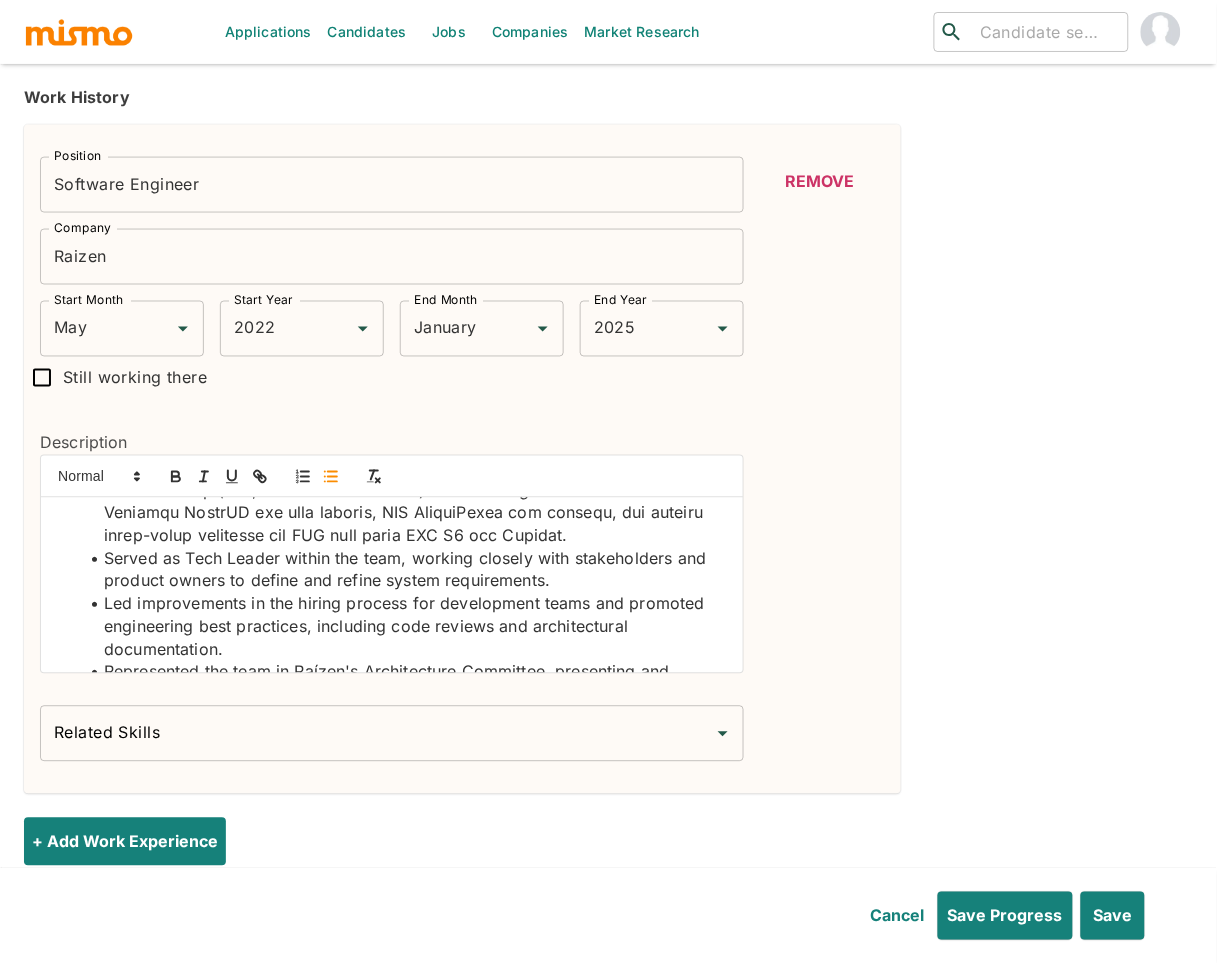 click at bounding box center (404, 343) 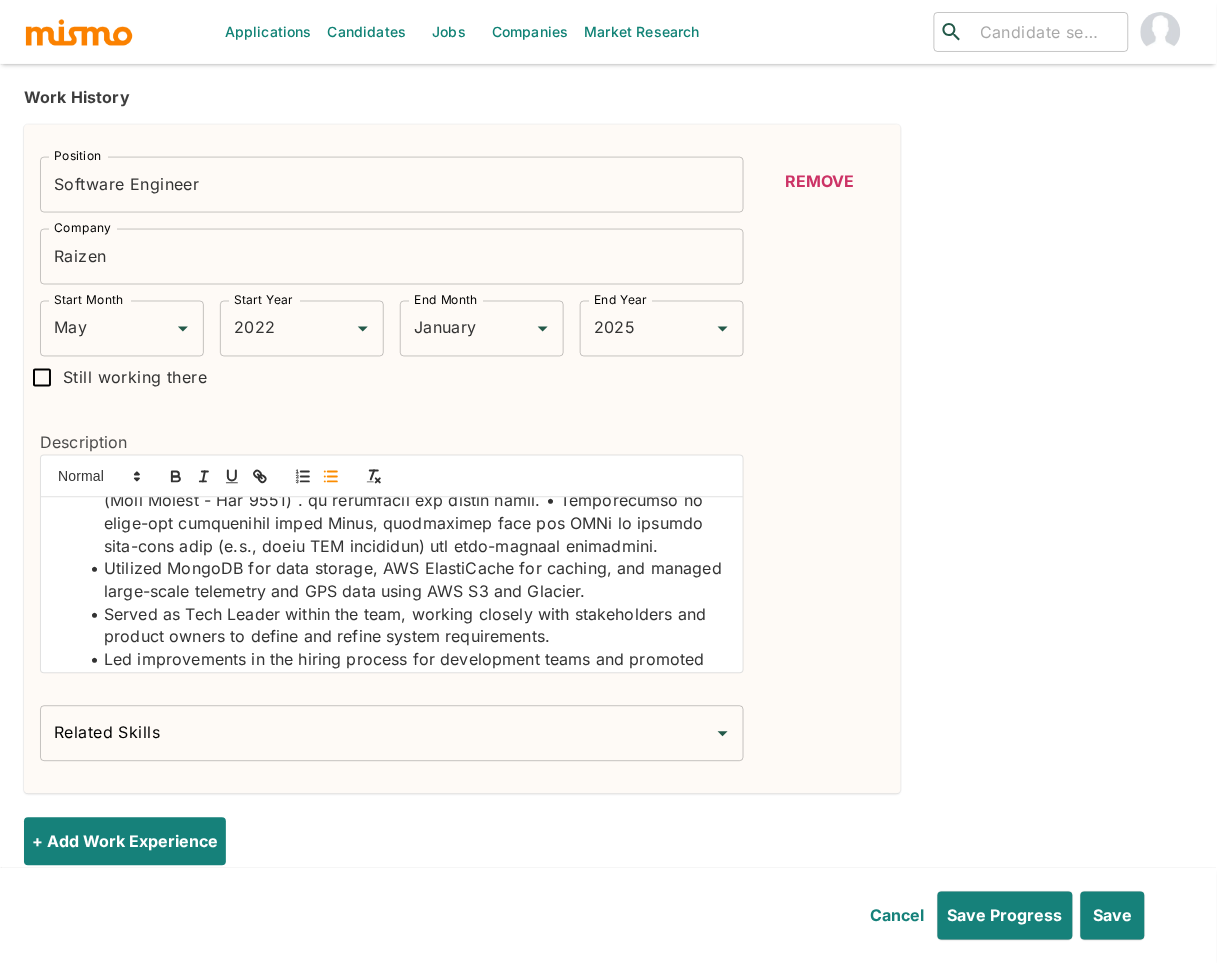 scroll, scrollTop: 515, scrollLeft: 0, axis: vertical 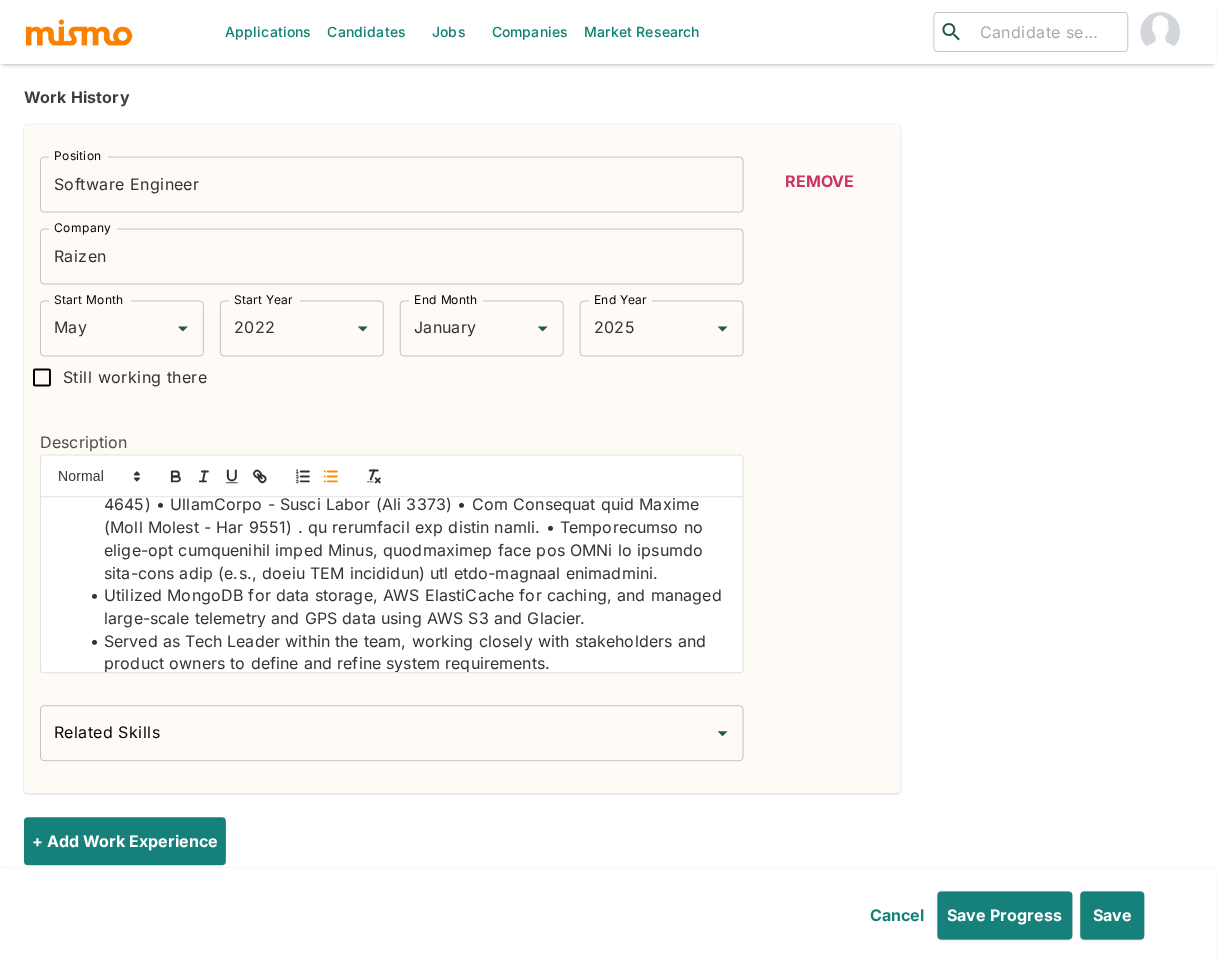click at bounding box center [404, 404] 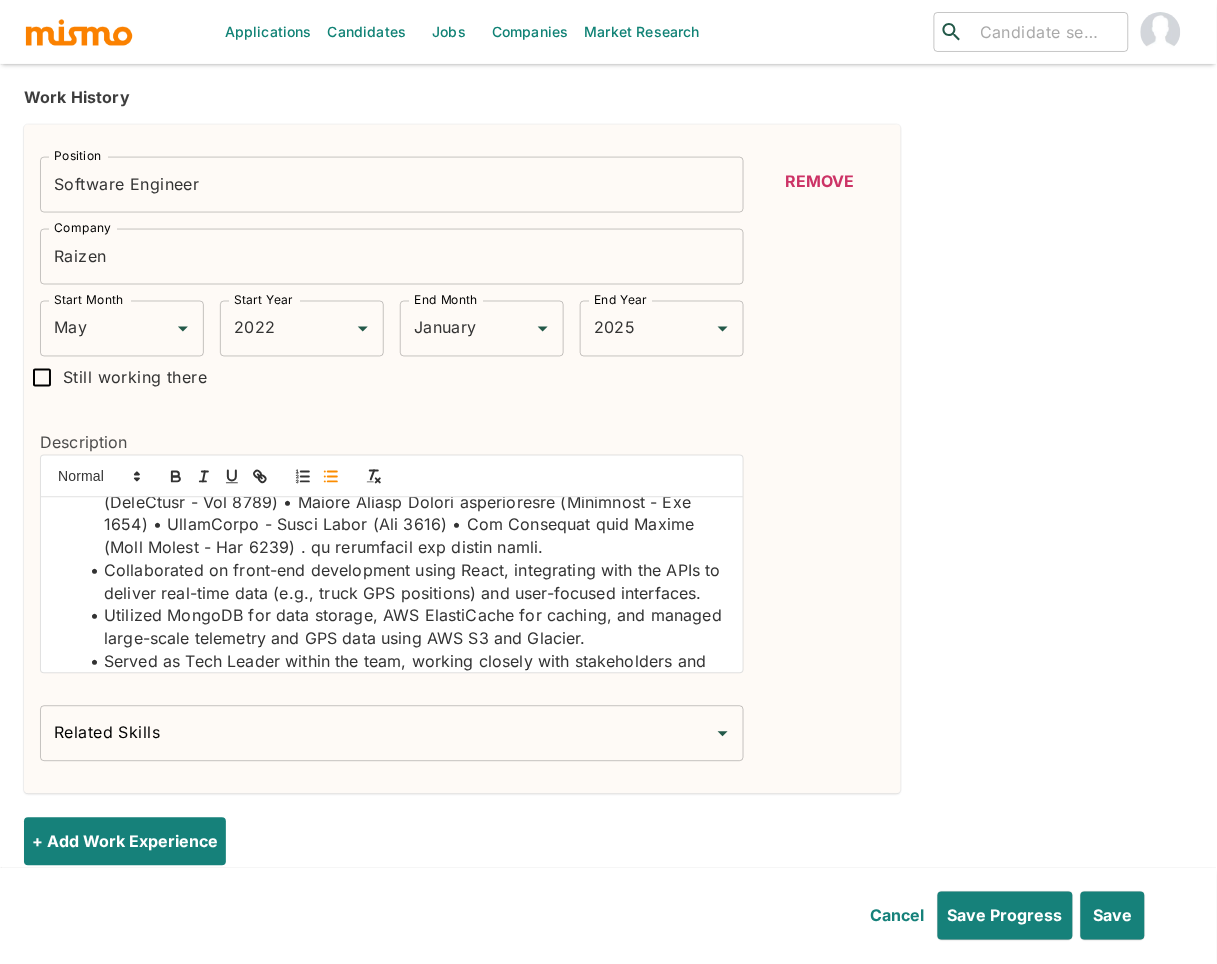 scroll, scrollTop: 478, scrollLeft: 0, axis: vertical 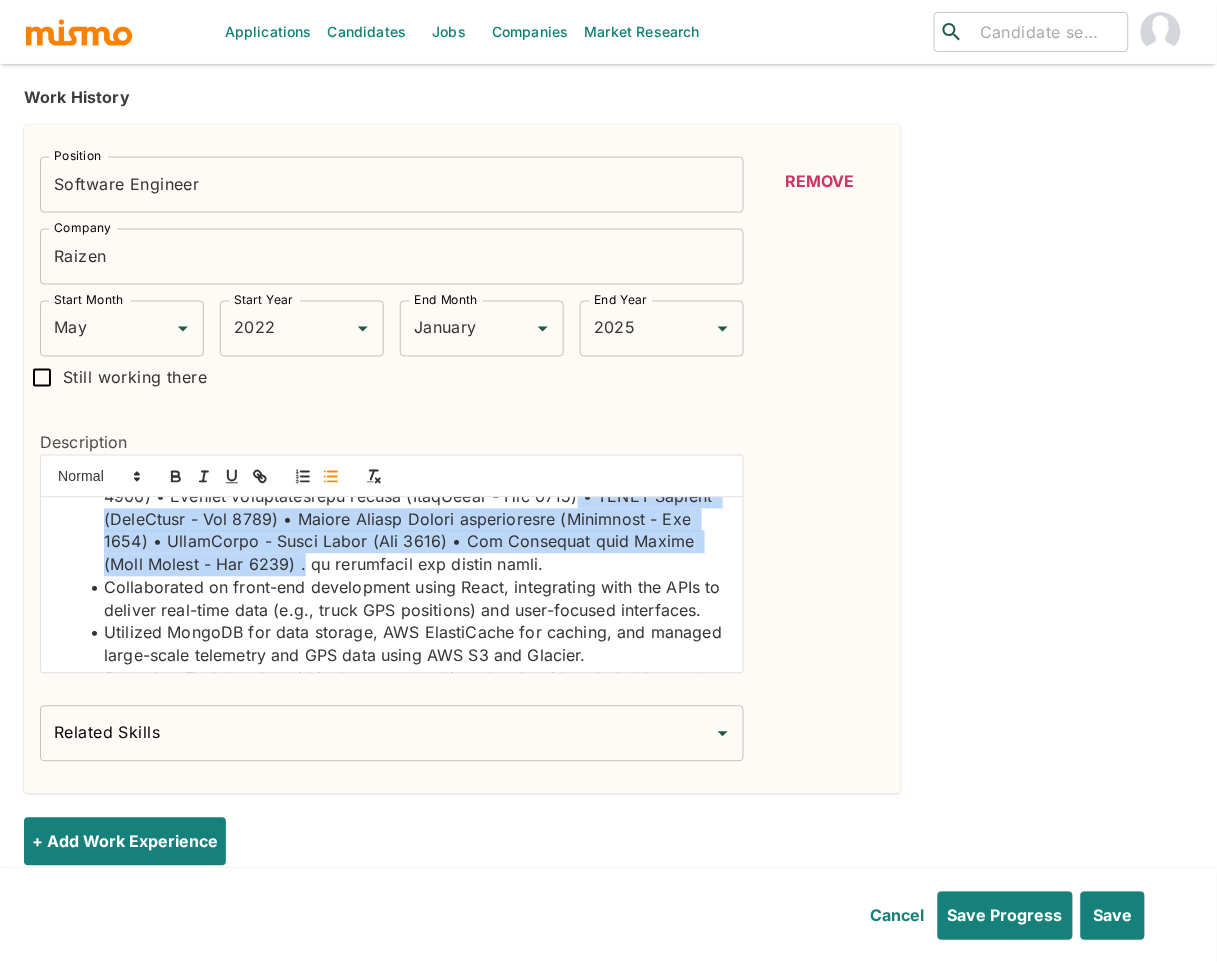 drag, startPoint x: 267, startPoint y: 588, endPoint x: 467, endPoint y: 525, distance: 209.68787 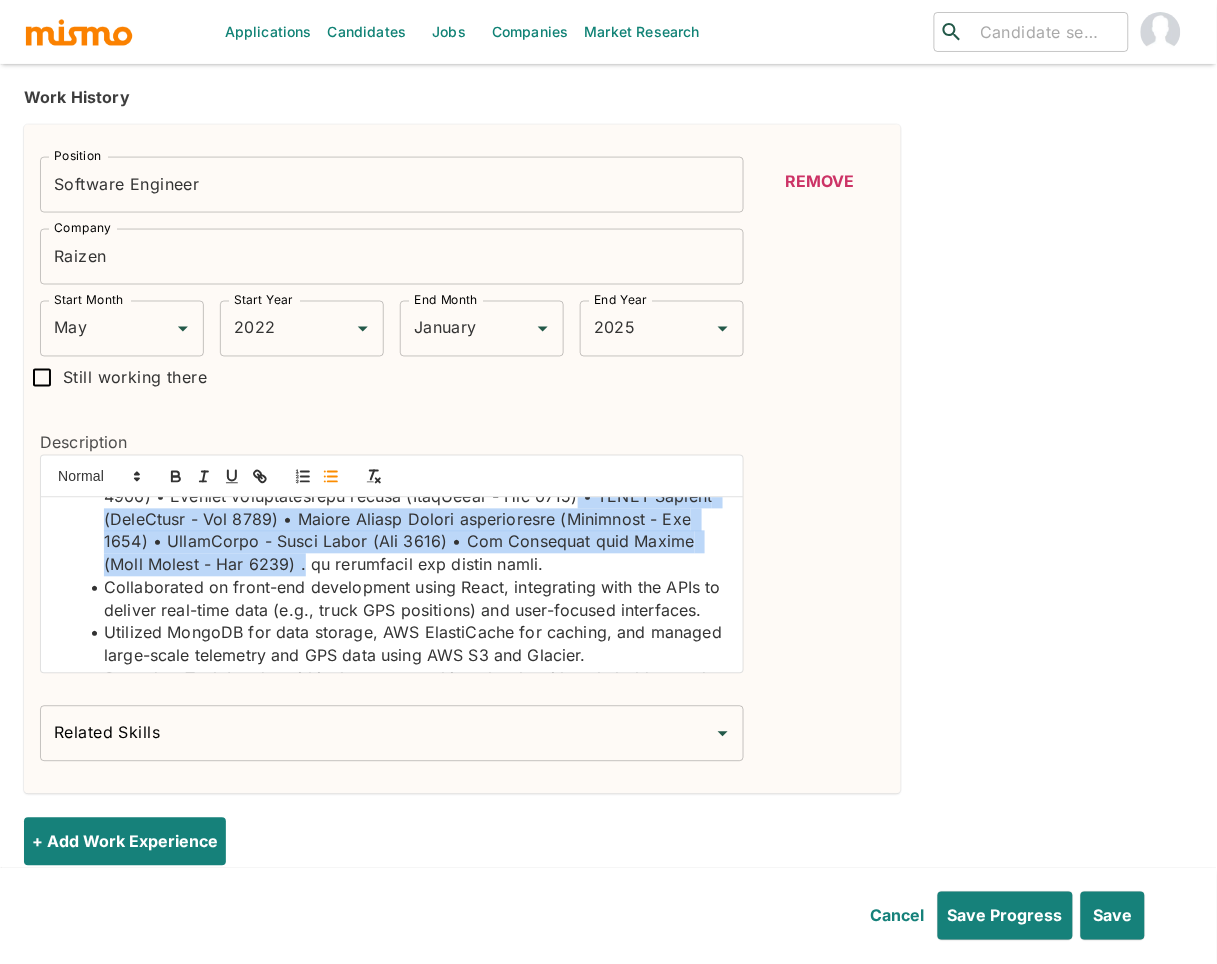 click at bounding box center [404, 418] 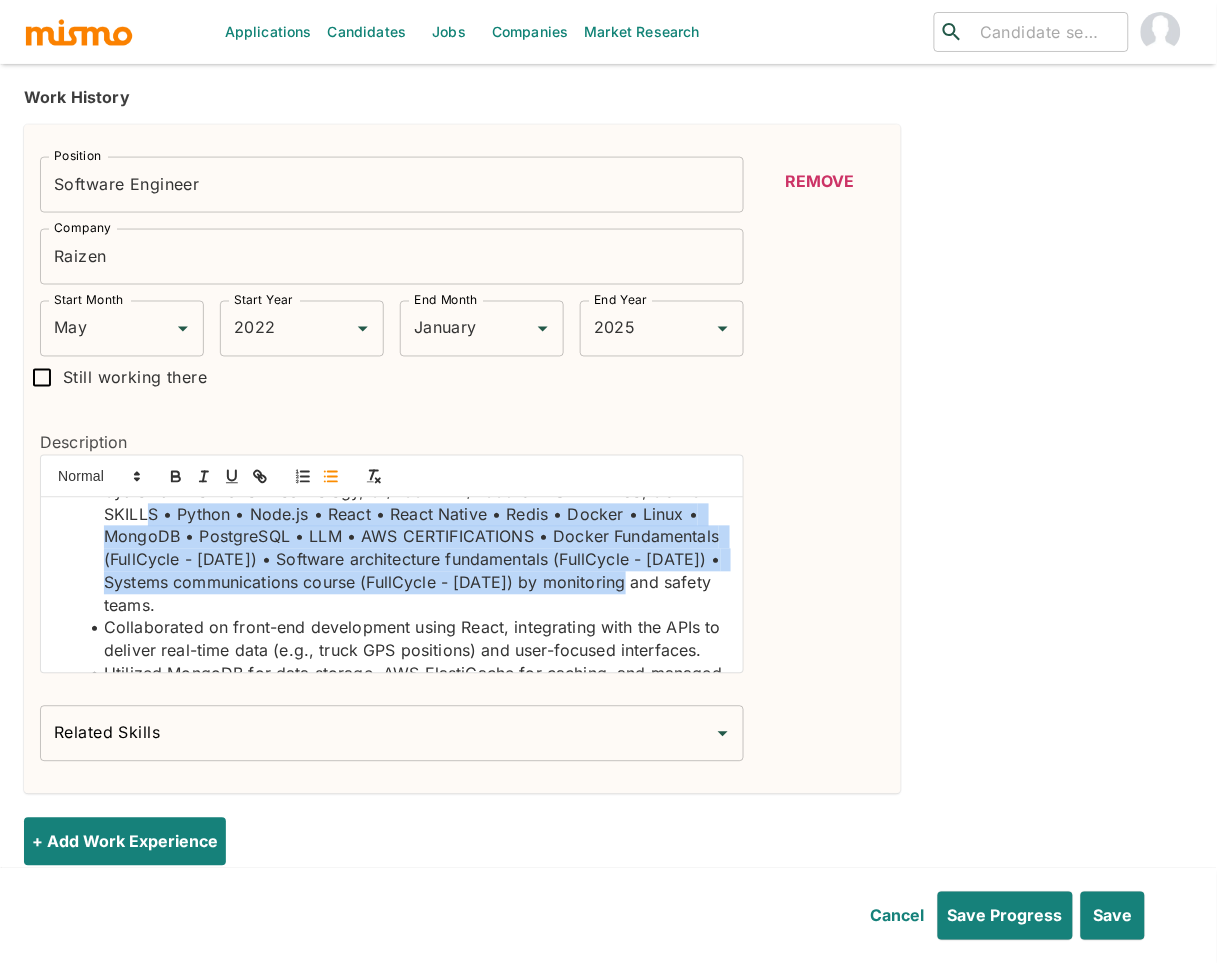 scroll, scrollTop: 323, scrollLeft: 0, axis: vertical 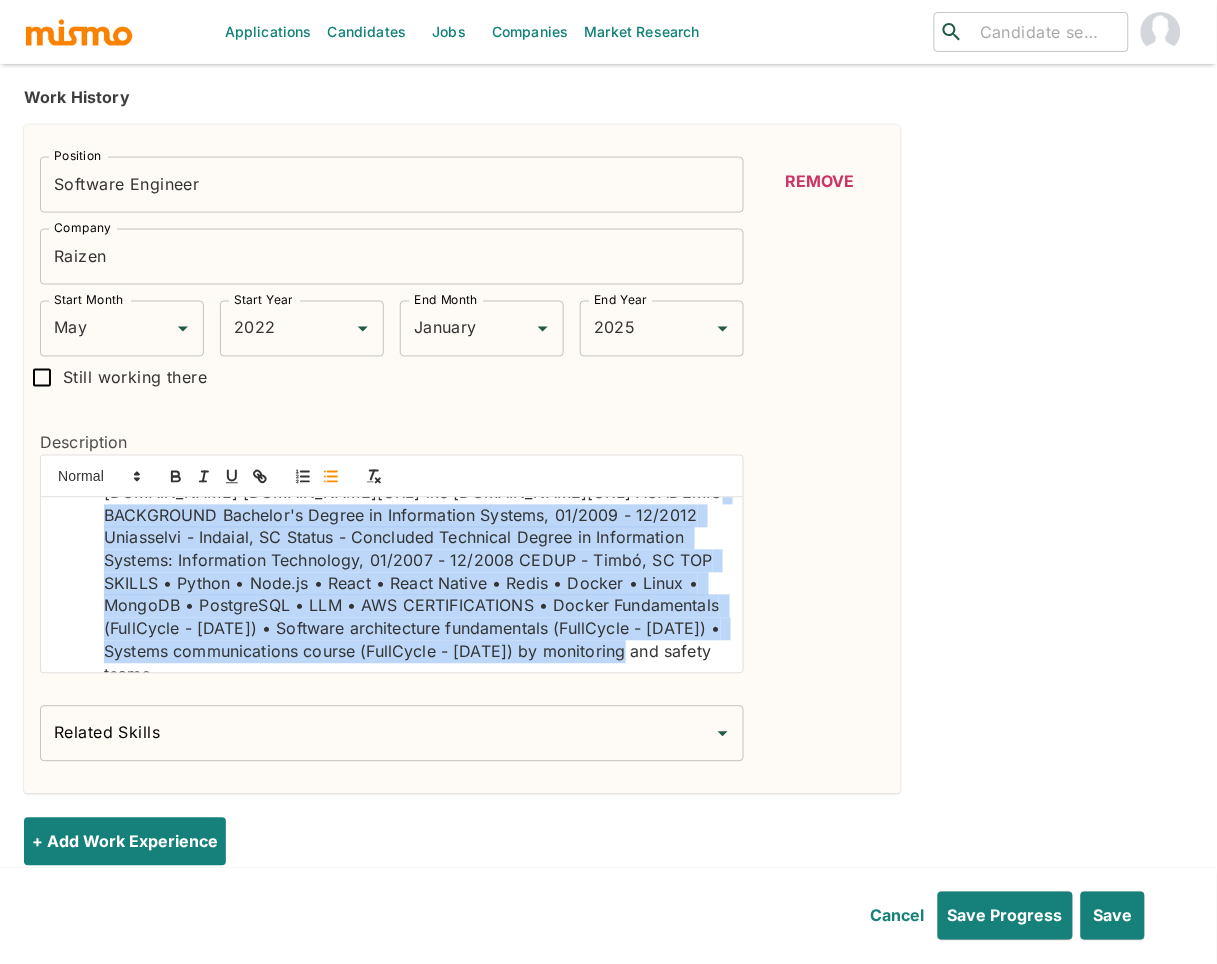 drag, startPoint x: 469, startPoint y: 522, endPoint x: 269, endPoint y: 524, distance: 200.01 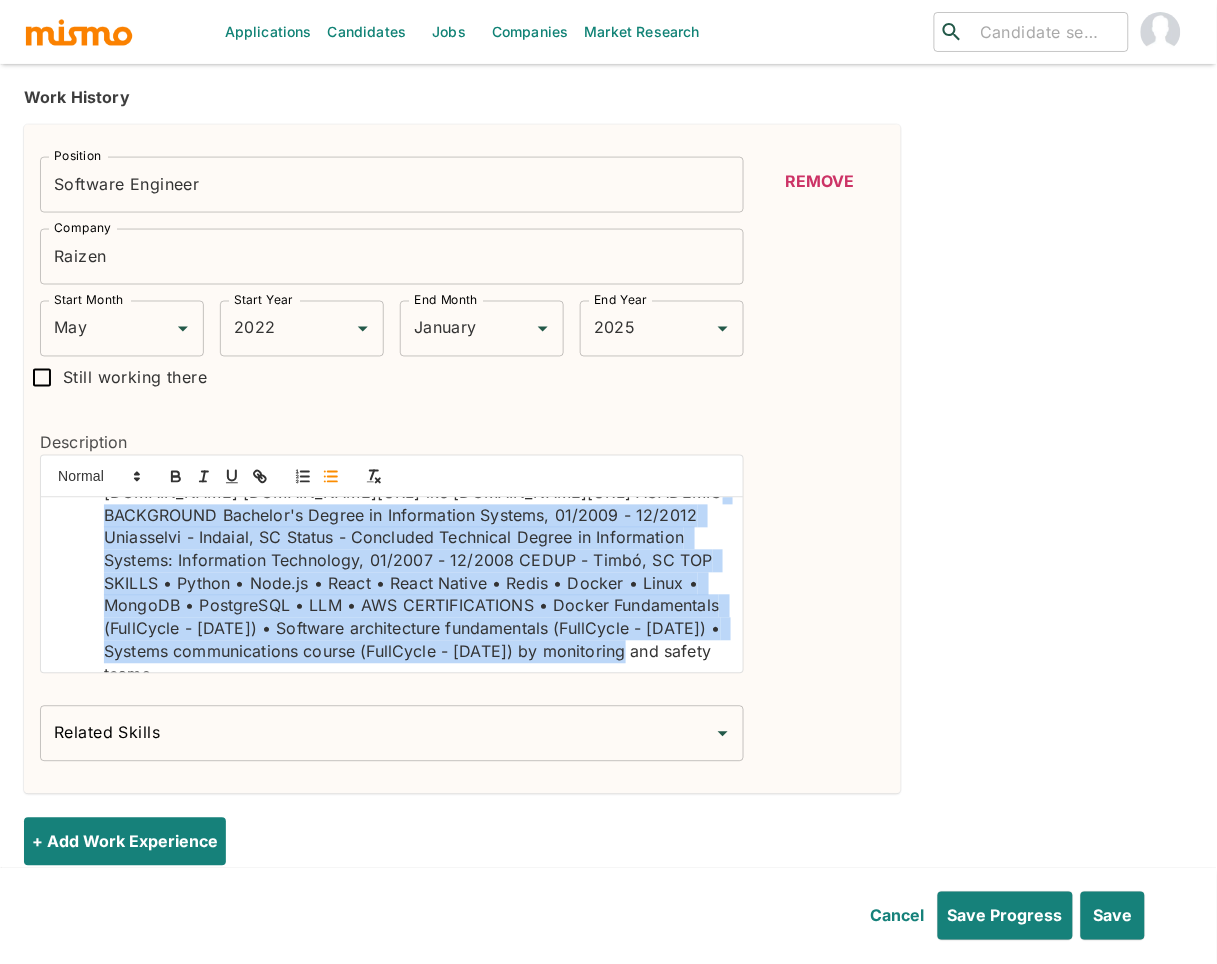 click on "Designed and implemented Python-based APIs using FastAPI and Tornado, which supported various company projects, including predictive models (e.g., ETA prediction) and internal portals used [PHONE_NUMBER] [EMAIL_ADDRESS][DOMAIN_NAME] [DOMAIN_NAME][URL] ike [DOMAIN_NAME][URL] ACADEMIC BACKGROUND Bachelor's Degree in Information Systems, 01/2009 - 12/2012 Uniasselvi - Indaial, SC Status - Concluded Technical Degree in Information Systems: Information Technology, 01/2007 - 12/2008 CEDUP - Timbó, SC TOP SKILLS • Python • Node.js • React • React Native • Redis • Docker • Linux • MongoDB • PostgreSQL • LLM • AWS CERTIFICATIONS • Docker Fundamentals (FullCycle - [DATE]) • Software architecture fundamentals (FullCycle - [DATE]) • Systems communications course (FullCycle - [DATE]) by monitoring and safety teams." at bounding box center (404, 550) 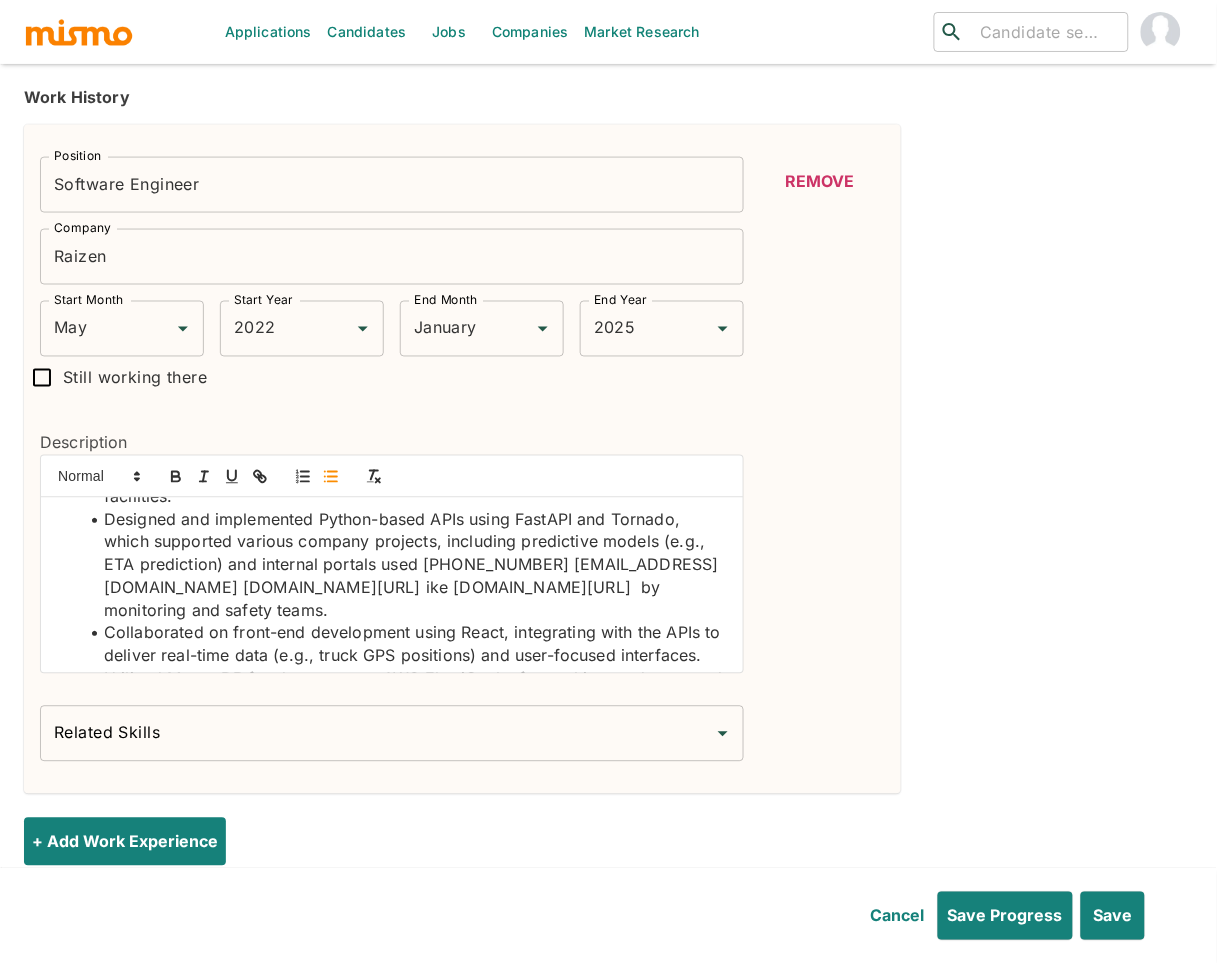scroll, scrollTop: 216, scrollLeft: 0, axis: vertical 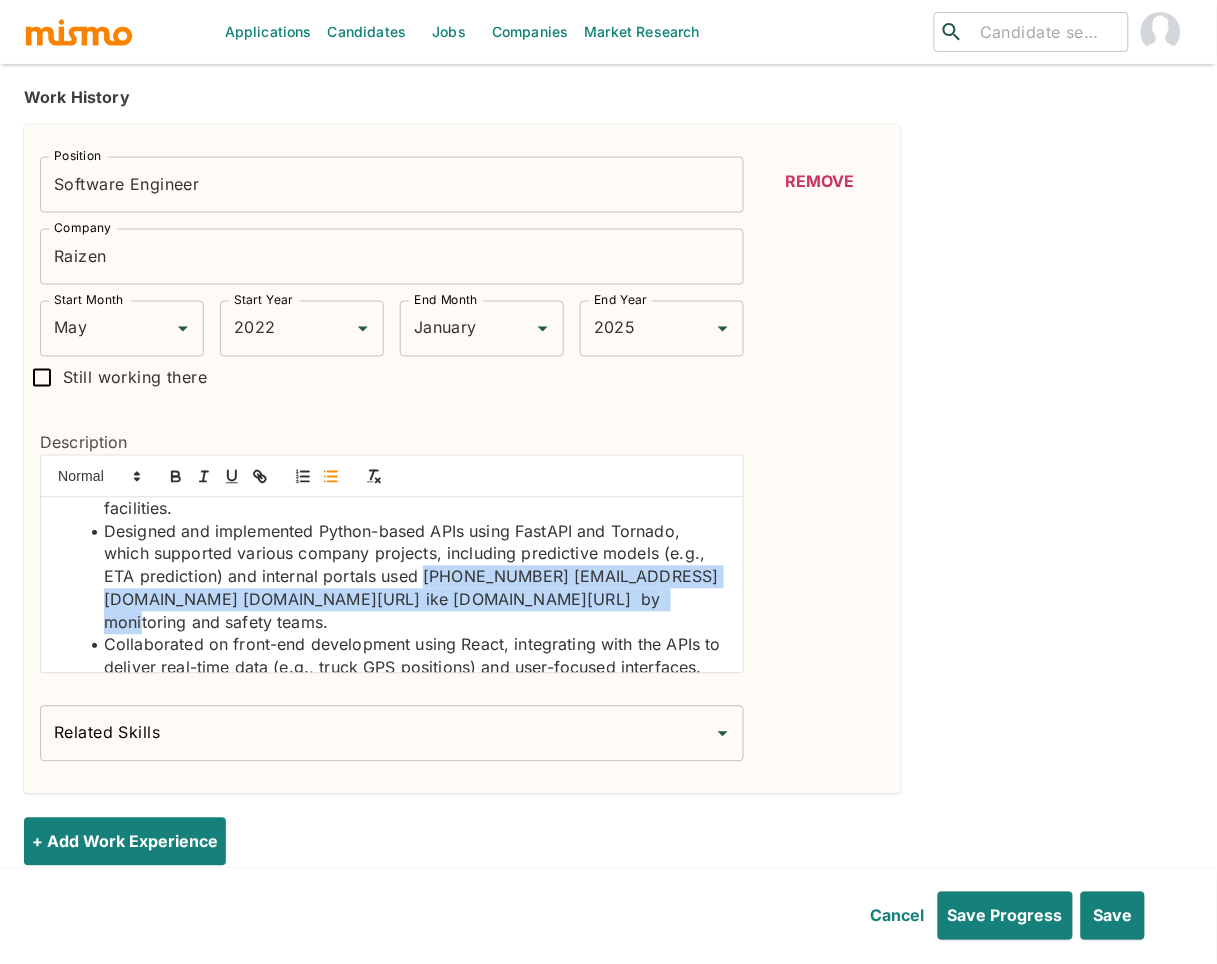 drag, startPoint x: 279, startPoint y: 612, endPoint x: 422, endPoint y: 581, distance: 146.32156 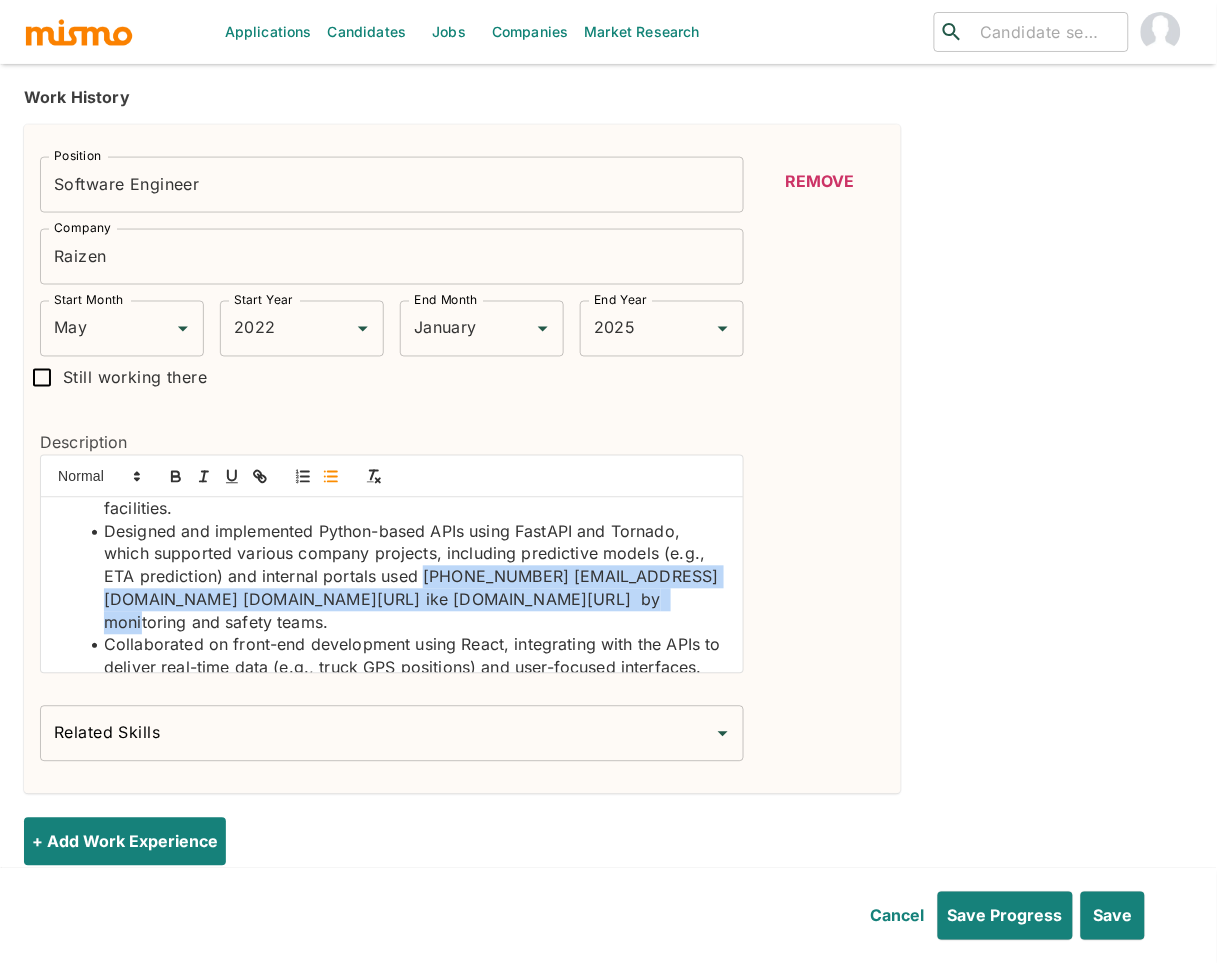 click on "Designed and implemented Python-based APIs using FastAPI and Tornado, which supported various company projects, including predictive models (e.g., ETA prediction) and internal portals used [PHONE_NUMBER] [EMAIL_ADDRESS][DOMAIN_NAME] [DOMAIN_NAME][URL] ike [DOMAIN_NAME][URL]  by monitoring and safety teams." at bounding box center (404, 578) 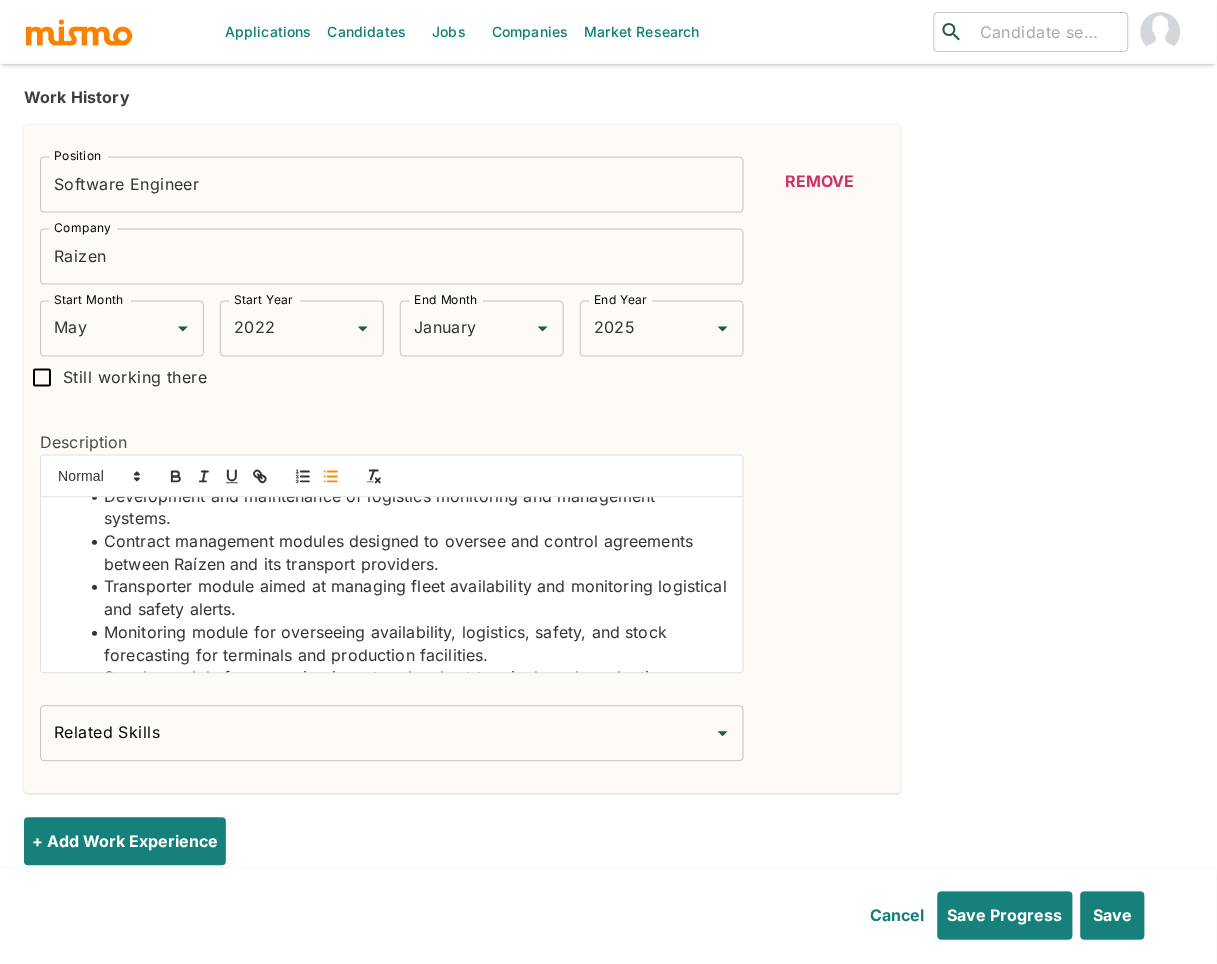 scroll, scrollTop: 0, scrollLeft: 0, axis: both 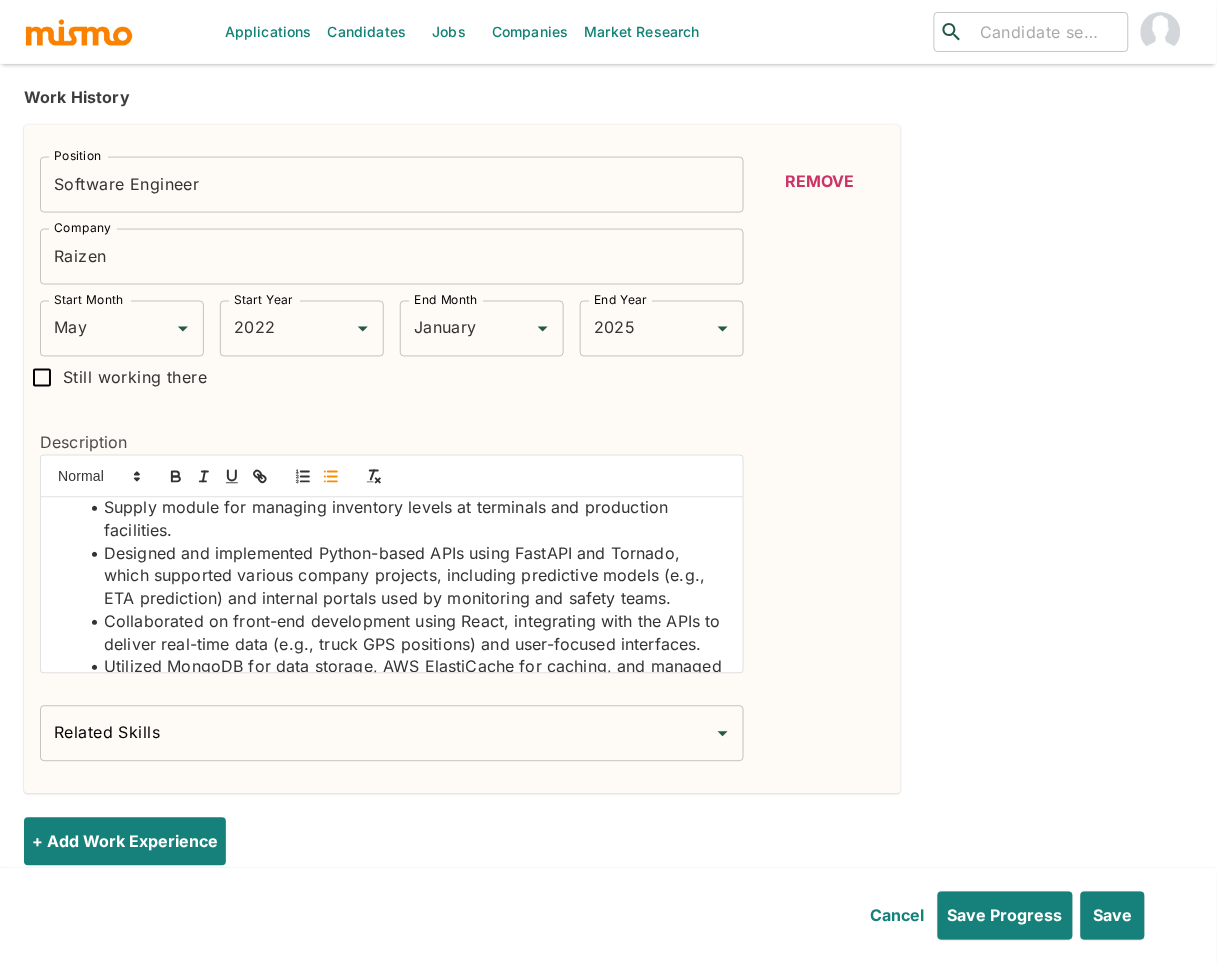 click on "Designed and implemented Python-based APIs using FastAPI and Tornado, which supported various company projects, including predictive models (e.g., ETA prediction) and internal portals used by monitoring and safety teams." at bounding box center (404, 577) 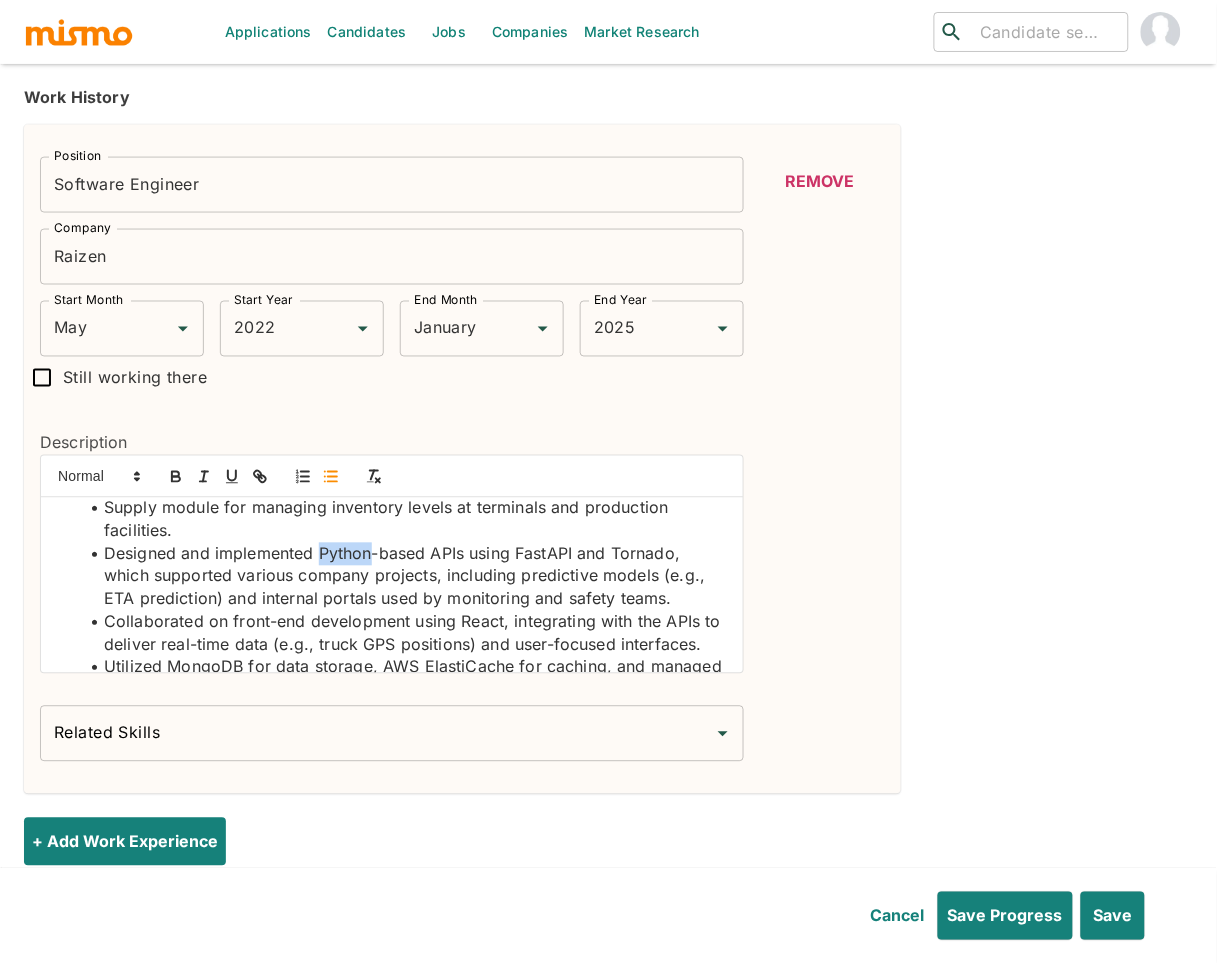 click on "Designed and implemented Python-based APIs using FastAPI and Tornado, which supported various company projects, including predictive models (e.g., ETA prediction) and internal portals used by monitoring and safety teams." at bounding box center (404, 577) 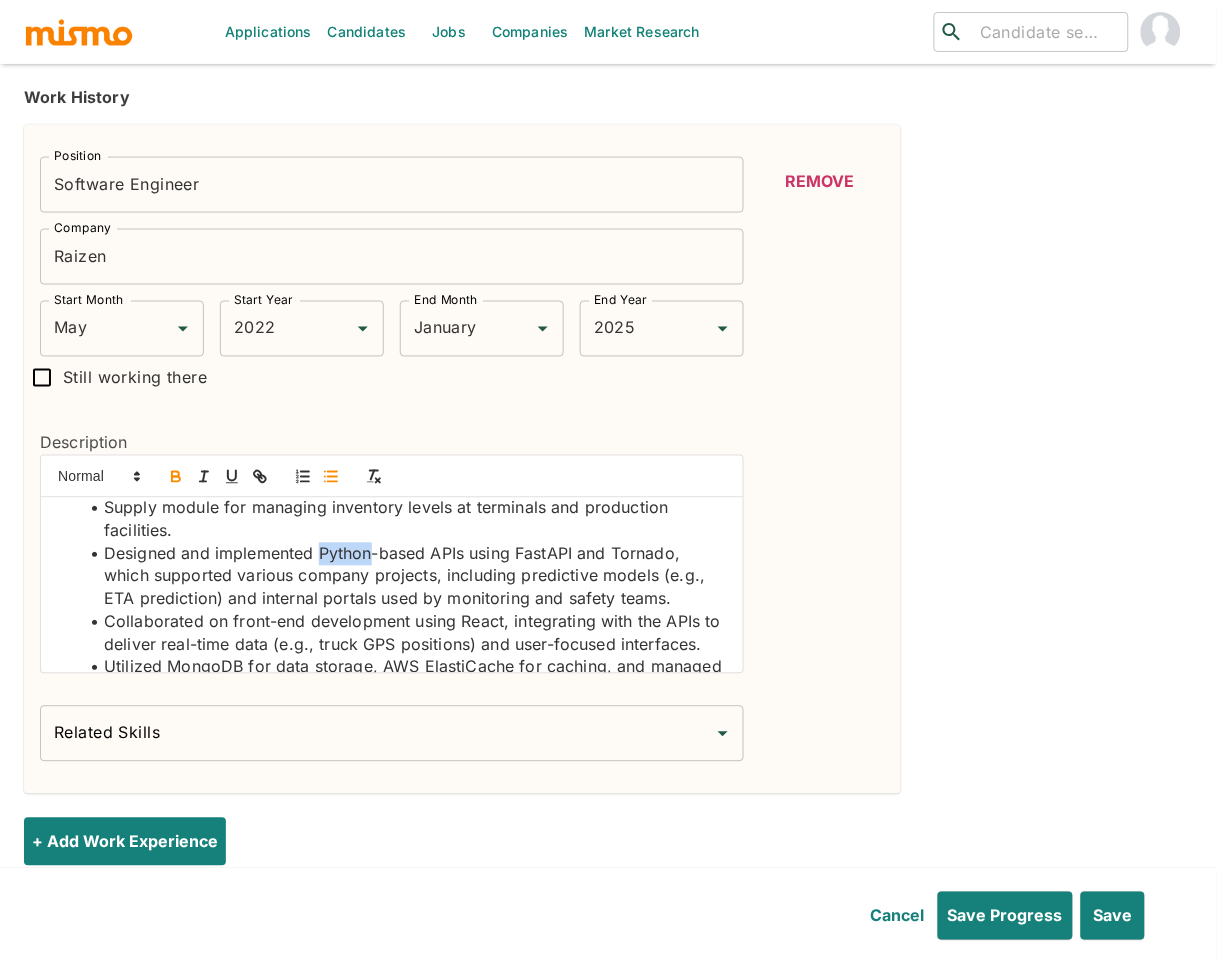 click 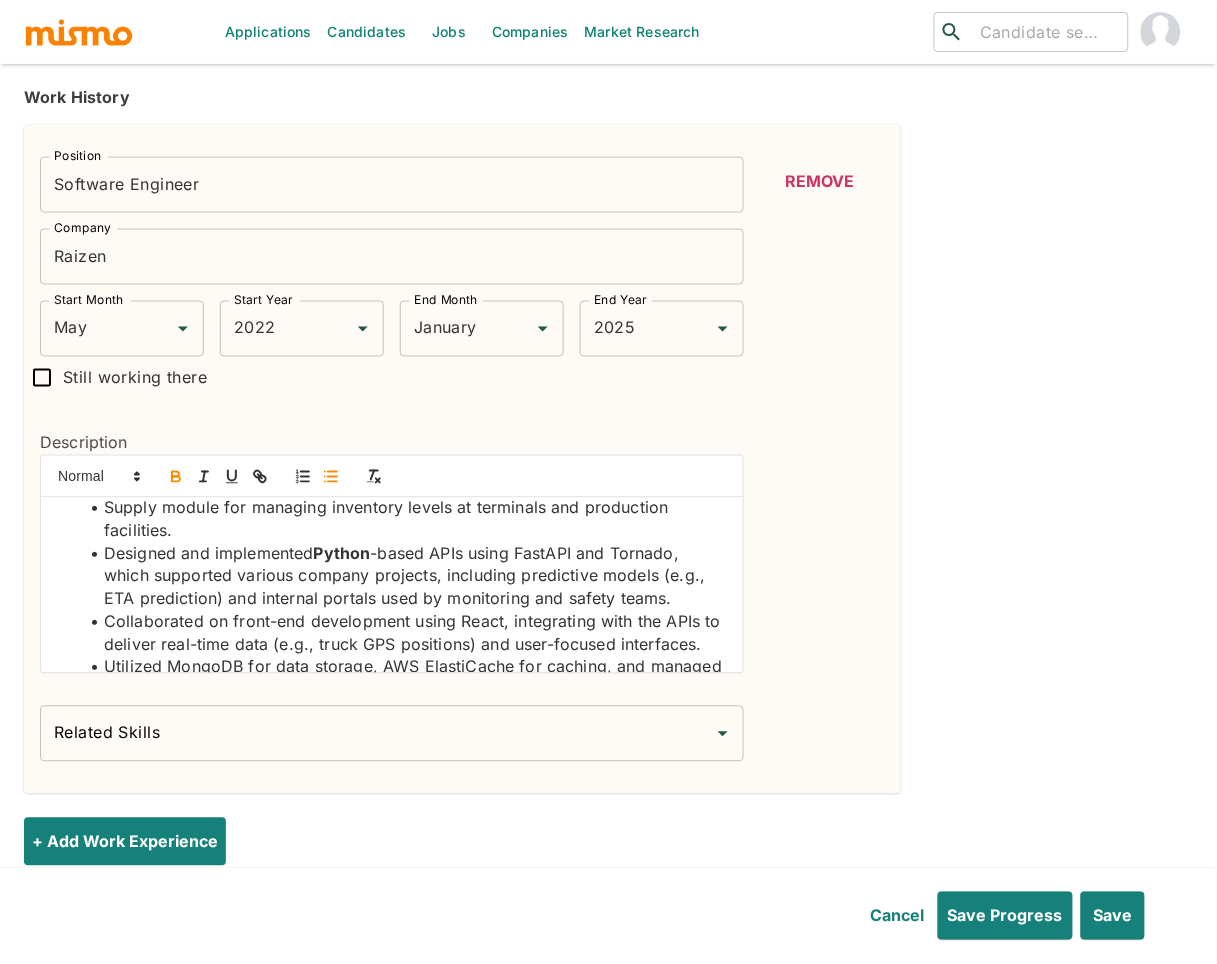 click on "Designed and implemented  Python -based APIs using FastAPI and Tornado, which supported various company projects, including predictive models (e.g., ETA prediction) and internal portals used by monitoring and safety teams." at bounding box center (404, 577) 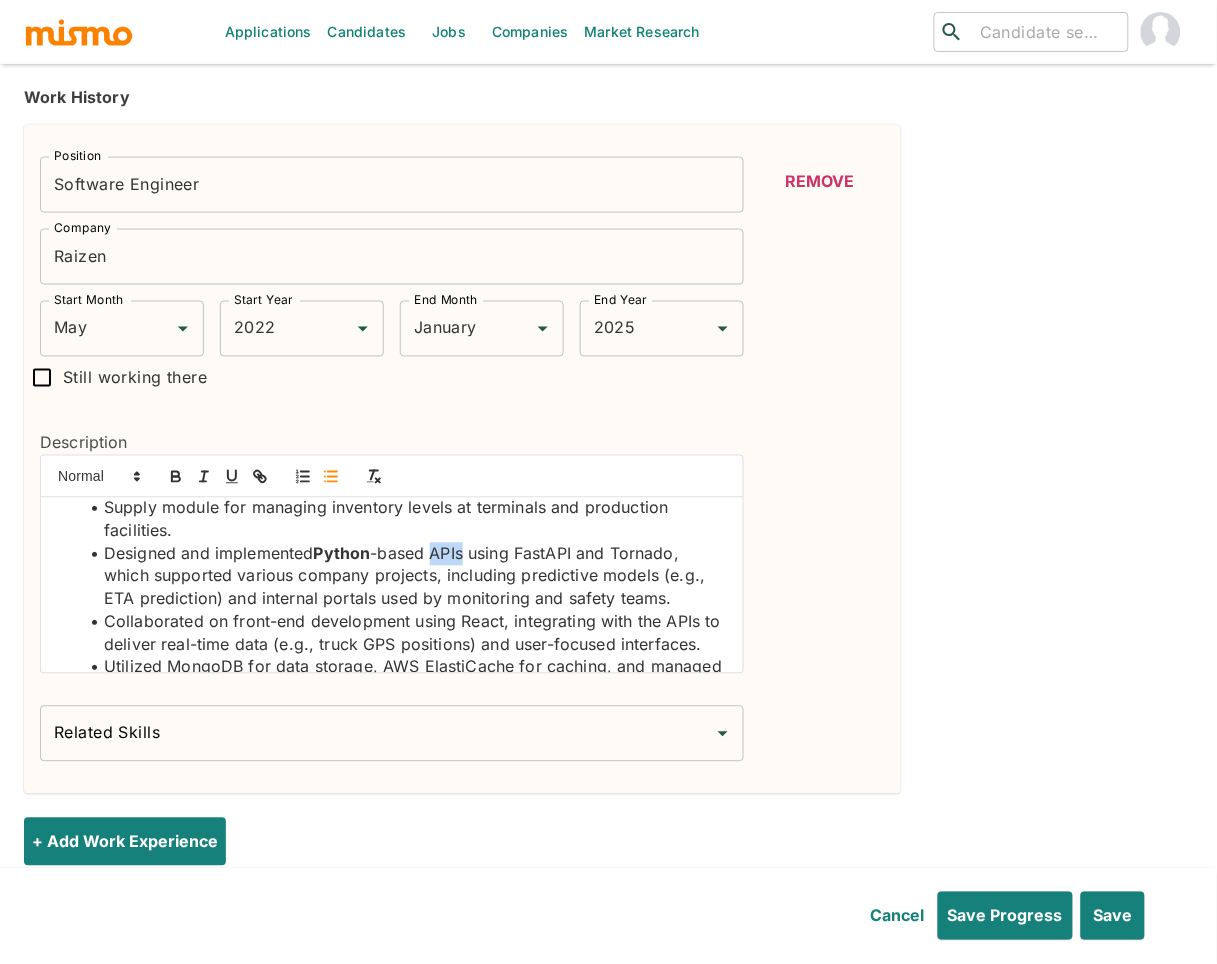click on "Designed and implemented  Python -based APIs using FastAPI and Tornado, which supported various company projects, including predictive models (e.g., ETA prediction) and internal portals used by monitoring and safety teams." at bounding box center [404, 577] 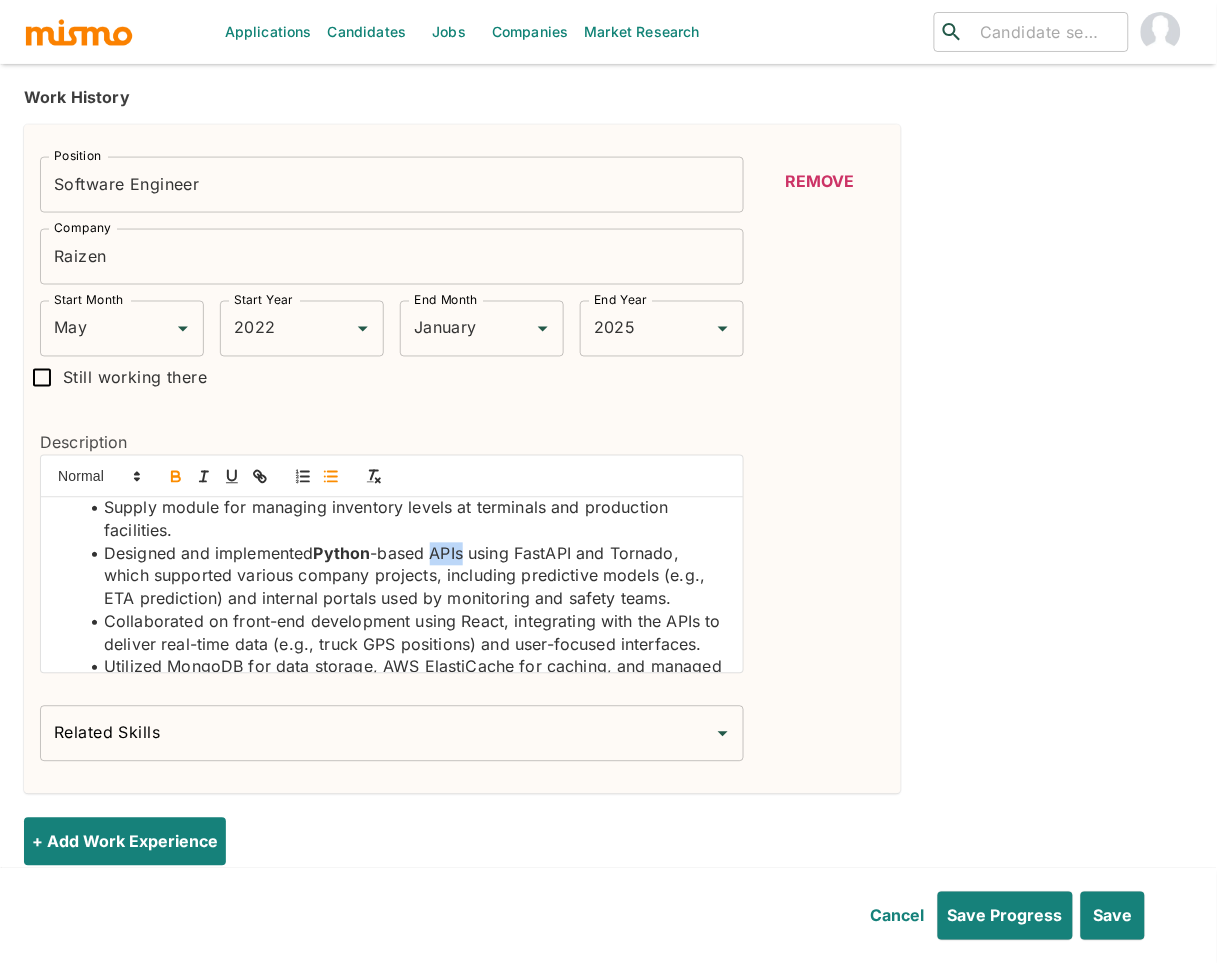 click 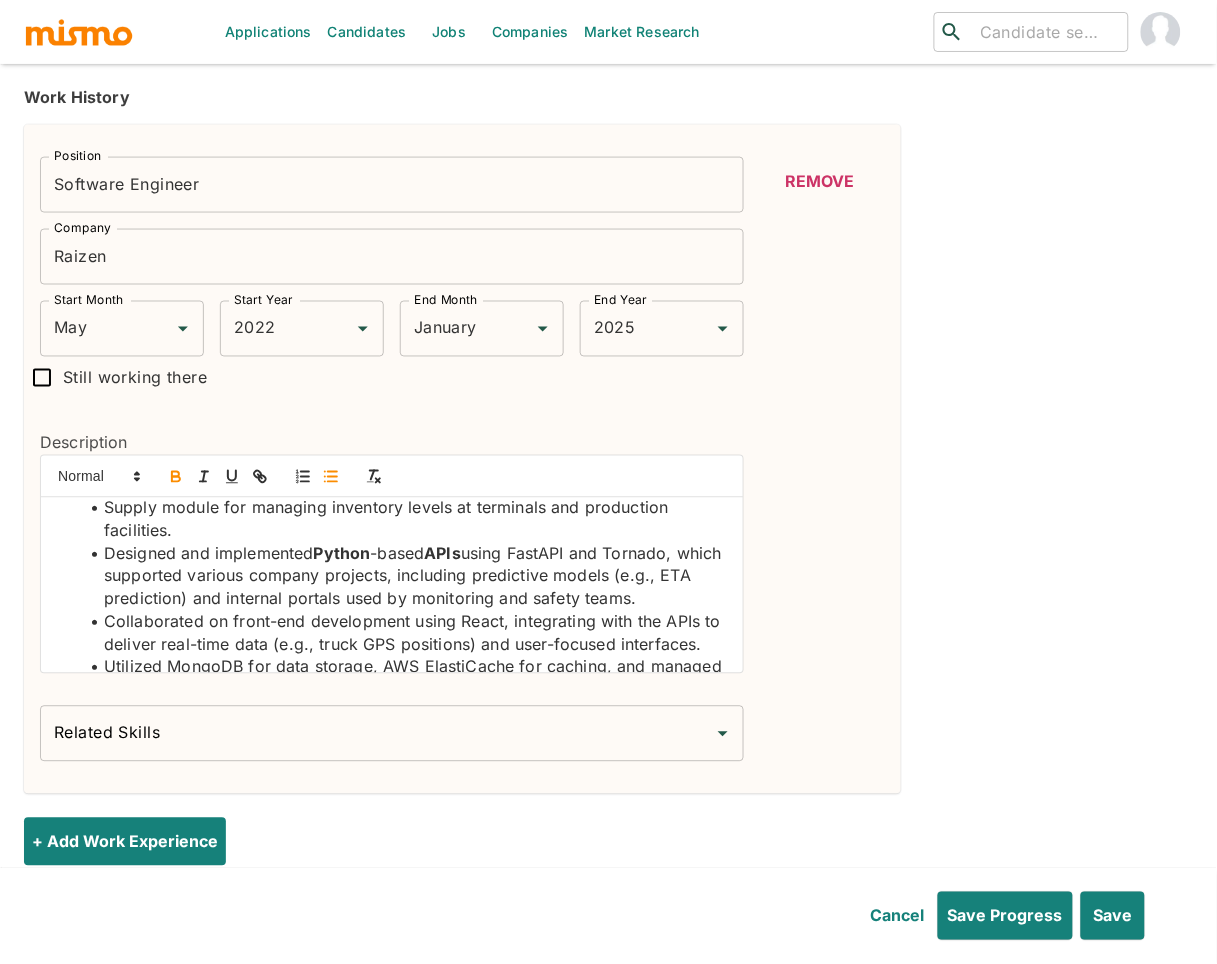 click on "Designed and implemented  Python -based  APIs  using FastAPI and Tornado, which supported various company projects, including predictive models (e.g., ETA prediction) and internal portals used by monitoring and safety teams." at bounding box center [404, 577] 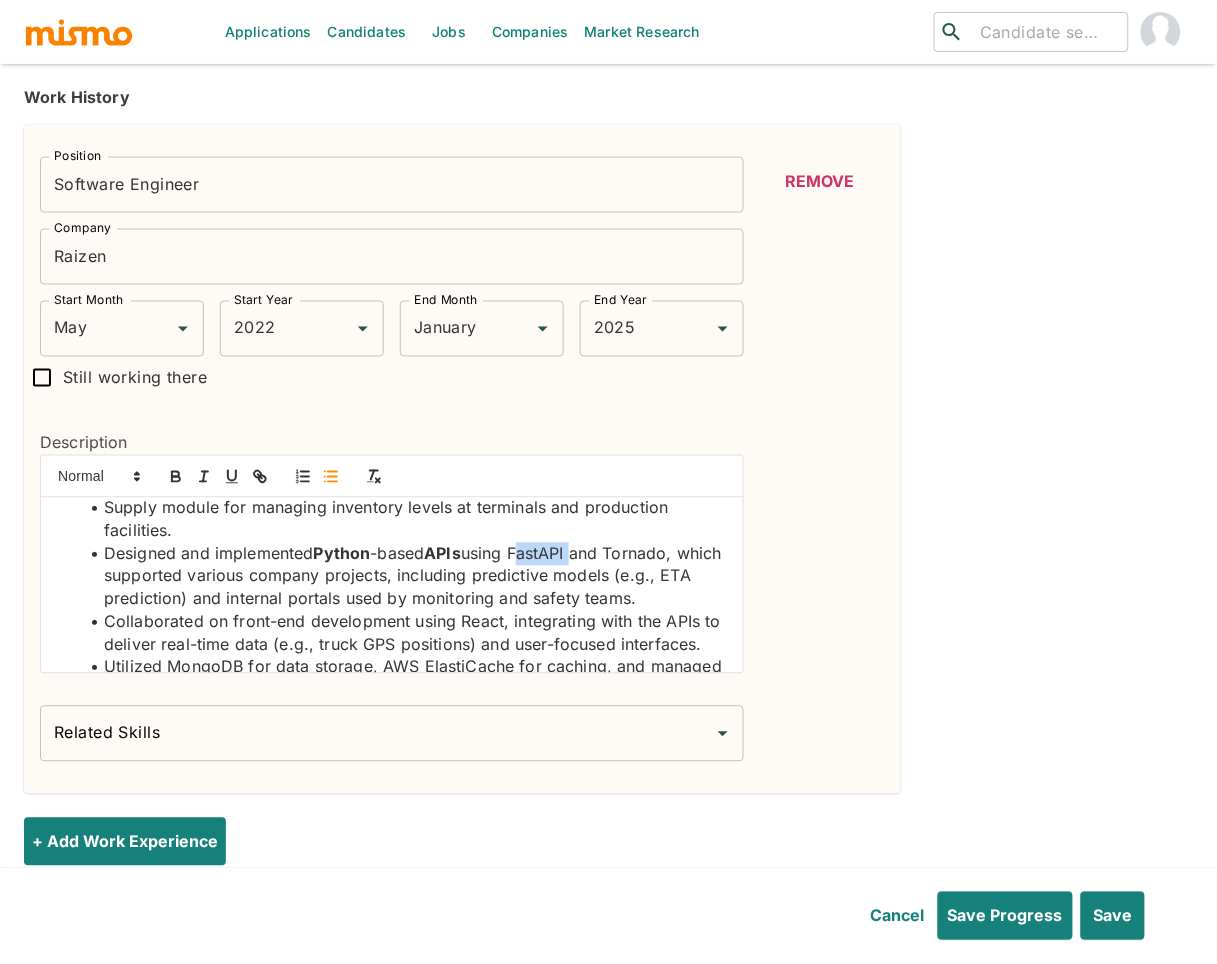 drag, startPoint x: 540, startPoint y: 555, endPoint x: 237, endPoint y: 515, distance: 305.62885 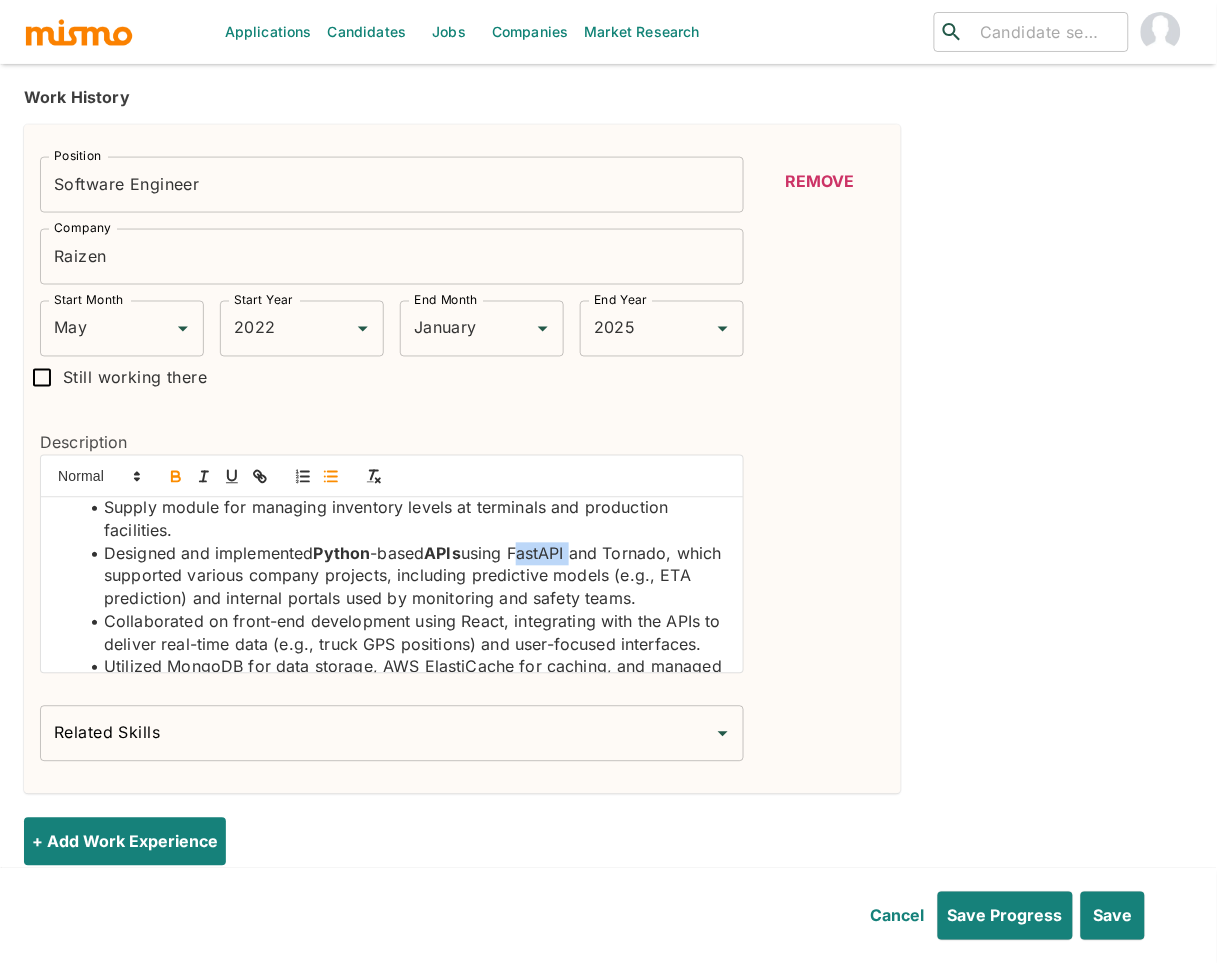 click 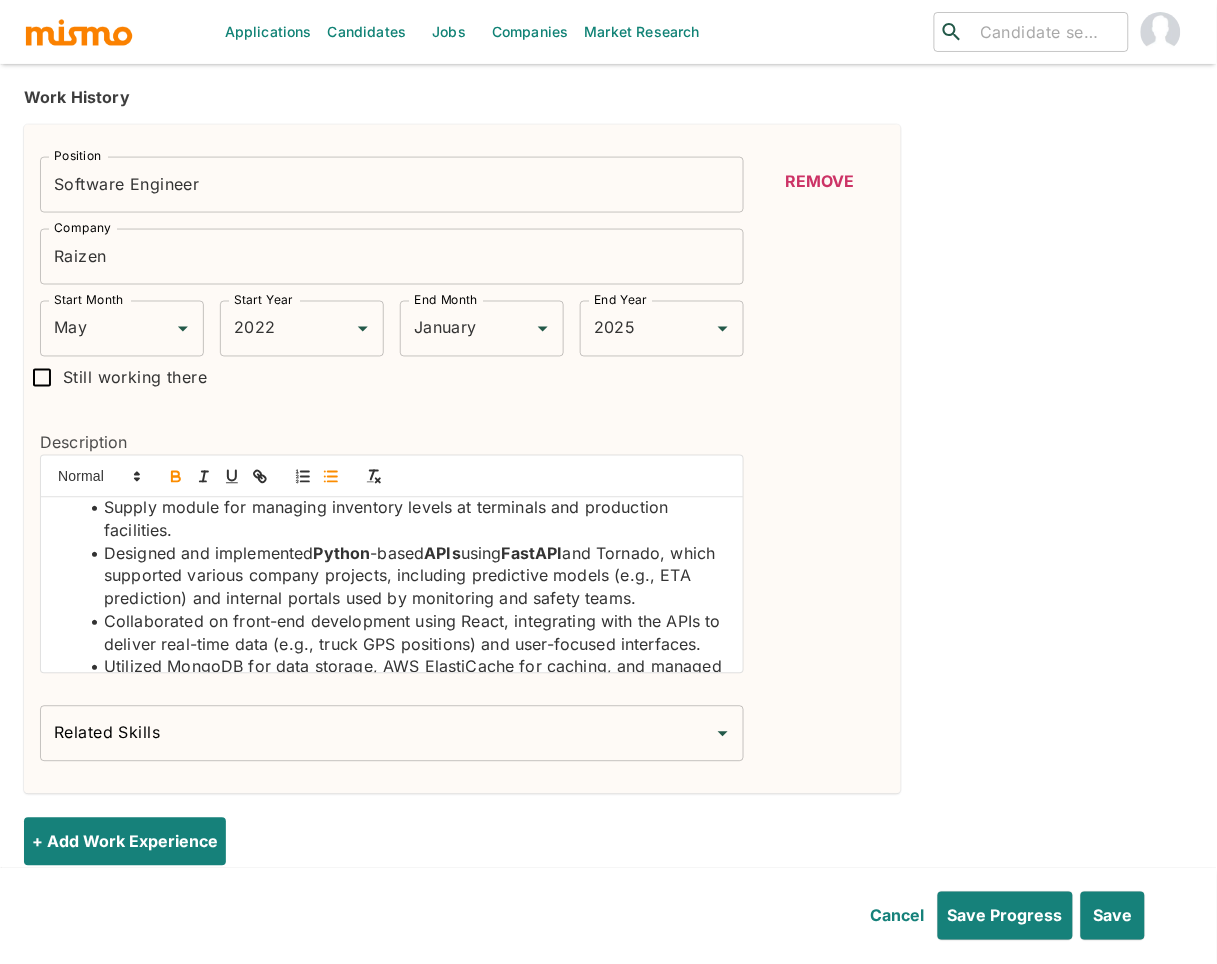 click on "Collaborated on front-end development using React, integrating with the APIs to deliver real-time data (e.g., truck GPS positions) and user-focused interfaces." at bounding box center (404, 633) 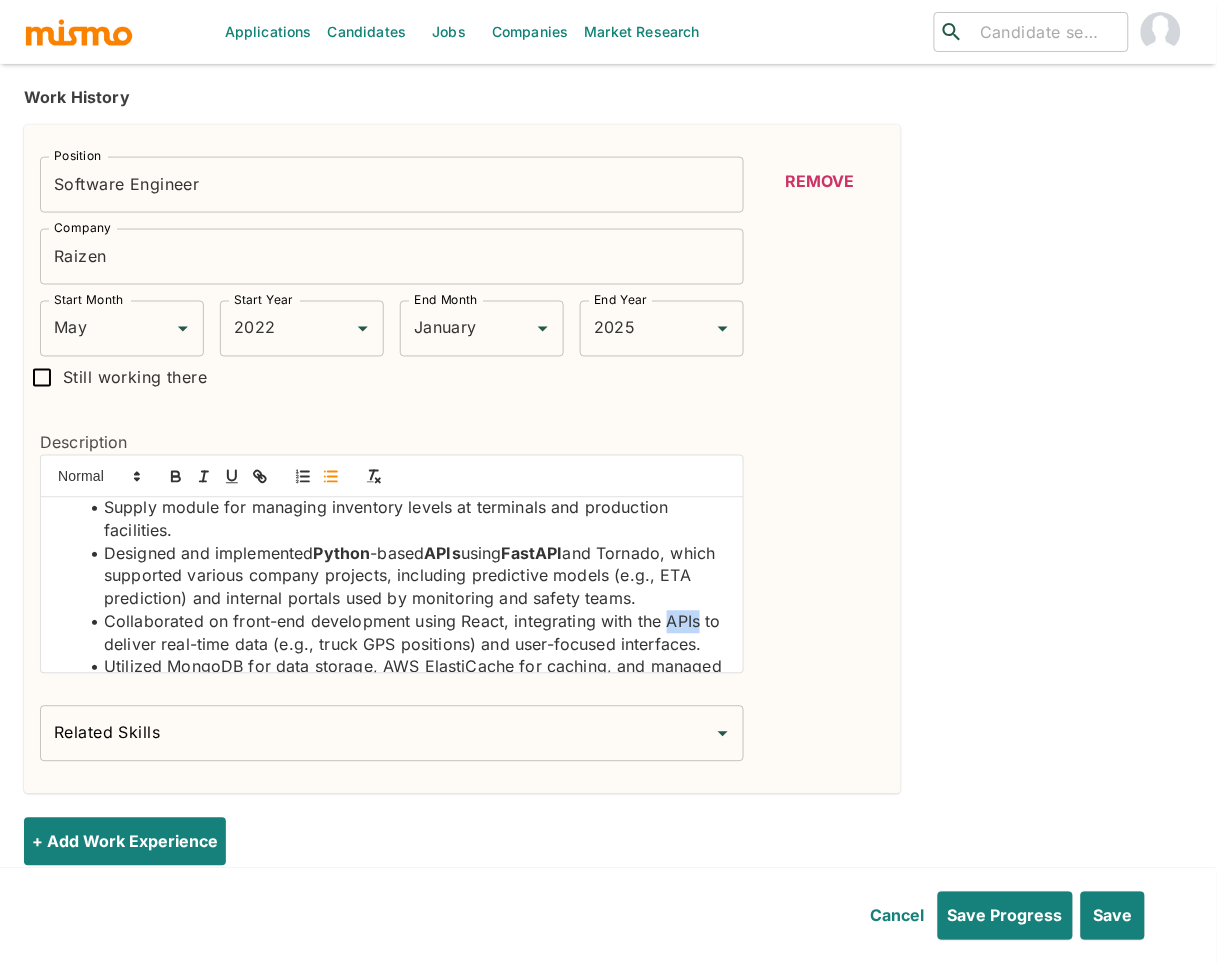 drag, startPoint x: 676, startPoint y: 625, endPoint x: 379, endPoint y: 524, distance: 313.70367 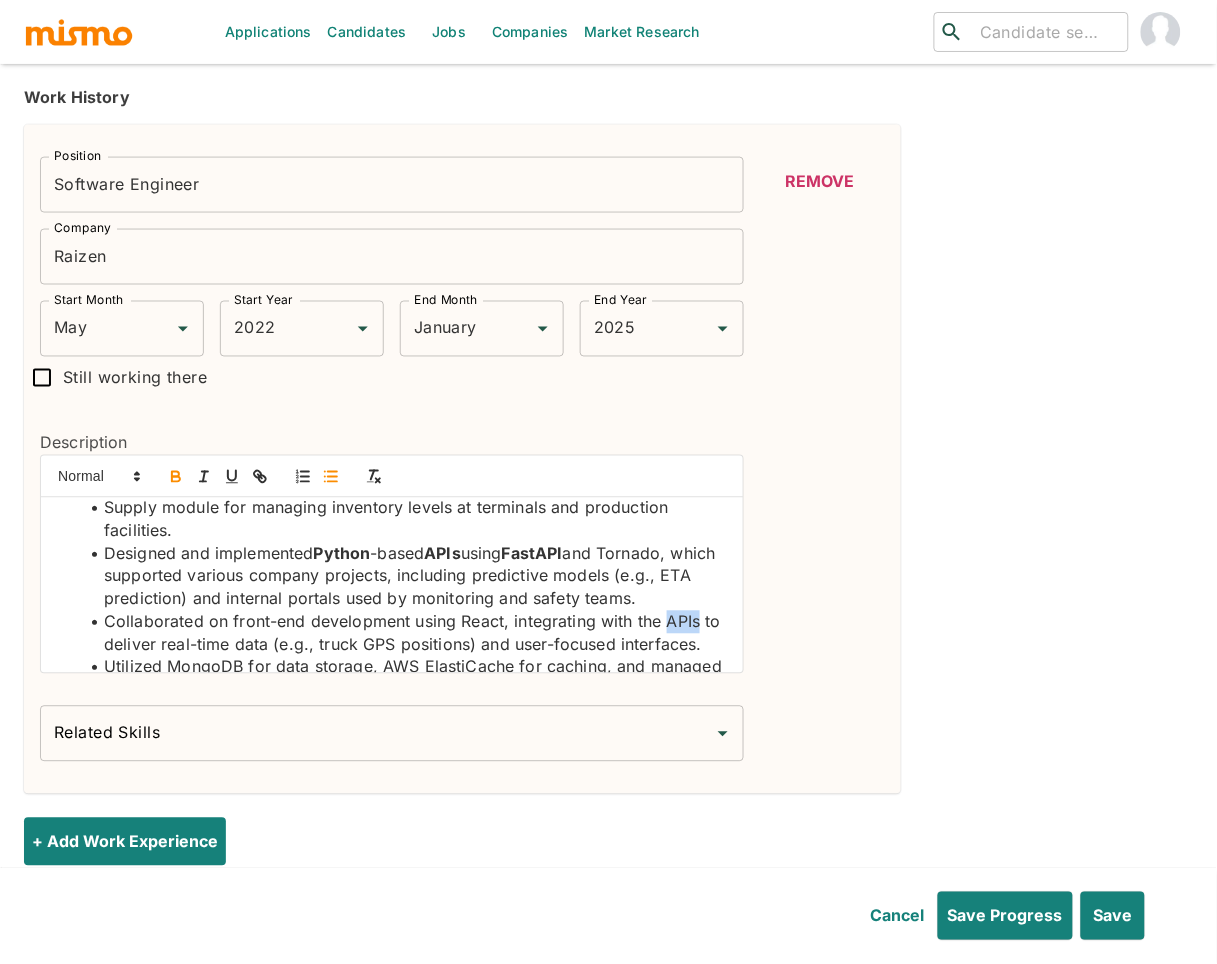 click 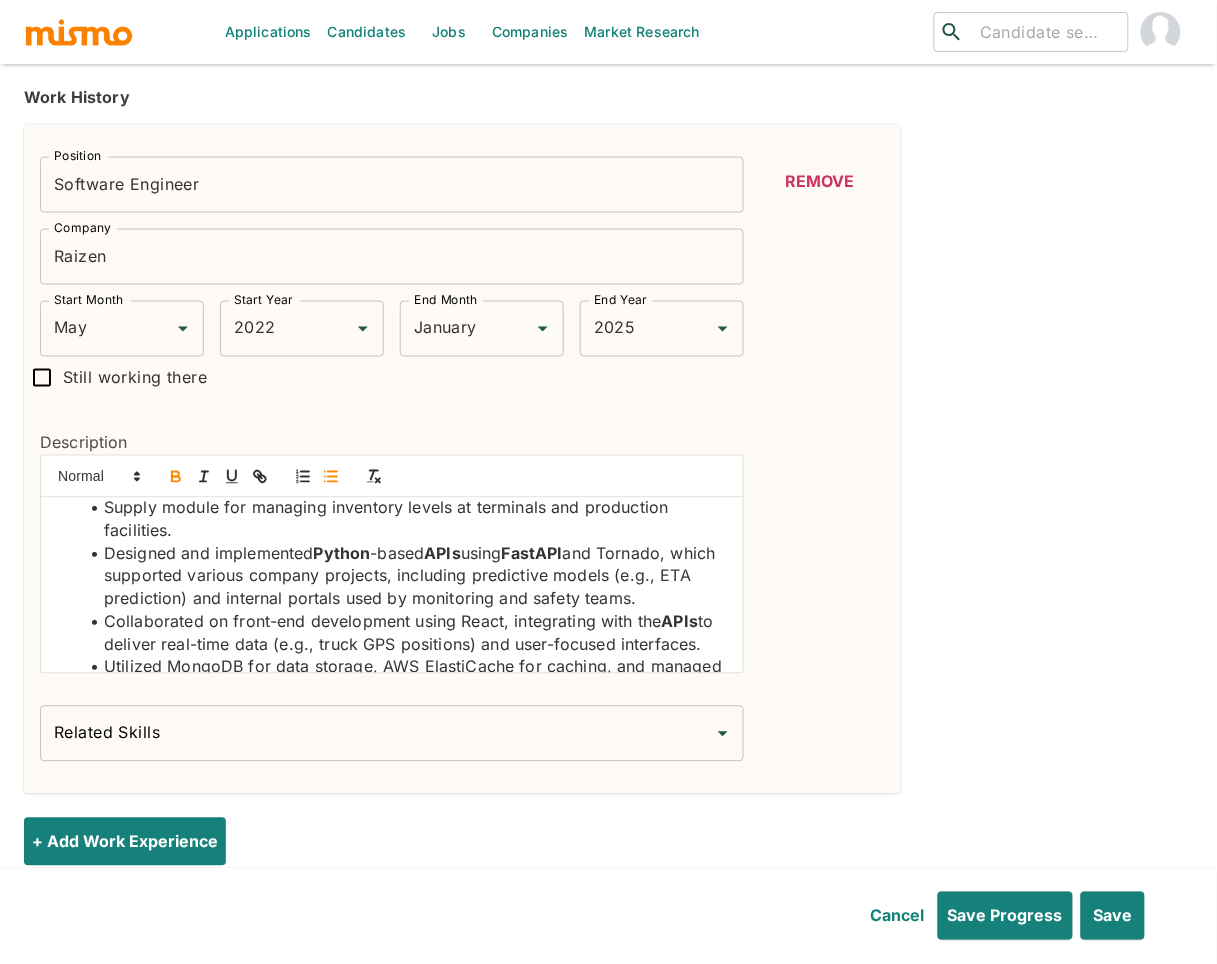 click on "Collaborated on front-end development using React, integrating with the  APIs  to deliver real-time data (e.g., truck GPS positions) and user-focused interfaces." at bounding box center (404, 633) 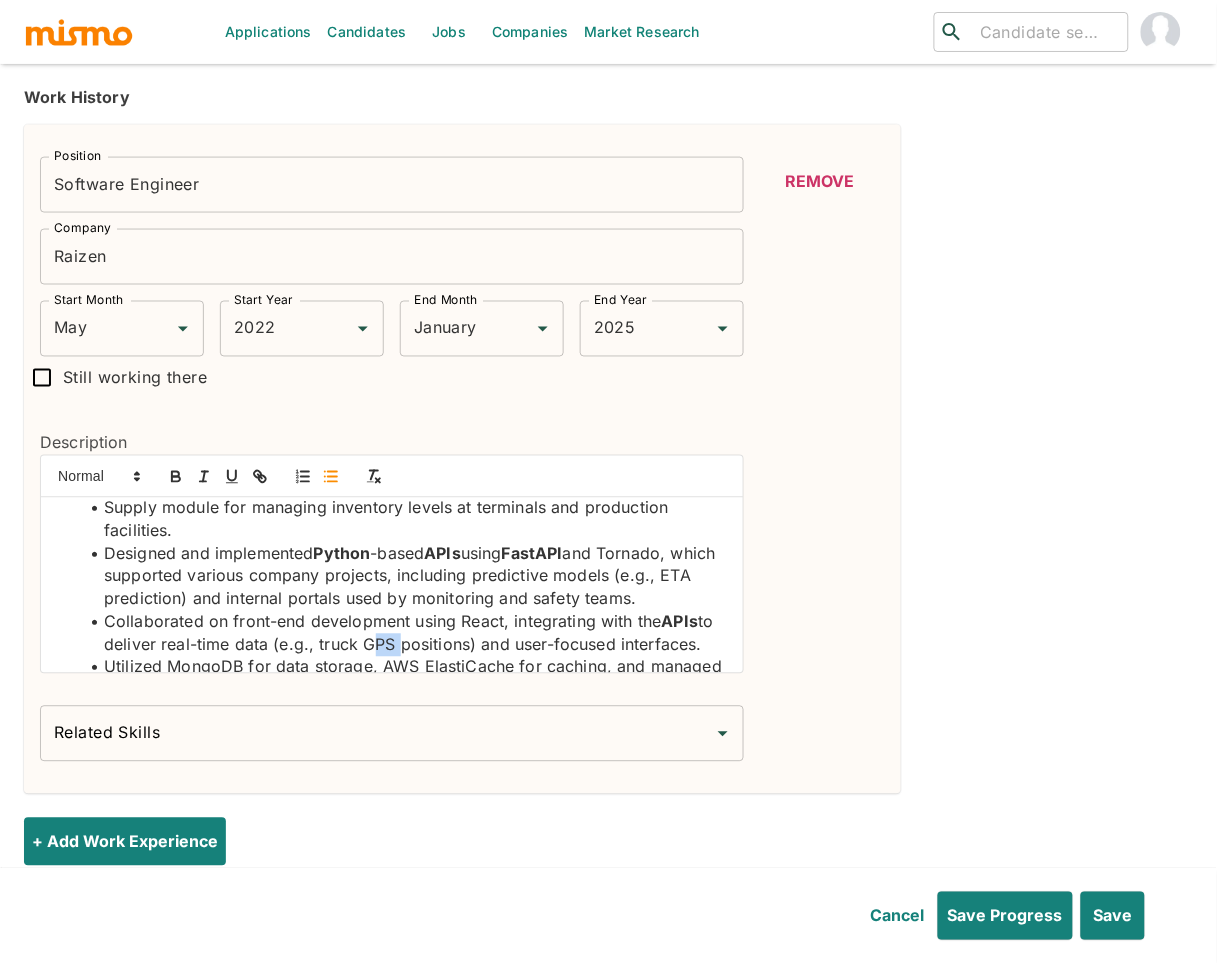 click on "Collaborated on front-end development using React, integrating with the  APIs  to deliver real-time data (e.g., truck GPS positions) and user-focused interfaces." at bounding box center [404, 633] 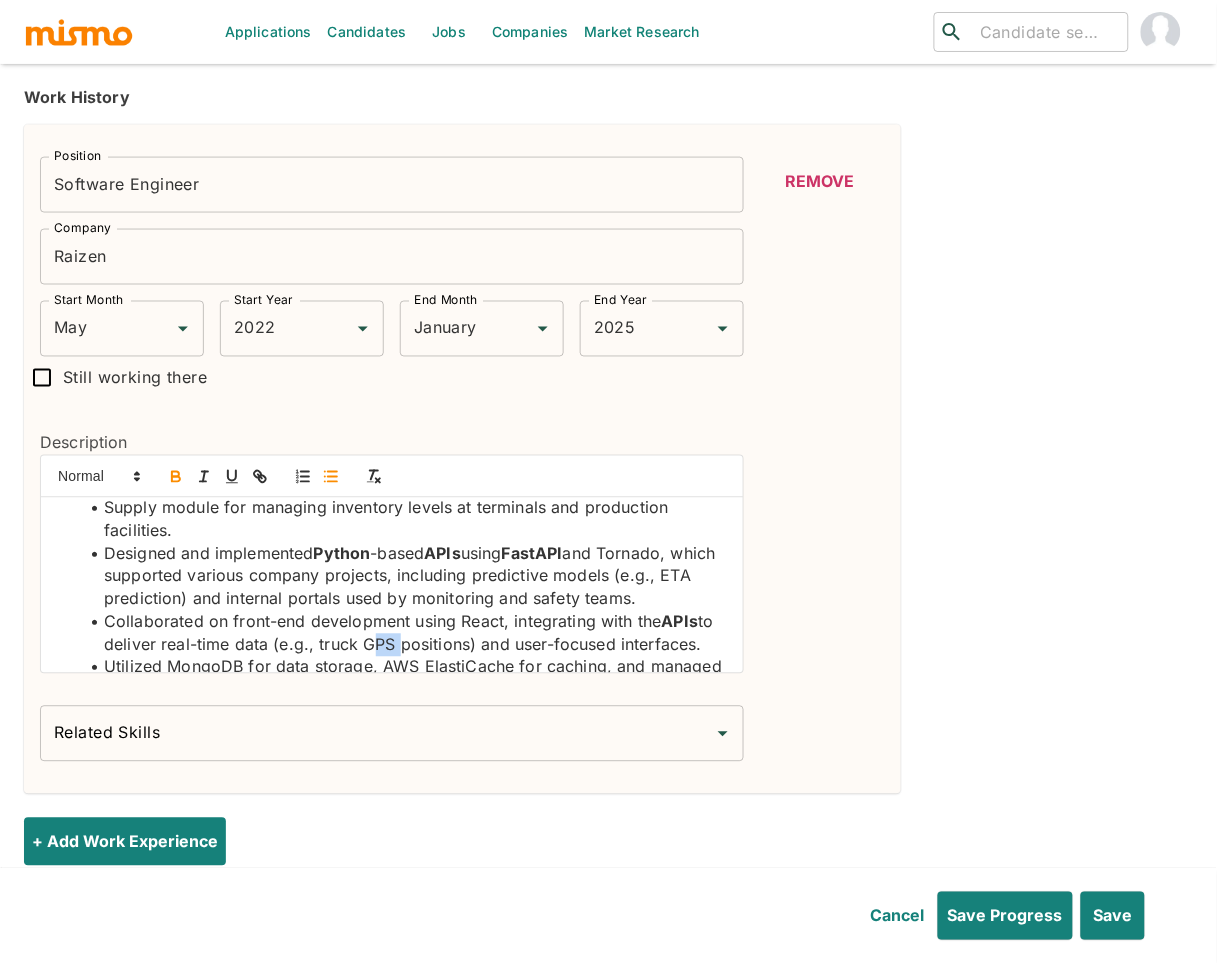 drag, startPoint x: 184, startPoint y: 480, endPoint x: 289, endPoint y: 517, distance: 111.32835 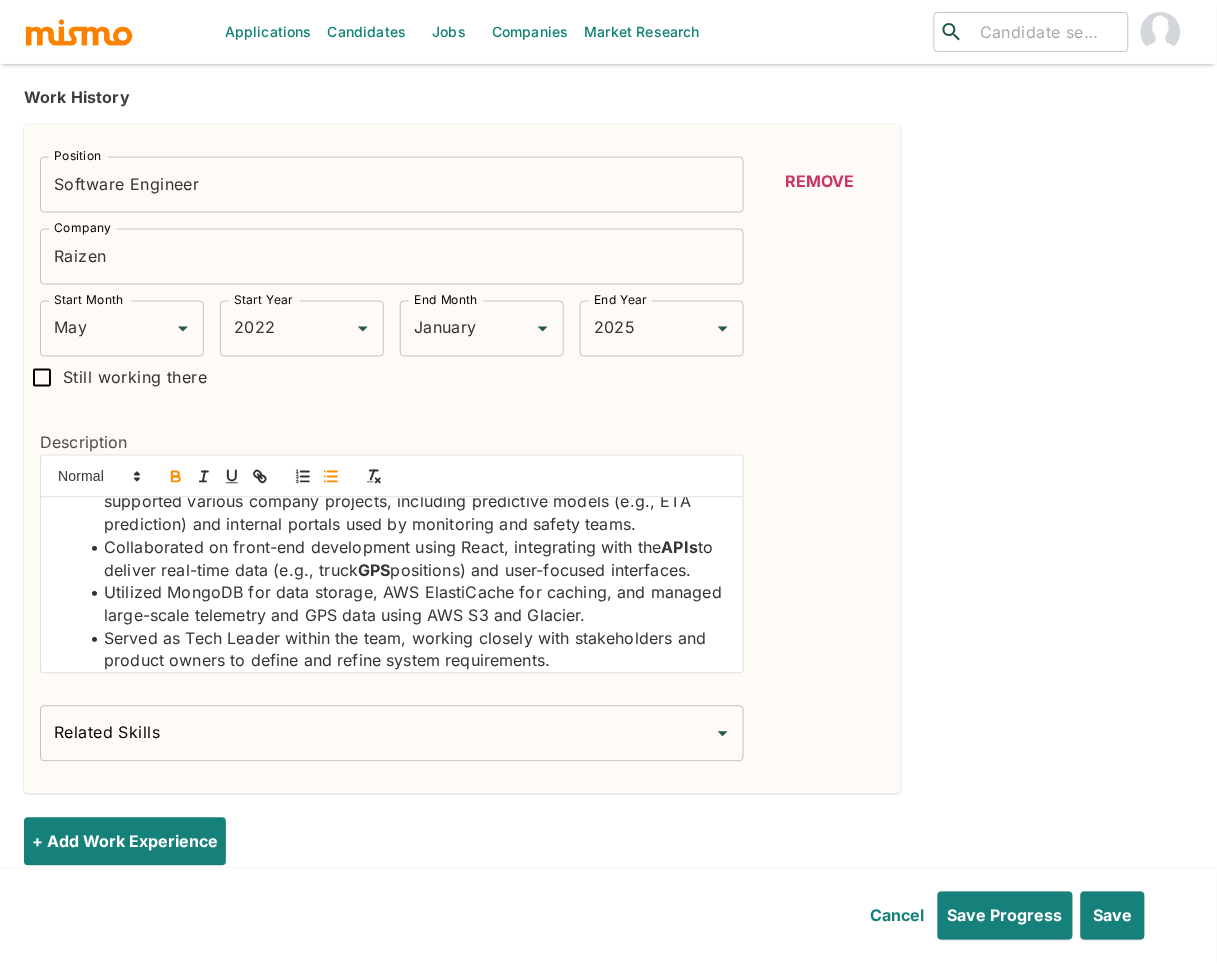scroll, scrollTop: 314, scrollLeft: 0, axis: vertical 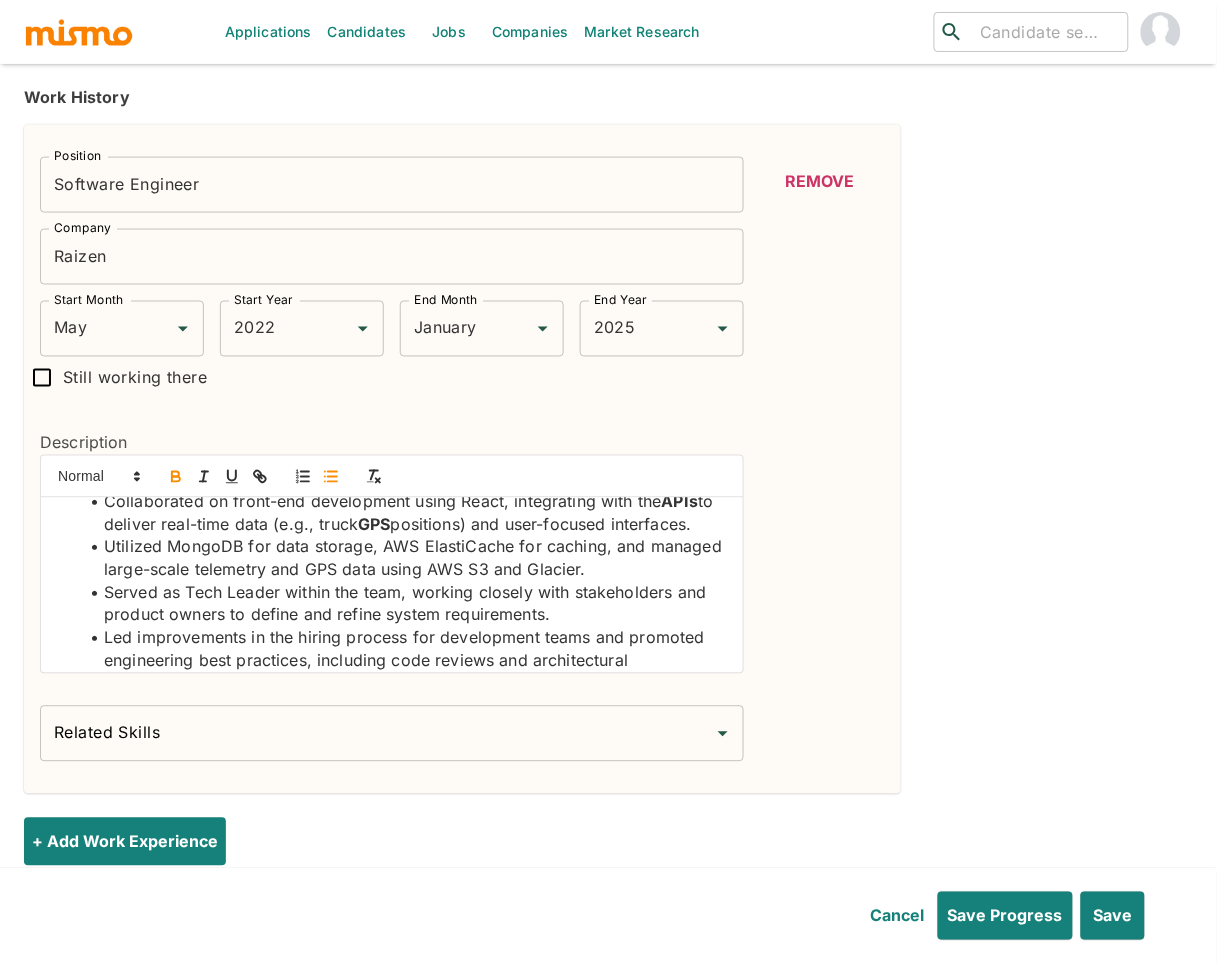 click on "Utilized MongoDB for data storage, AWS ElastiCache for caching, and managed large-scale telemetry and GPS data using AWS S3 and Glacier." at bounding box center [404, 558] 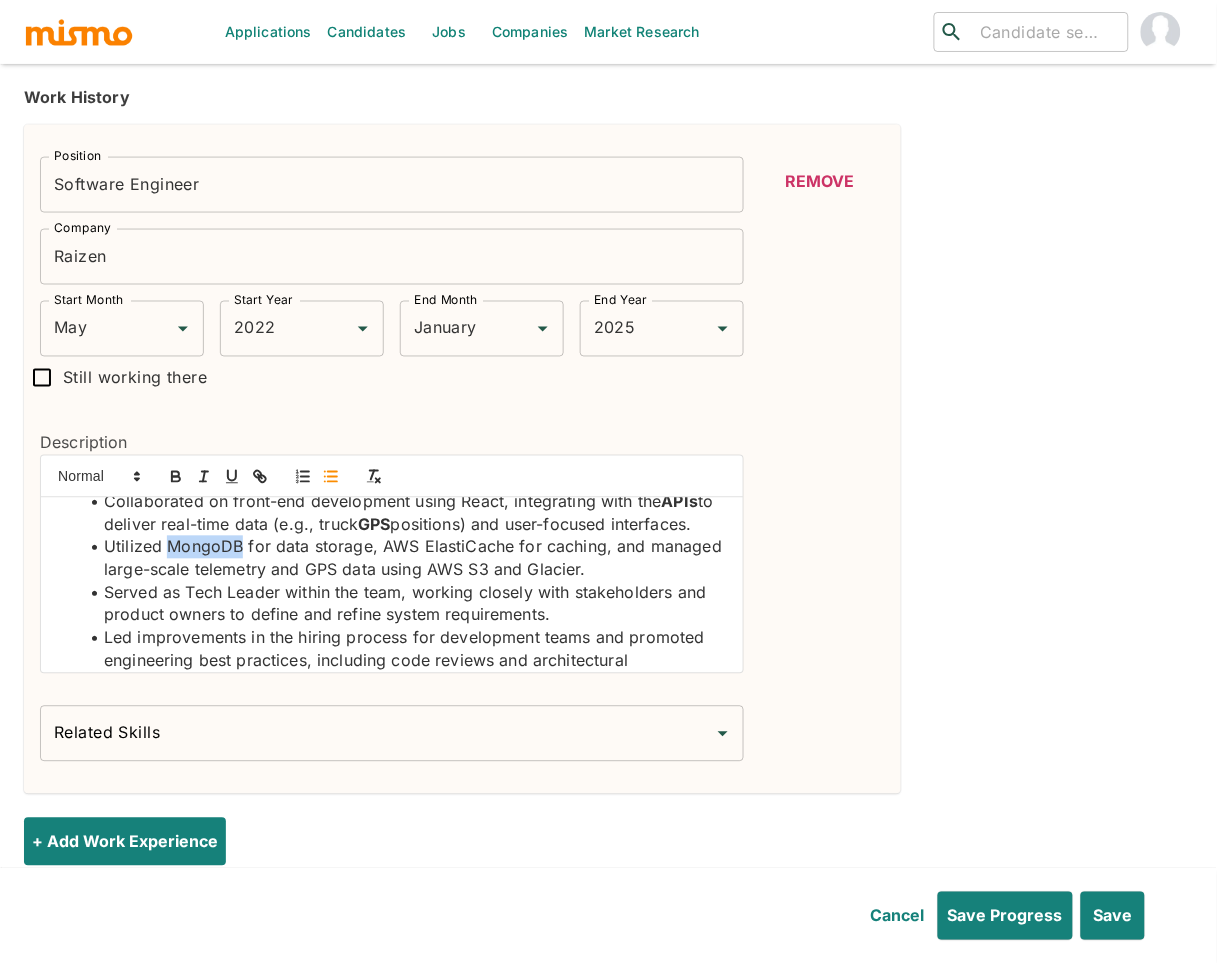 click on "Utilized MongoDB for data storage, AWS ElastiCache for caching, and managed large-scale telemetry and GPS data using AWS S3 and Glacier." at bounding box center [404, 558] 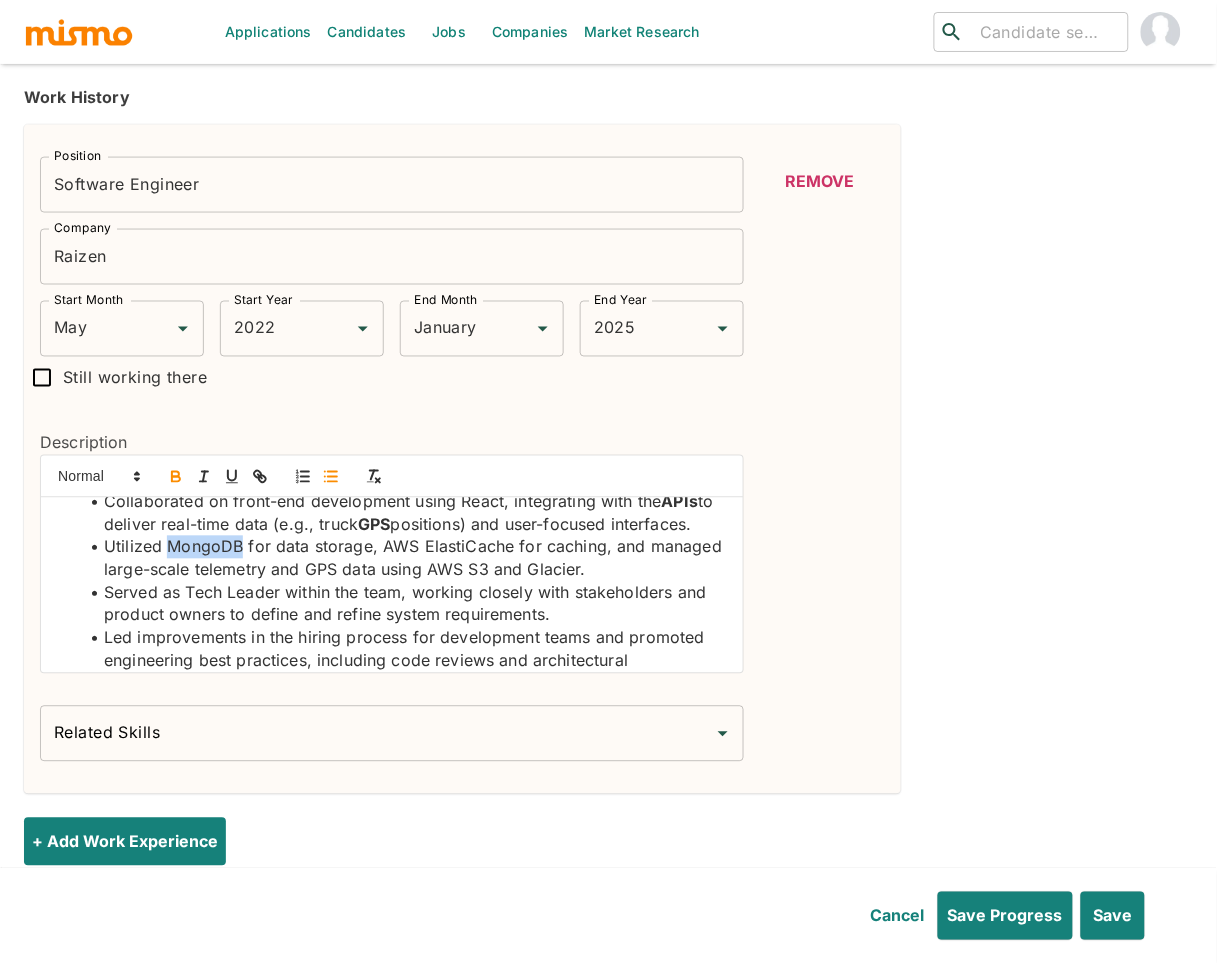 drag, startPoint x: 176, startPoint y: 472, endPoint x: 268, endPoint y: 494, distance: 94.59387 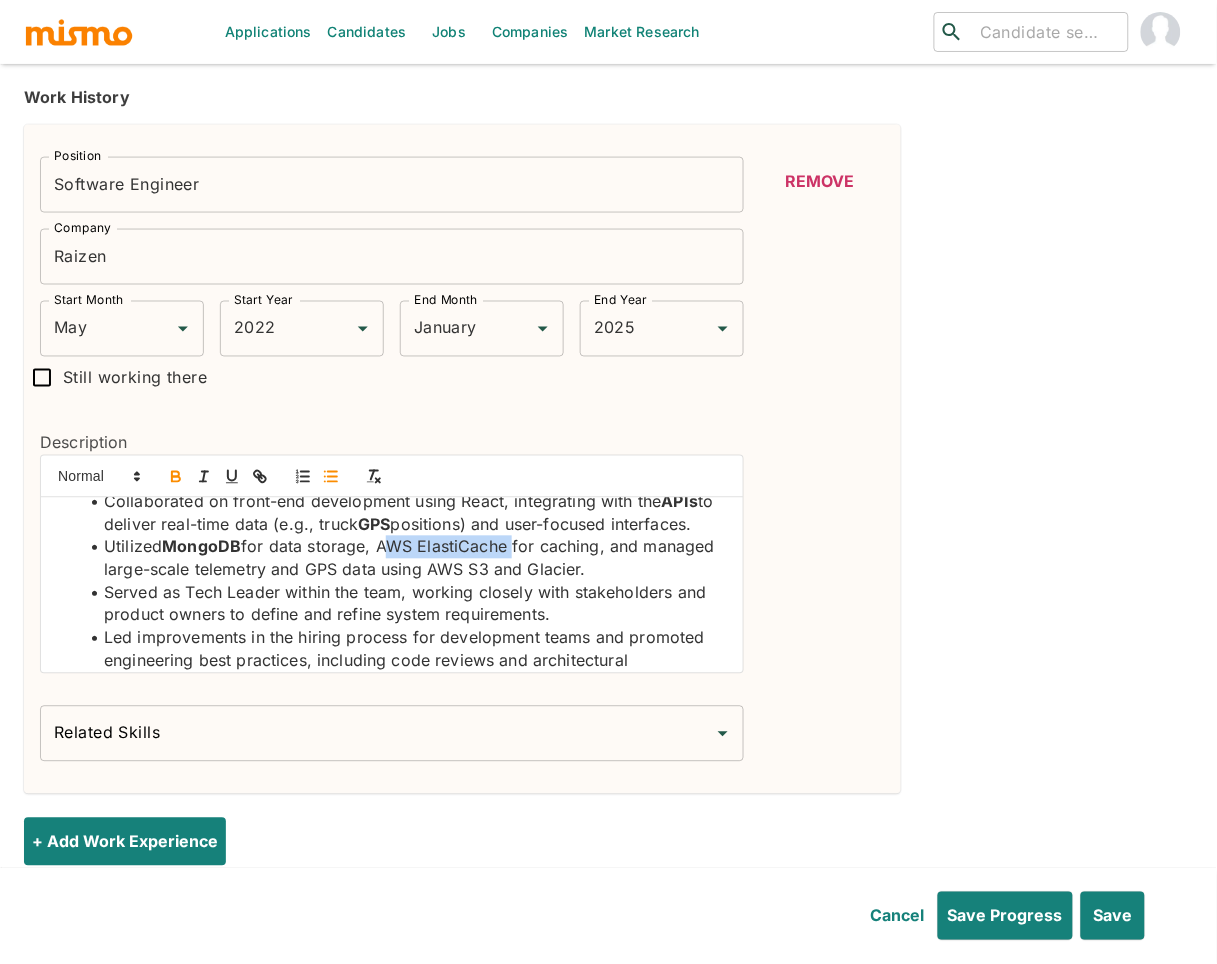 drag, startPoint x: 380, startPoint y: 569, endPoint x: 433, endPoint y: 528, distance: 67.00746 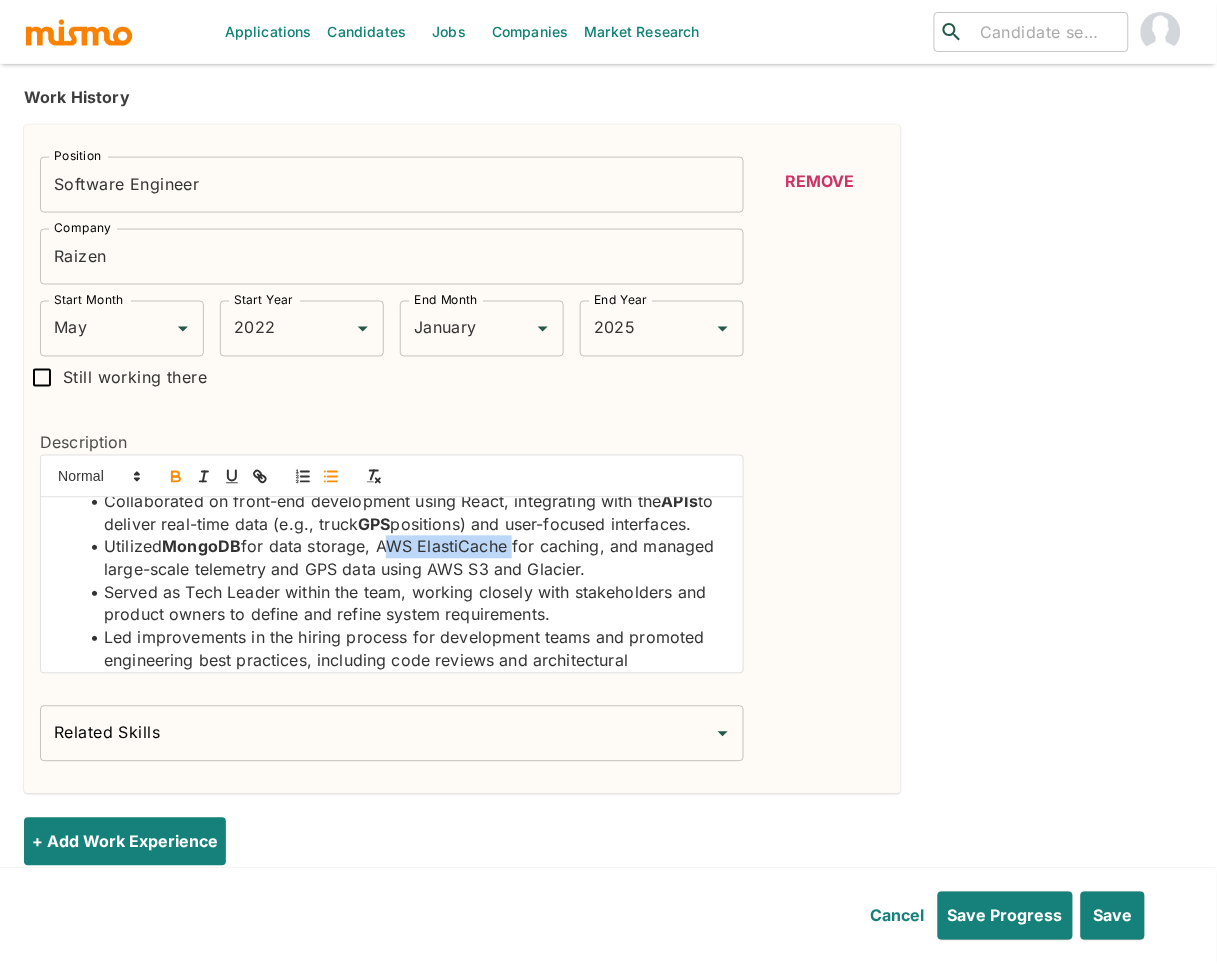 click on "Utilized  MongoDB  for data storage, AWS ElastiCache for caching, and managed large-scale telemetry and GPS data using AWS S3 and Glacier." at bounding box center (404, 558) 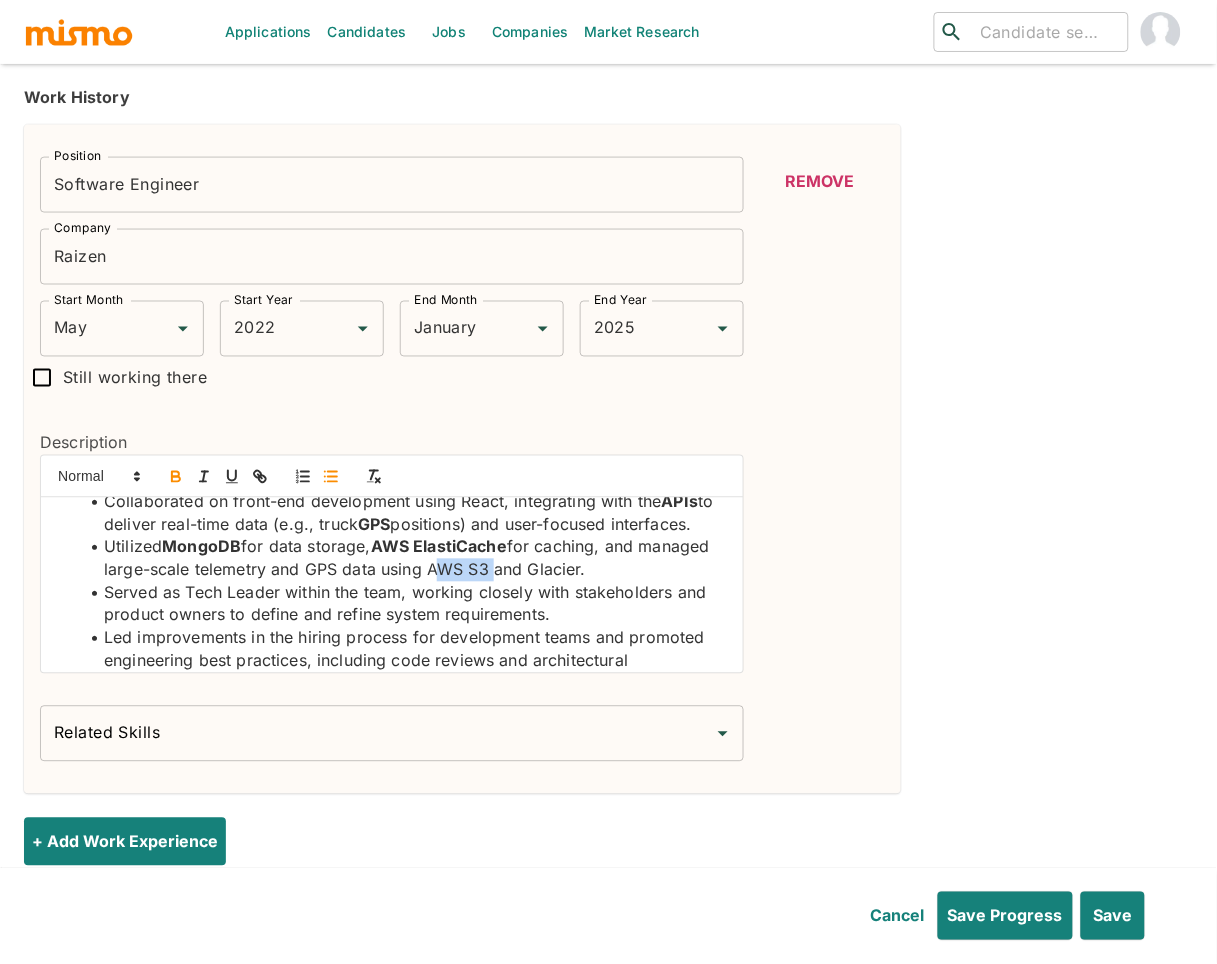 drag, startPoint x: 504, startPoint y: 596, endPoint x: 558, endPoint y: 594, distance: 54.037025 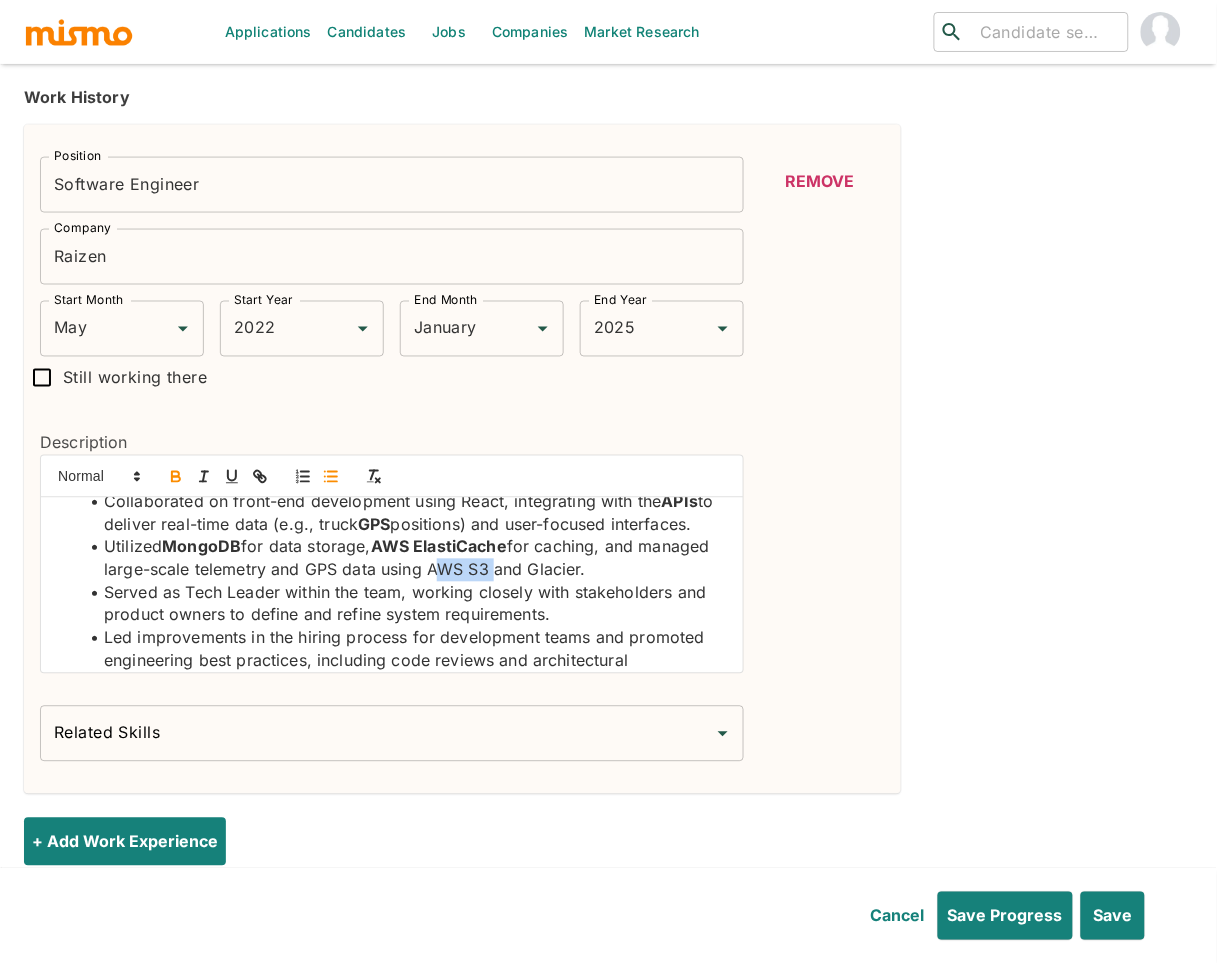 click on "Utilized  MongoDB  for data storage,  AWS ElastiCache  for caching, and managed large-scale telemetry and GPS data using AWS S3 and Glacier." at bounding box center [404, 558] 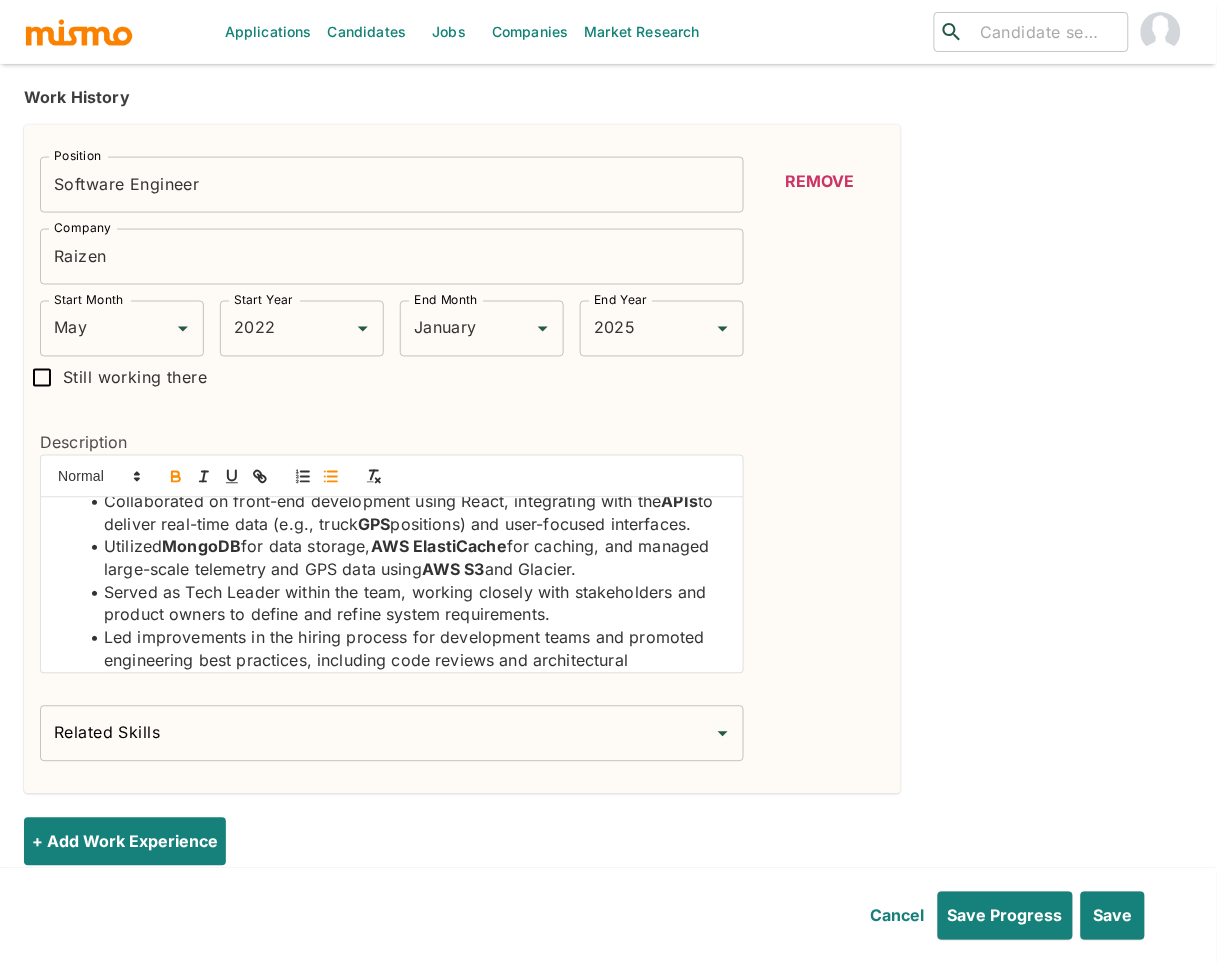 click on "Utilized  MongoDB  for data storage,  AWS ElastiCache  for caching, and managed large-scale telemetry and GPS data using  AWS S3  and Glacier." at bounding box center (404, 558) 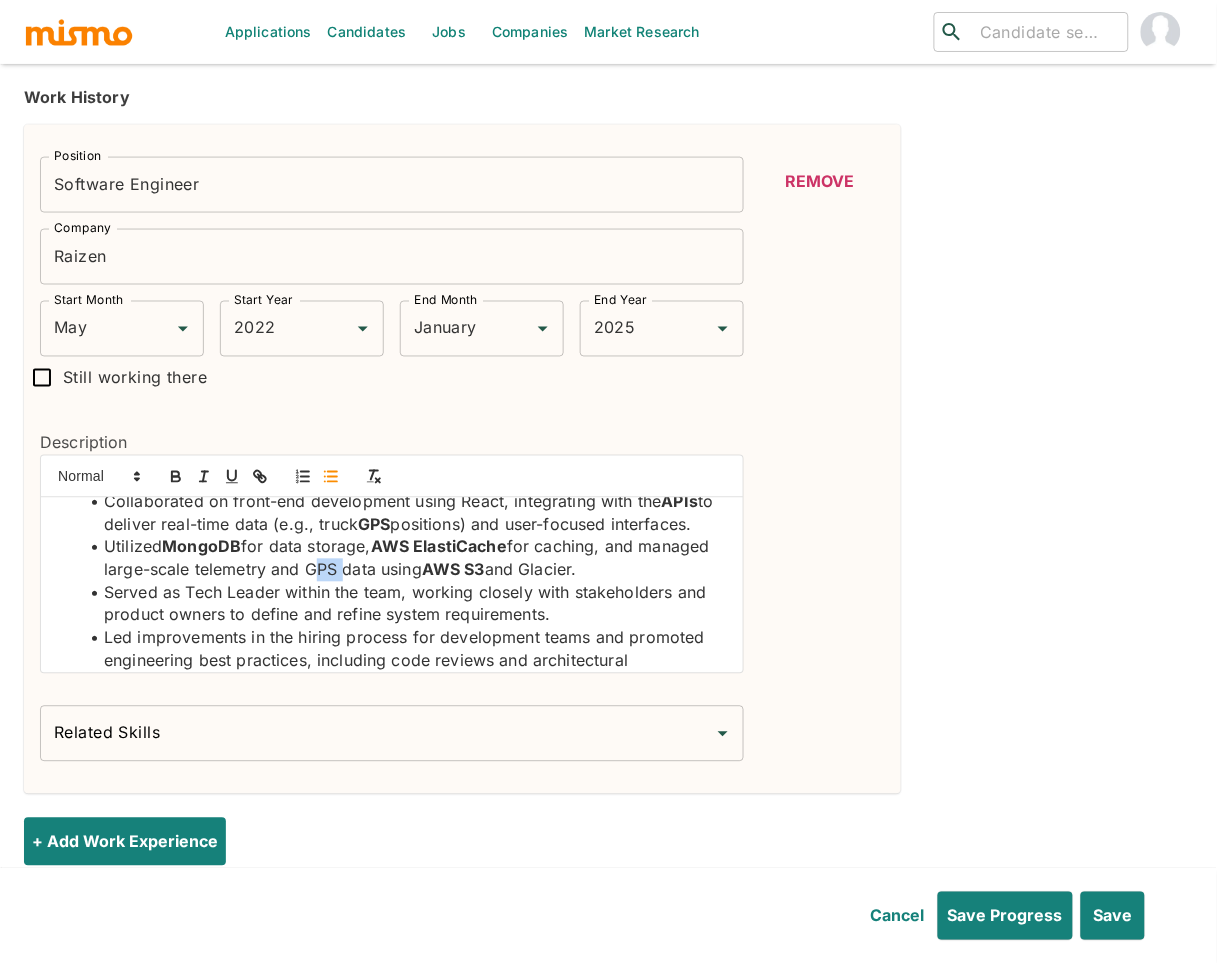 drag, startPoint x: 391, startPoint y: 591, endPoint x: 299, endPoint y: 555, distance: 98.79271 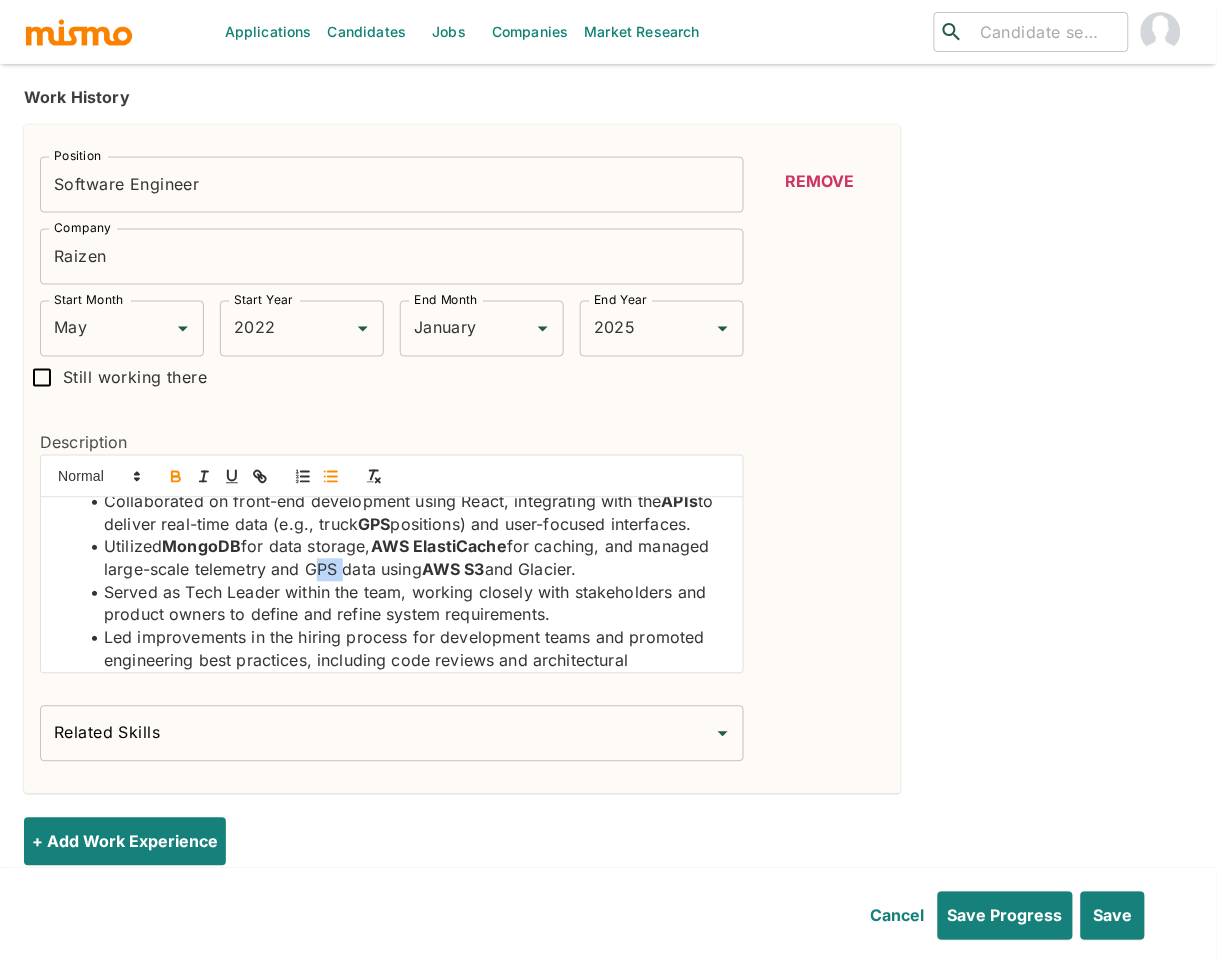 click 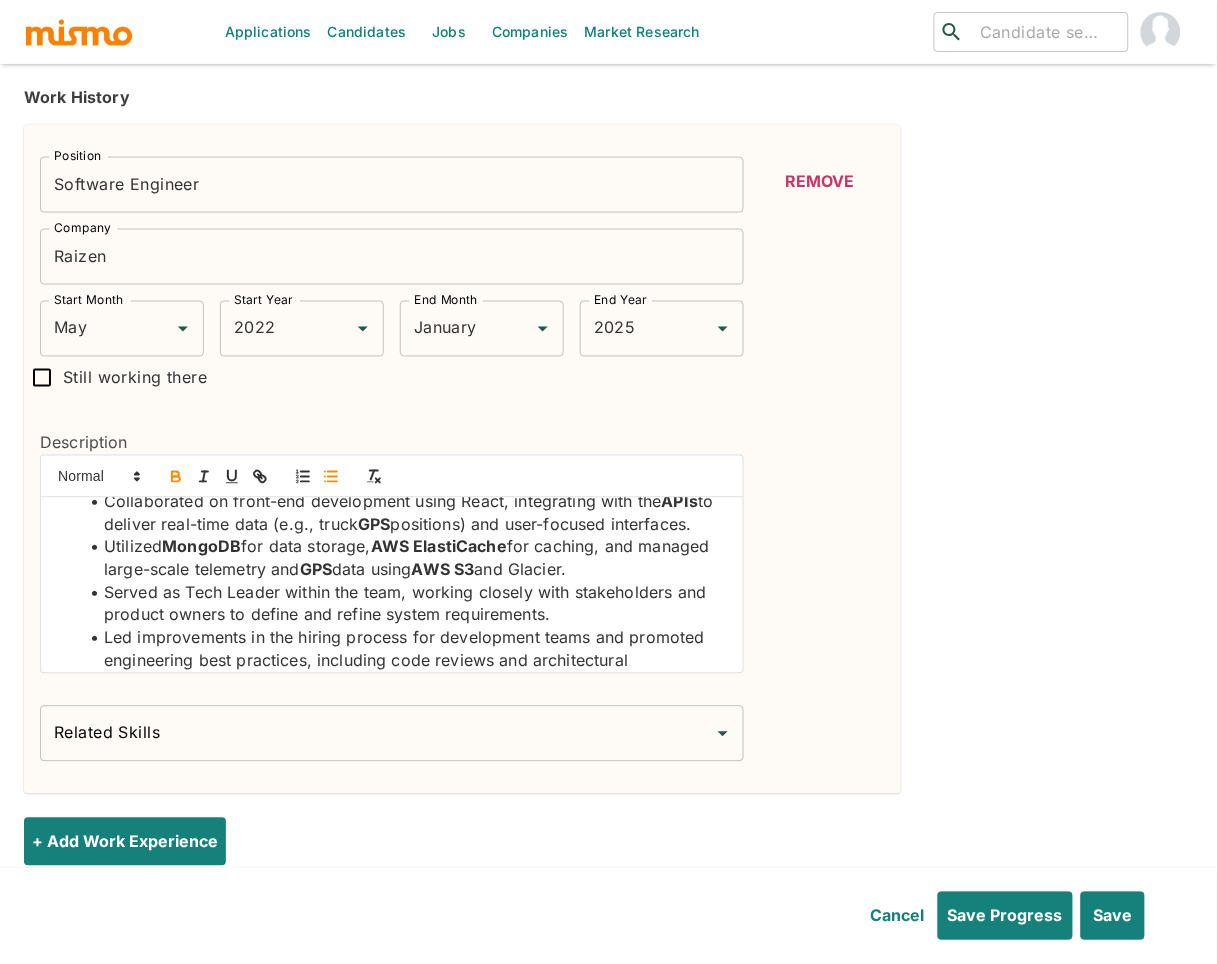 click on "Utilized  MongoDB  for data storage,  AWS ElastiCache  for caching, and managed large-scale telemetry and  GPS  data using  AWS S3  and Glacier." at bounding box center [404, 558] 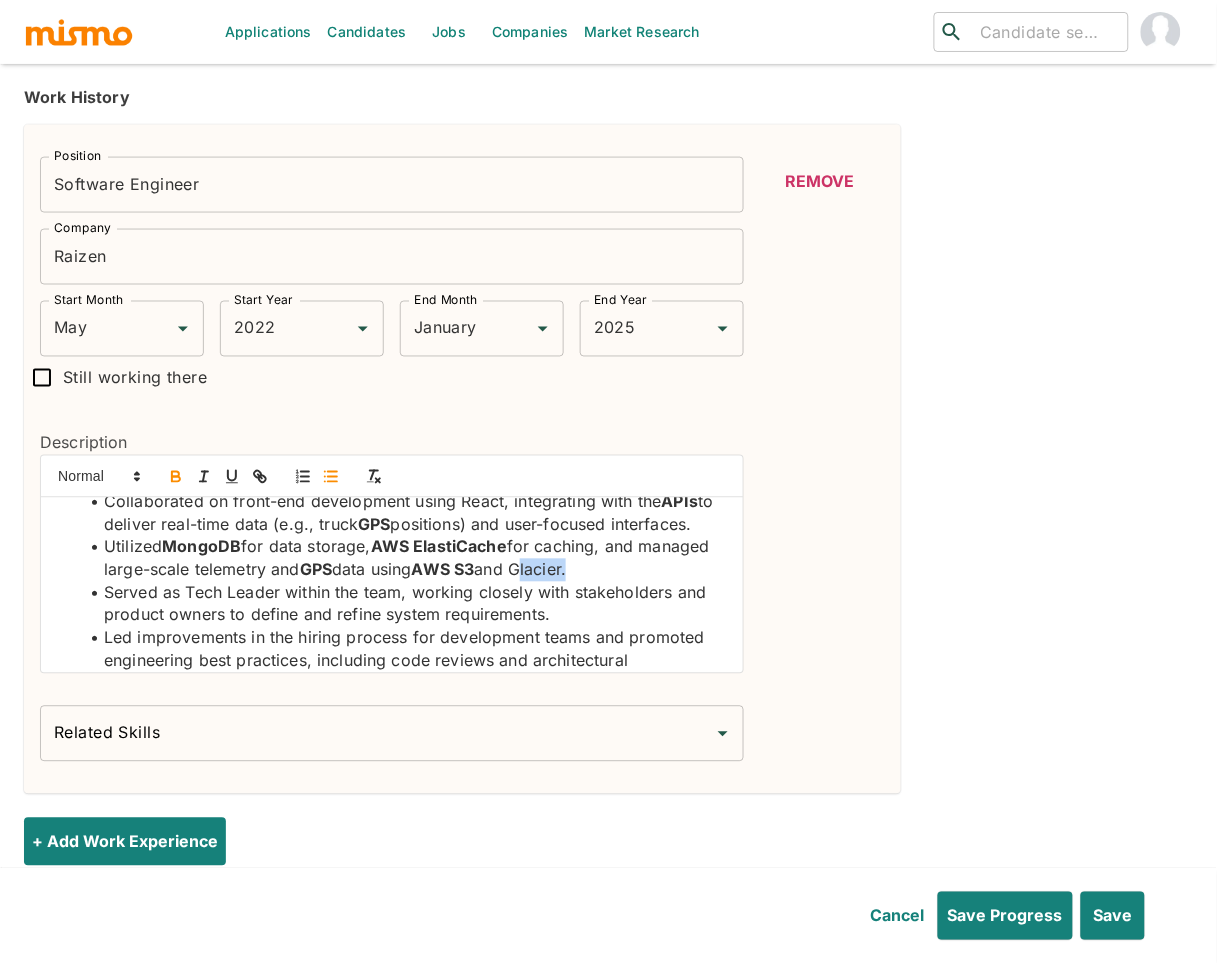 drag, startPoint x: 626, startPoint y: 594, endPoint x: 576, endPoint y: 575, distance: 53.488316 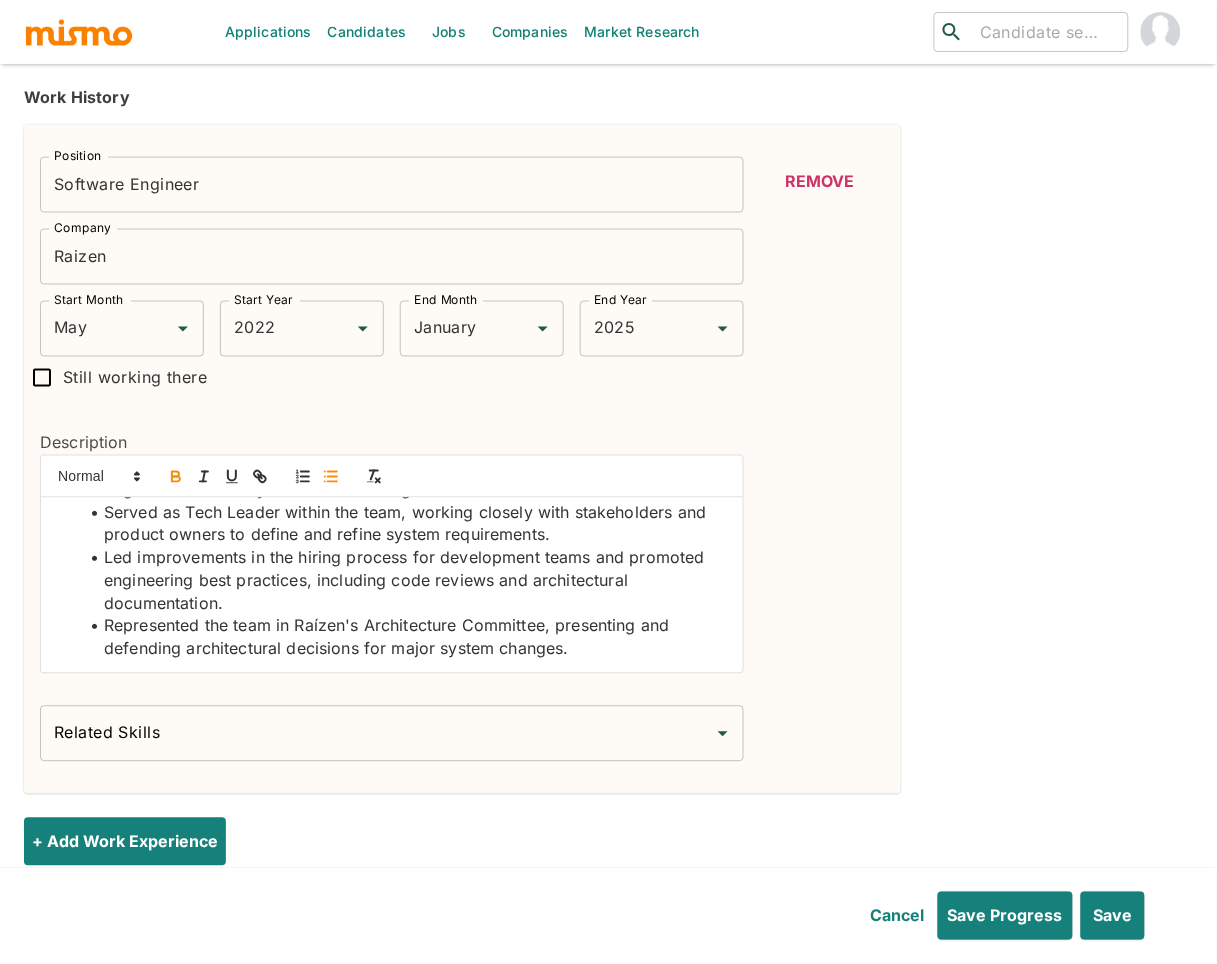 scroll, scrollTop: 416, scrollLeft: 0, axis: vertical 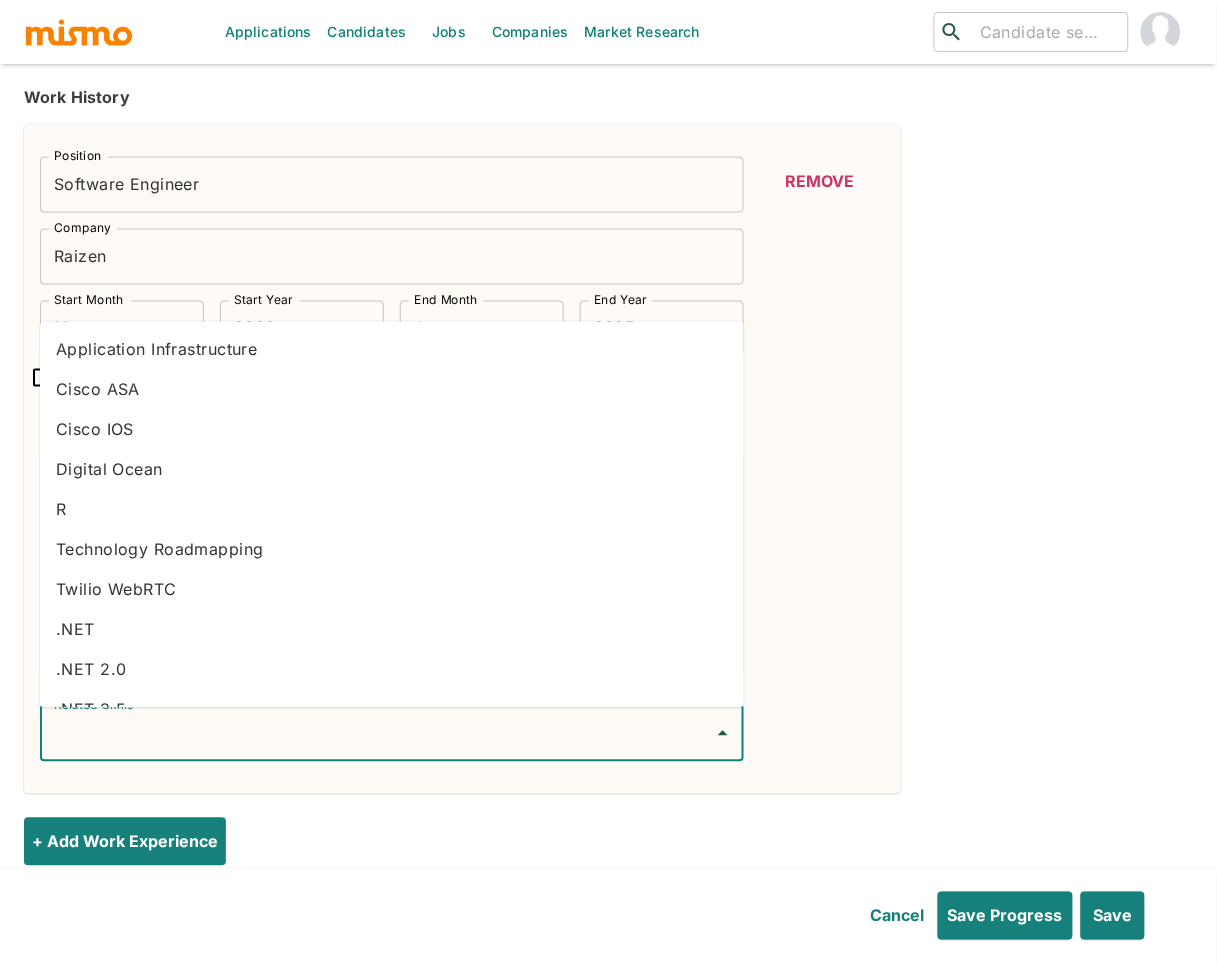 click on "Related Skills" at bounding box center (377, 734) 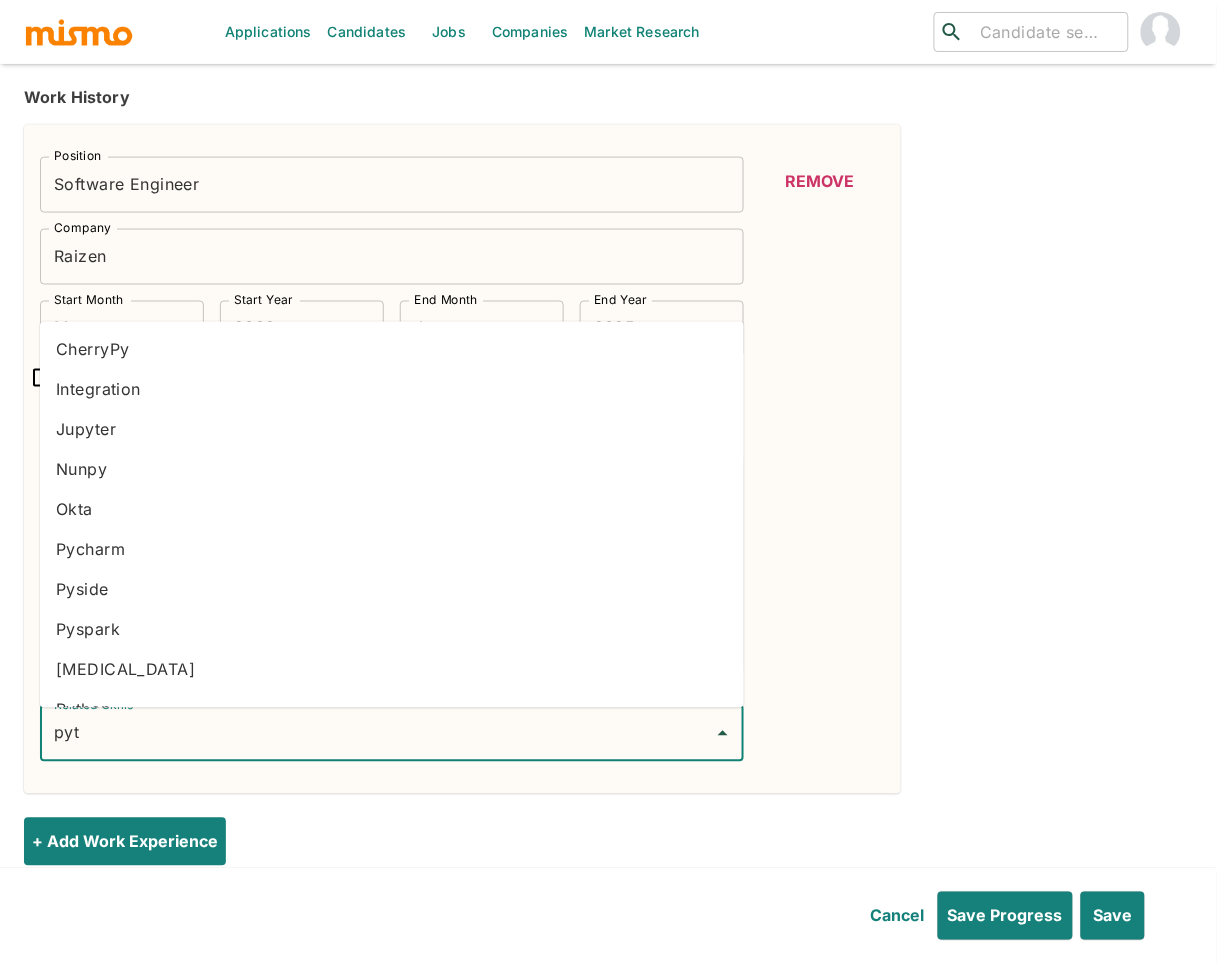 type on "pyth" 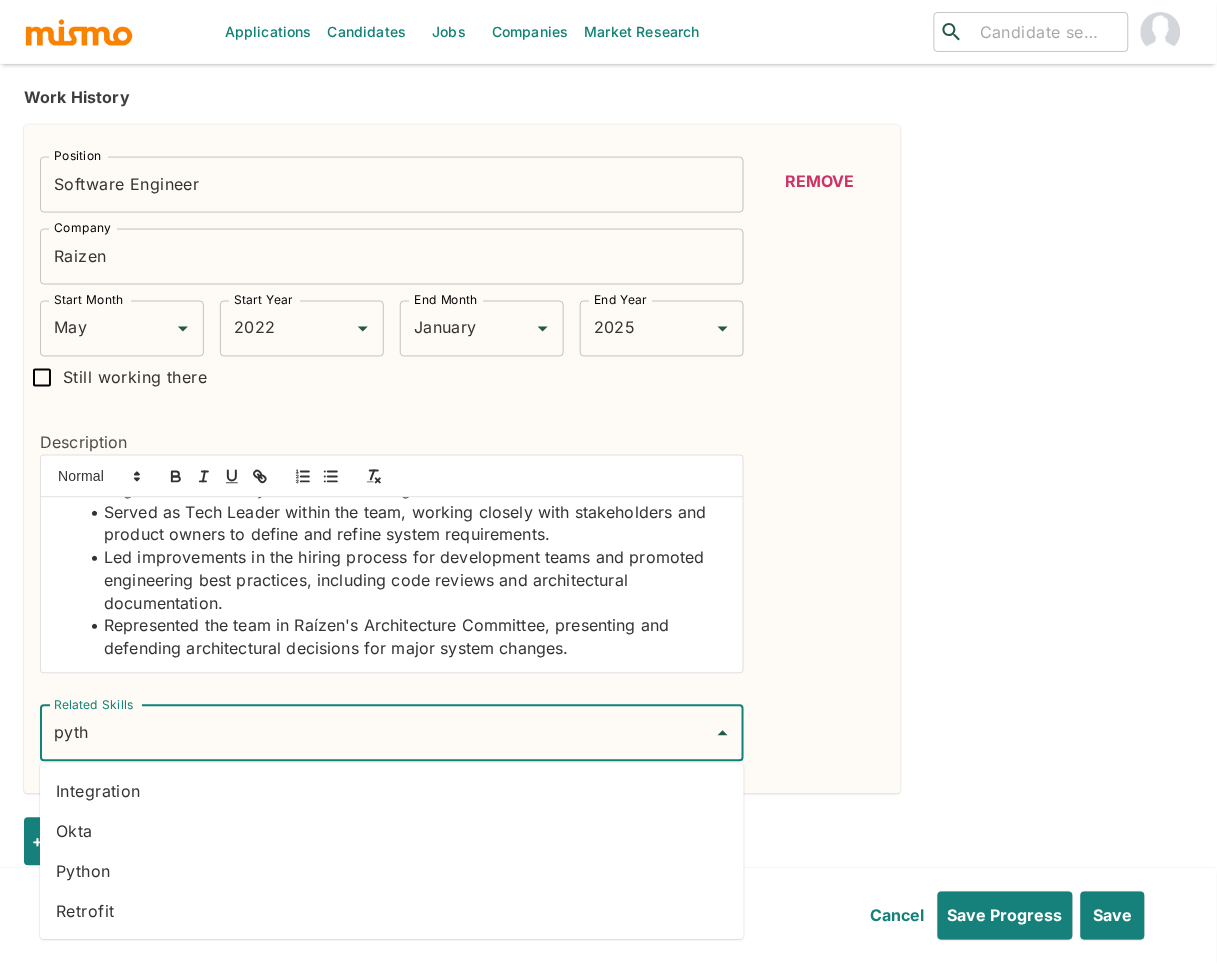 click on "Python" at bounding box center [392, 872] 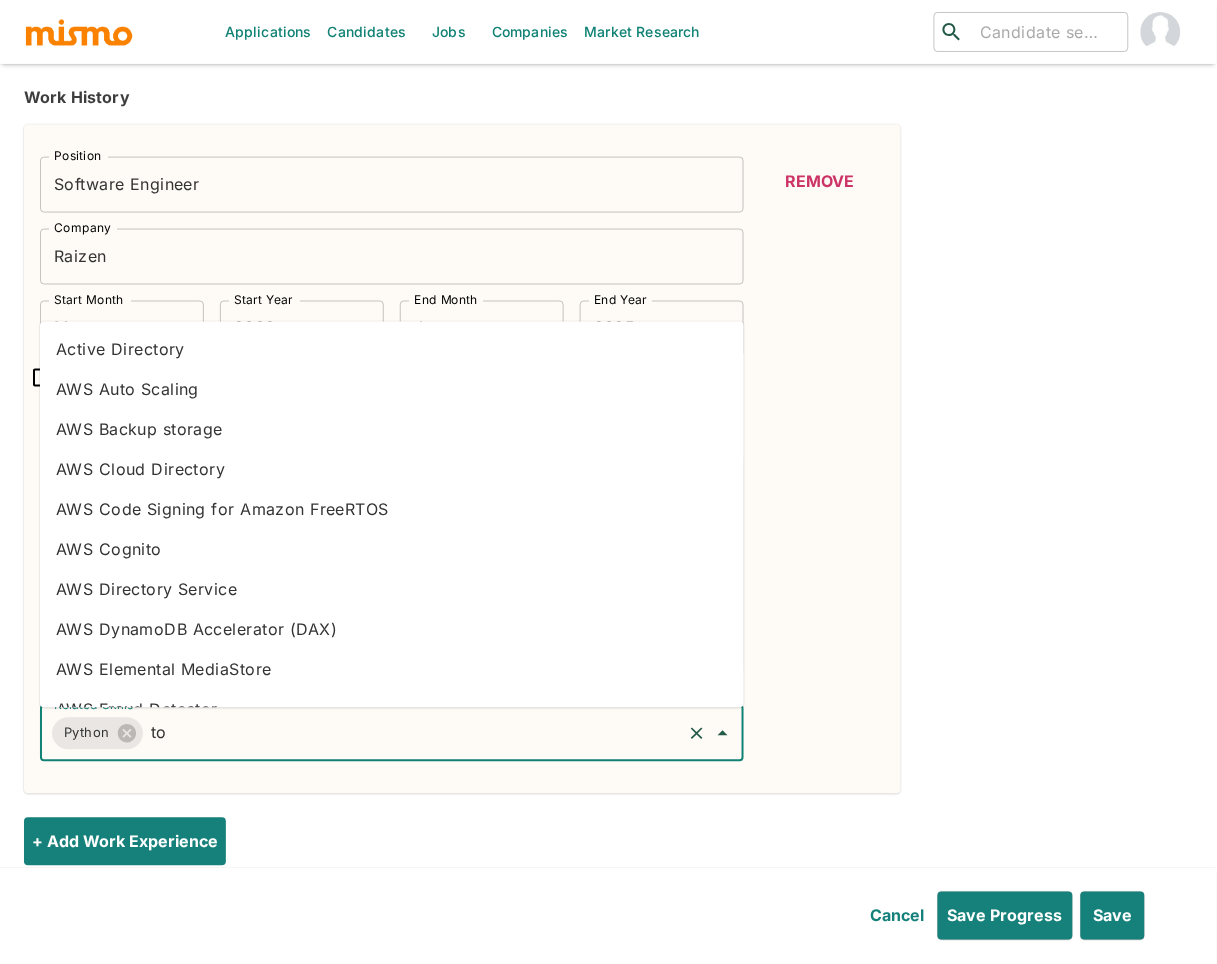 type on "t" 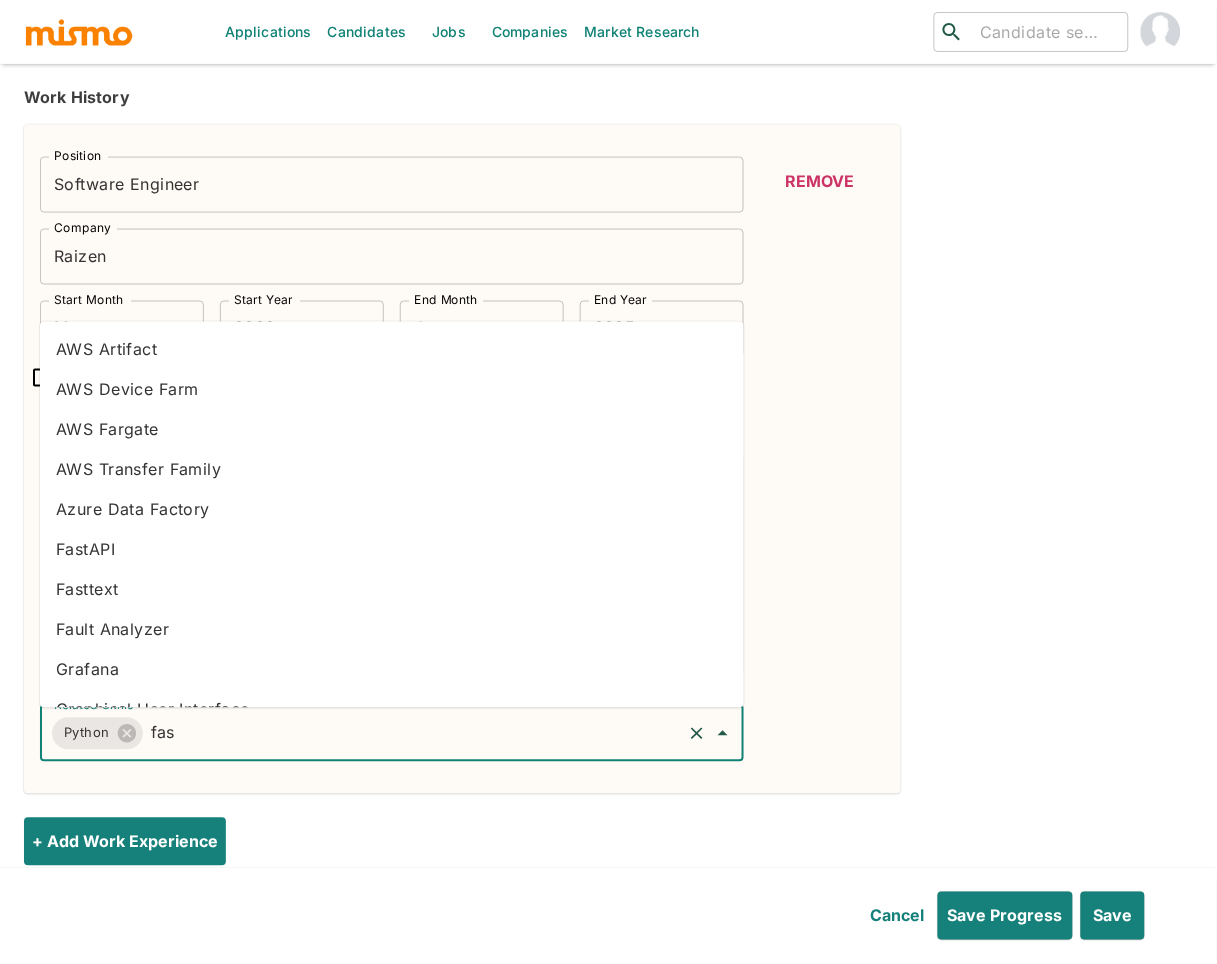 type on "fast" 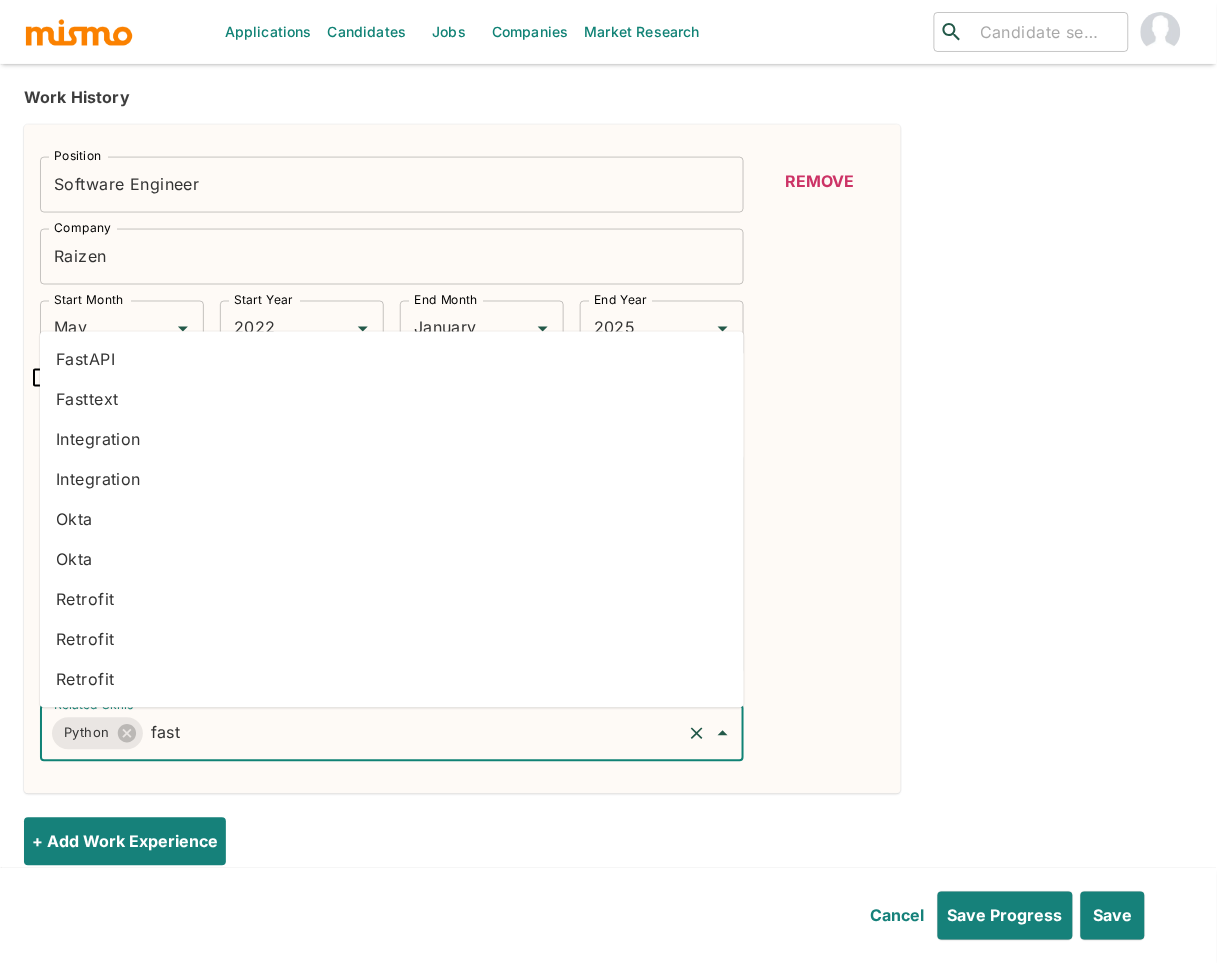 click on "FastAPI" at bounding box center (392, 360) 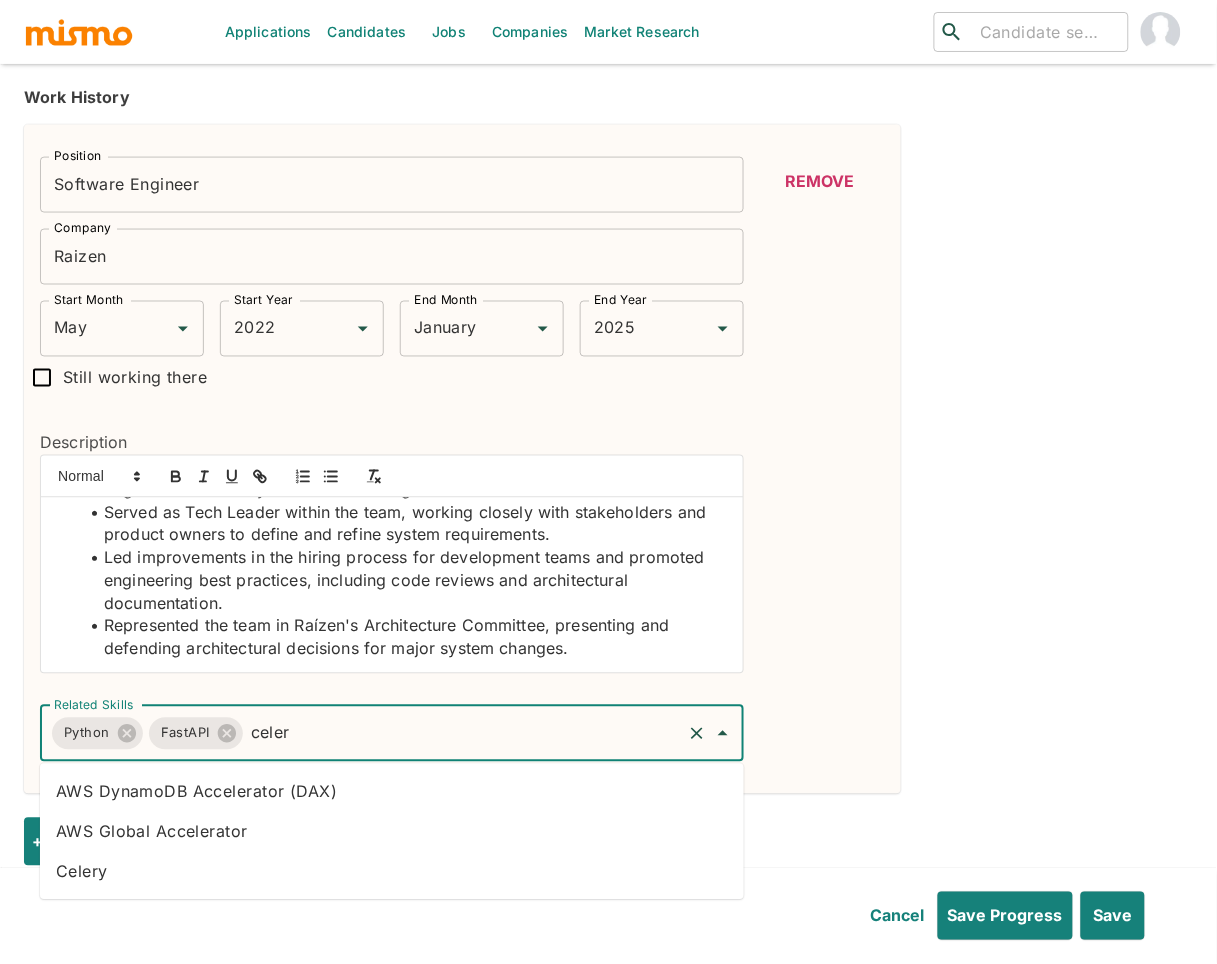 type on "celery" 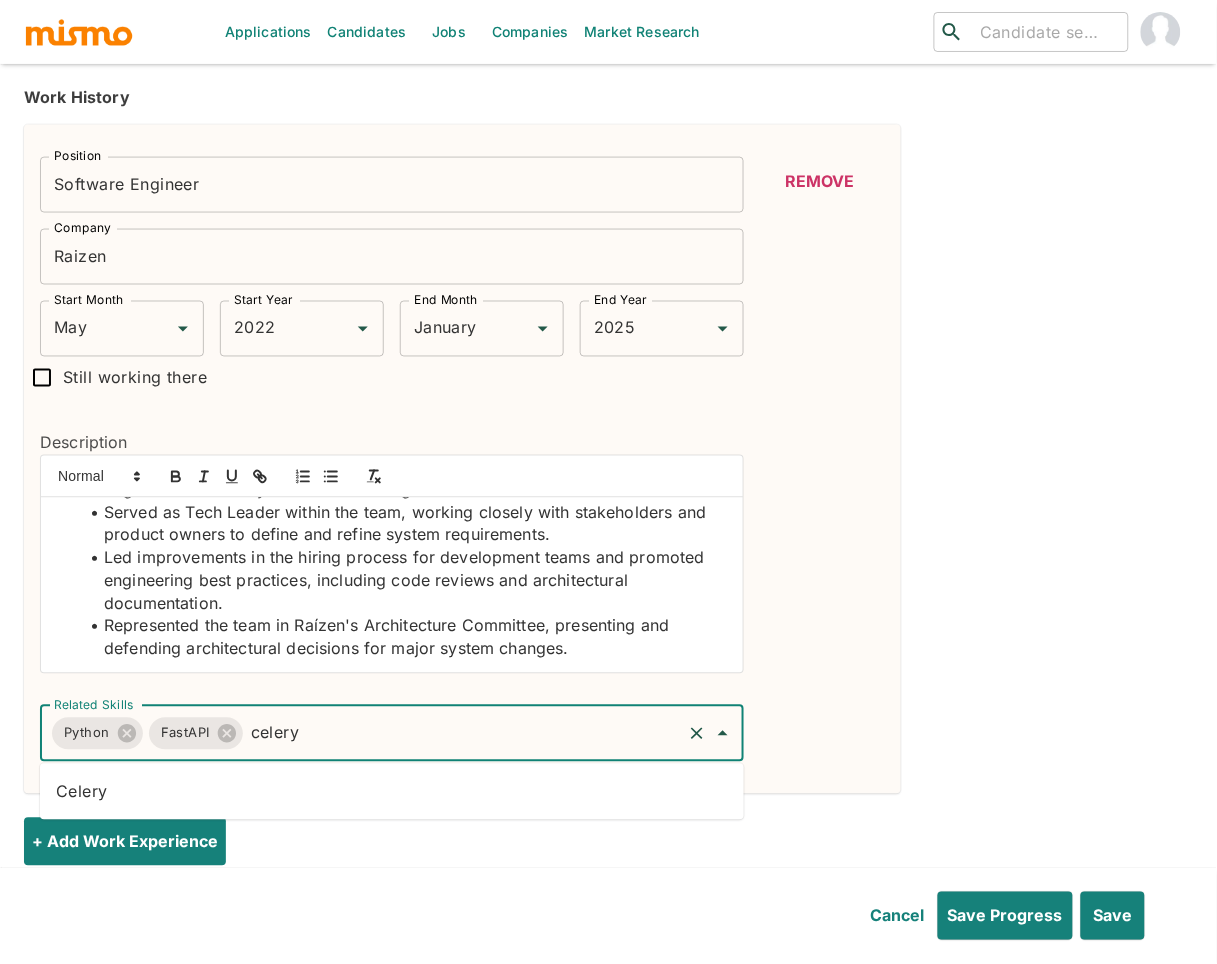 click on "Celery" at bounding box center [392, 792] 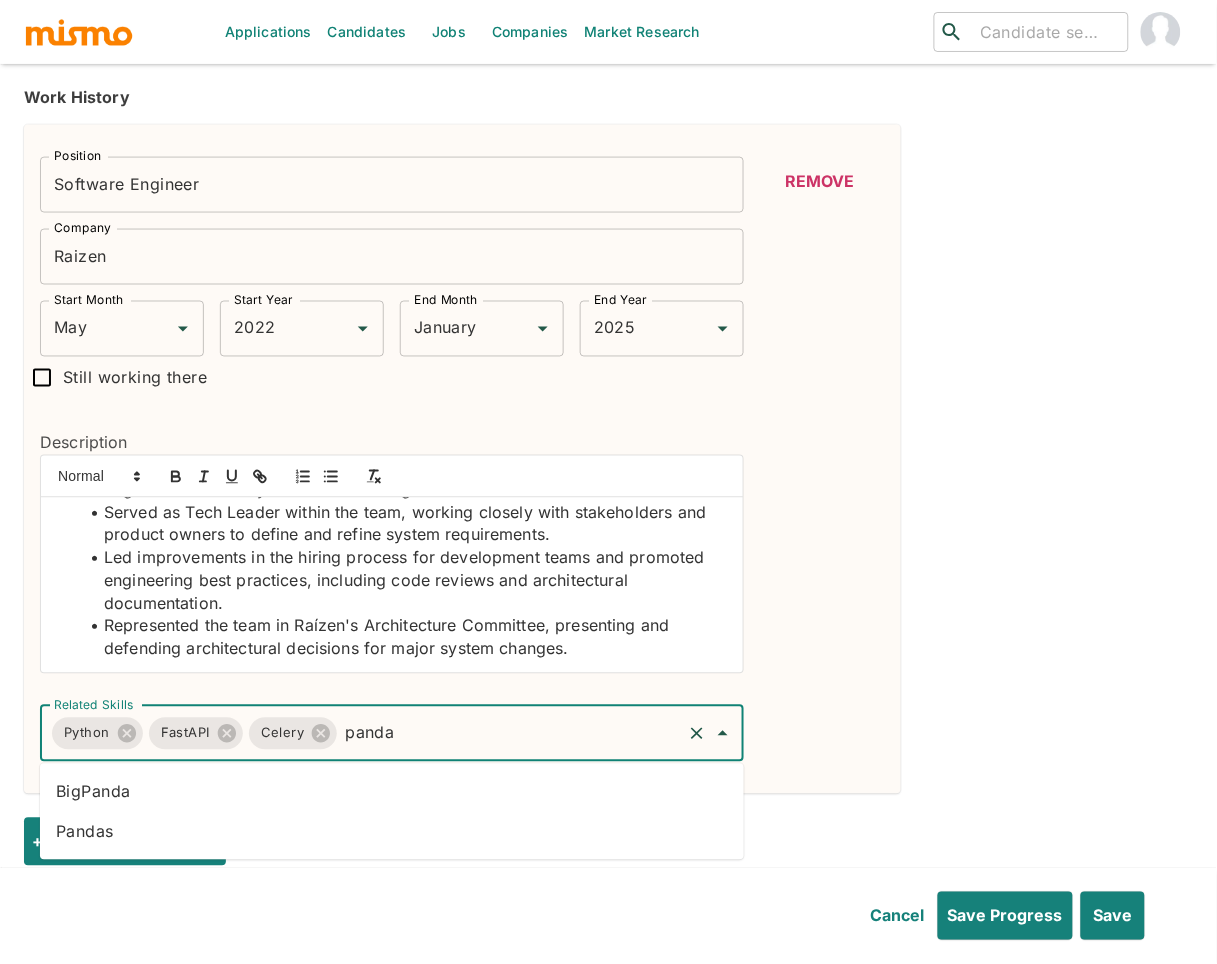 type on "pandas" 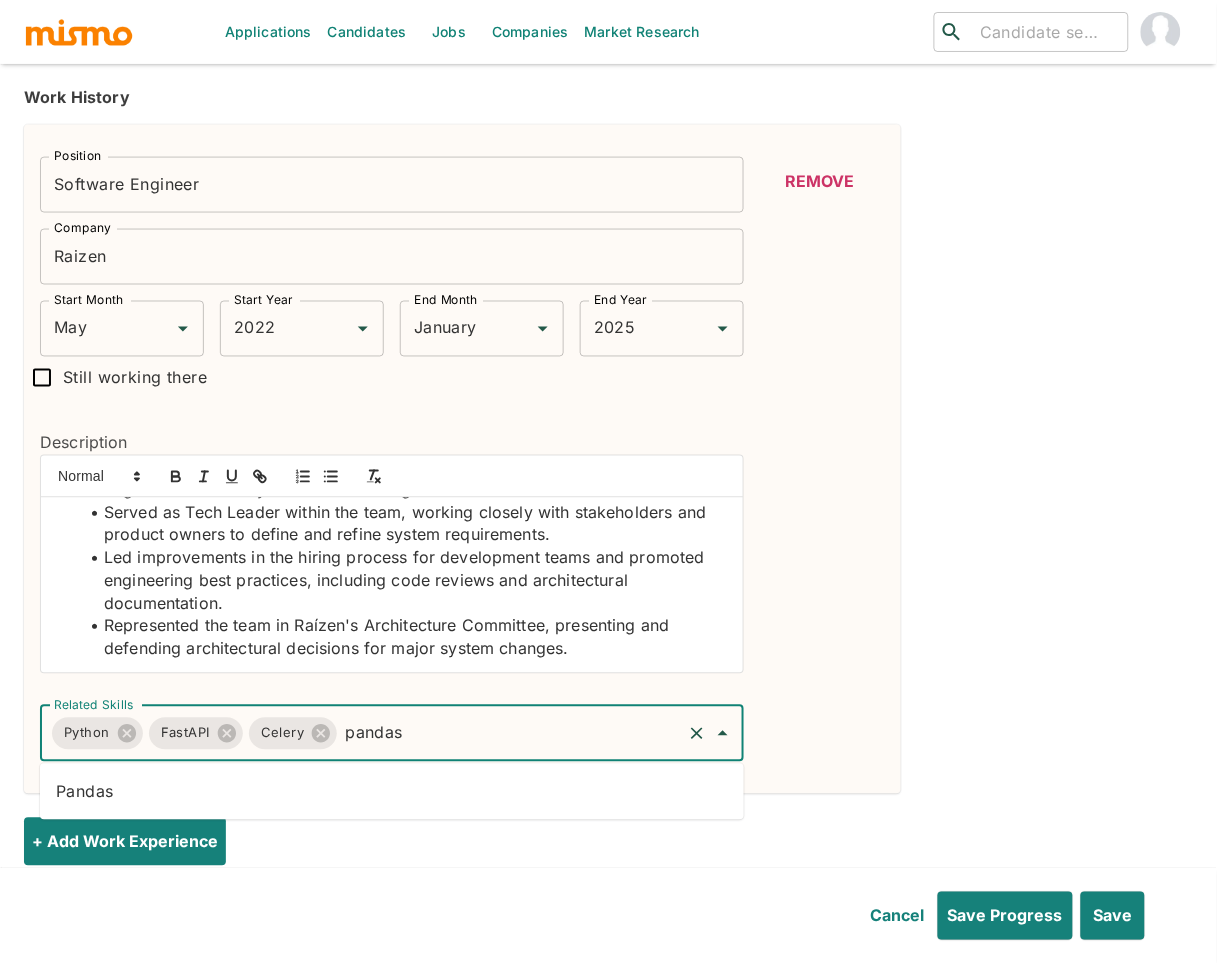 click on "Pandas" at bounding box center [392, 792] 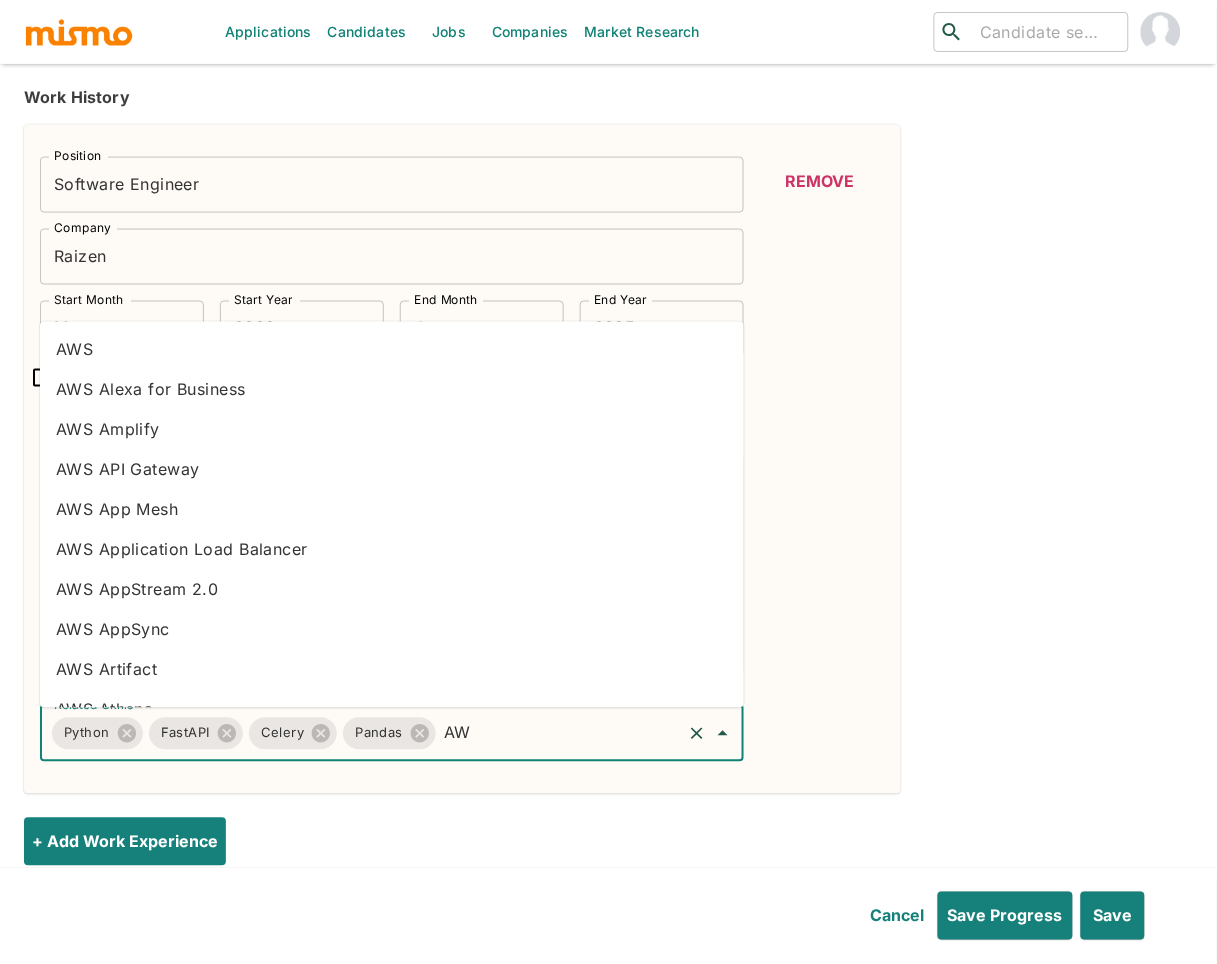 type on "AWS" 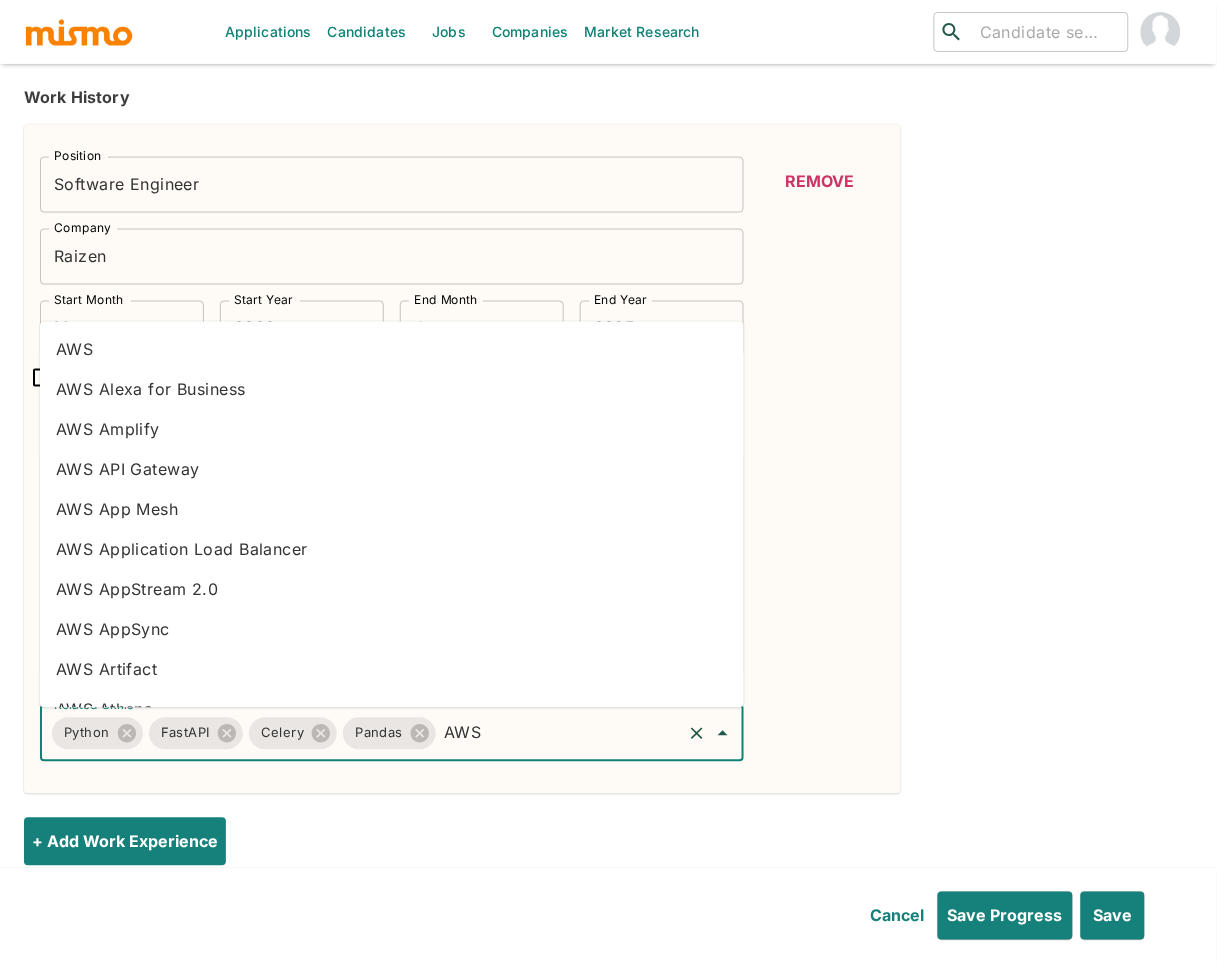 click on "AWS" at bounding box center [392, 350] 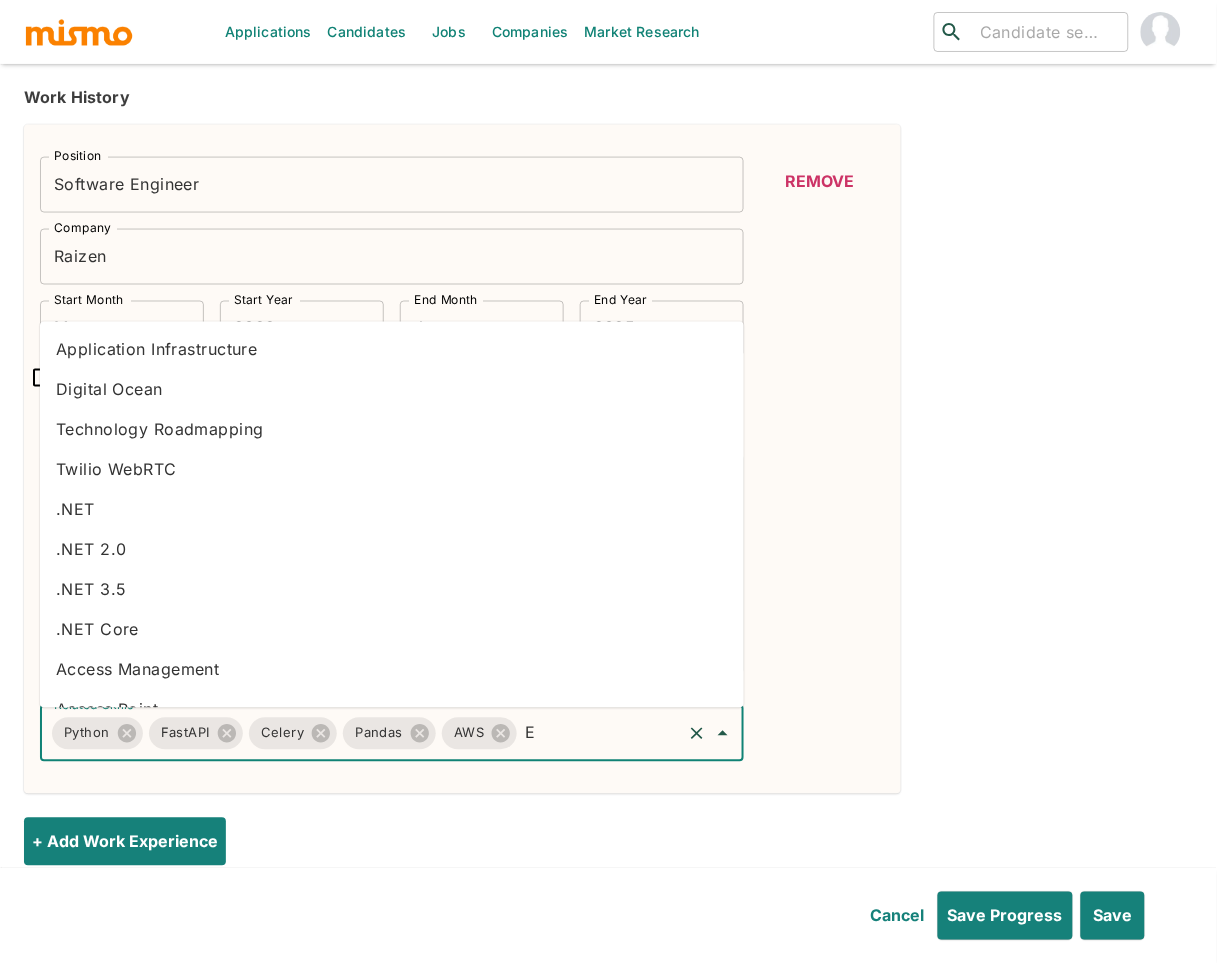 type on "EC" 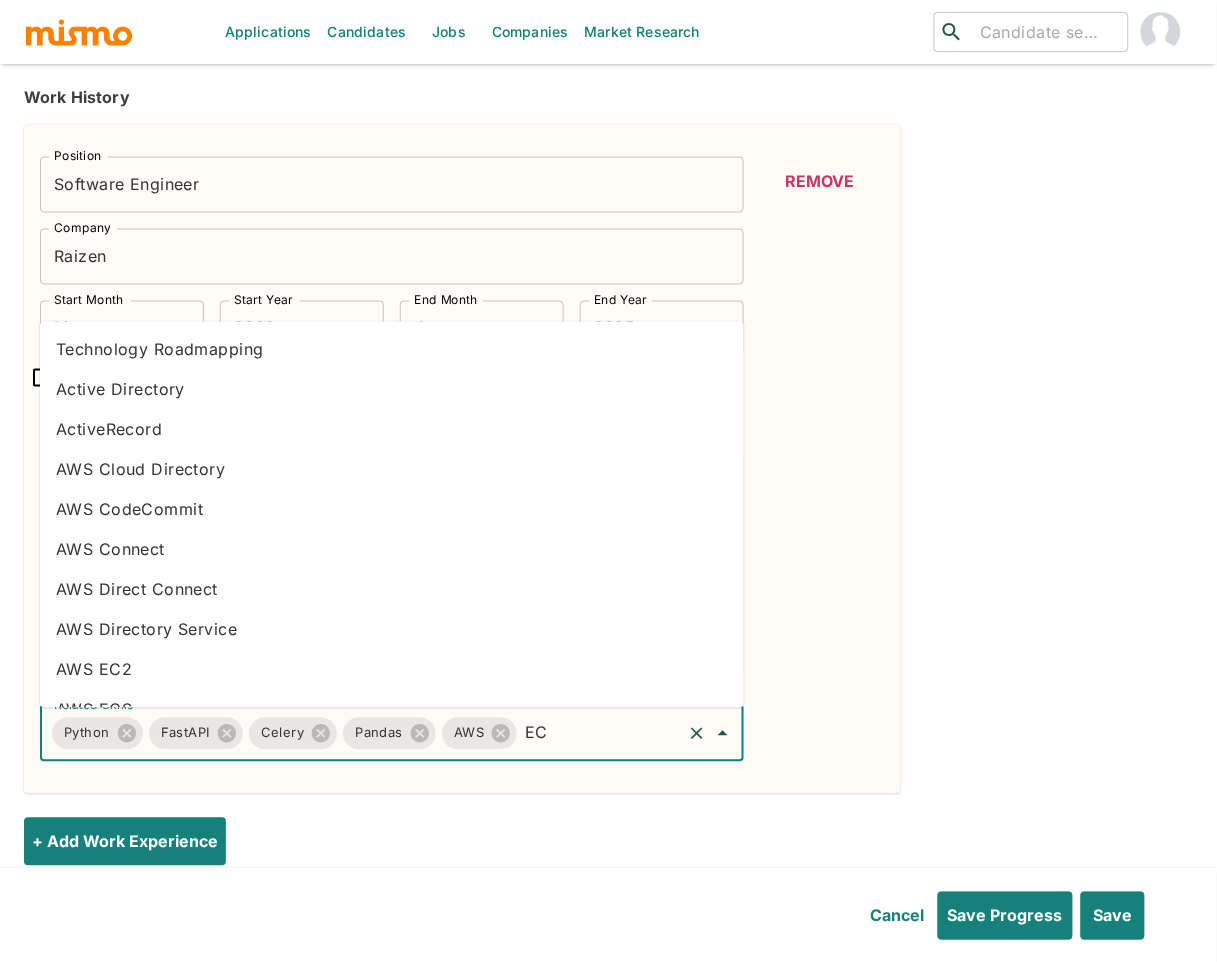 click on "AWS EC2" at bounding box center [392, 670] 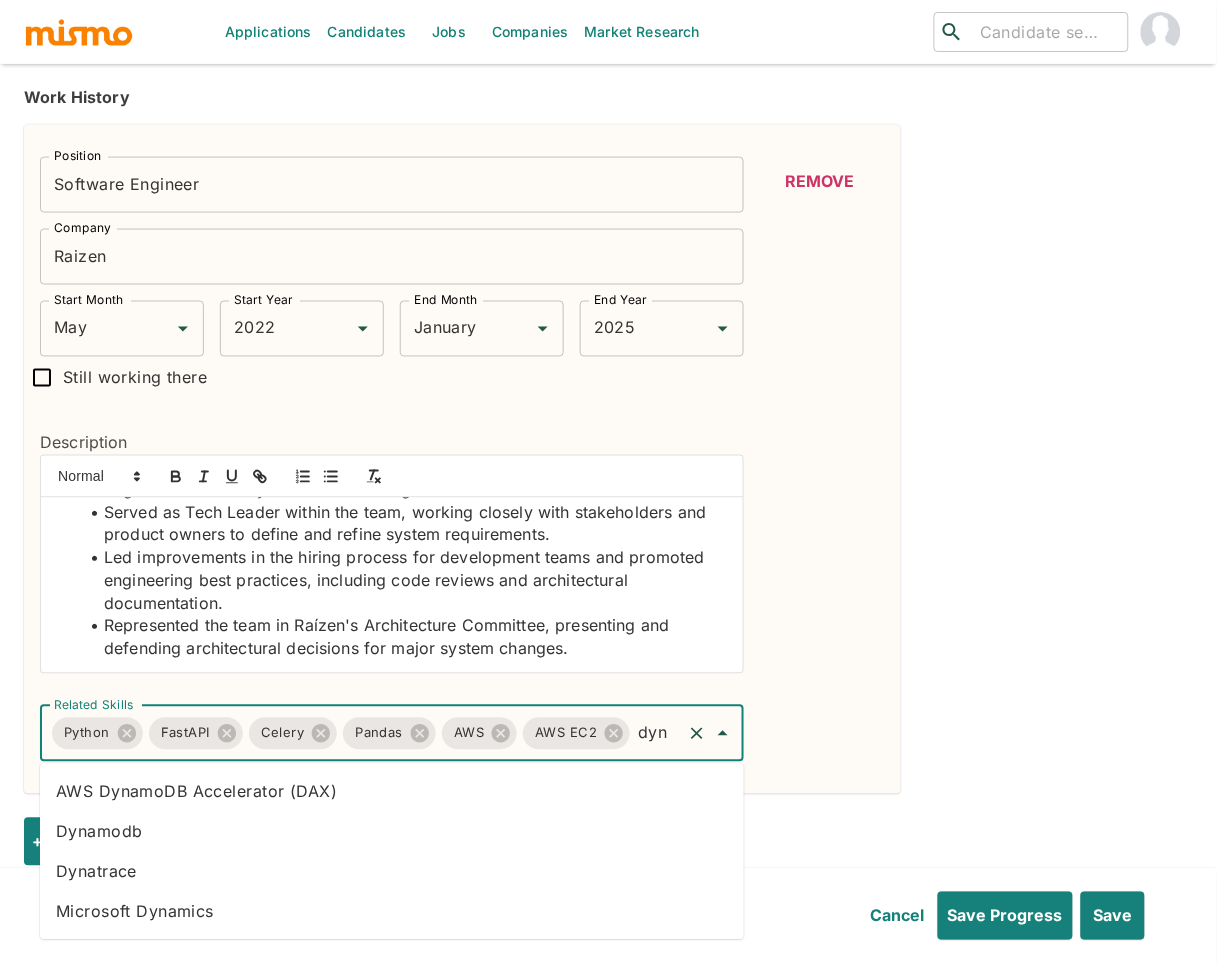 type on "dyna" 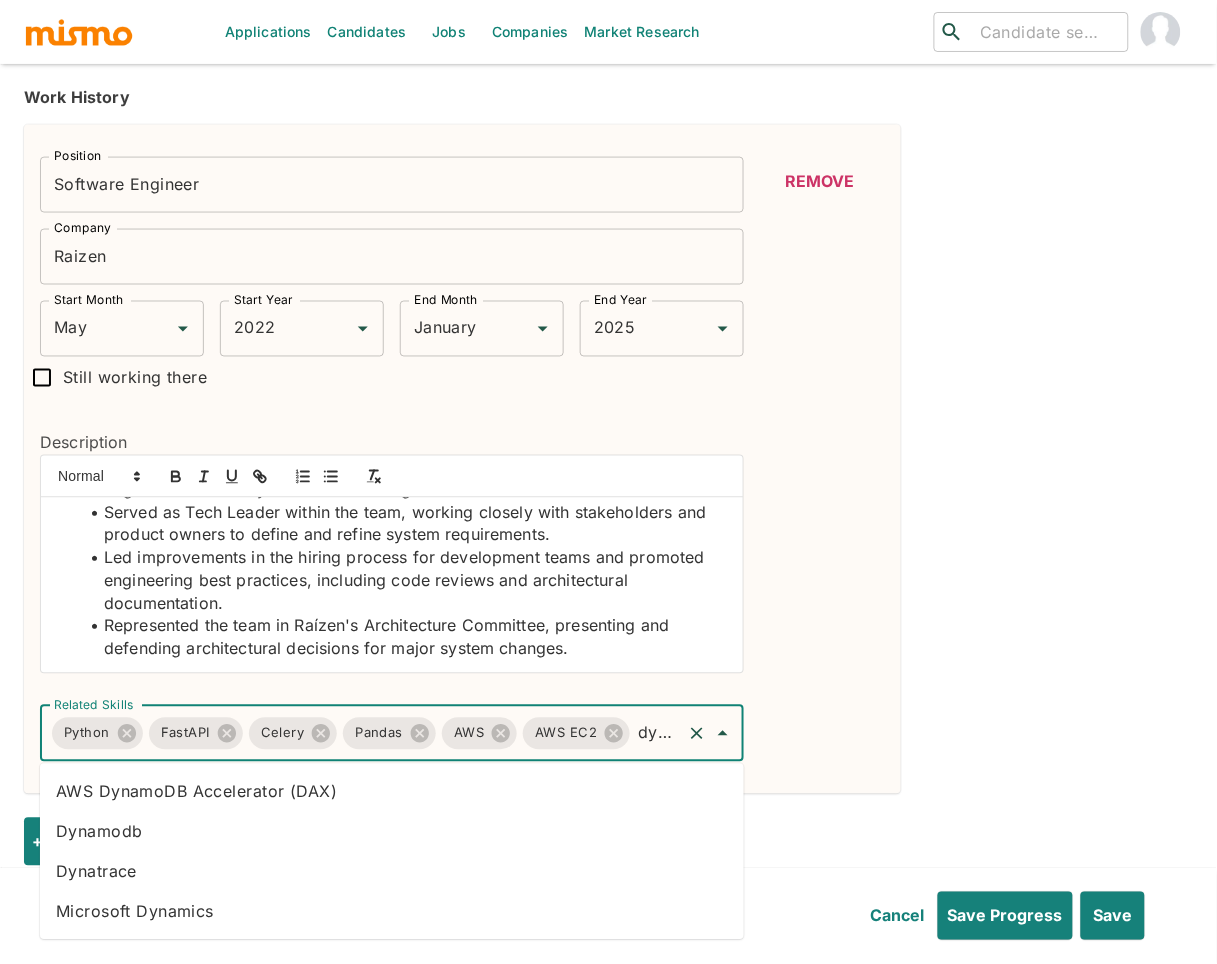 scroll, scrollTop: 0, scrollLeft: 2, axis: horizontal 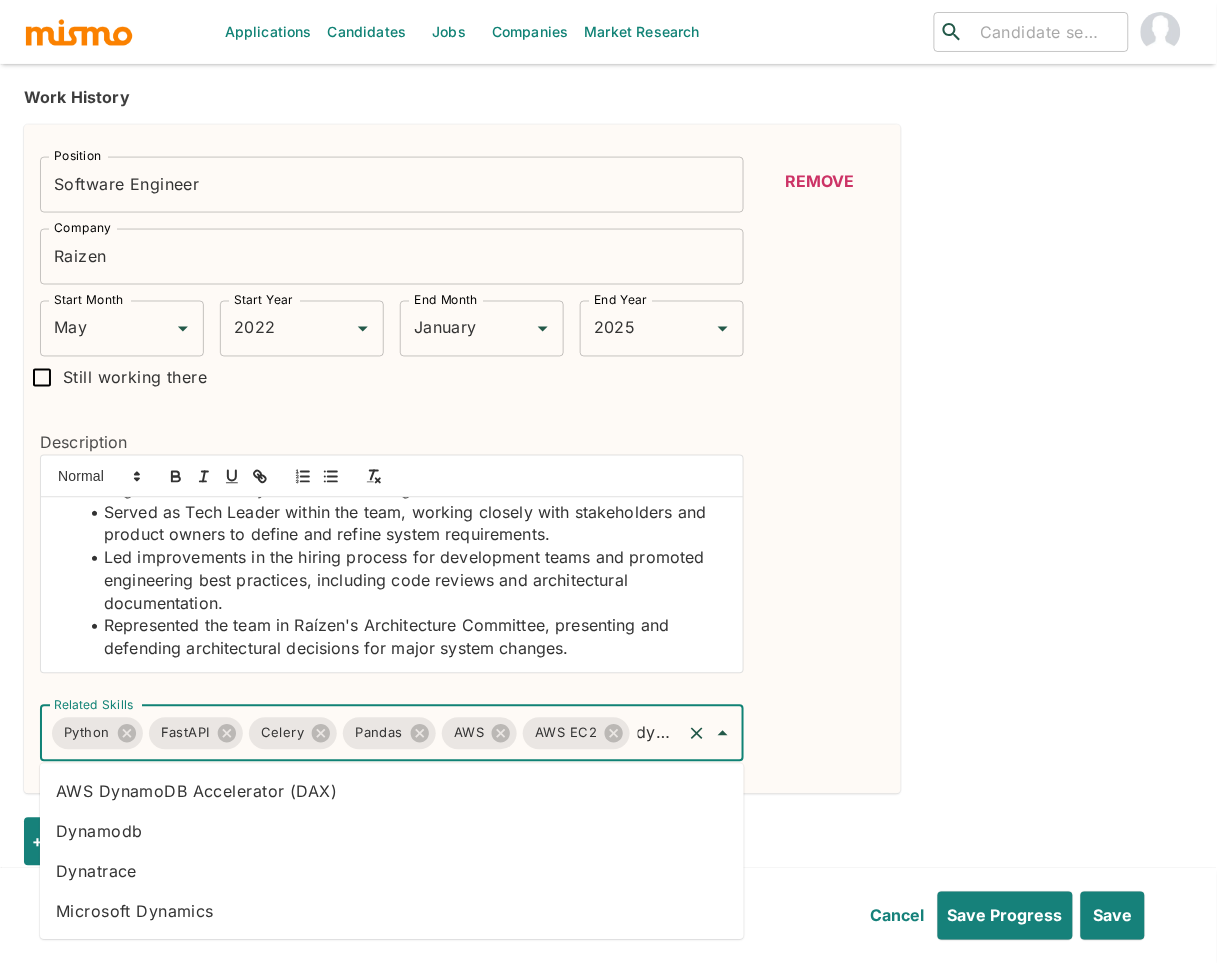 click on "Dynatrace" at bounding box center [392, 872] 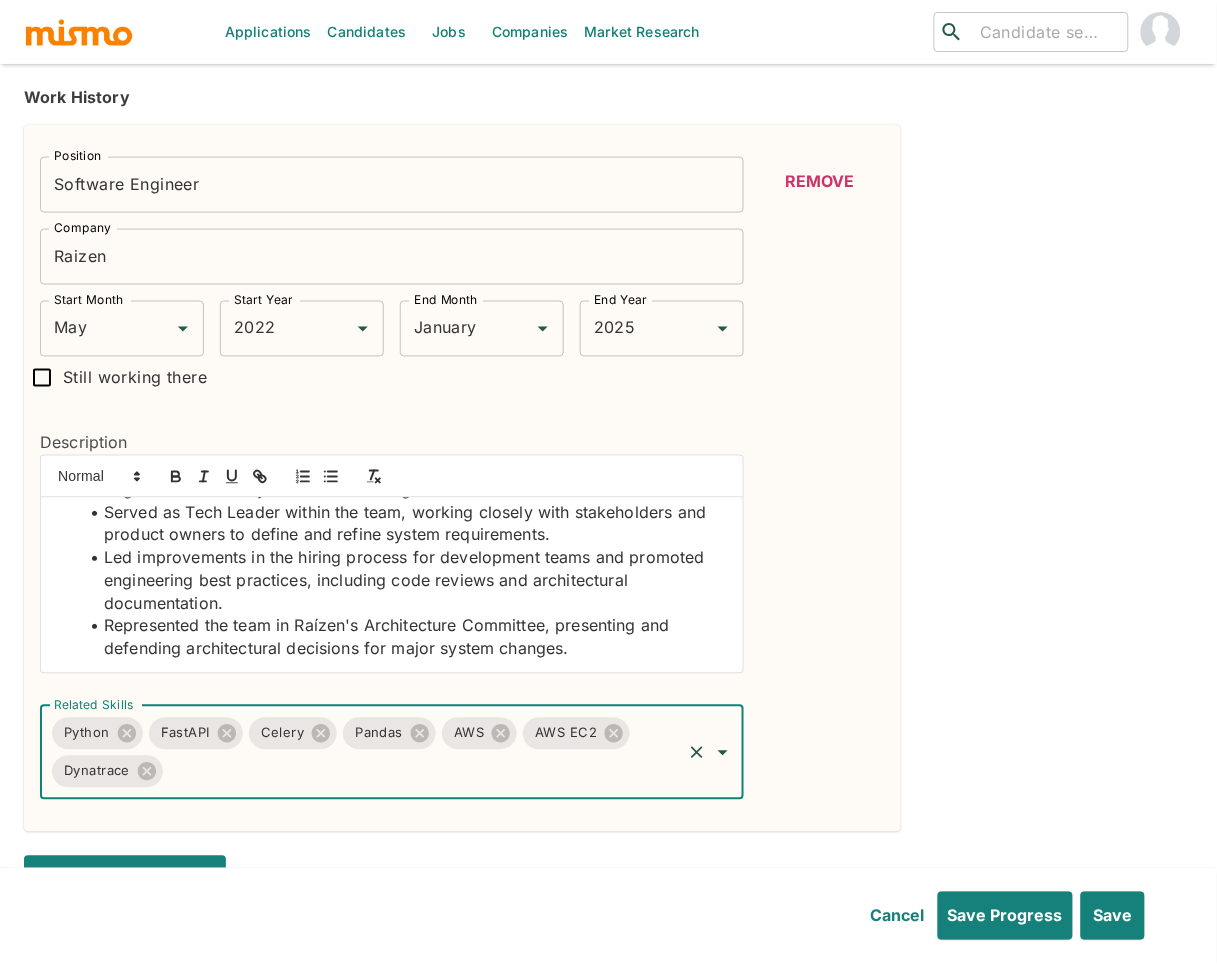 scroll, scrollTop: 0, scrollLeft: 0, axis: both 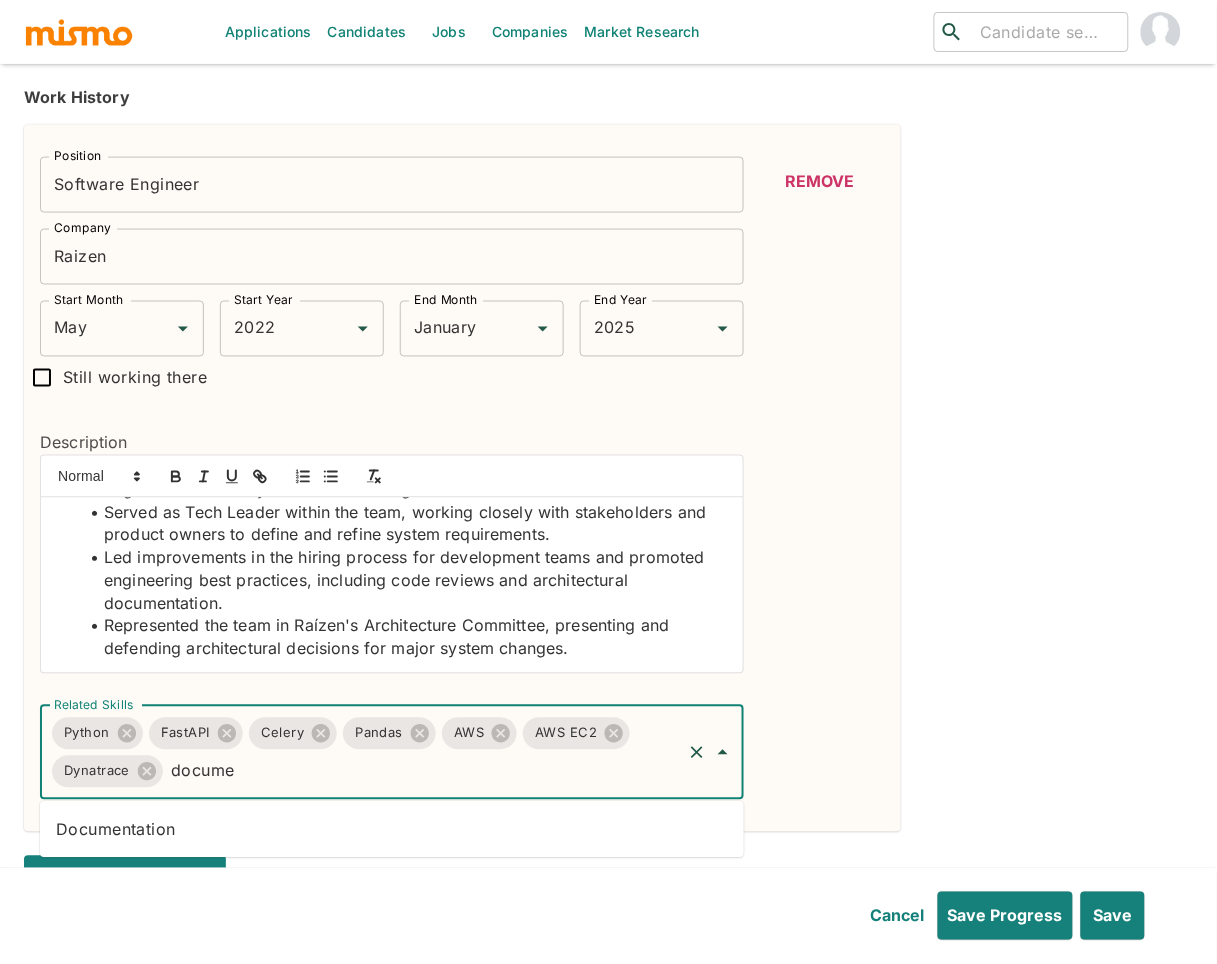 type on "documen" 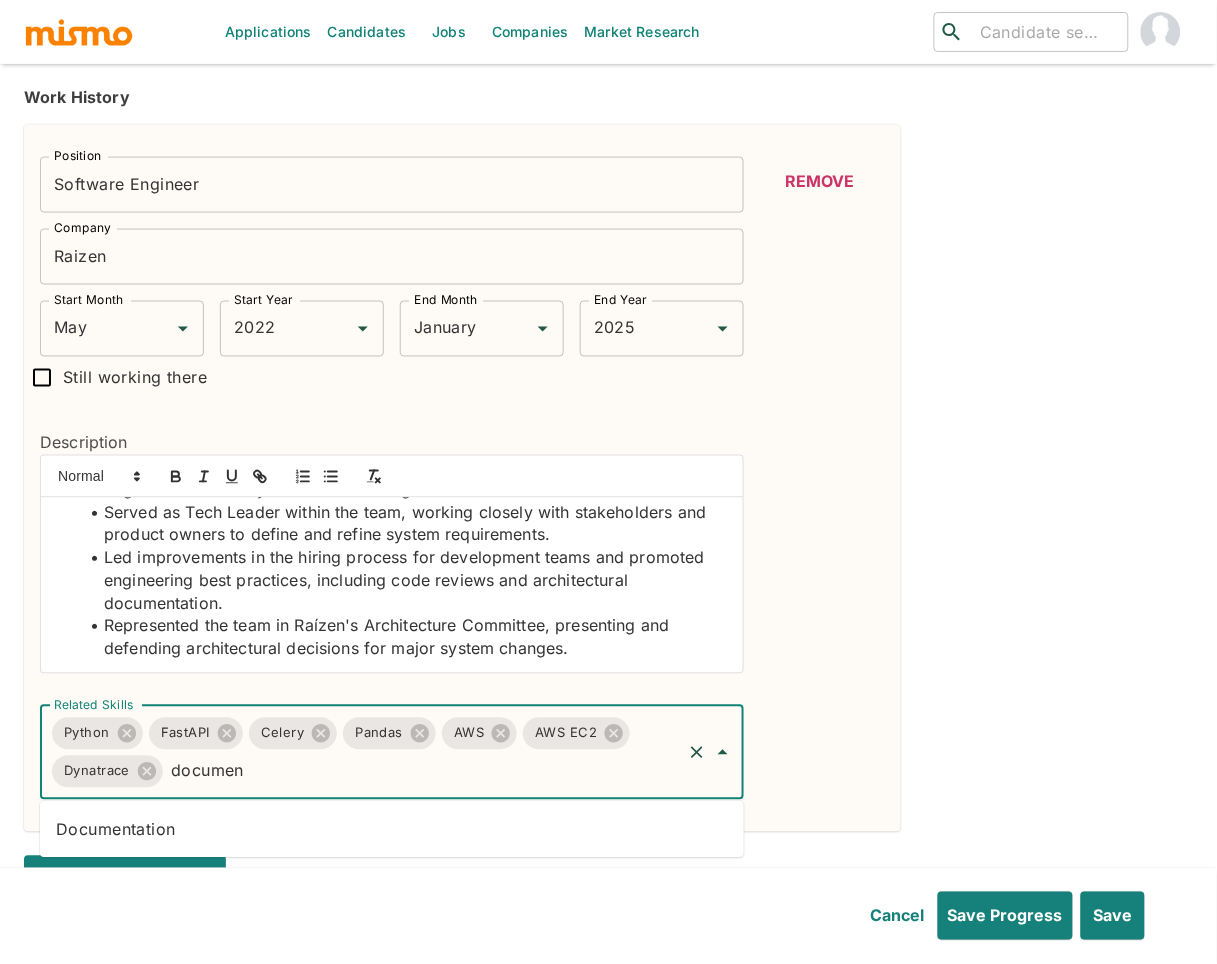 click on "Documentation" at bounding box center (392, 830) 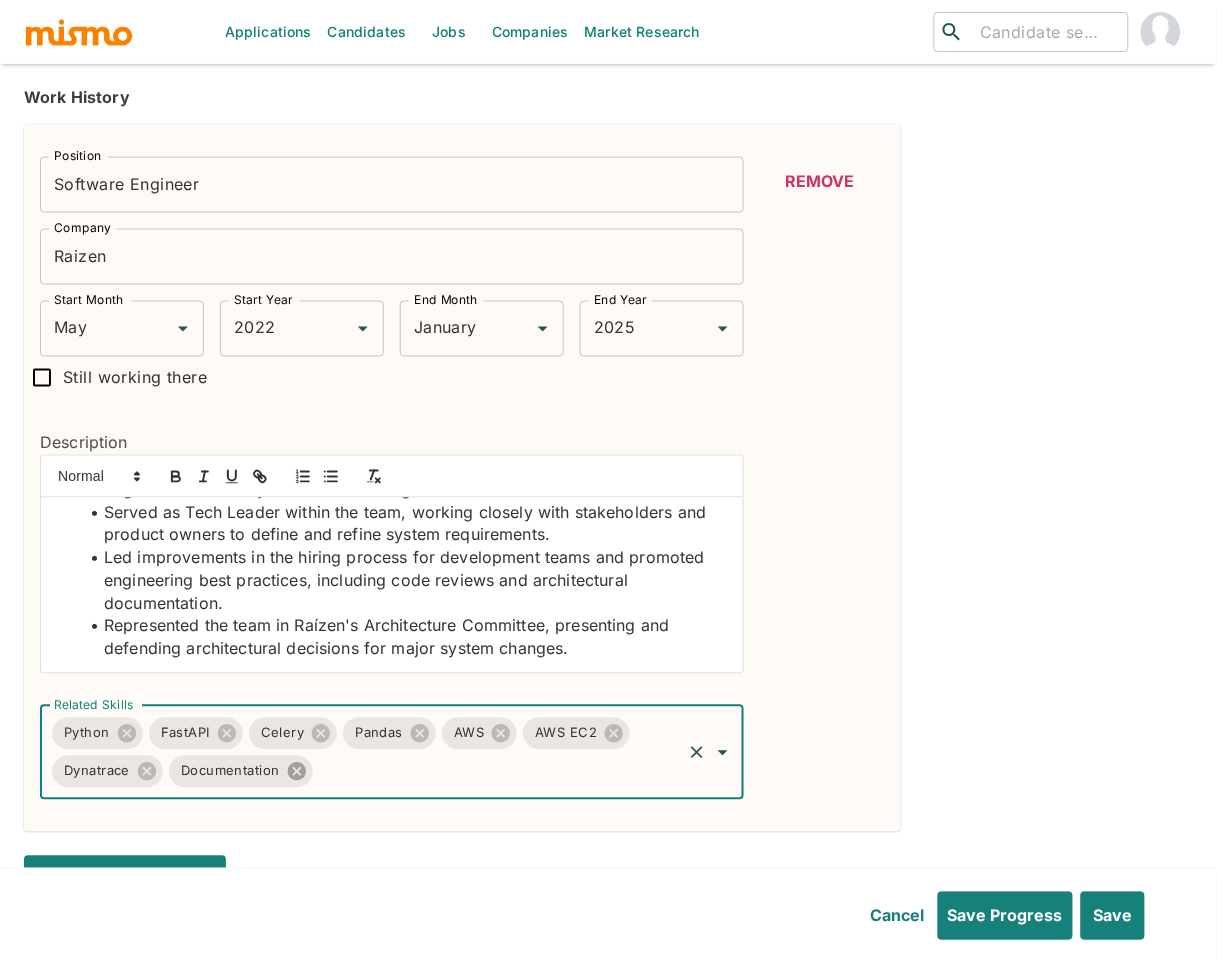 click 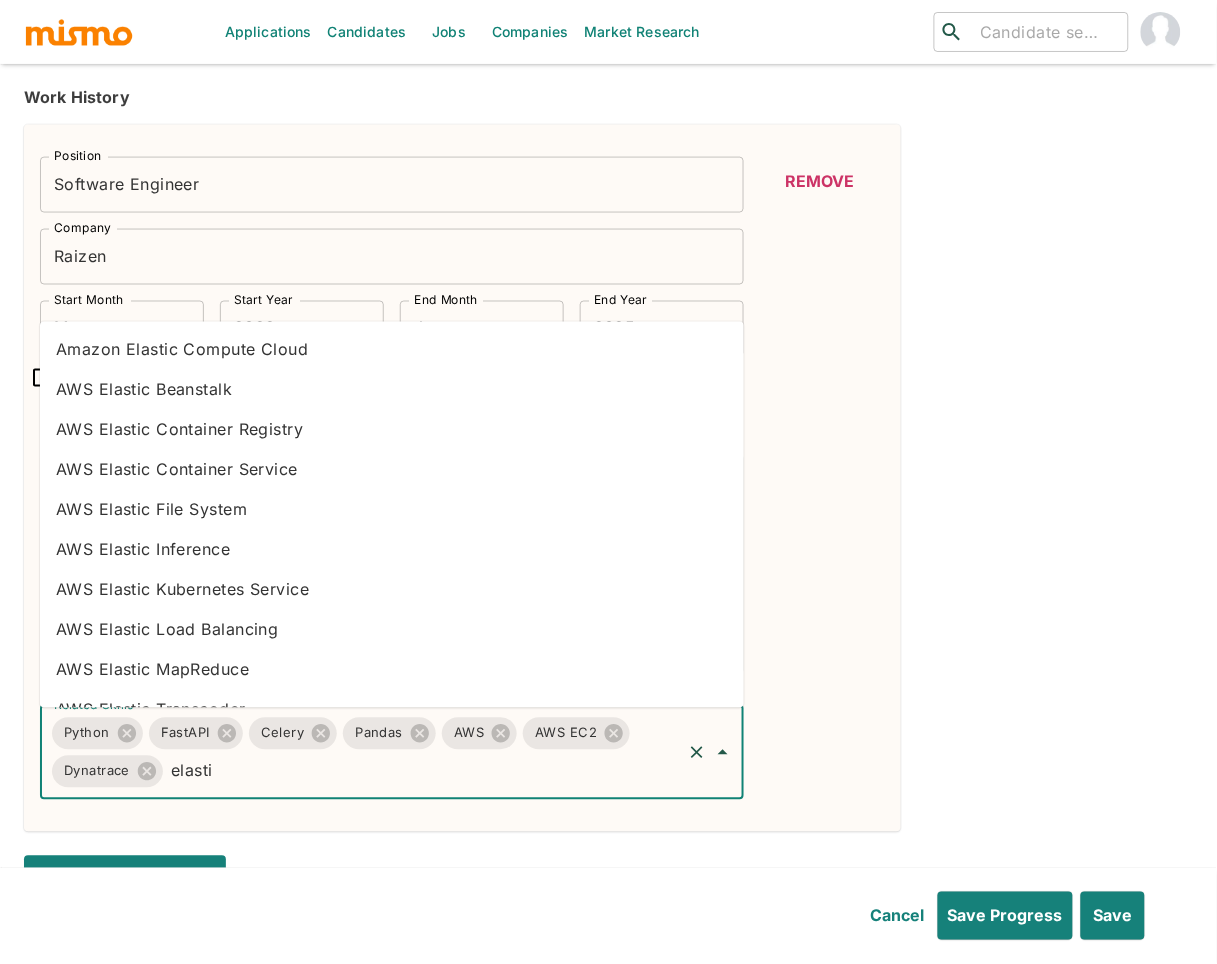 type on "elastic" 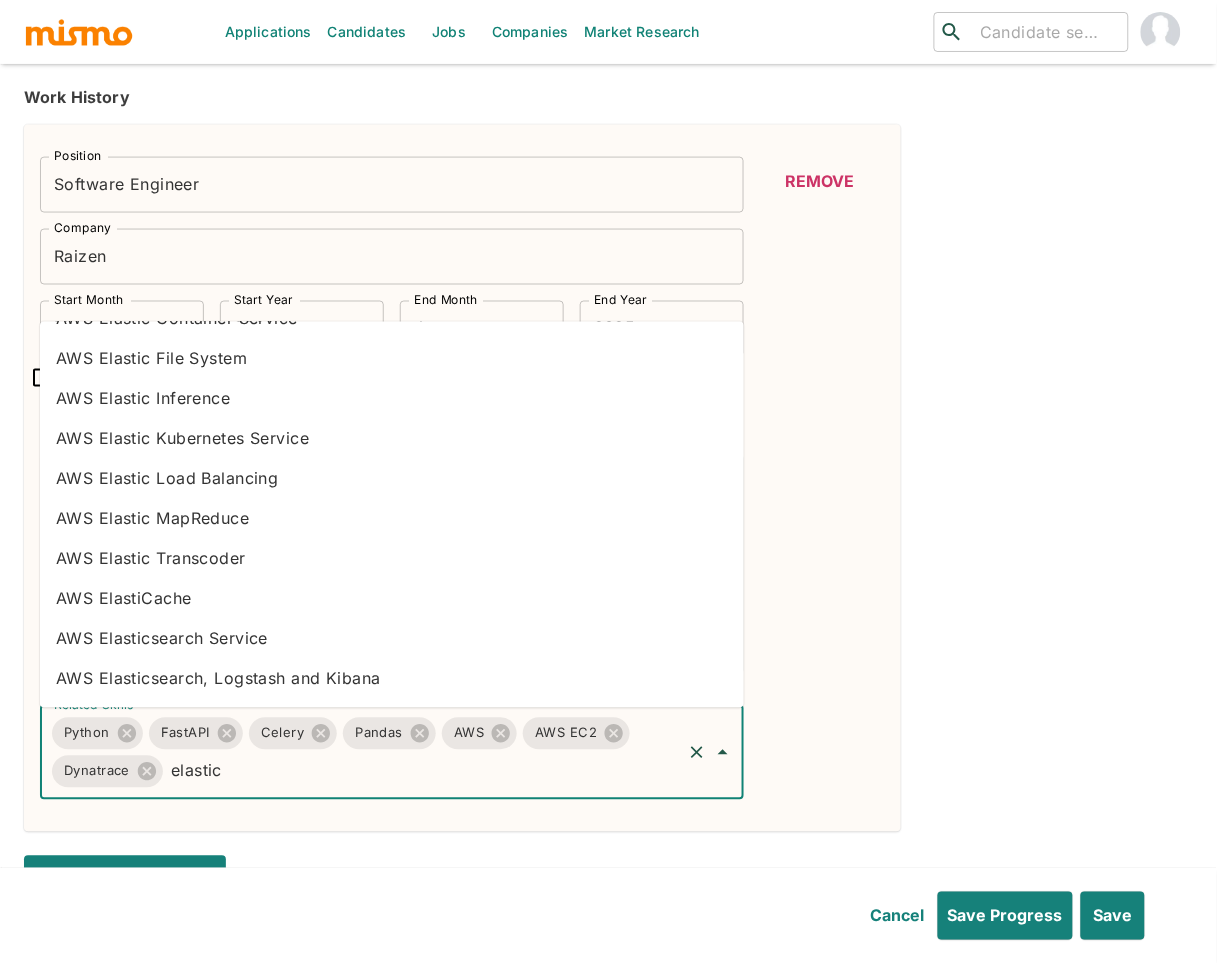 scroll, scrollTop: 153, scrollLeft: 0, axis: vertical 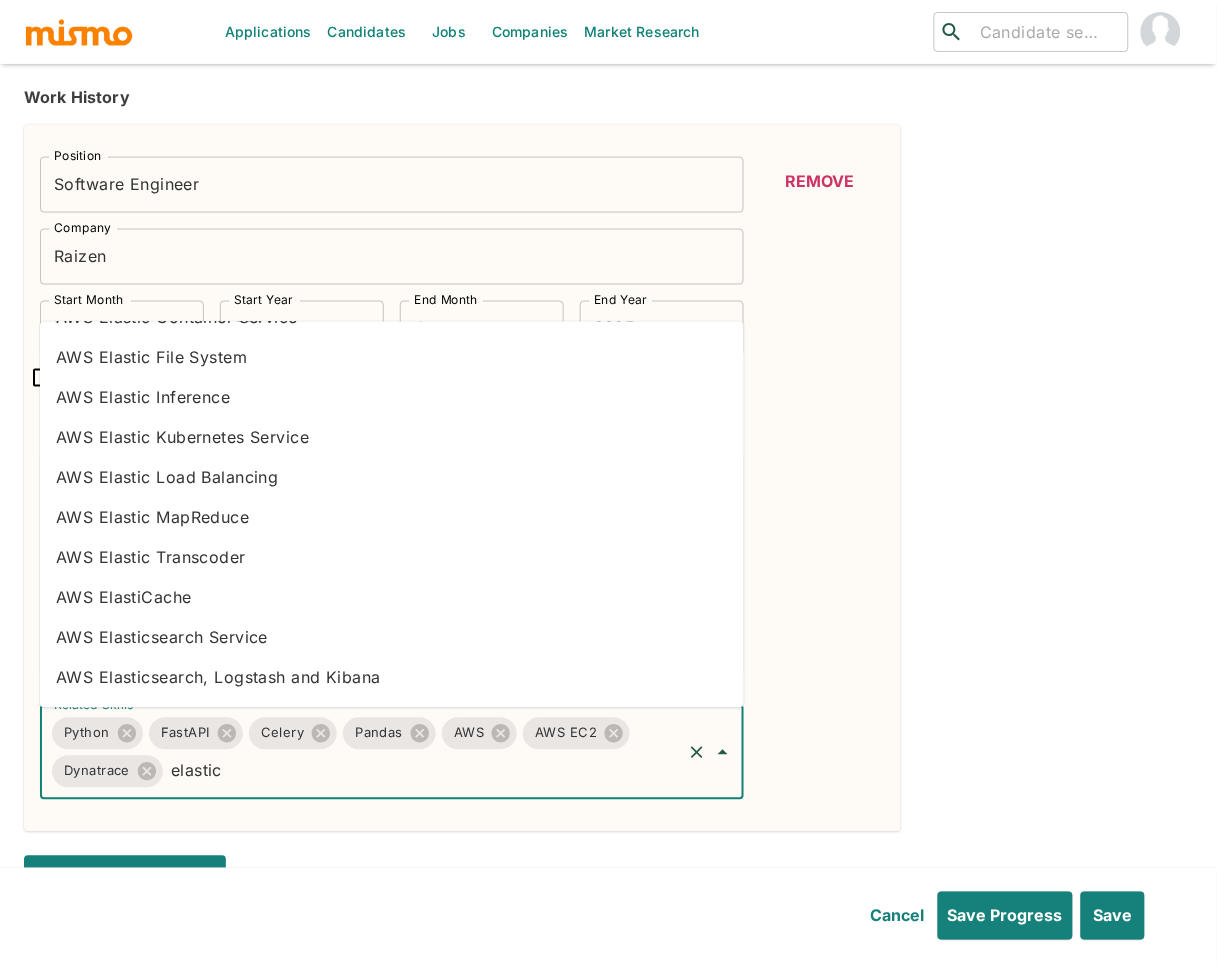 click on "AWS ElastiCache" at bounding box center [392, 597] 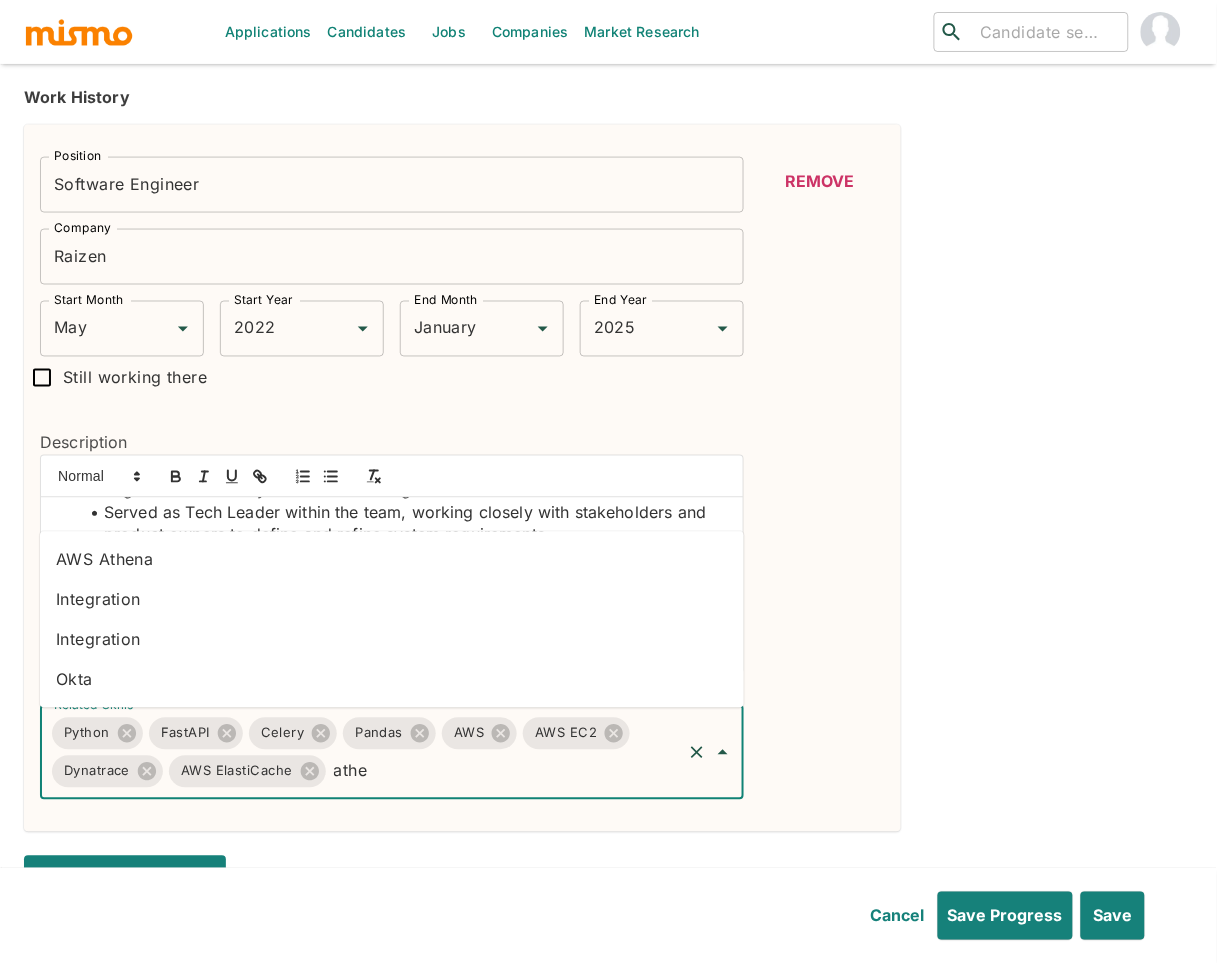 type on "[GEOGRAPHIC_DATA]" 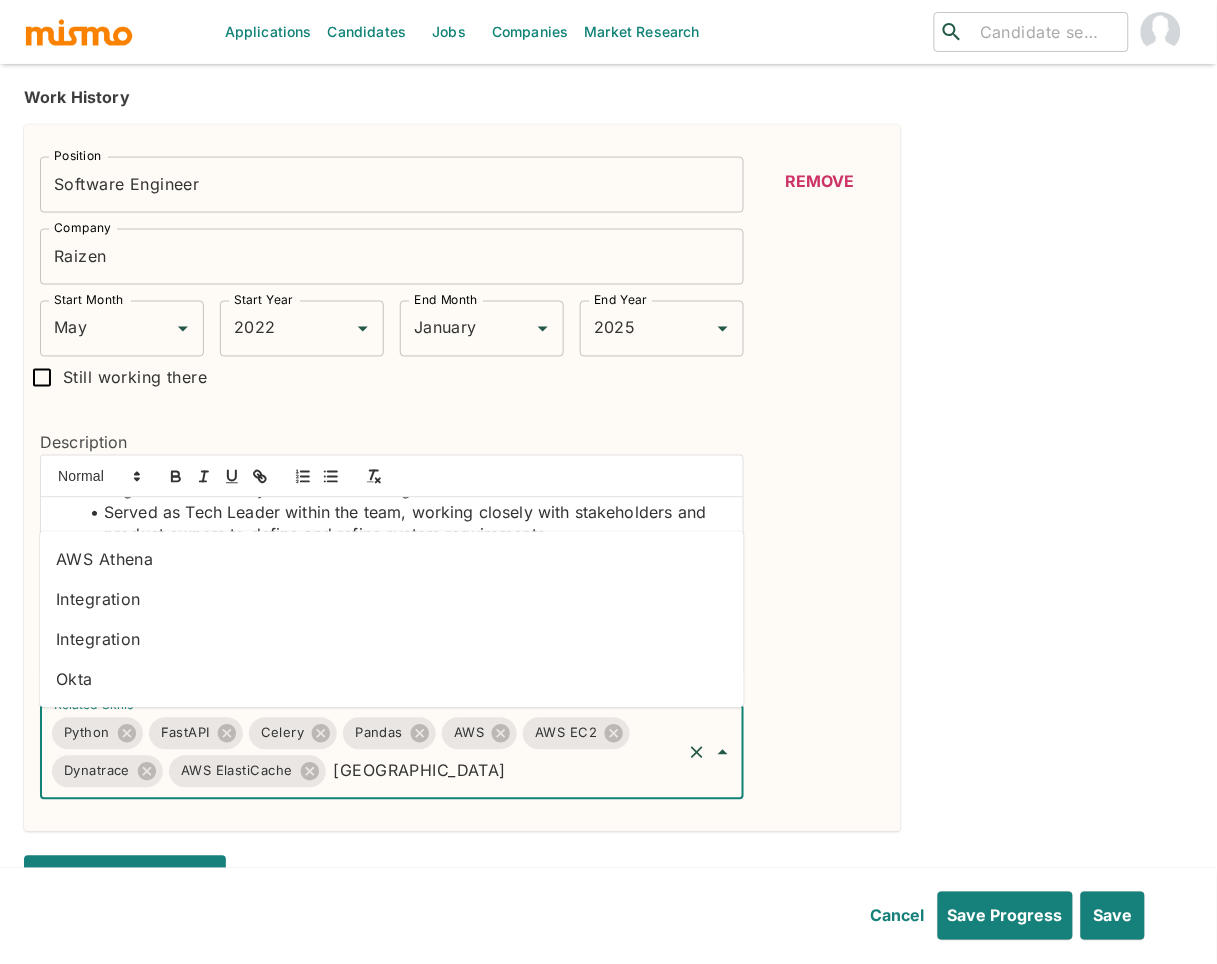click on "AWS Athena" at bounding box center [392, 560] 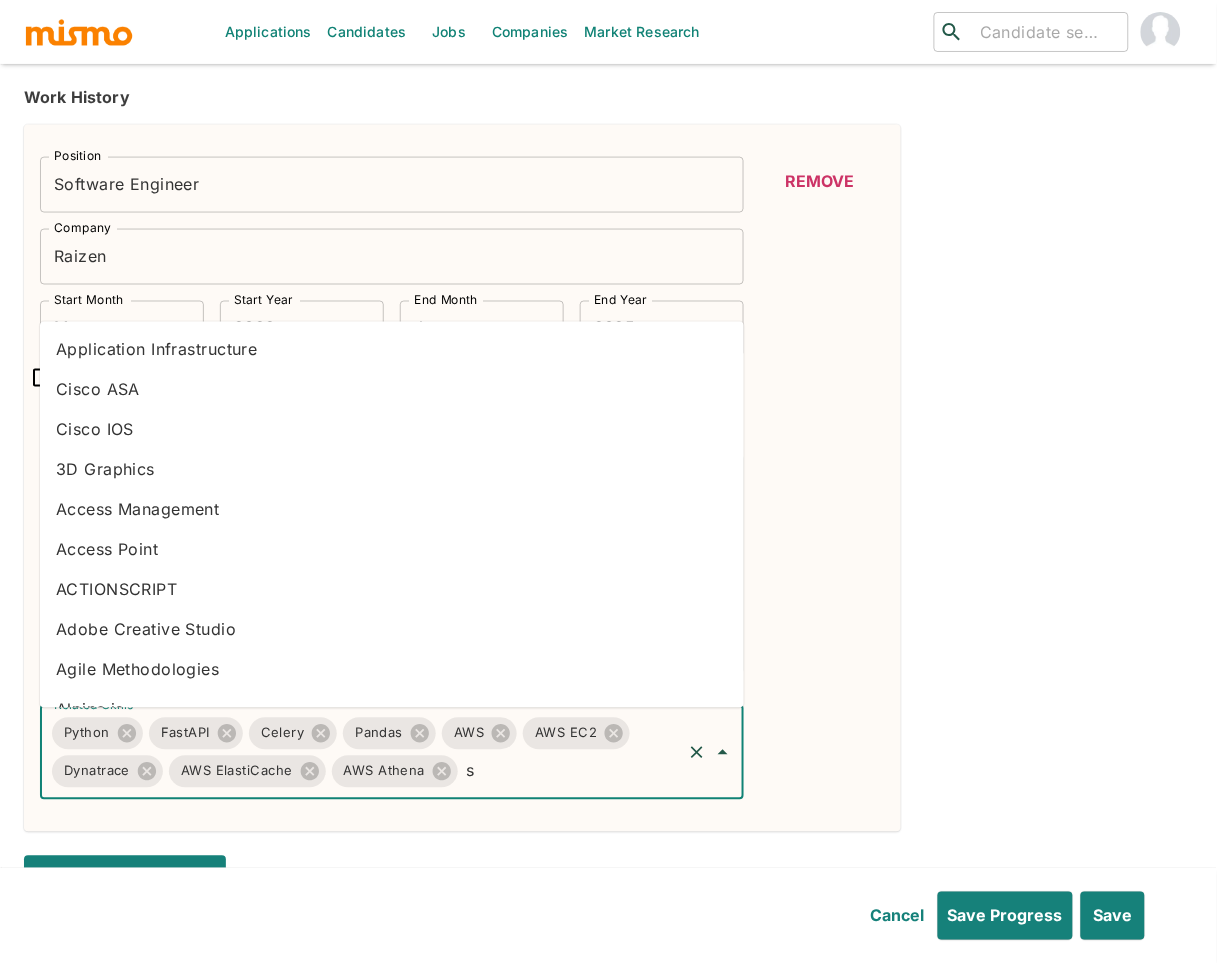 type on "s3" 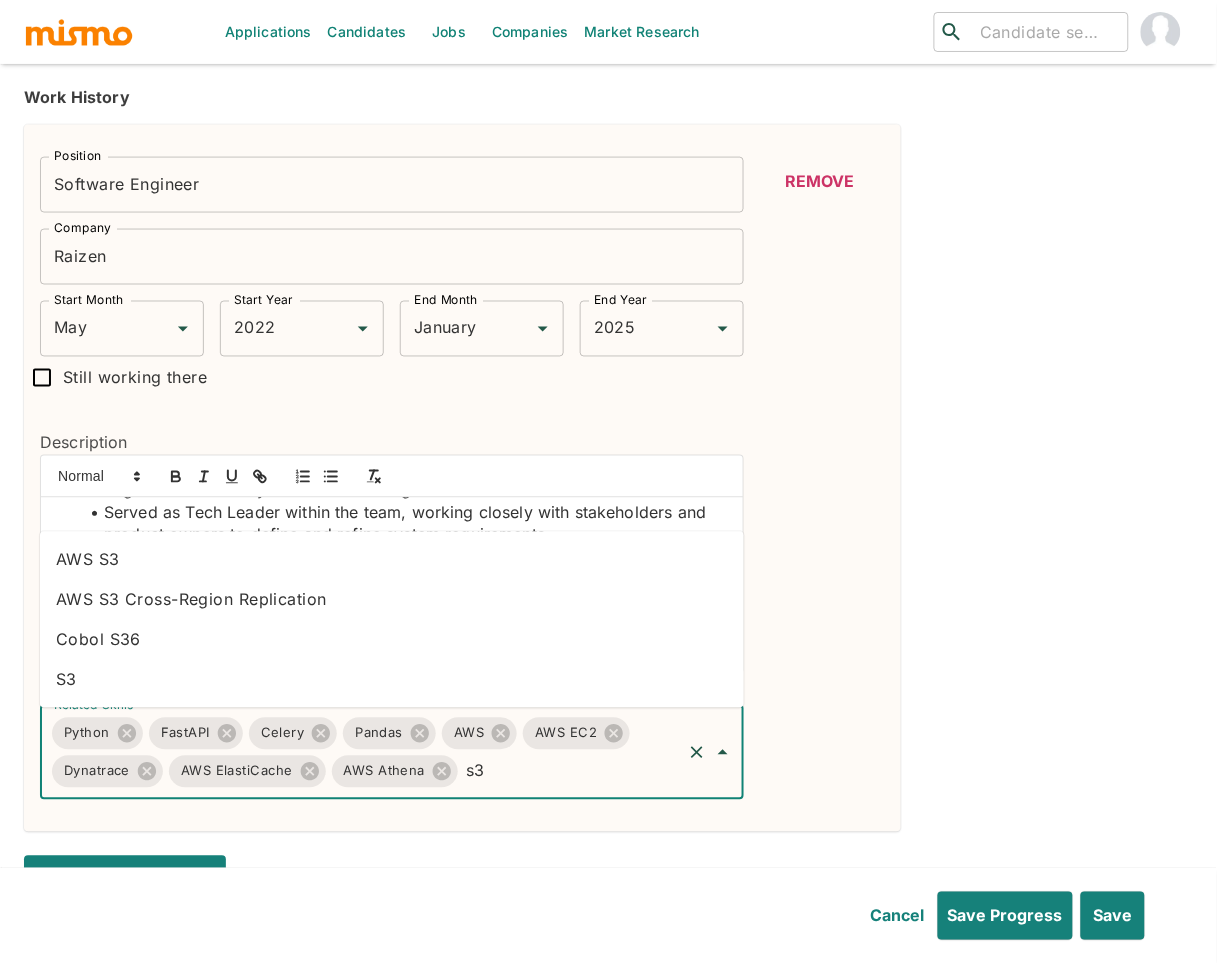 click on "AWS S3" at bounding box center (392, 560) 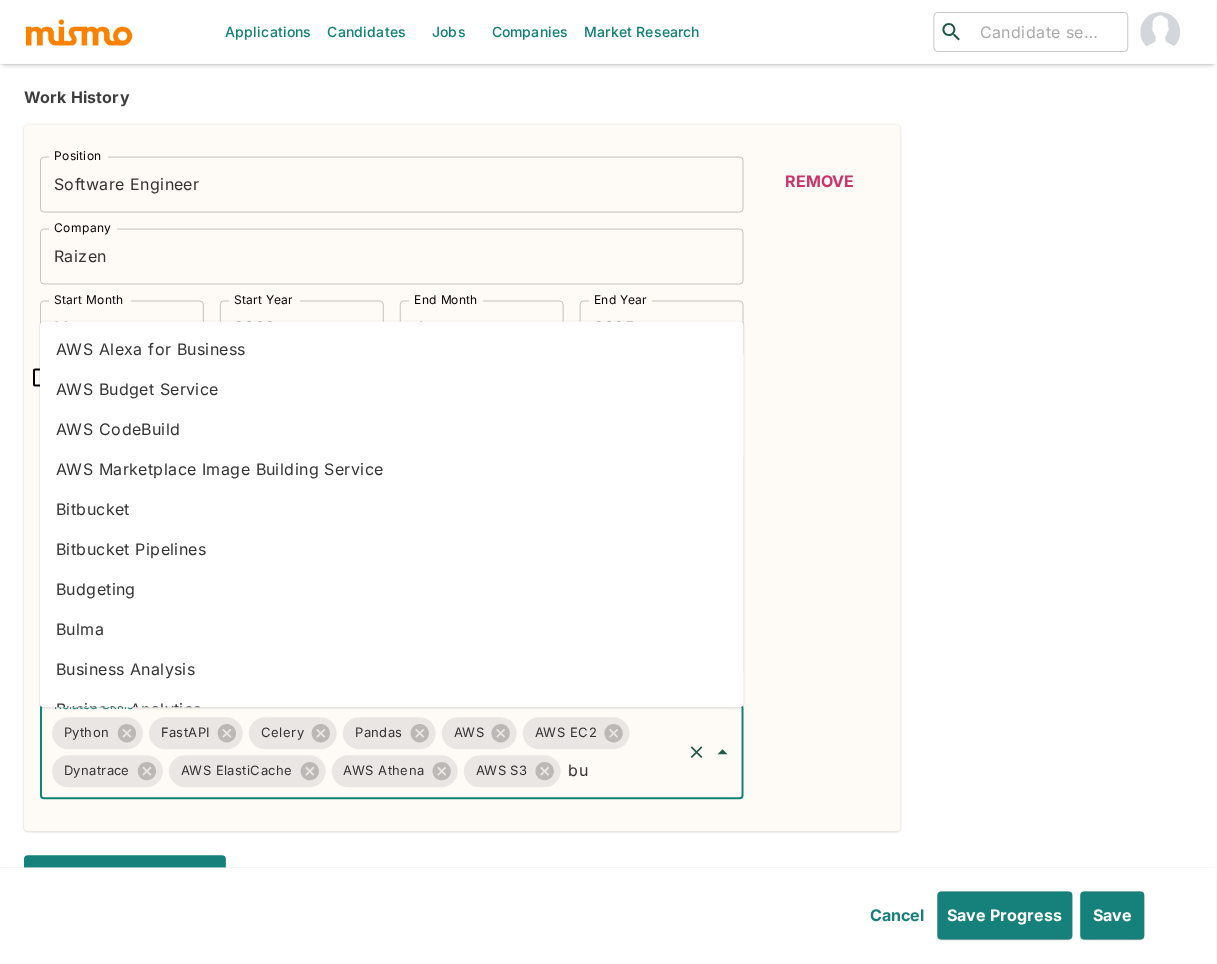 type on "b" 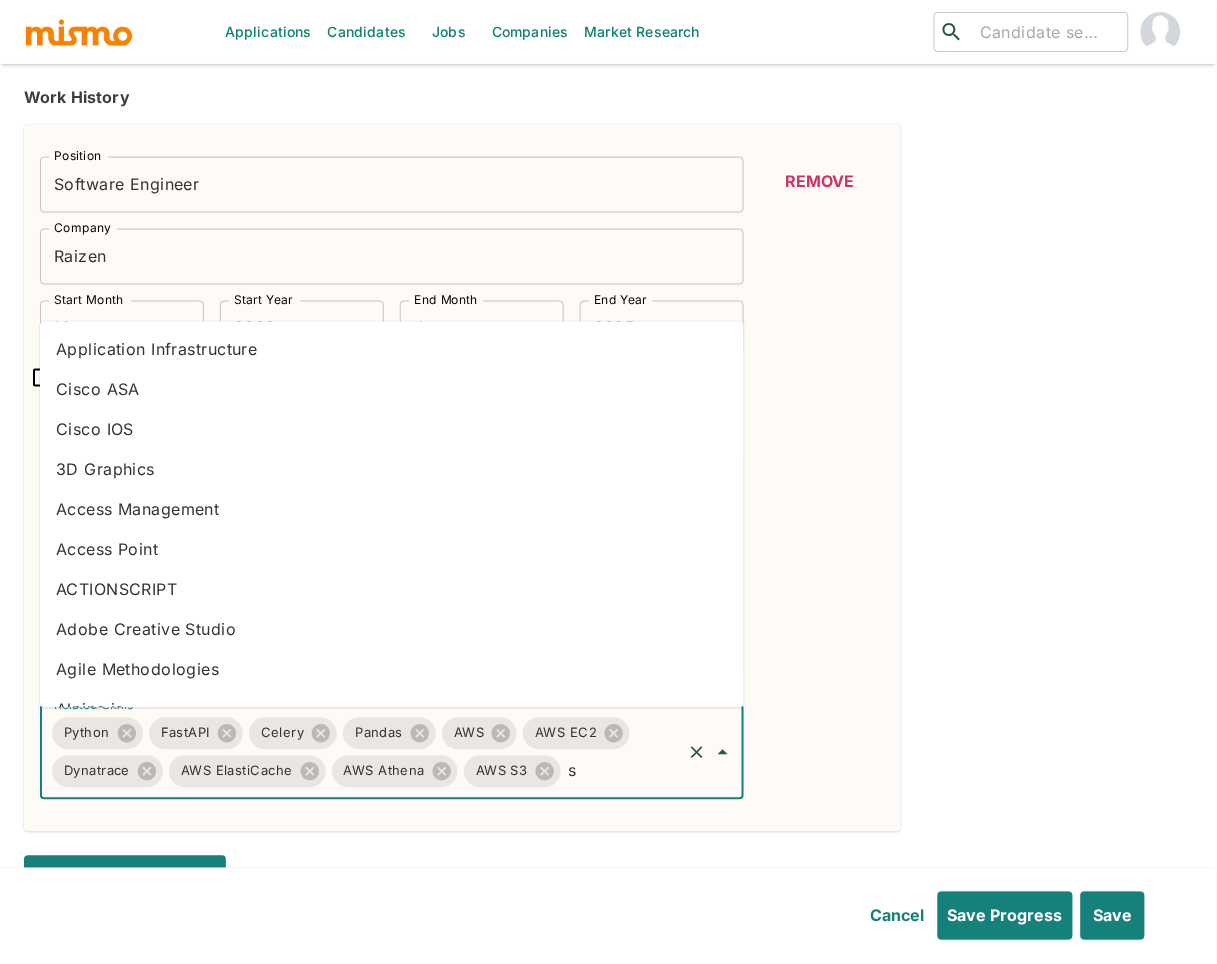 type on "s3" 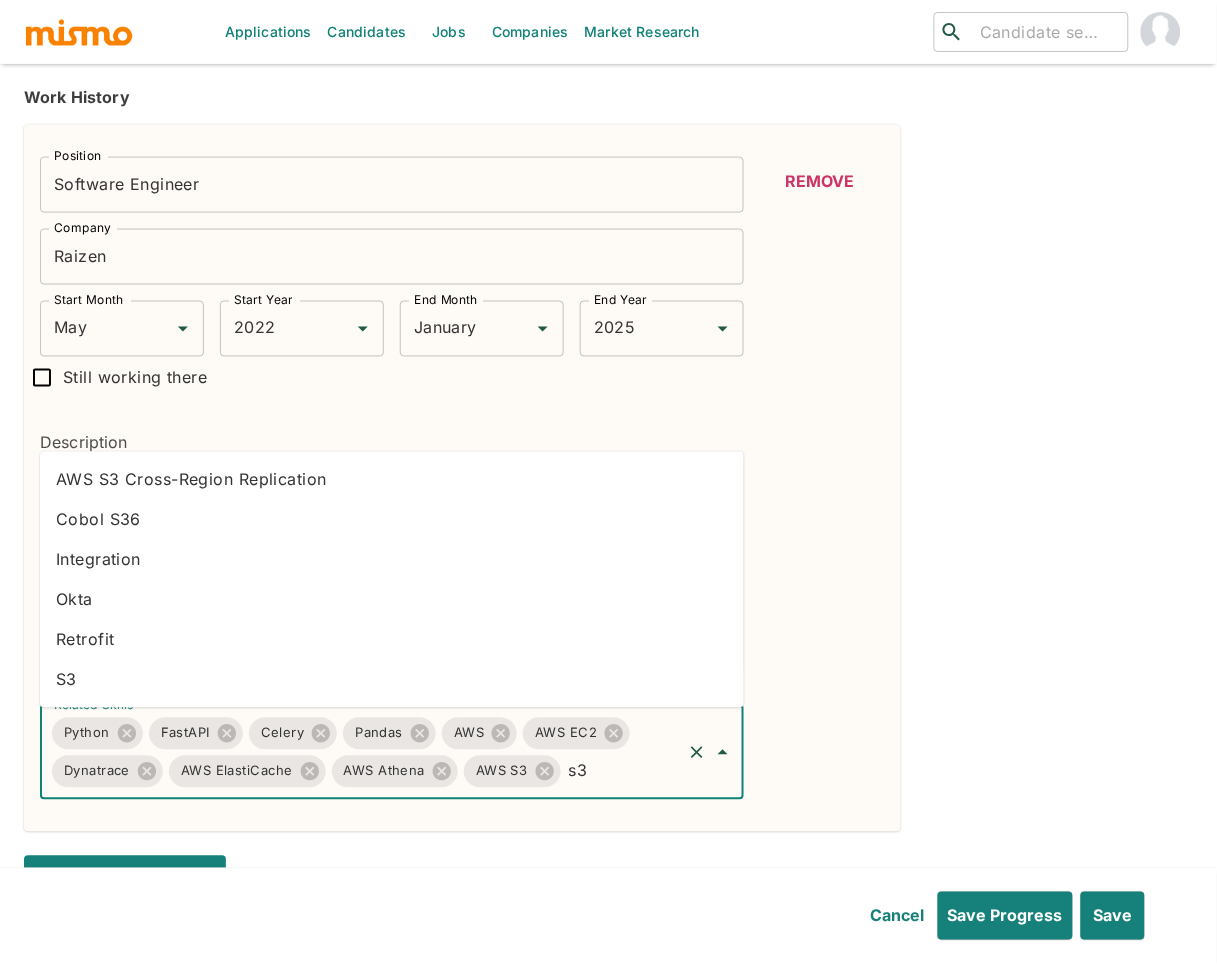 click on "S3" at bounding box center (392, 680) 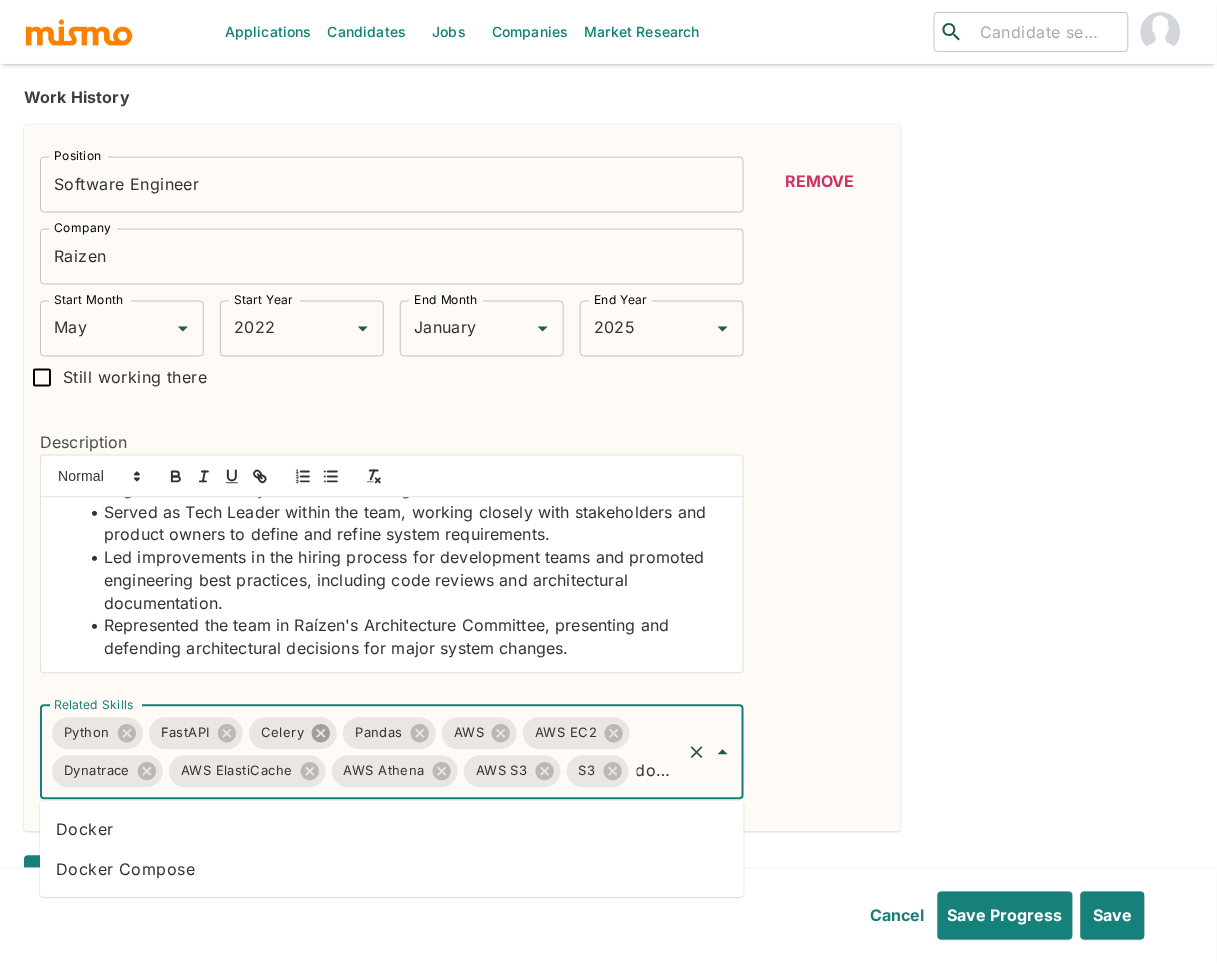 type on "docke" 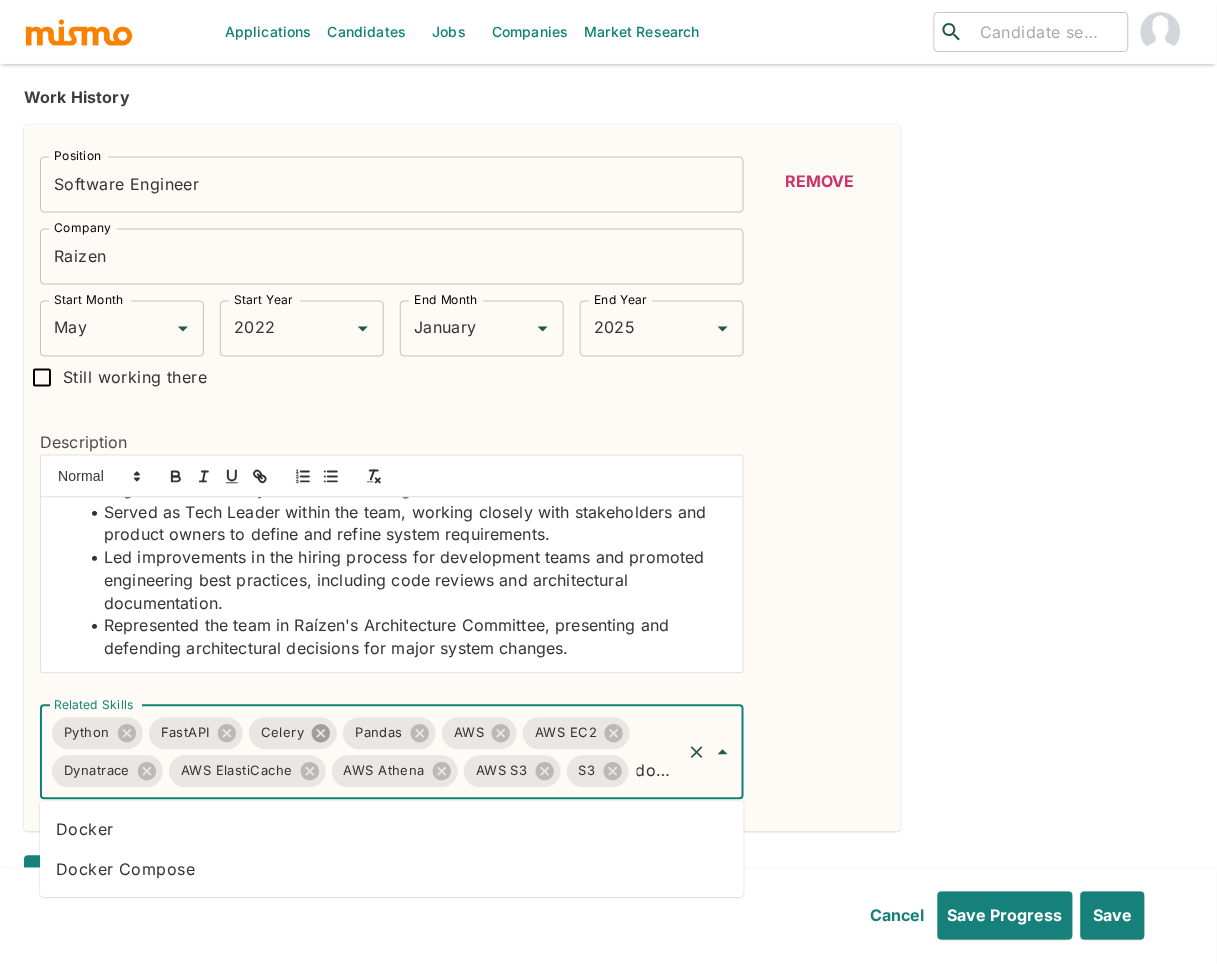 scroll, scrollTop: 0, scrollLeft: 10, axis: horizontal 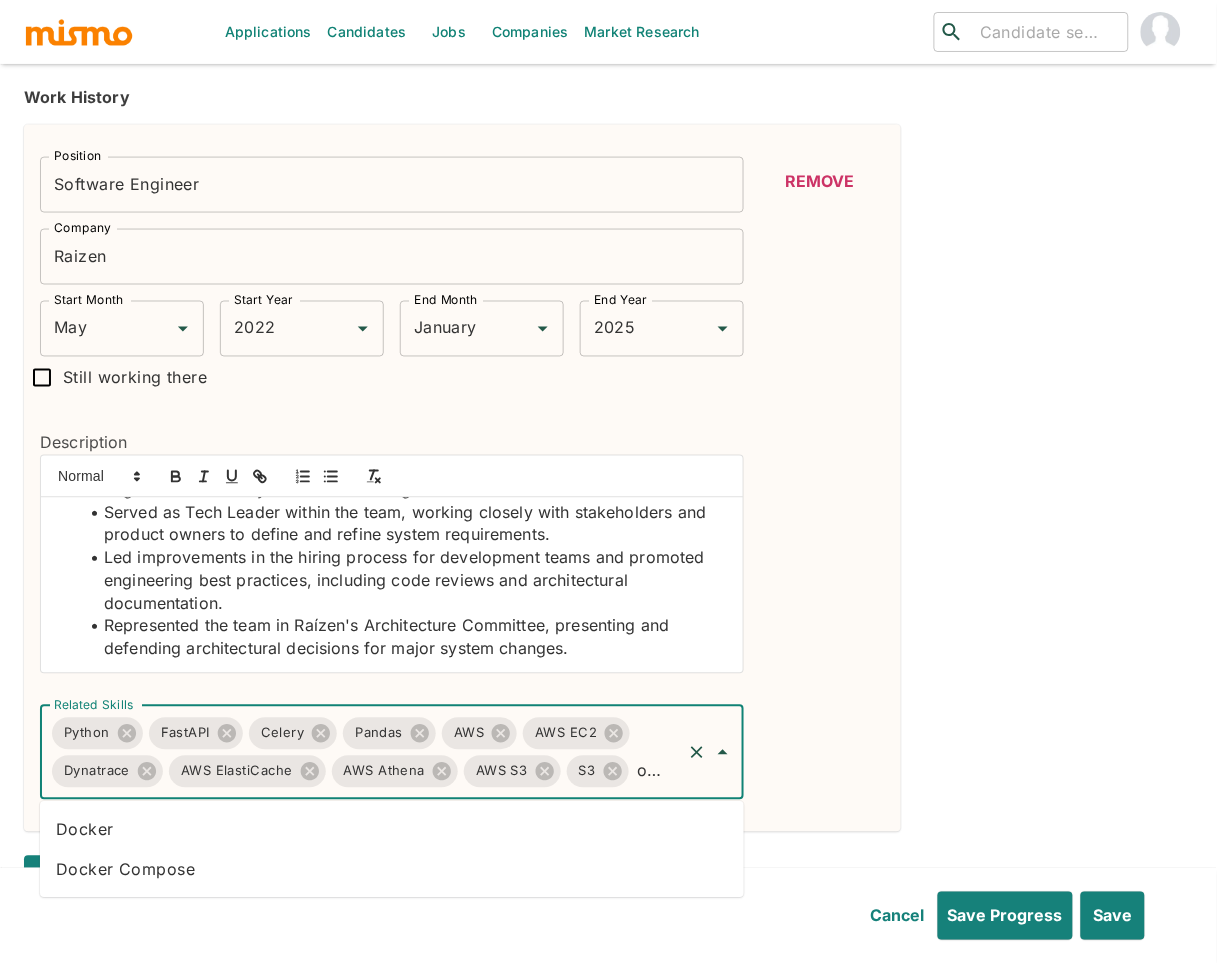 click on "Docker" at bounding box center [392, 830] 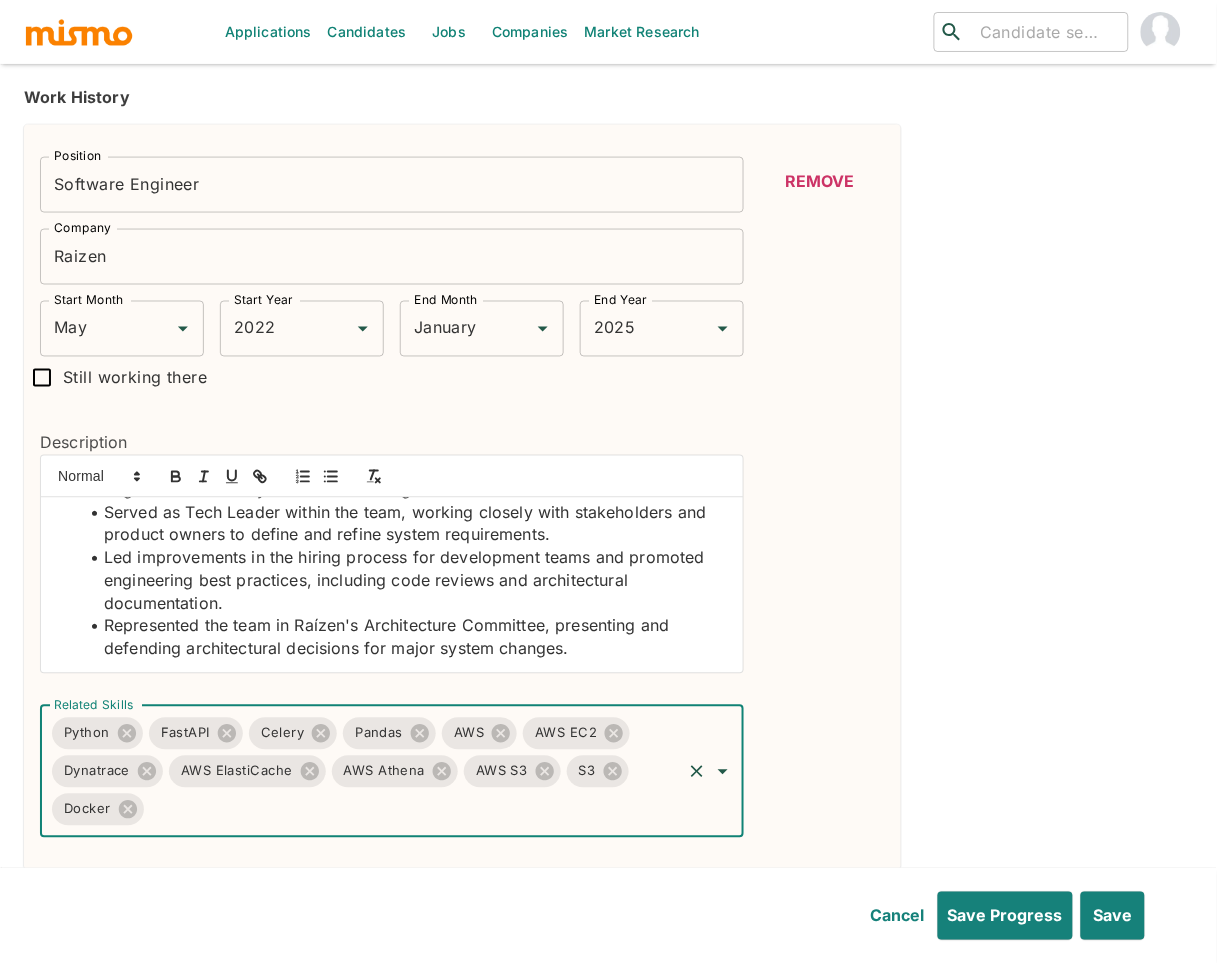 scroll, scrollTop: 0, scrollLeft: 0, axis: both 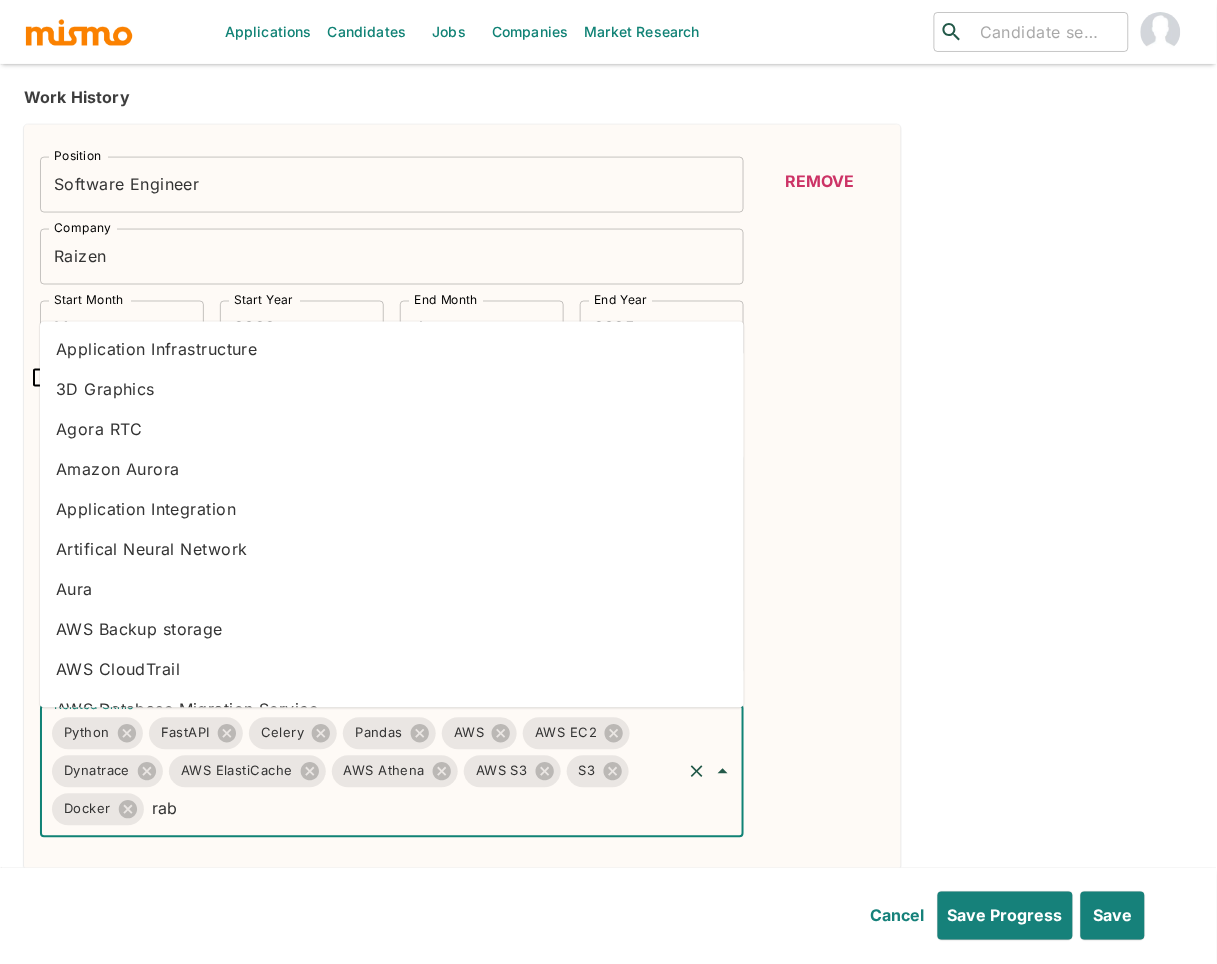 type on "[PERSON_NAME]" 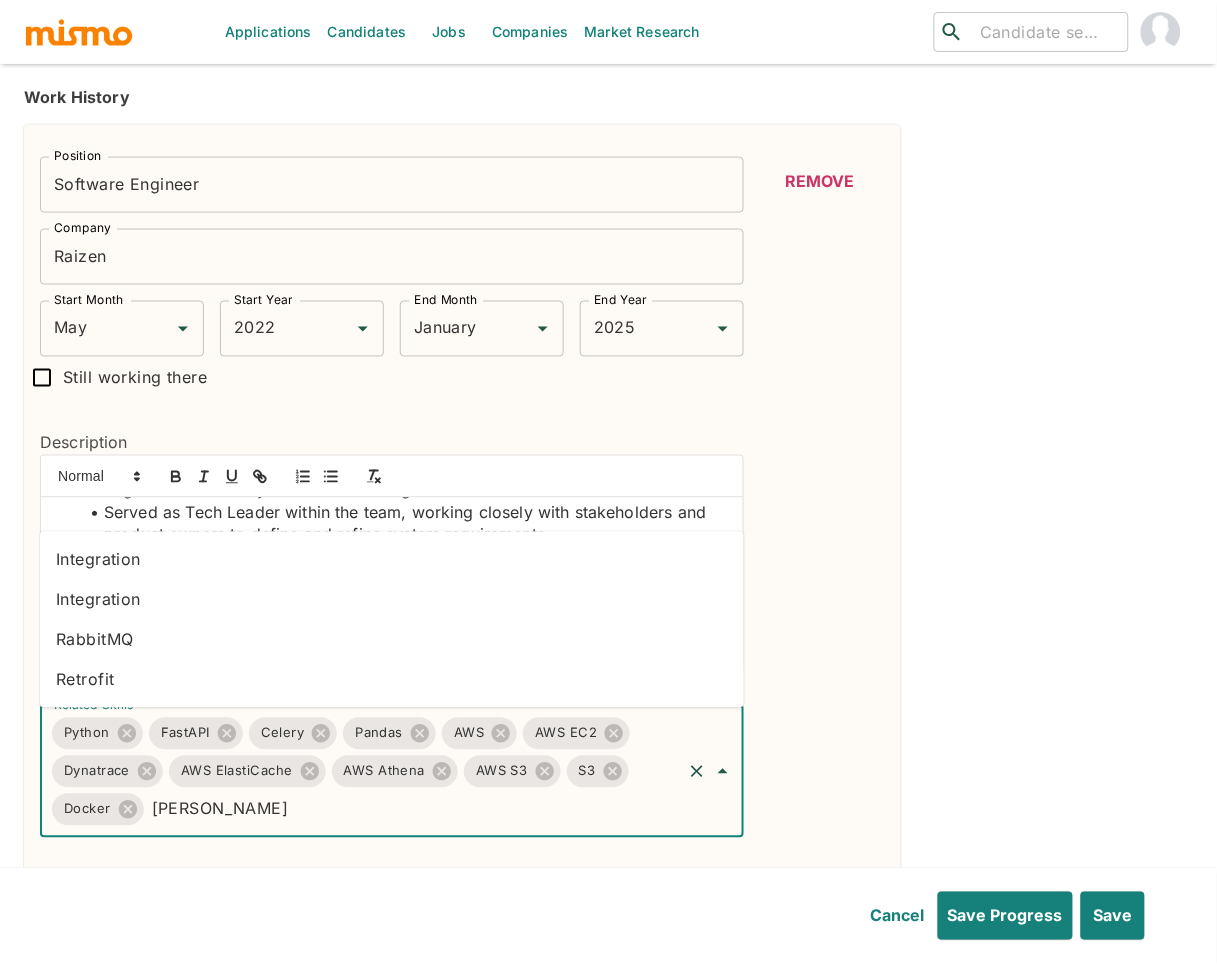 click on "RabbitMQ" at bounding box center (392, 640) 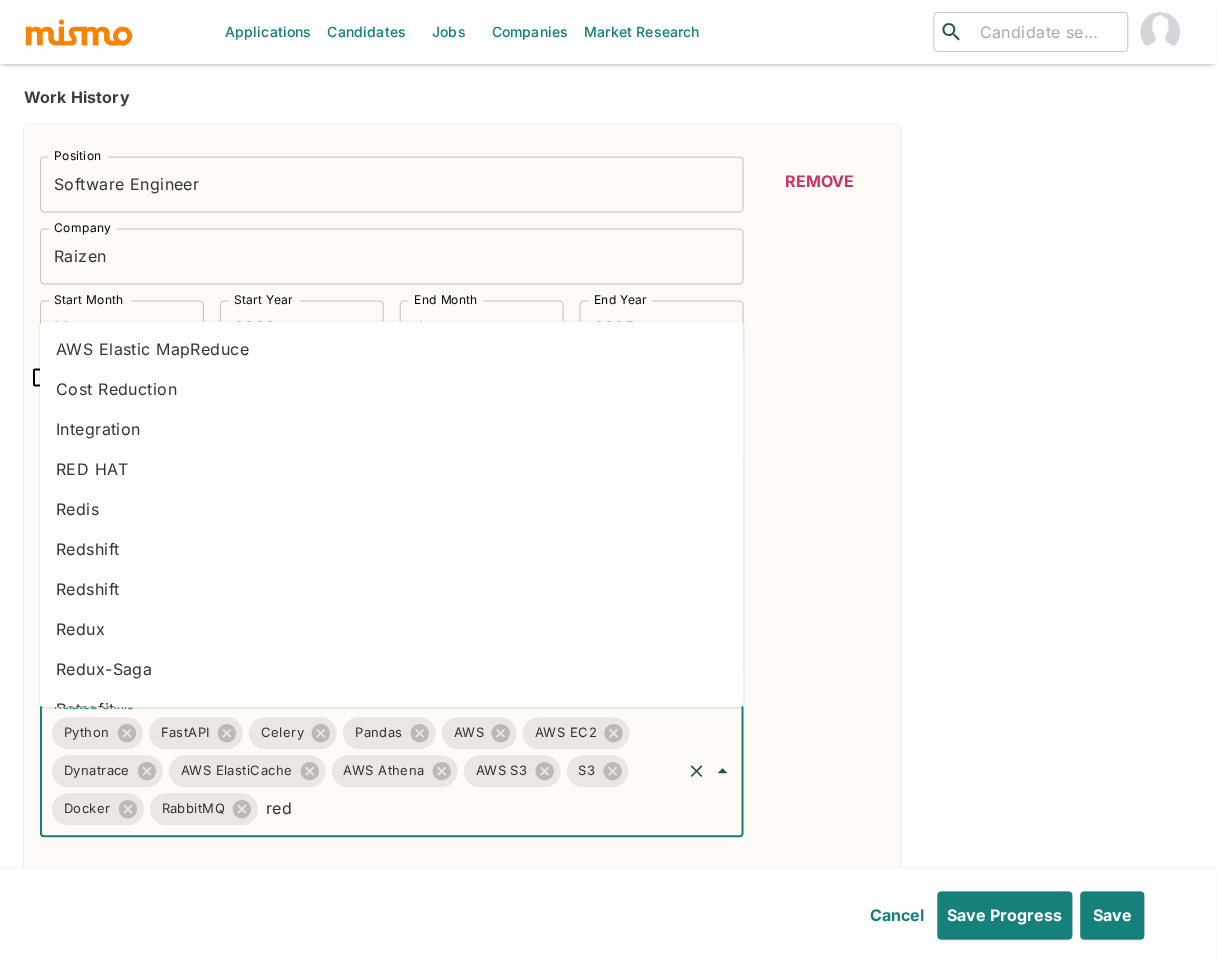 type on "redi" 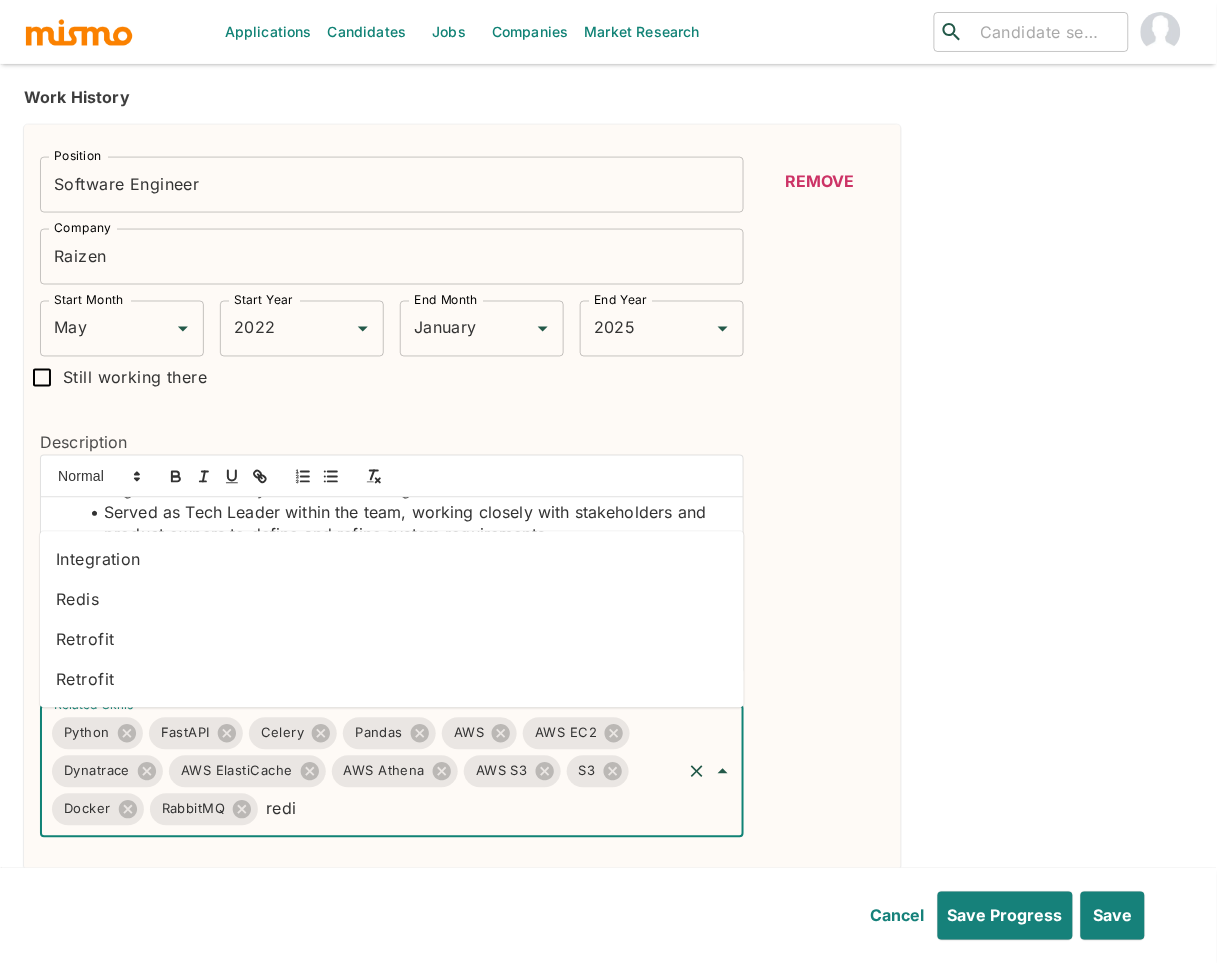 click on "Redis" at bounding box center [392, 600] 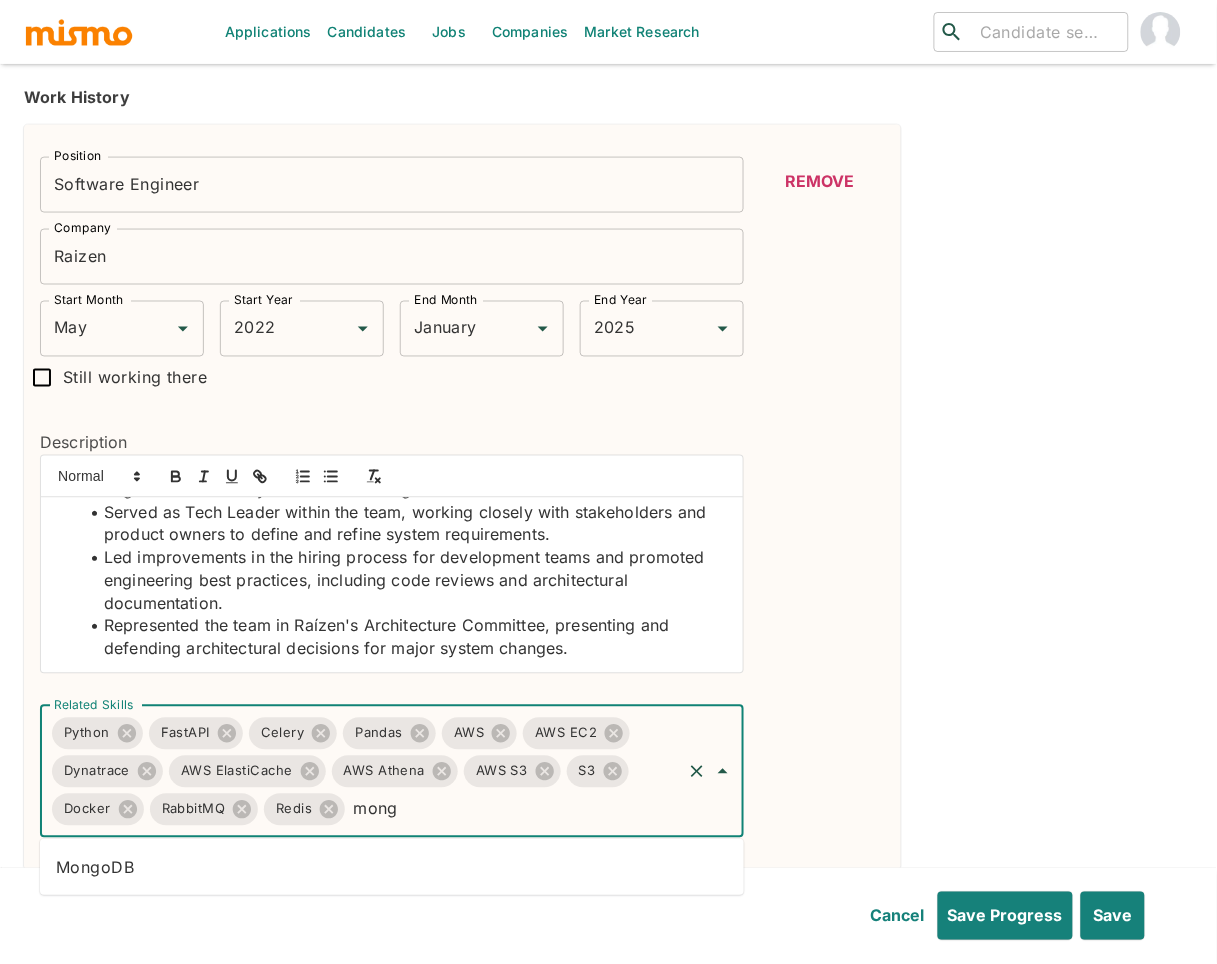 type on "mongo" 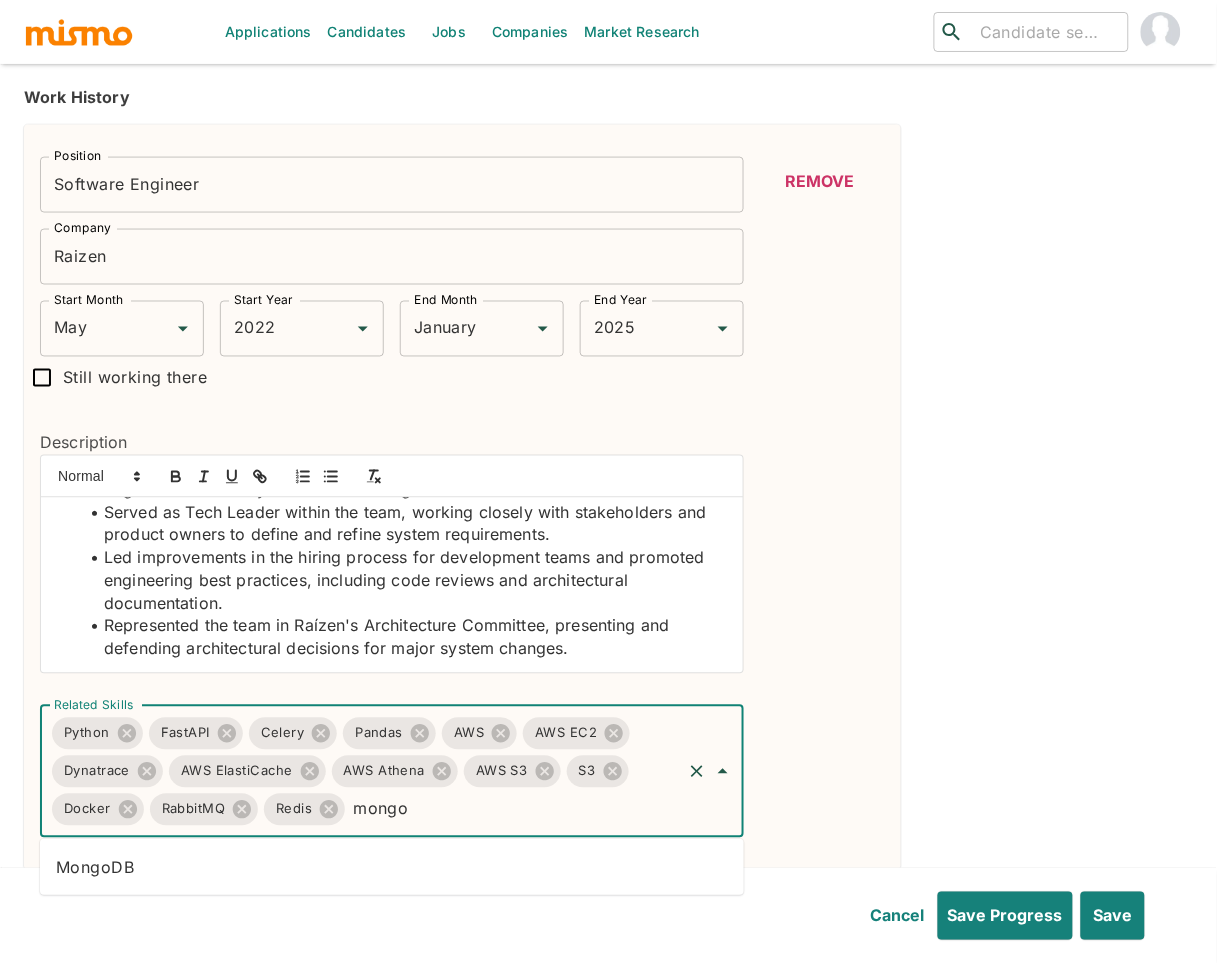 click on "MongoDB" at bounding box center [392, 868] 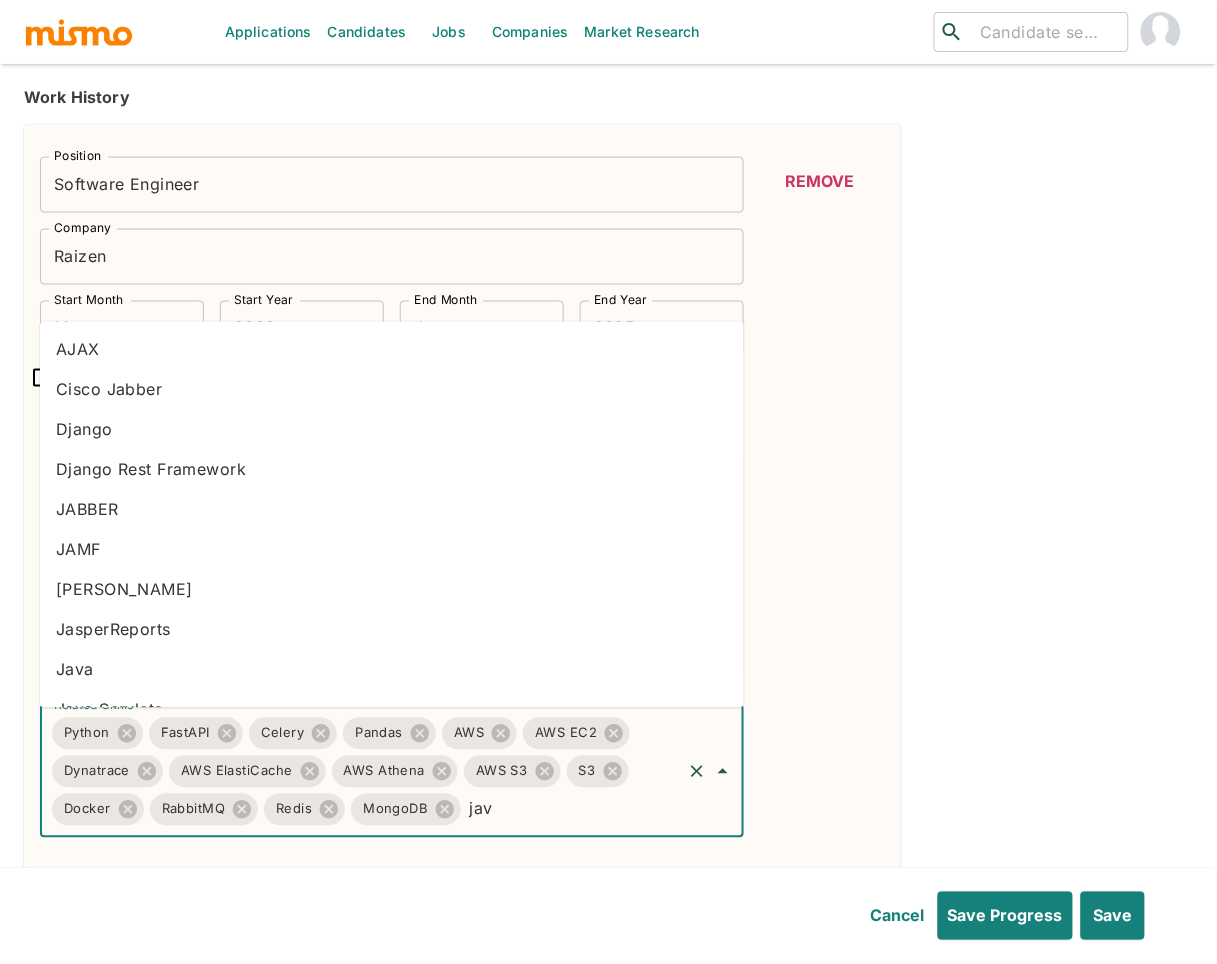 type on "java" 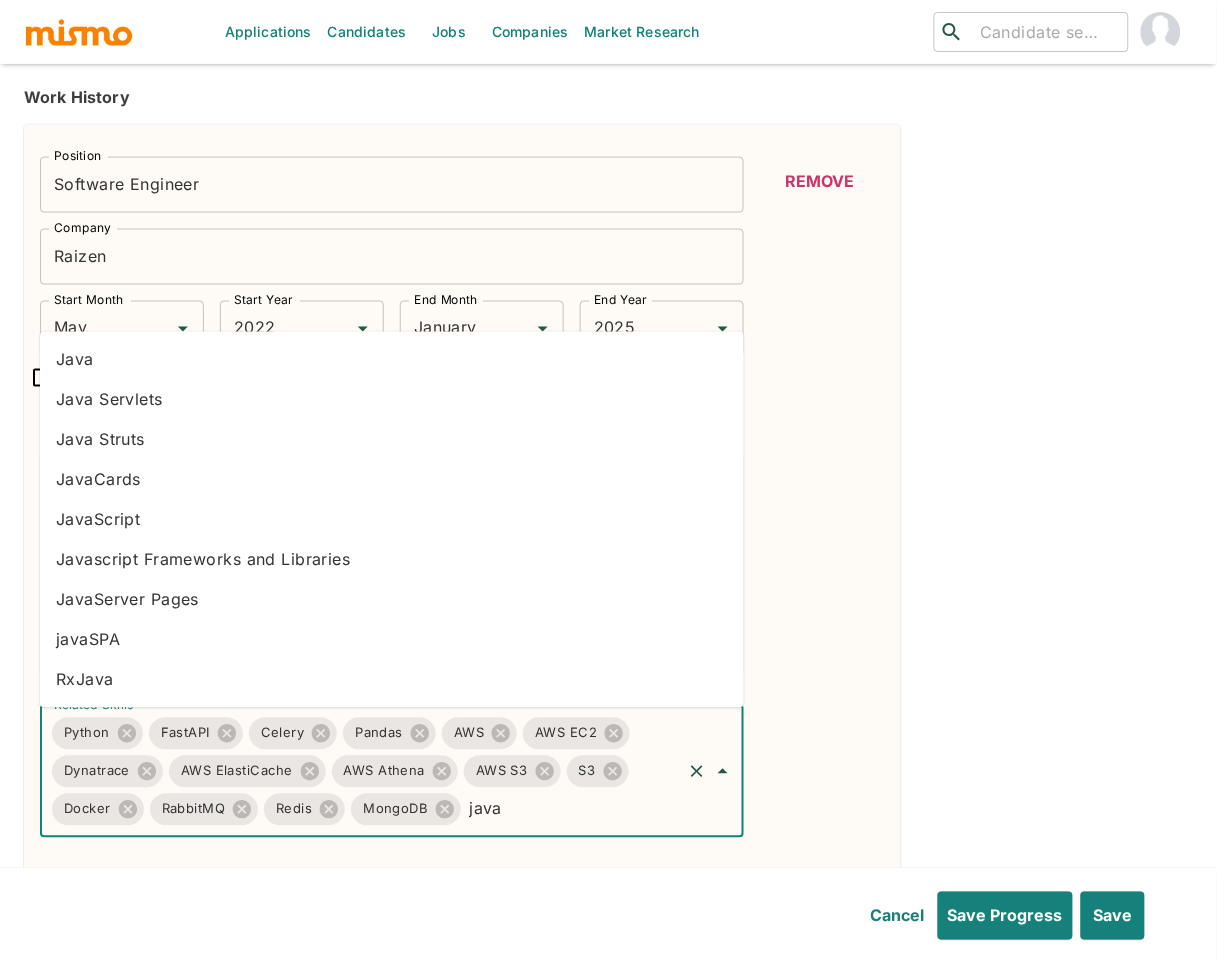 click on "JavaScript" at bounding box center (392, 520) 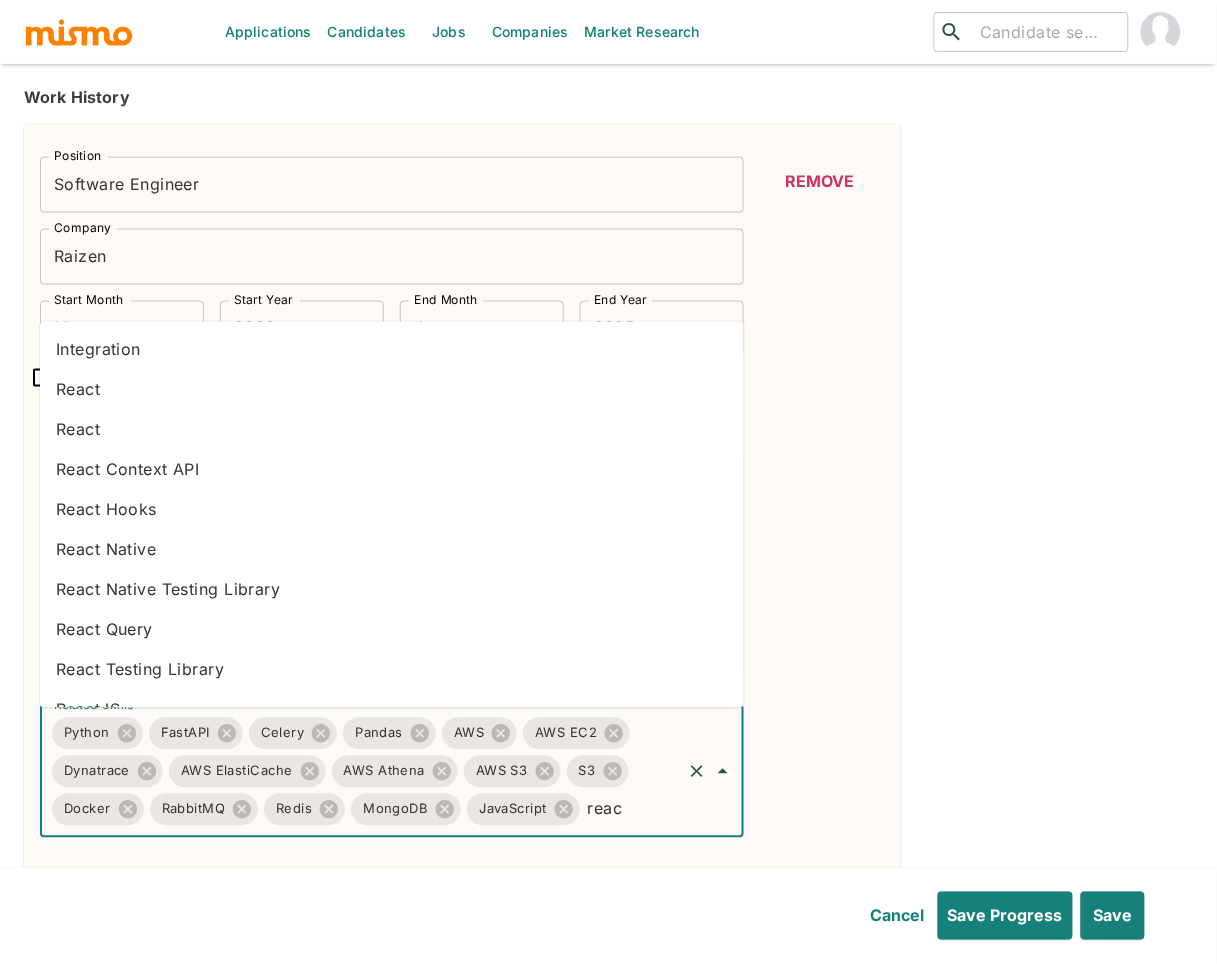 type on "react" 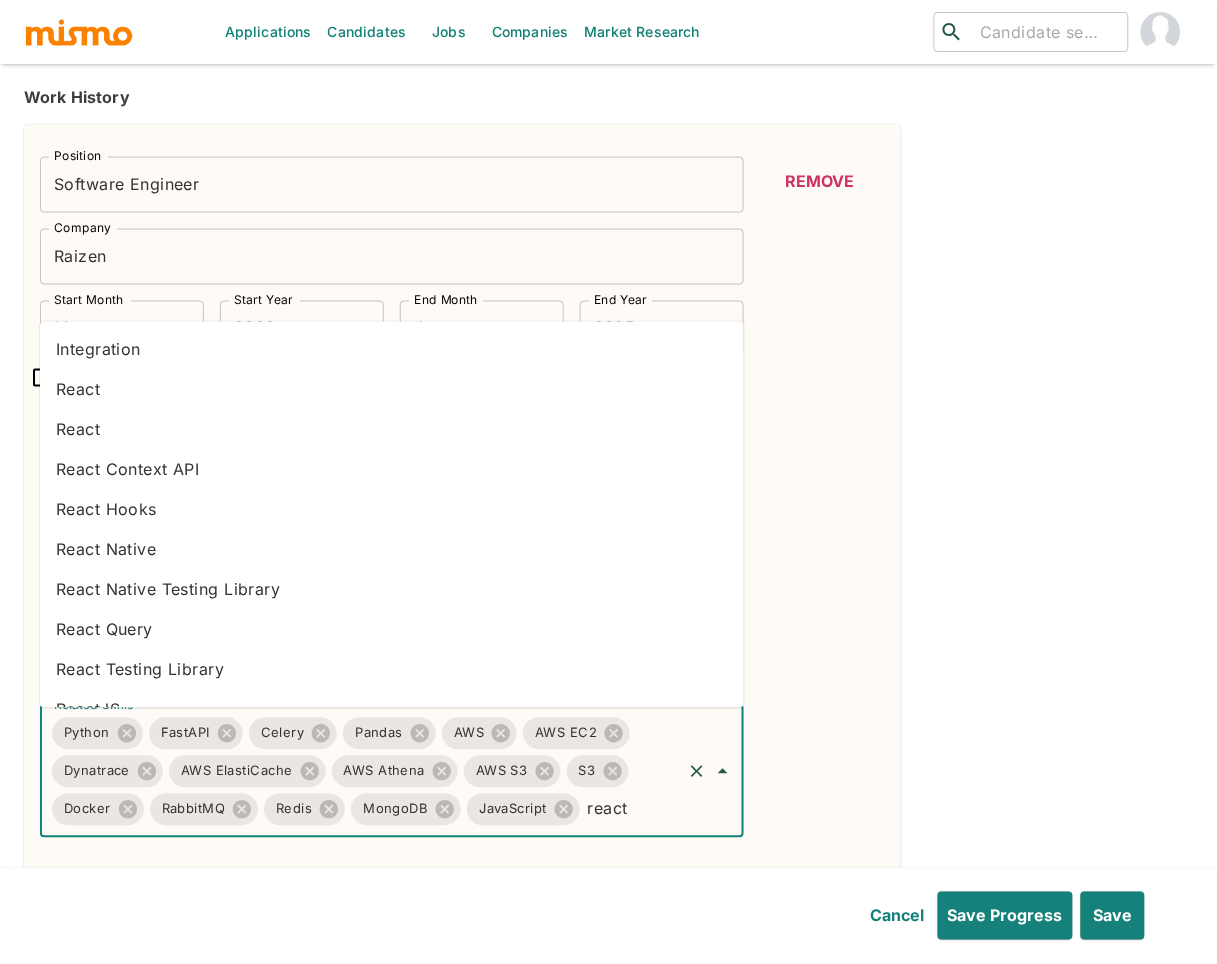 click on "React" at bounding box center (392, 430) 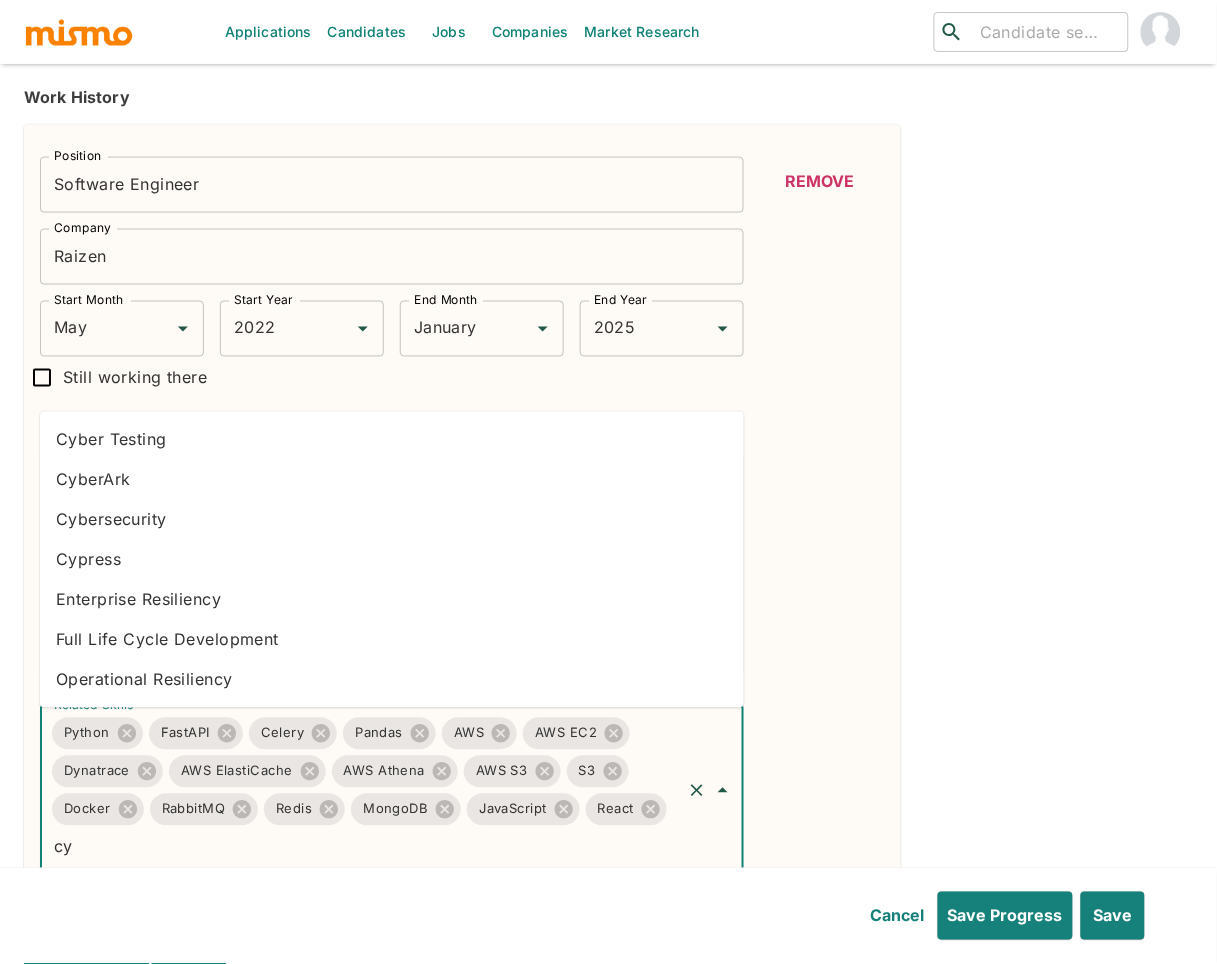type on "cyp" 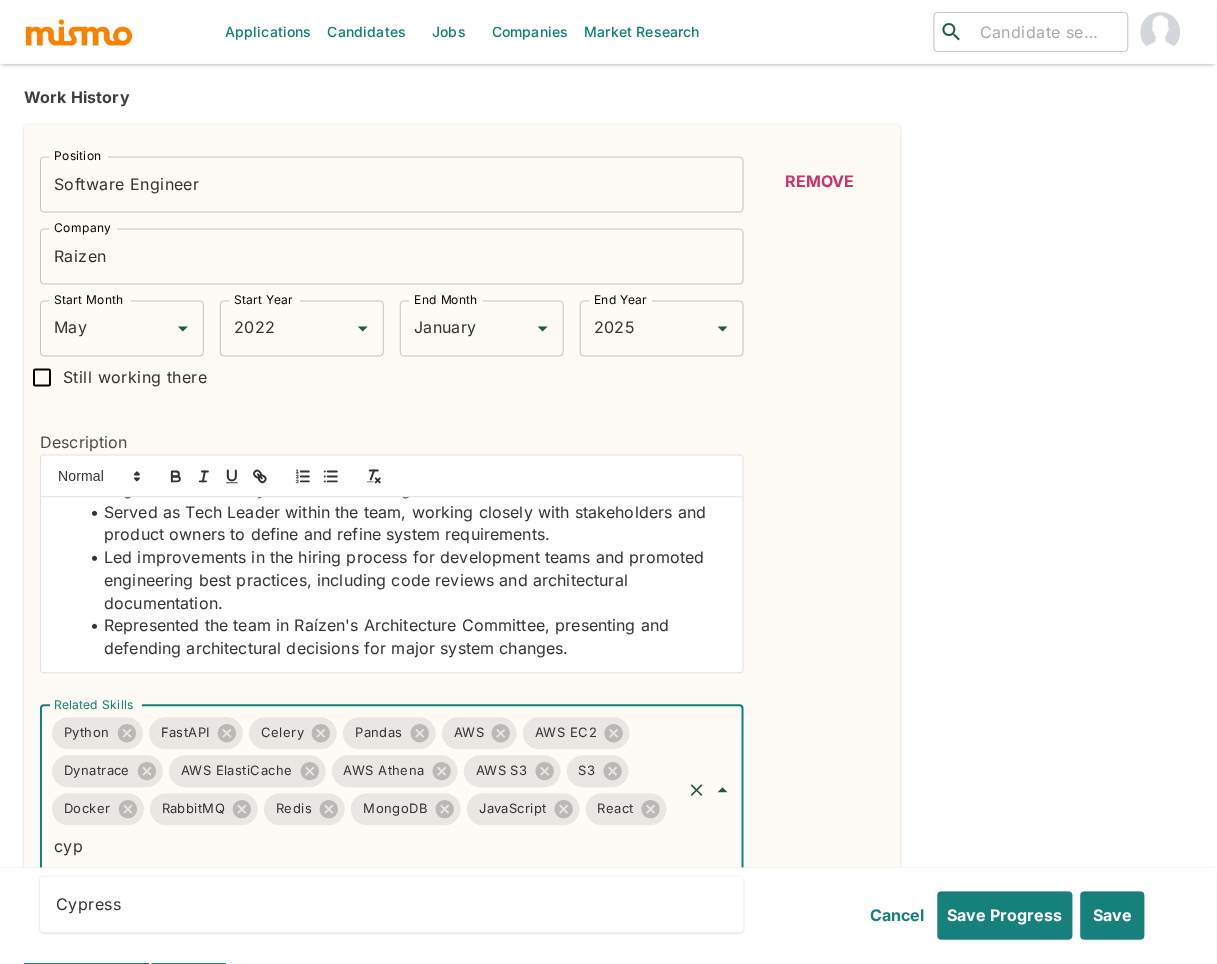 click on "Cypress" at bounding box center [392, 905] 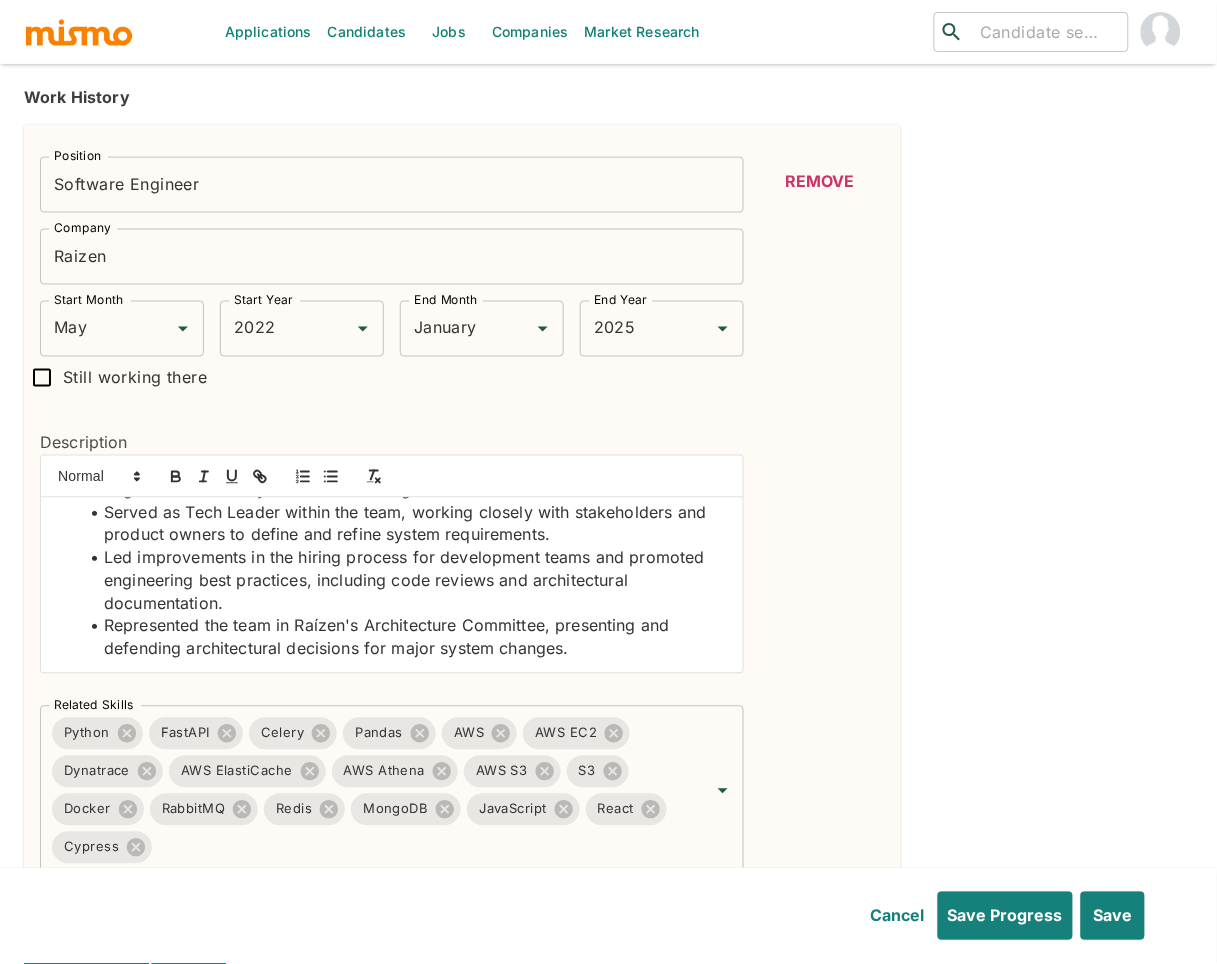 click on "Position Software Engineer Position Company Raizen Company Start Month May Start Month Start Year [DATE] Start Year End Month January End Month End Year [DATE] End Year Still working there Description                                                                             Development and maintenance of logistics monitoring and management systems.  Contract management modules designed to oversee and control agreements between Raízen and its transport providers.  Transporter module aimed at managing fleet availability and monitoring logistical and safety alerts.  Monitoring module for overseeing availability, logistics, safety, and stock forecasting for terminals and production facilities.  Supply module for managing inventory levels at terminals and production facilities.  Designed and implemented  Python -based  APIs  using  FastAPI  and Tornado, which supported various company projects, including predictive models (e.g., ETA prediction) and internal portals used by monitoring and safety teams.  APIs GPS GPS" at bounding box center (608, 528) 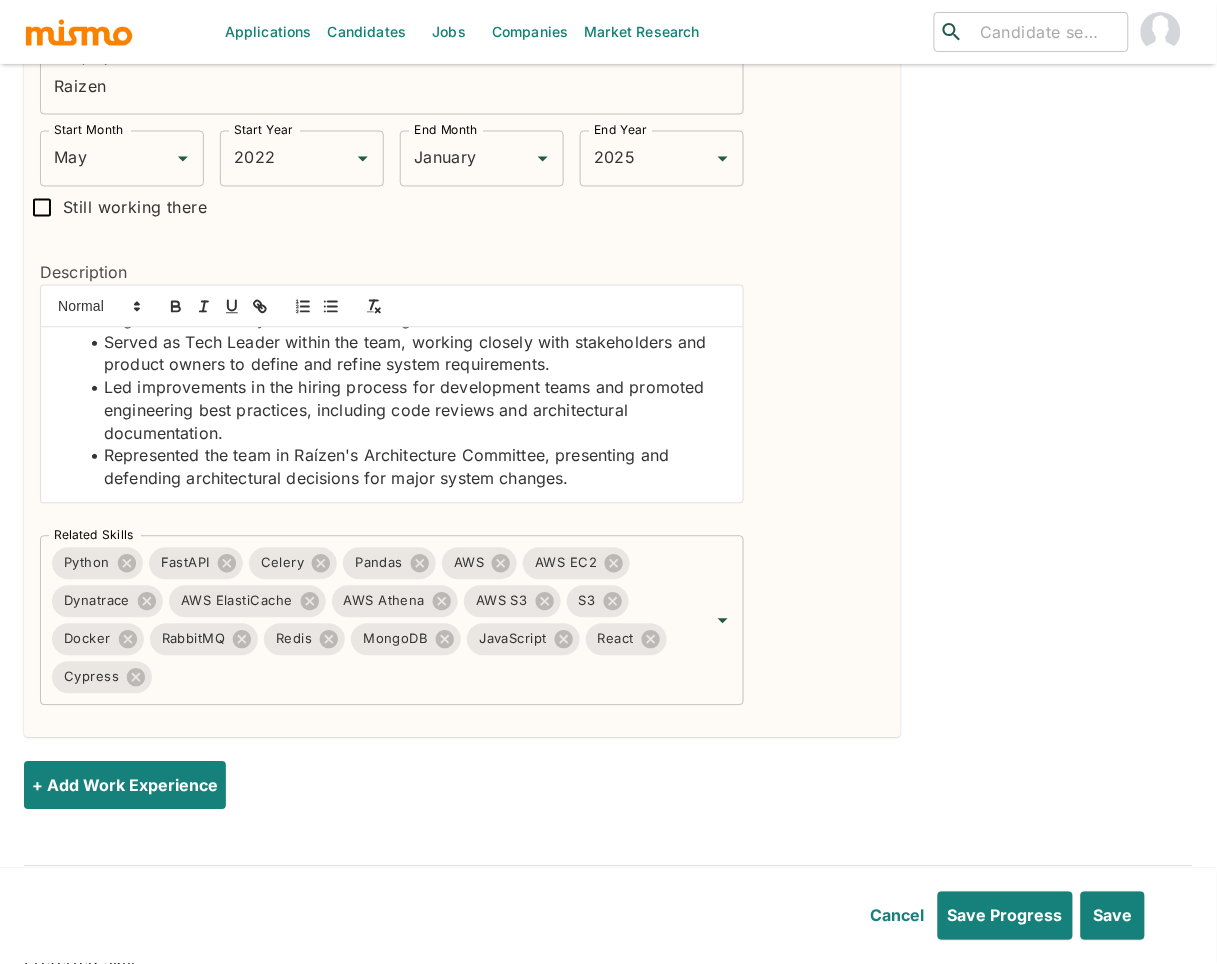 scroll, scrollTop: 676, scrollLeft: 0, axis: vertical 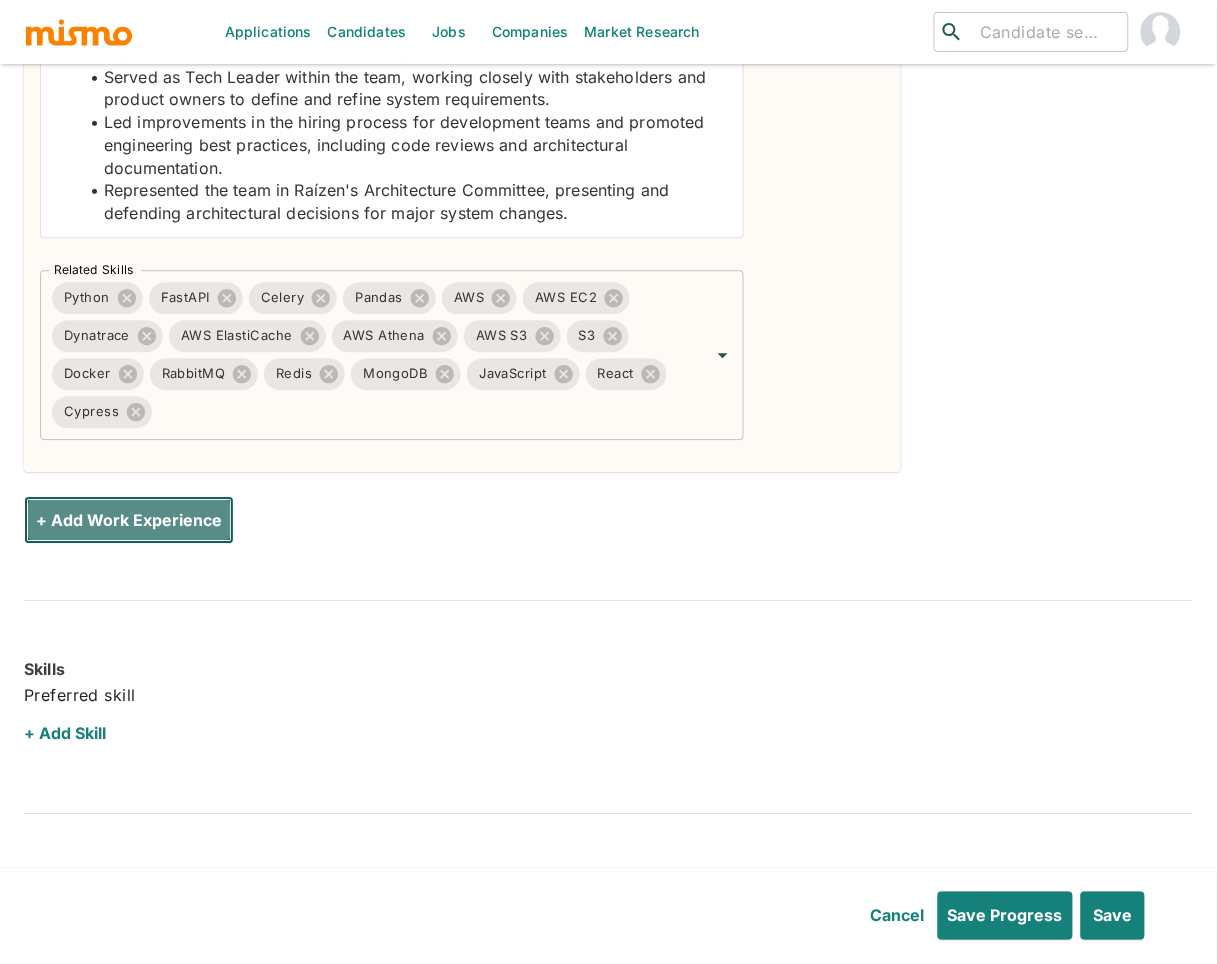 click on "+ Add Work Experience" at bounding box center [129, 520] 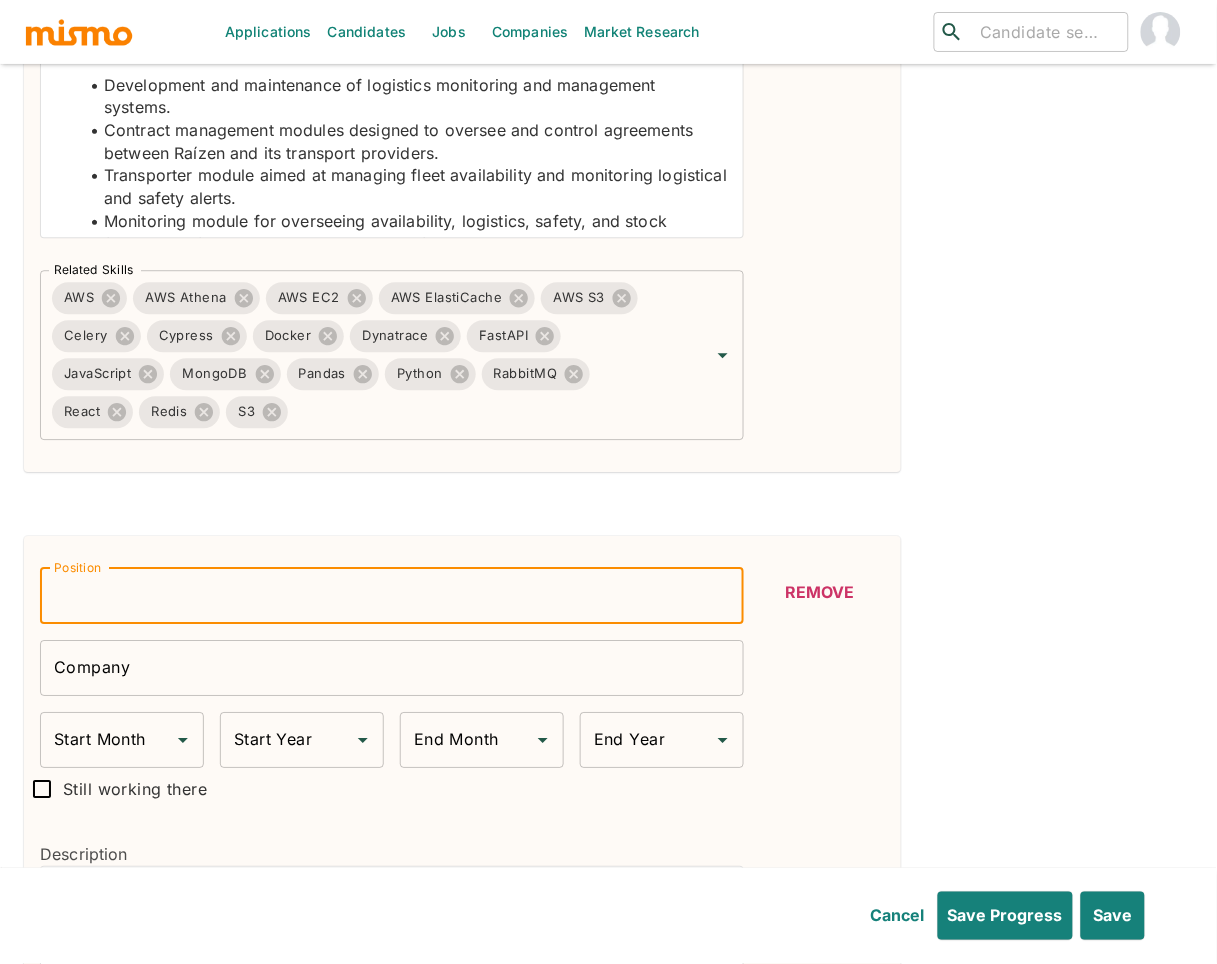 click on "Position" at bounding box center [392, 596] 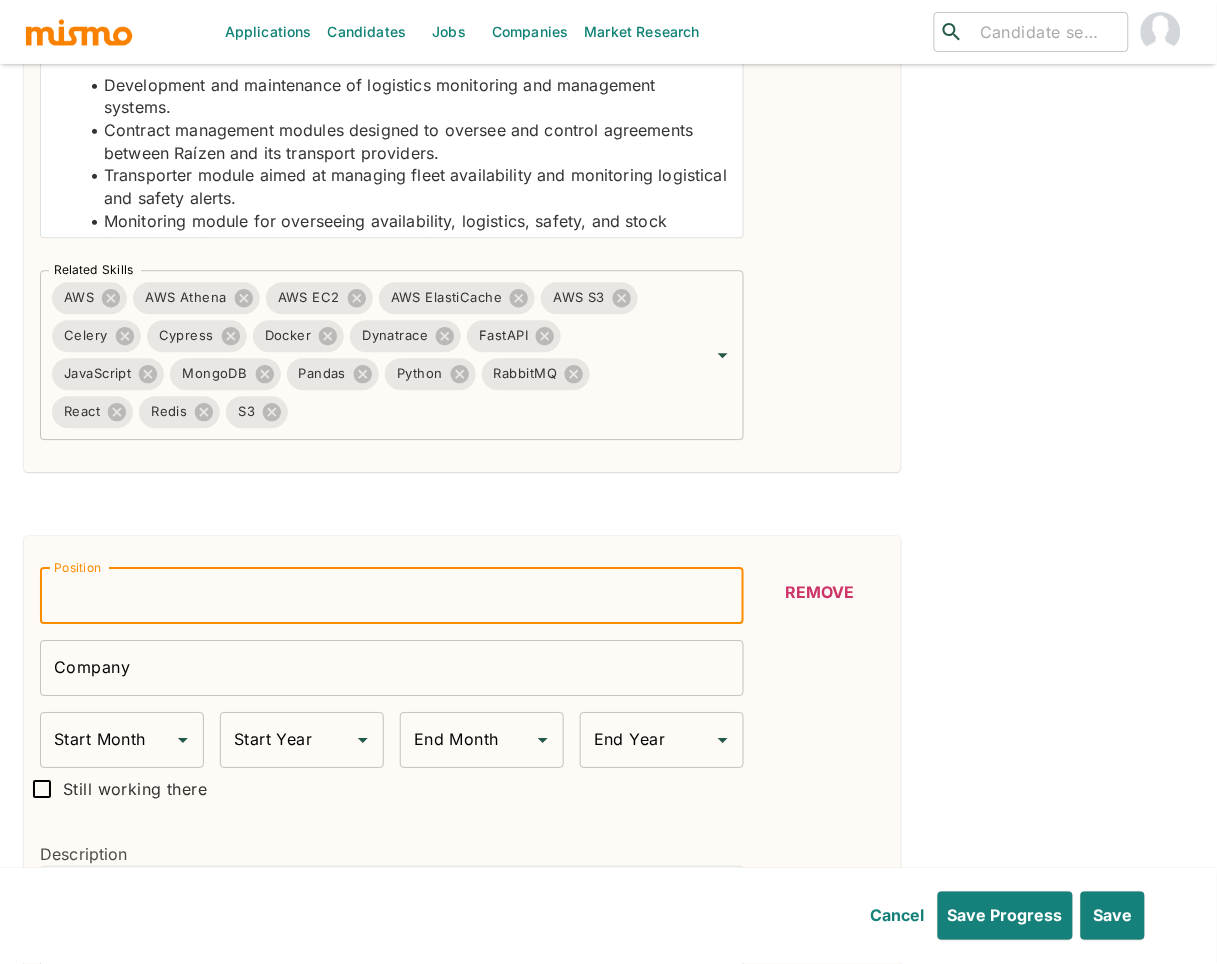 type on "Software Engineer" 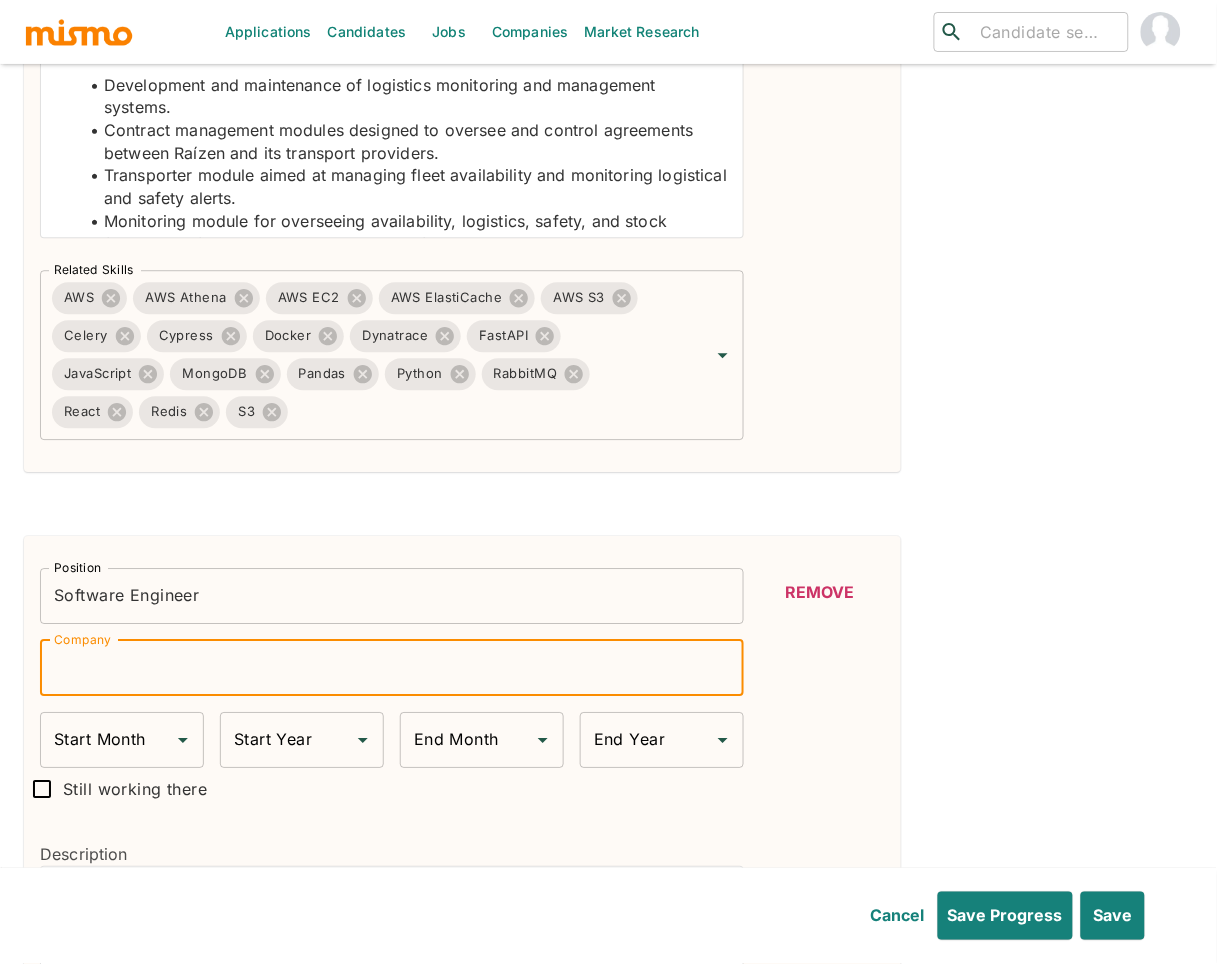 click on "Company" at bounding box center [392, 668] 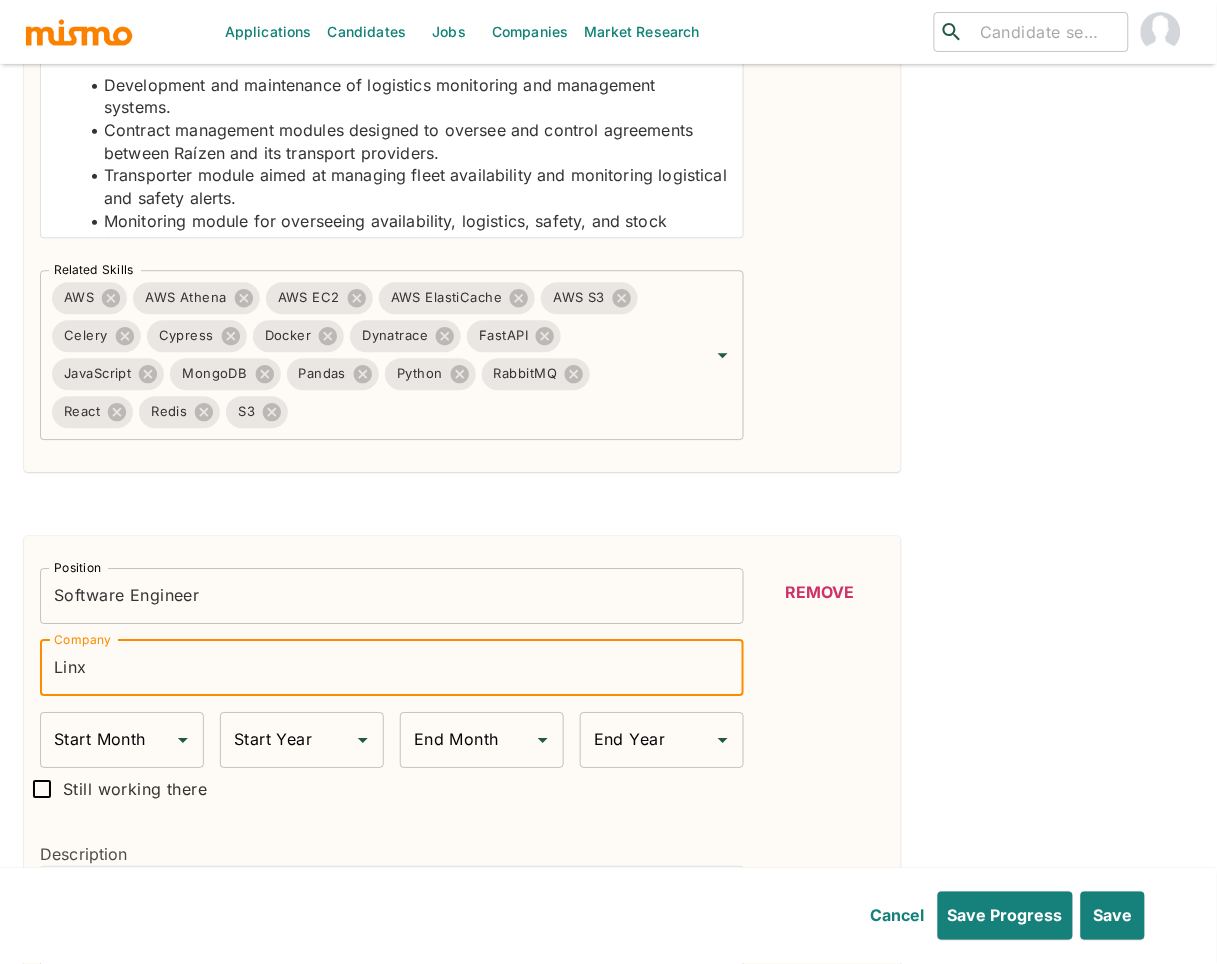 type on "Linx" 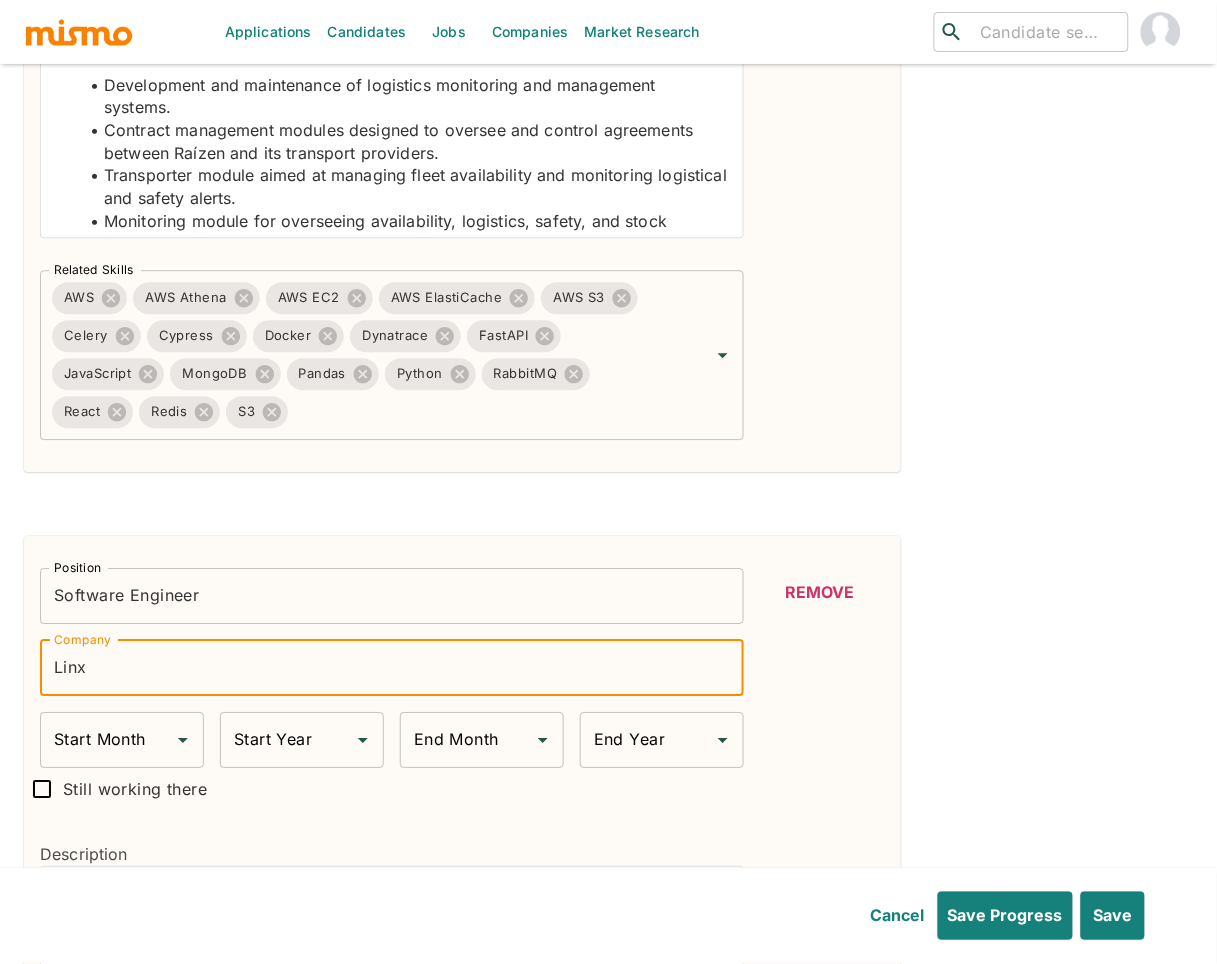 click on "Linx" at bounding box center (392, 668) 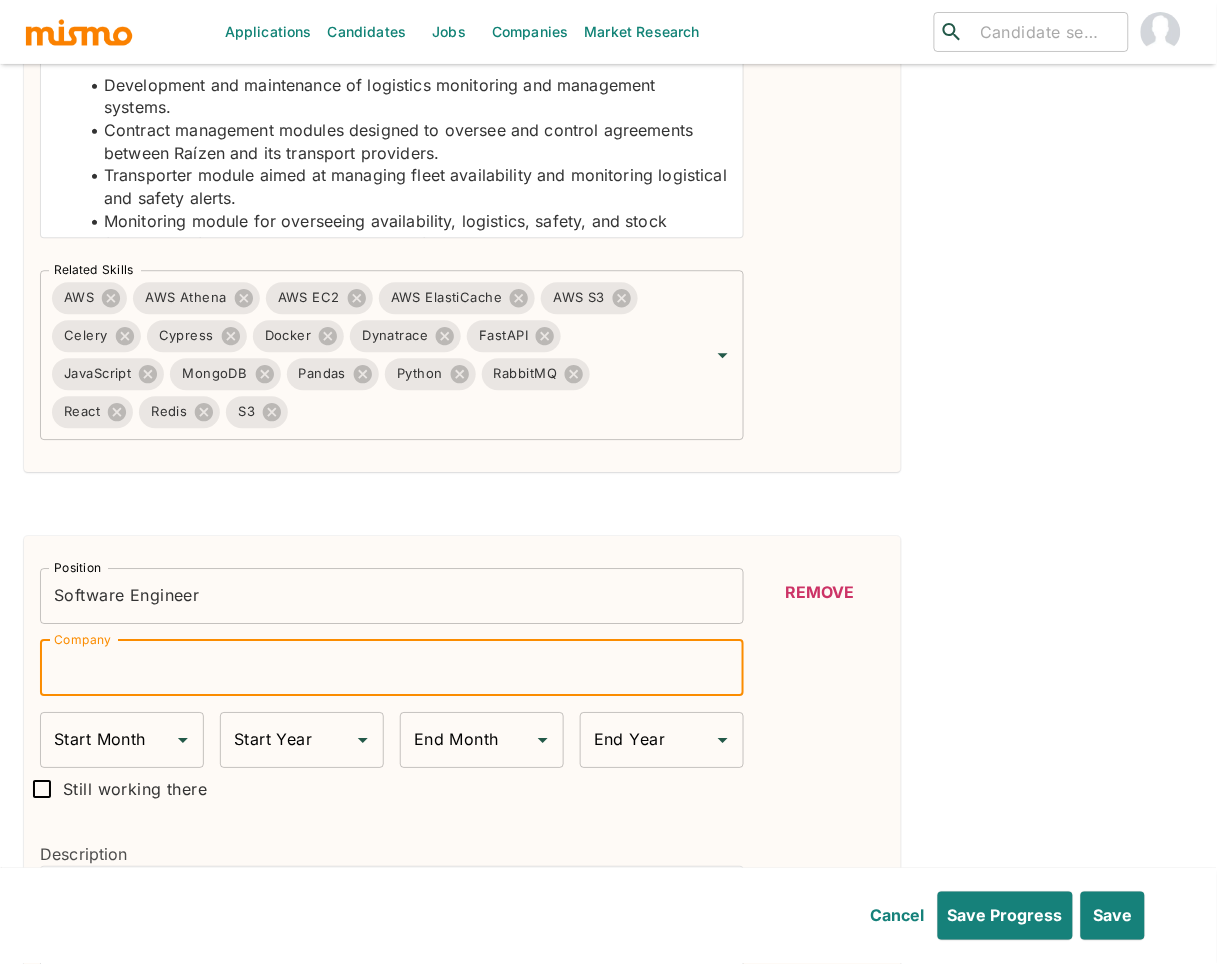 paste on "Linx S.A. - [GEOGRAPHIC_DATA]" 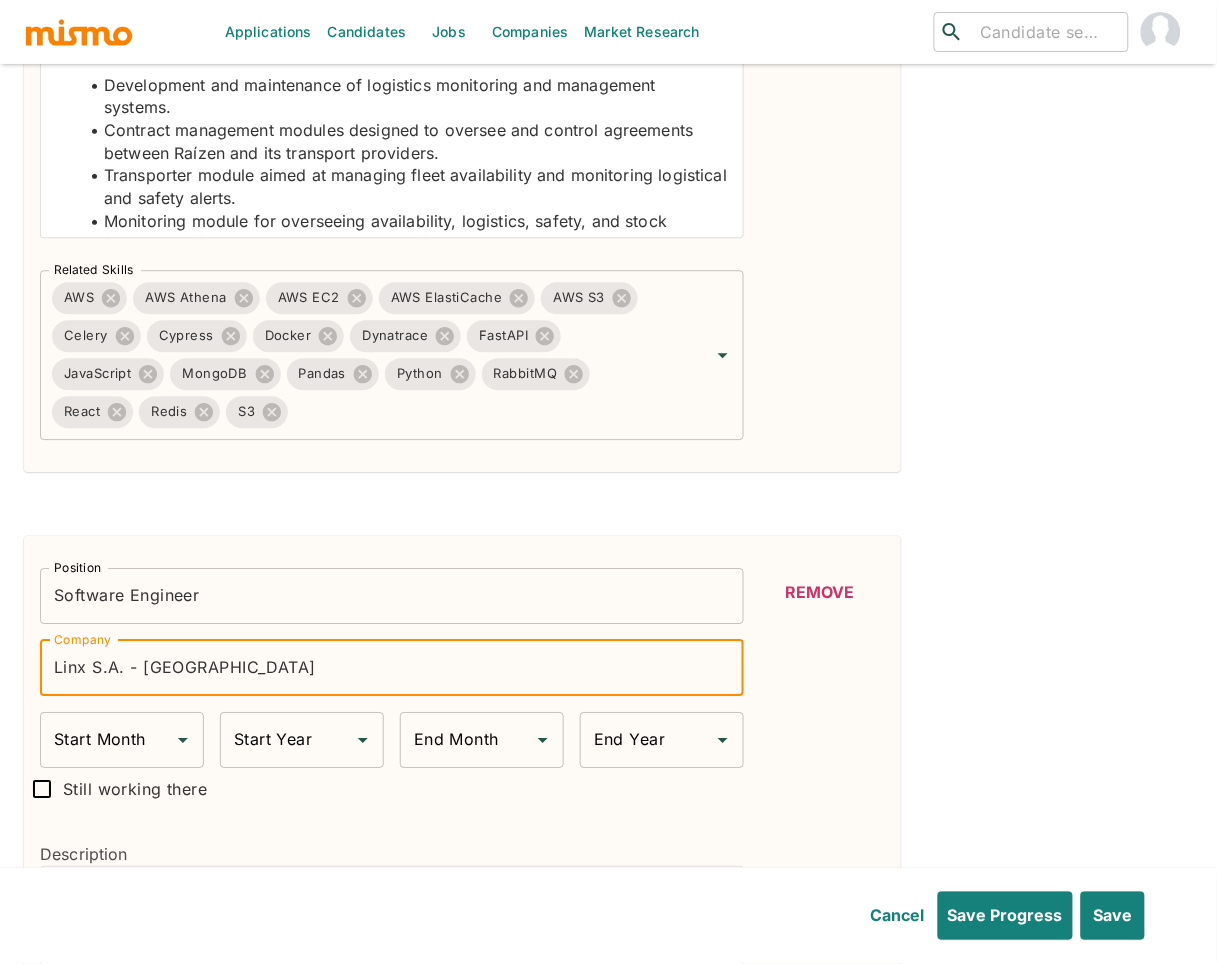 type on "Linx S.A. - [GEOGRAPHIC_DATA]" 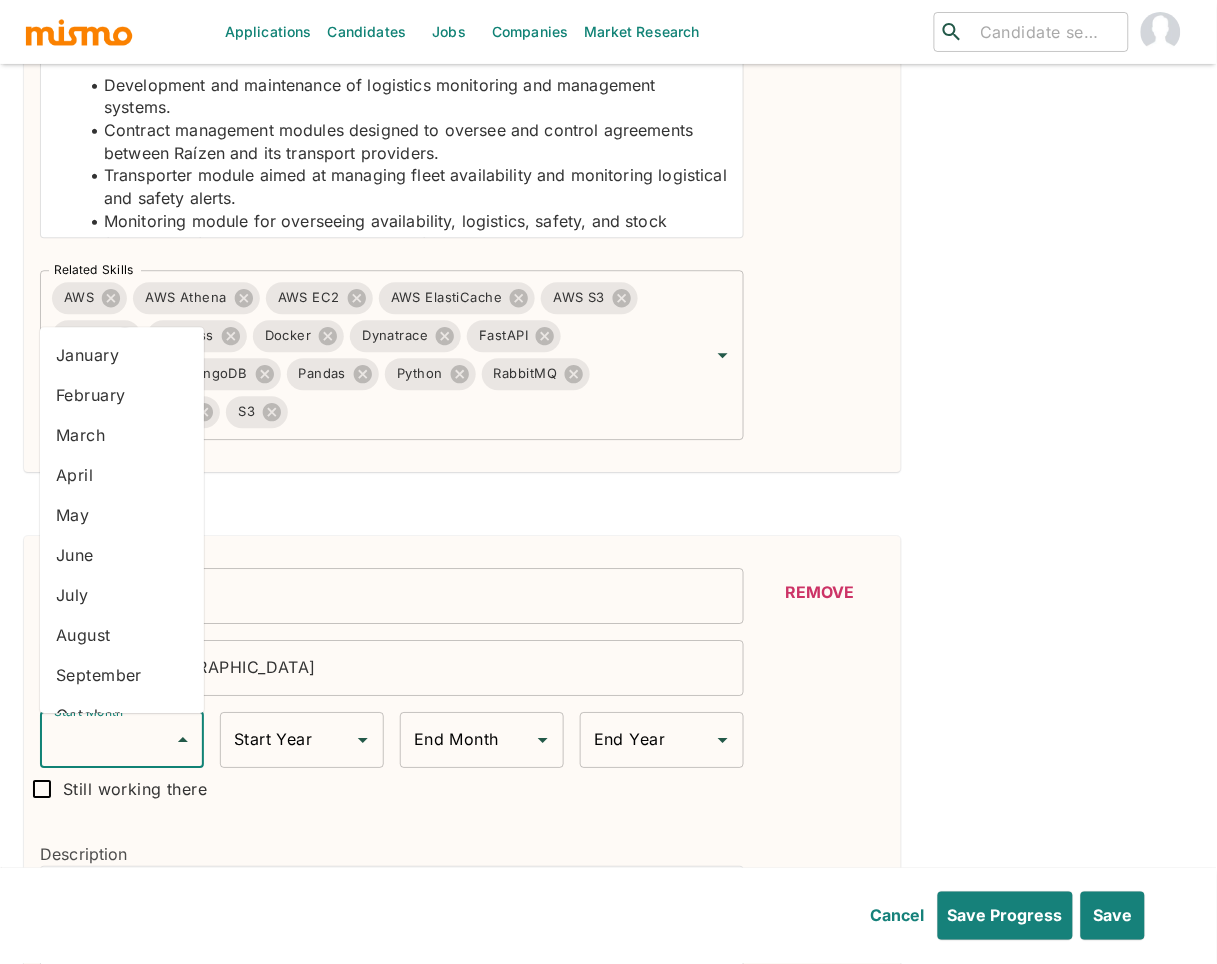 click on "Start Month" at bounding box center (107, 740) 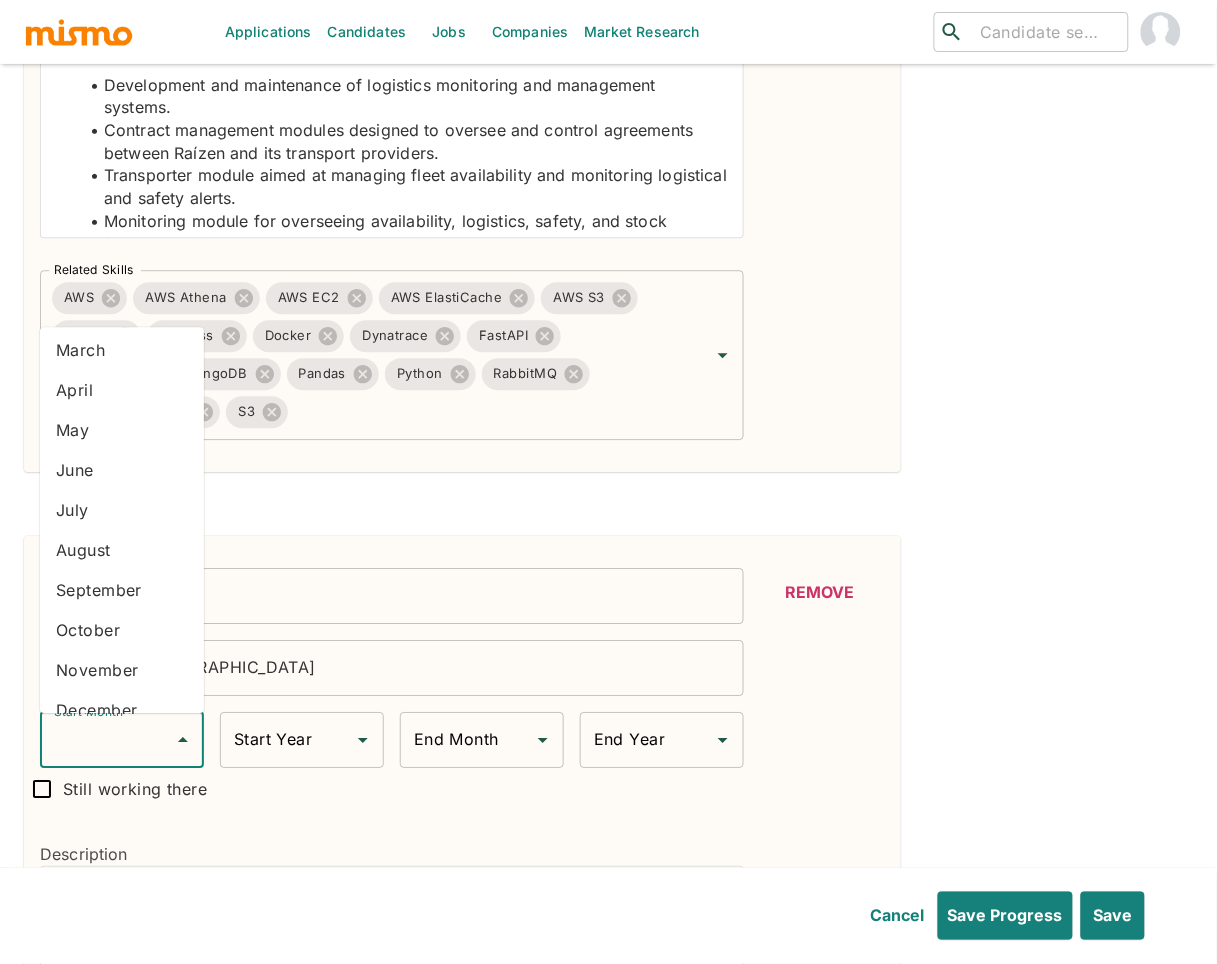 scroll, scrollTop: 84, scrollLeft: 0, axis: vertical 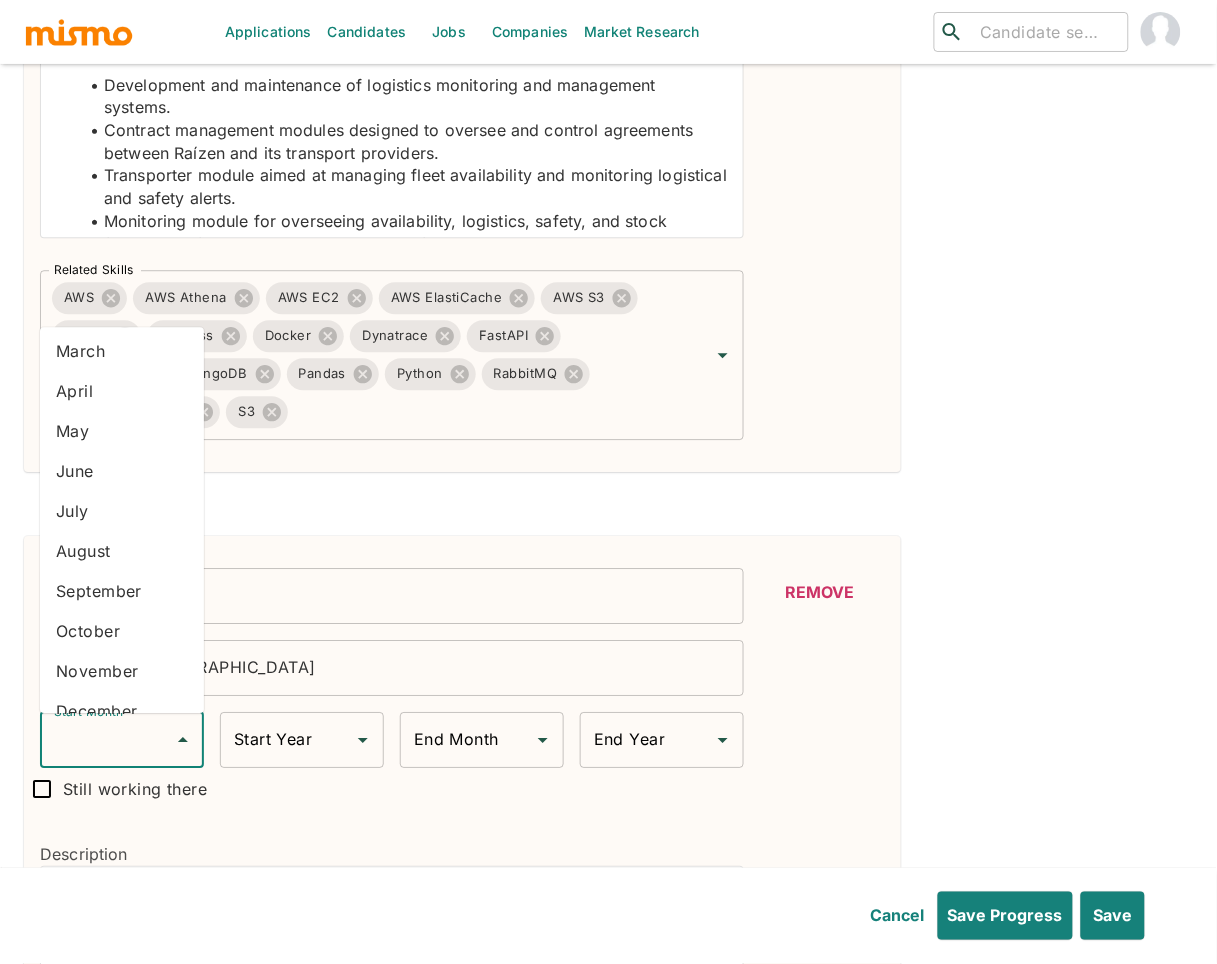 click on "October" at bounding box center [122, 632] 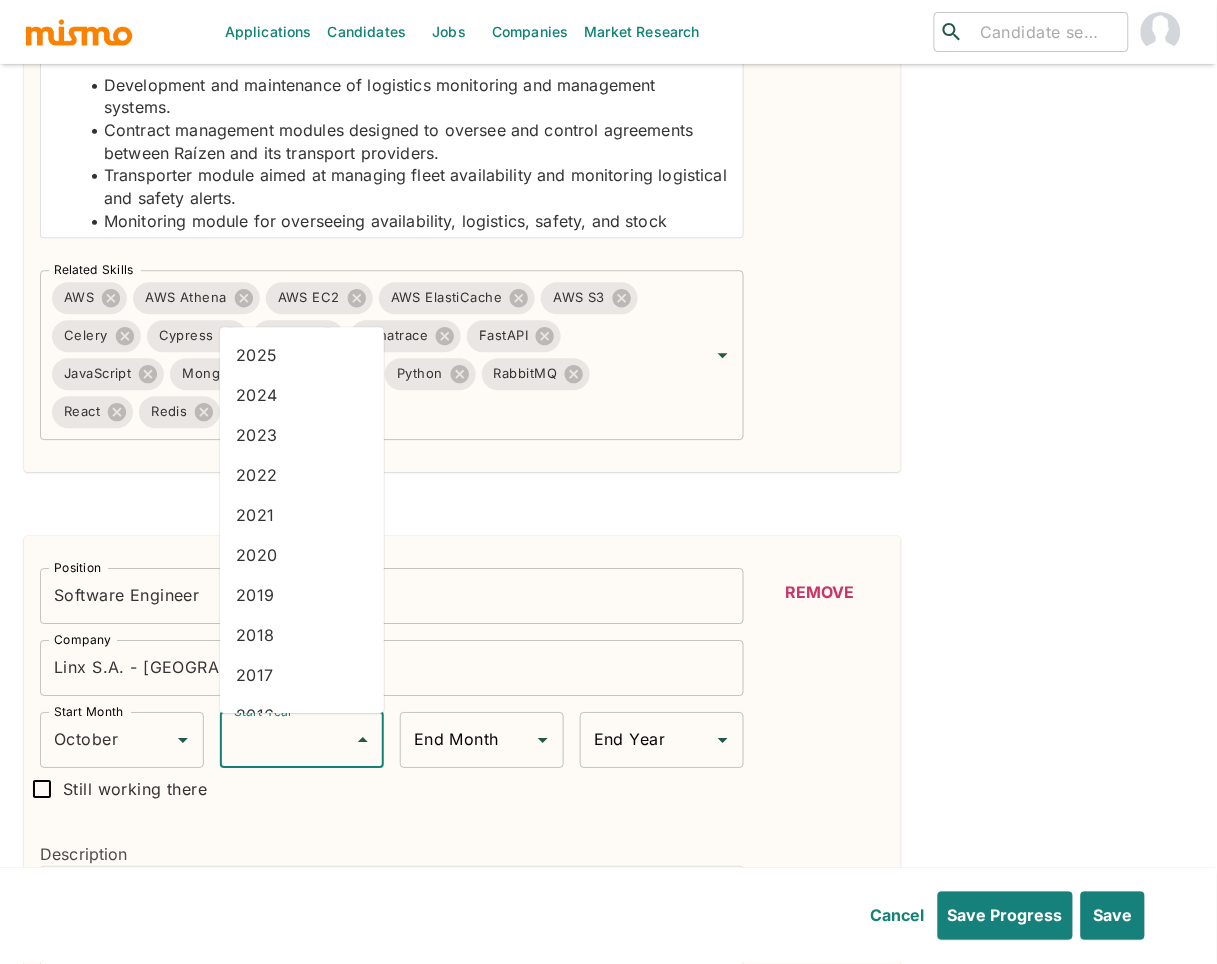 click on "Start Year" at bounding box center (287, 740) 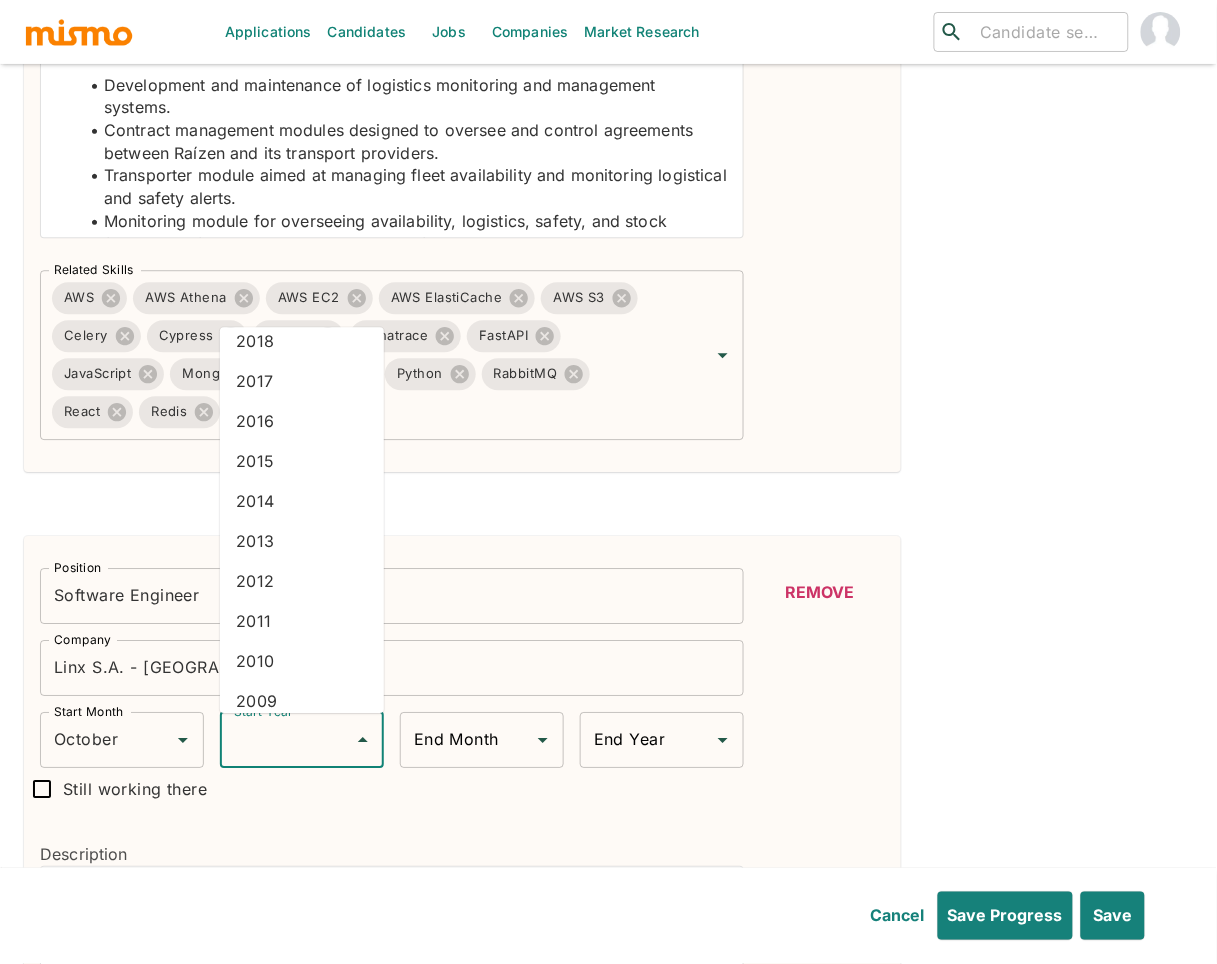 scroll, scrollTop: 322, scrollLeft: 0, axis: vertical 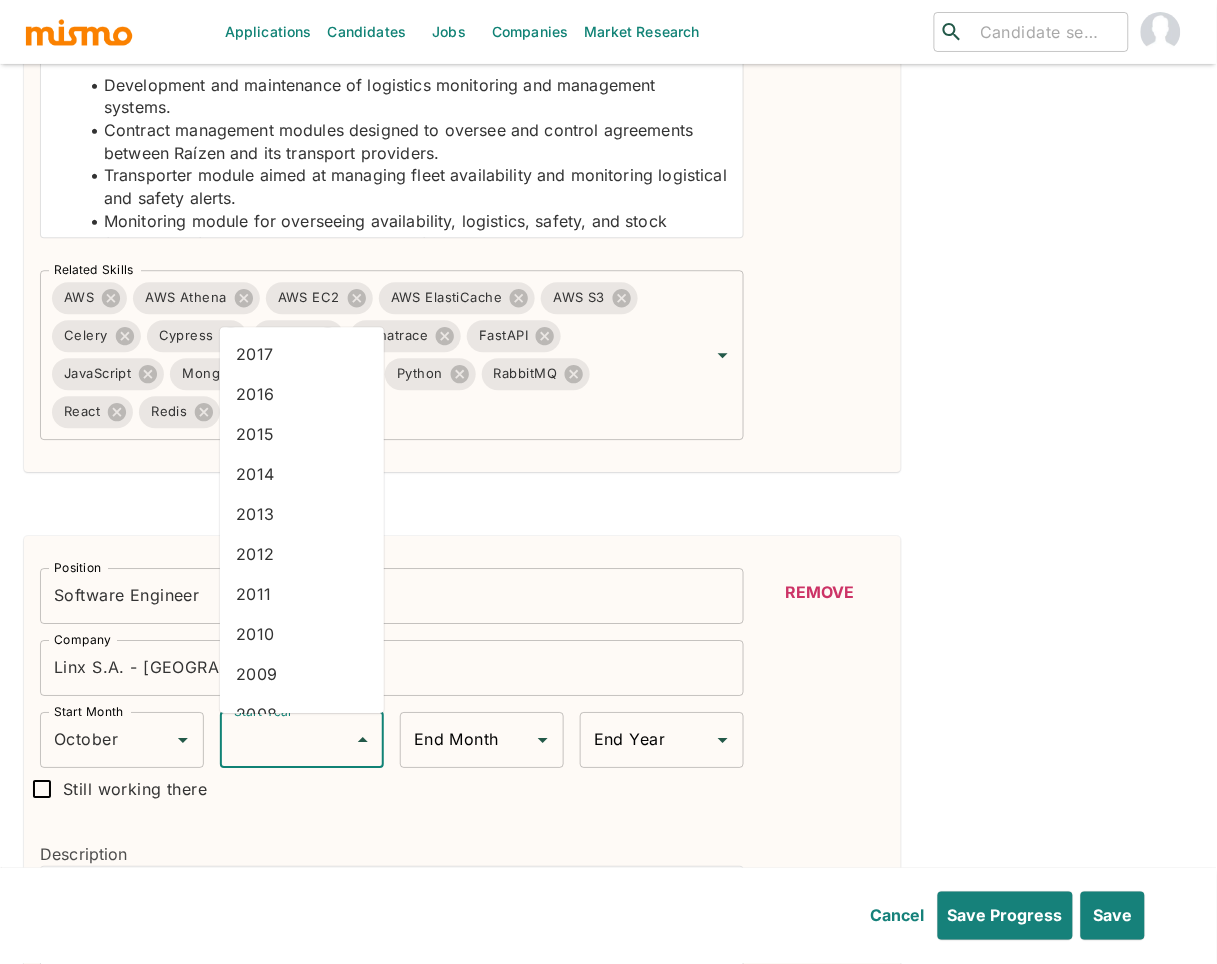 click on "2013" at bounding box center [302, 514] 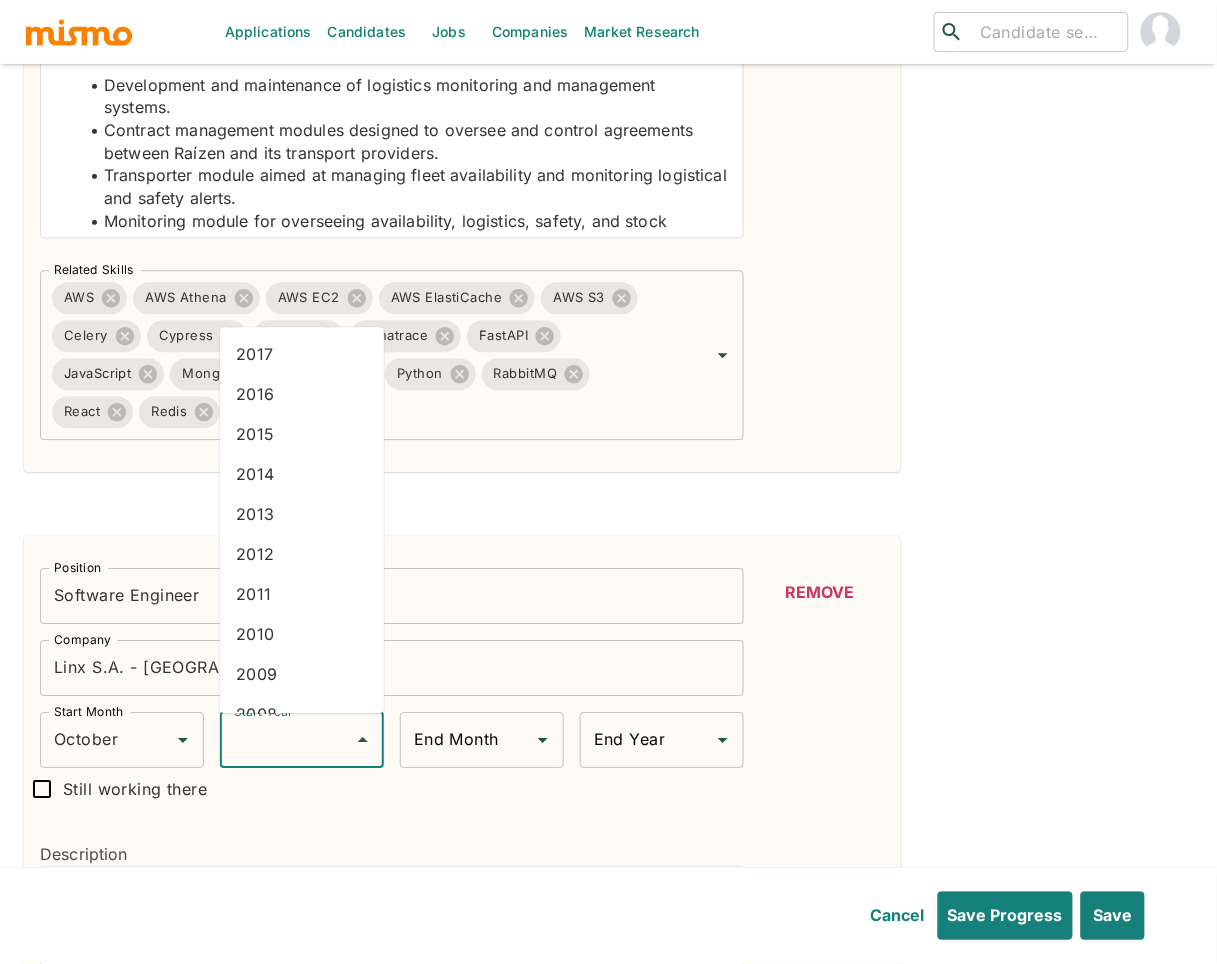 type on "2013" 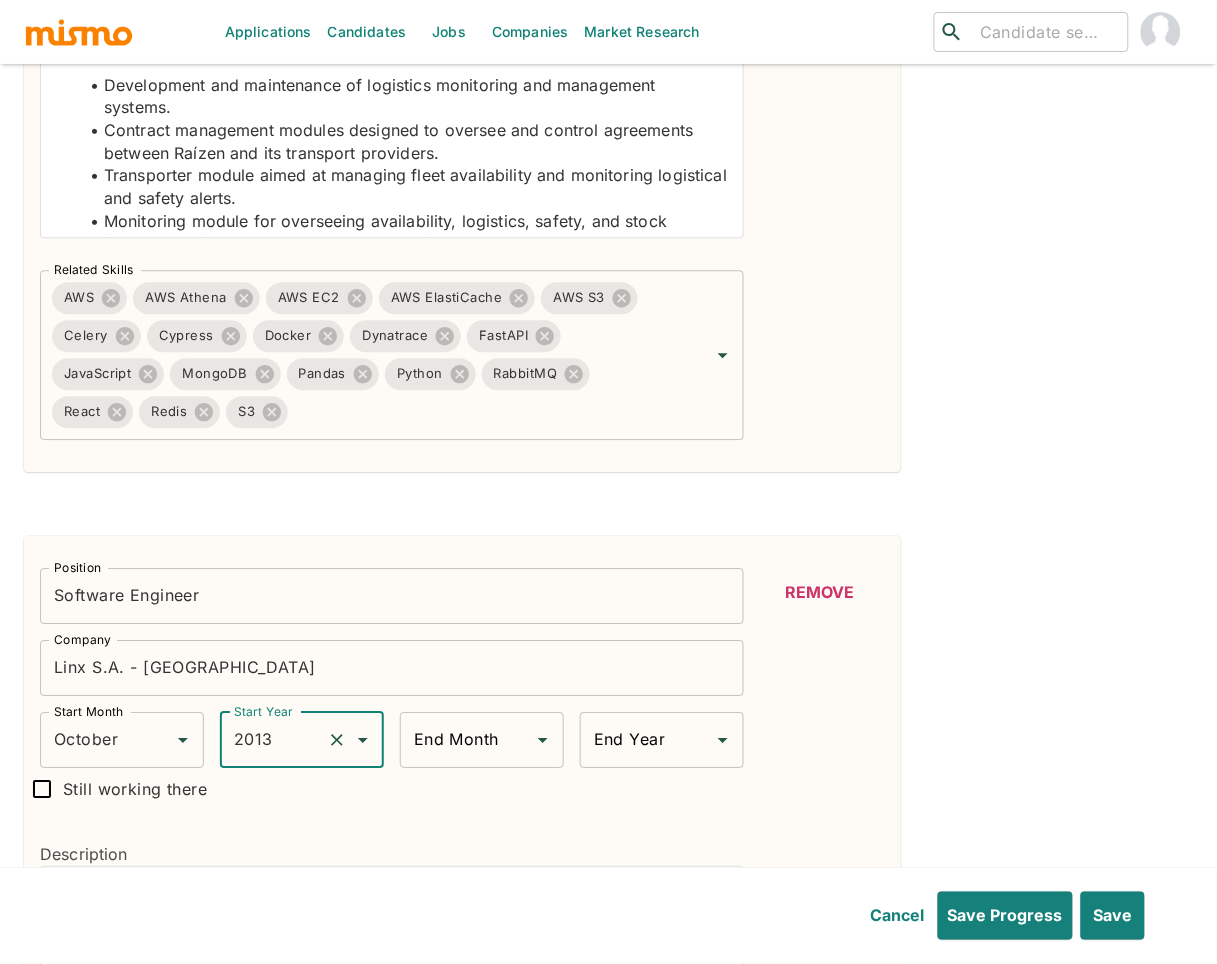 click on "End Month" at bounding box center (467, 740) 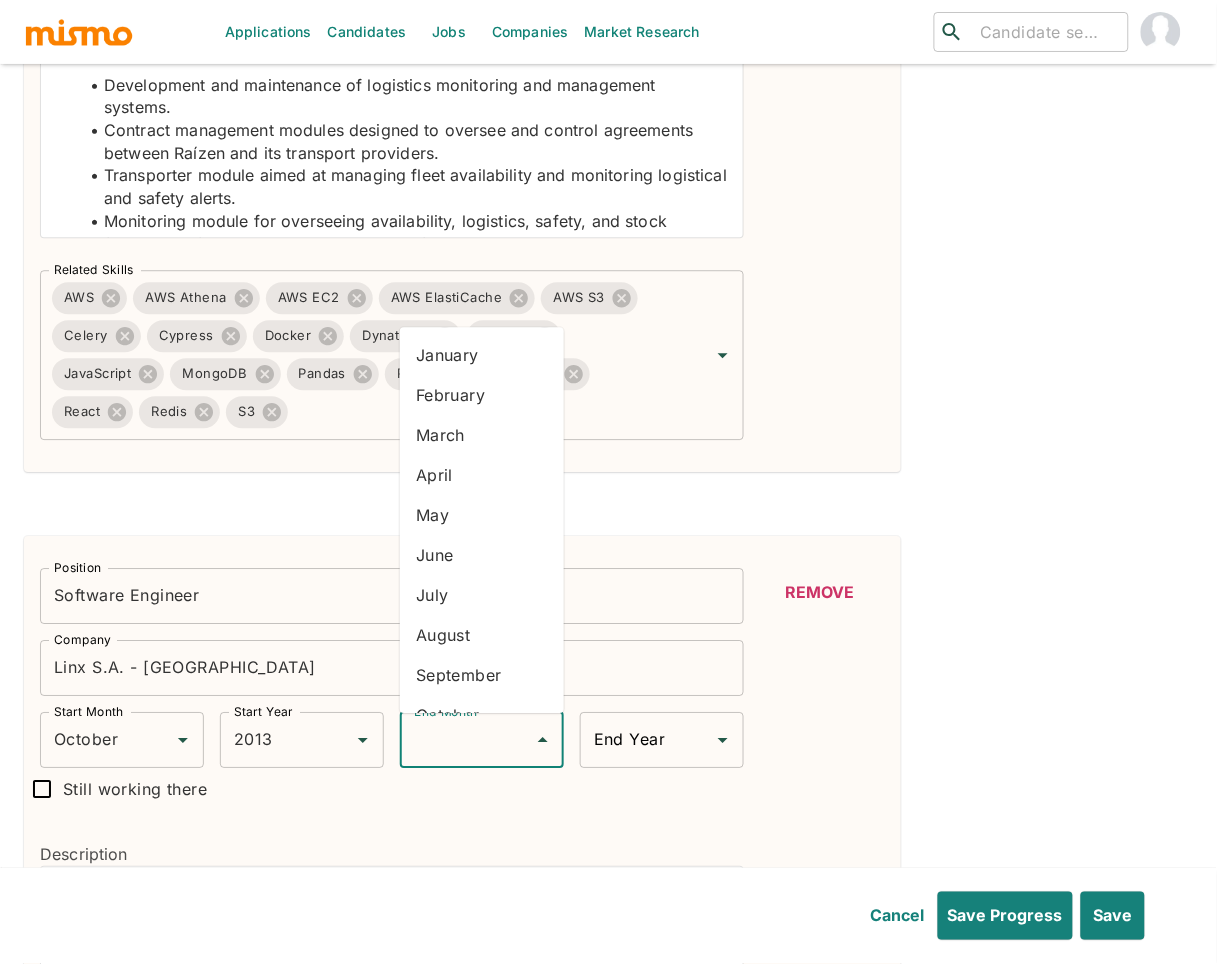 click on "May" at bounding box center (482, 516) 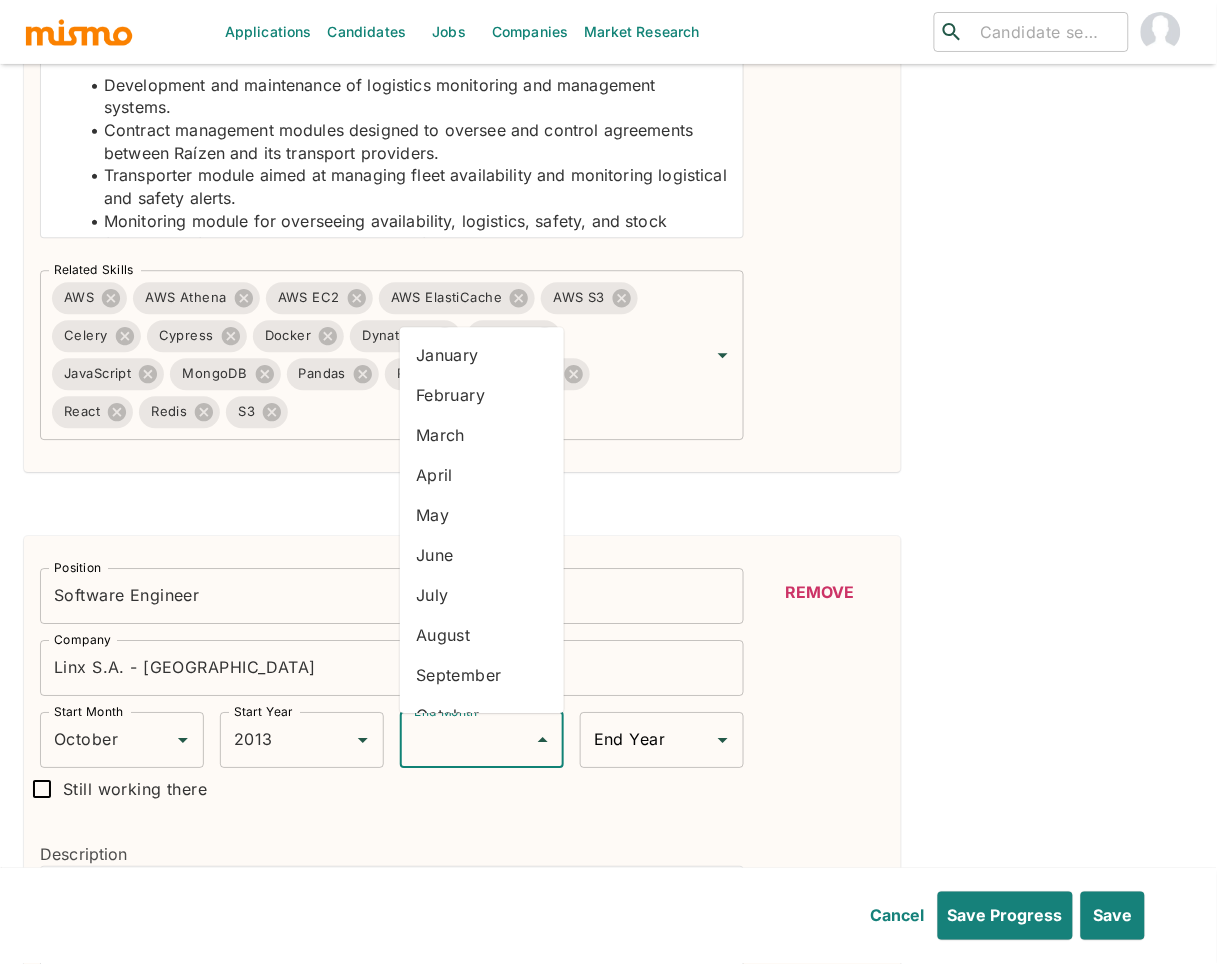 type on "May" 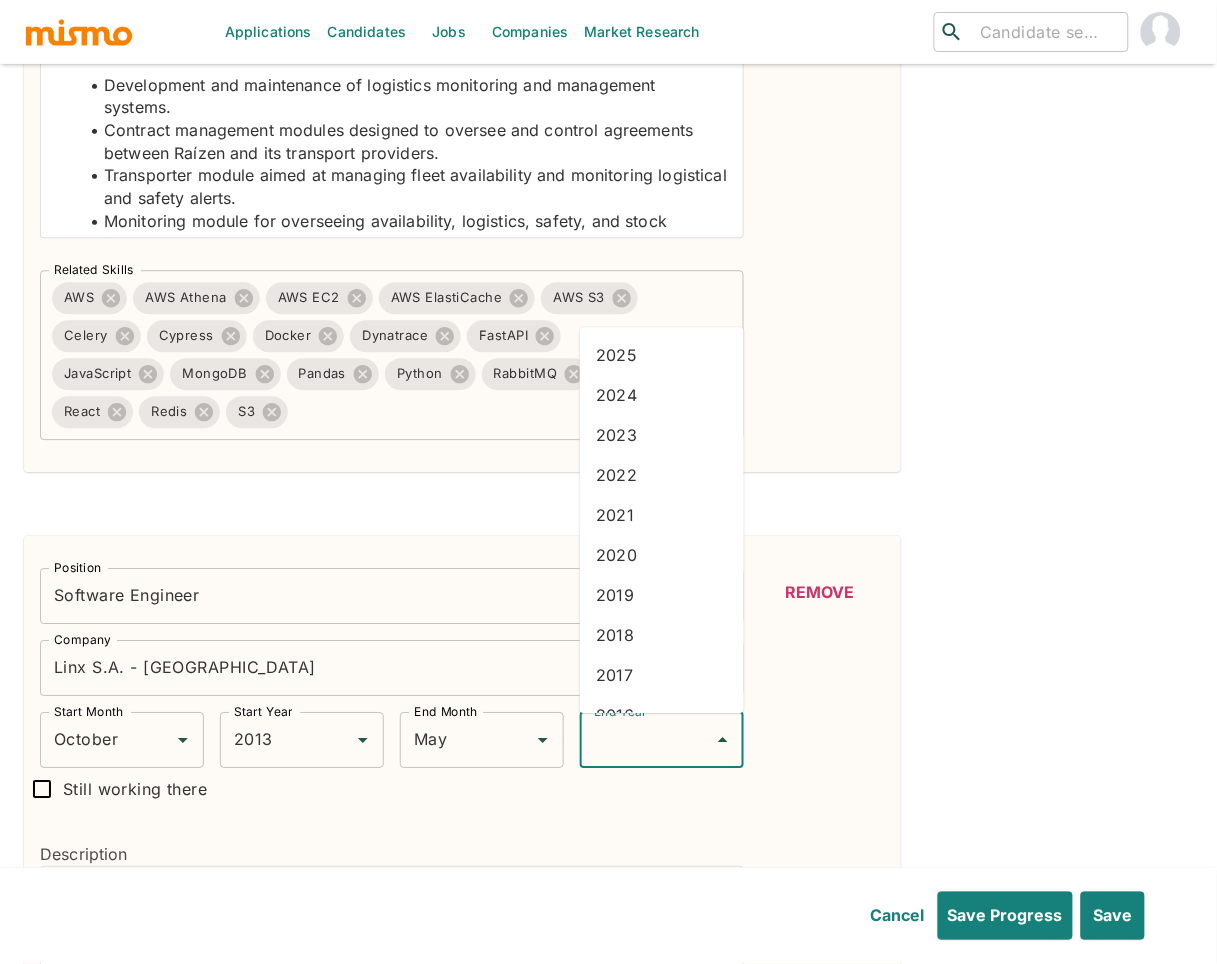 click on "End Year" at bounding box center (647, 740) 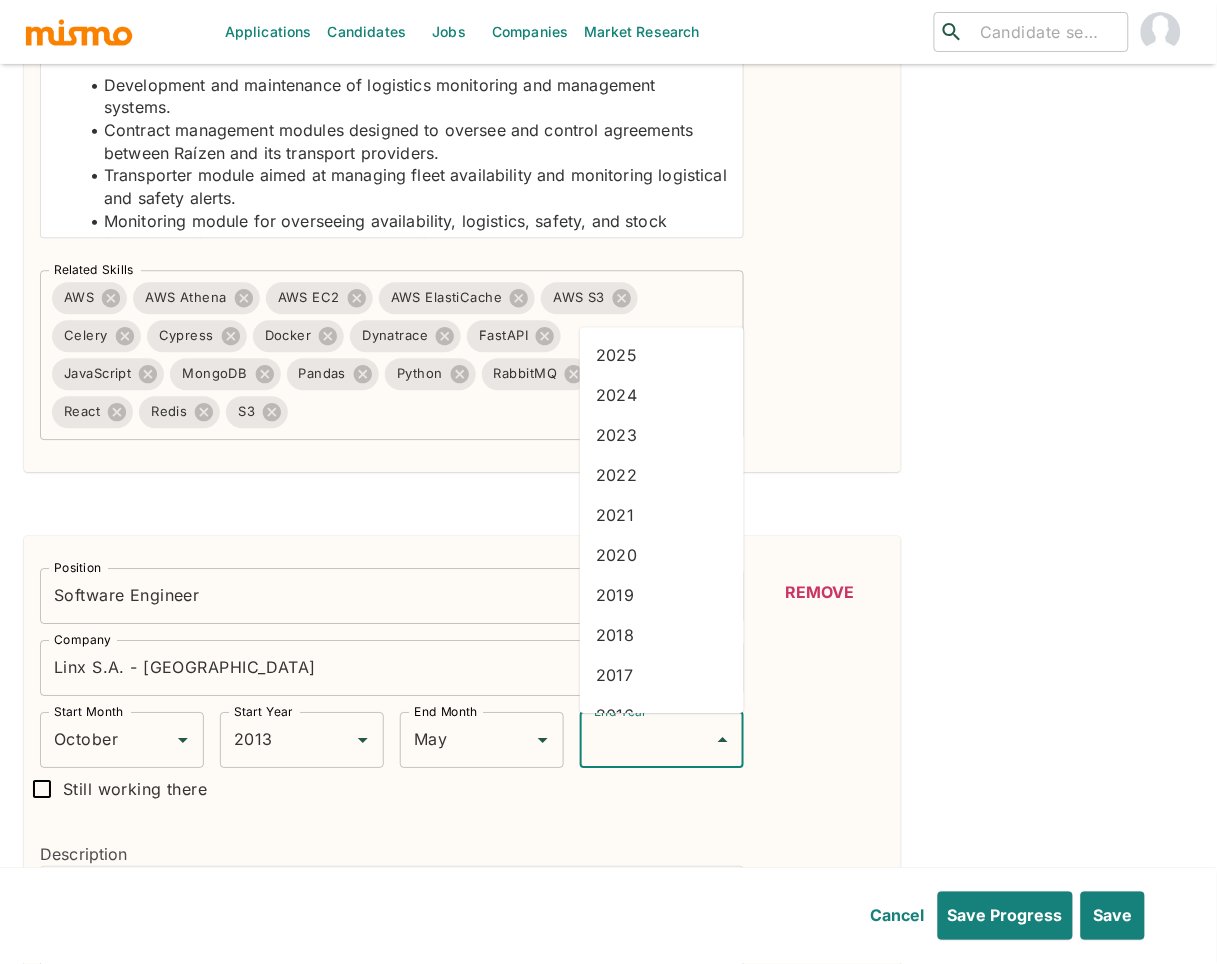click on "2022" at bounding box center [662, 476] 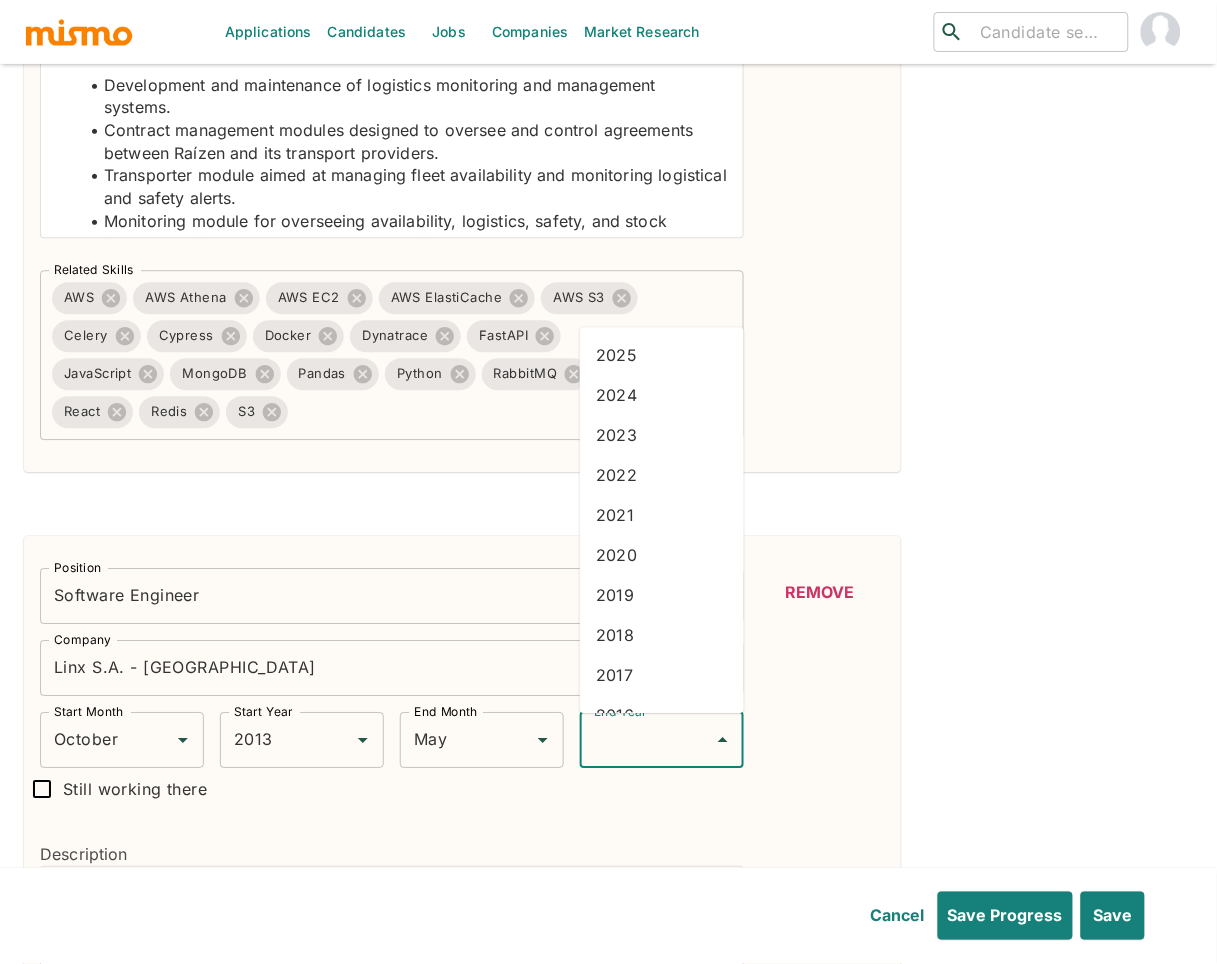 type on "2022" 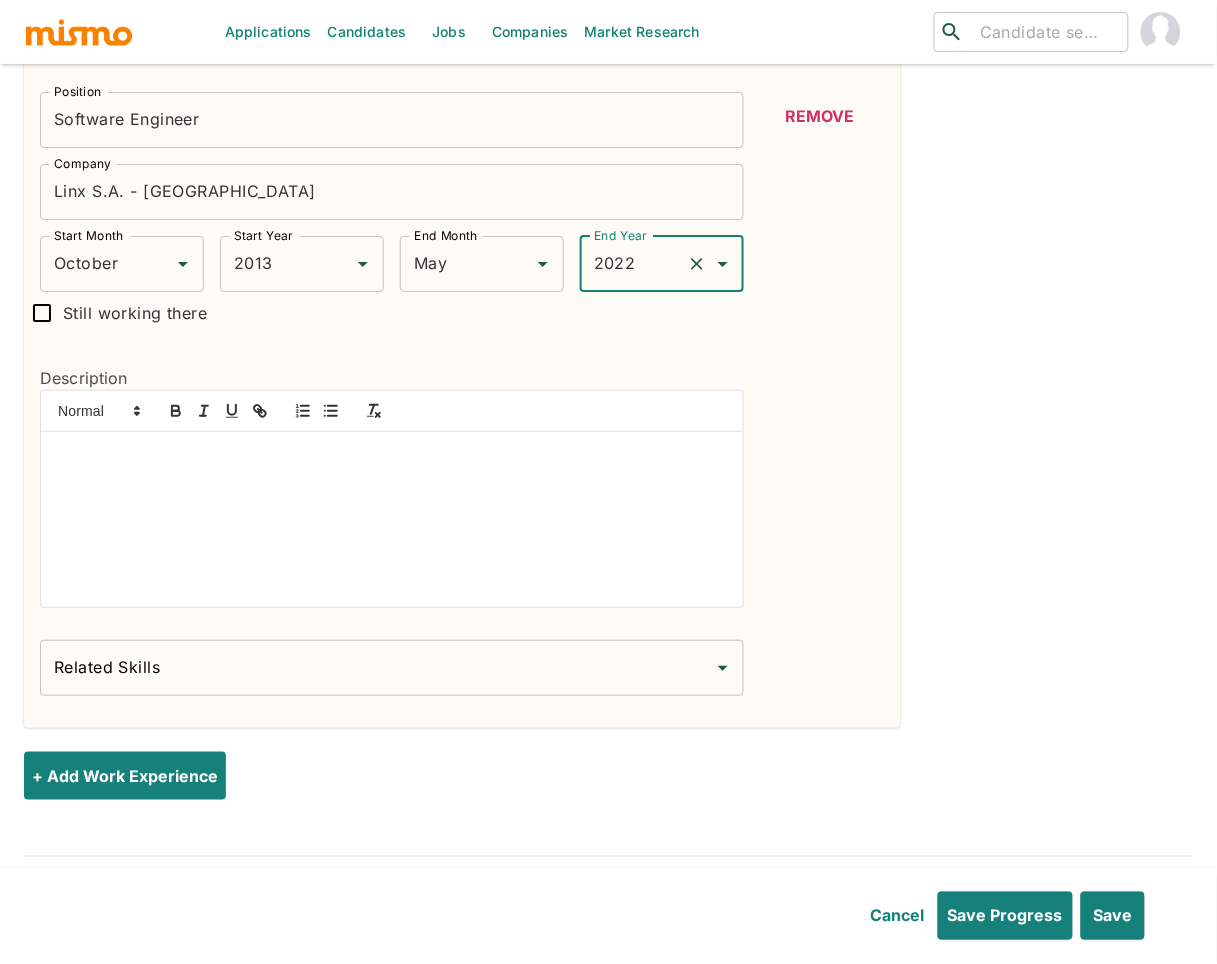 scroll, scrollTop: 1494, scrollLeft: 0, axis: vertical 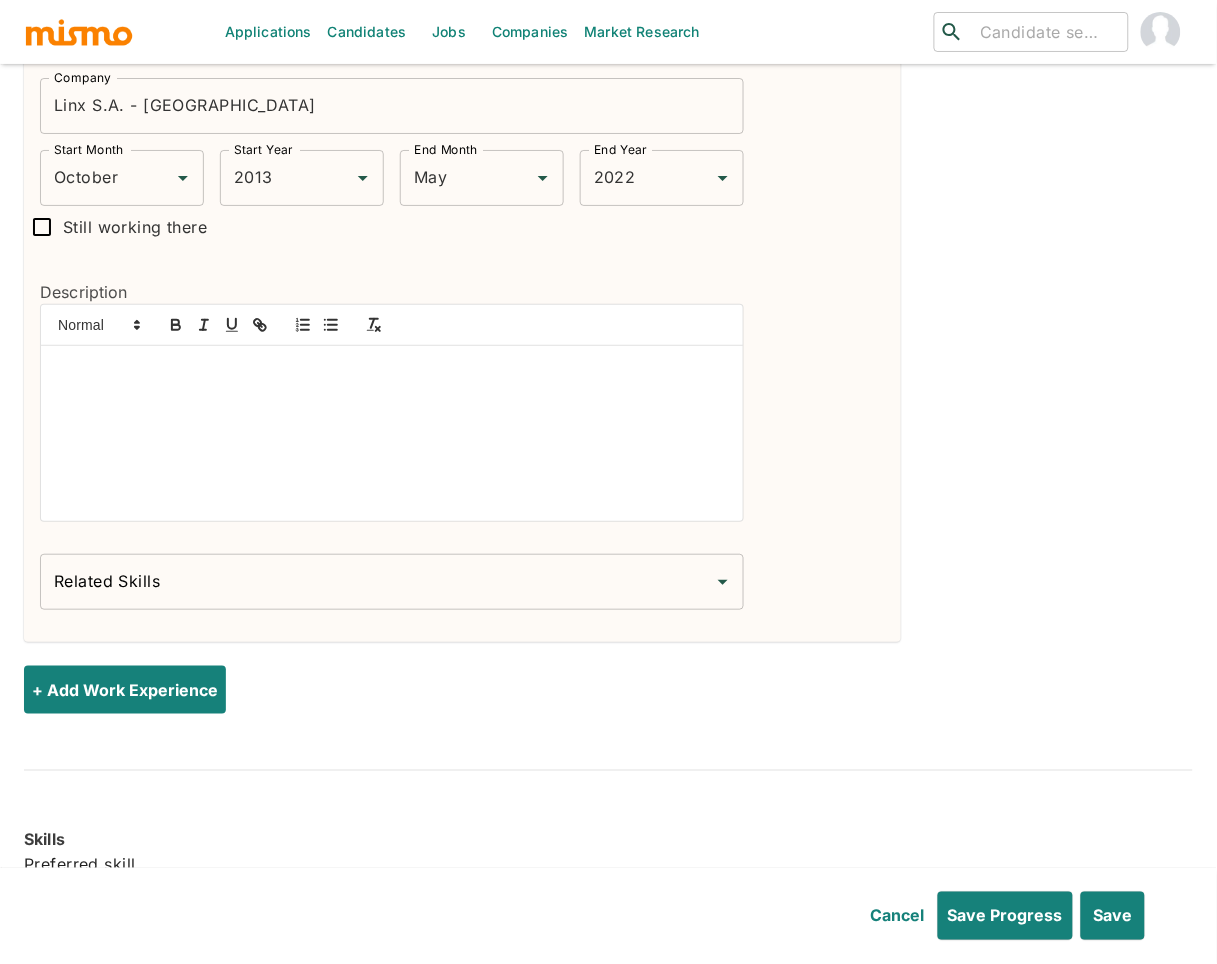 click at bounding box center [392, 433] 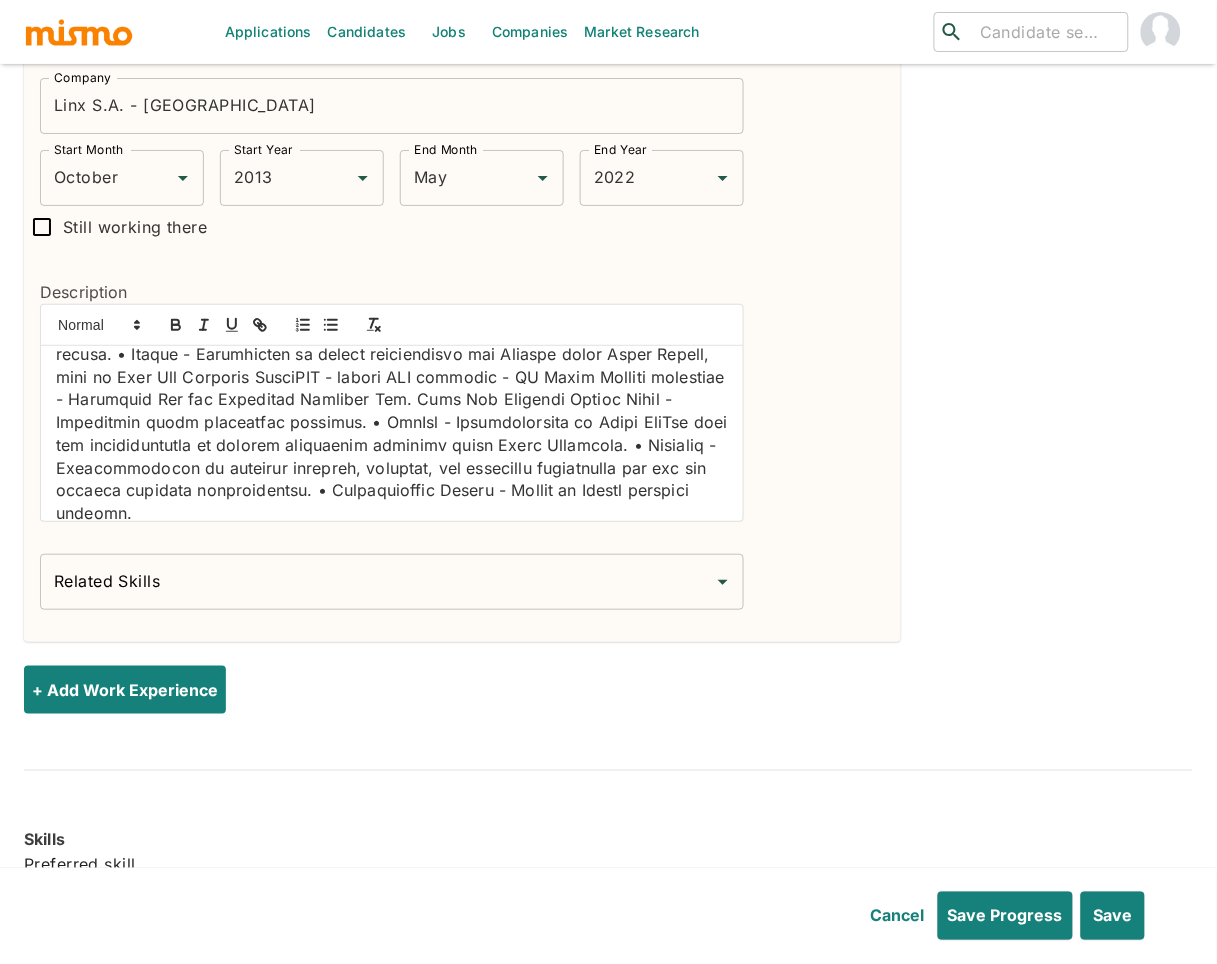 scroll, scrollTop: 0, scrollLeft: 0, axis: both 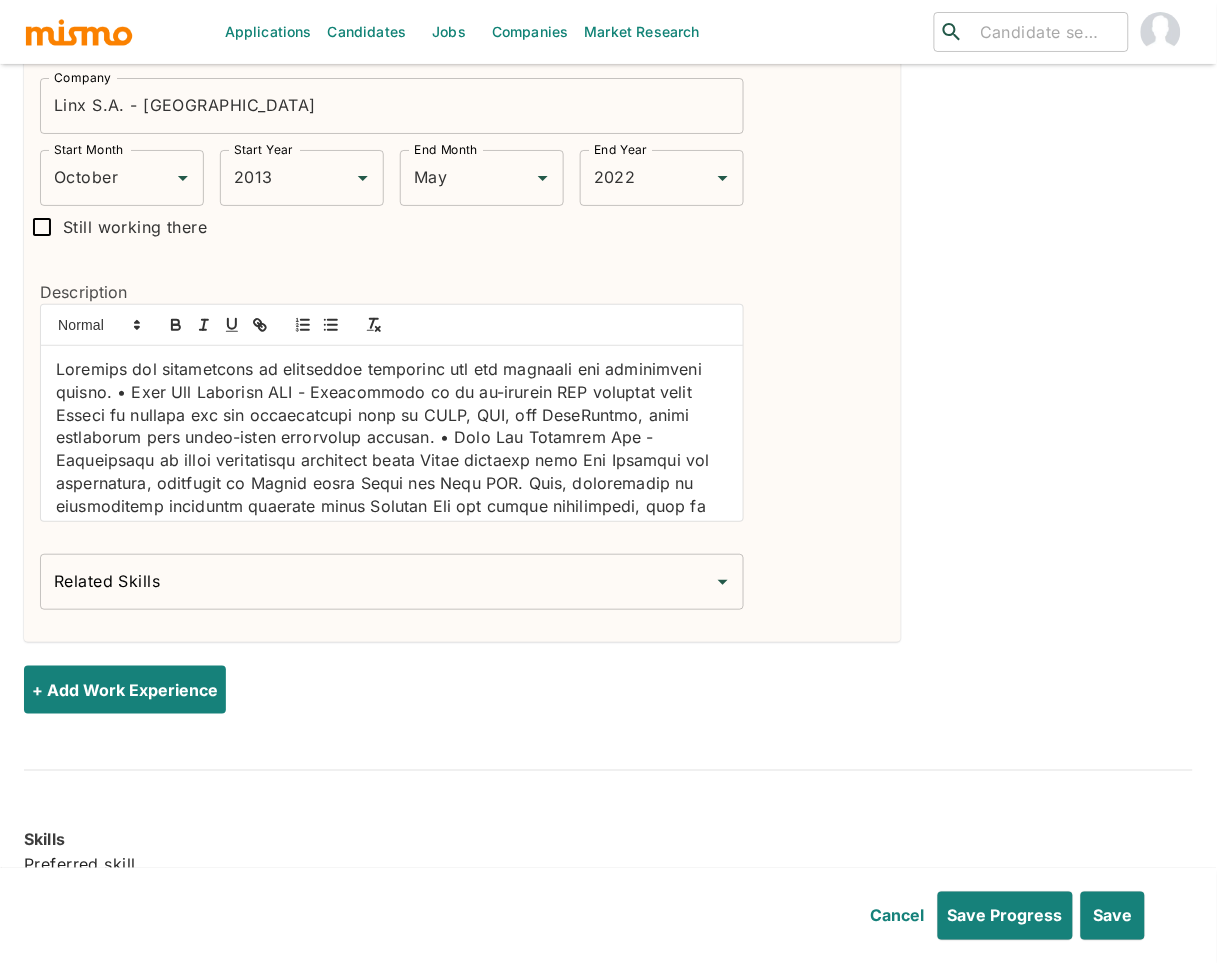 click at bounding box center [392, -413] 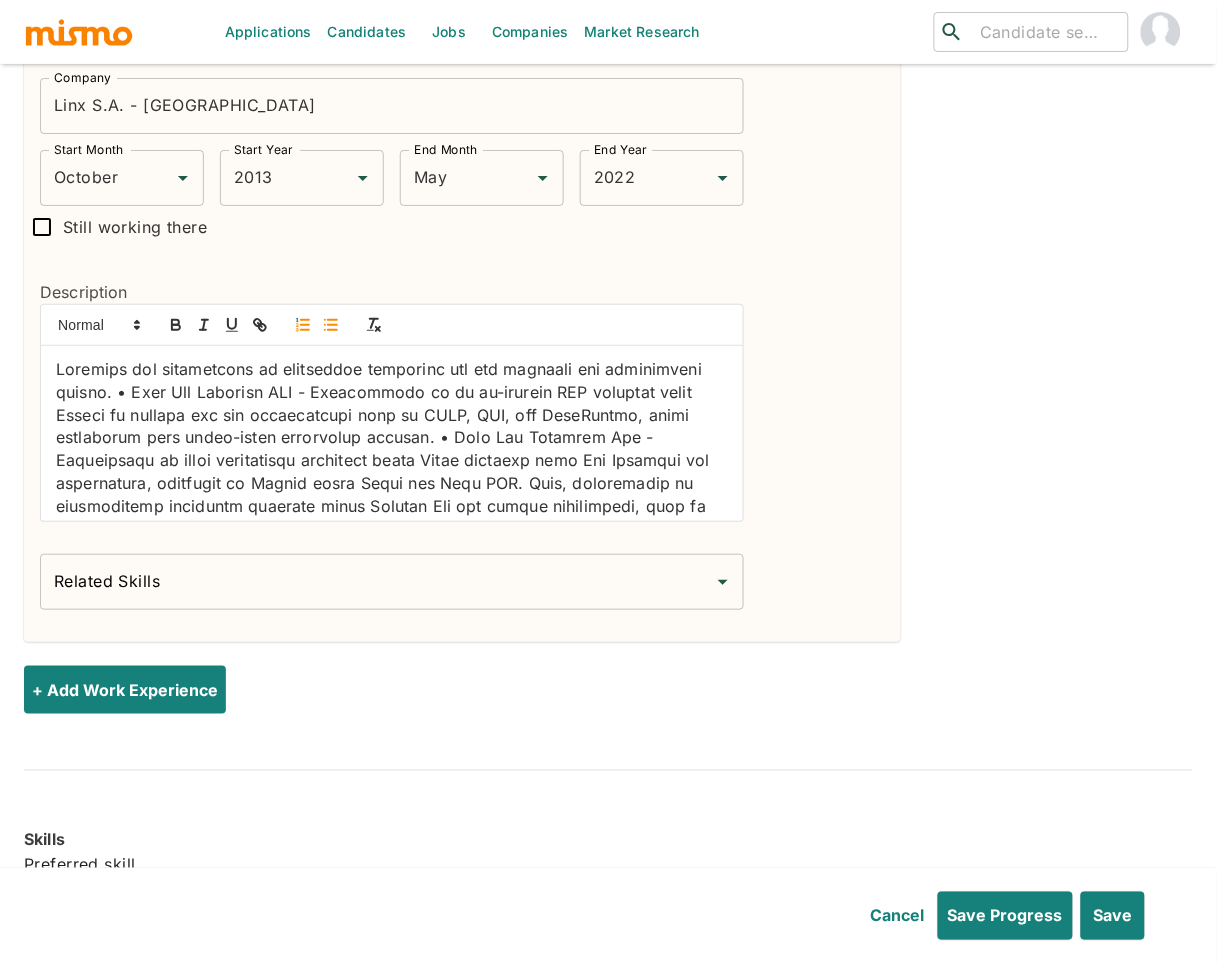 drag, startPoint x: 329, startPoint y: 324, endPoint x: 297, endPoint y: 334, distance: 33.526108 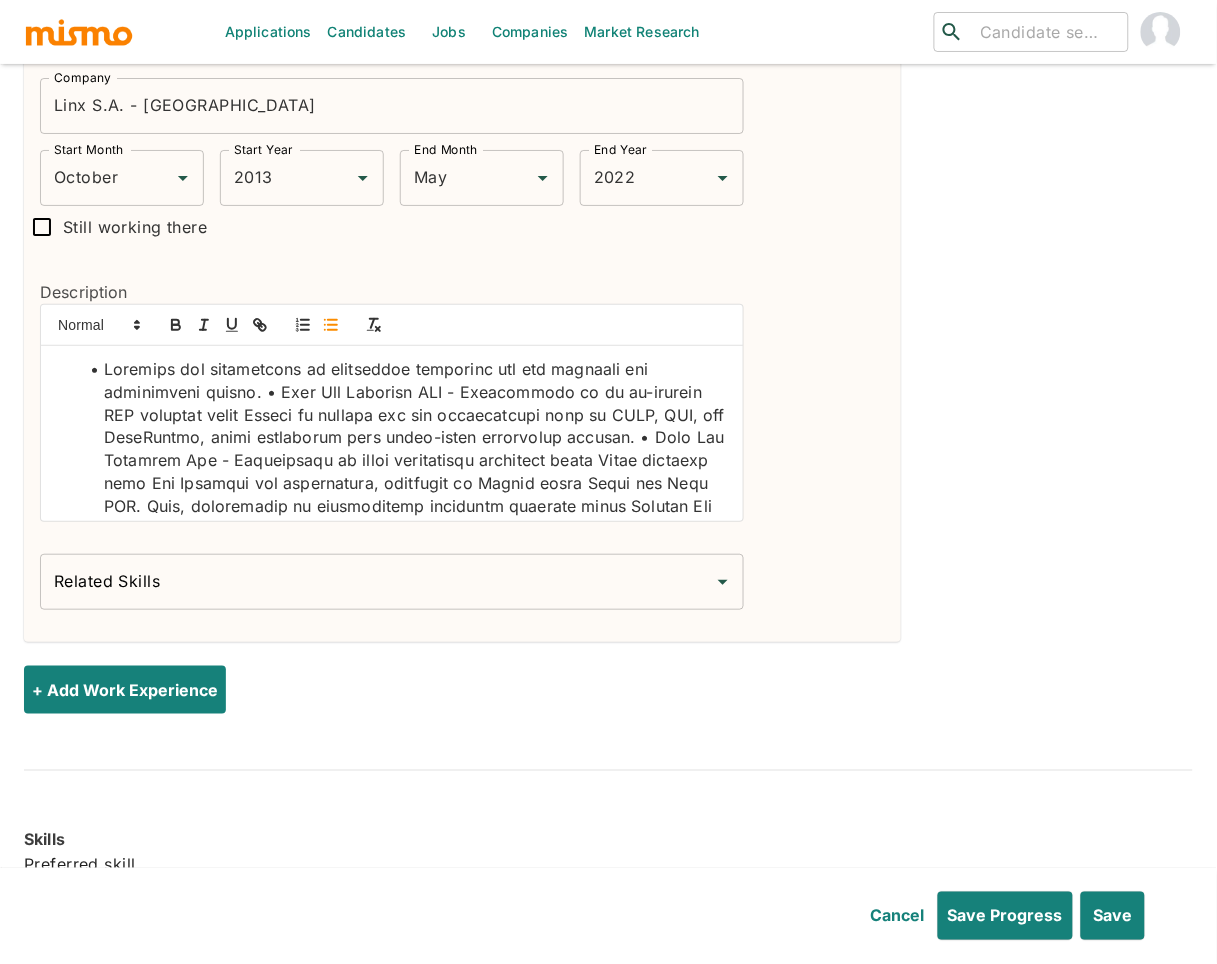click at bounding box center [404, -466] 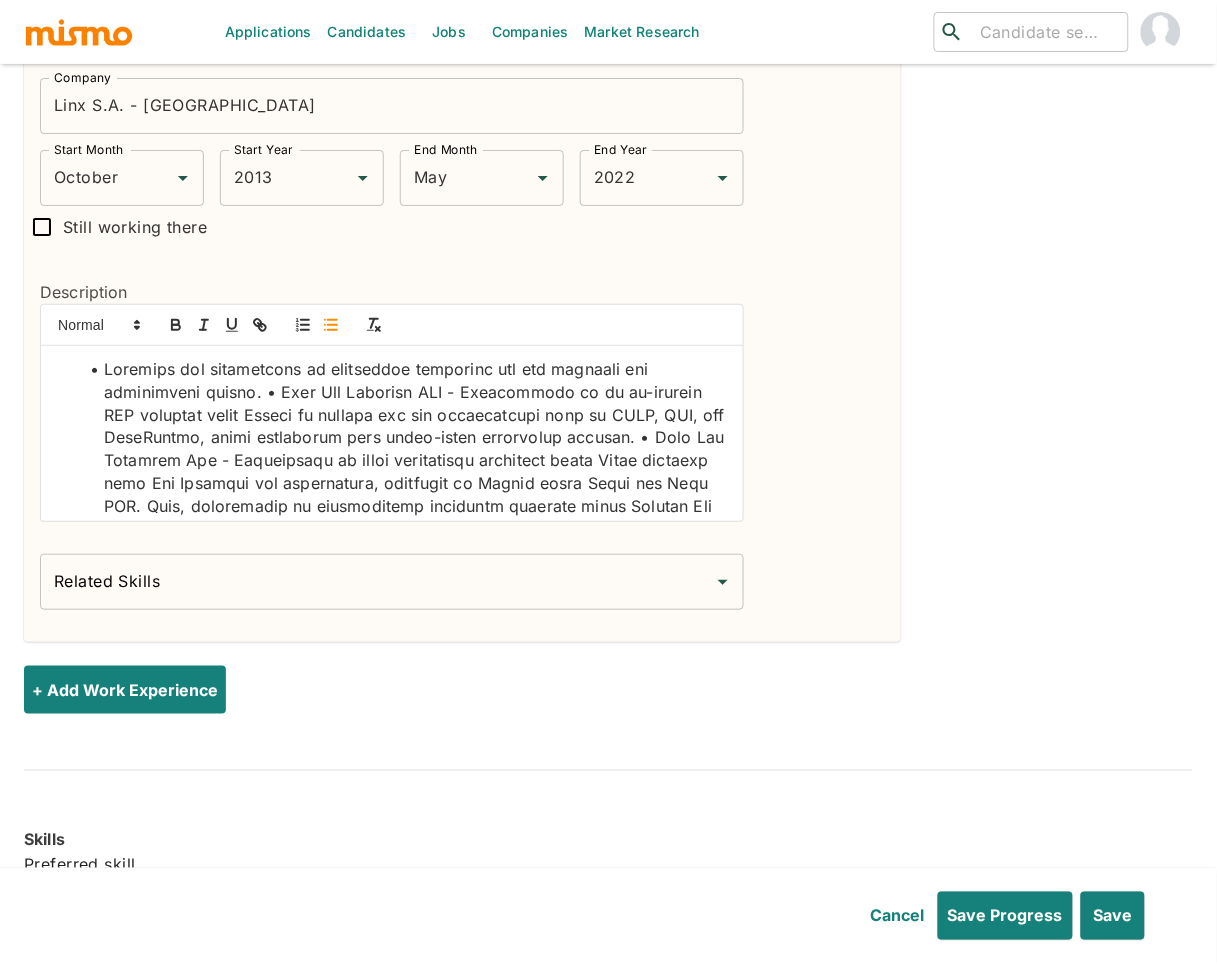 type 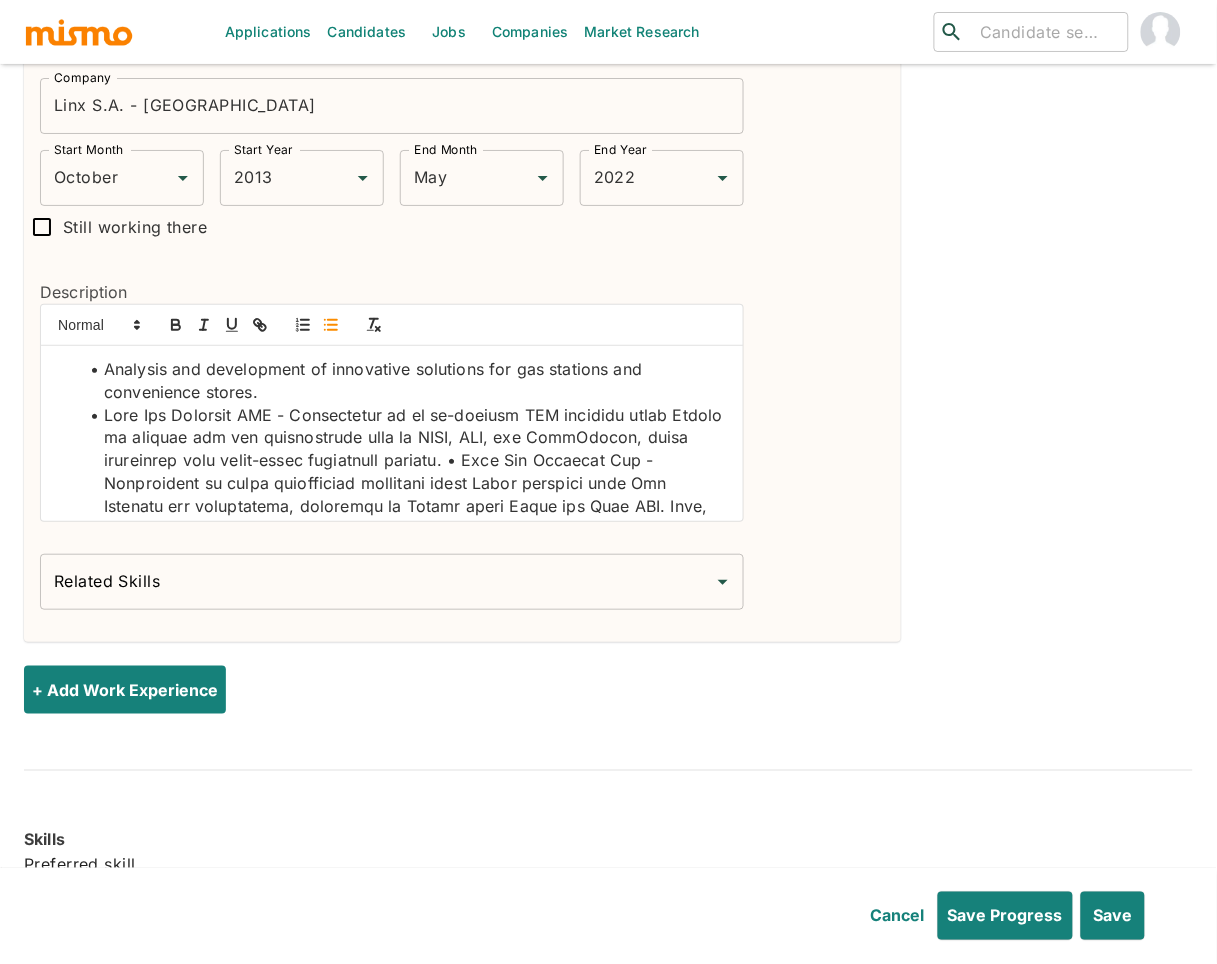 click at bounding box center (404, -421) 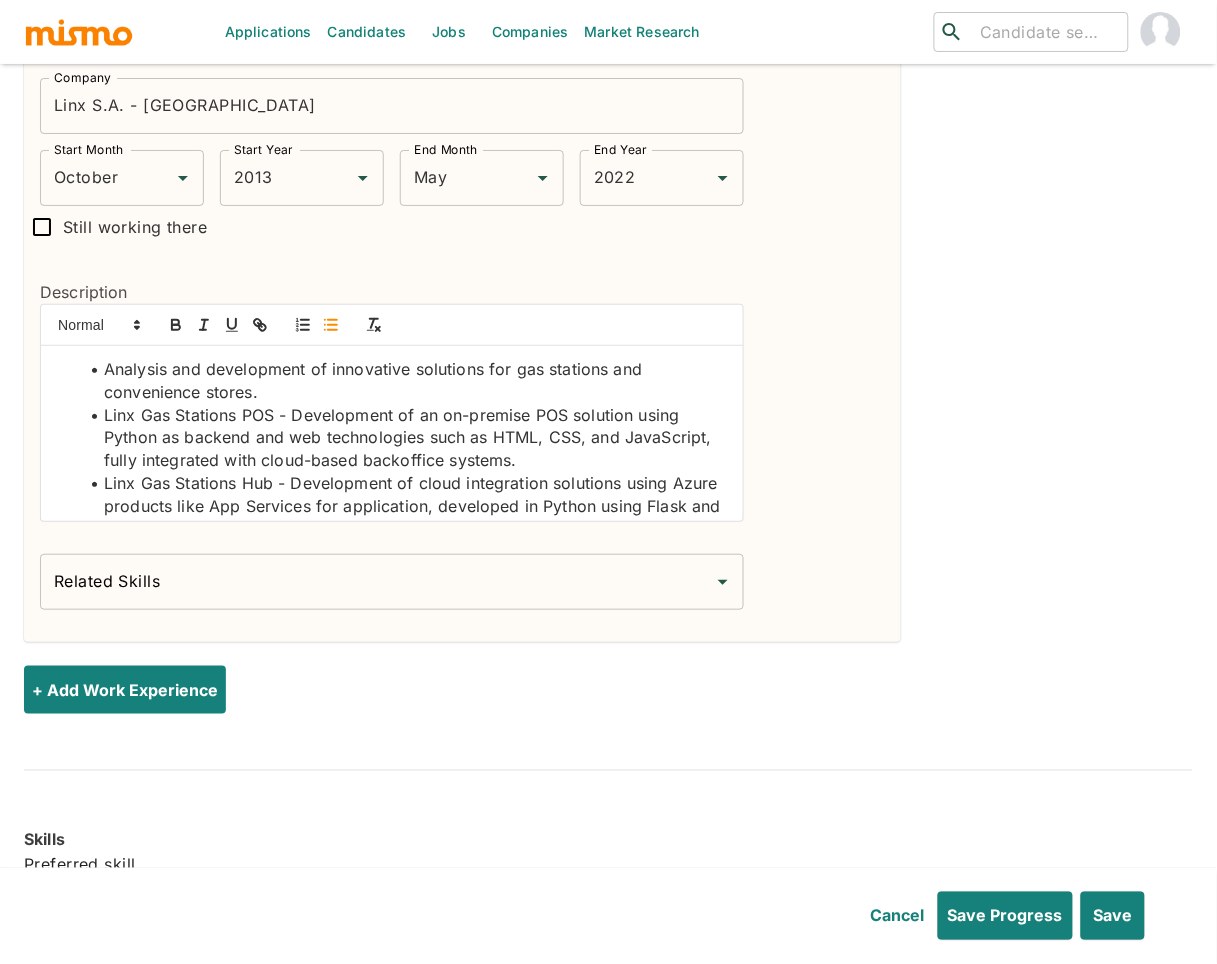 click on "Linx Gas Stations POS - Development of an on-premise POS solution using Python as backend and web technologies such as HTML, CSS, and JavaScript, fully integrated with cloud-based backoffice systems." at bounding box center [404, -421] 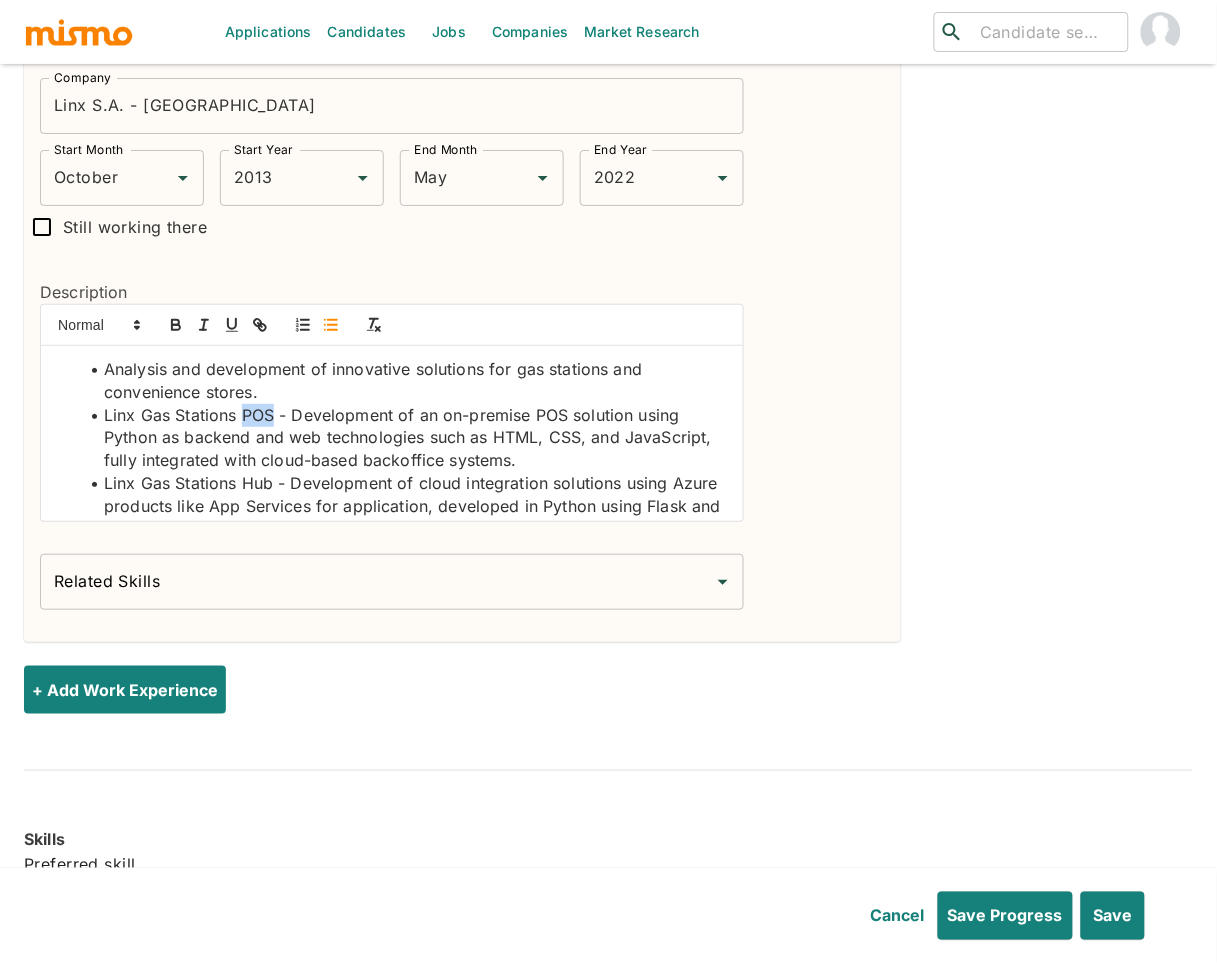 click on "Linx Gas Stations POS - Development of an on-premise POS solution using Python as backend and web technologies such as HTML, CSS, and JavaScript, fully integrated with cloud-based backoffice systems." at bounding box center (404, -421) 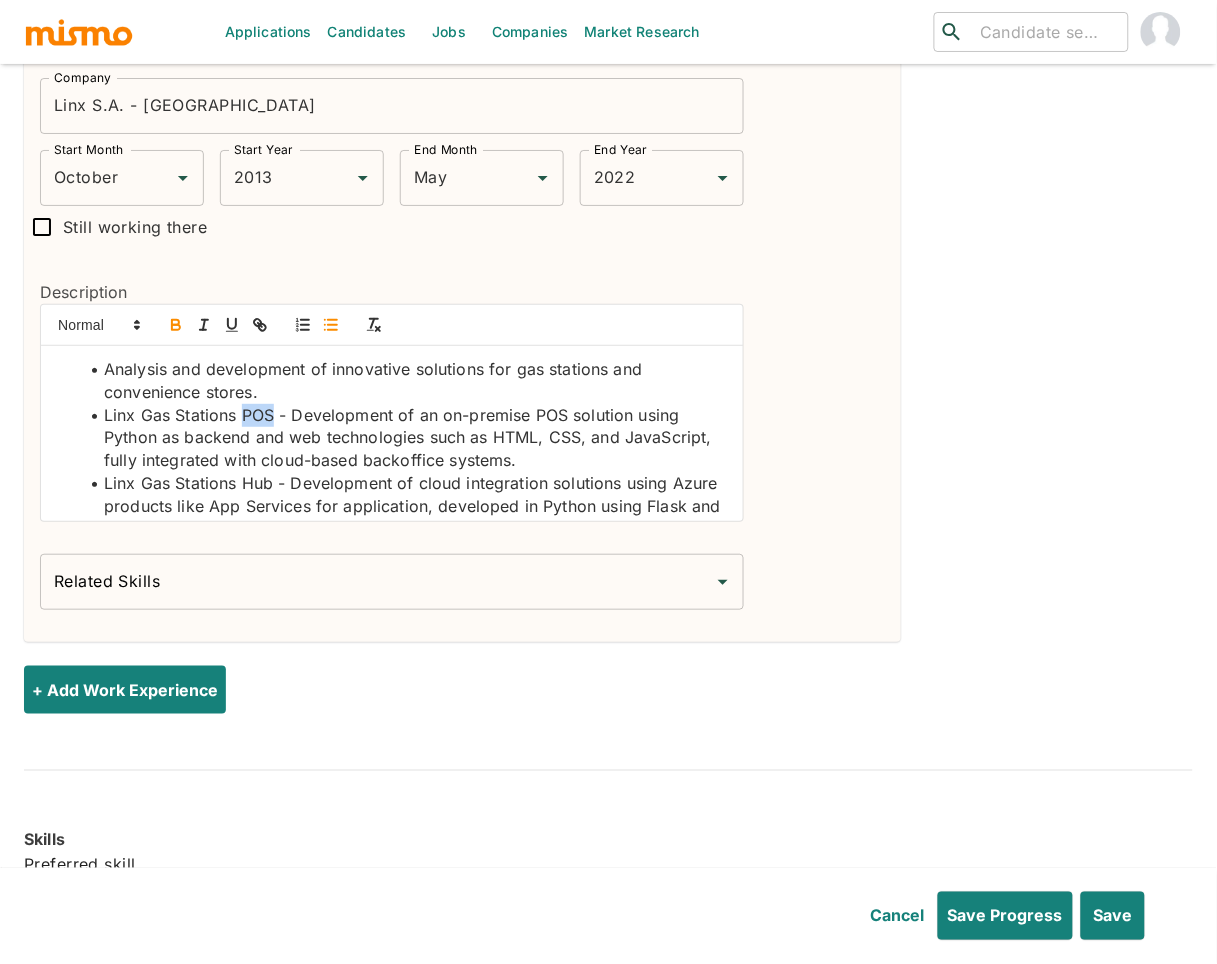 click 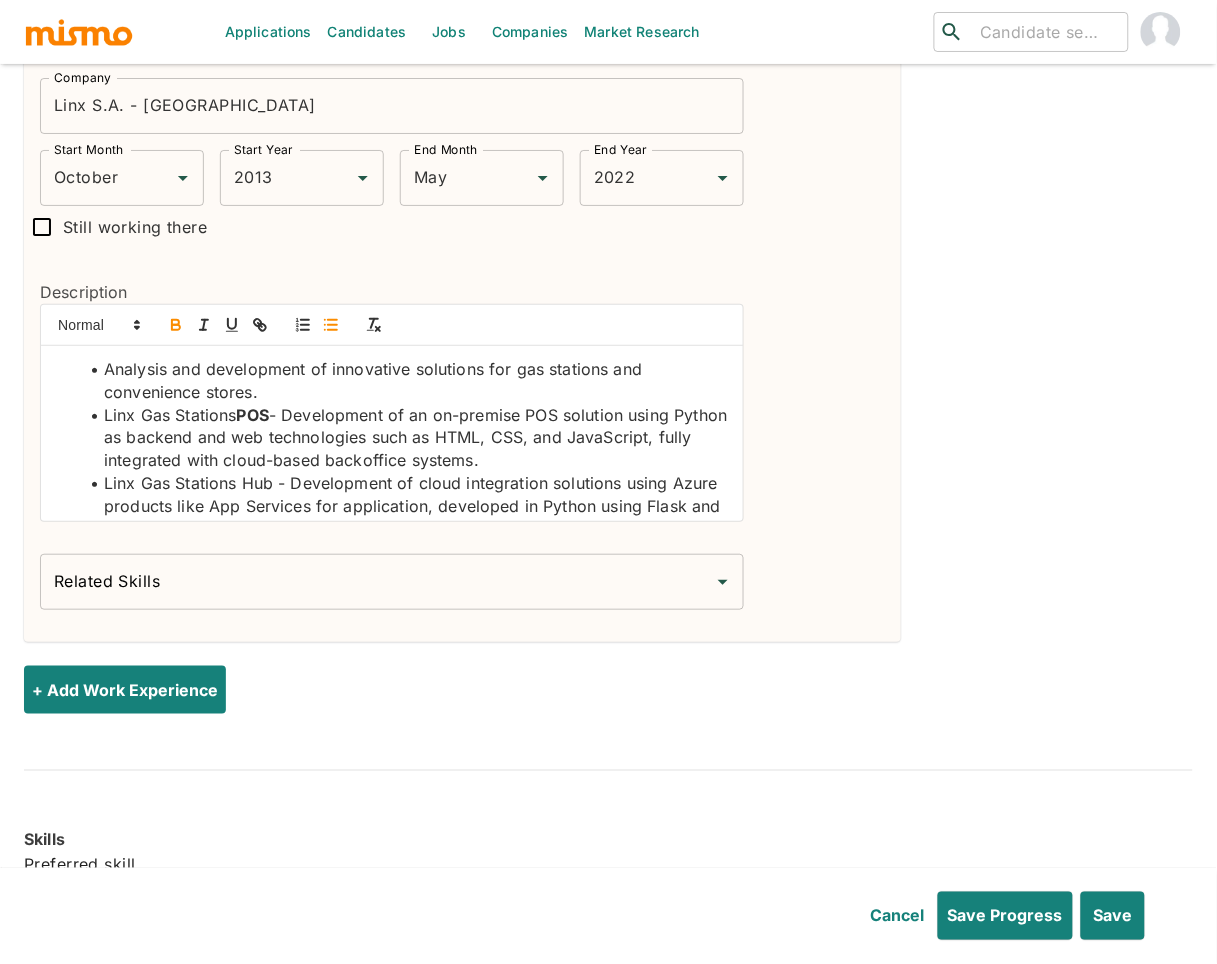 click on "Linx Gas Stations  POS  - Development of an on-premise POS solution using Python as backend and web technologies such as HTML, CSS, and JavaScript, fully integrated with cloud-based backoffice systems." at bounding box center (404, -421) 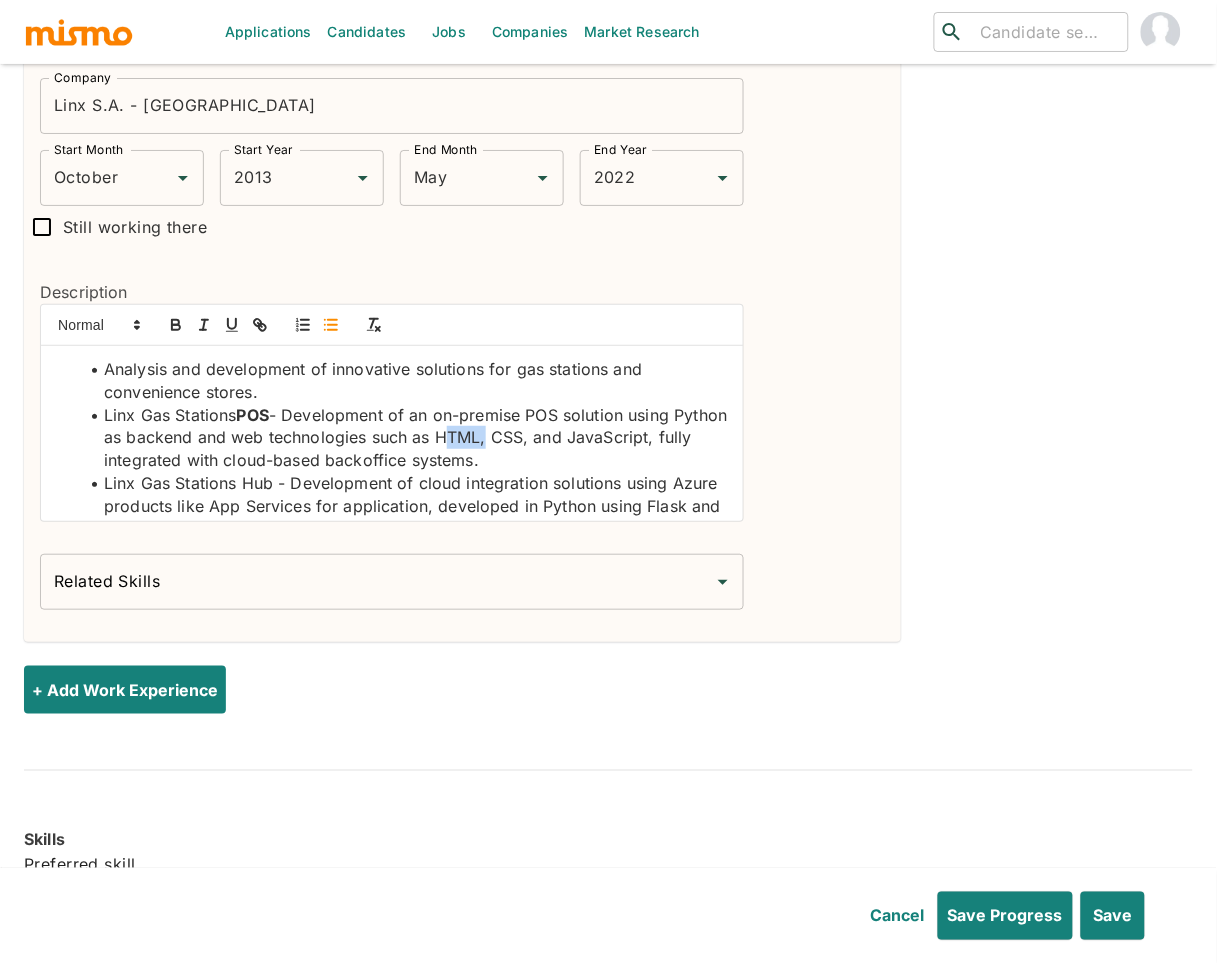 drag, startPoint x: 522, startPoint y: 438, endPoint x: 479, endPoint y: 412, distance: 50.24938 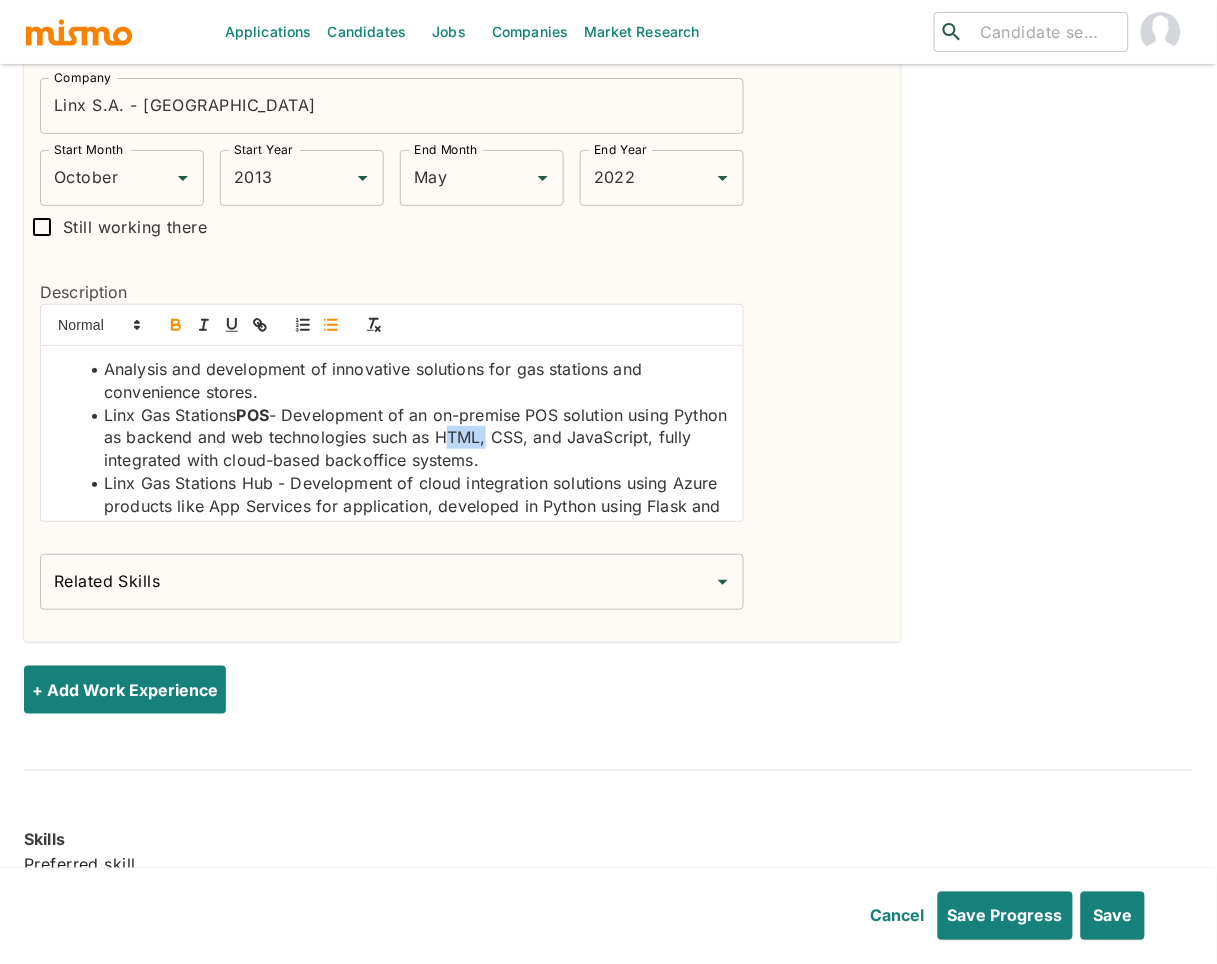 click 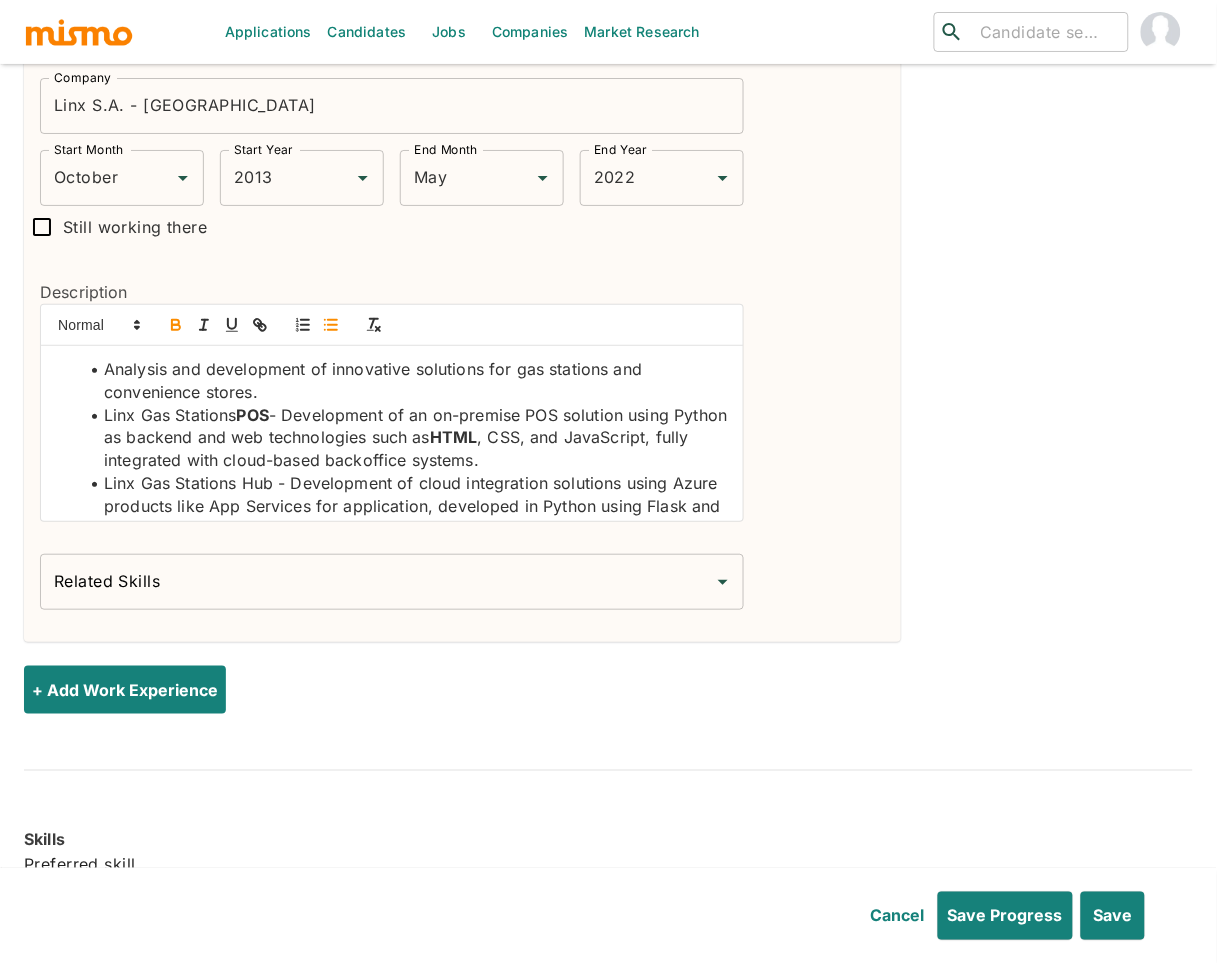 click on "Linx Gas Stations  POS  - Development of an on-premise POS solution using Python as backend and web technologies such as  HTML , CSS, and JavaScript, fully integrated with cloud-based backoffice systems." at bounding box center [404, -421] 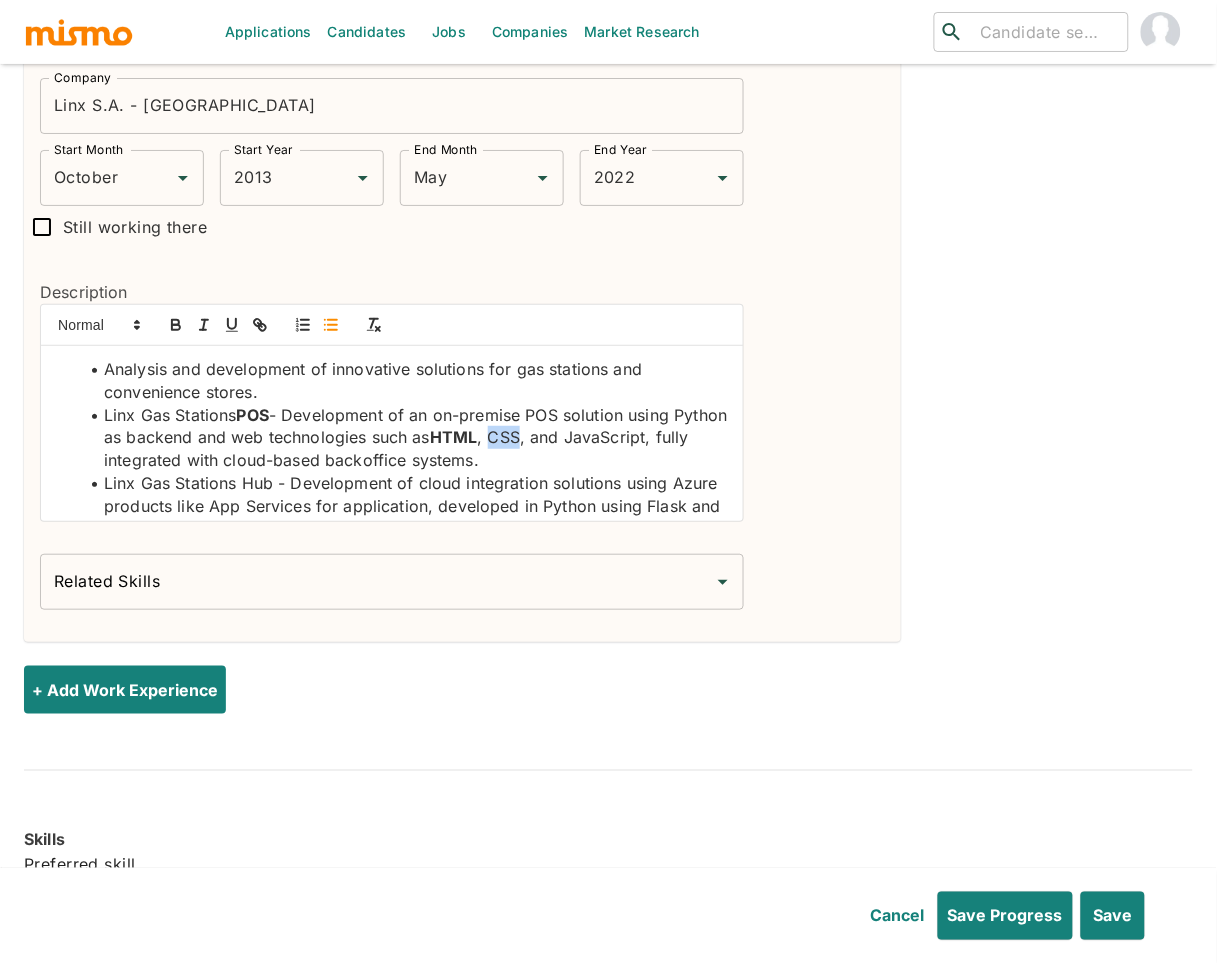 click on "Linx Gas Stations  POS  - Development of an on-premise POS solution using Python as backend and web technologies such as  HTML , CSS, and JavaScript, fully integrated with cloud-based backoffice systems." at bounding box center (404, -421) 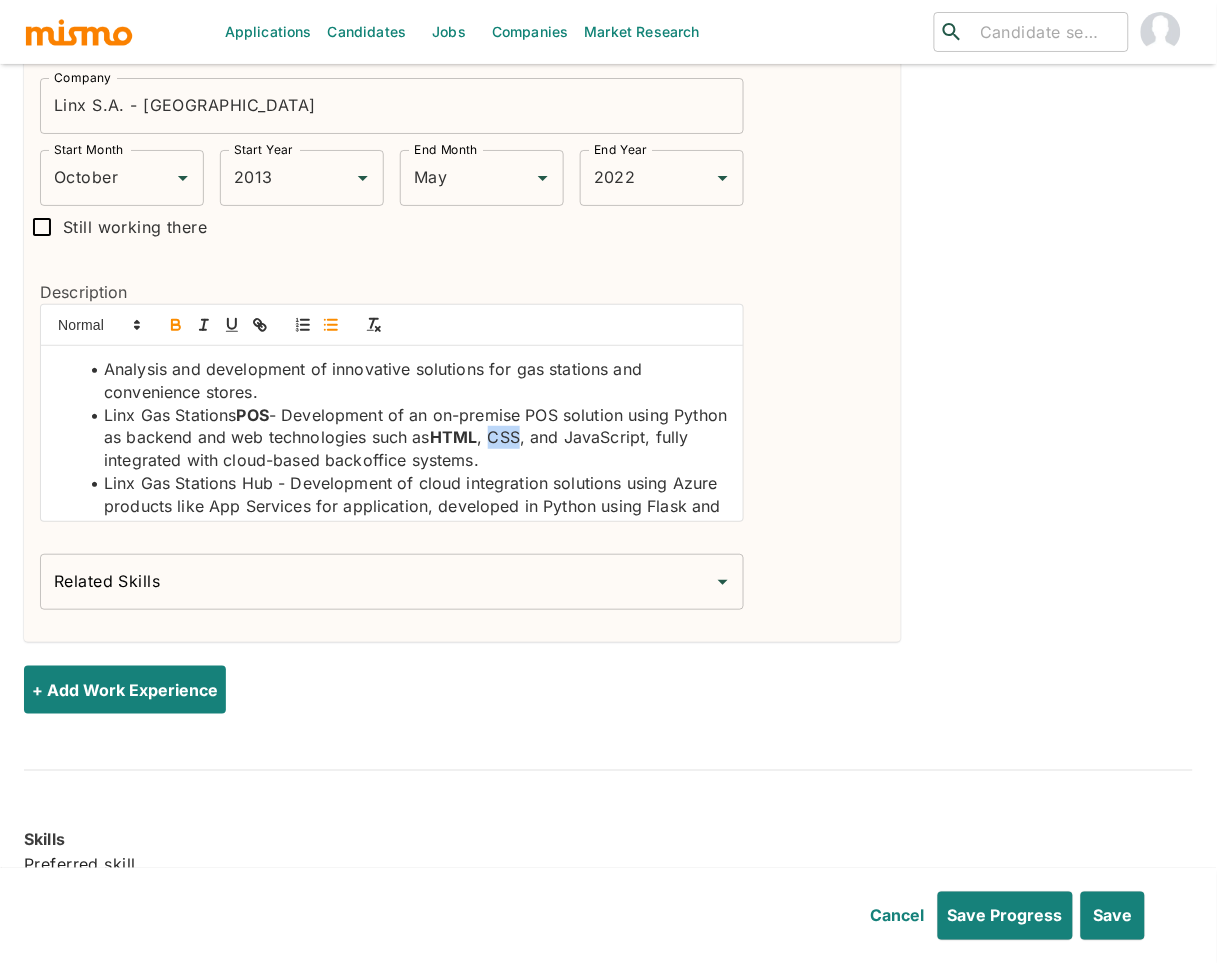 drag, startPoint x: 167, startPoint y: 321, endPoint x: 159, endPoint y: 403, distance: 82.38932 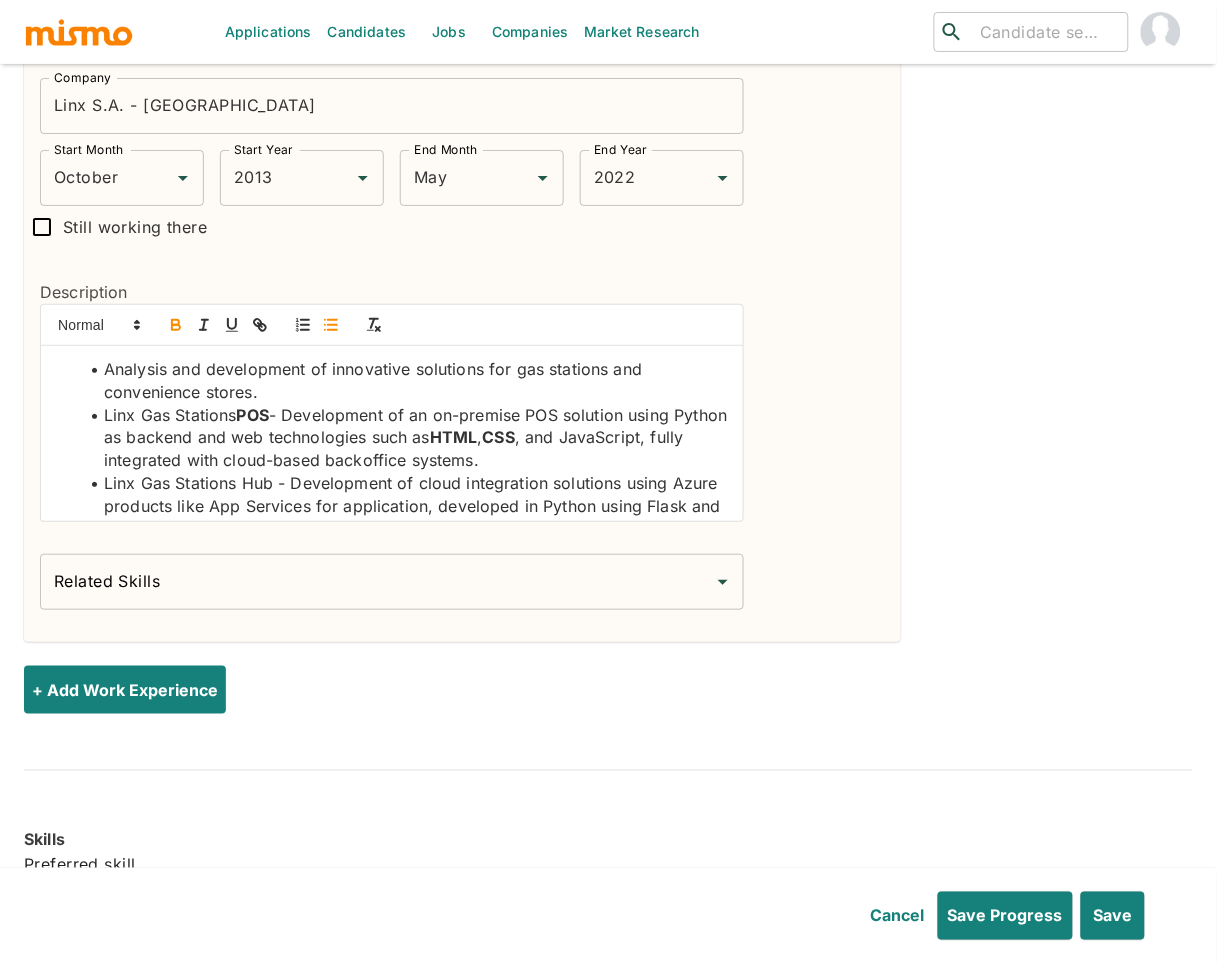 click on "Linx Gas Stations  POS  - Development of an on-premise POS solution using Python as backend and web technologies such as  HTML ,  CSS , and JavaScript, fully integrated with cloud-based backoffice systems." at bounding box center [404, -421] 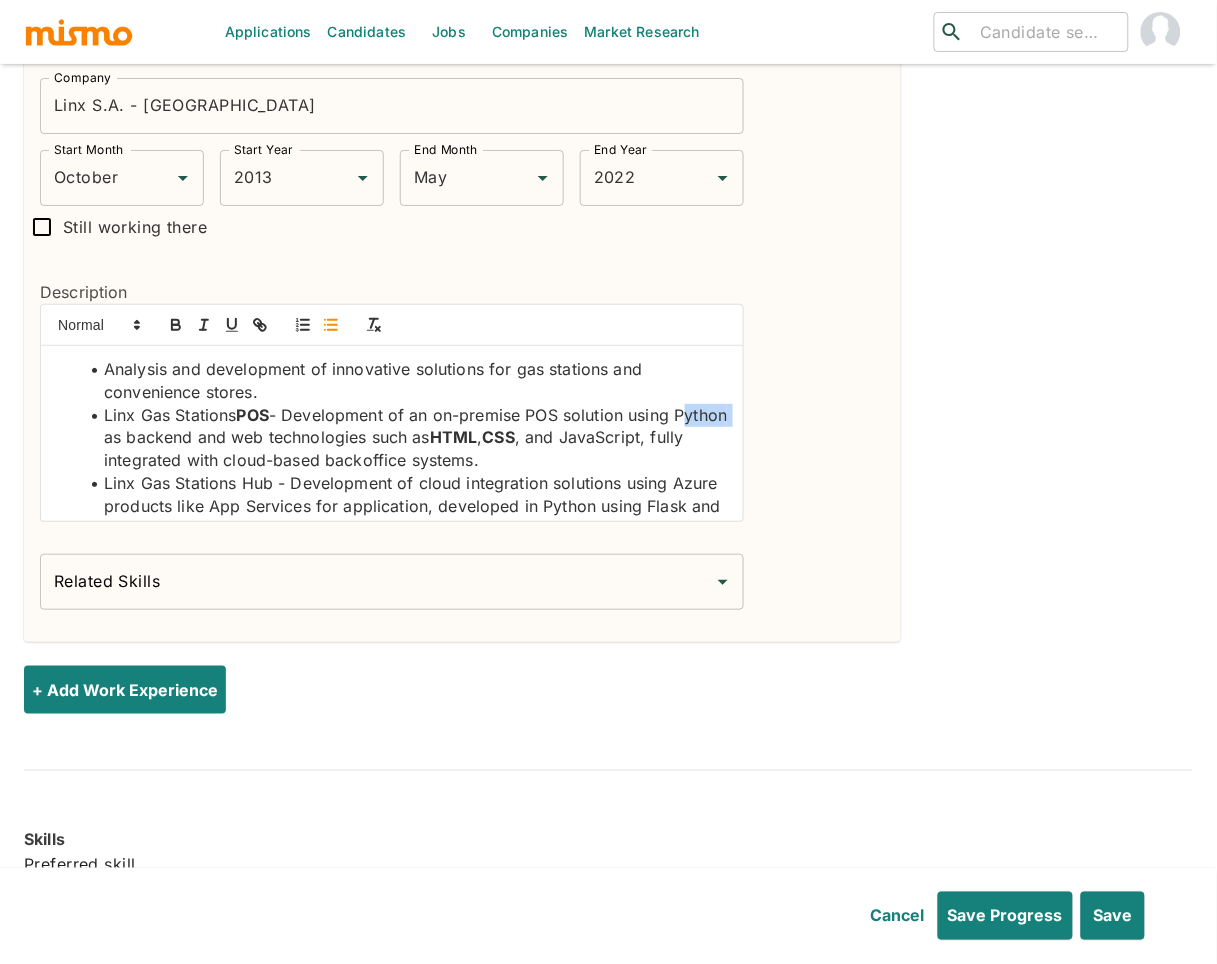 drag, startPoint x: 133, startPoint y: 438, endPoint x: 182, endPoint y: 352, distance: 98.9798 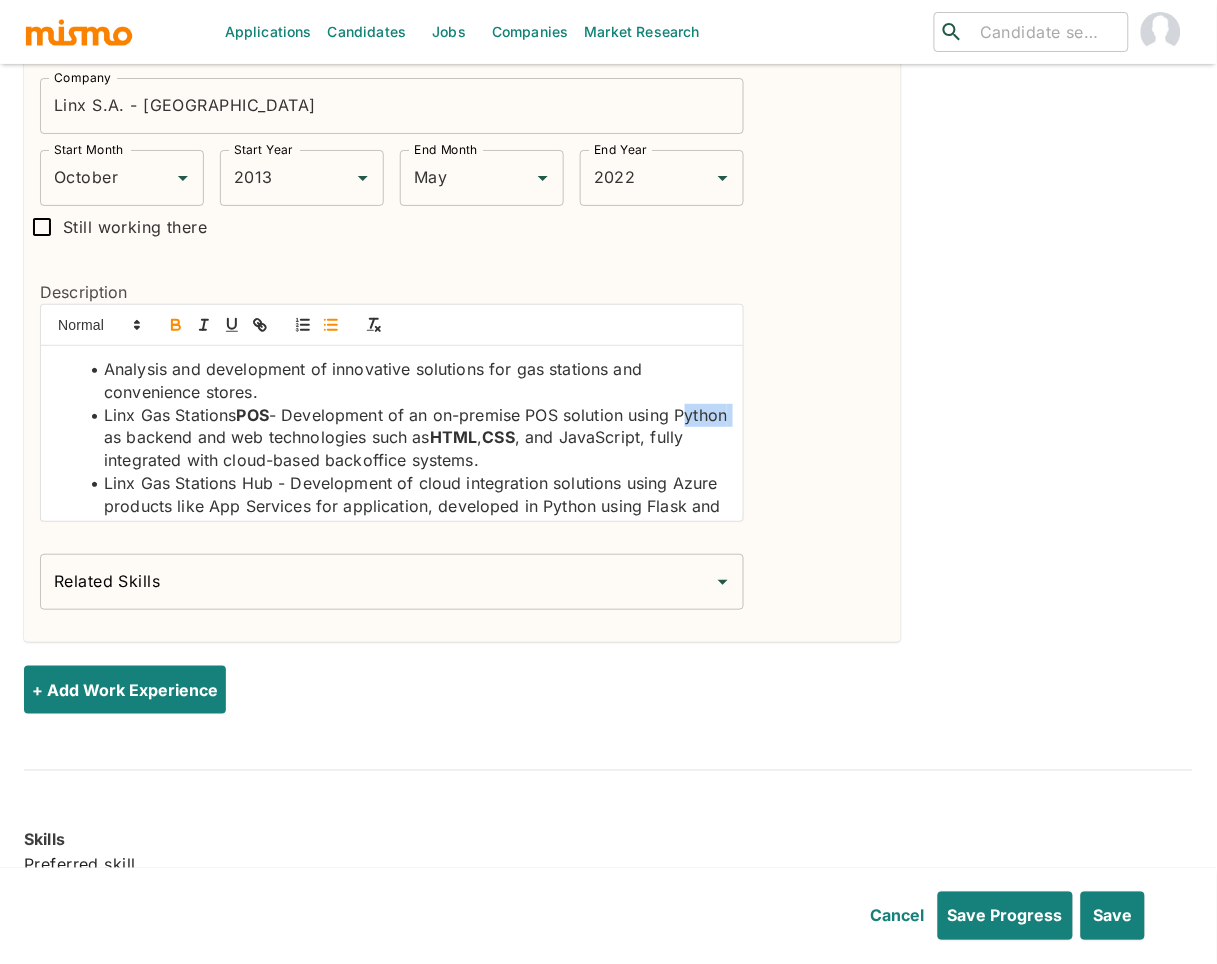 drag, startPoint x: 175, startPoint y: 331, endPoint x: 162, endPoint y: 378, distance: 48.76474 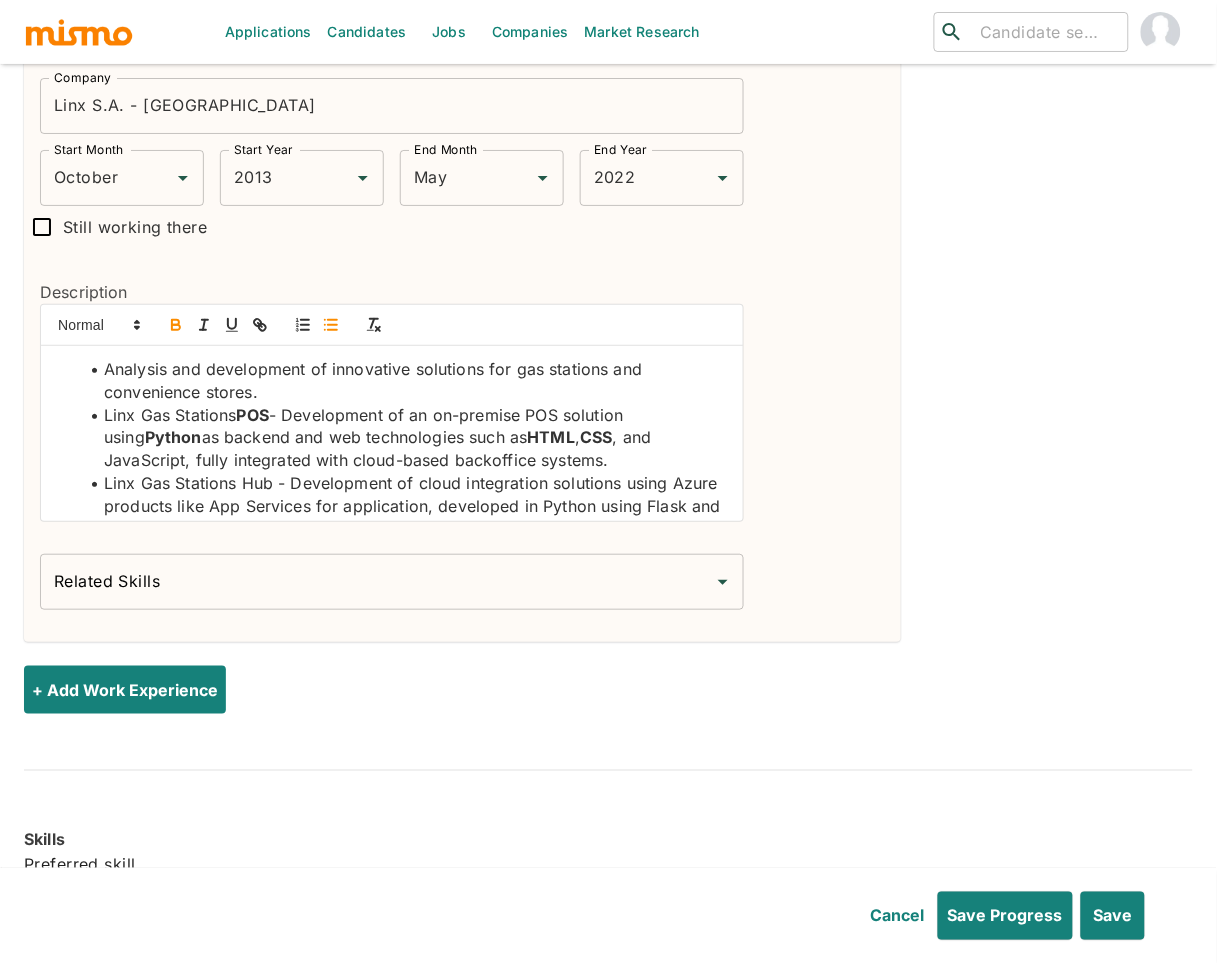 click on "Linx Gas Stations  POS  - Development of an on-premise POS solution using  Python  as backend and web technologies such as  HTML ,  CSS , and JavaScript, fully integrated with cloud-based backoffice systems." at bounding box center (404, -421) 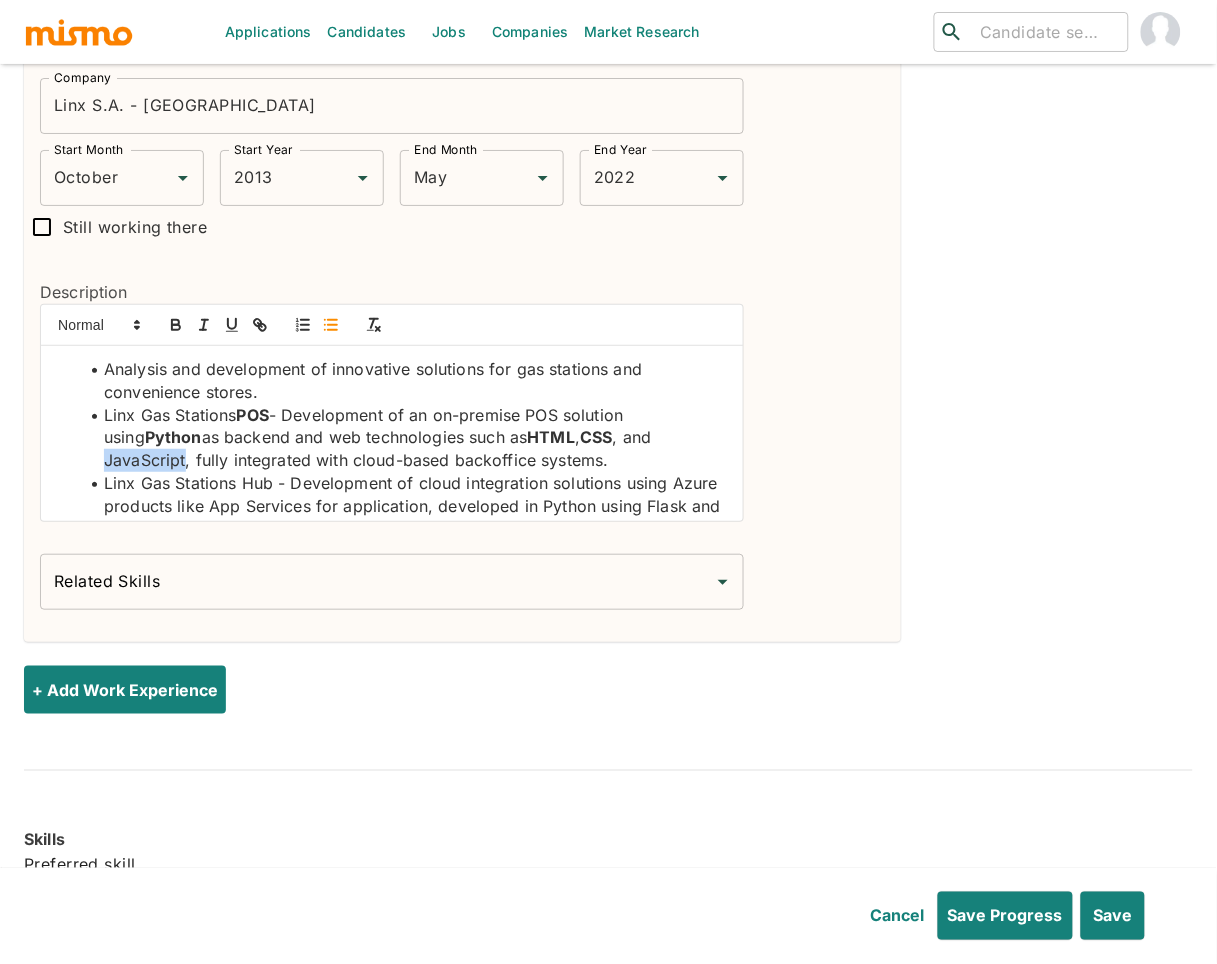 drag, startPoint x: 156, startPoint y: 464, endPoint x: 200, endPoint y: 345, distance: 126.873955 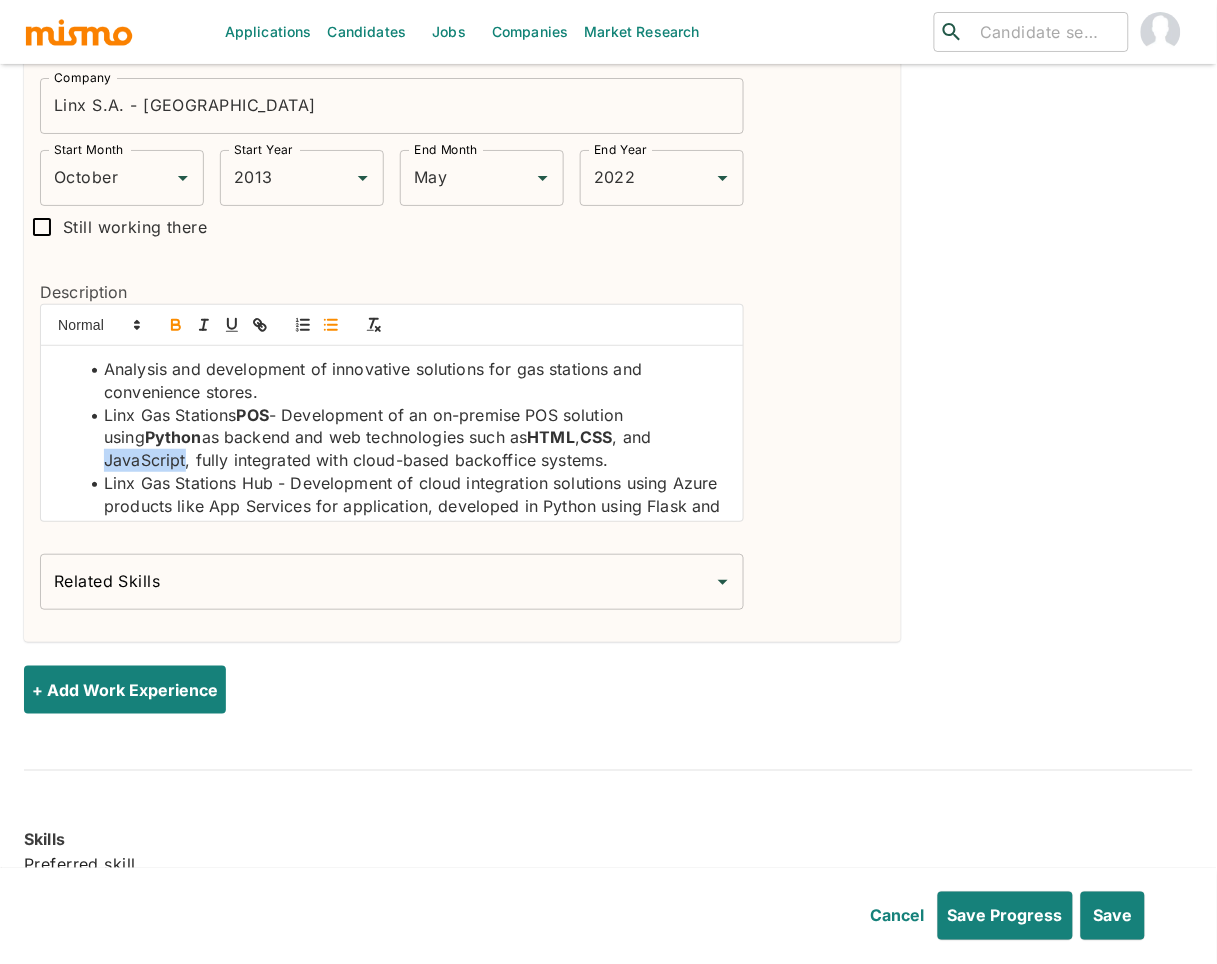 click 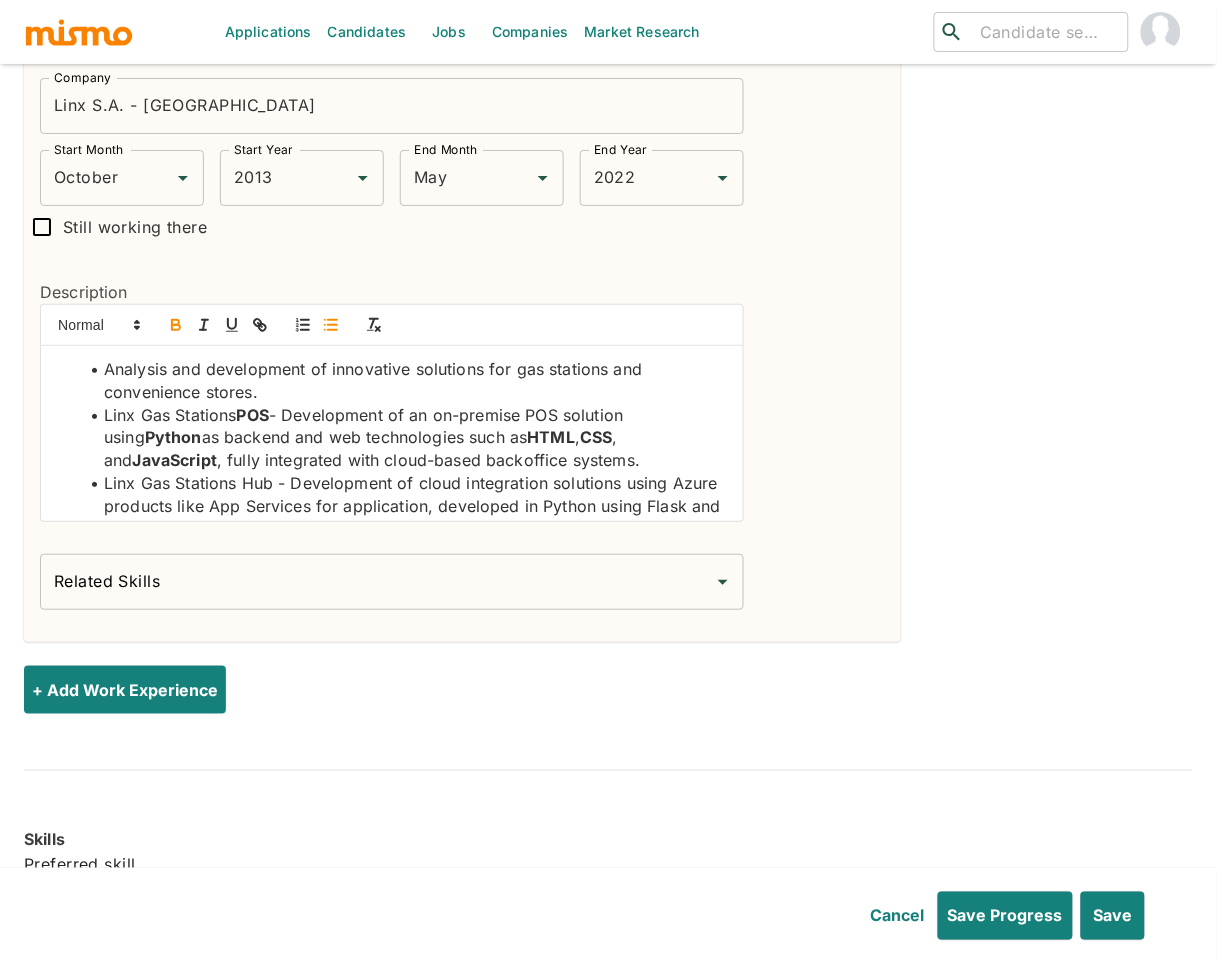 click on "Linx Gas Stations Hub - Development of cloud integration solutions using Azure products like App Services for application, developed in Python using Flask and Open API. Also, development of asynchronous messaging solution using Service Bus for system integration, such as inventory counting app and smart POS integration with cloud-based back-office system. • Mobile - Development of mobile applications for Android using React Native, such as Linx Gas Stations SmartPOS - mobile POS solution - BR Mania Digital solutions - Attendant App and Inventory Counting App. Linx Gas Stations Mobile Order - Electronic order management solution. • DevOps - Administration of Azure DevOps tool and implementation of process automation routines using Azure Pipelines. • Training - Implementation of training programs, webinars, and knowledge refreshment for new and current vertical collaborators. • Technological Update - Update of Python language version." at bounding box center (404, -376) 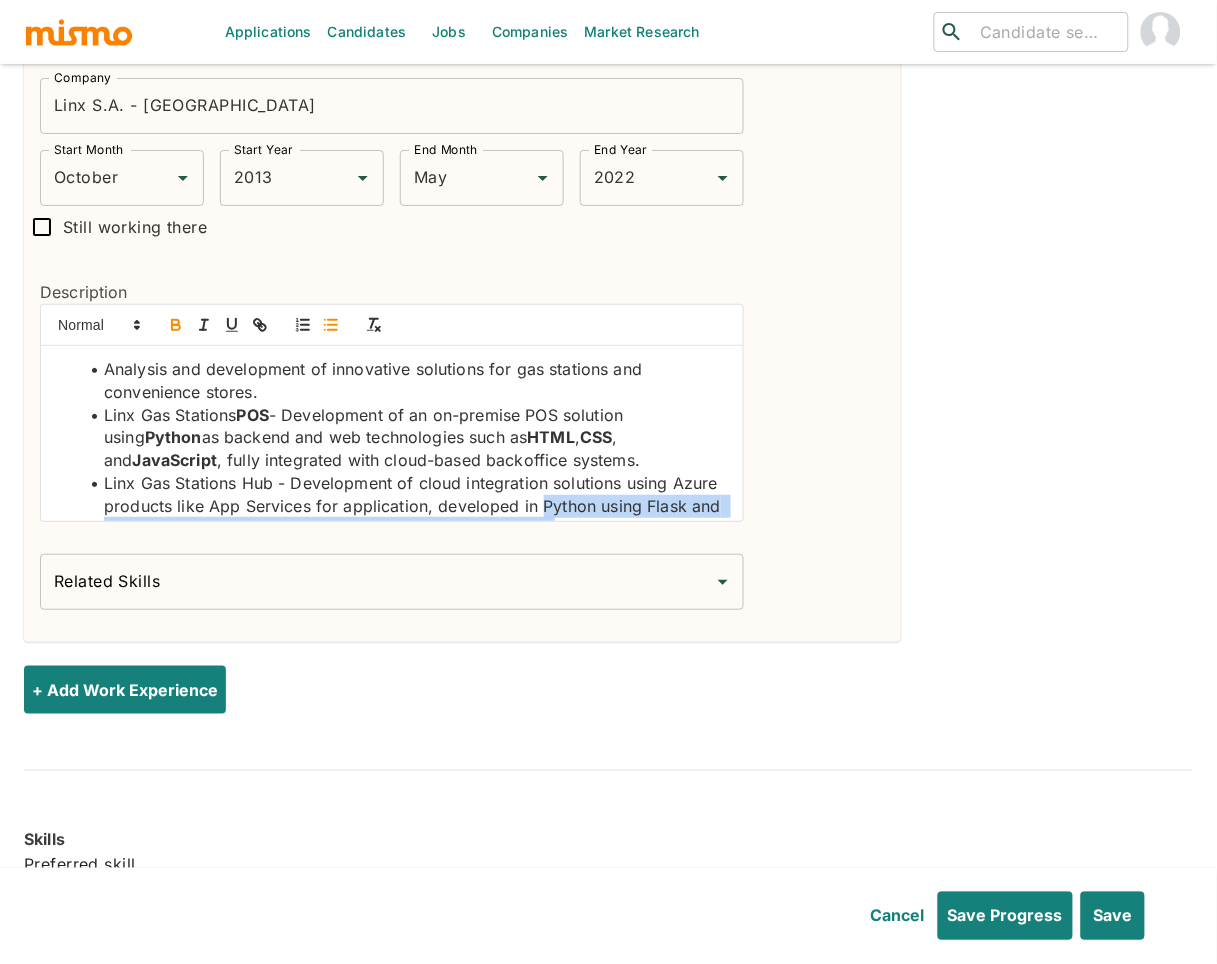 scroll, scrollTop: 74, scrollLeft: 0, axis: vertical 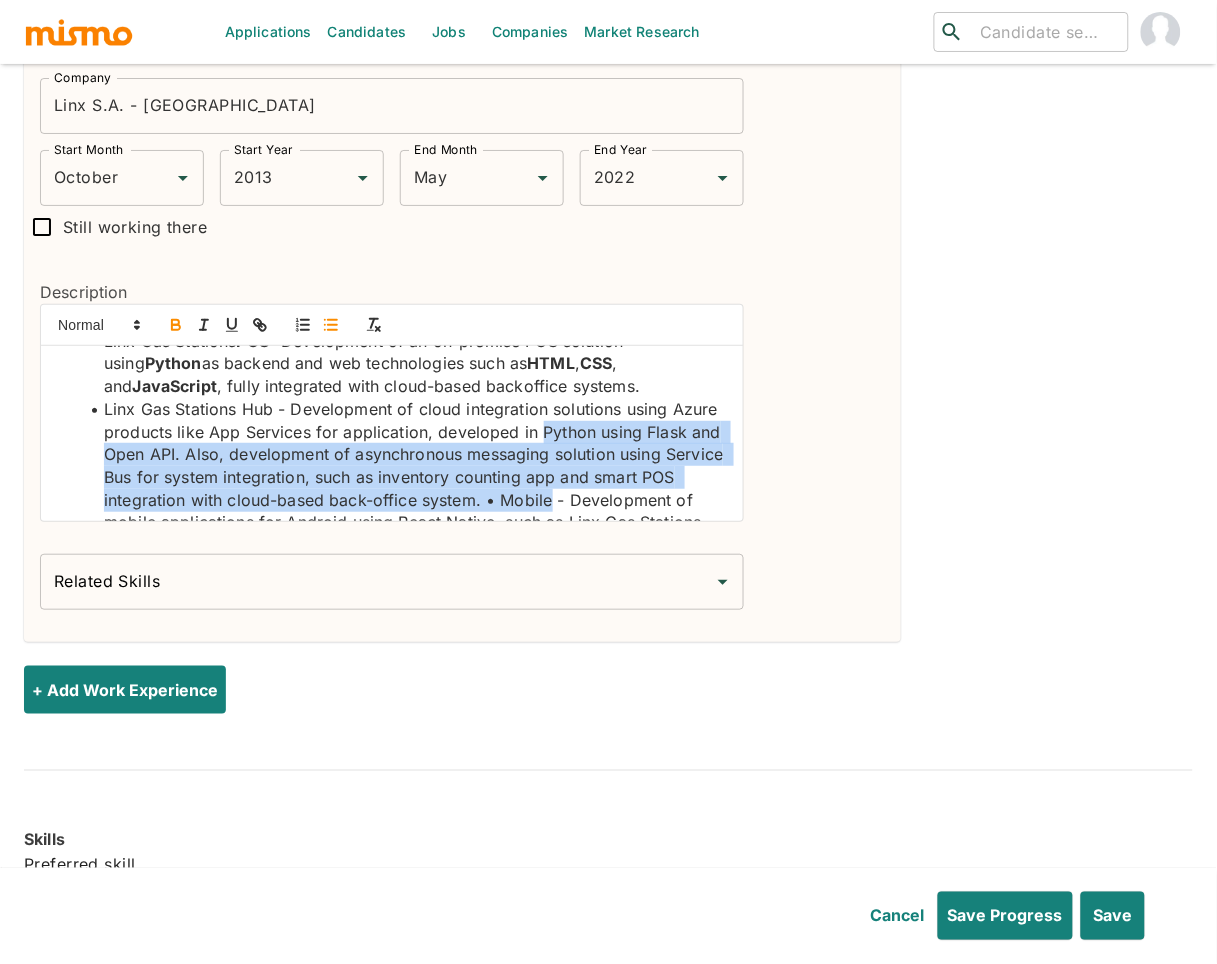 click on "Linx Gas Stations Hub - Development of cloud integration solutions using Azure products like App Services for application, developed in Python using Flask and Open API. Also, development of asynchronous messaging solution using Service Bus for system integration, such as inventory counting app and smart POS integration with cloud-based back-office system. • Mobile - Development of mobile applications for Android using React Native, such as Linx Gas Stations SmartPOS - mobile POS solution - BR Mania Digital solutions - Attendant App and Inventory Counting App. Linx Gas Stations Mobile Order - Electronic order management solution. • DevOps - Administration of Azure DevOps tool and implementation of process automation routines using Azure Pipelines. • Training - Implementation of training programs, webinars, and knowledge refreshment for new and current vertical collaborators. • Technological Update - Update of Python language version." at bounding box center (404, -376) 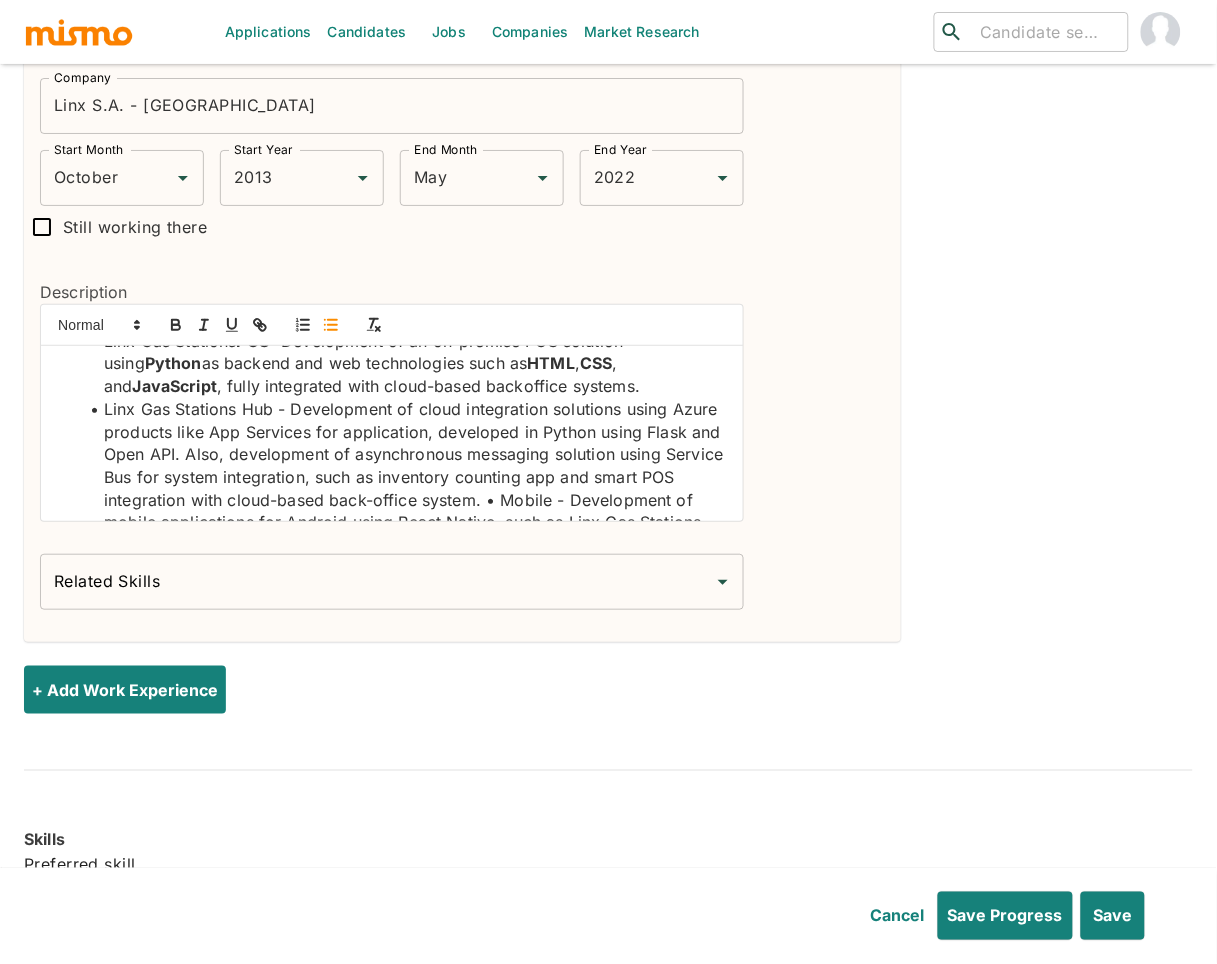 click on "Linx Gas Stations Hub - Development of cloud integration solutions using Azure products like App Services for application, developed in Python using Flask and Open API. Also, development of asynchronous messaging solution using Service Bus for system integration, such as inventory counting app and smart POS integration with cloud-based back-office system. • Mobile - Development of mobile applications for Android using React Native, such as Linx Gas Stations SmartPOS - mobile POS solution - BR Mania Digital solutions - Attendant App and Inventory Counting App. Linx Gas Stations Mobile Order - Electronic order management solution. • DevOps - Administration of Azure DevOps tool and implementation of process automation routines using Azure Pipelines. • Training - Implementation of training programs, webinars, and knowledge refreshment for new and current vertical collaborators. • Technological Update - Update of Python language version." at bounding box center [404, -376] 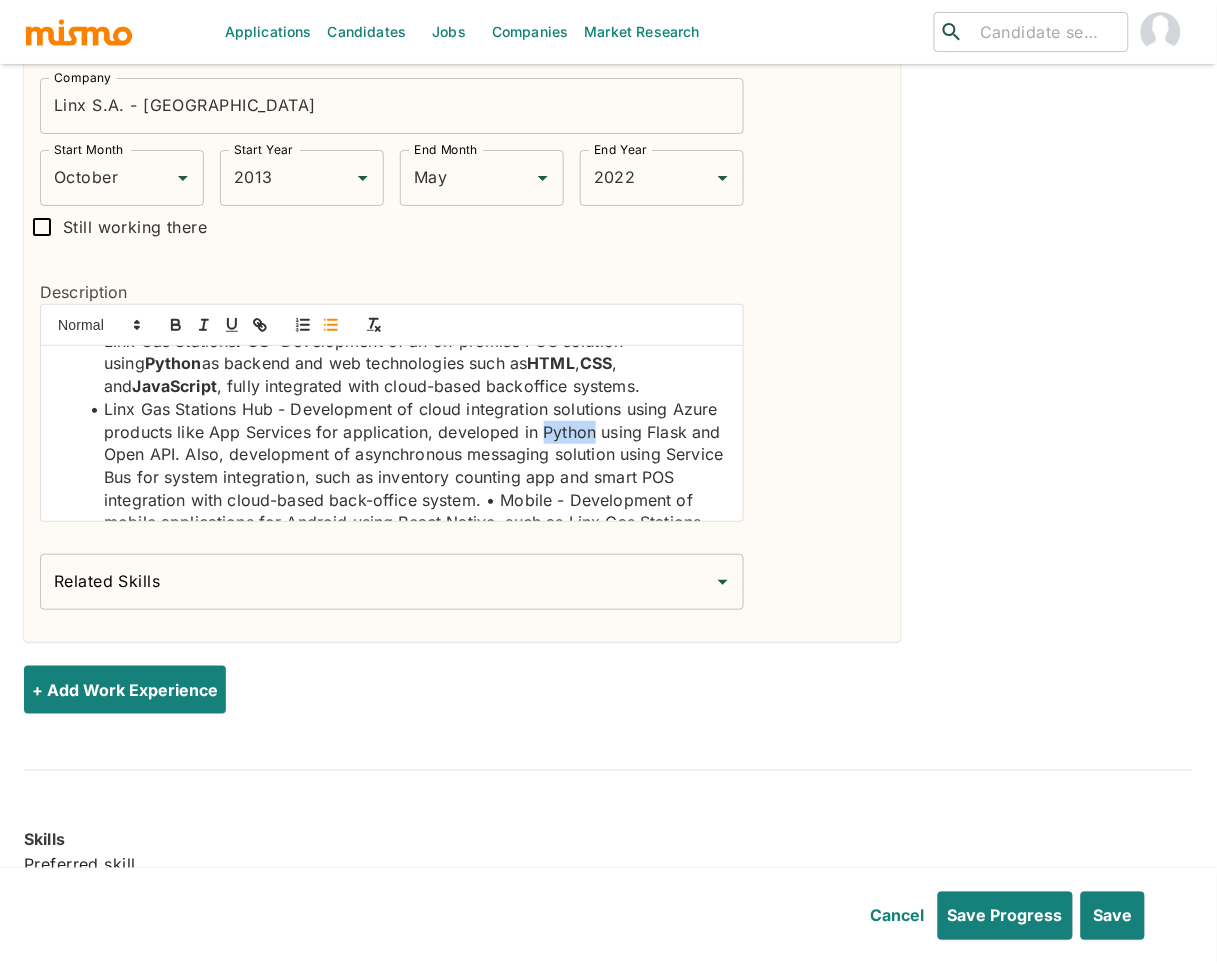 click on "Linx Gas Stations Hub - Development of cloud integration solutions using Azure products like App Services for application, developed in Python using Flask and Open API. Also, development of asynchronous messaging solution using Service Bus for system integration, such as inventory counting app and smart POS integration with cloud-based back-office system. • Mobile - Development of mobile applications for Android using React Native, such as Linx Gas Stations SmartPOS - mobile POS solution - BR Mania Digital solutions - Attendant App and Inventory Counting App. Linx Gas Stations Mobile Order - Electronic order management solution. • DevOps - Administration of Azure DevOps tool and implementation of process automation routines using Azure Pipelines. • Training - Implementation of training programs, webinars, and knowledge refreshment for new and current vertical collaborators. • Technological Update - Update of Python language version." at bounding box center (404, -376) 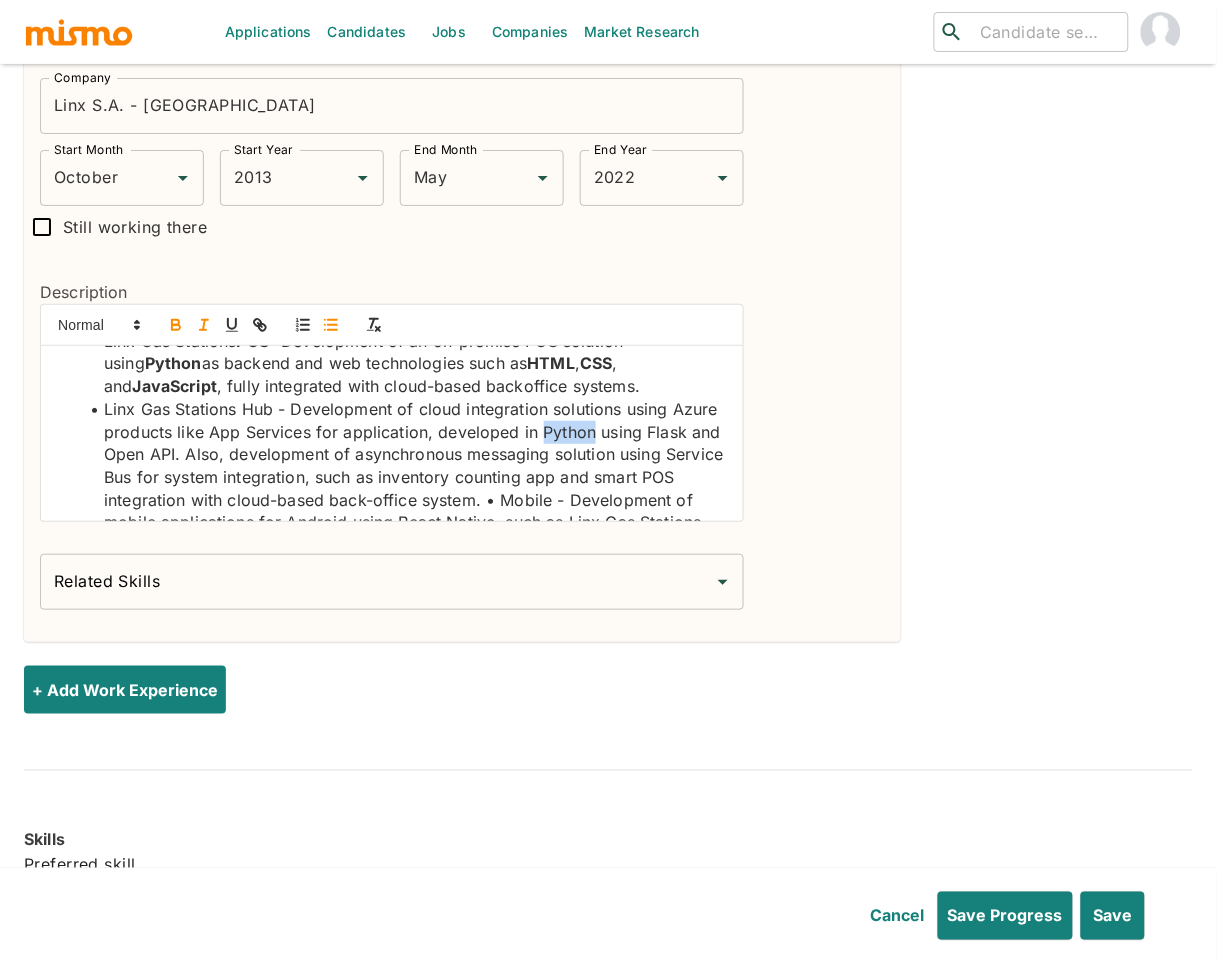 drag, startPoint x: 174, startPoint y: 322, endPoint x: 213, endPoint y: 327, distance: 39.319206 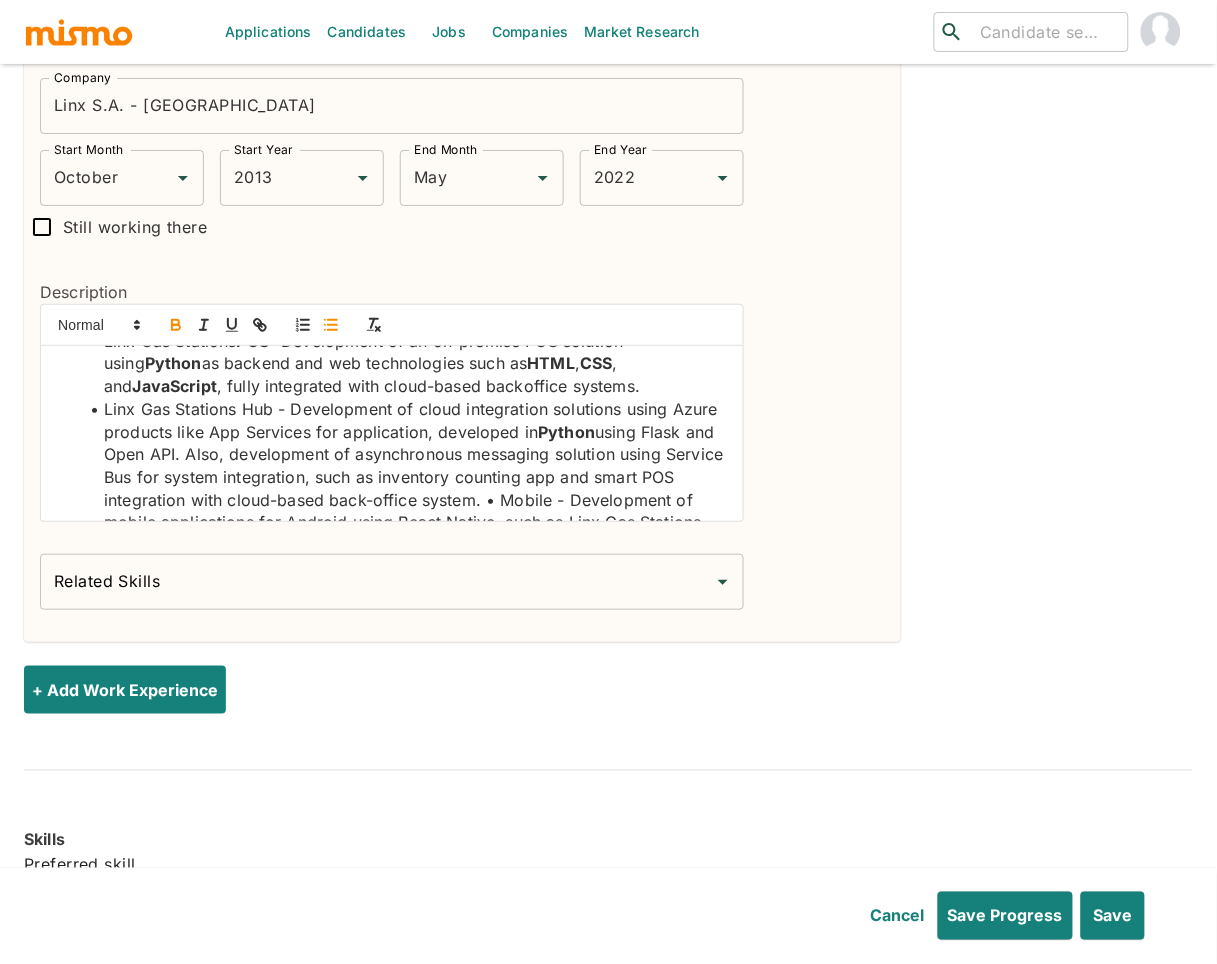 click on "Linx Gas Stations Hub - Development of cloud integration solutions using Azure products like App Services for application, developed in  Python  using Flask and Open API. Also, development of asynchronous messaging solution using Service Bus for system integration, such as inventory counting app and smart POS integration with cloud-based back-office system. • Mobile - Development of mobile applications for Android using React Native, such as Linx Gas Stations SmartPOS - mobile POS solution - BR Mania Digital solutions - Attendant App and Inventory Counting App. Linx Gas Stations Mobile Order - Electronic order management solution. • DevOps - Administration of Azure DevOps tool and implementation of process automation routines using Azure Pipelines. • Training - Implementation of training programs, webinars, and knowledge refreshment for new and current vertical collaborators. • Technological Update - Update of Python language version." at bounding box center (404, -376) 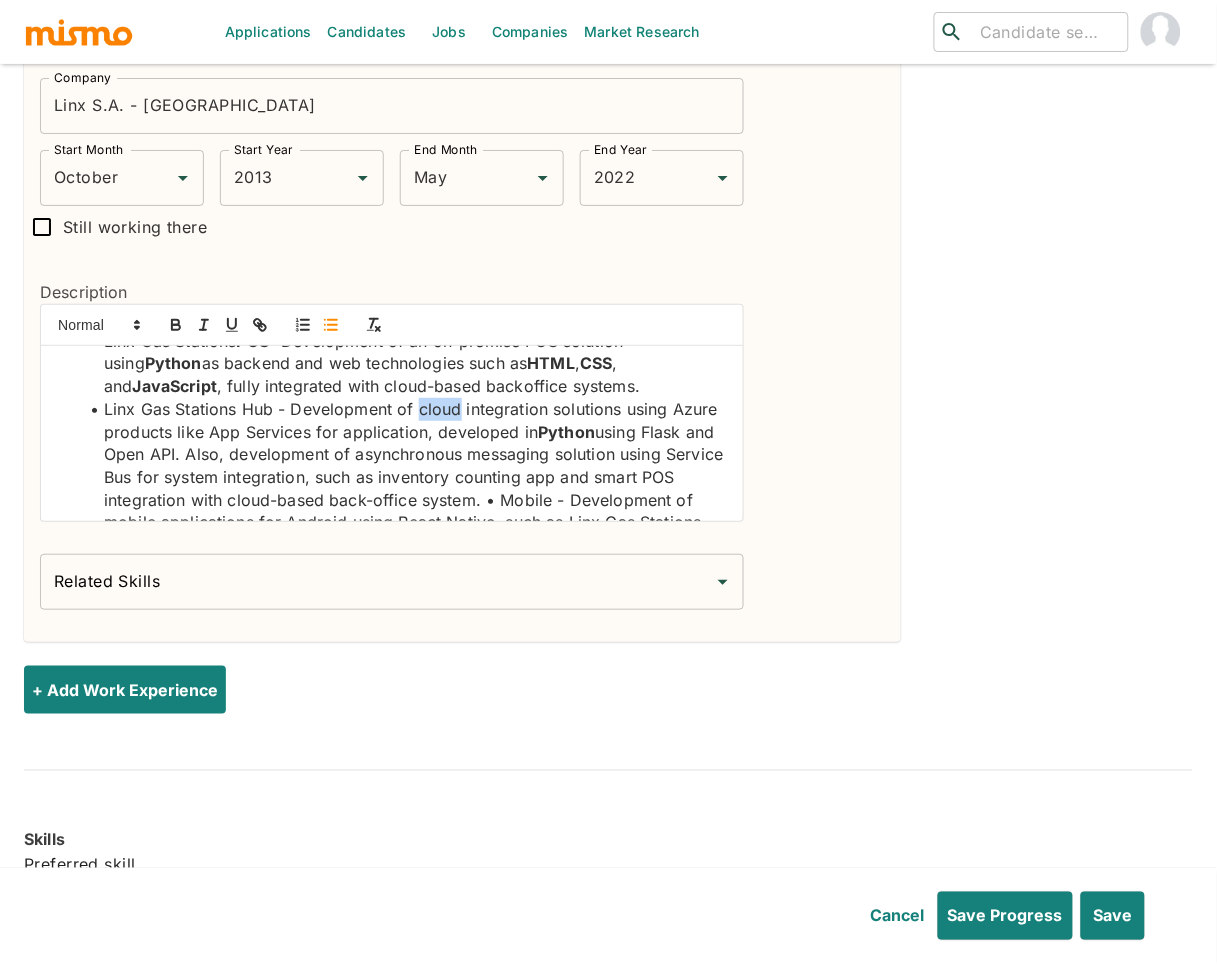 click on "Linx Gas Stations Hub - Development of cloud integration solutions using Azure products like App Services for application, developed in  Python  using Flask and Open API. Also, development of asynchronous messaging solution using Service Bus for system integration, such as inventory counting app and smart POS integration with cloud-based back-office system. • Mobile - Development of mobile applications for Android using React Native, such as Linx Gas Stations SmartPOS - mobile POS solution - BR Mania Digital solutions - Attendant App and Inventory Counting App. Linx Gas Stations Mobile Order - Electronic order management solution. • DevOps - Administration of Azure DevOps tool and implementation of process automation routines using Azure Pipelines. • Training - Implementation of training programs, webinars, and knowledge refreshment for new and current vertical collaborators. • Technological Update - Update of Python language version." at bounding box center [404, -376] 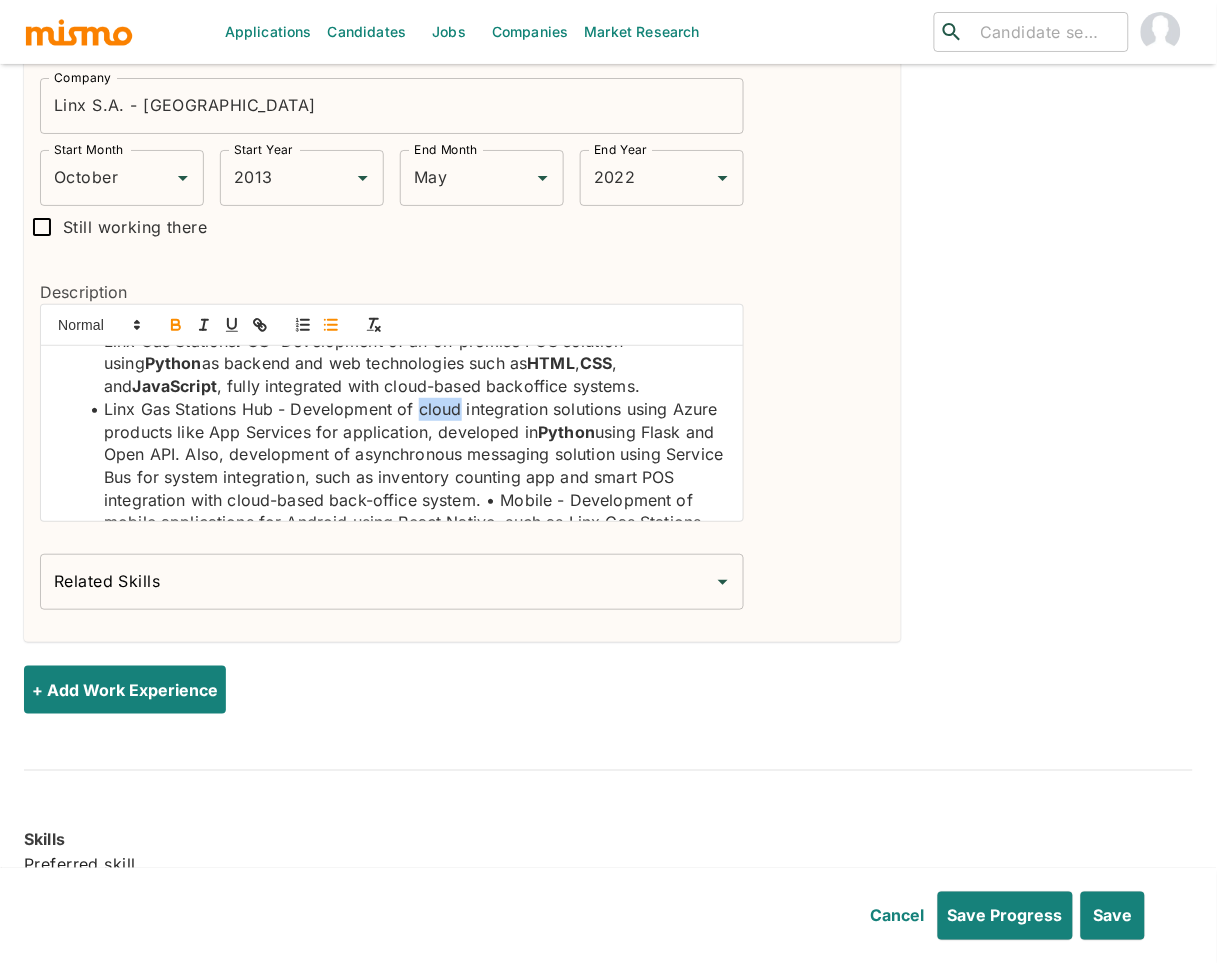 click at bounding box center [176, -521] 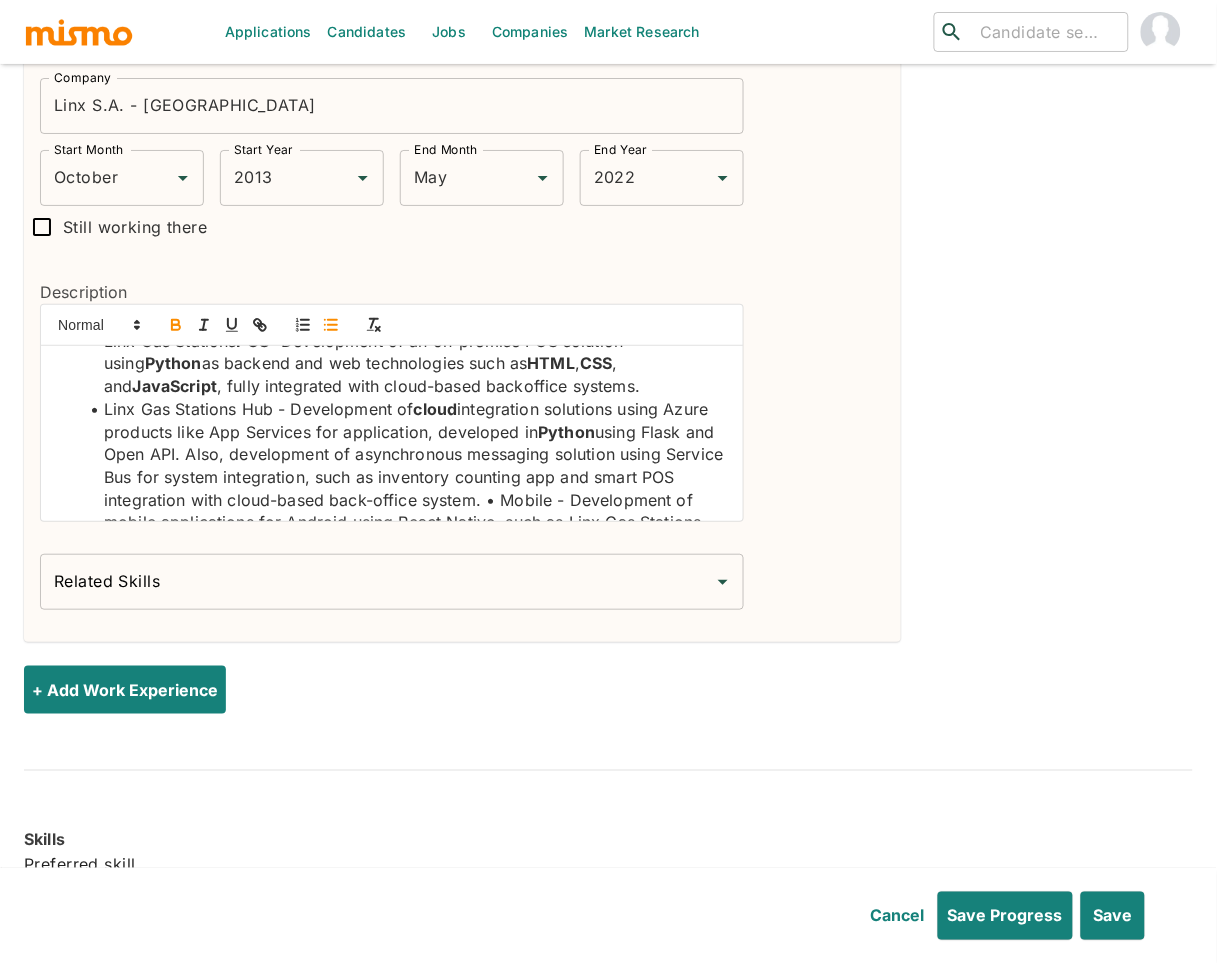 click on "Linx Gas Stations Hub - Development of  cloud  integration solutions using Azure products like App Services for application, developed in  Python  using Flask and Open API. Also, development of asynchronous messaging solution using Service Bus for system integration, such as inventory counting app and smart POS integration with cloud-based back-office system. • Mobile - Development of mobile applications for Android using React Native, such as Linx Gas Stations SmartPOS - mobile POS solution - BR Mania Digital solutions - Attendant App and Inventory Counting App. Linx Gas Stations Mobile Order - Electronic order management solution. • DevOps - Administration of Azure DevOps tool and implementation of process automation routines using Azure Pipelines. • Training - Implementation of training programs, webinars, and knowledge refreshment for new and current vertical collaborators. • Technological Update - Update of Python language version." at bounding box center [404, -376] 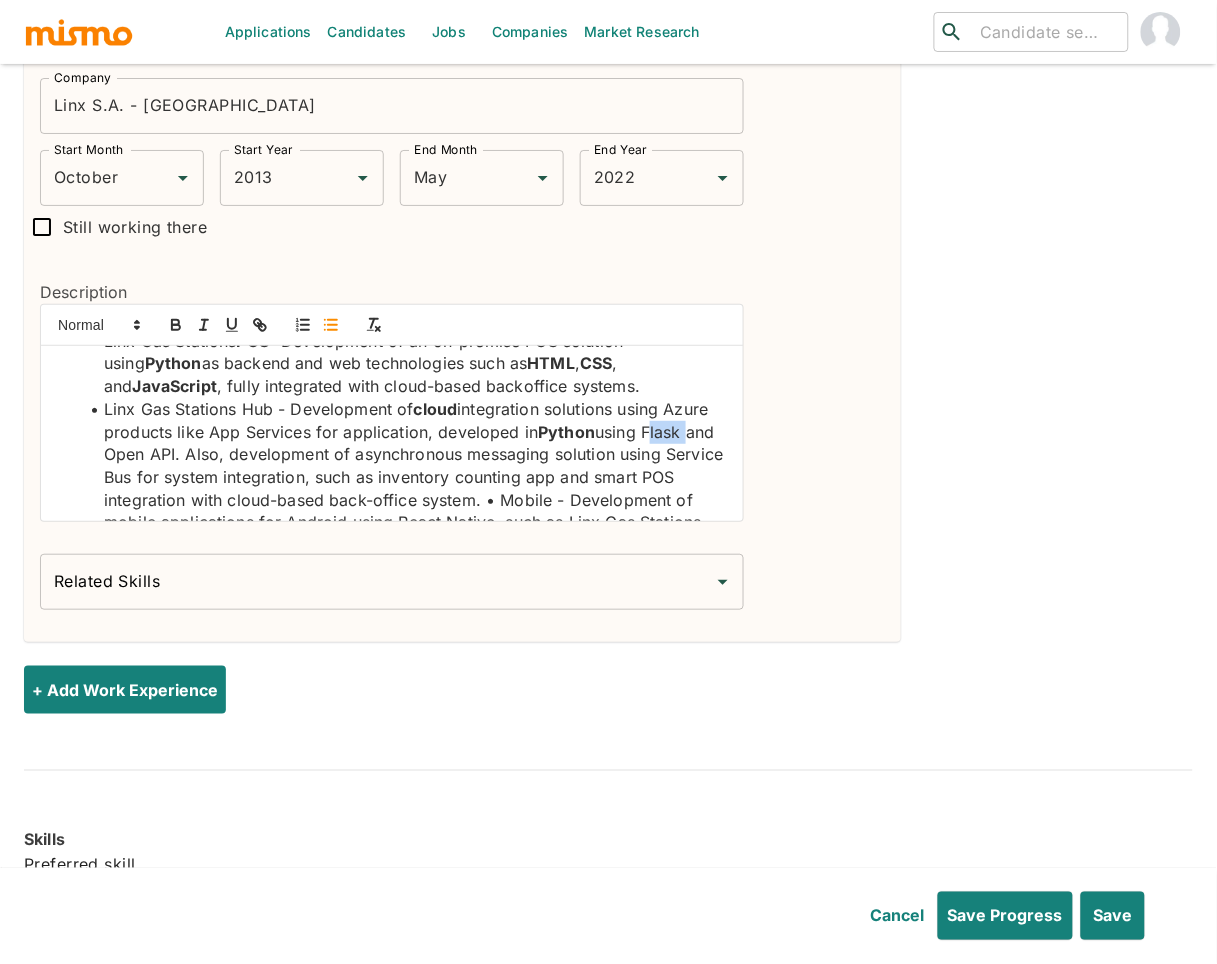 click on "Linx Gas Stations Hub - Development of  cloud  integration solutions using Azure products like App Services for application, developed in  Python  using Flask and Open API. Also, development of asynchronous messaging solution using Service Bus for system integration, such as inventory counting app and smart POS integration with cloud-based back-office system. • Mobile - Development of mobile applications for Android using React Native, such as Linx Gas Stations SmartPOS - mobile POS solution - BR Mania Digital solutions - Attendant App and Inventory Counting App. Linx Gas Stations Mobile Order - Electronic order management solution. • DevOps - Administration of Azure DevOps tool and implementation of process automation routines using Azure Pipelines. • Training - Implementation of training programs, webinars, and knowledge refreshment for new and current vertical collaborators. • Technological Update - Update of Python language version." at bounding box center [404, -376] 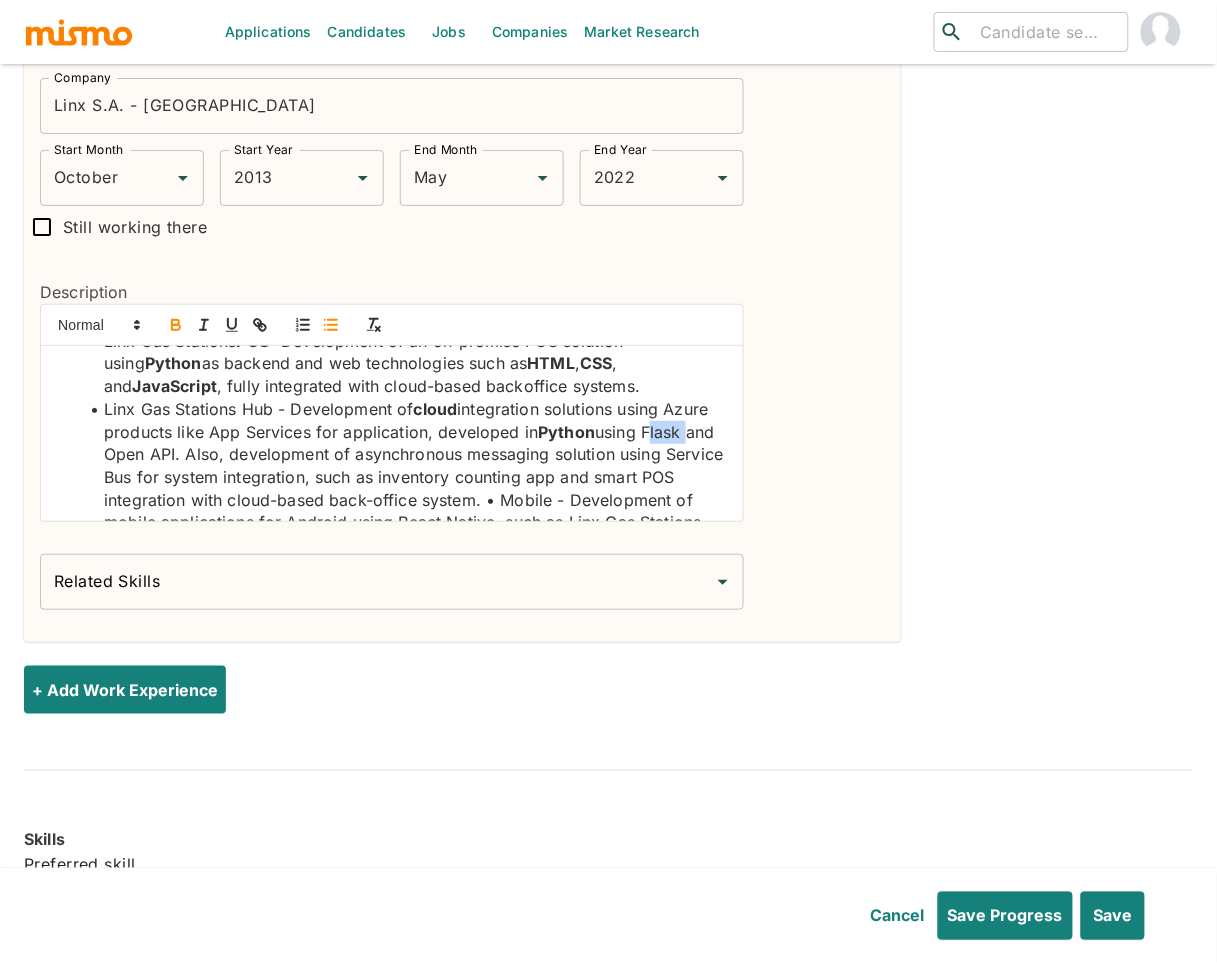 click 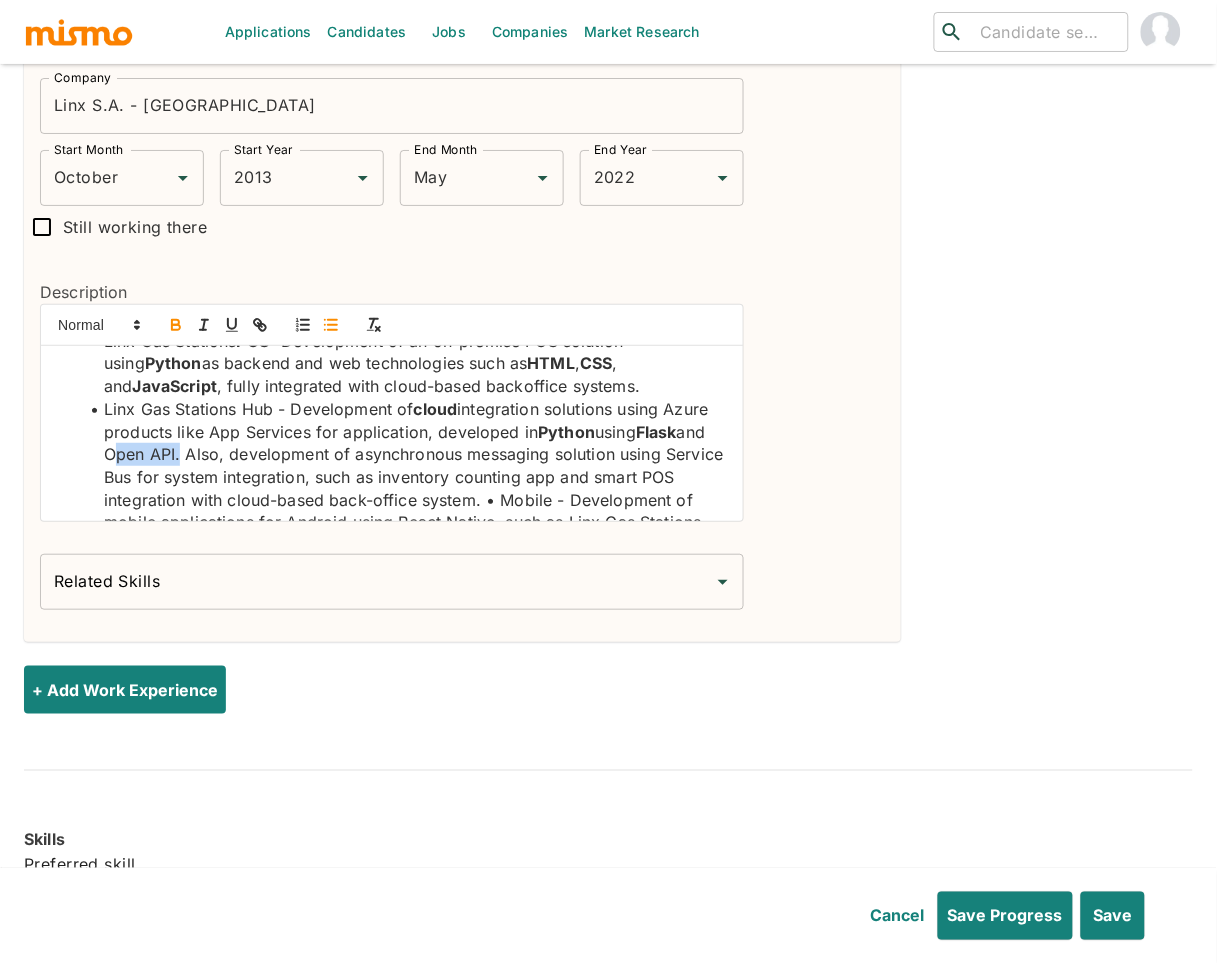 drag, startPoint x: 187, startPoint y: 454, endPoint x: 211, endPoint y: 388, distance: 70.2282 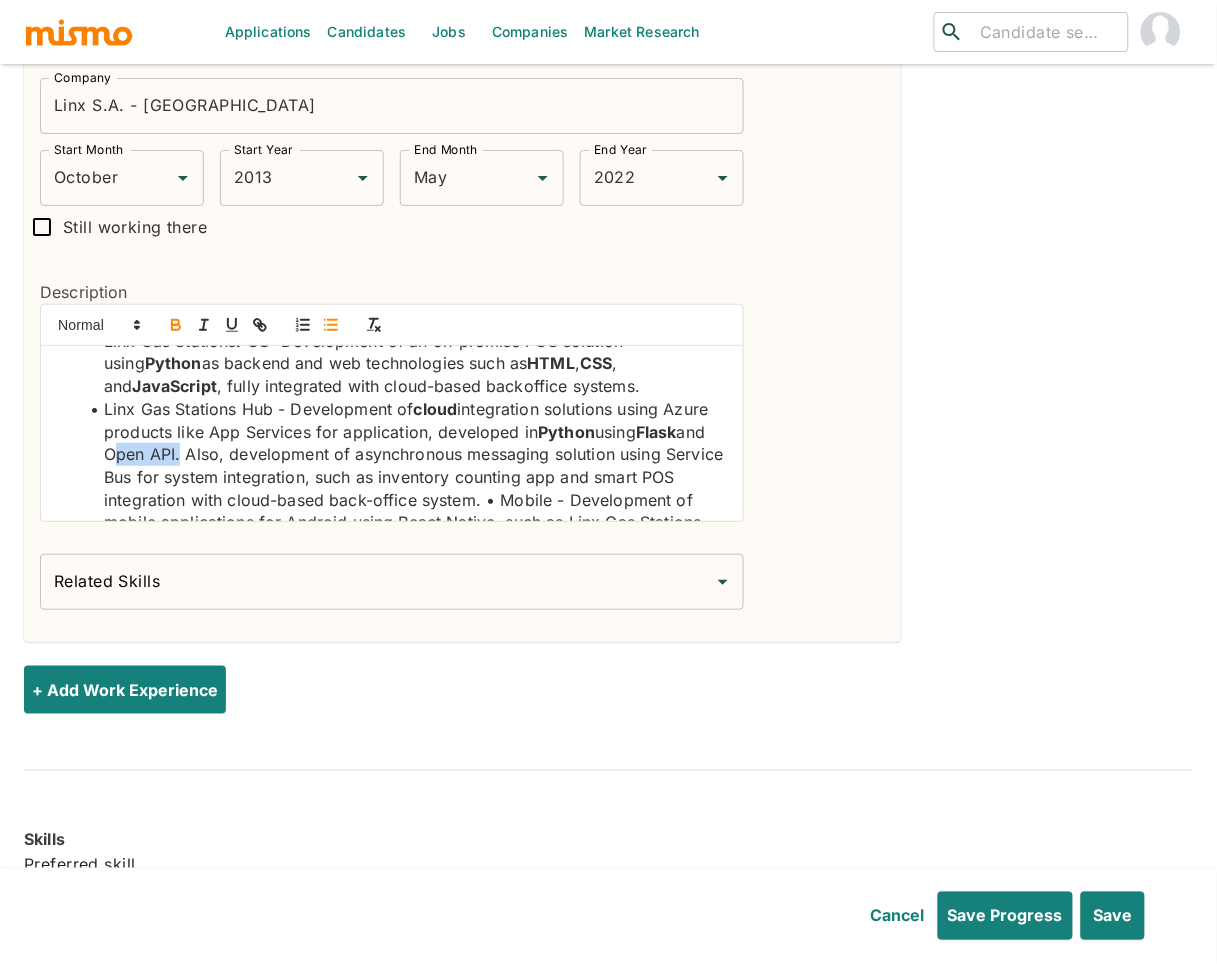 click on "Linx Gas Stations Hub - Development of  cloud  integration solutions using Azure products like App Services for application, developed in  Python  using  Flask  and Open API. Also, development of asynchronous messaging solution using Service Bus for system integration, such as inventory counting app and smart POS integration with cloud-based back-office system. • Mobile - Development of mobile applications for Android using React Native, such as Linx Gas Stations SmartPOS - mobile POS solution - BR Mania Digital solutions - Attendant App and Inventory Counting App. Linx Gas Stations Mobile Order - Electronic order management solution. • DevOps - Administration of Azure DevOps tool and implementation of process automation routines using Azure Pipelines. • Training - Implementation of training programs, webinars, and knowledge refreshment for new and current vertical collaborators. • Technological Update - Update of Python language version." at bounding box center (404, -376) 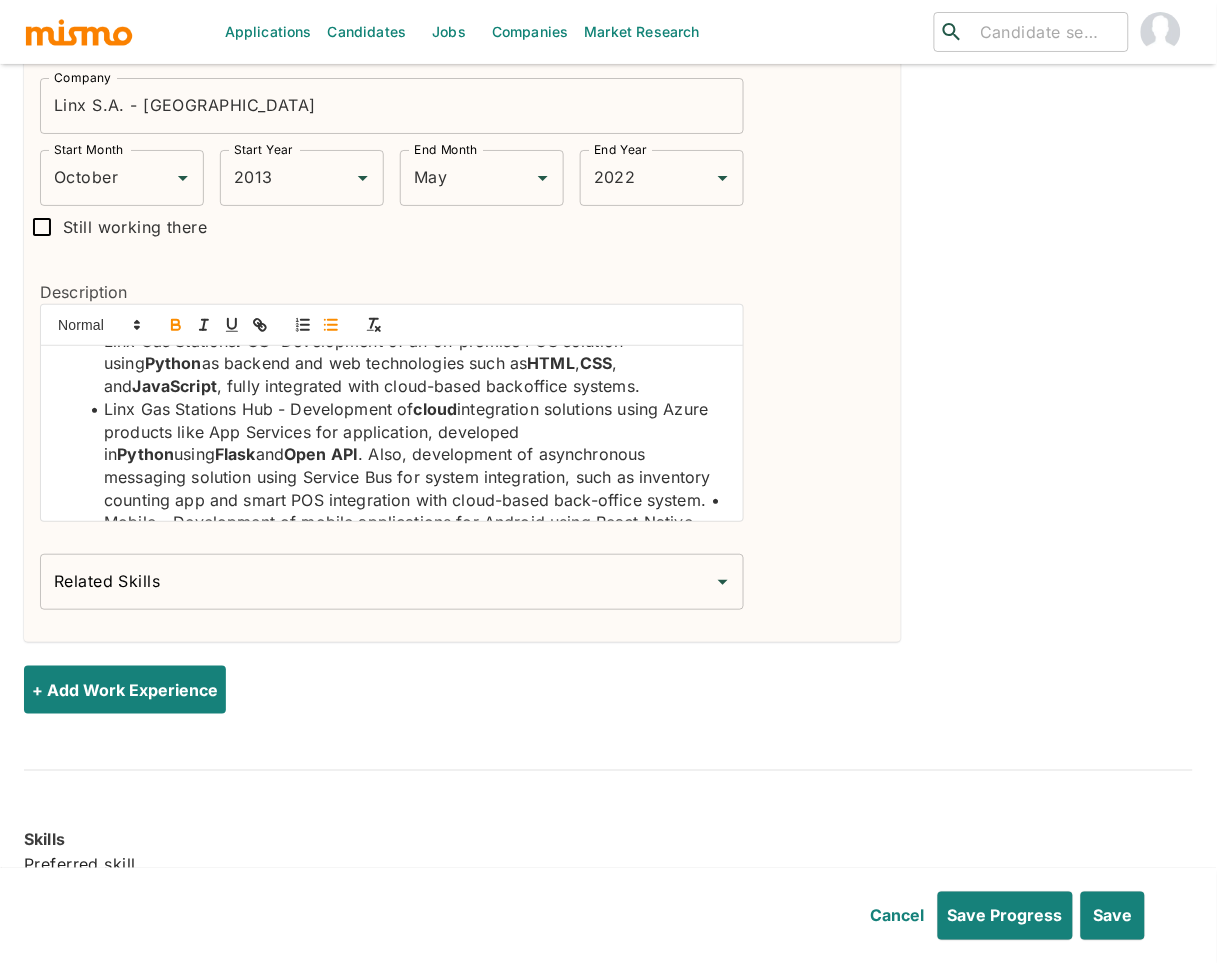 click on "Linx Gas Stations Hub - Development of  cloud  integration solutions using Azure products like App Services for application, developed in  Python  using  Flask  and  Open API . Also, development of asynchronous messaging solution using Service Bus for system integration, such as inventory counting app and smart POS integration with cloud-based back-office system. • Mobile - Development of mobile applications for Android using React Native, such as Linx Gas Stations SmartPOS - mobile POS solution - BR Mania Digital solutions - Attendant App and Inventory Counting App. Linx Gas Stations Mobile Order - Electronic order management solution. • DevOps - Administration of Azure DevOps tool and implementation of process automation routines using Azure Pipelines. • Training - Implementation of training programs, webinars, and knowledge refreshment for new and current vertical collaborators. • Technological Update - Update of Python language version." at bounding box center [404, -376] 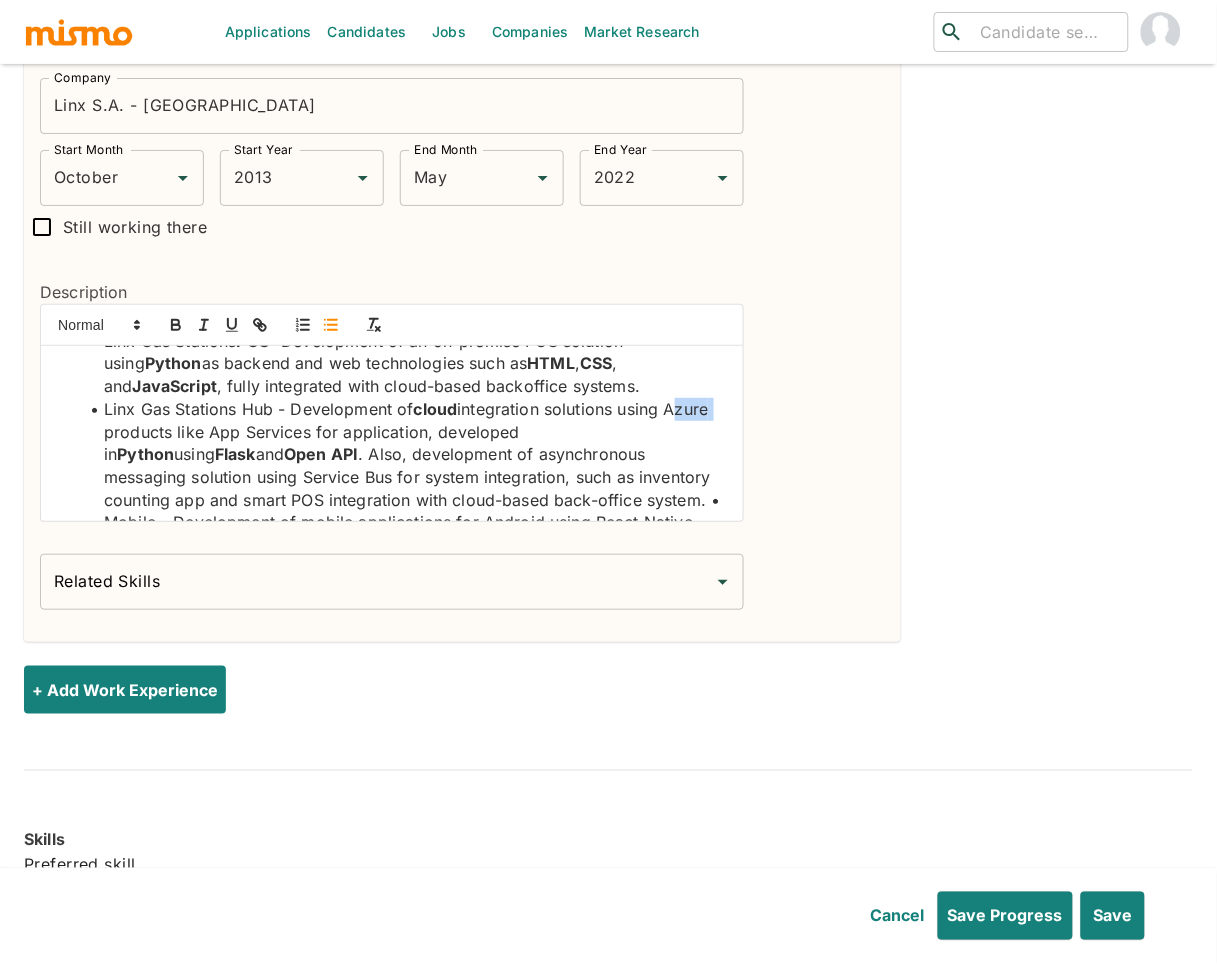 drag, startPoint x: 131, startPoint y: 426, endPoint x: 169, endPoint y: 381, distance: 58.898216 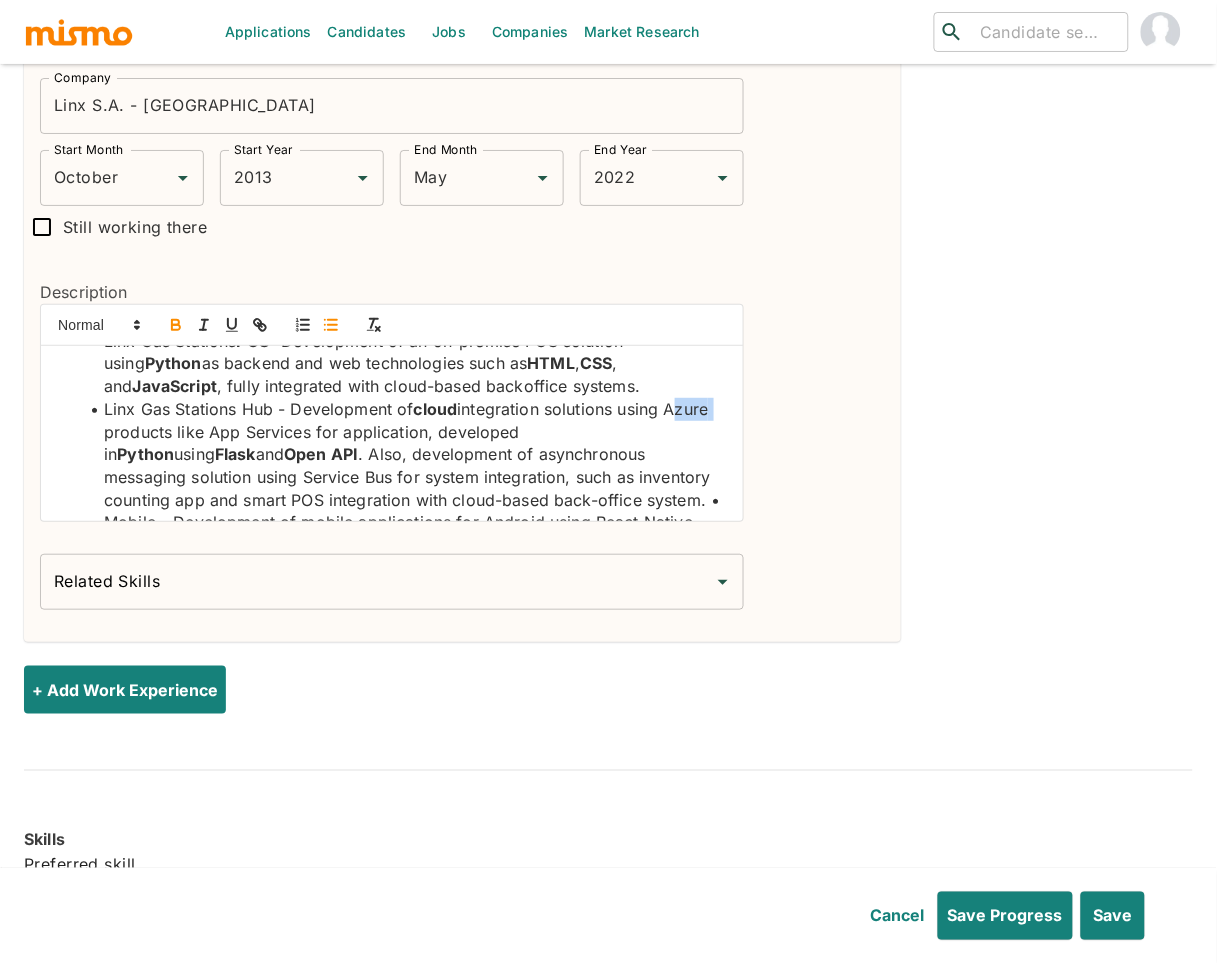 click 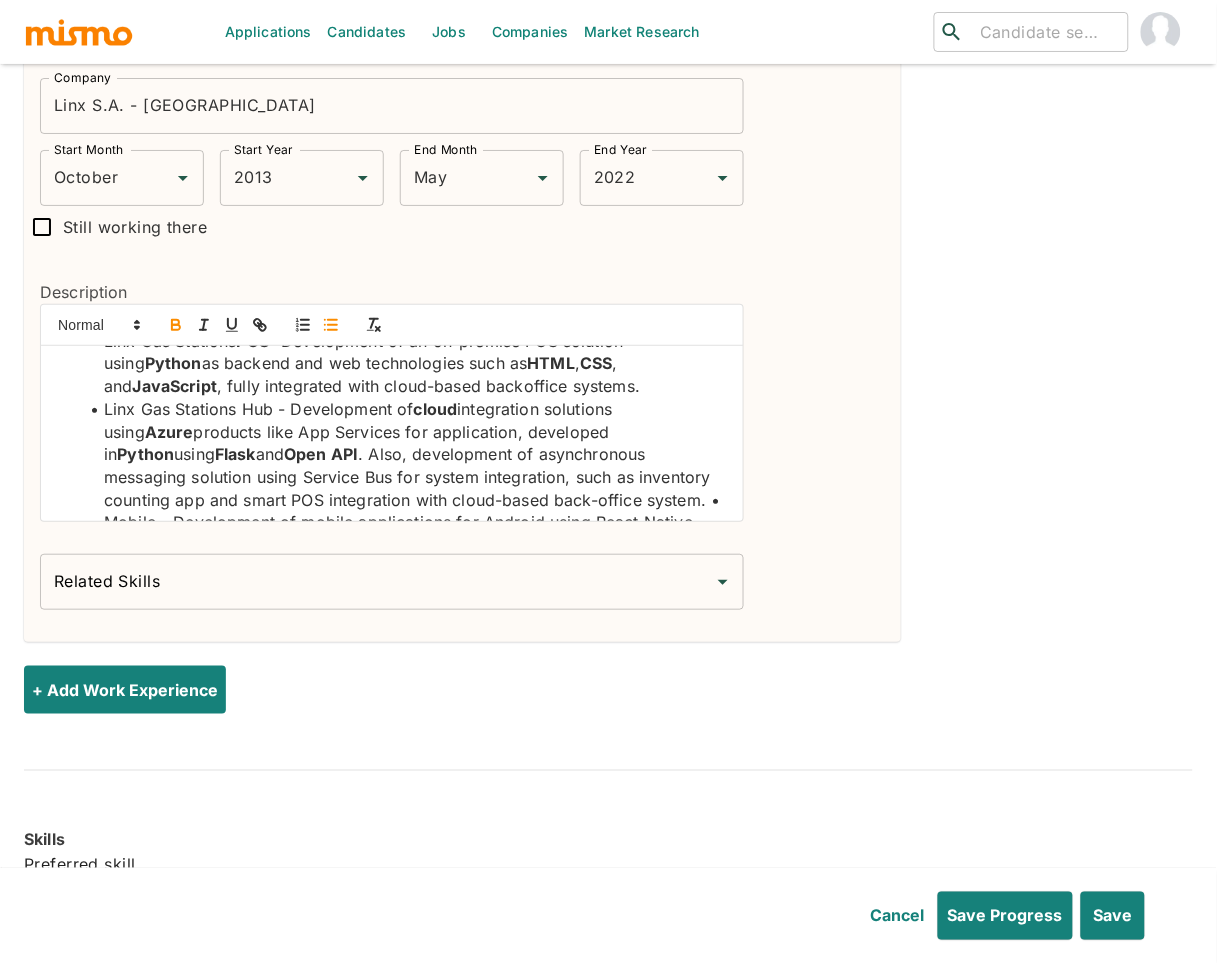 click on "Linx Gas Stations Hub - Development of  cloud  integration solutions using  Azure  products like App Services for application, developed in  Python  using  Flask  and  Open API . Also, development of asynchronous messaging solution using Service Bus for system integration, such as inventory counting app and smart POS integration with cloud-based back-office system. • Mobile - Development of mobile applications for Android using React Native, such as Linx Gas Stations SmartPOS - mobile POS solution - BR Mania Digital solutions - Attendant App and Inventory Counting App. Linx Gas Stations Mobile Order - Electronic order management solution. • DevOps - Administration of Azure DevOps tool and implementation of process automation routines using Azure Pipelines. • Training - Implementation of training programs, webinars, and knowledge refreshment for new and current vertical collaborators. • Technological Update - Update of Python language version." at bounding box center [404, -376] 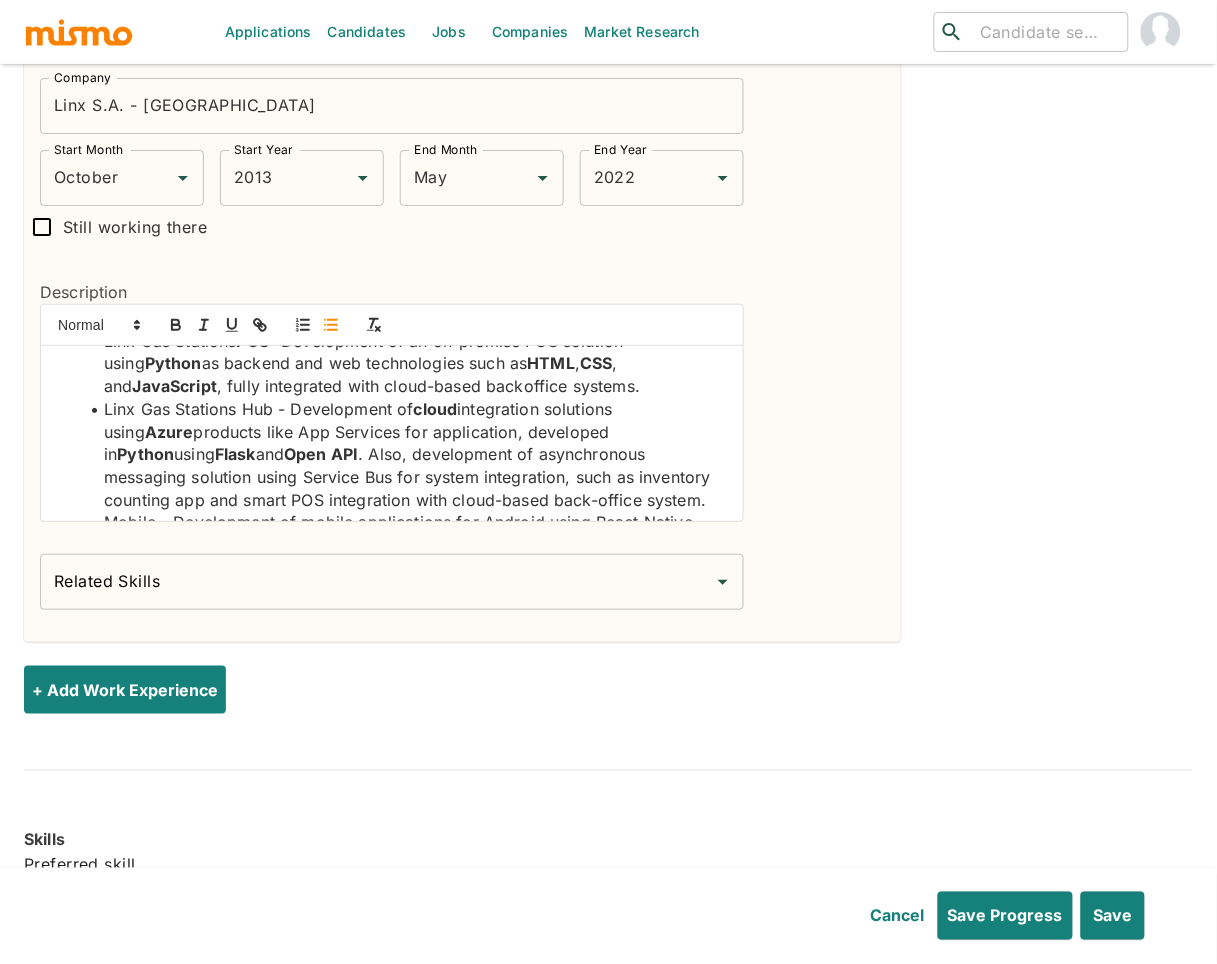 scroll, scrollTop: 84, scrollLeft: 0, axis: vertical 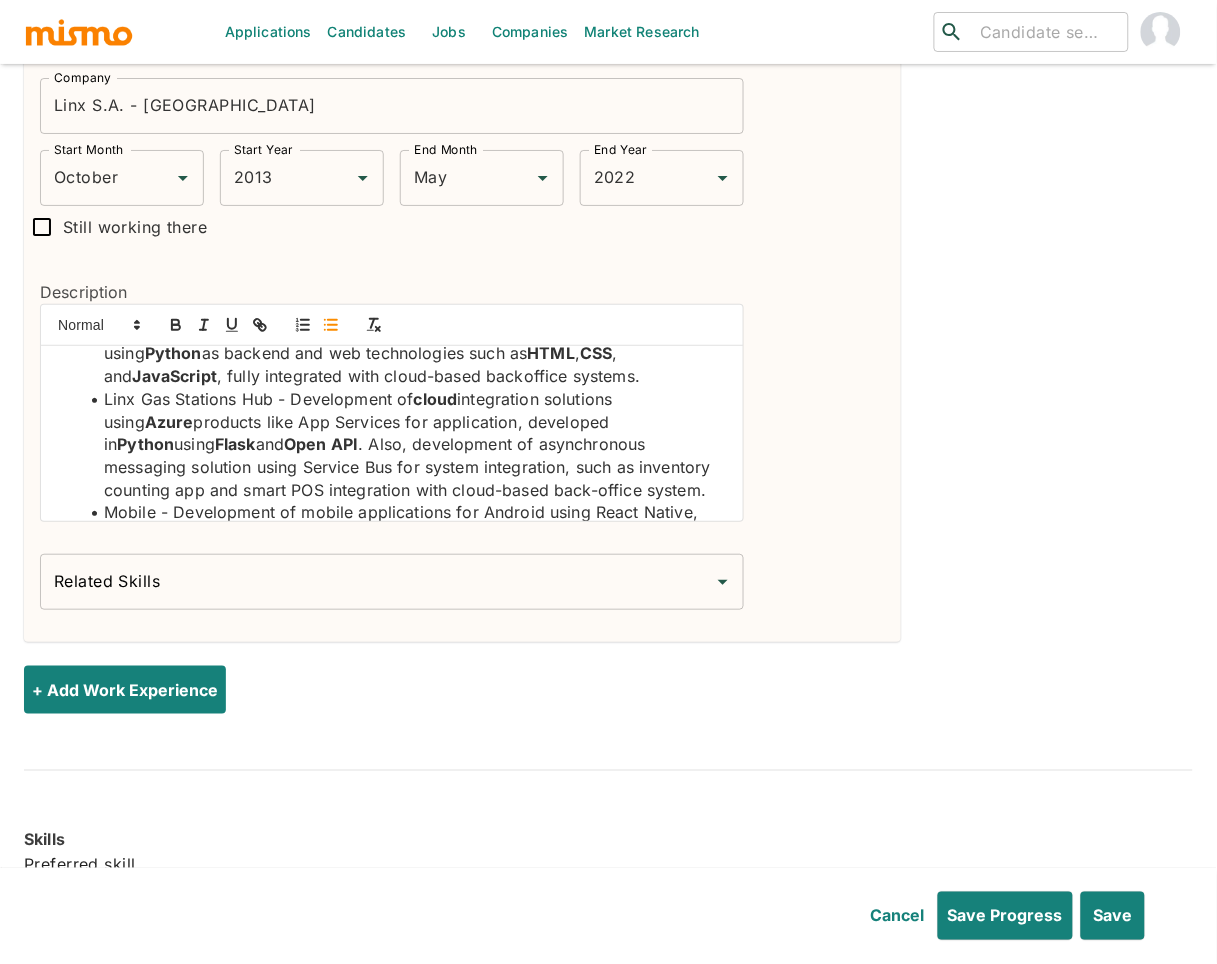 click on "Mobile - Development of mobile applications for Android using React Native, such as Linx Gas Stations SmartPOS - mobile POS solution - BR Mania Digital solutions - Attendant App and Inventory Counting App. Linx Gas Stations Mobile Order - Electronic order management solution. • DevOps - Administration of Azure DevOps tool and implementation of process automation routines using Azure Pipelines. • Training - Implementation of training programs, webinars, and knowledge refreshment for new and current vertical collaborators. • Technological Update - Update of Python language version." at bounding box center [404, -330] 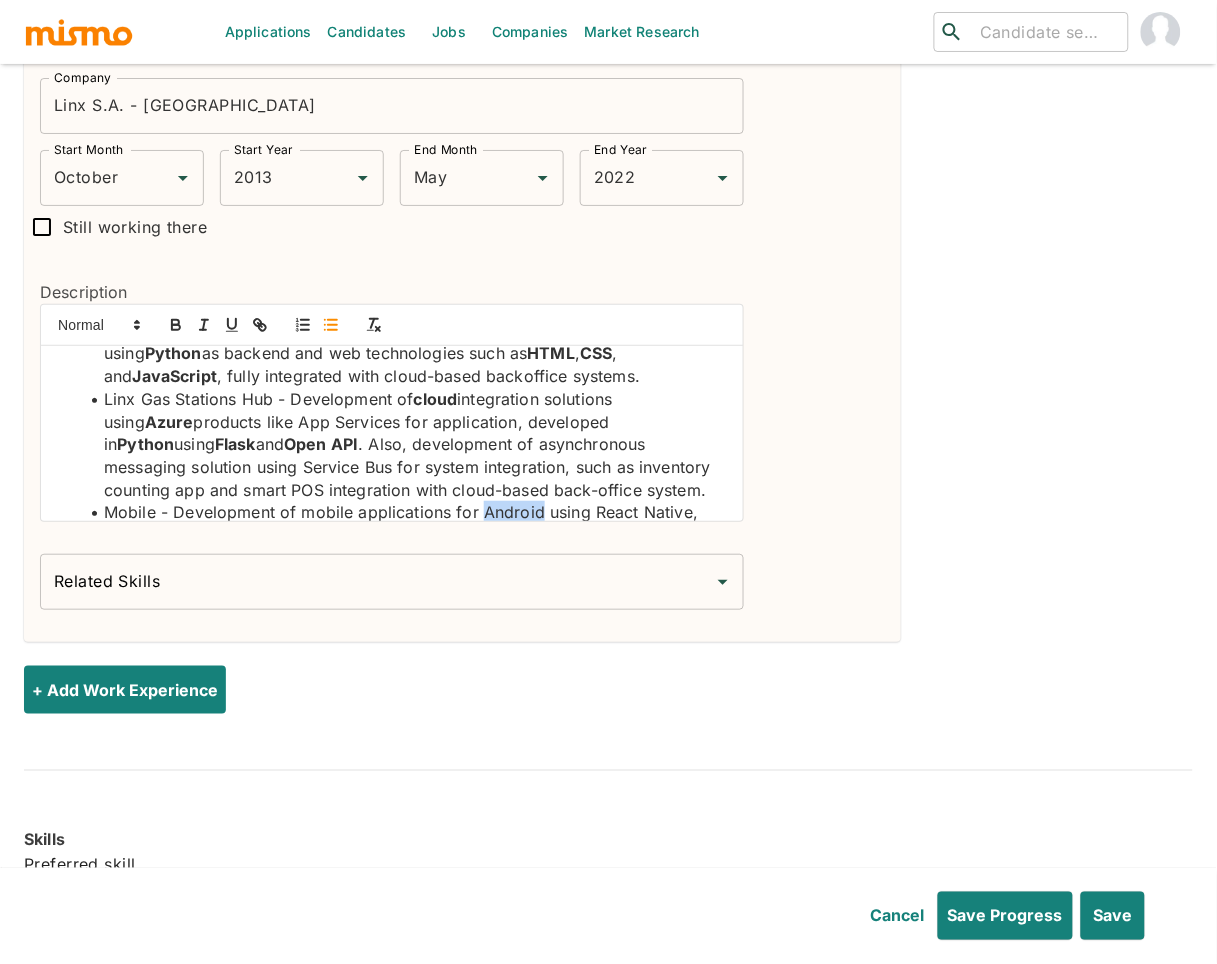 drag, startPoint x: 513, startPoint y: 510, endPoint x: 326, endPoint y: 412, distance: 211.12318 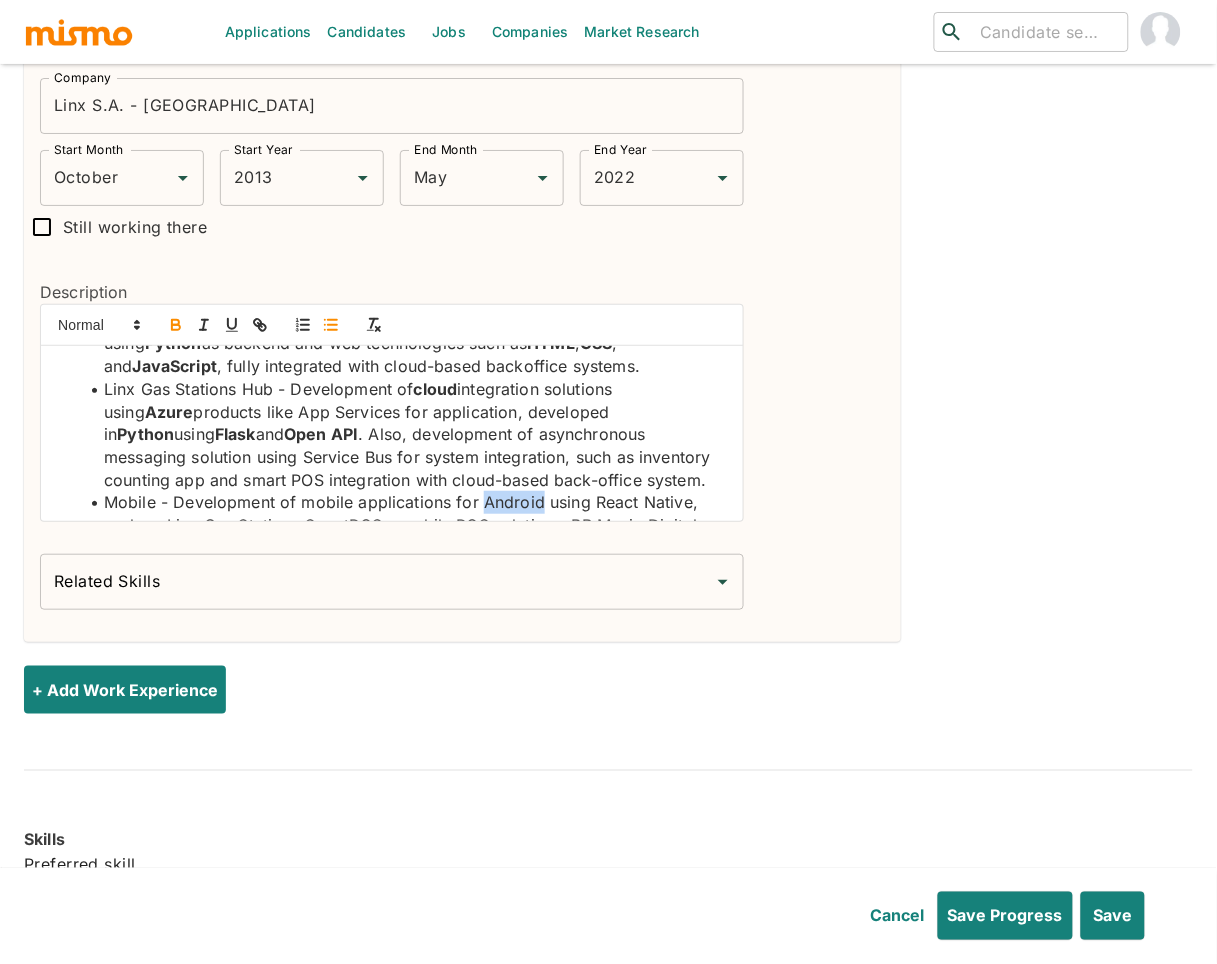 drag, startPoint x: 167, startPoint y: 328, endPoint x: 253, endPoint y: 341, distance: 86.977005 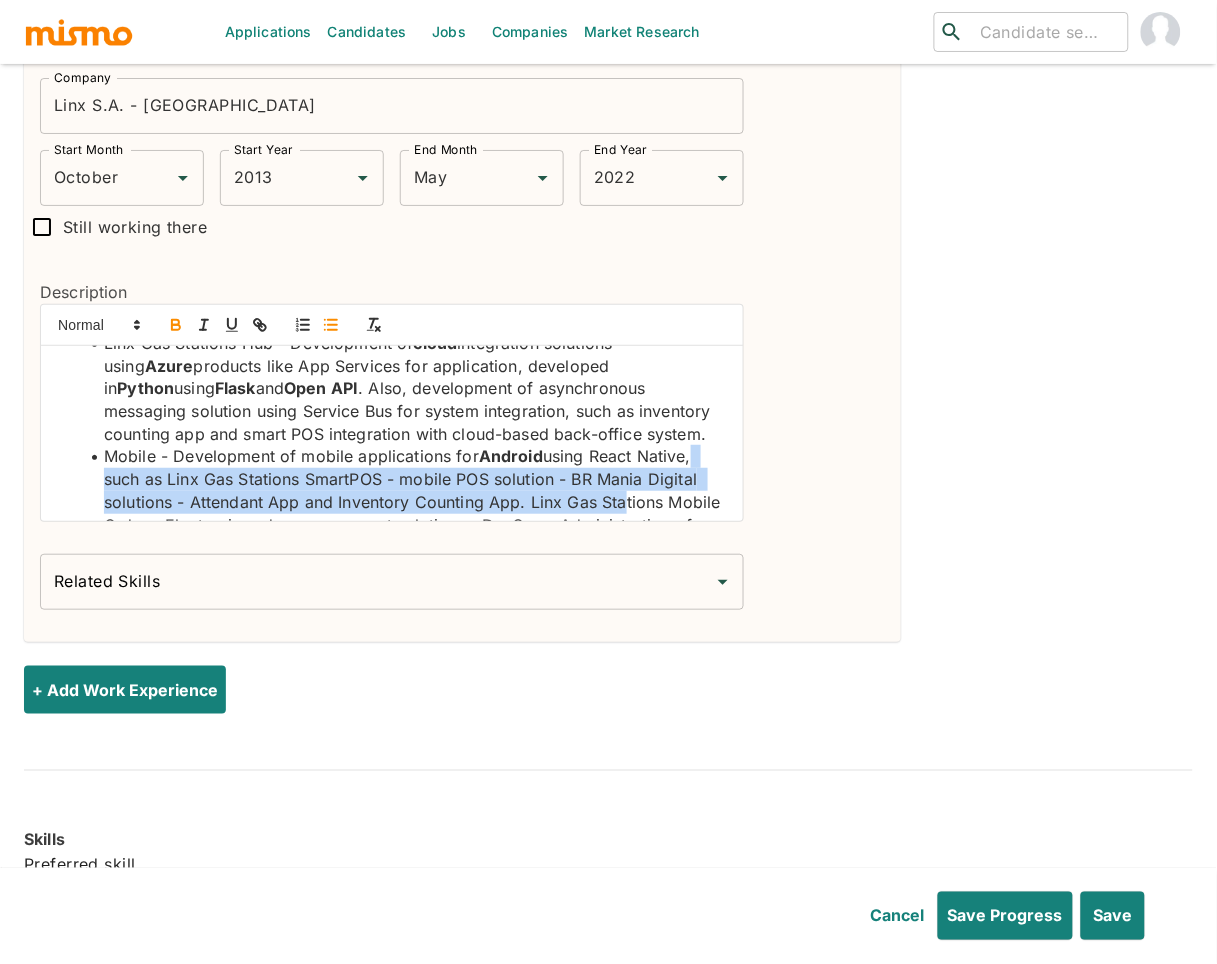 scroll, scrollTop: 148, scrollLeft: 0, axis: vertical 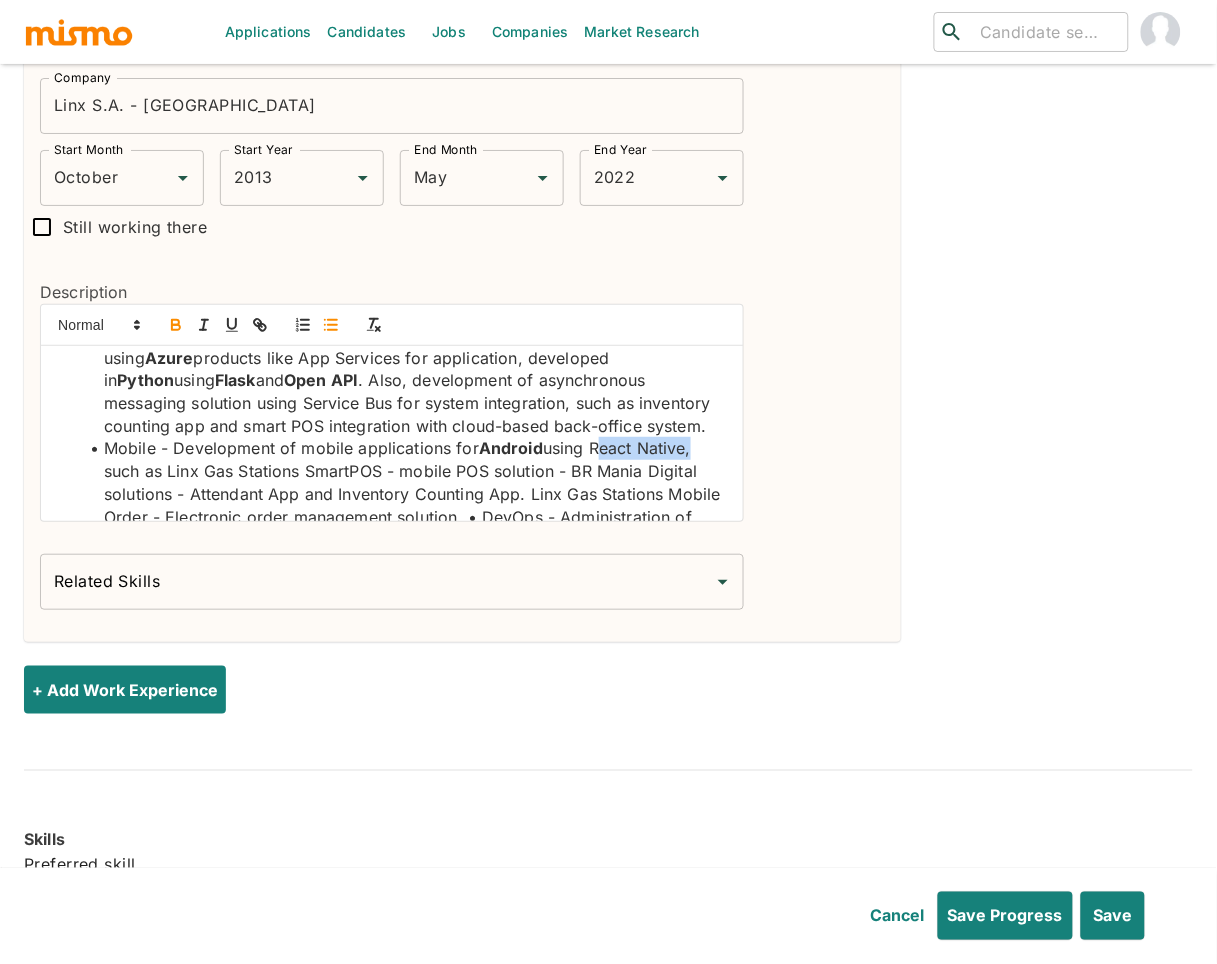 drag, startPoint x: 690, startPoint y: 500, endPoint x: 454, endPoint y: 397, distance: 257.49756 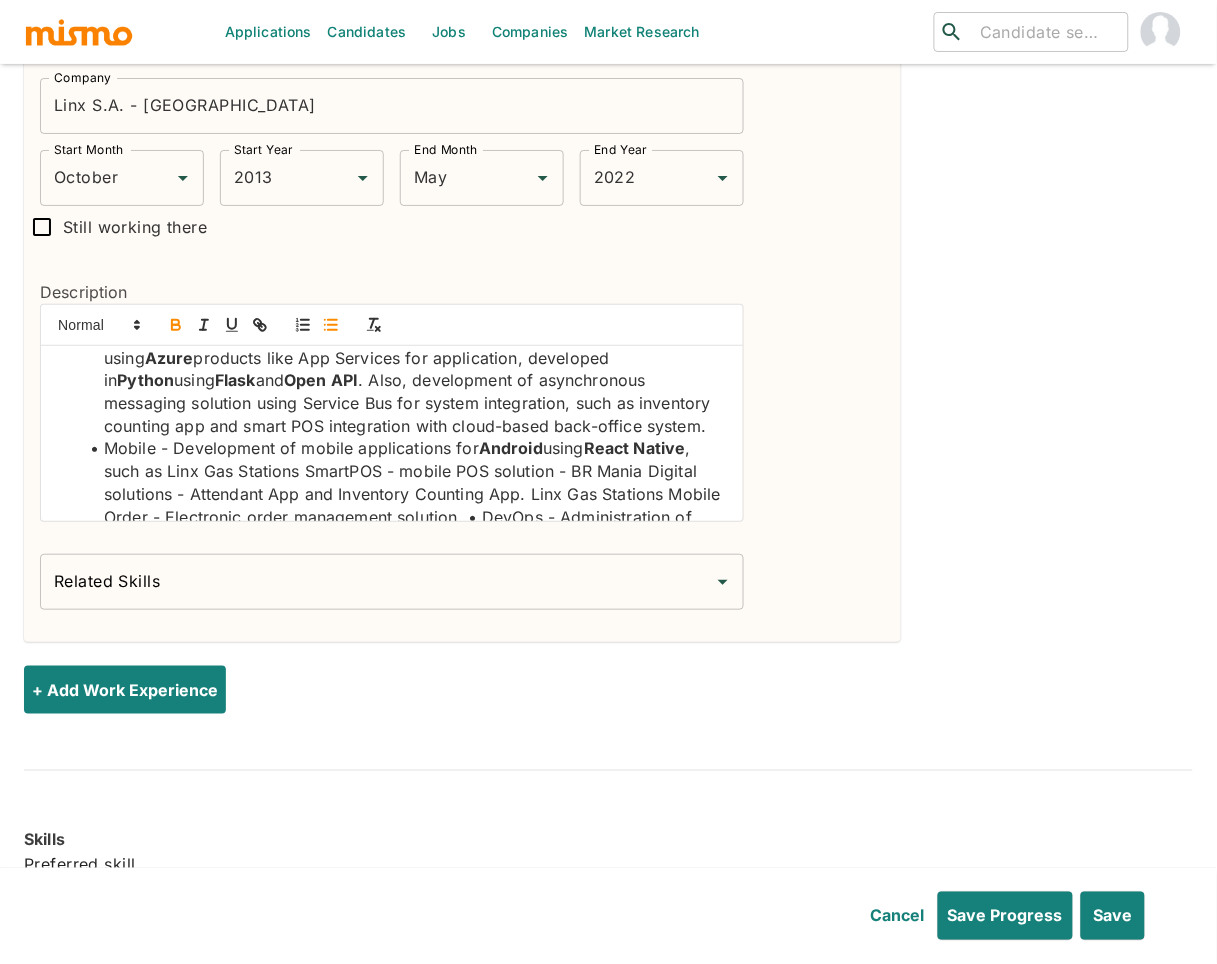 click on "Related Skills" at bounding box center [377, 582] 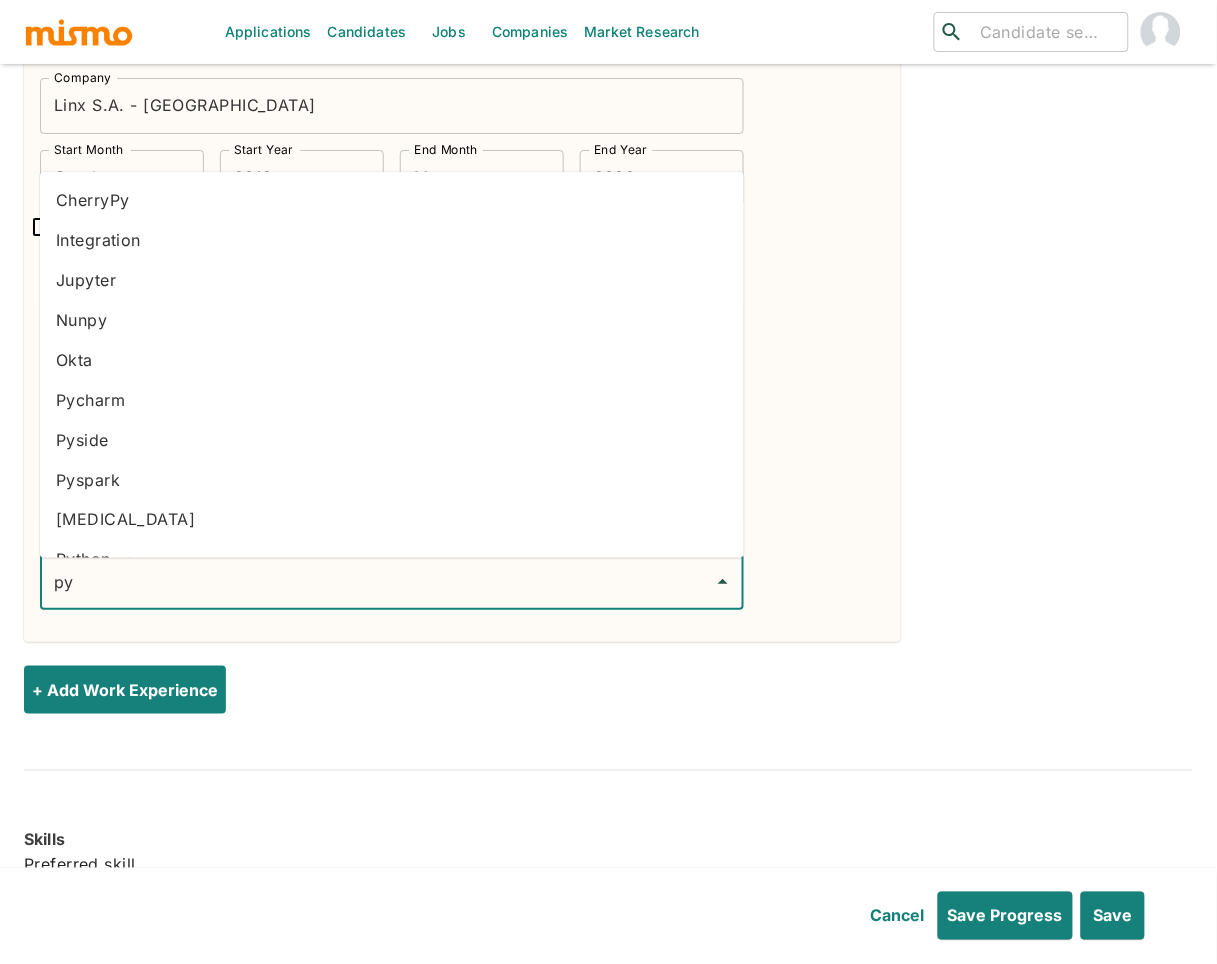 type on "pyt" 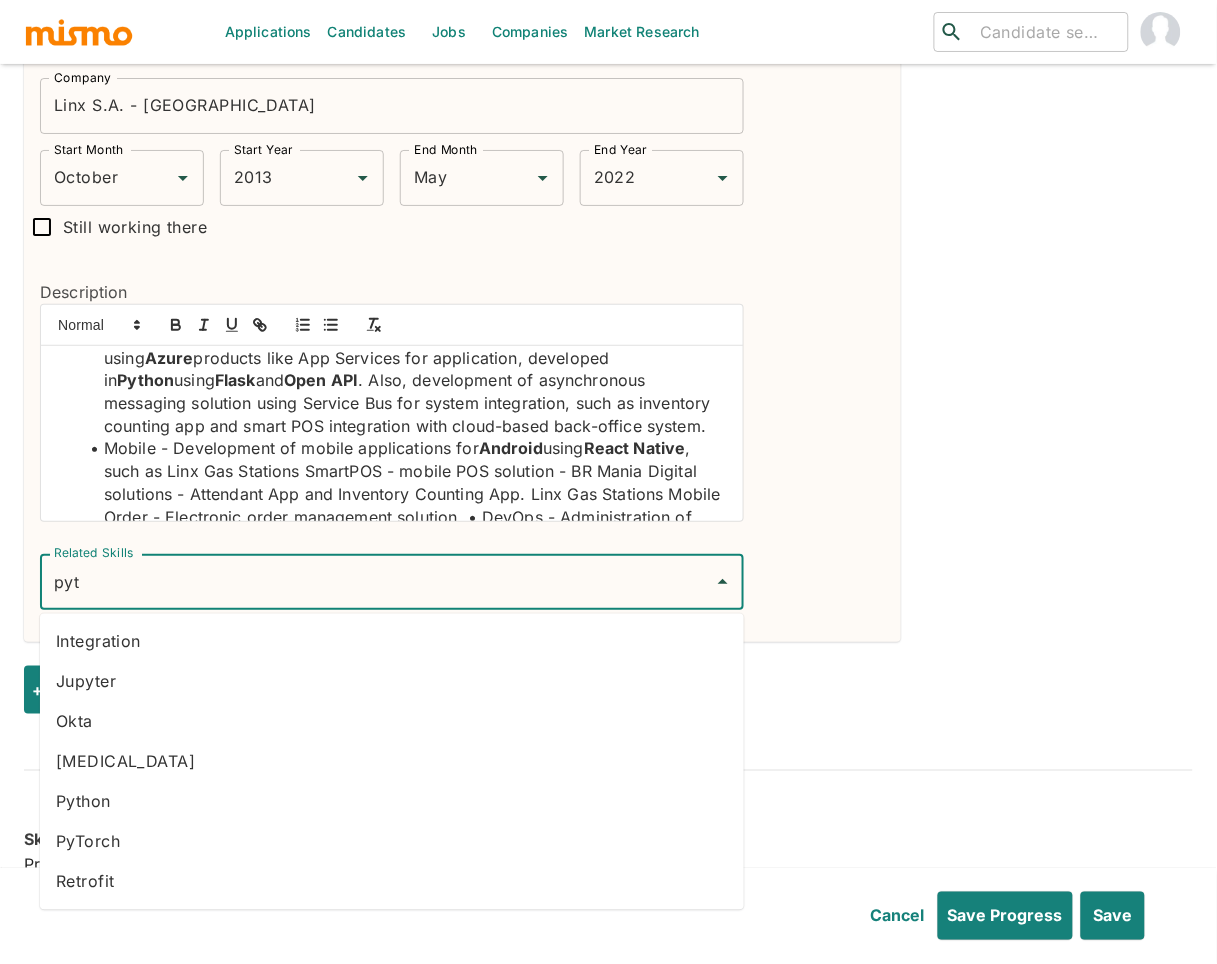 click on "Python" at bounding box center [392, 802] 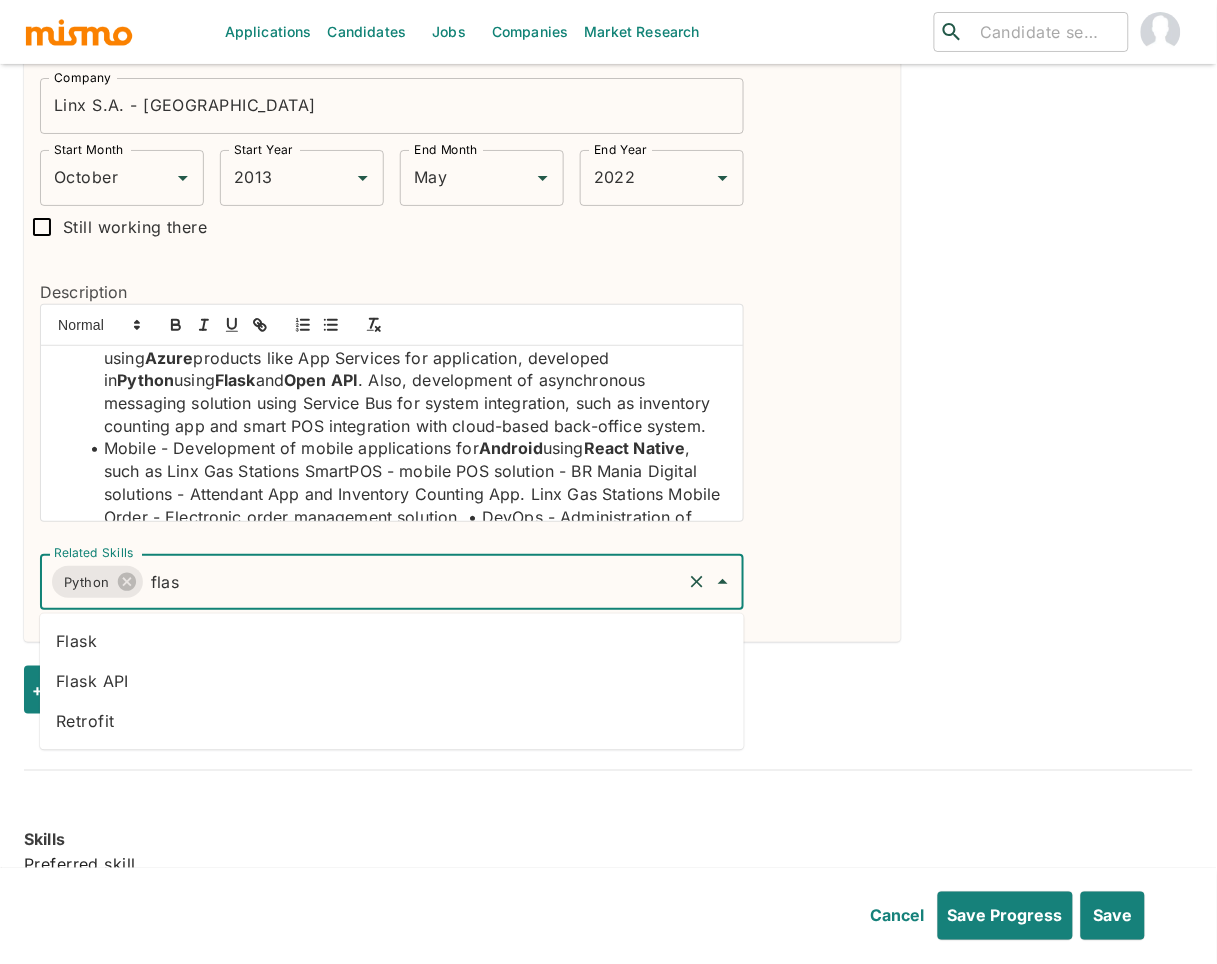 type on "flask" 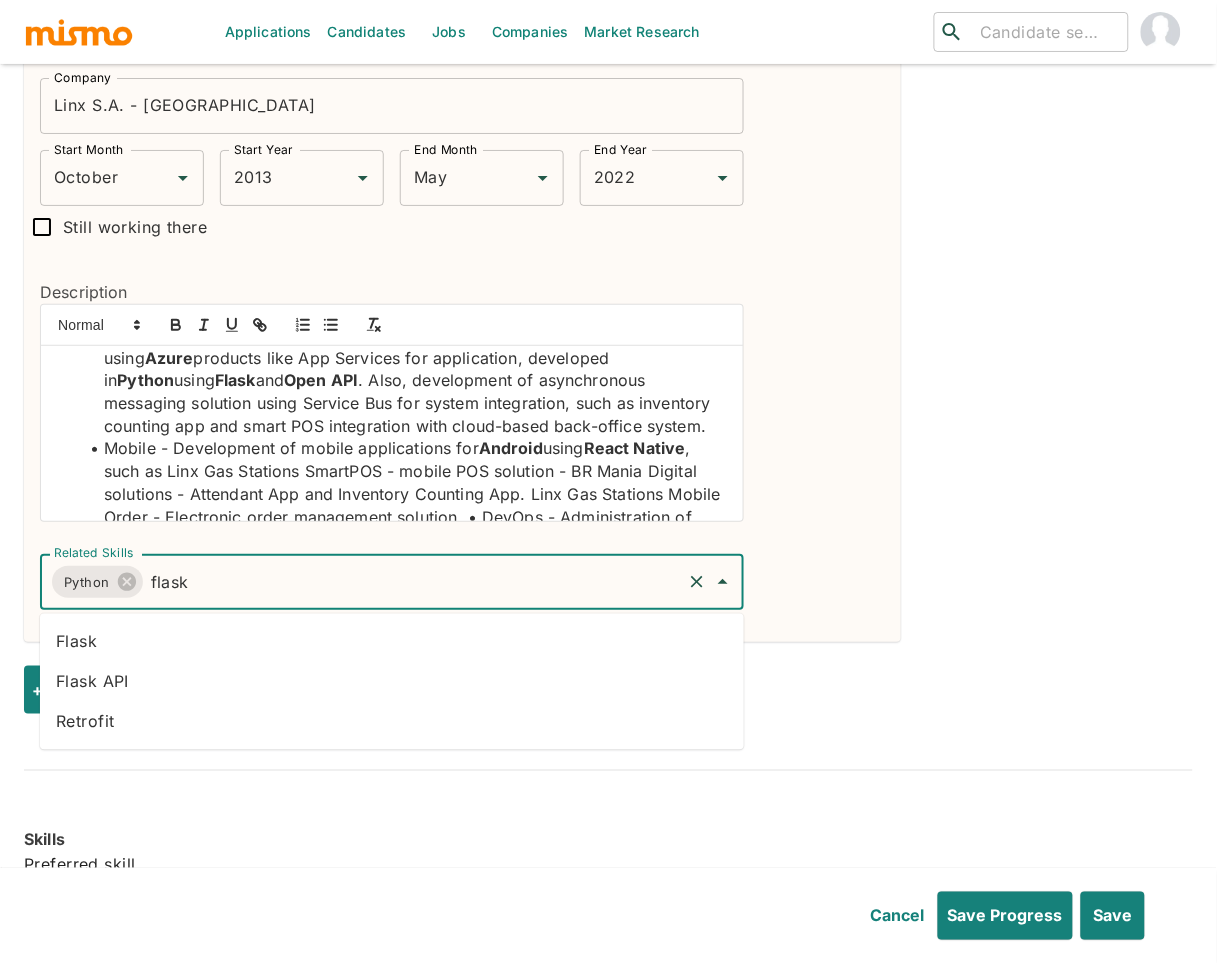 click on "Flask" at bounding box center (392, 642) 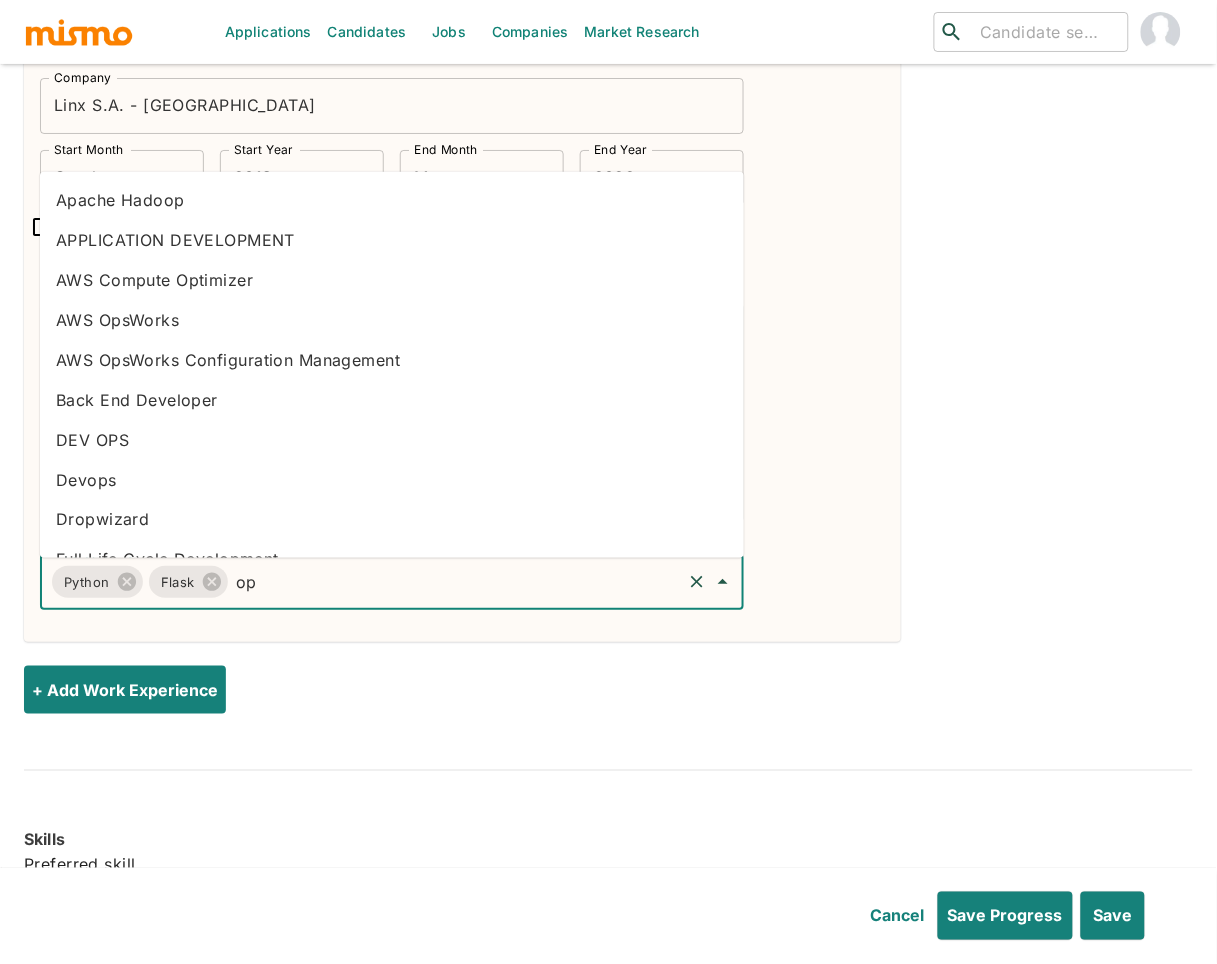 type on "o" 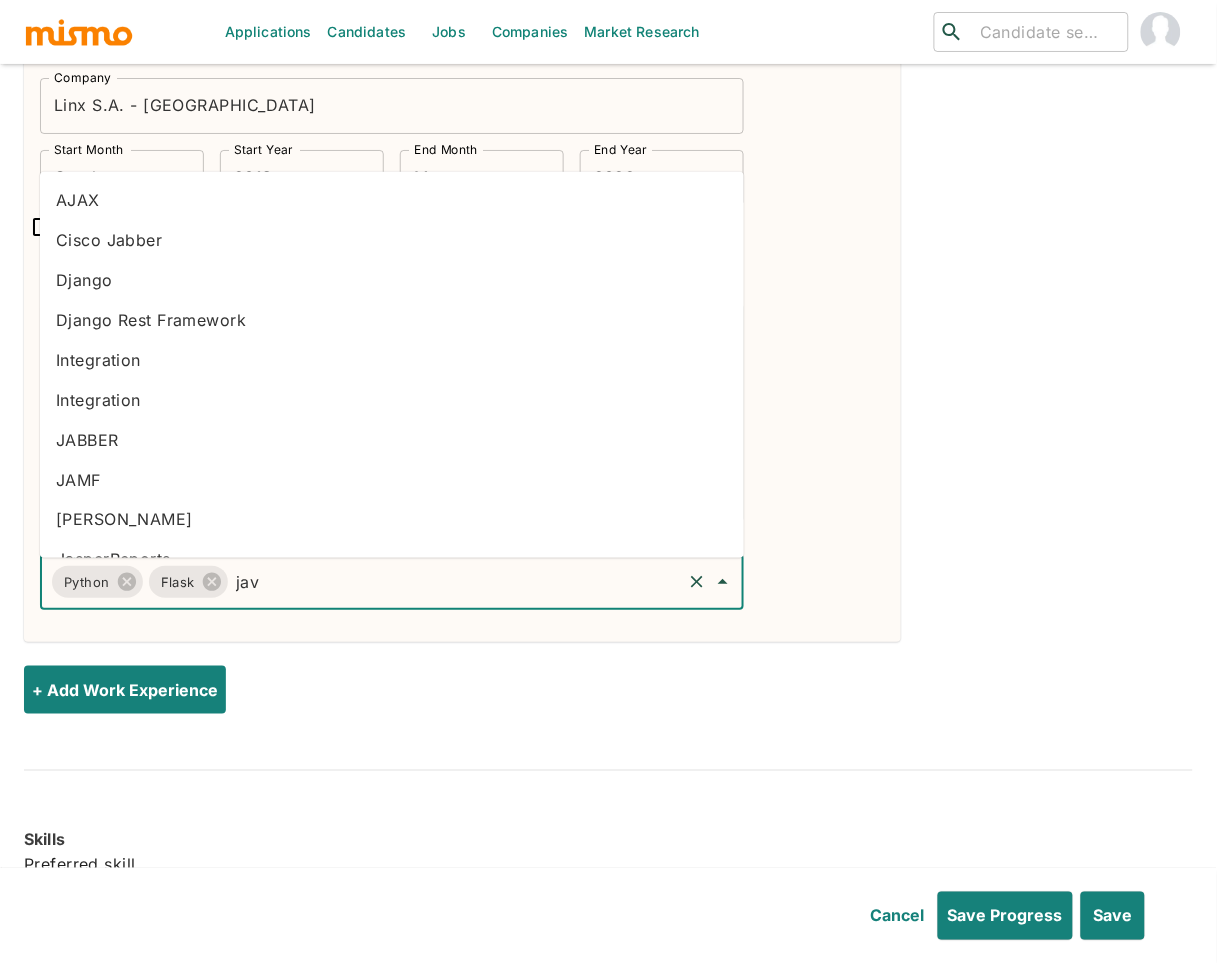 type on "java" 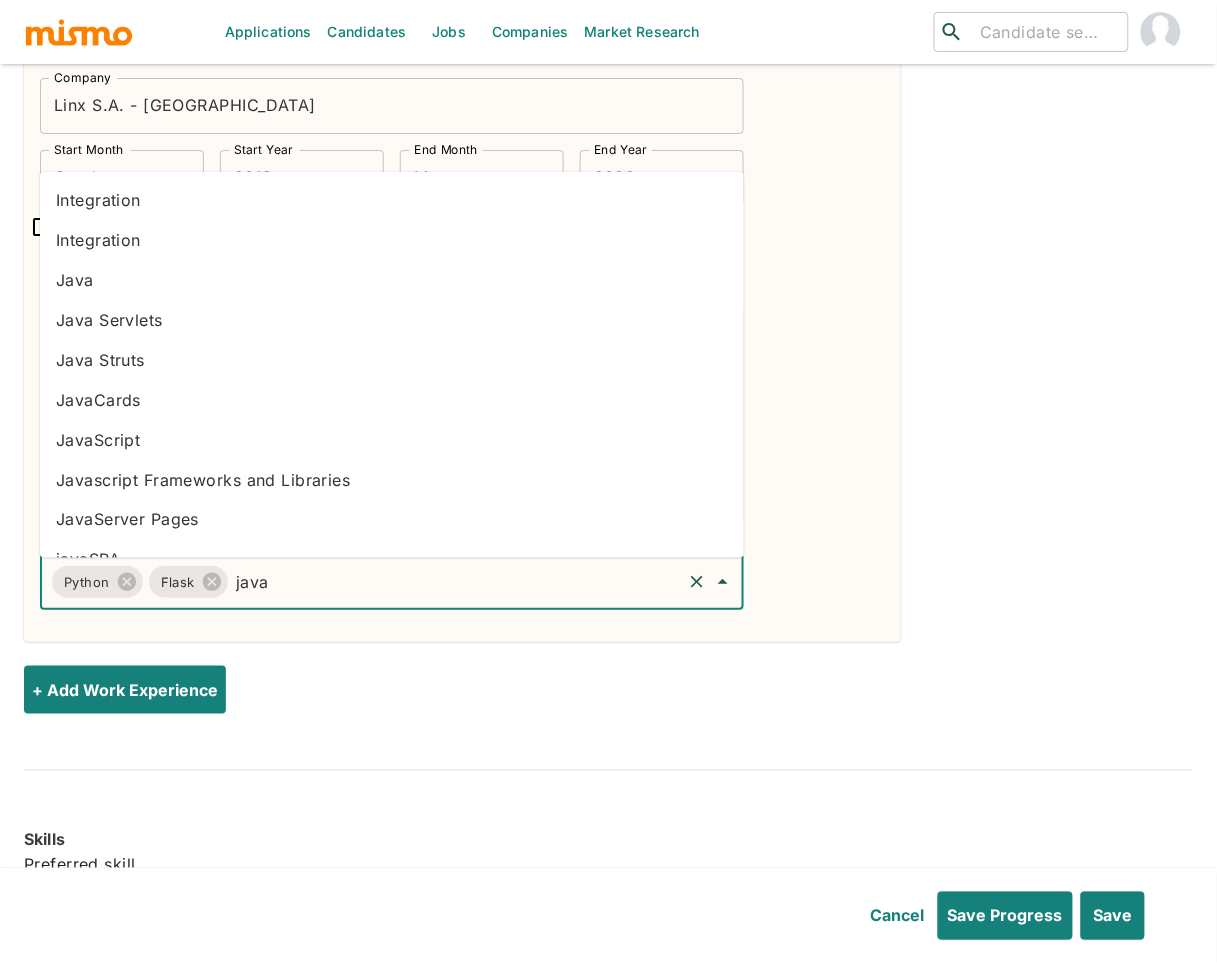 click on "JavaScript" at bounding box center [392, 440] 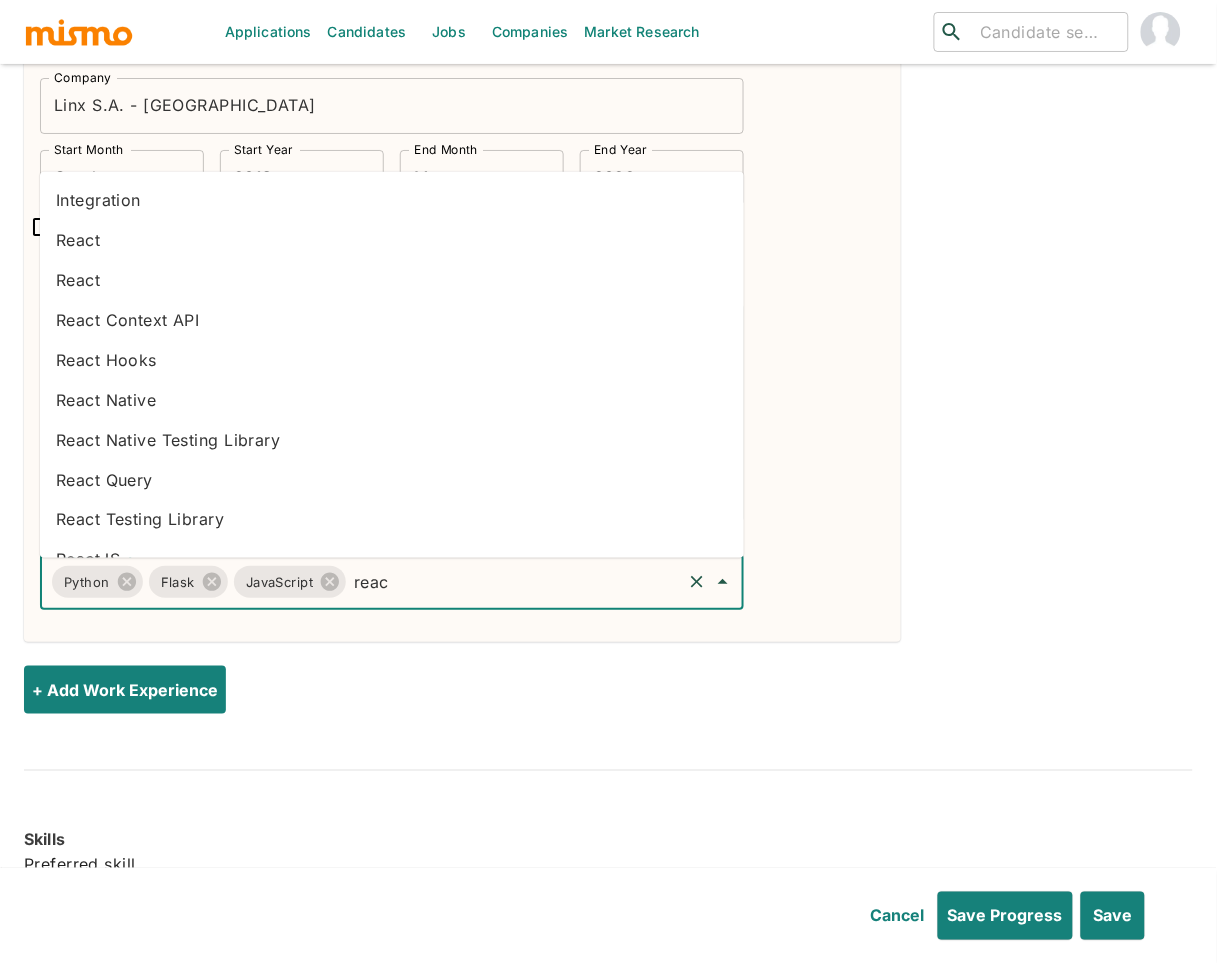 type on "react" 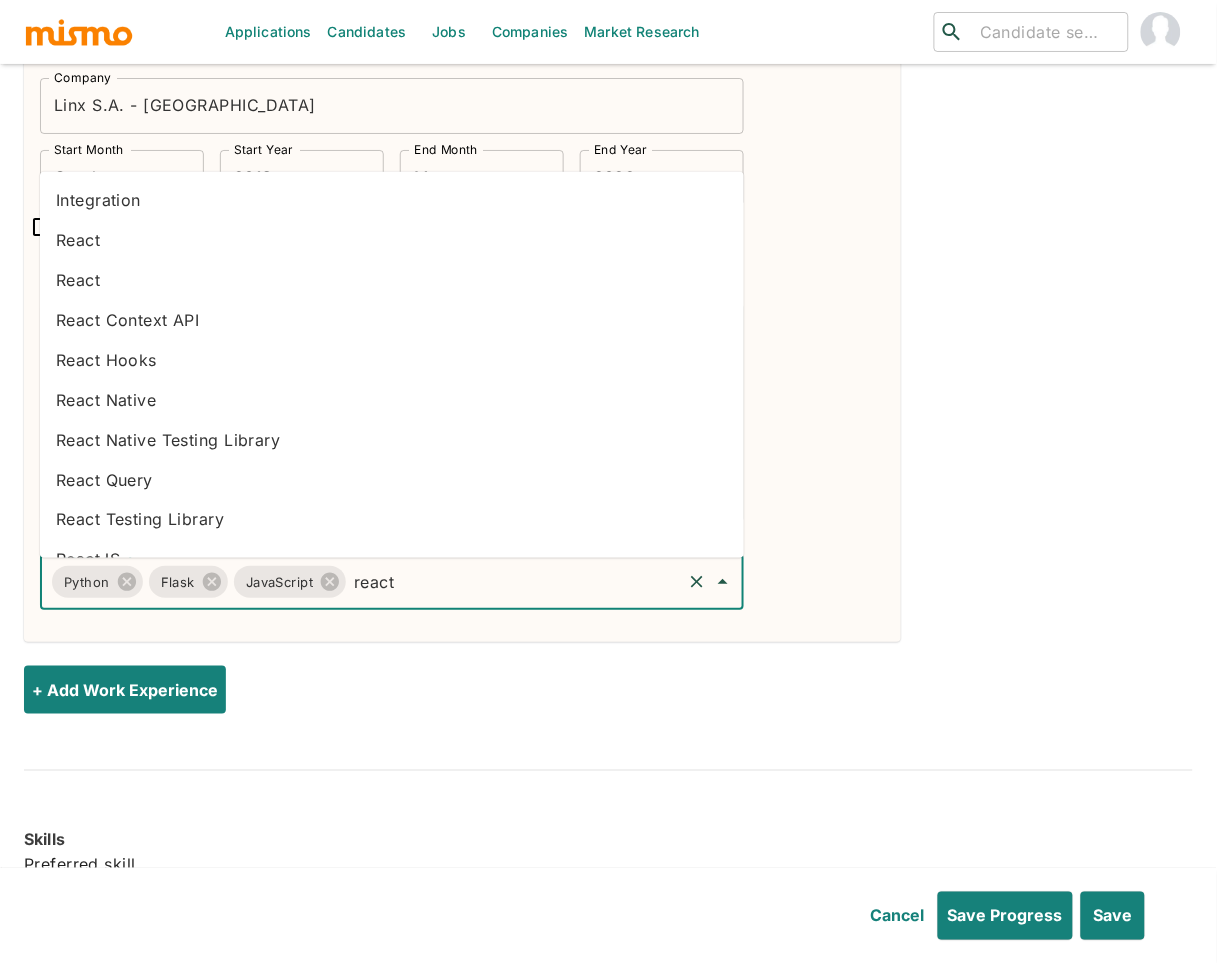 click on "React" at bounding box center [392, 280] 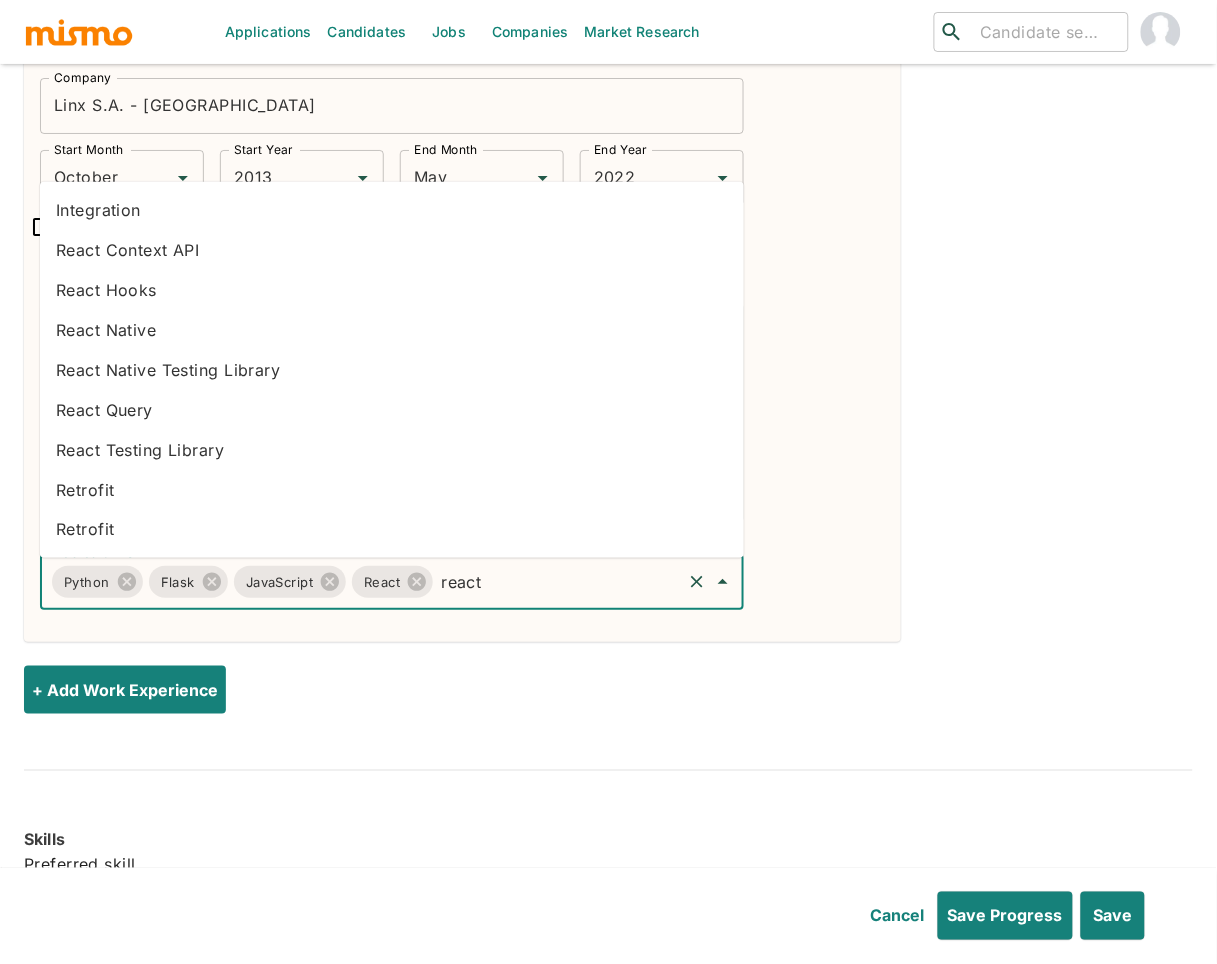type on "react n" 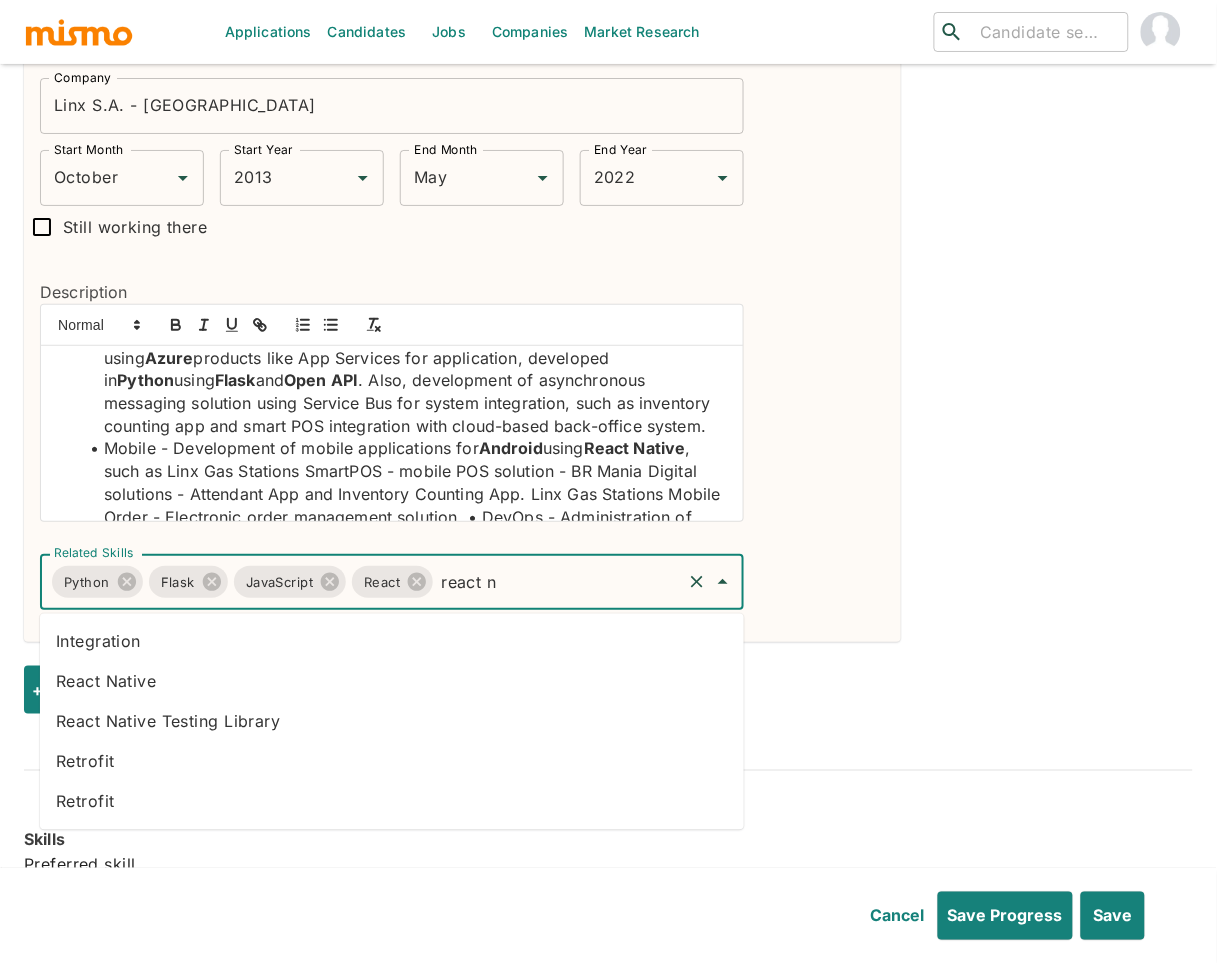 click on "React Native" at bounding box center (392, 682) 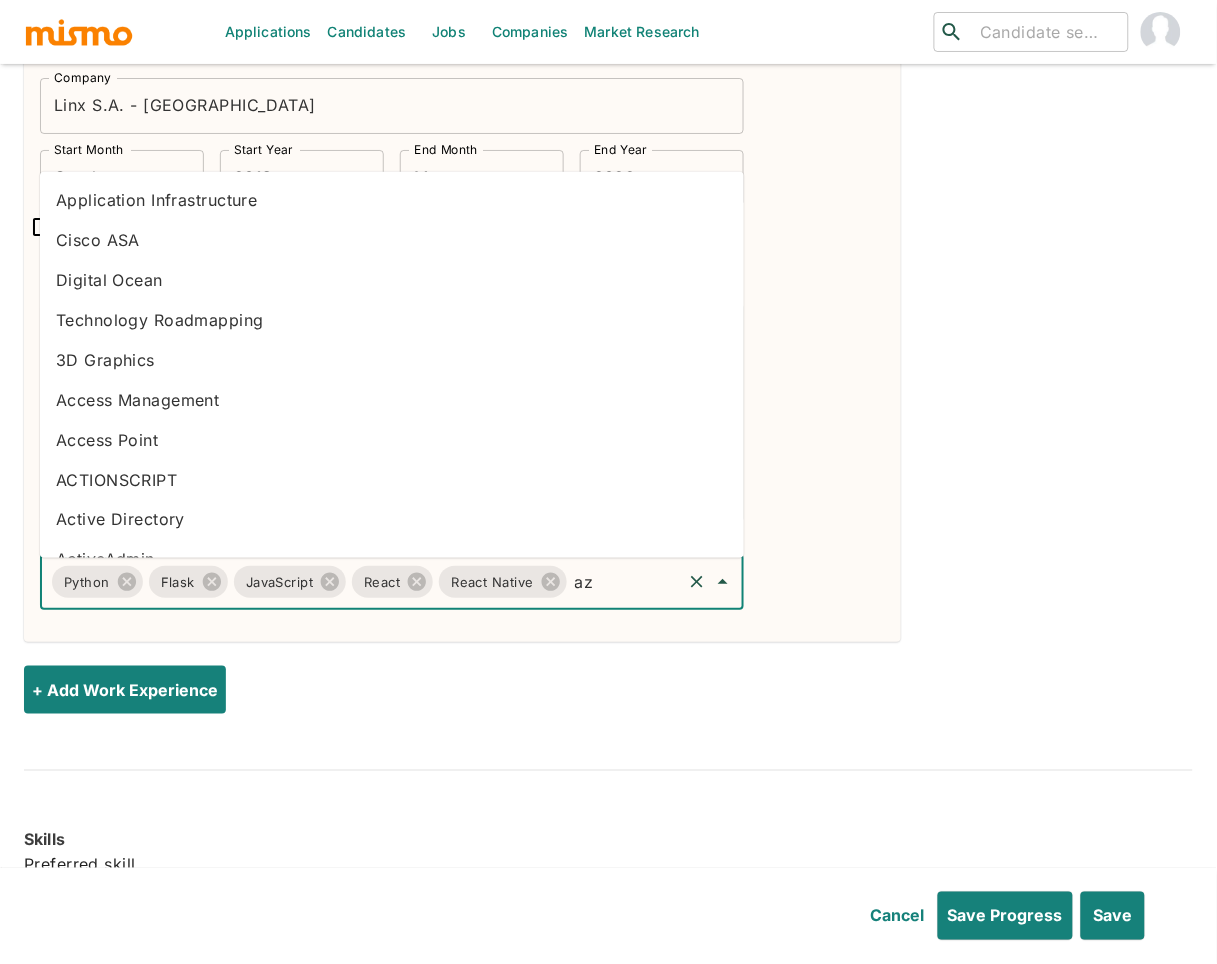 type on "azu" 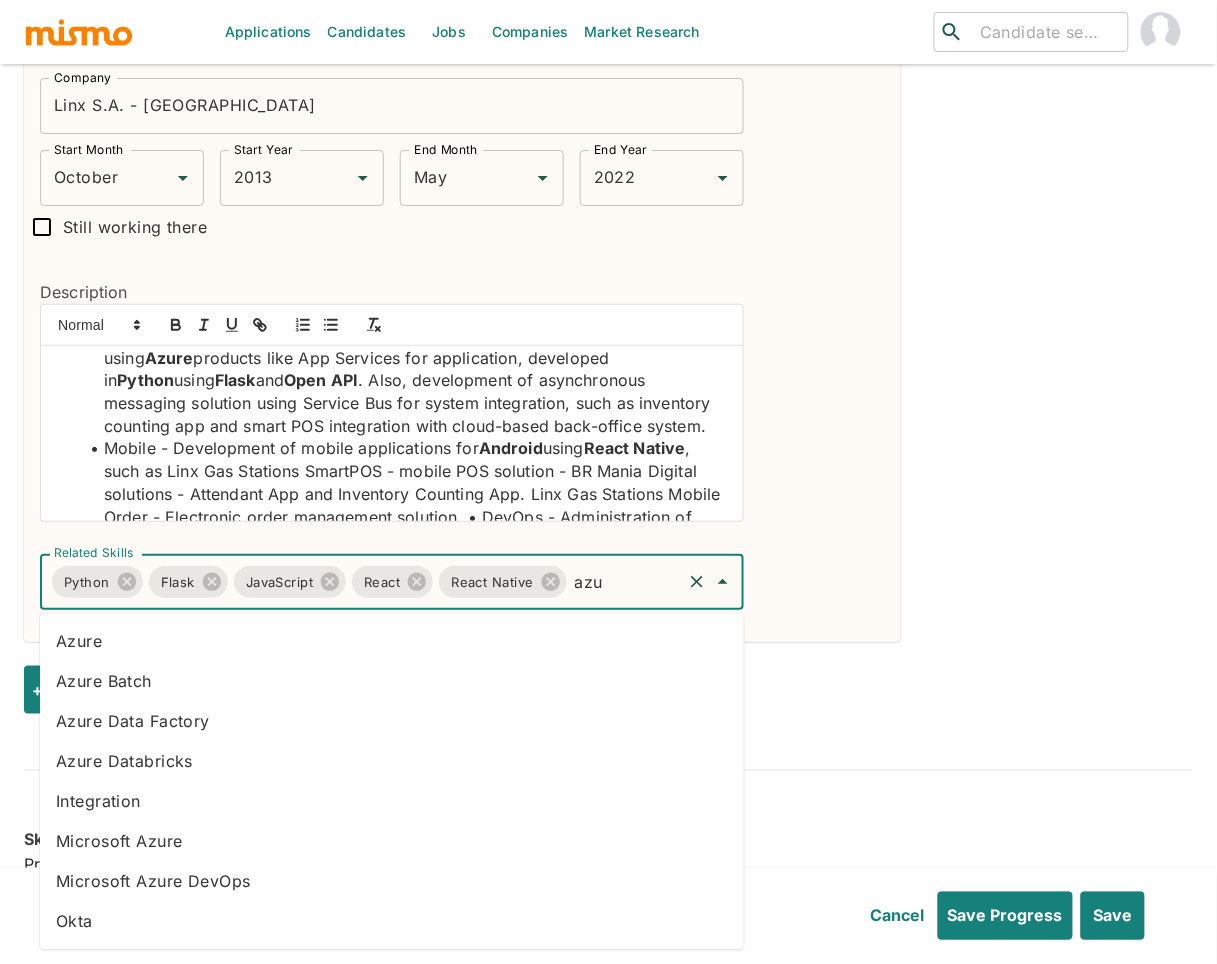 click on "Azure" at bounding box center [392, 642] 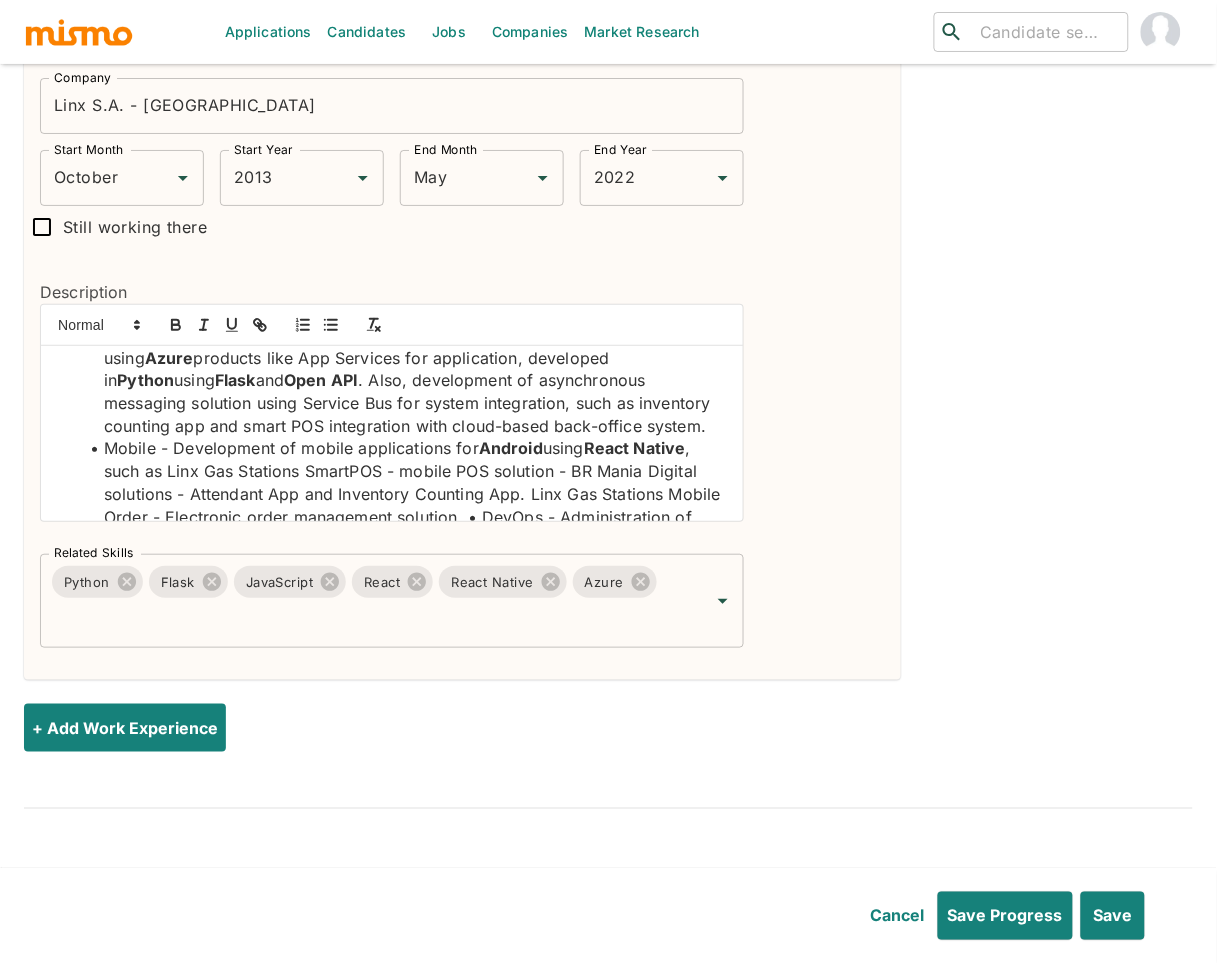 click on "Mobile - Development of mobile applications for  Android  using  React Native , such as Linx Gas Stations SmartPOS - mobile POS solution - BR Mania Digital solutions - Attendant App and Inventory Counting App. Linx Gas Stations Mobile Order - Electronic order management solution. • DevOps - Administration of Azure DevOps tool and implementation of process automation routines using Azure Pipelines. • Training - Implementation of training programs, webinars, and knowledge refreshment for new and current vertical collaborators. • Technological Update - Update of Python language version." at bounding box center [404, -330] 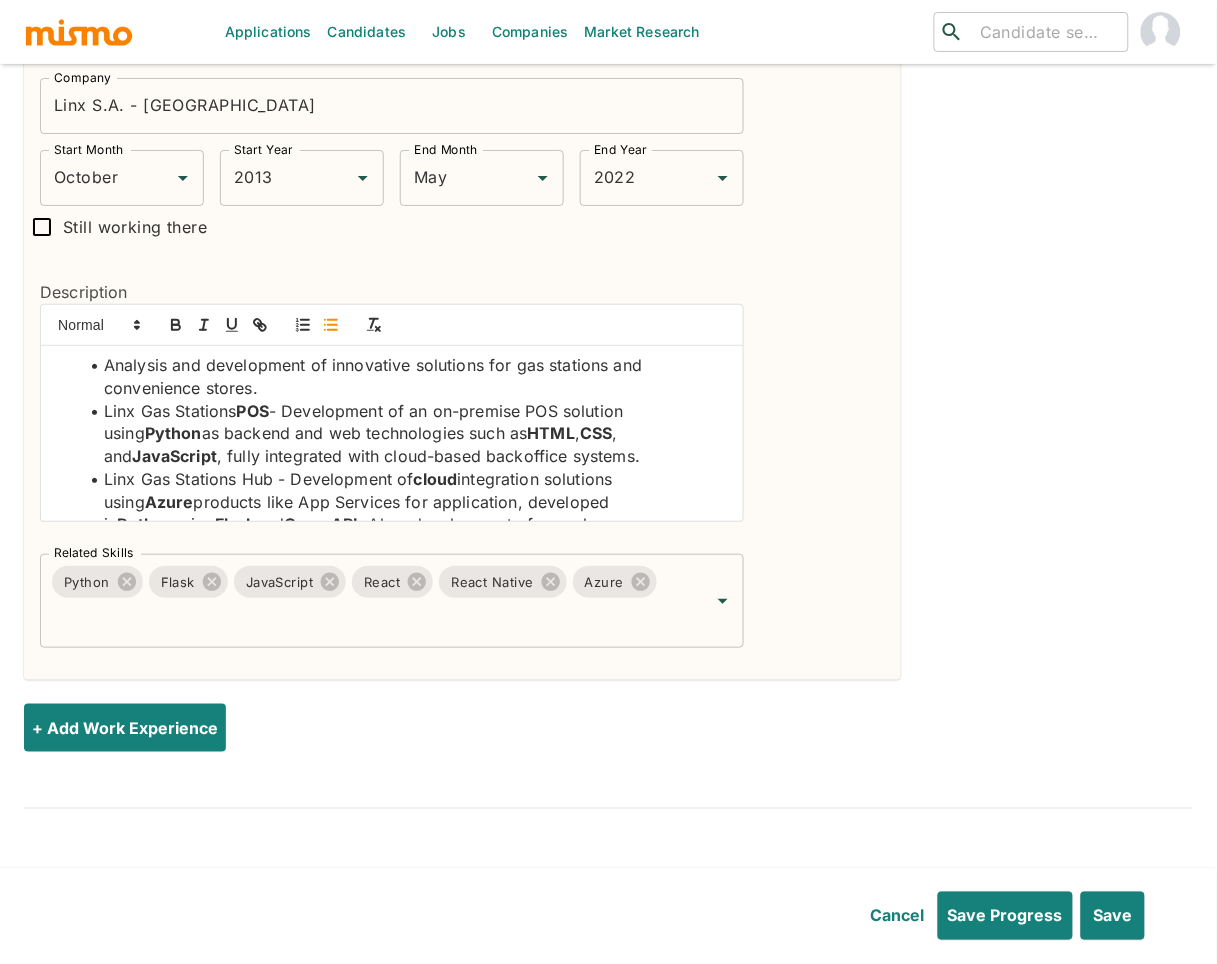 scroll, scrollTop: 0, scrollLeft: 0, axis: both 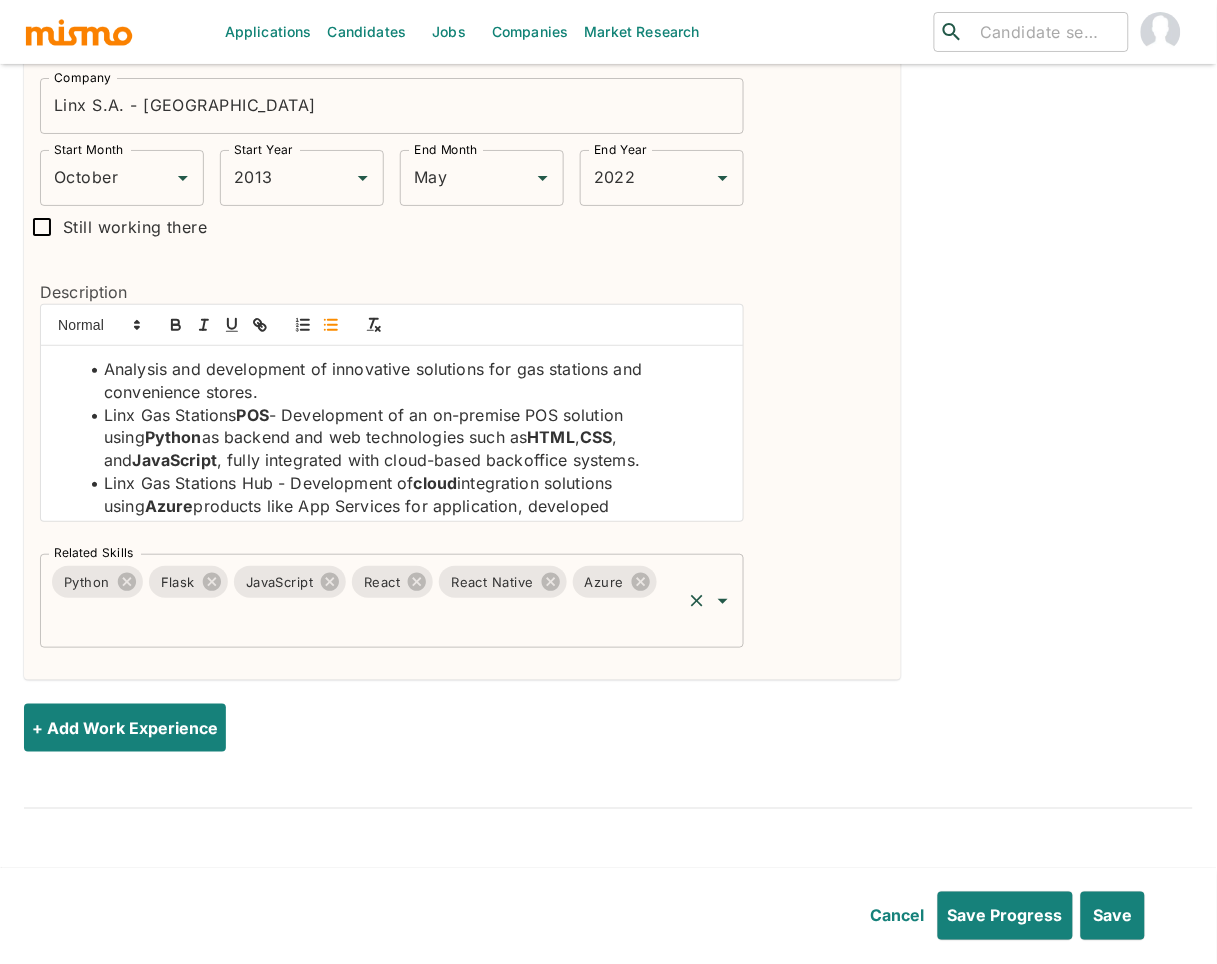 click on "Related Skills" at bounding box center (364, 620) 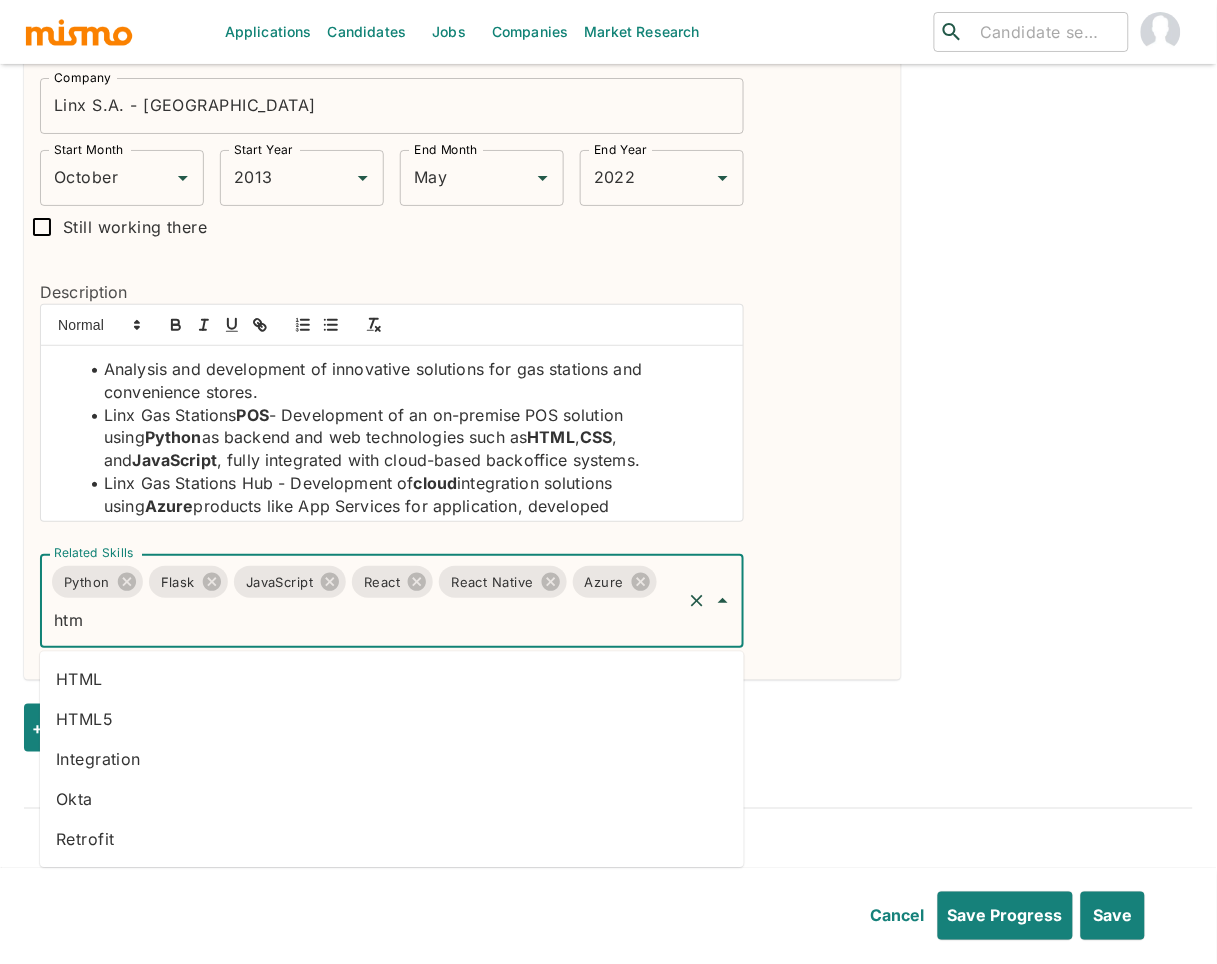 type on "html" 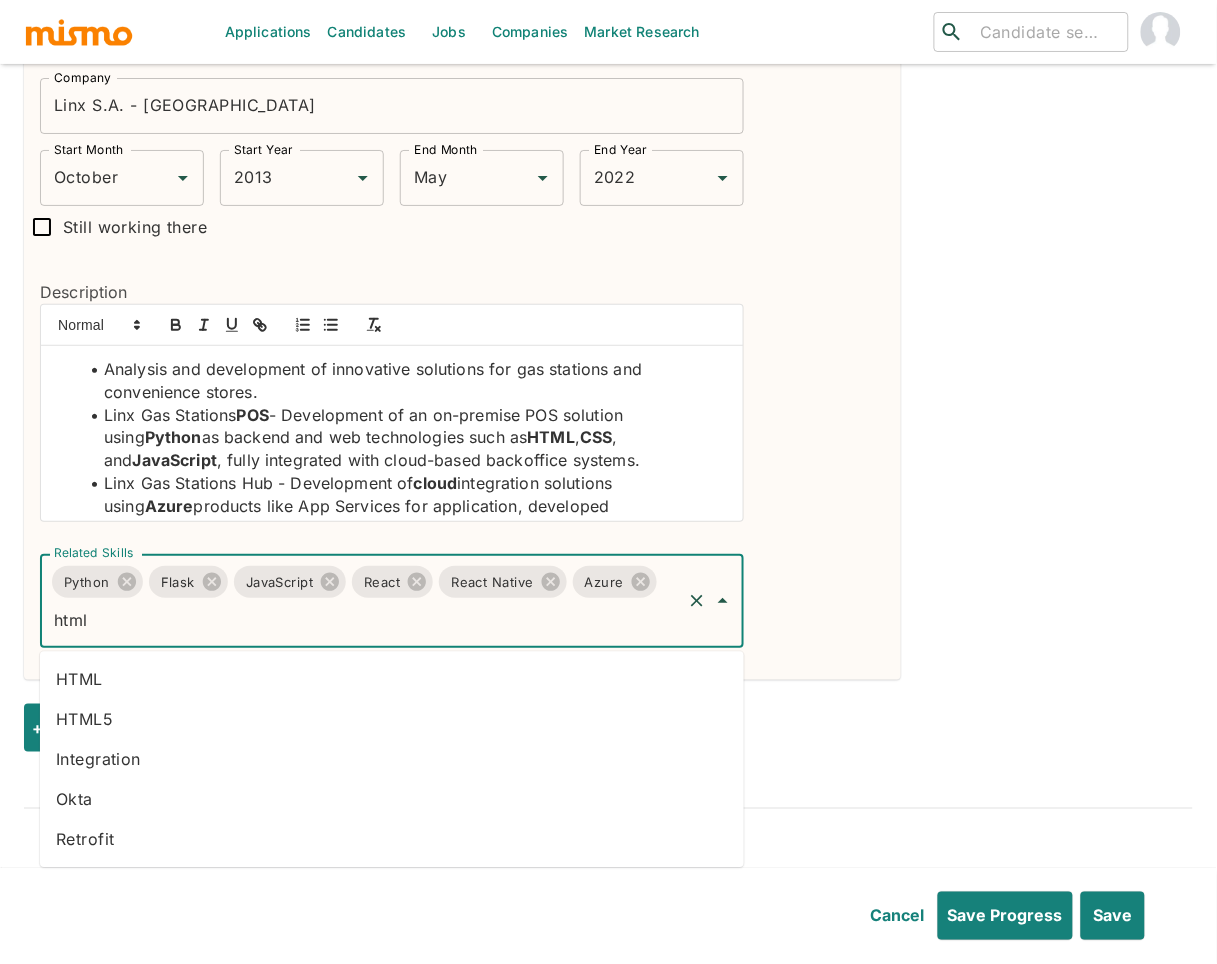 click on "HTML" at bounding box center [392, 680] 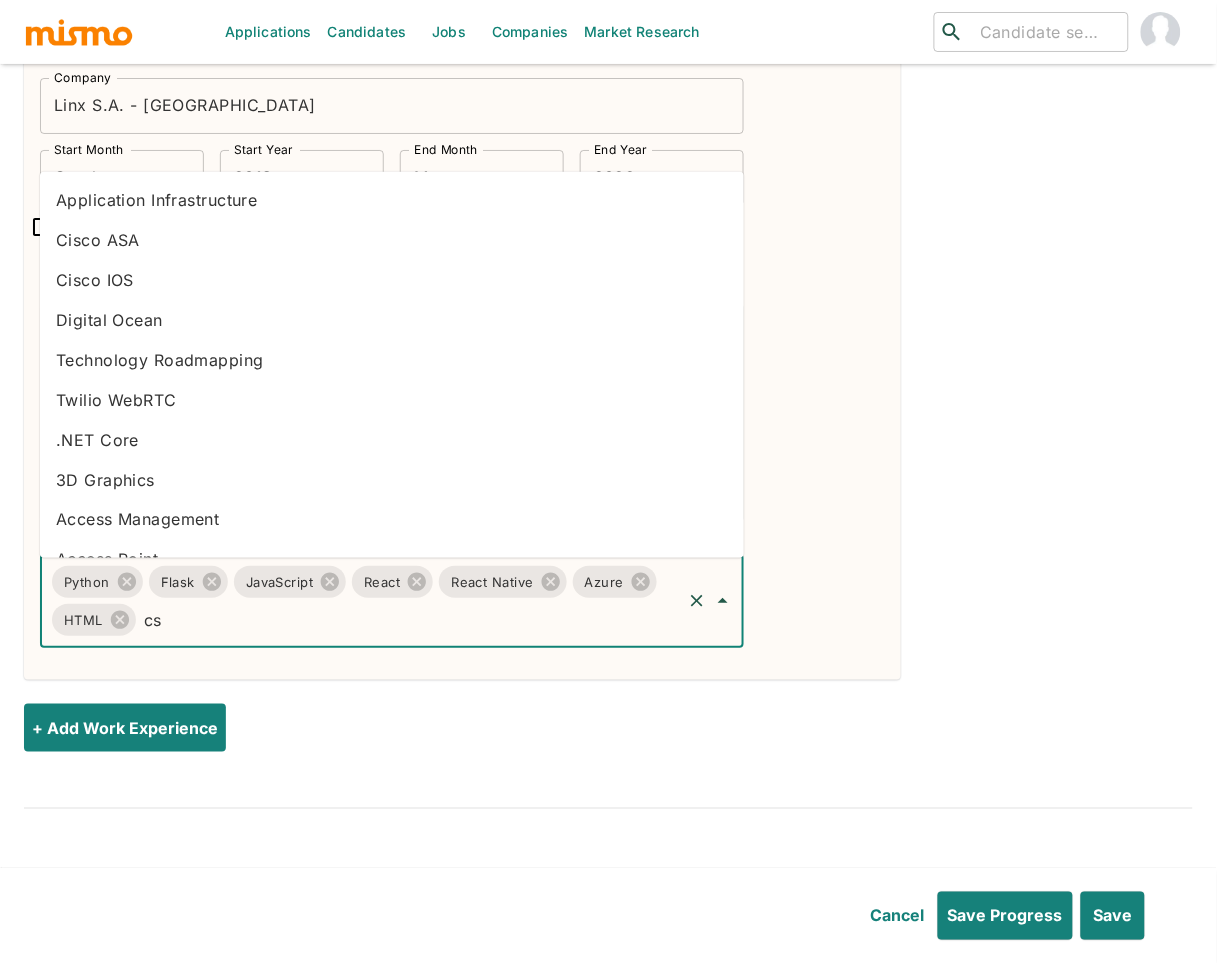 type on "css" 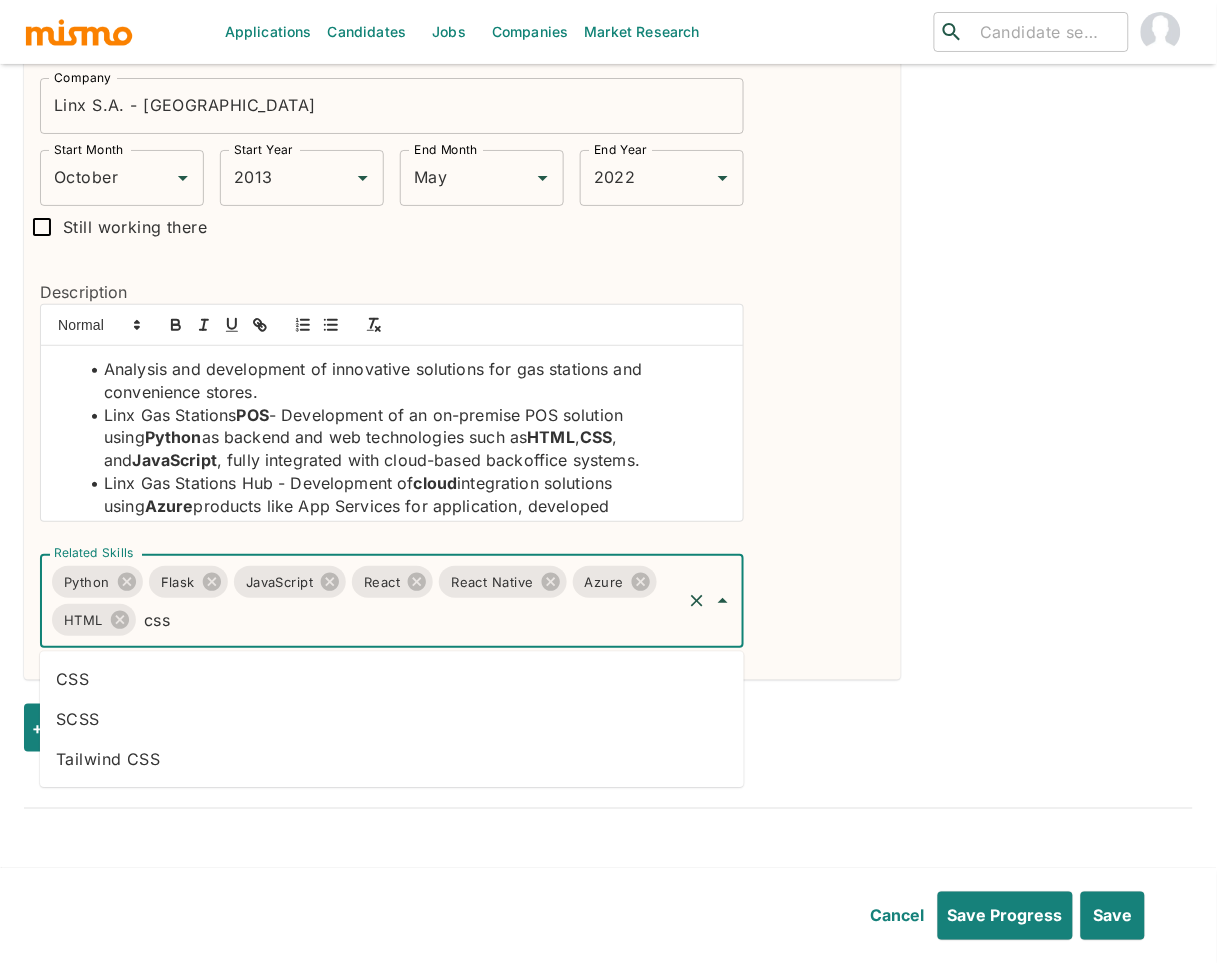 click on "CSS" at bounding box center [392, 680] 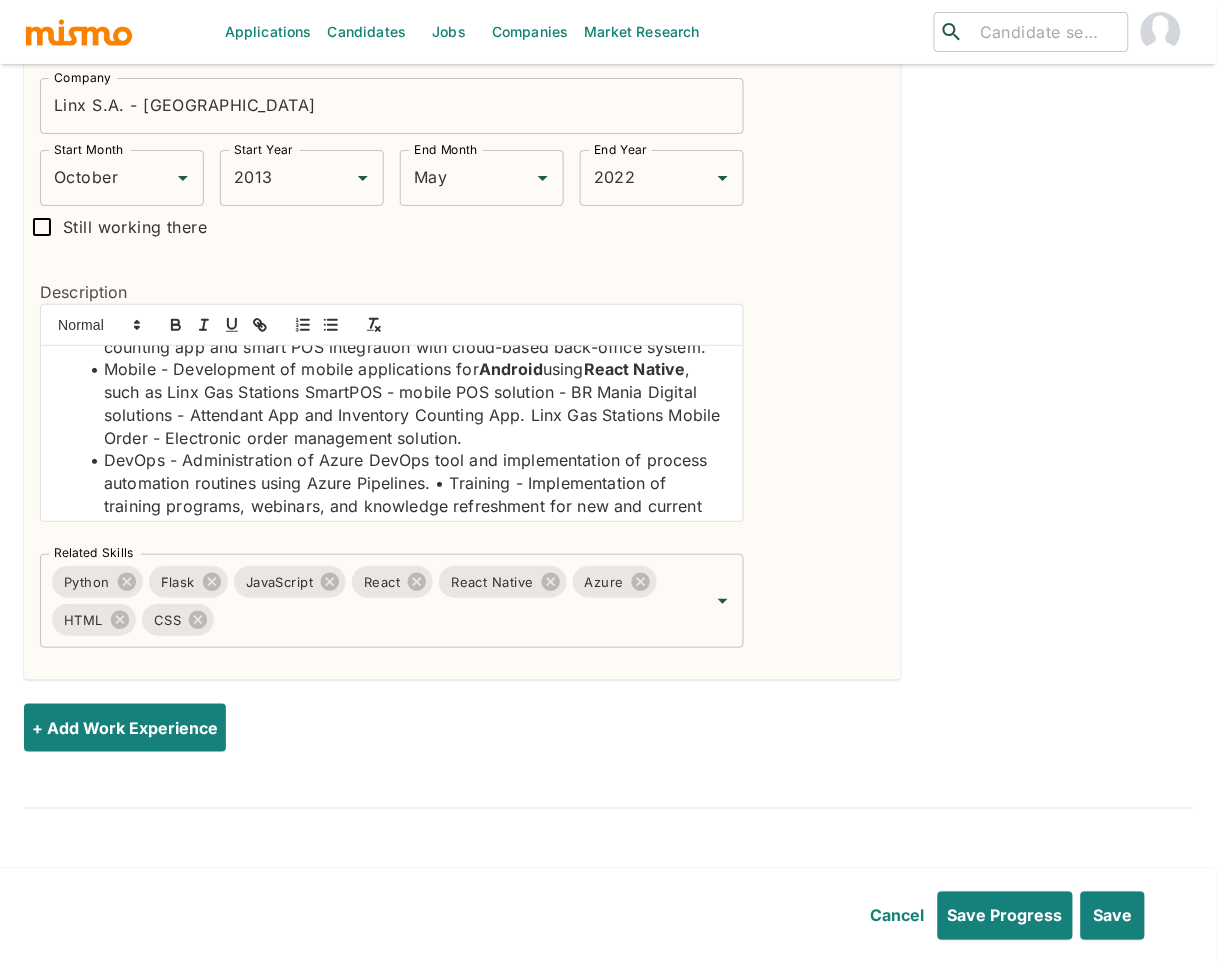 scroll, scrollTop: 233, scrollLeft: 0, axis: vertical 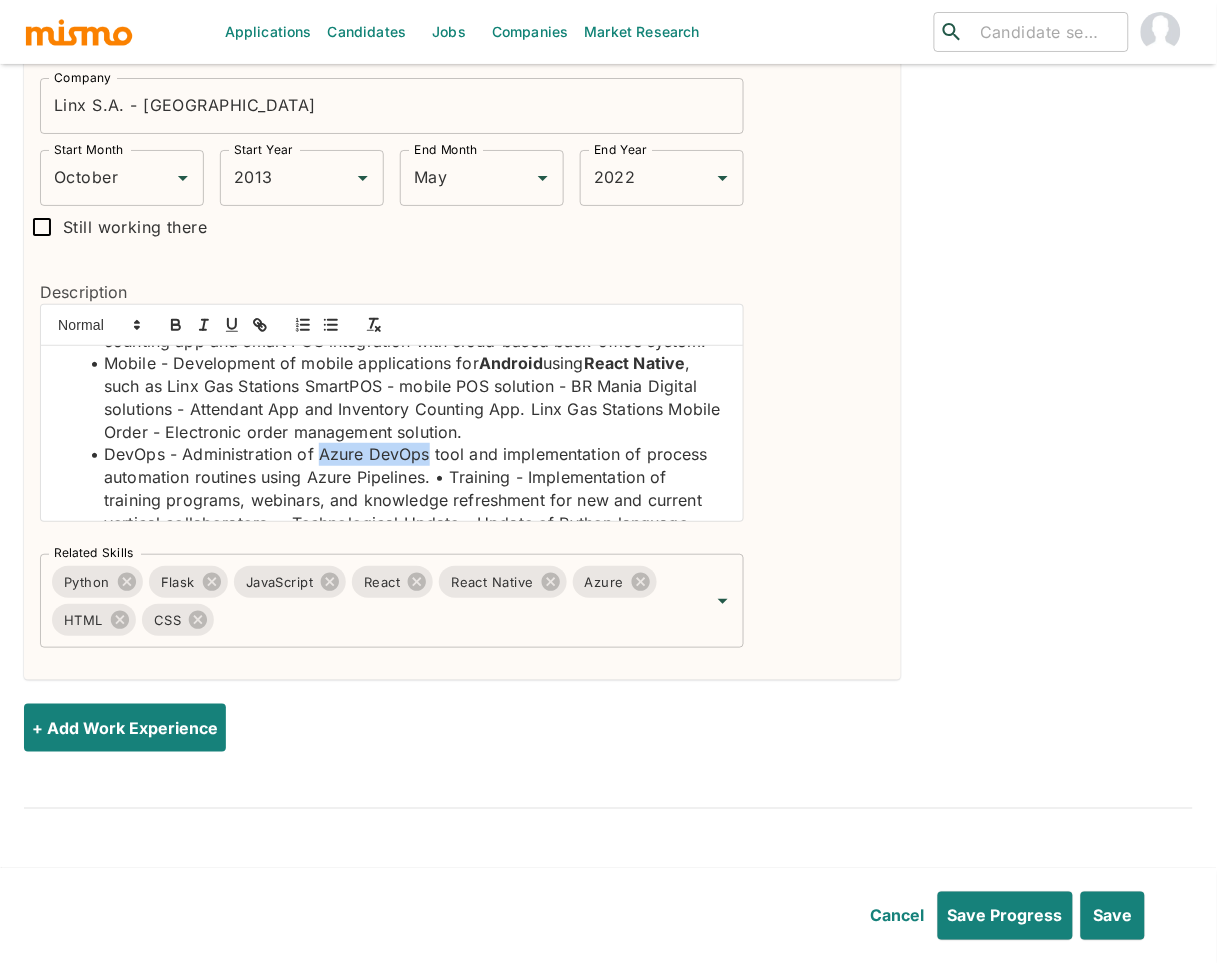drag, startPoint x: 319, startPoint y: 453, endPoint x: 426, endPoint y: 460, distance: 107.22873 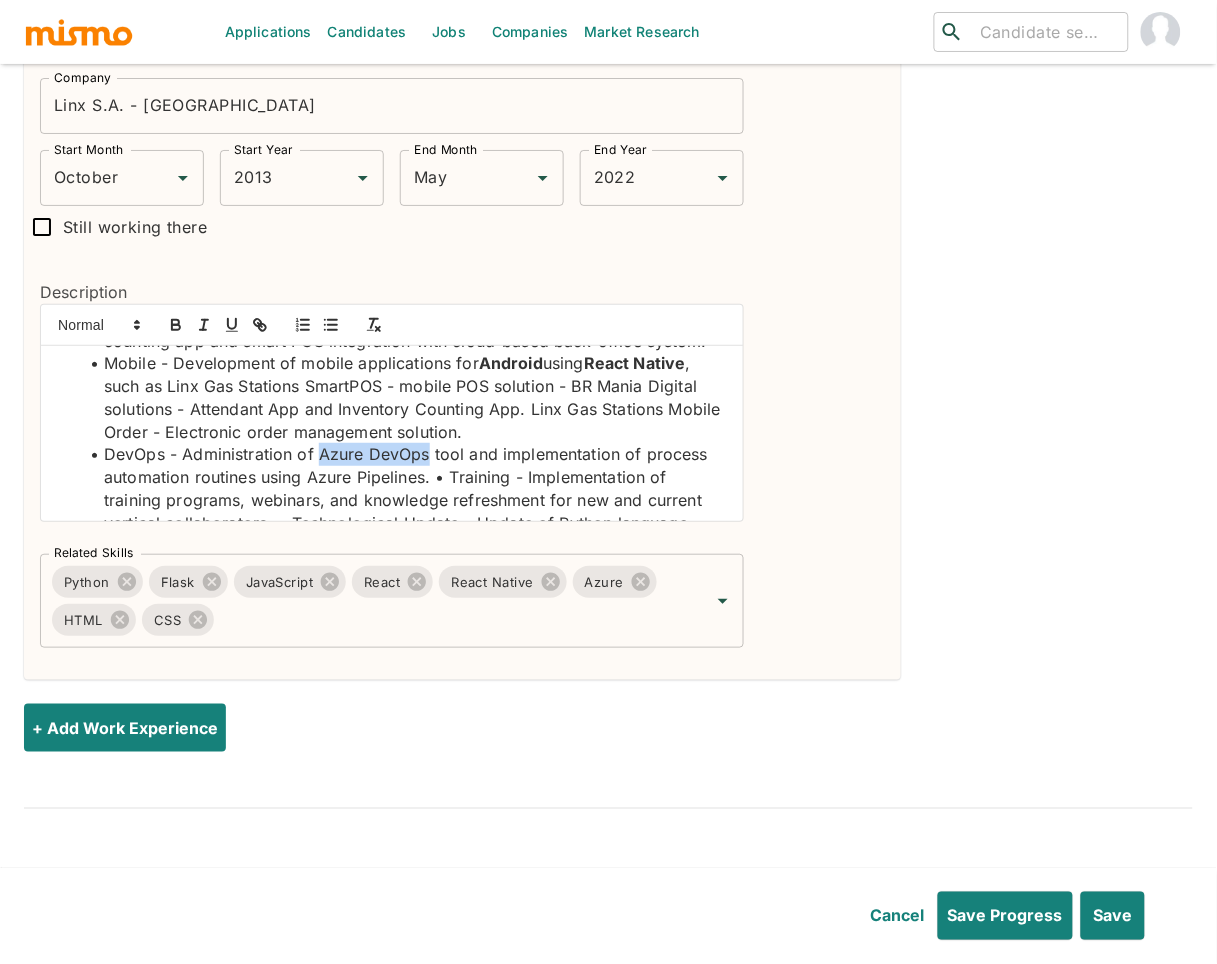 click on "DevOps - Administration of Azure DevOps tool and implementation of process automation routines using Azure Pipelines. • Training - Implementation of training programs, webinars, and knowledge refreshment for new and current vertical collaborators. • Technological Update - Update of Python language version." at bounding box center (404, -285) 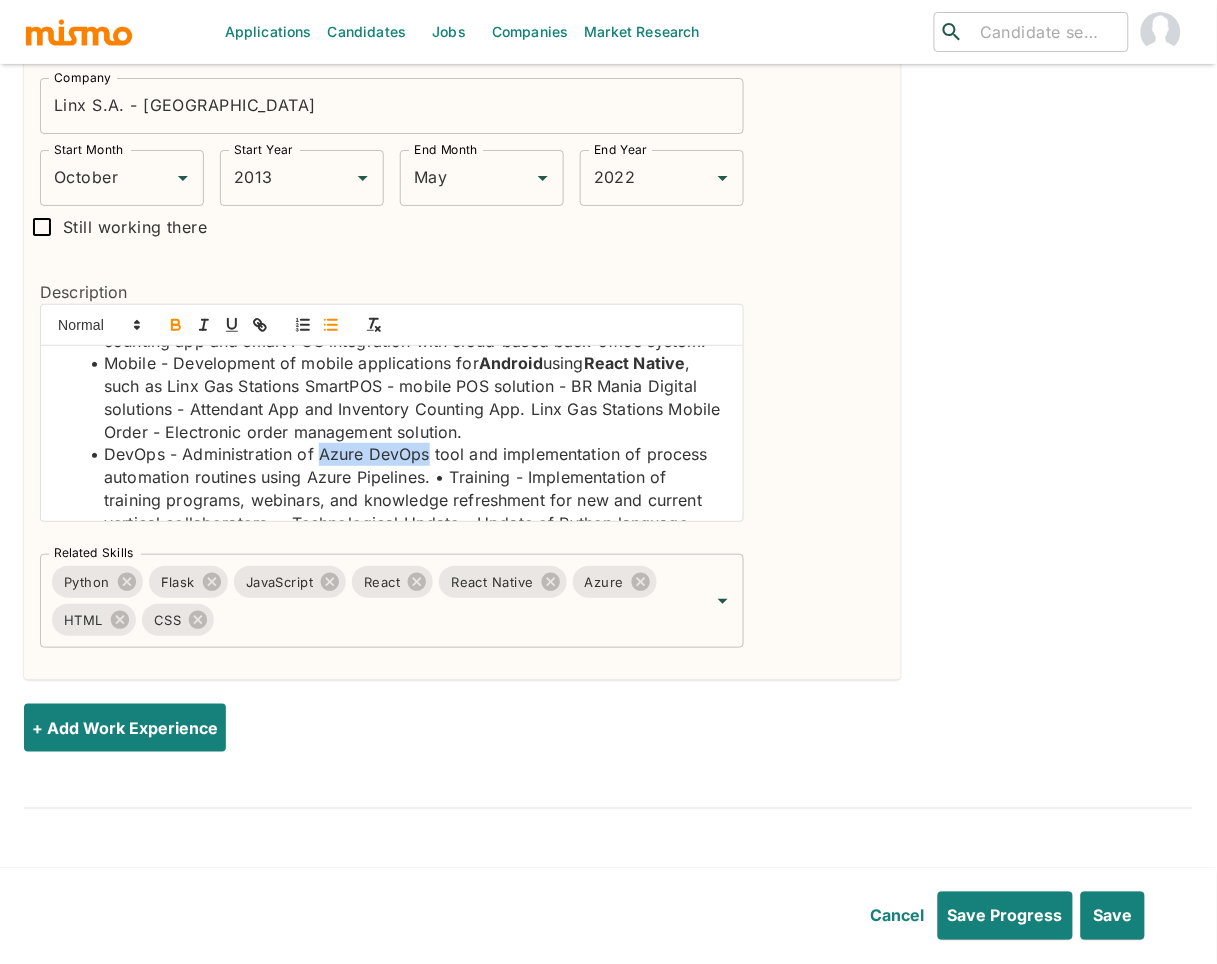 drag, startPoint x: 178, startPoint y: 325, endPoint x: 325, endPoint y: 434, distance: 183.00273 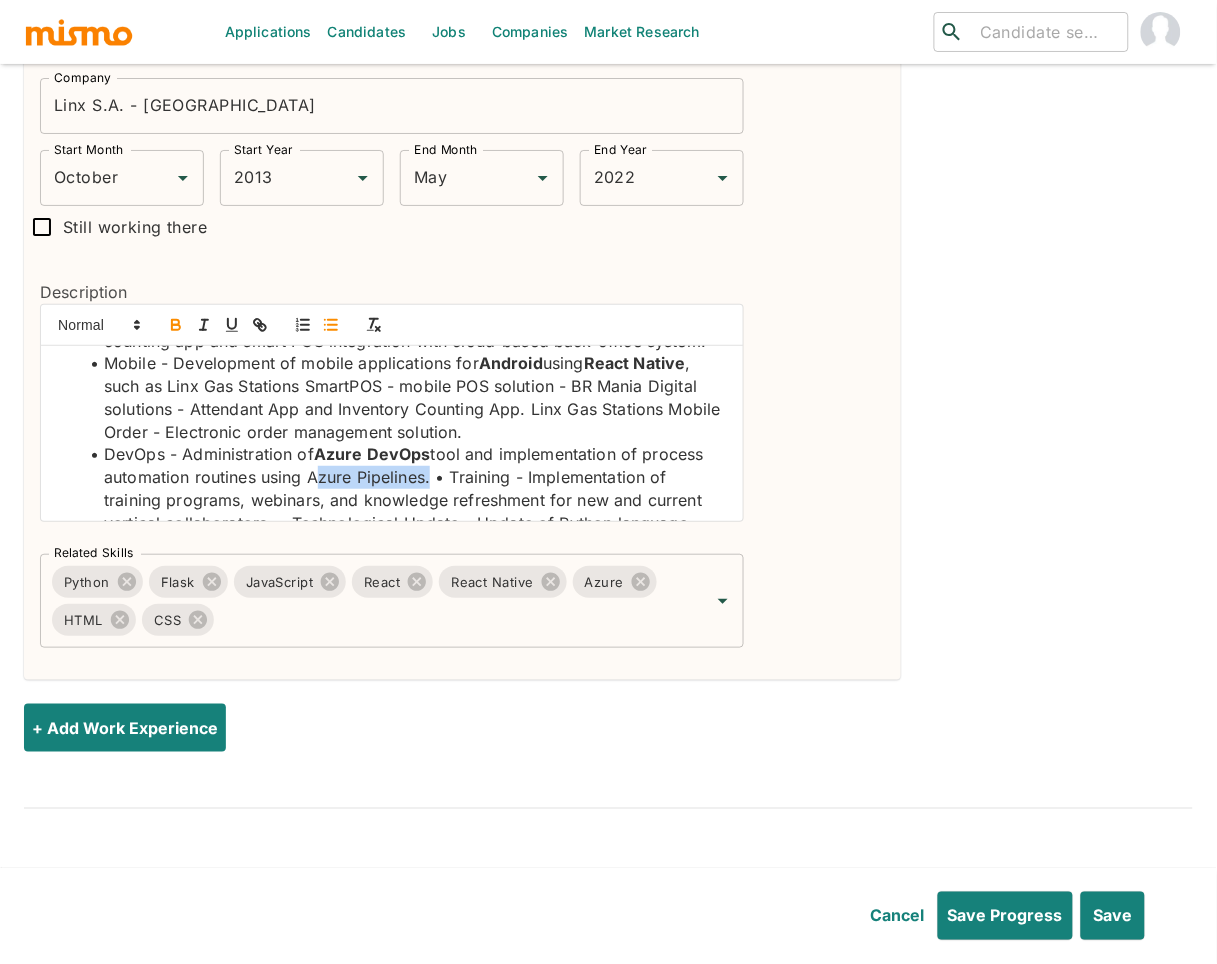 drag, startPoint x: 312, startPoint y: 483, endPoint x: 274, endPoint y: 404, distance: 87.66413 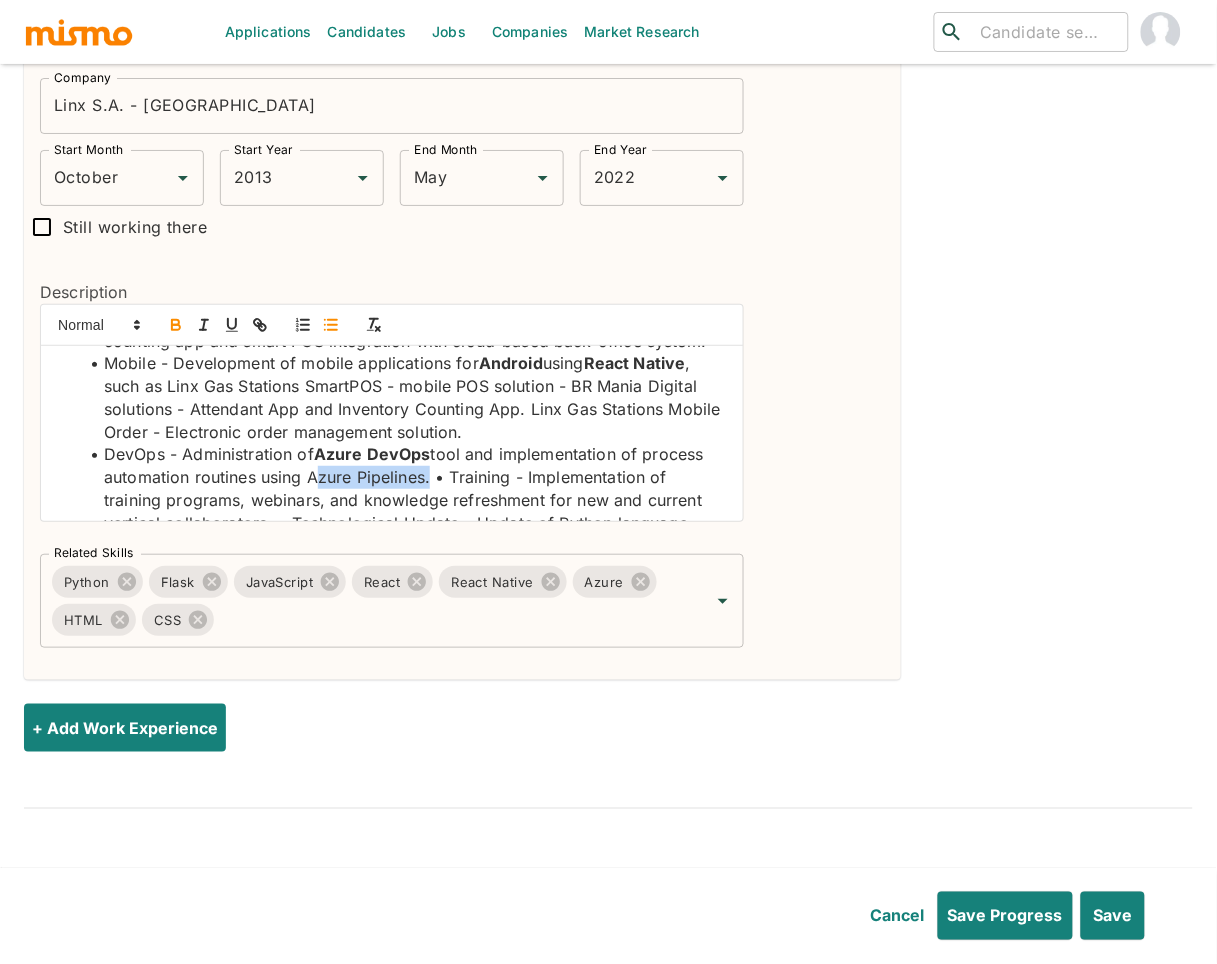 click on "DevOps - Administration of  Azure DevOps  tool and implementation of process automation routines using Azure Pipelines. • Training - Implementation of training programs, webinars, and knowledge refreshment for new and current vertical collaborators. • Technological Update - Update of Python language version." at bounding box center (404, -285) 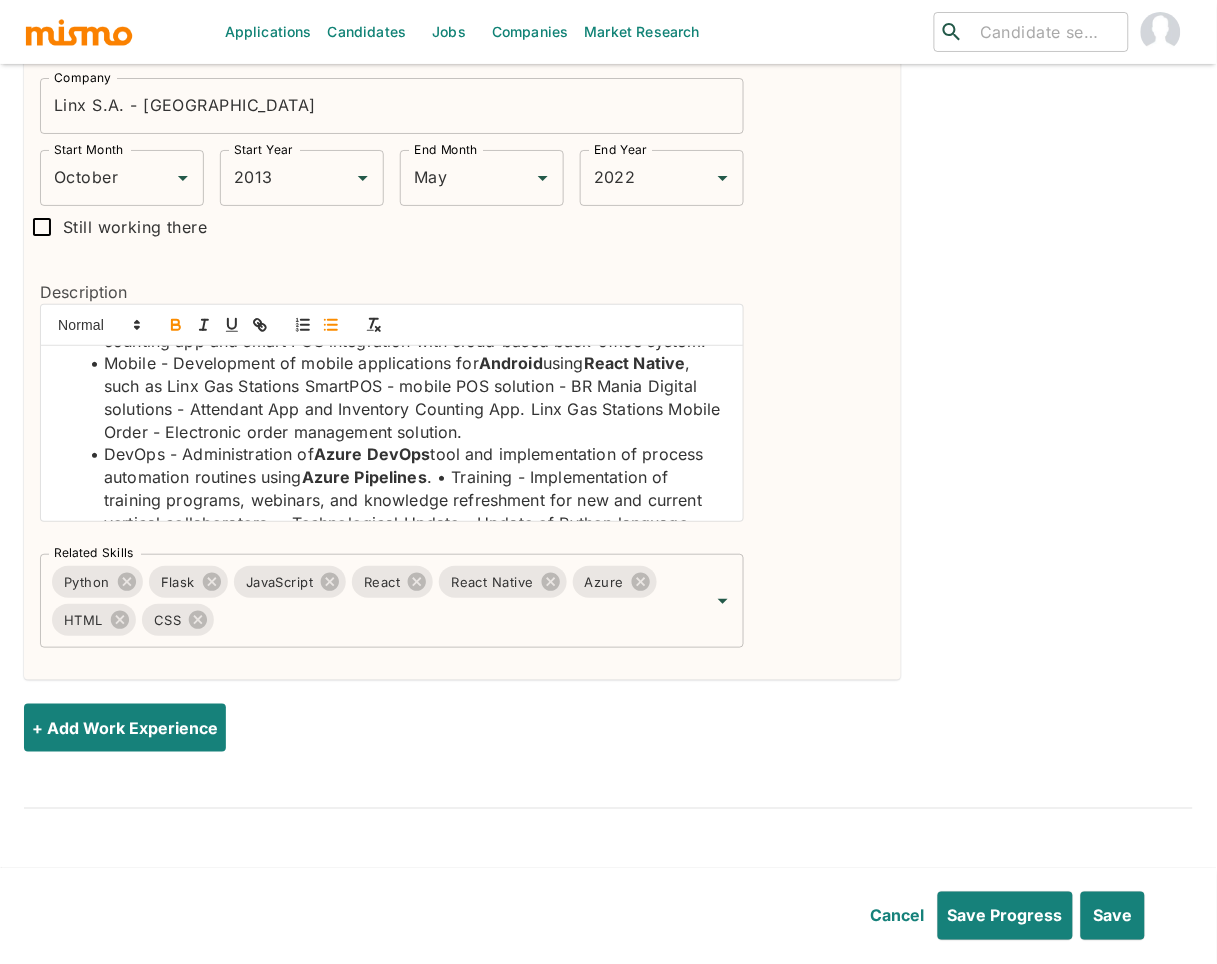 click on "DevOps - Administration of  Azure DevOps  tool and implementation of process automation routines using  Azure Pipelines . • Training - Implementation of training programs, webinars, and knowledge refreshment for new and current vertical collaborators. • Technological Update - Update of Python language version." at bounding box center (404, -285) 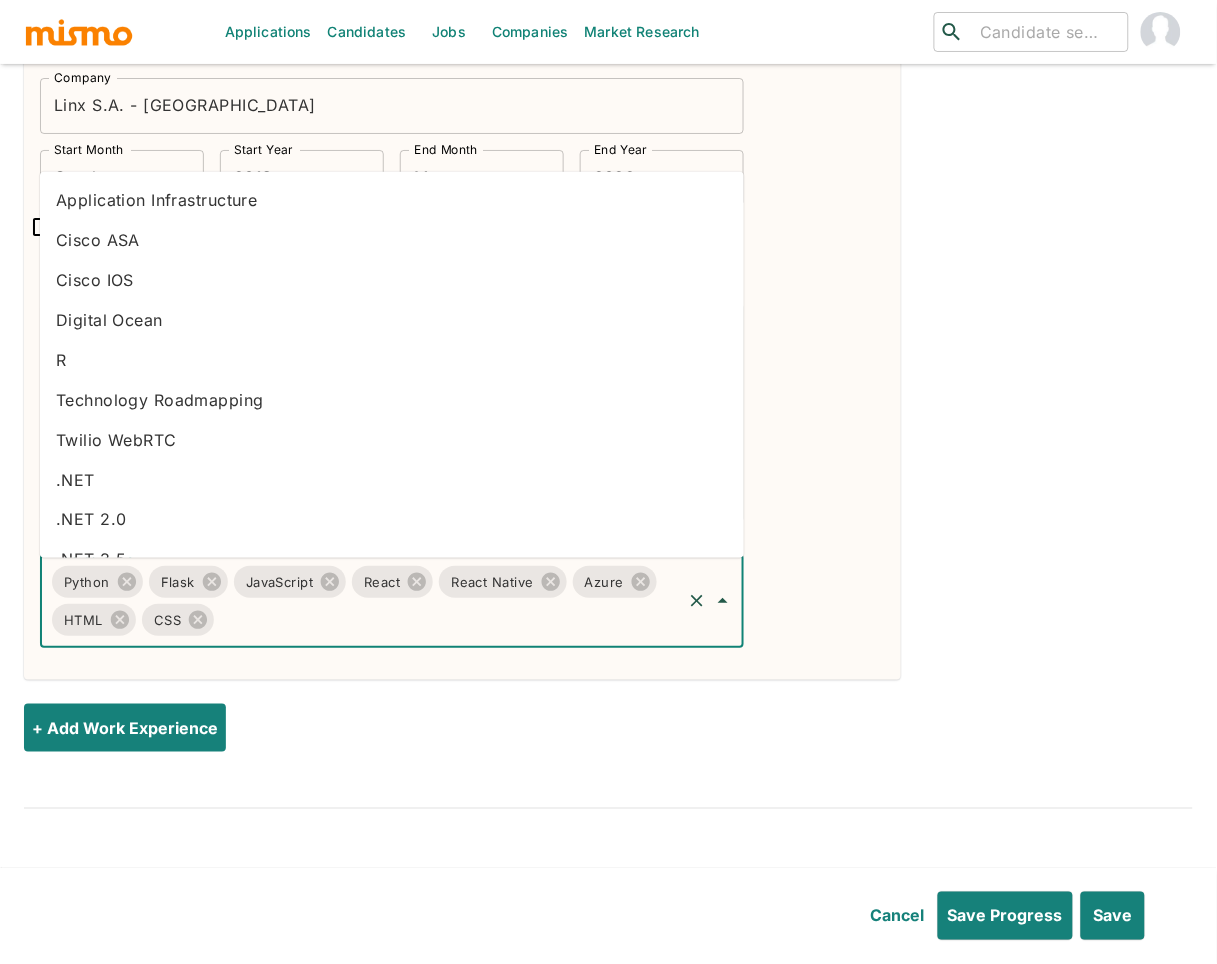 click on "Related Skills" at bounding box center (448, 620) 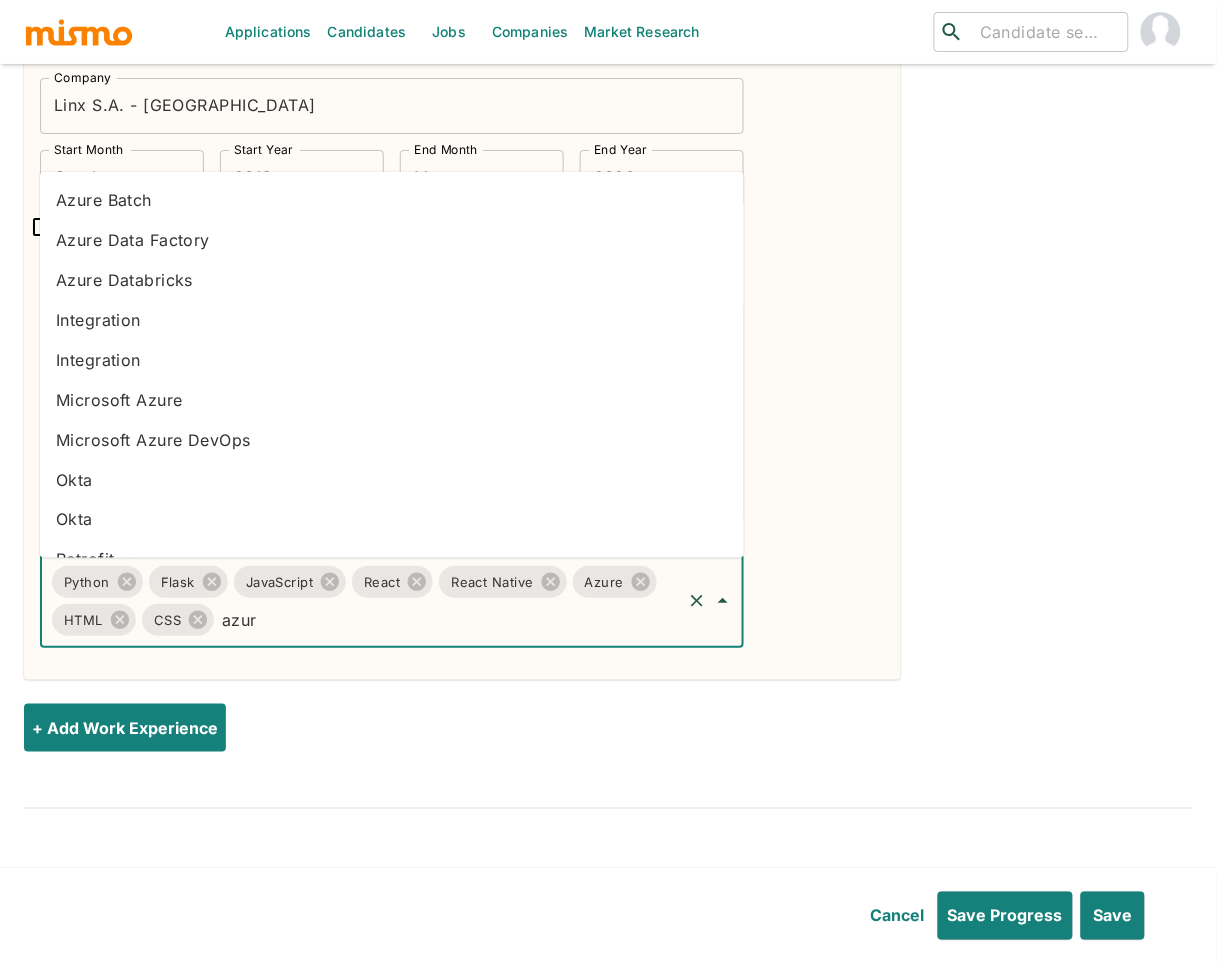 type on "azure" 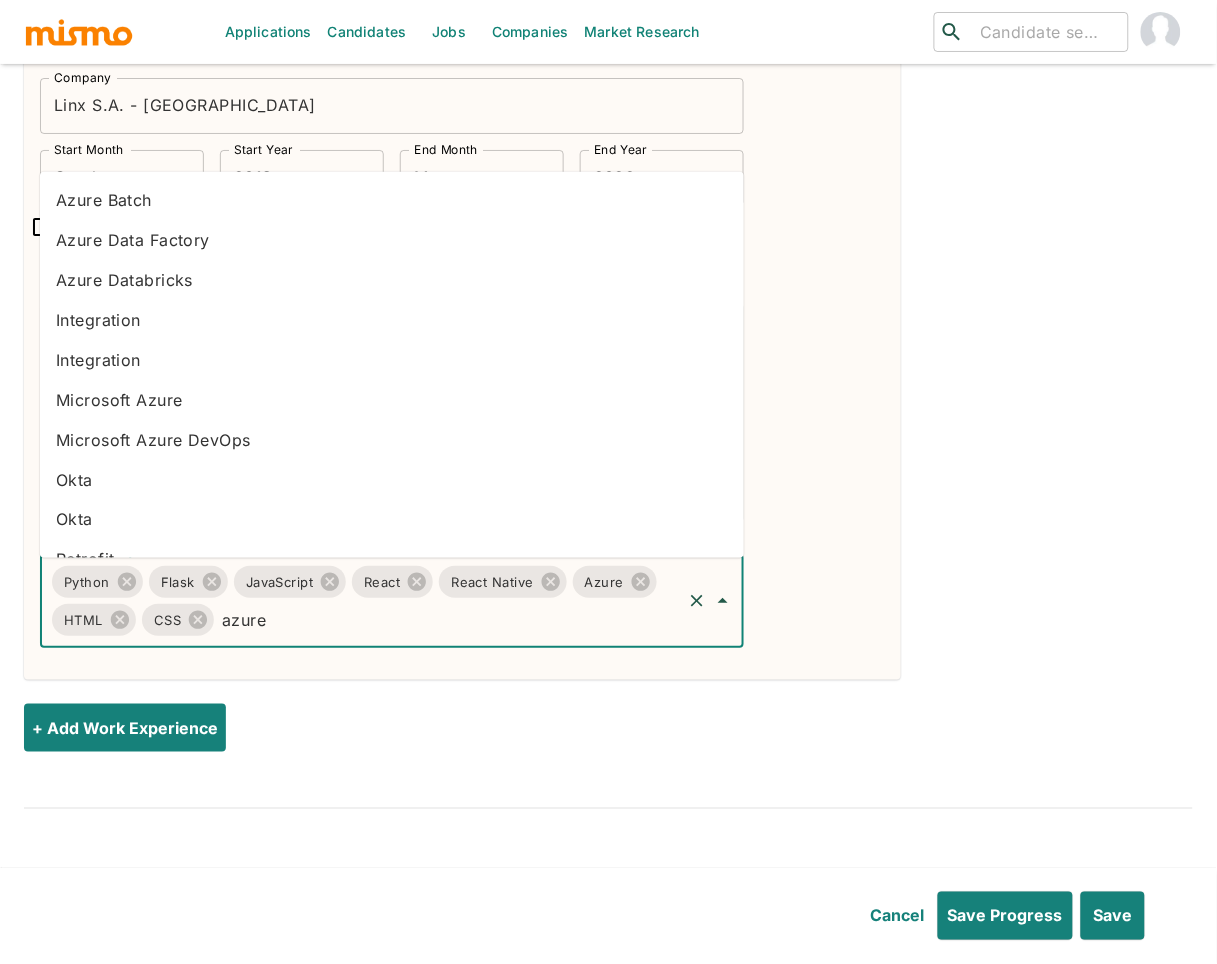 click on "Microsoft Azure DevOps" at bounding box center (392, 440) 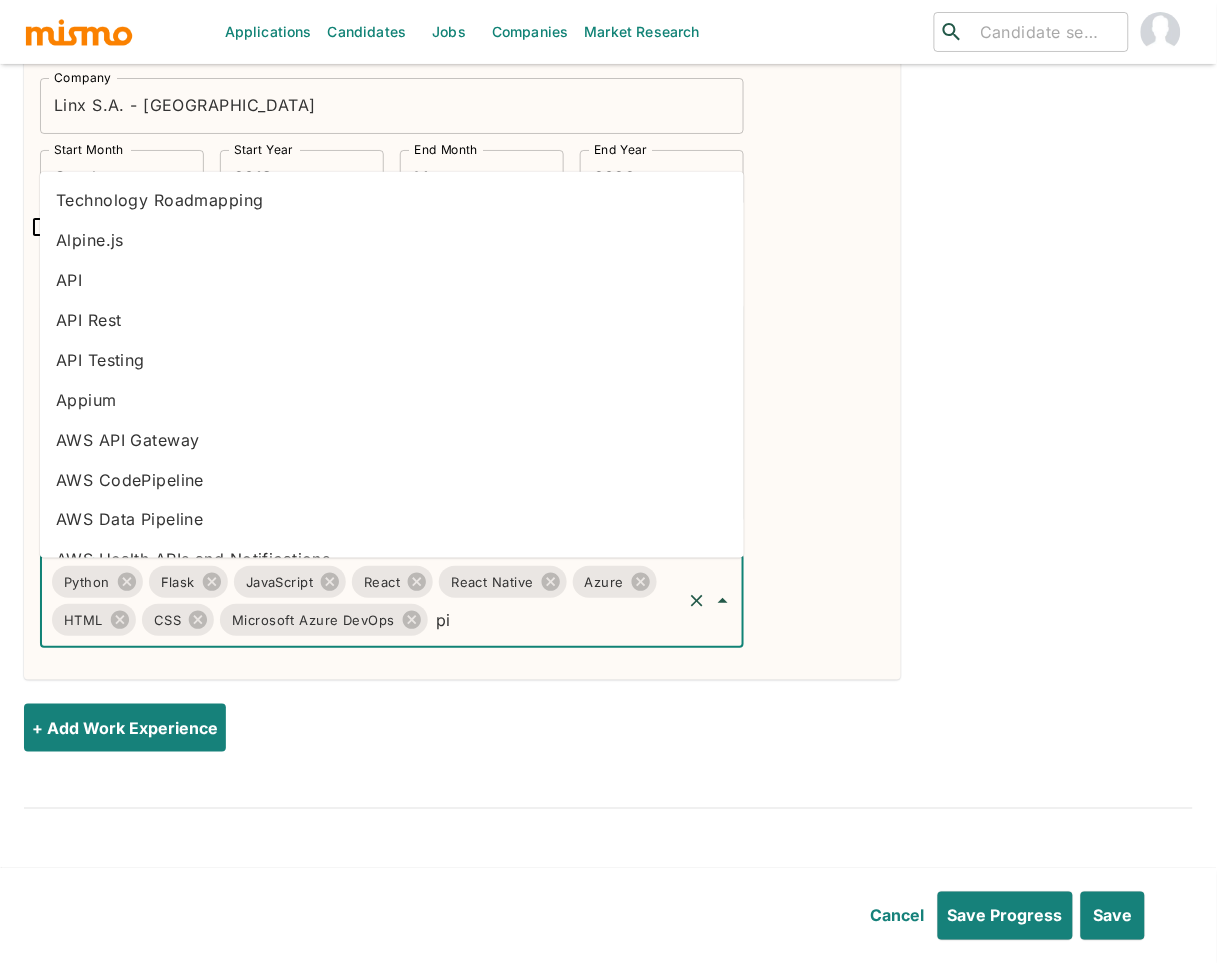 type on "p" 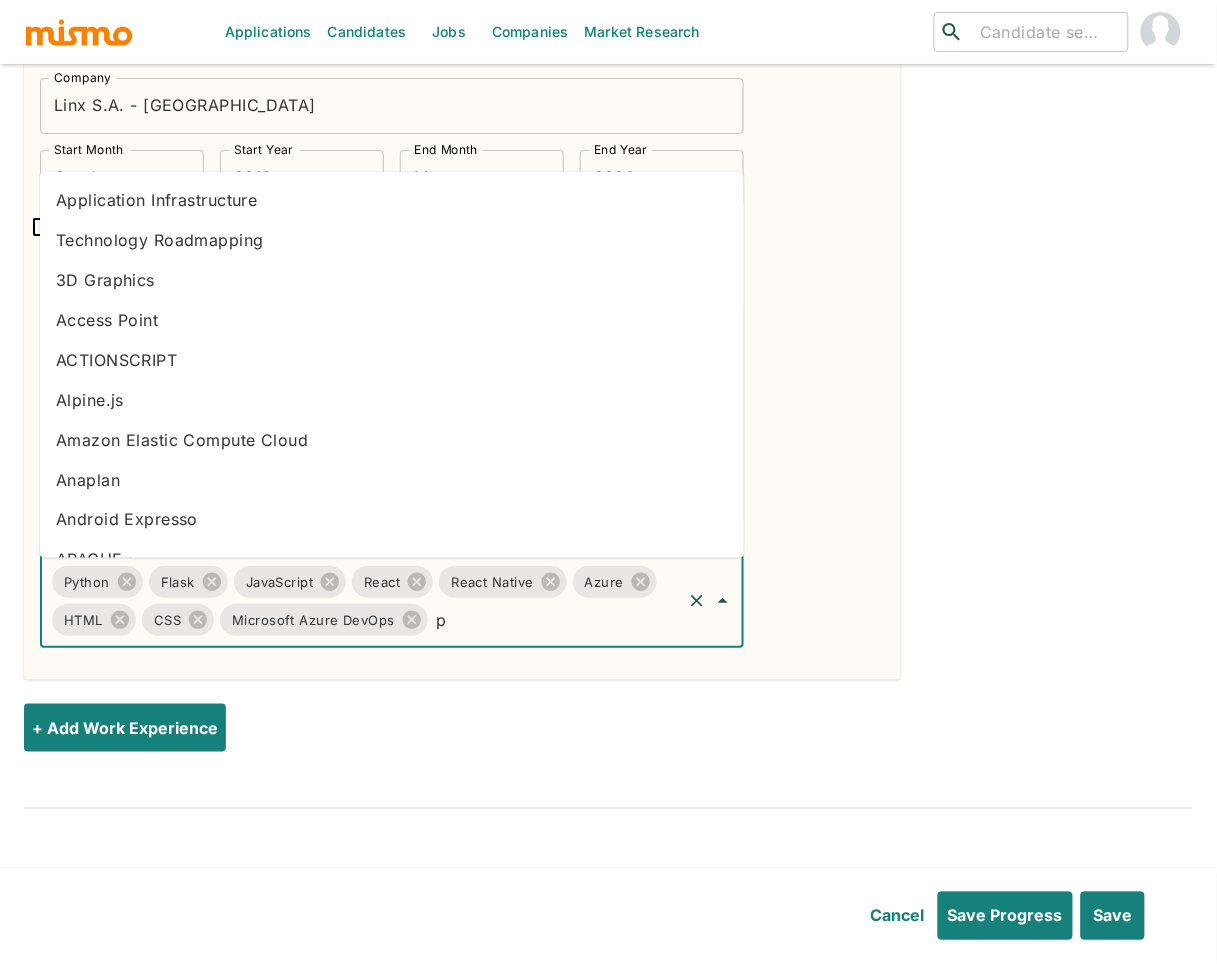 type 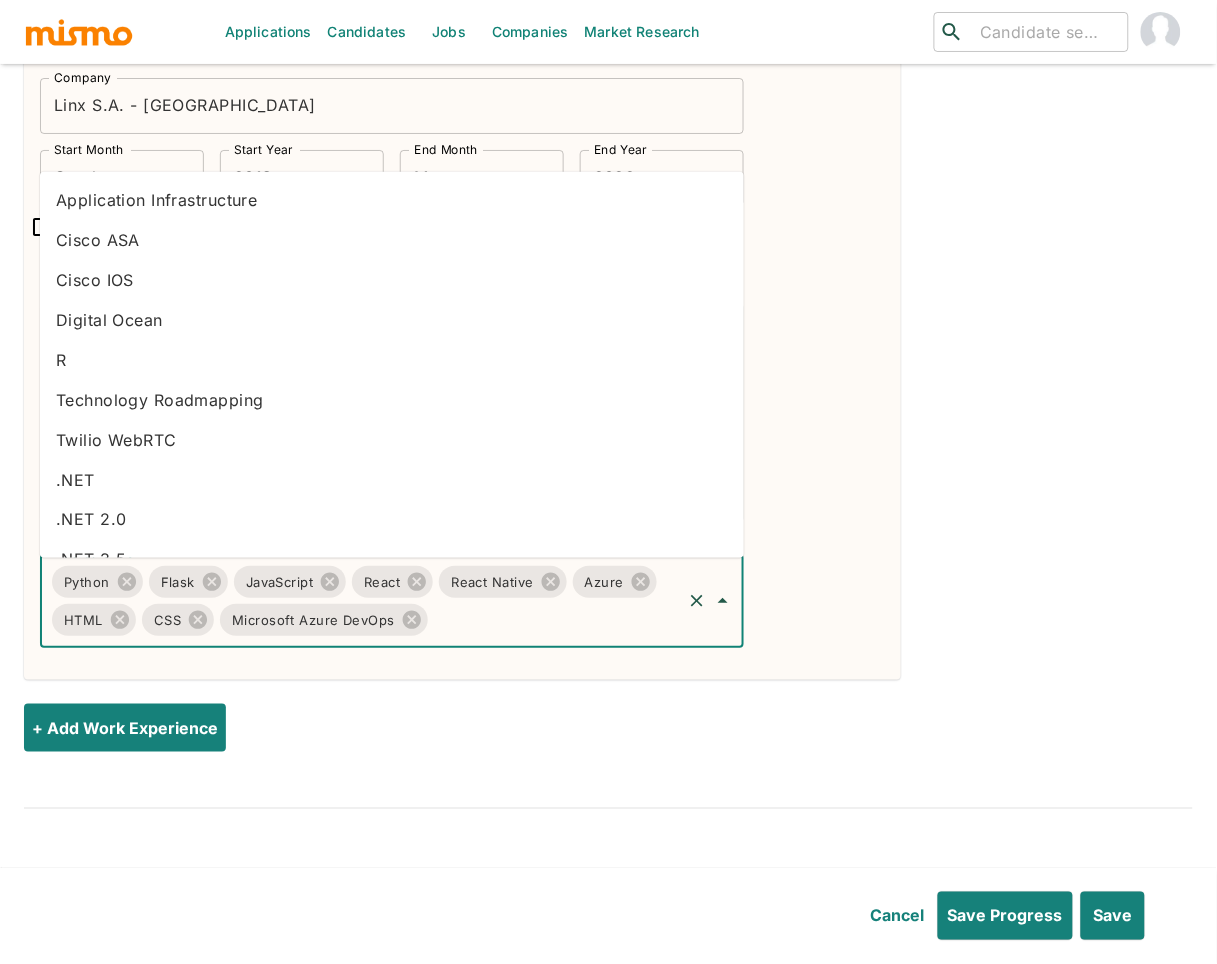 click on "Position Software Engineer Position Company Linx S.A. - Blumenau Company Start Month October Start Month Start Year [DATE] Start Year End Month May End Month End Year [DATE] End Year Still working there Description                                                                             Analysis and development of innovative solutions for gas stations and convenience stores.  Linx Gas Stations  POS  - Development of an on-premise POS solution using  Python  as backend and web technologies such as  HTML ,  CSS , and  JavaScript , fully integrated with cloud-based backoffice systems.  Linx Gas Stations Hub - Development of  cloud  integration solutions using  Azure  products like App Services for application, developed in  Python  using  Flask  and  Open API . Also, development of asynchronous messaging solution using Service Bus for system integration, such as inventory counting app and smart POS integration with cloud-based back-office system.  Mobile - Development of mobile applications for  Android  using" at bounding box center (462, 327) 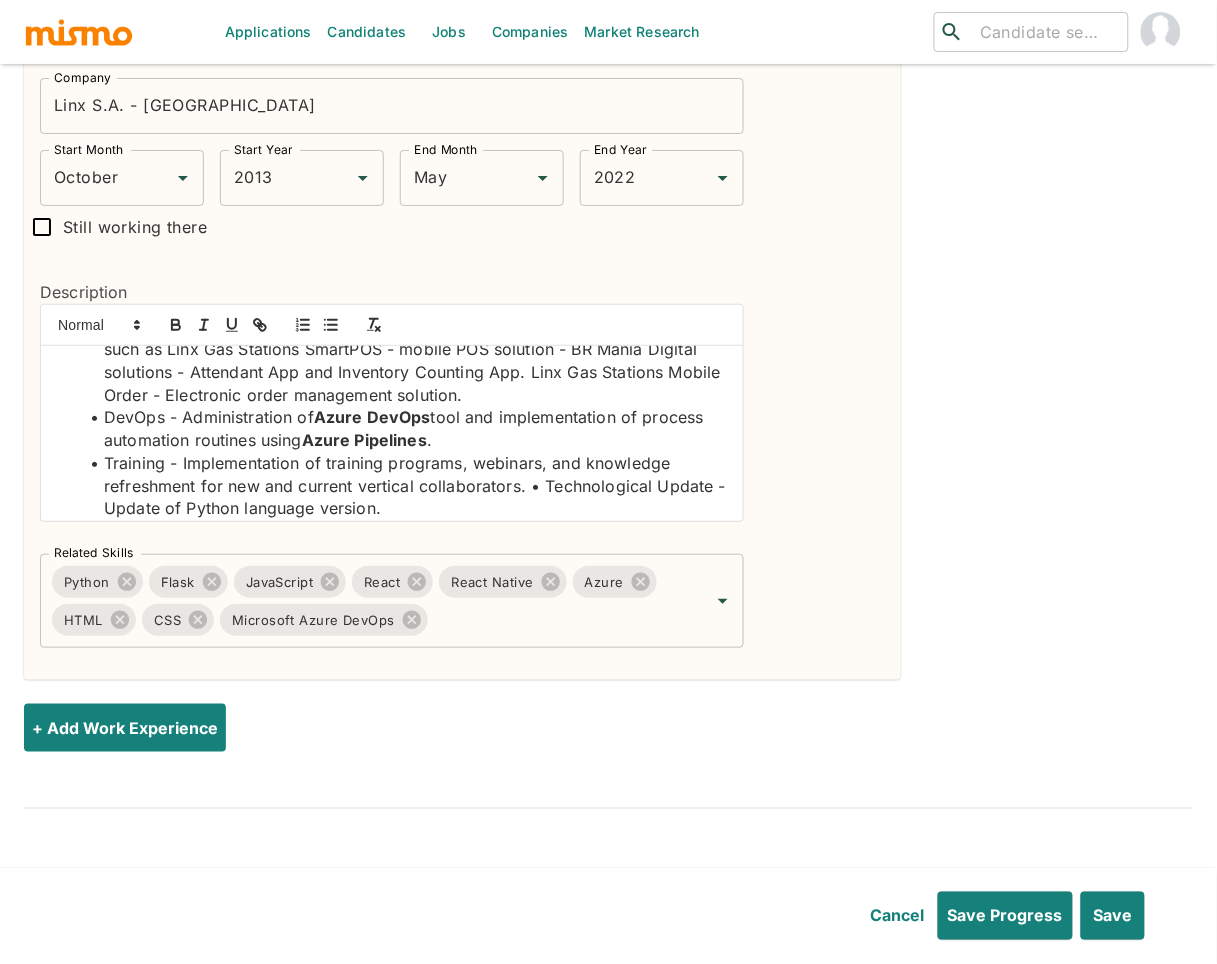 scroll, scrollTop: 280, scrollLeft: 0, axis: vertical 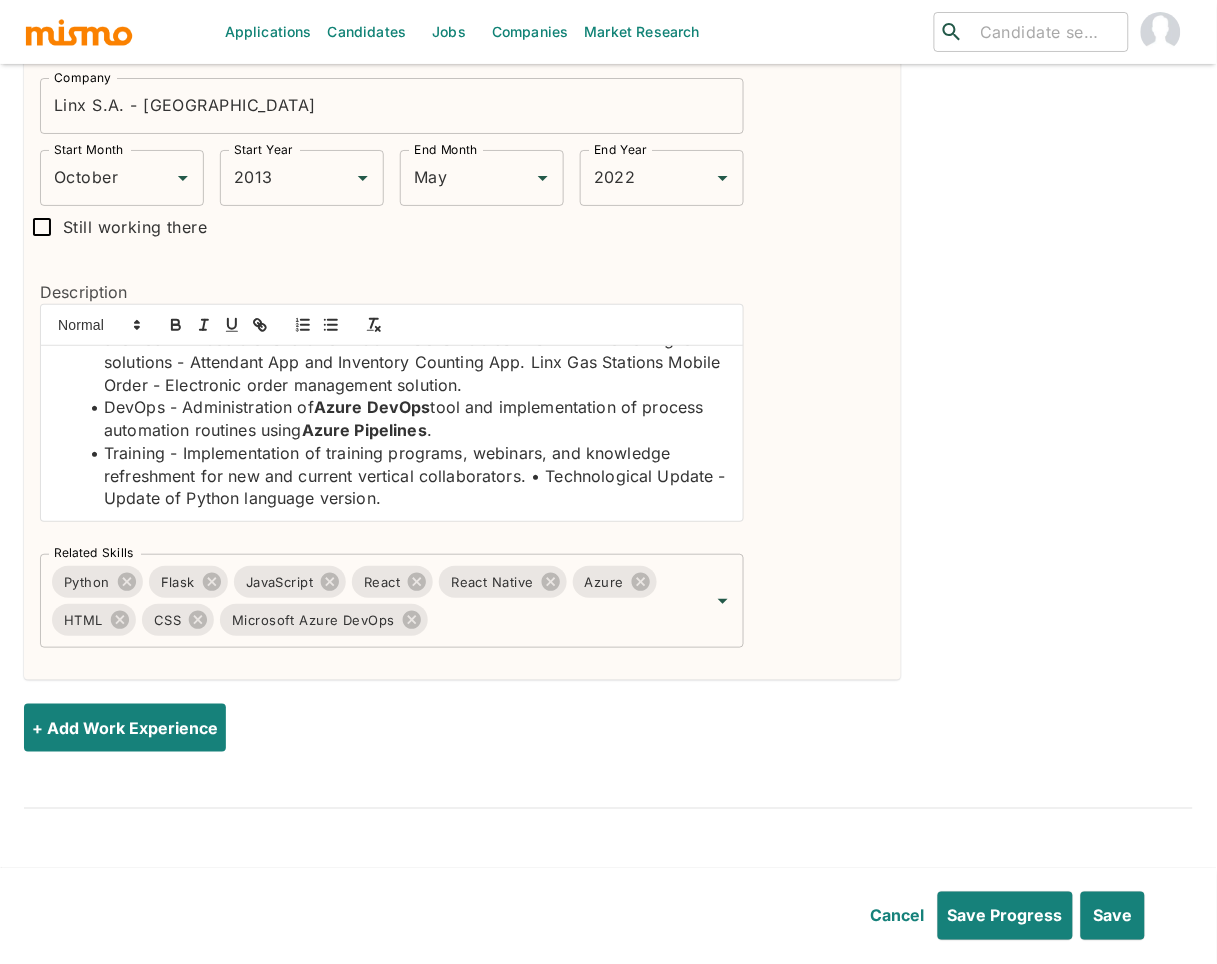 drag, startPoint x: 546, startPoint y: 476, endPoint x: 585, endPoint y: 479, distance: 39.115215 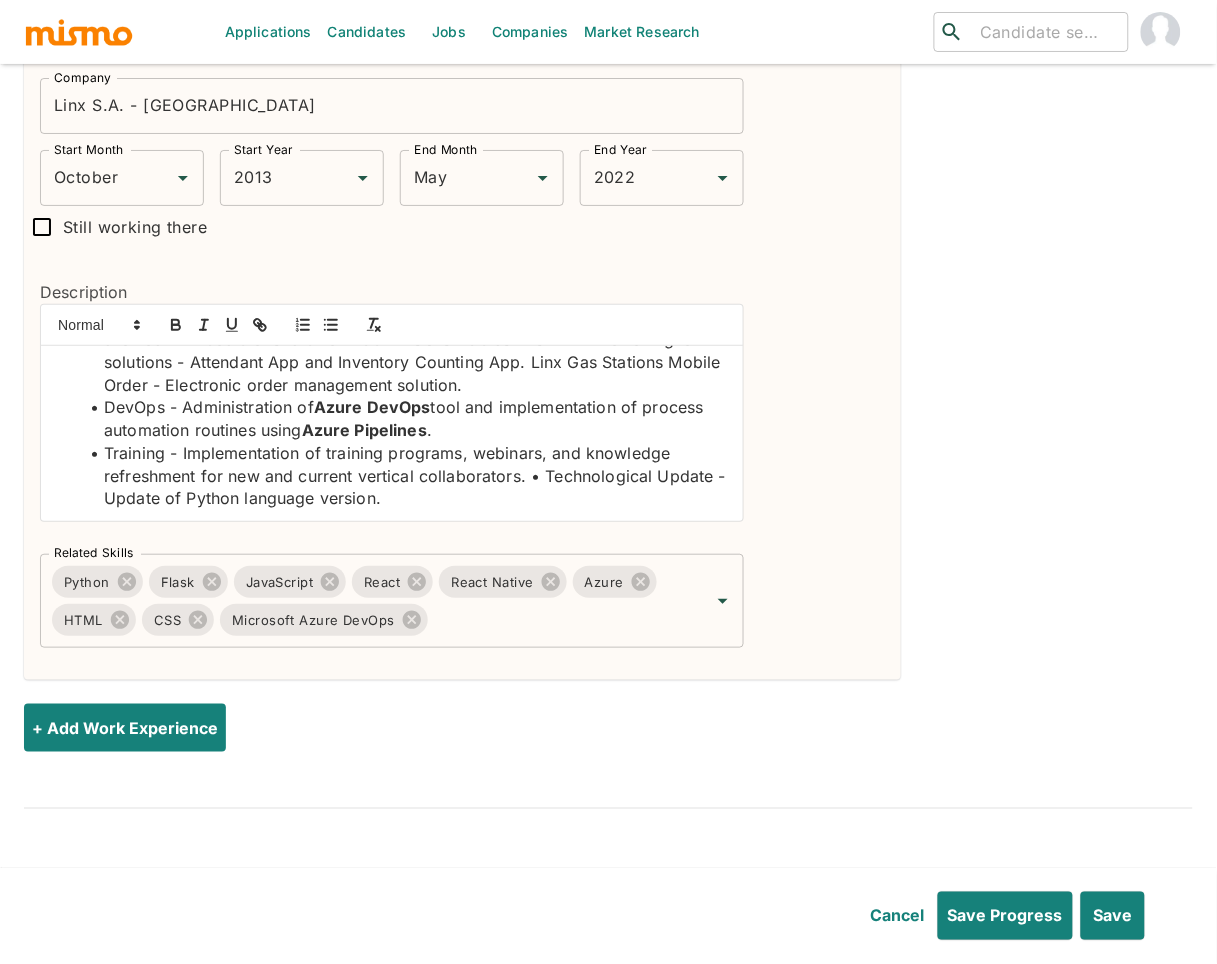 click on "Training - Implementation of training programs, webinars, and knowledge refreshment for new and current vertical collaborators. • Technological Update - Update of Python language version." at bounding box center [404, -227] 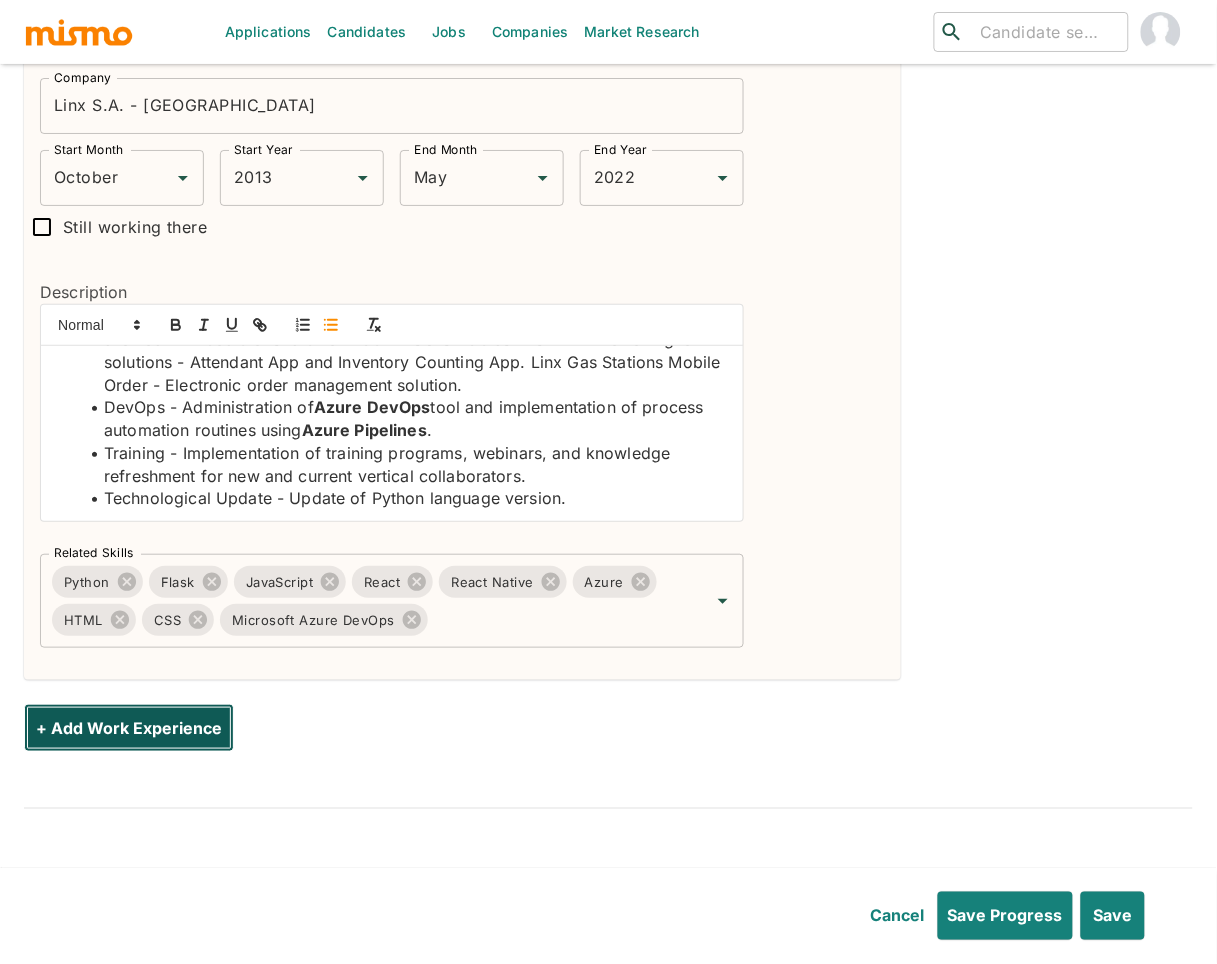 drag, startPoint x: 116, startPoint y: 714, endPoint x: 126, endPoint y: 710, distance: 10.770329 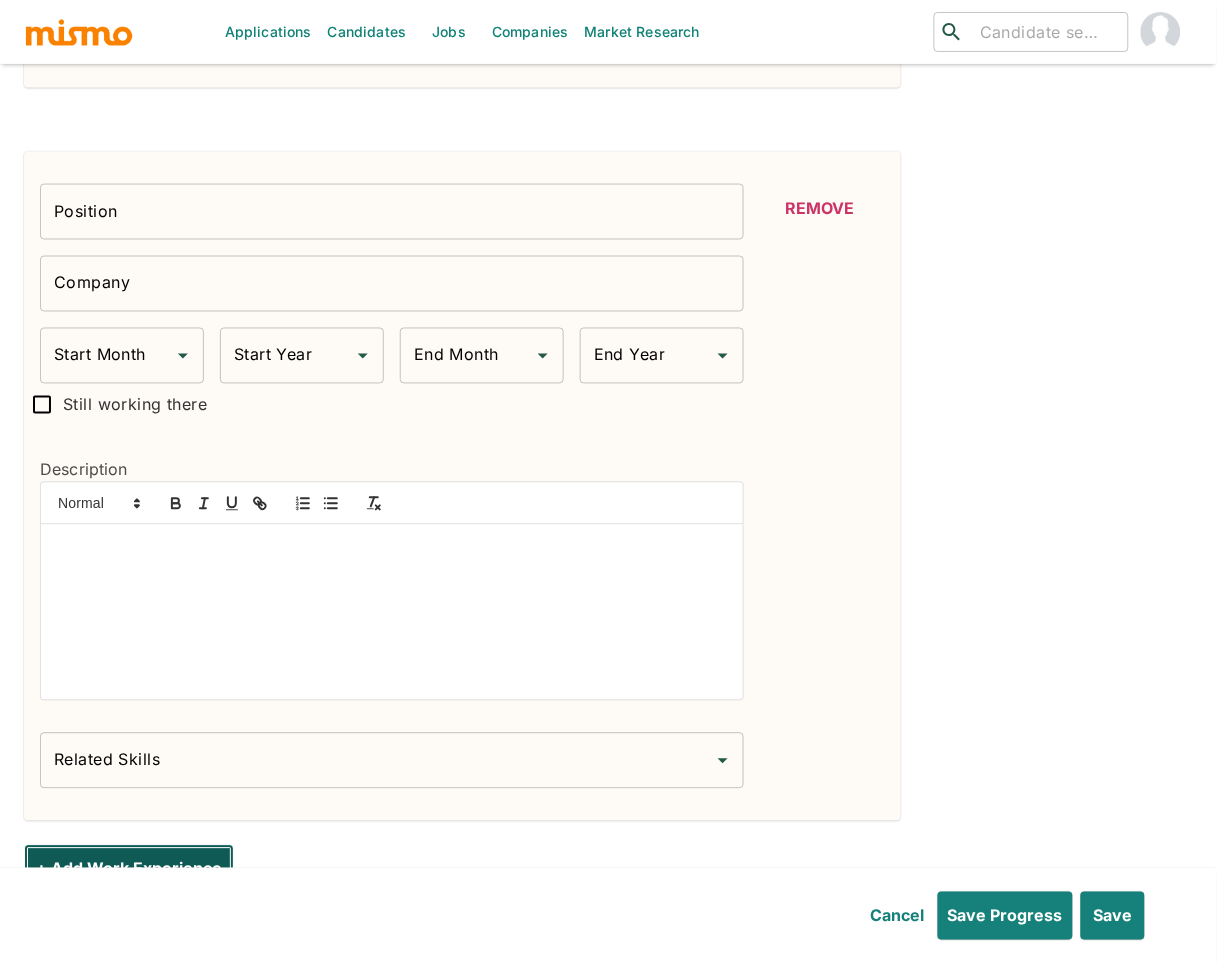 scroll, scrollTop: 2091, scrollLeft: 0, axis: vertical 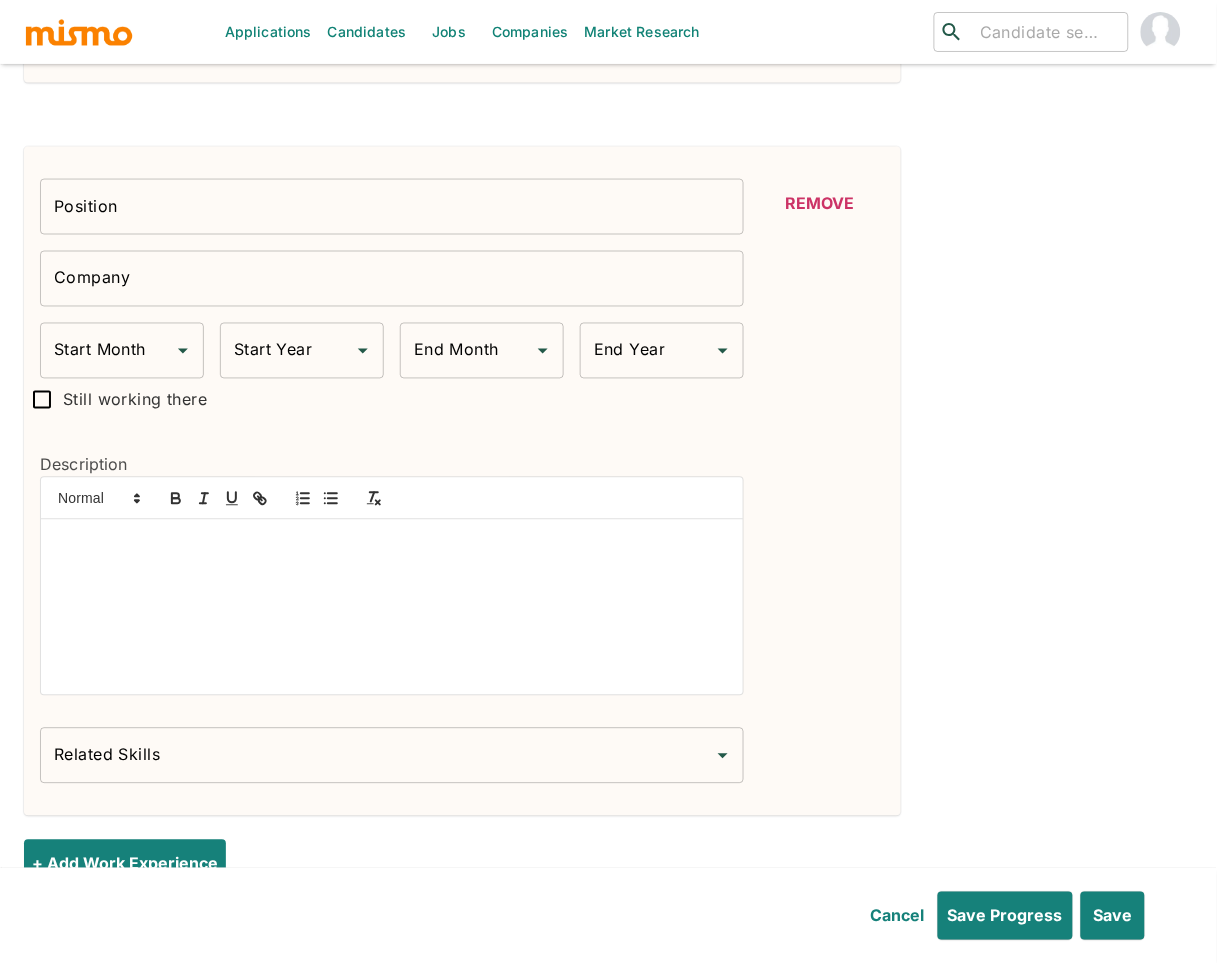 click on "Position" at bounding box center [392, 207] 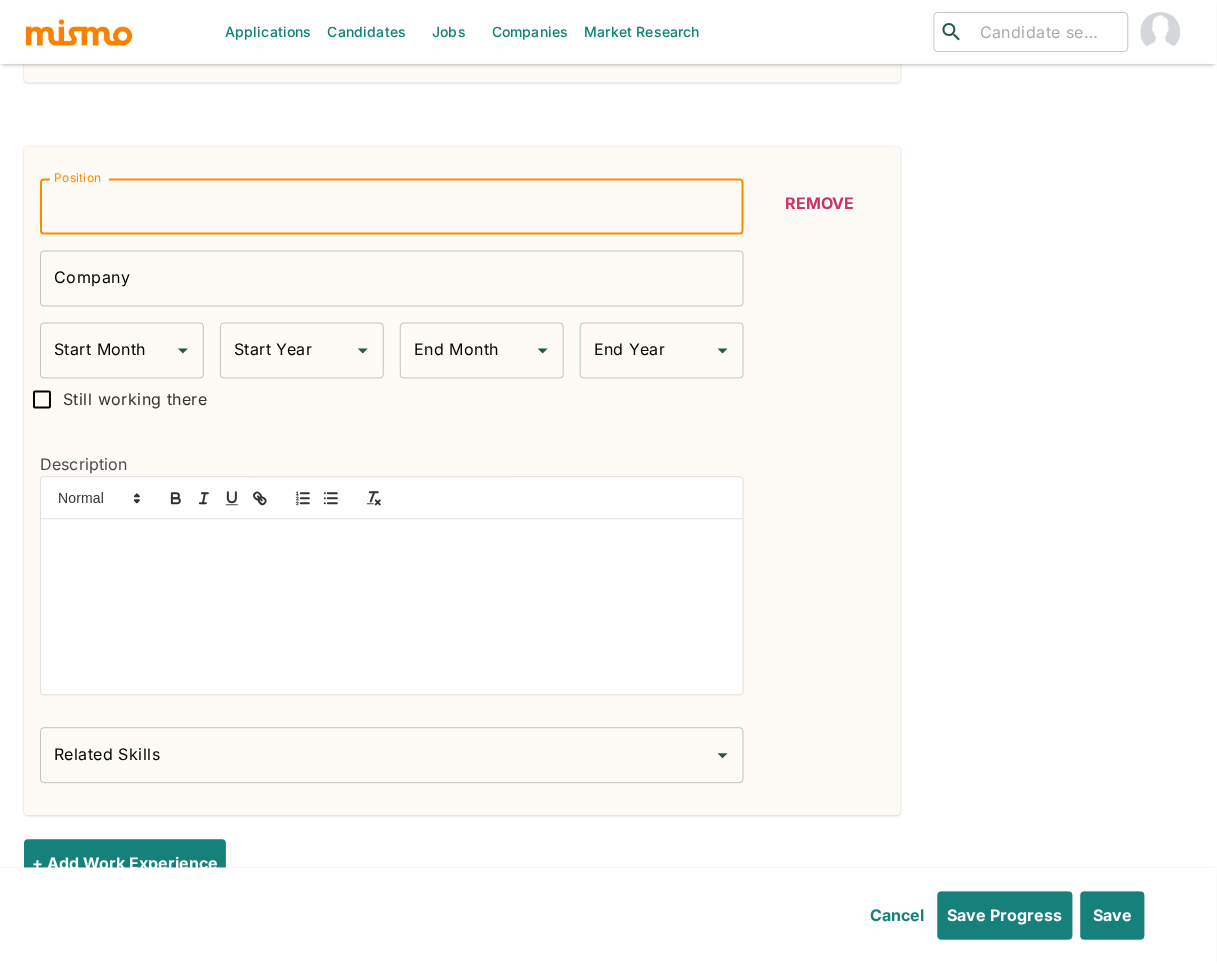 type on "Software Developer" 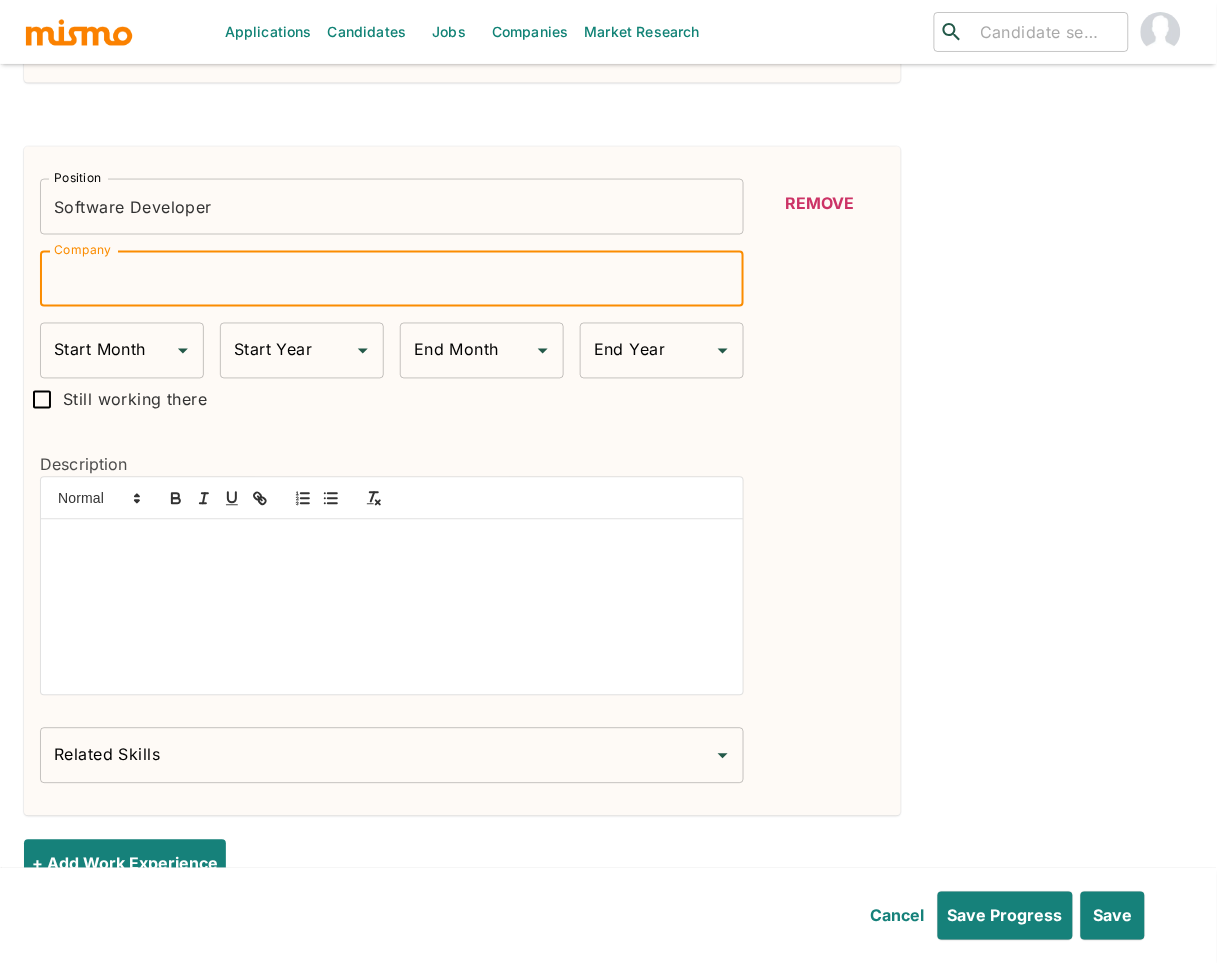 click on "Company" at bounding box center (392, 279) 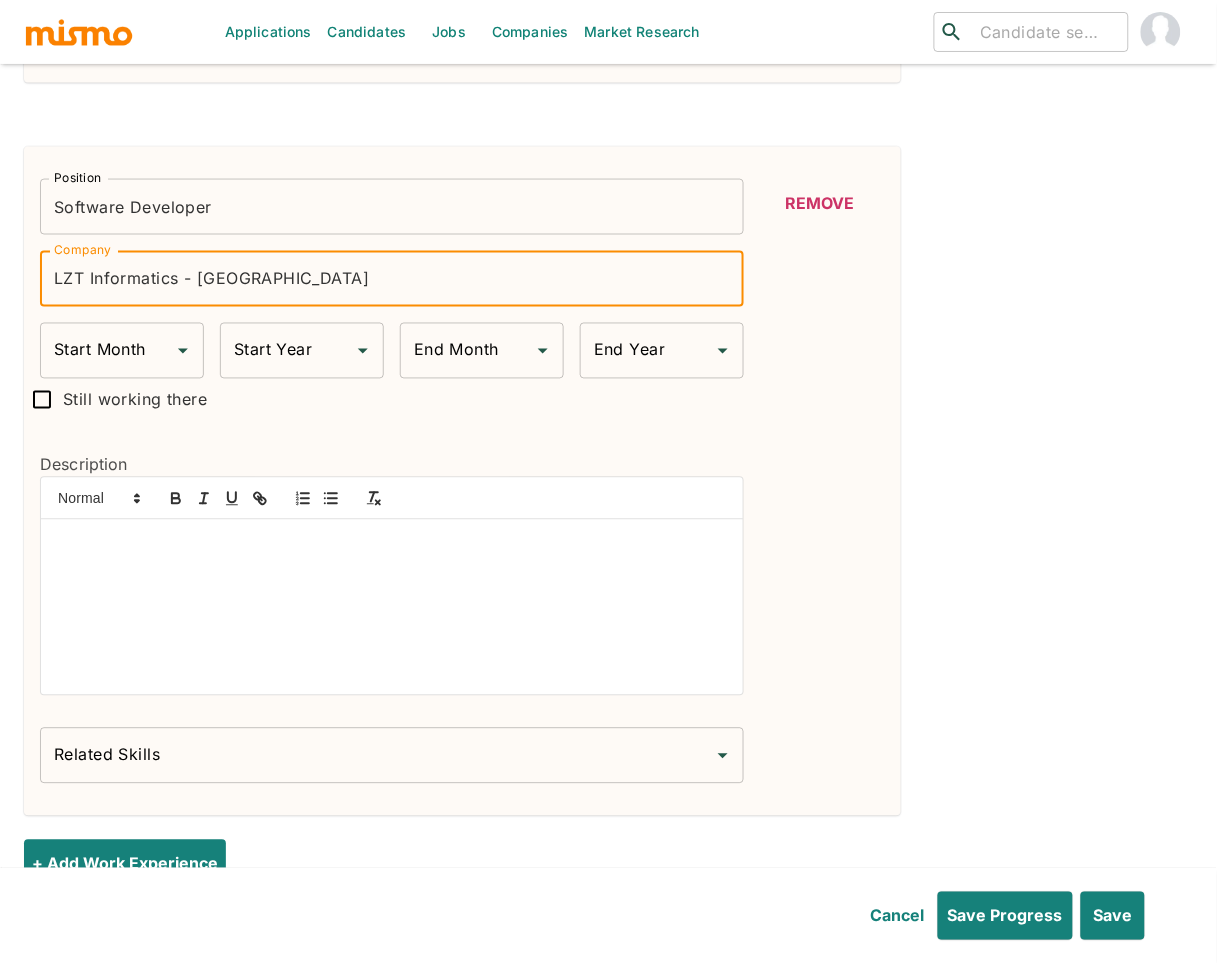 type on "LZT Informatics - [GEOGRAPHIC_DATA]" 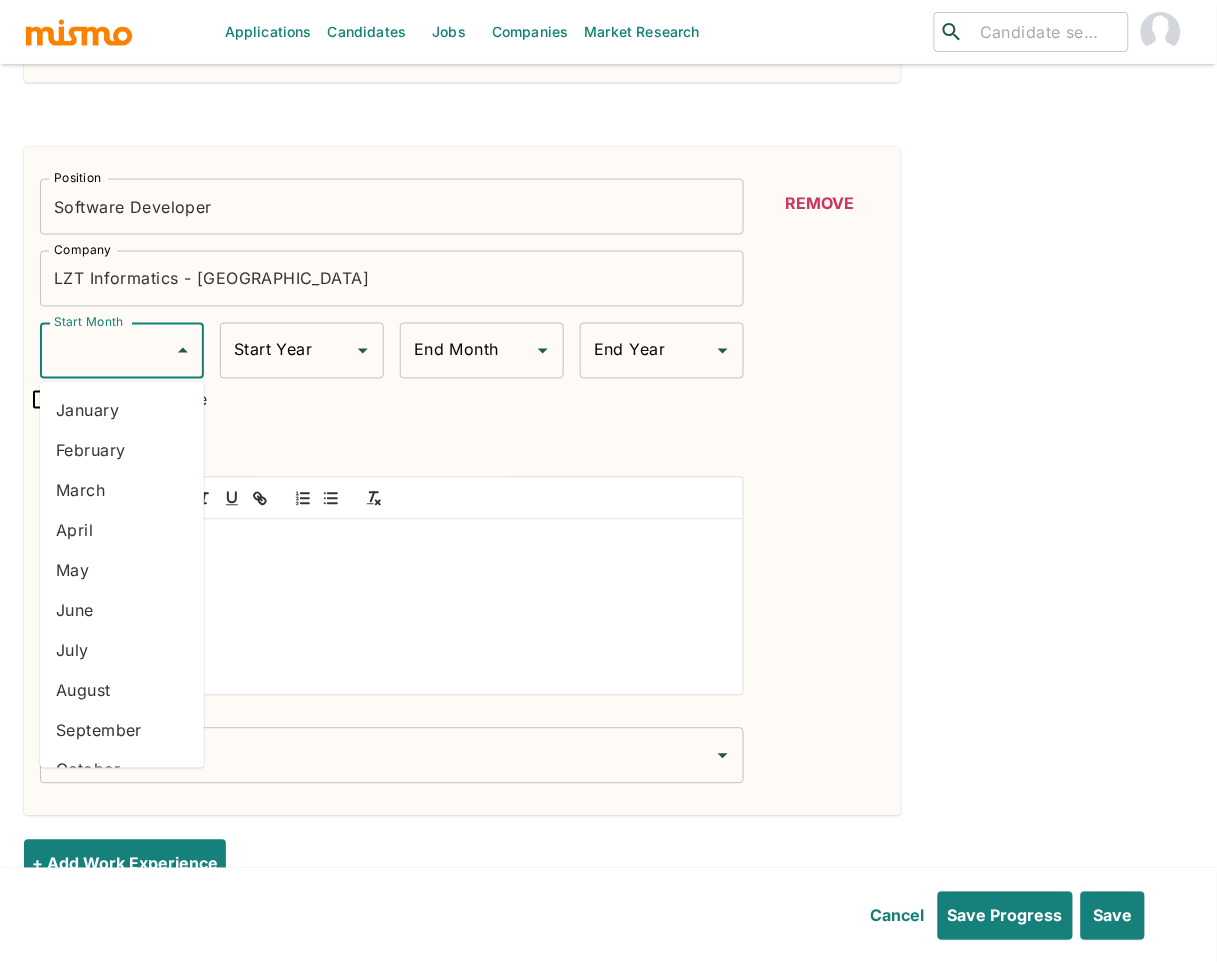click on "February" at bounding box center (122, 450) 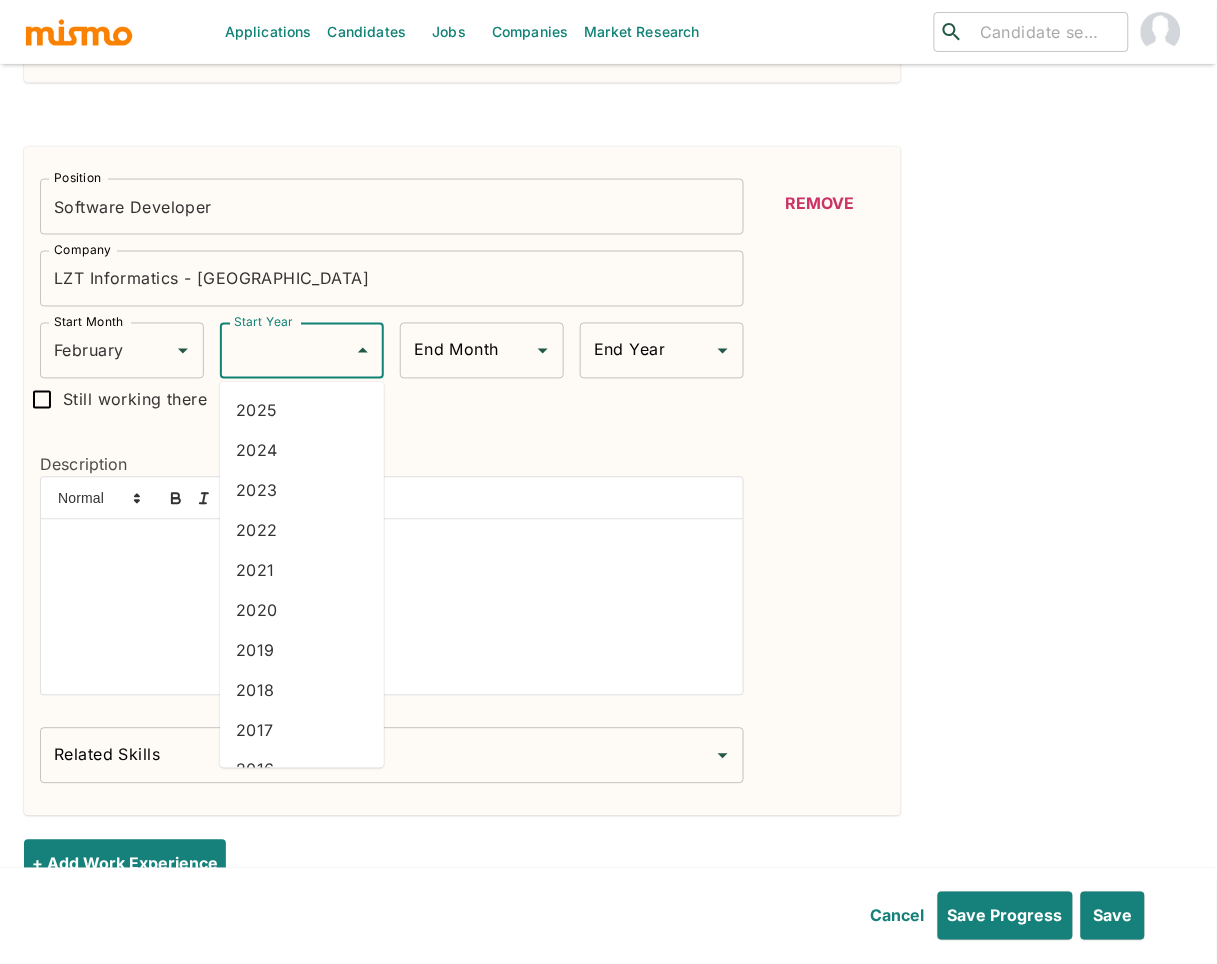 click on "Start Year" at bounding box center (287, 351) 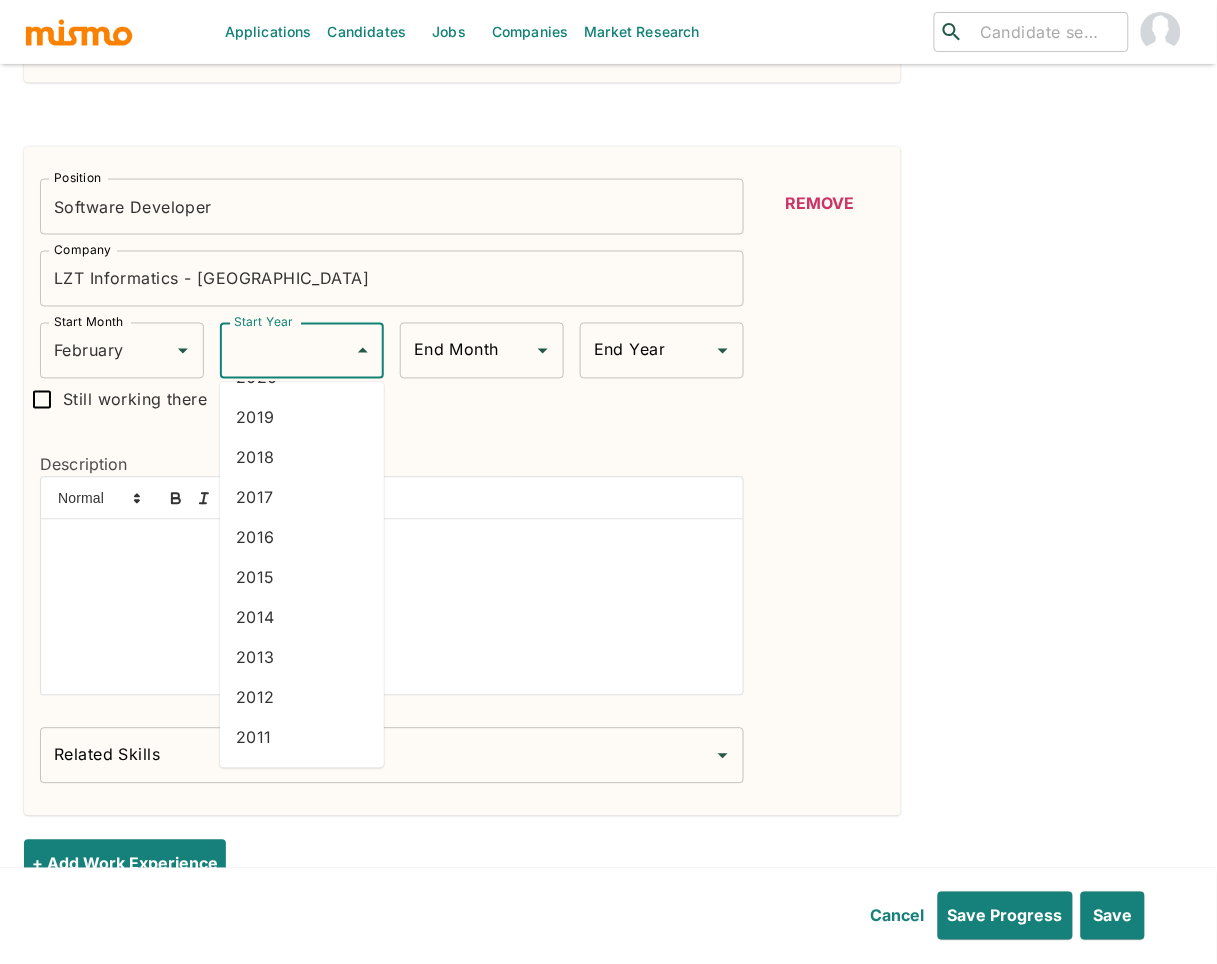 scroll, scrollTop: 242, scrollLeft: 0, axis: vertical 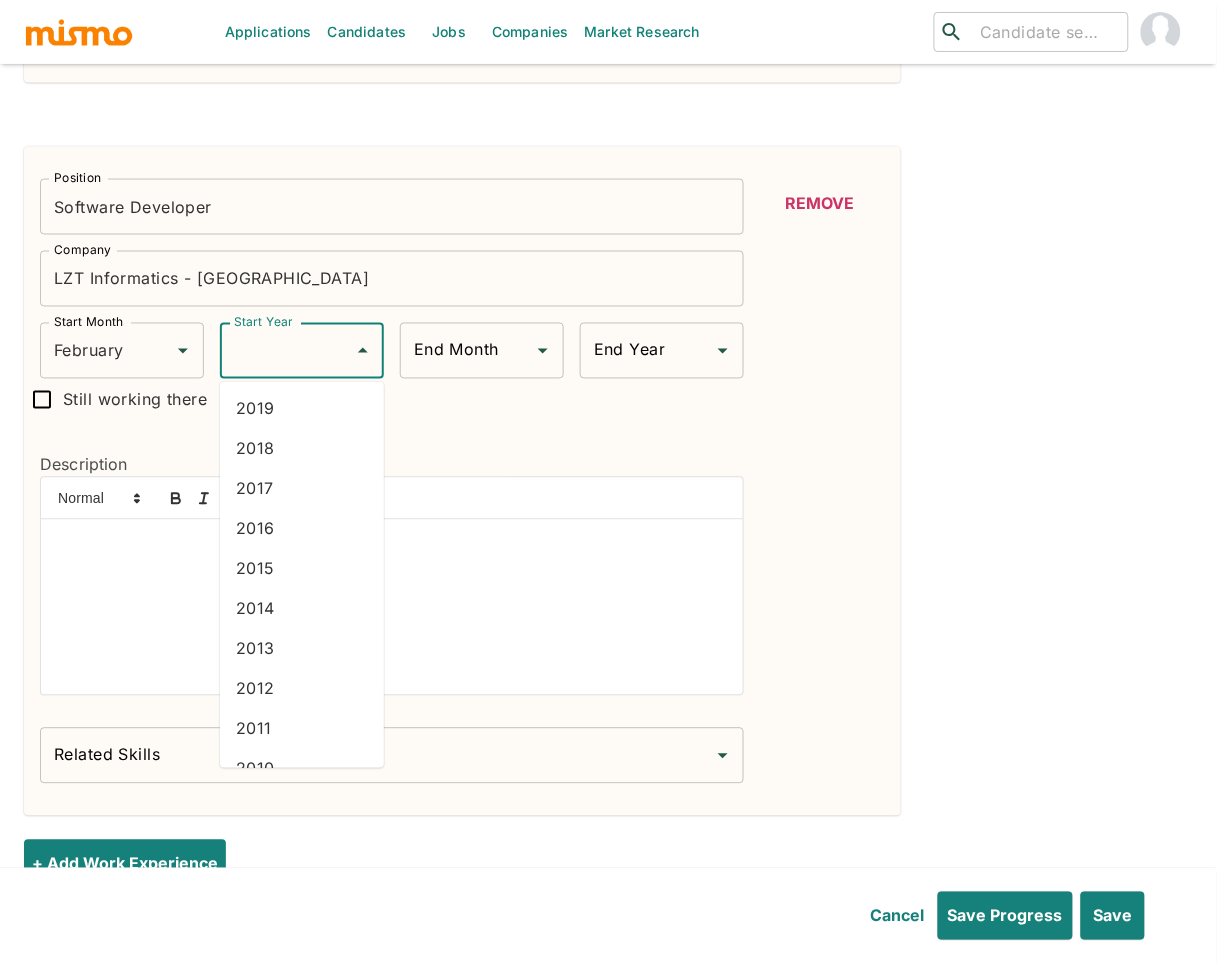 click on "2012" at bounding box center (302, 688) 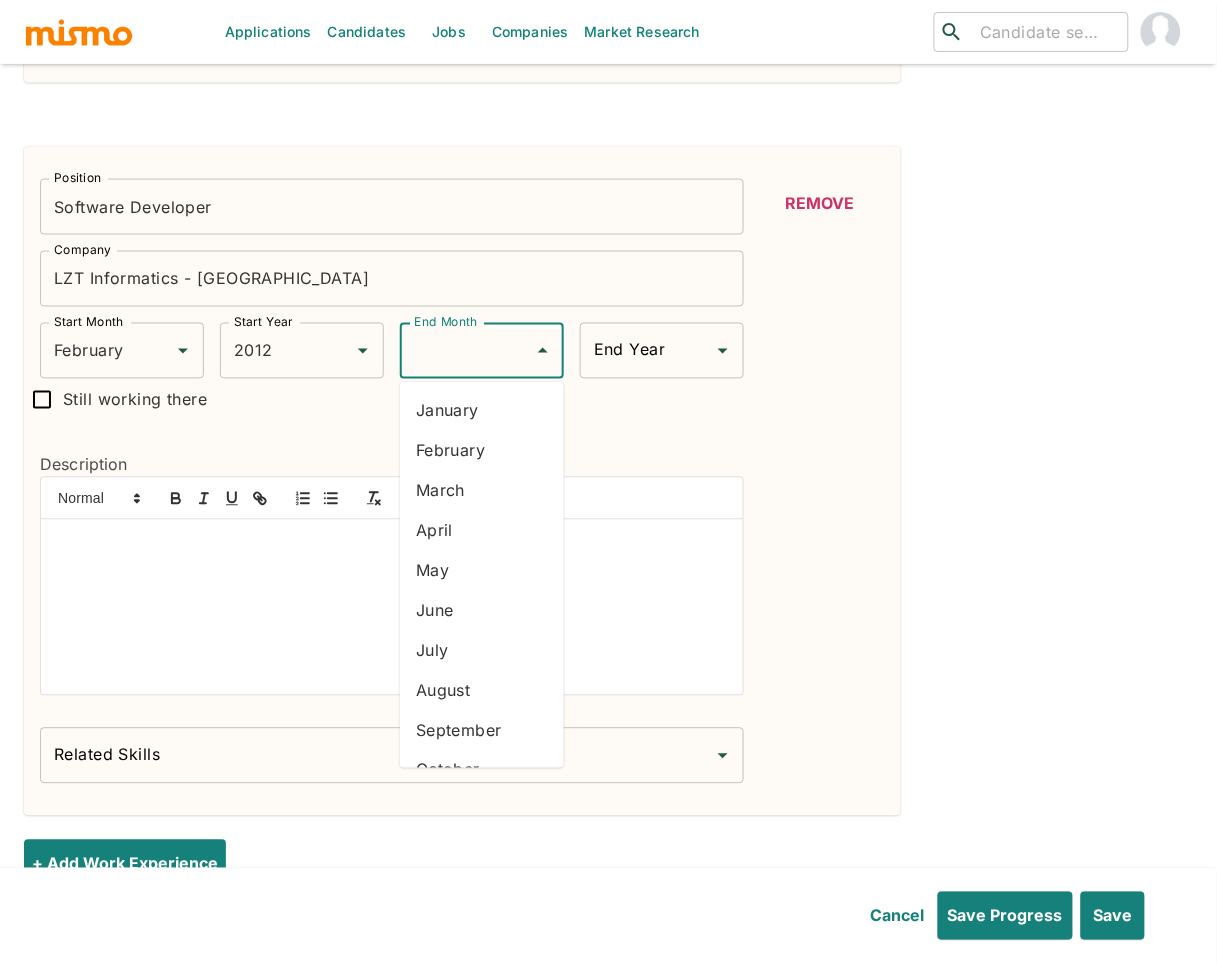 click on "End Month" at bounding box center (467, 351) 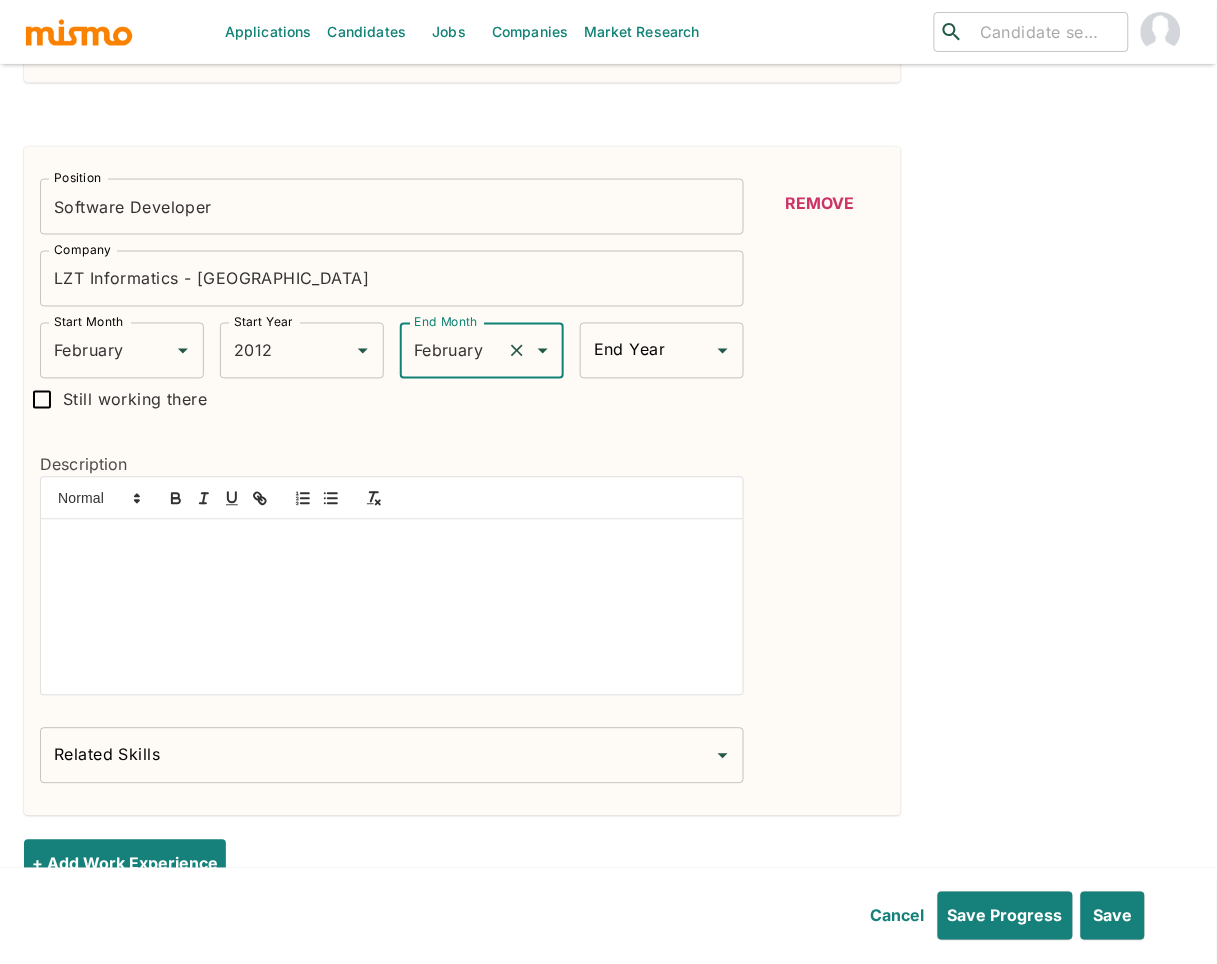 click on "End Year" at bounding box center [647, 351] 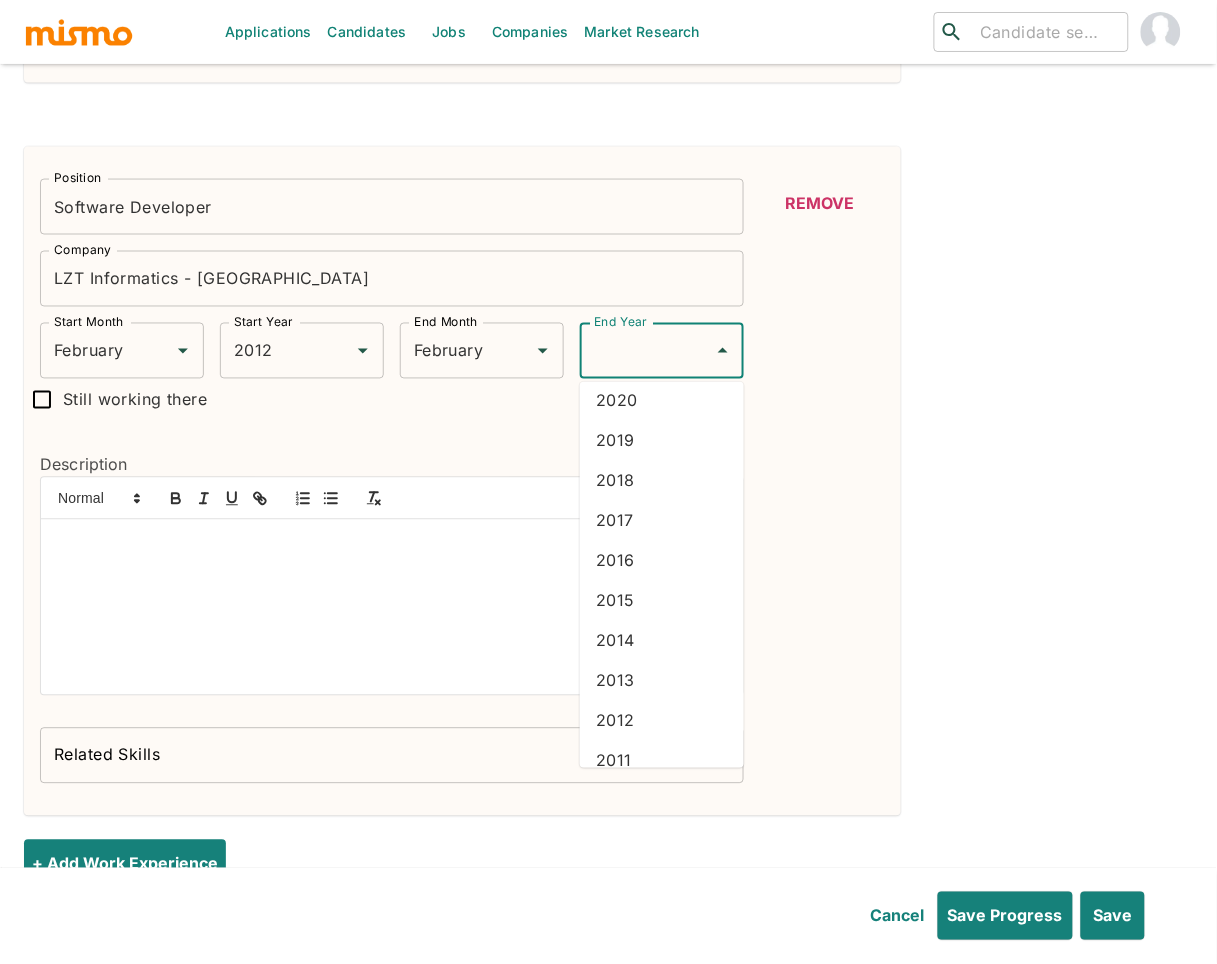 scroll, scrollTop: 284, scrollLeft: 0, axis: vertical 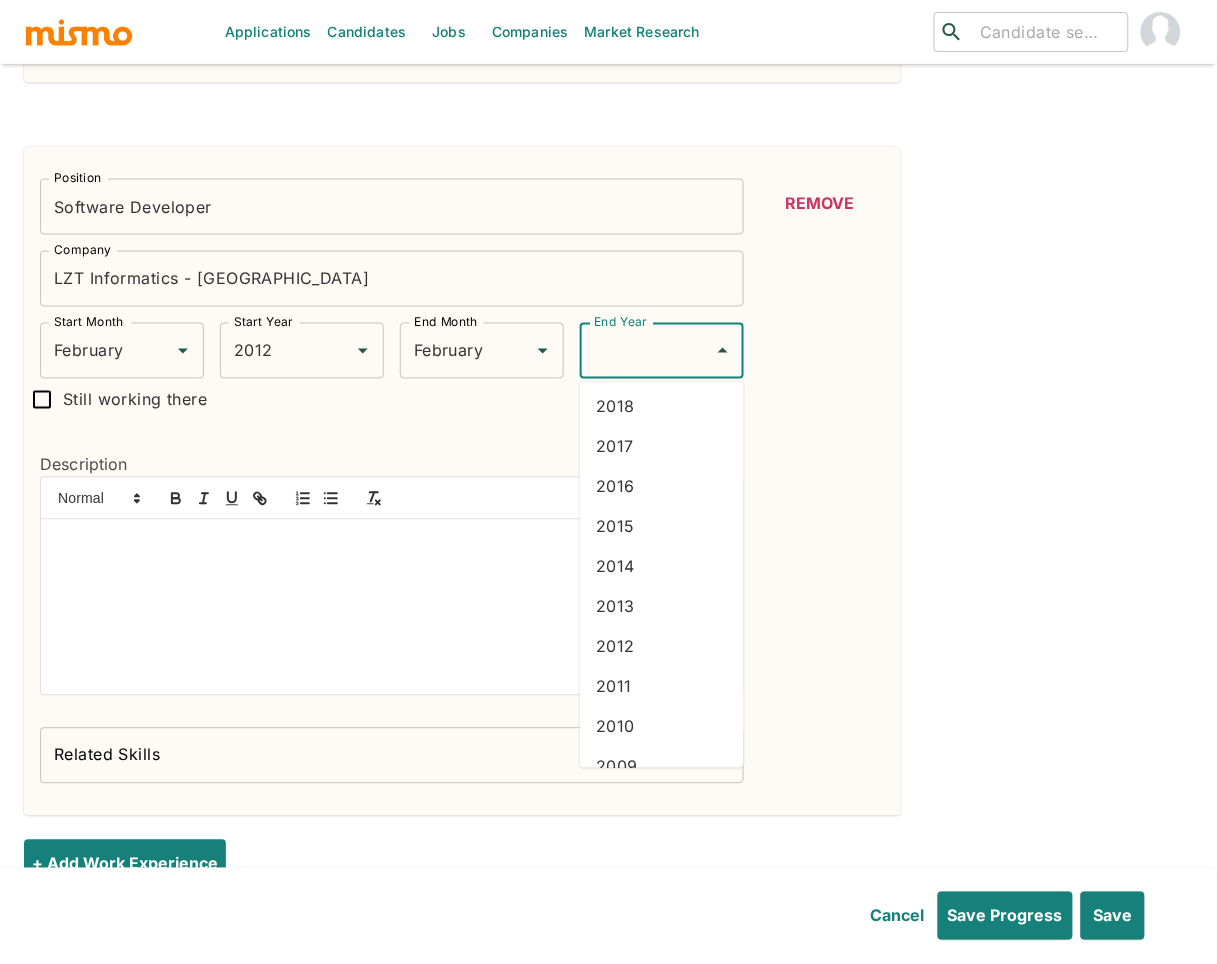click on "2013" at bounding box center (662, 606) 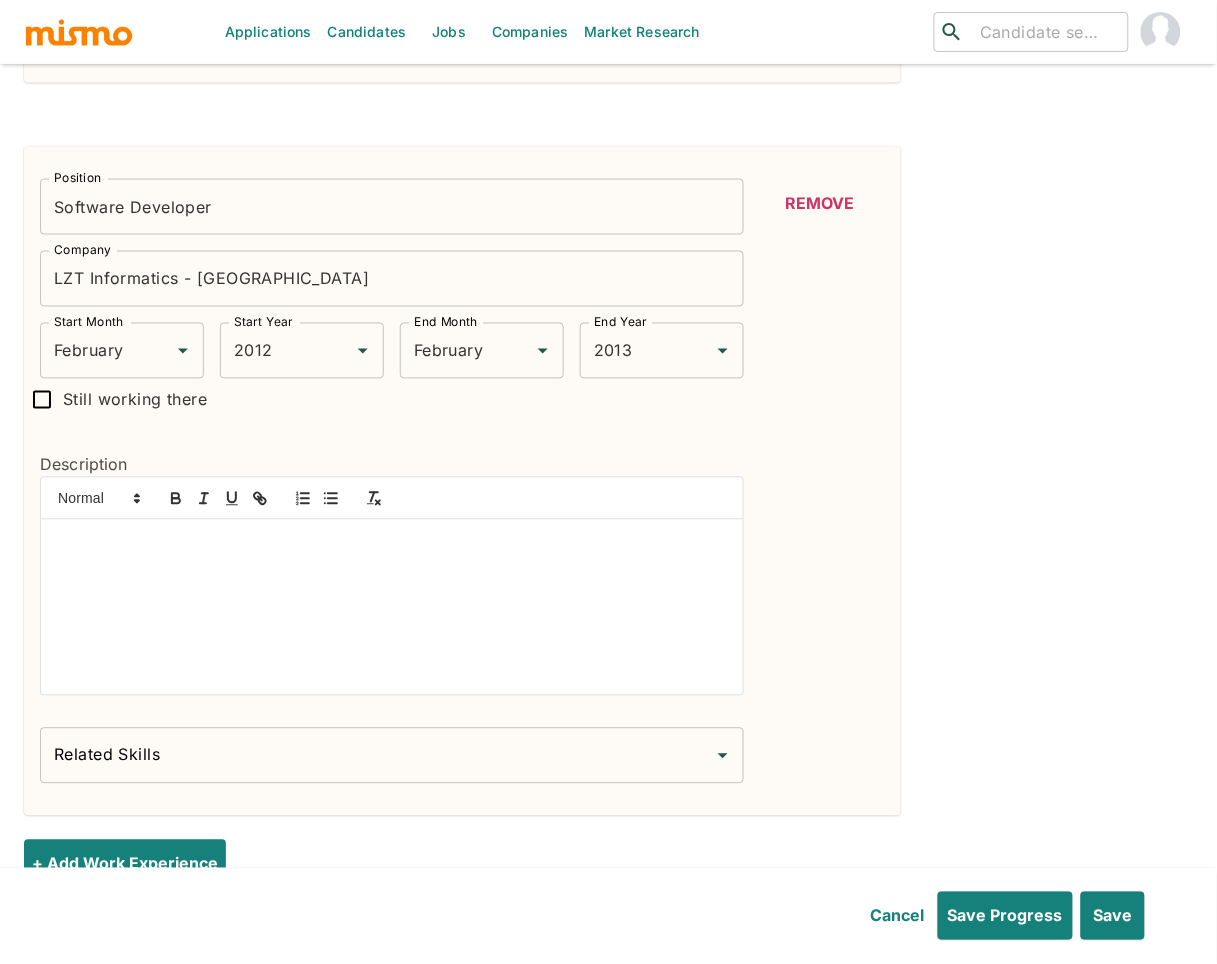 click at bounding box center (392, 607) 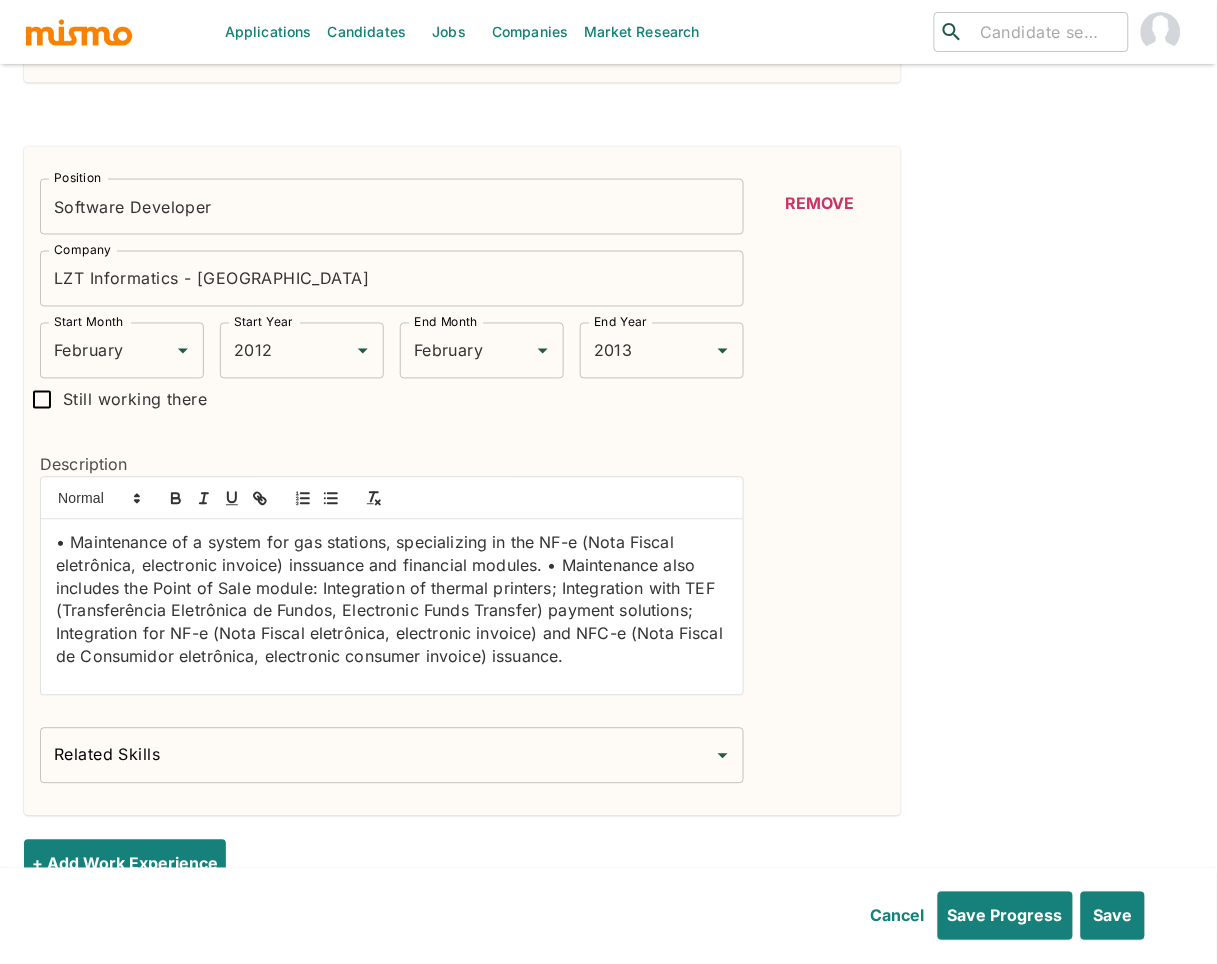 click on "• Maintenance of a system for gas stations, specializing in the NF-e (Nota Fiscal eletrônica, electronic invoice) inssuance and financial modules. • Maintenance also includes the Point of Sale module: Integration of thermal printers; Integration with TEF (Transferência Eletrônica de Fundos, Electronic Funds Transfer) payment solutions; Integration for NF-e (Nota Fiscal eletrônica, electronic invoice) and NFC-e (Nota Fiscal de Consumidor eletrônica, electronic consumer invoice) issuance." at bounding box center [392, 600] 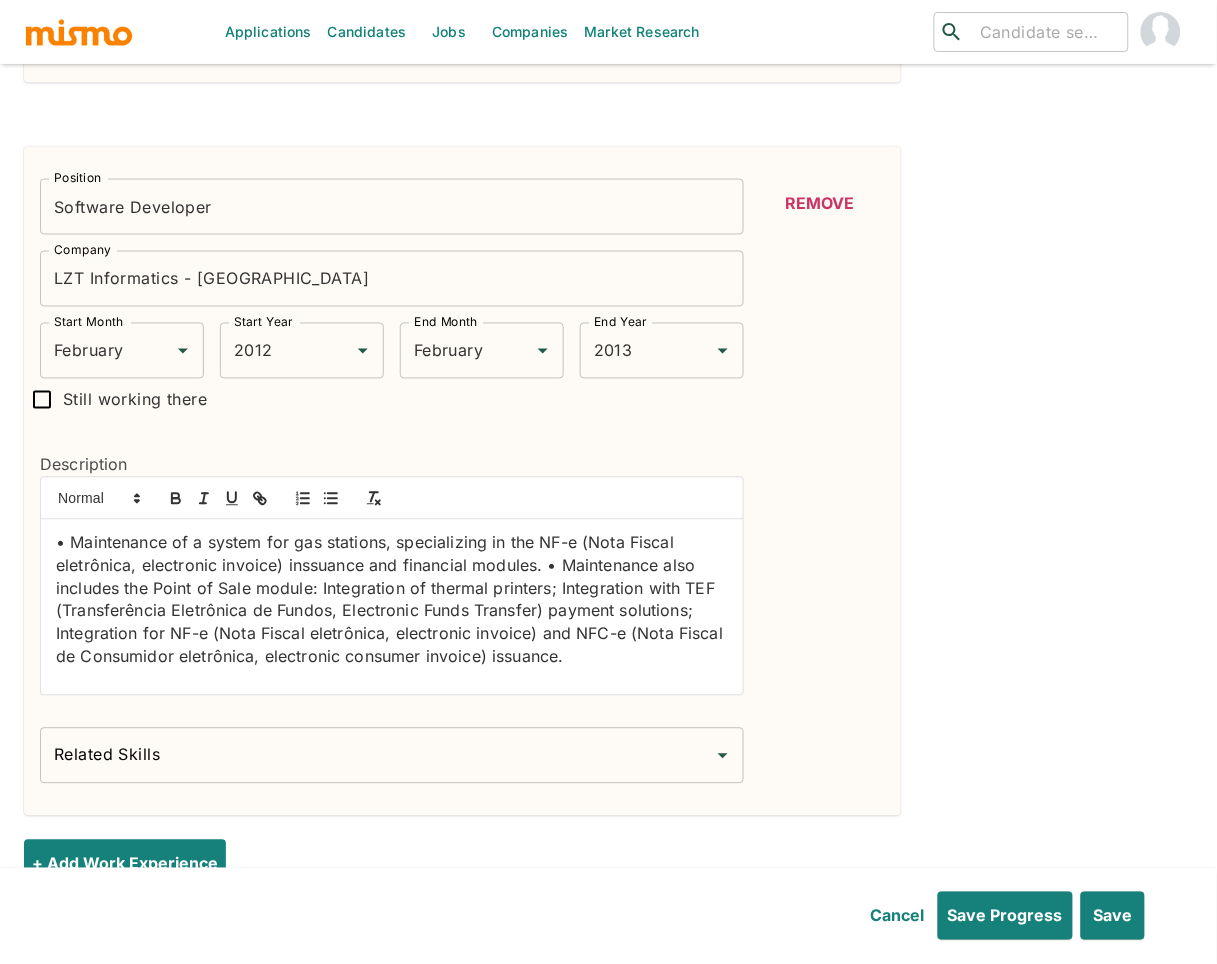 type 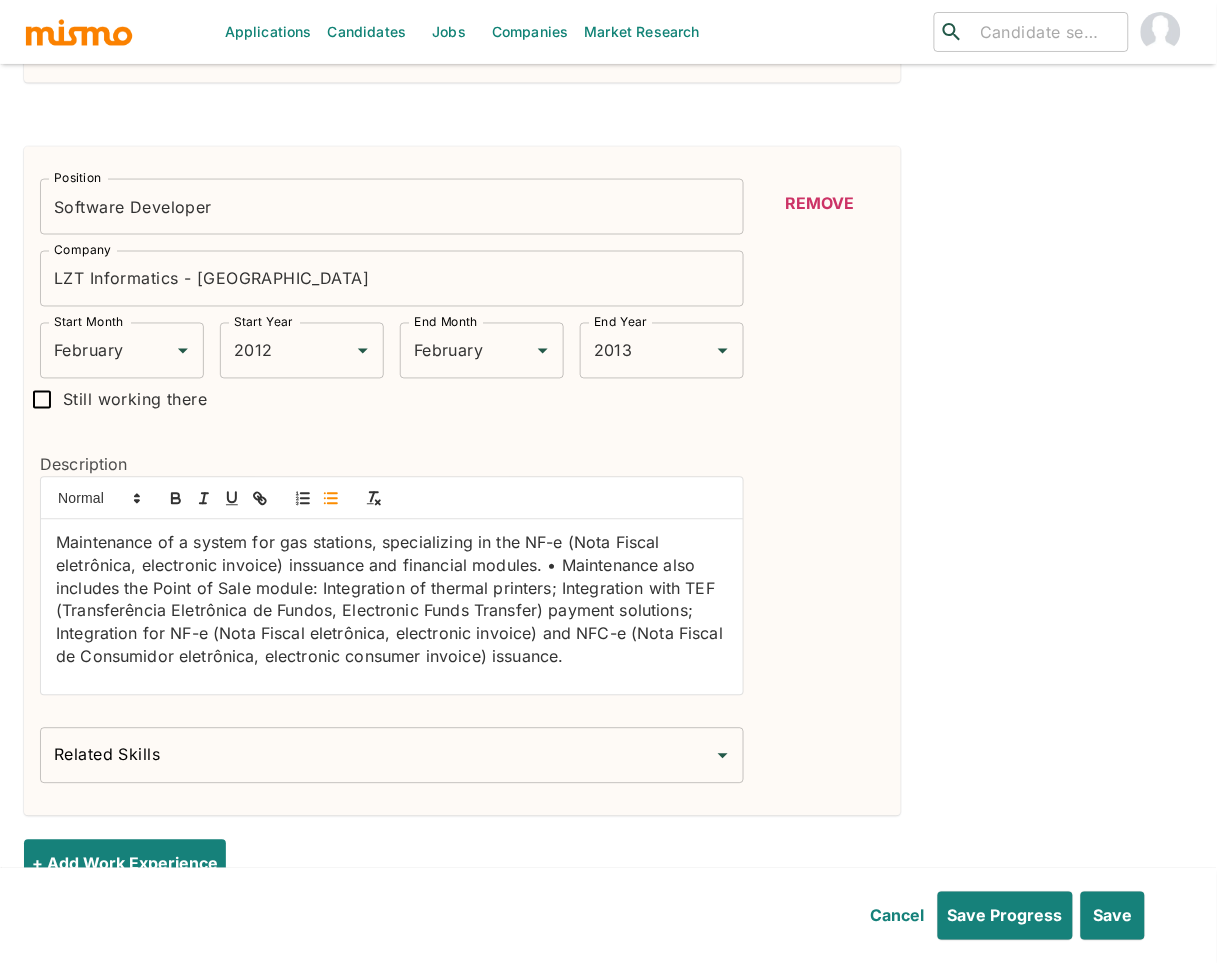click 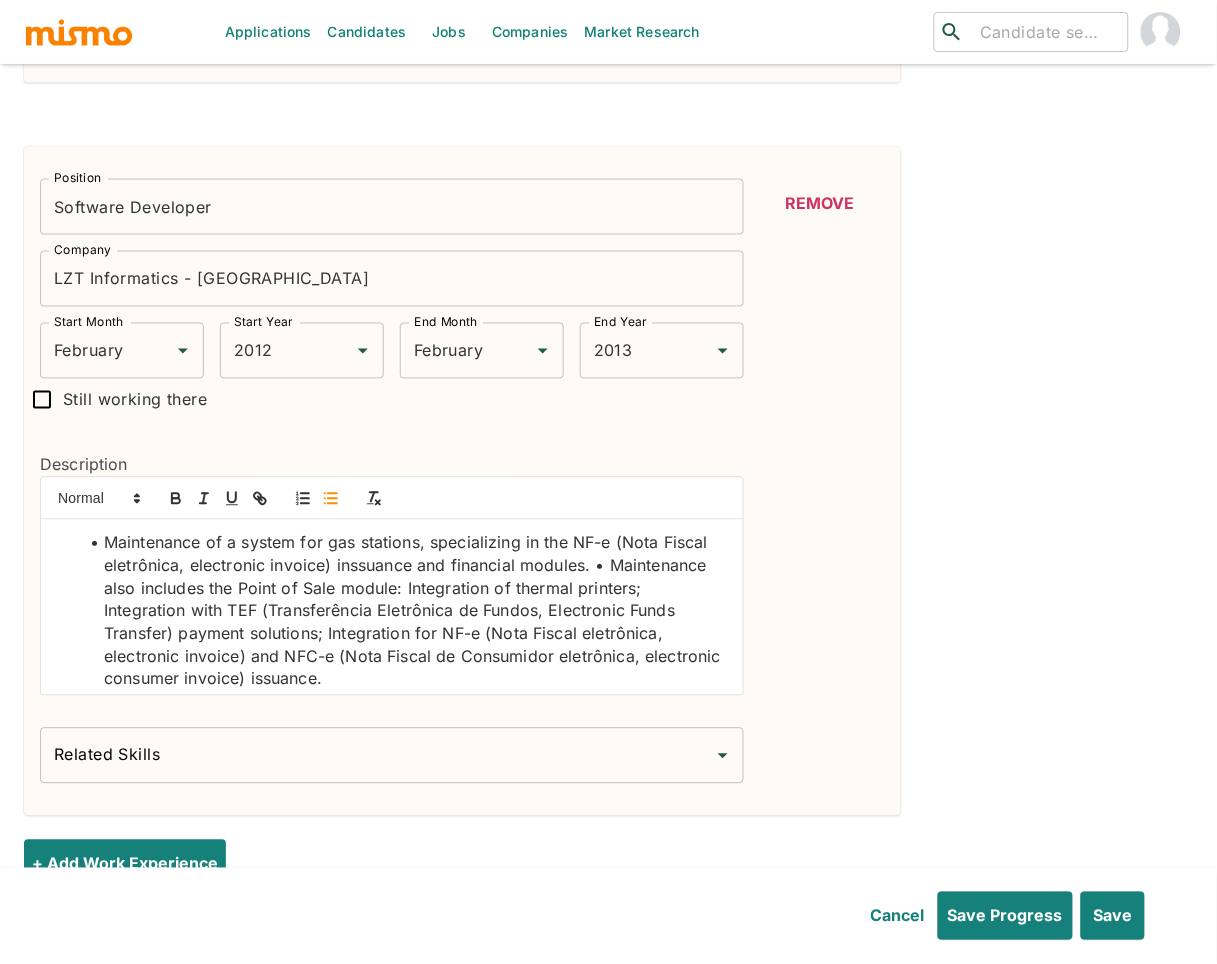 click on "Maintenance of a system for gas stations, specializing in the NF-e (Nota Fiscal eletrônica, electronic invoice) inssuance and financial modules. • Maintenance also includes the Point of Sale module: Integration of thermal printers; Integration with TEF (Transferência Eletrônica de Fundos, Electronic Funds Transfer) payment solutions; Integration for NF-e (Nota Fiscal eletrônica, electronic invoice) and NFC-e (Nota Fiscal de Consumidor eletrônica, electronic consumer invoice) issuance." at bounding box center [404, -1063] 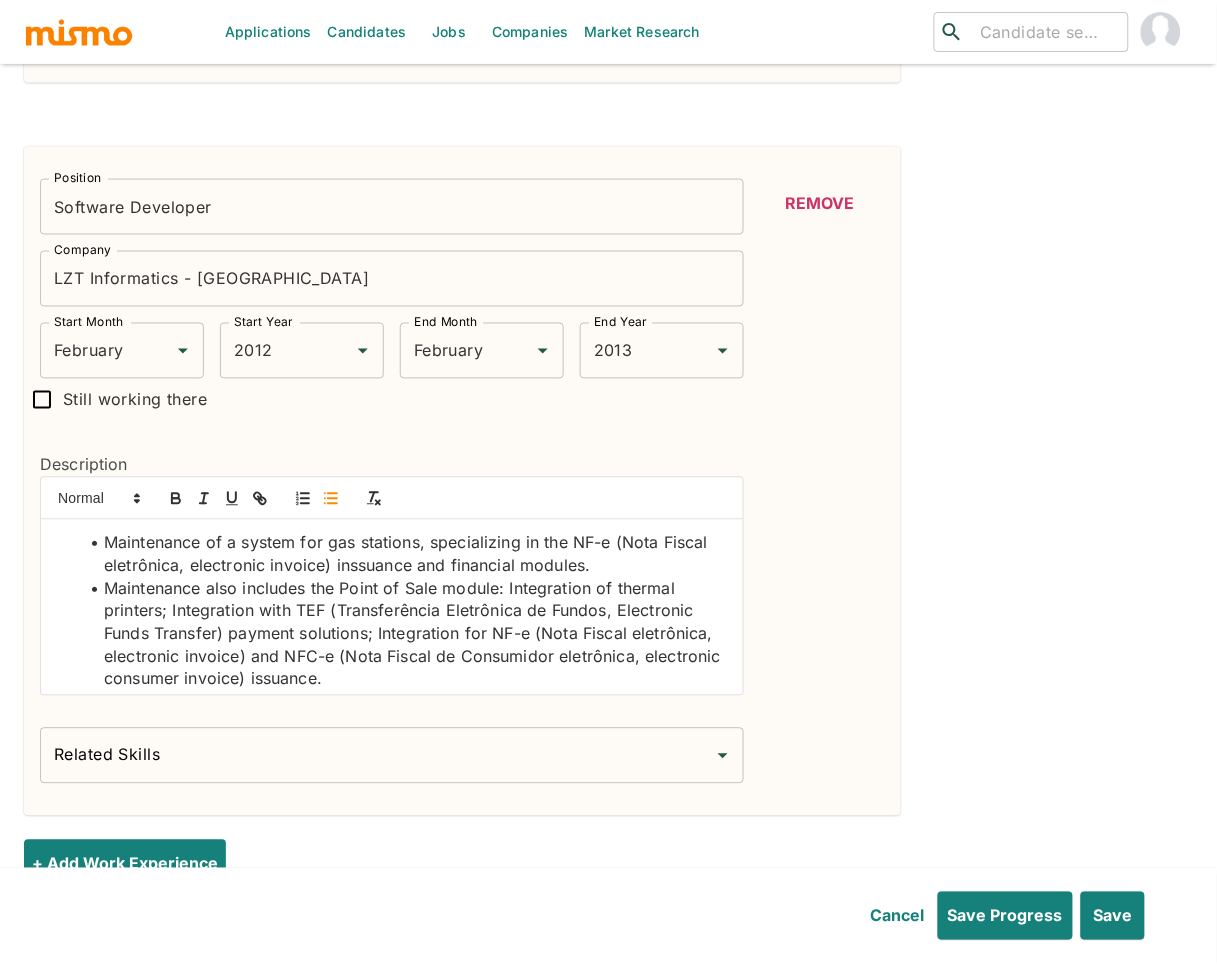 click on "Related Skills" at bounding box center (377, 756) 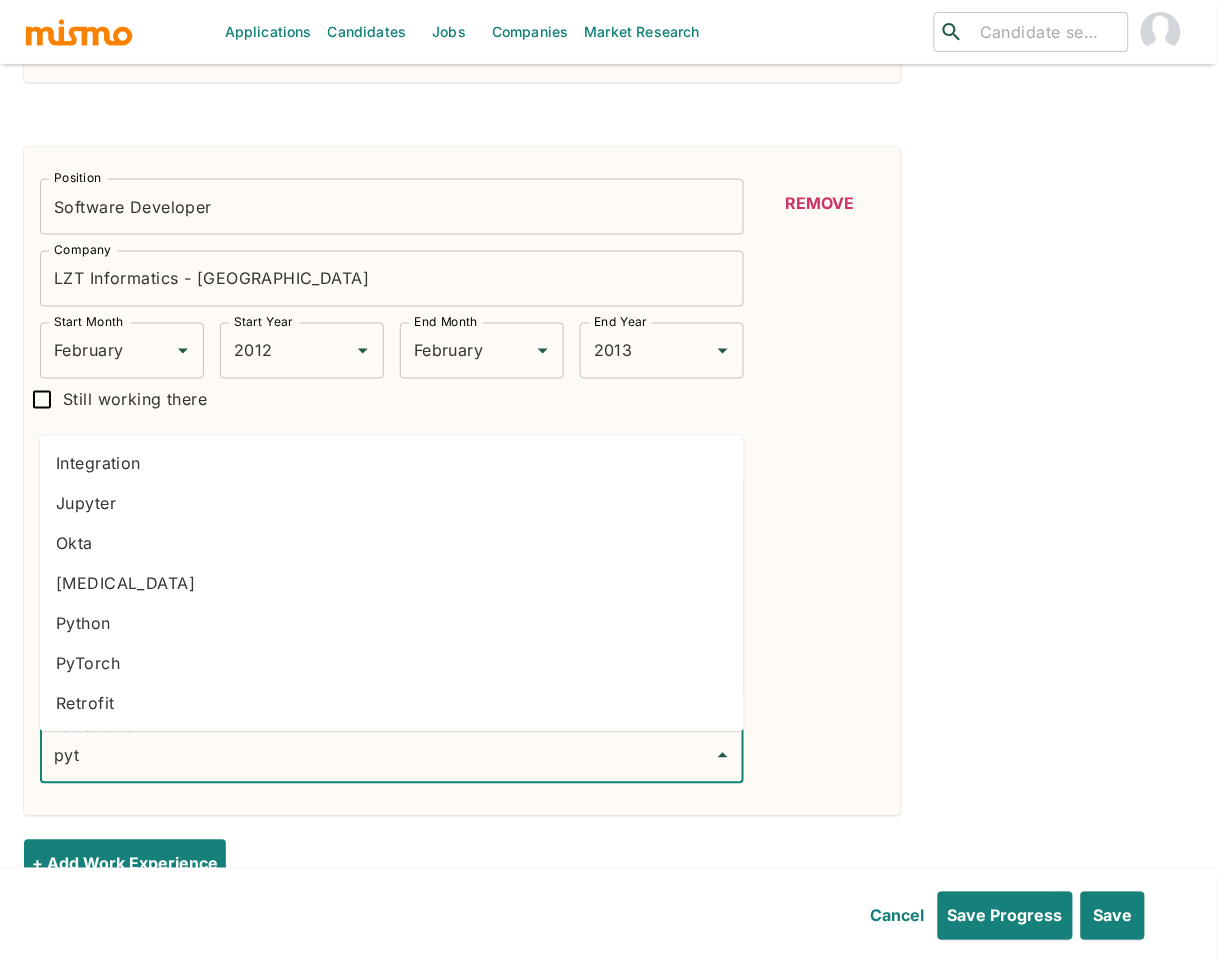 type on "pyth" 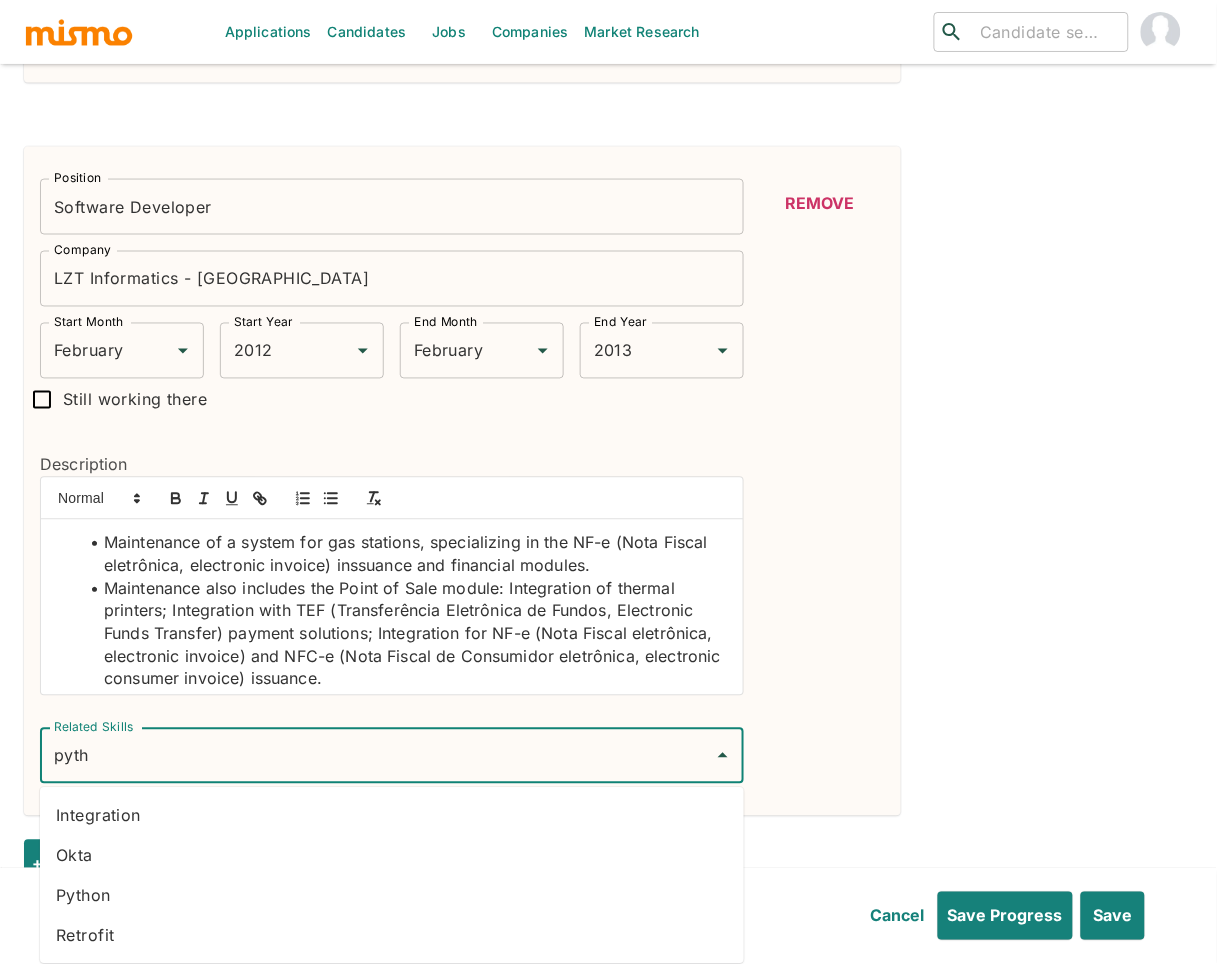 click on "Python" at bounding box center [392, 896] 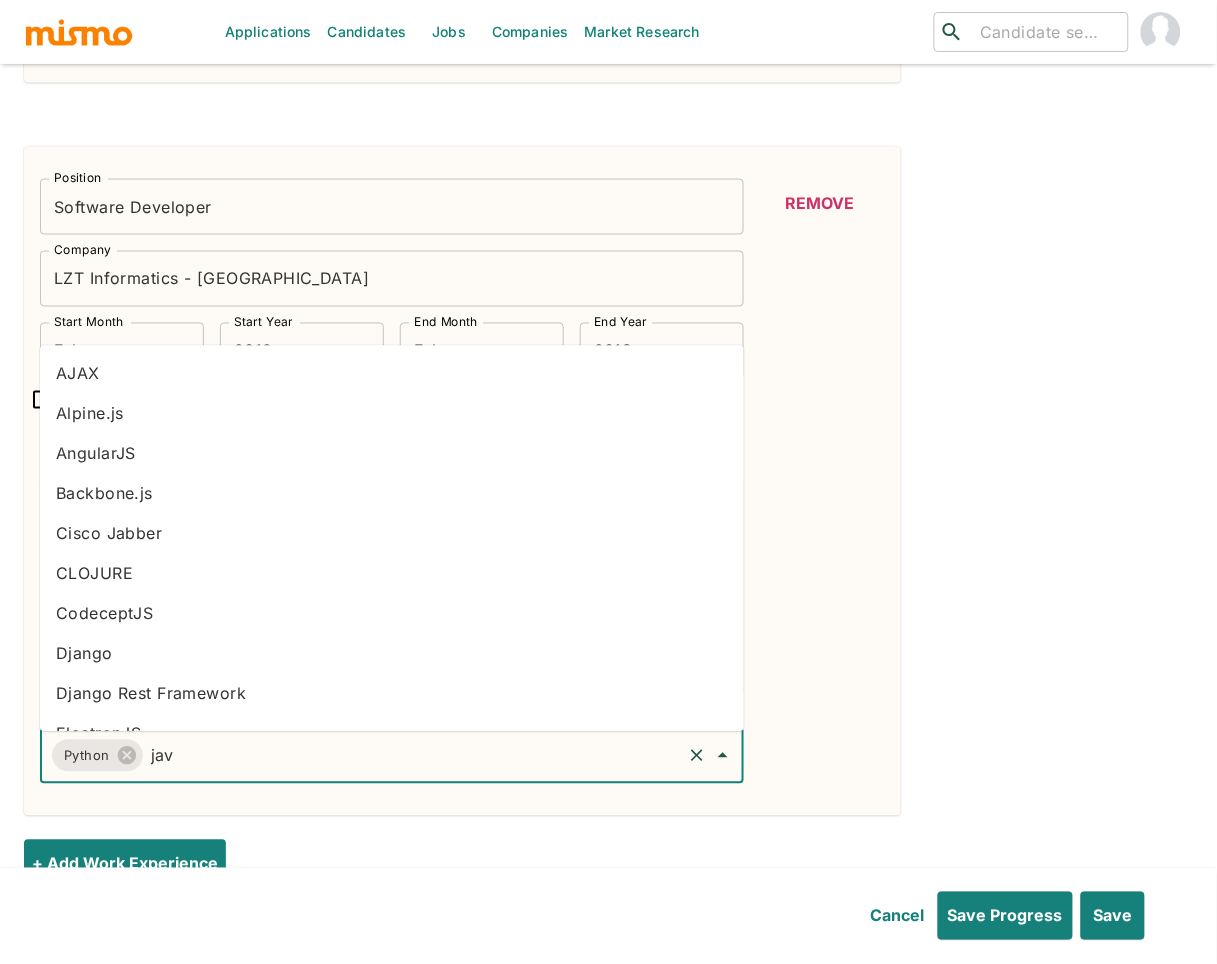 type on "java" 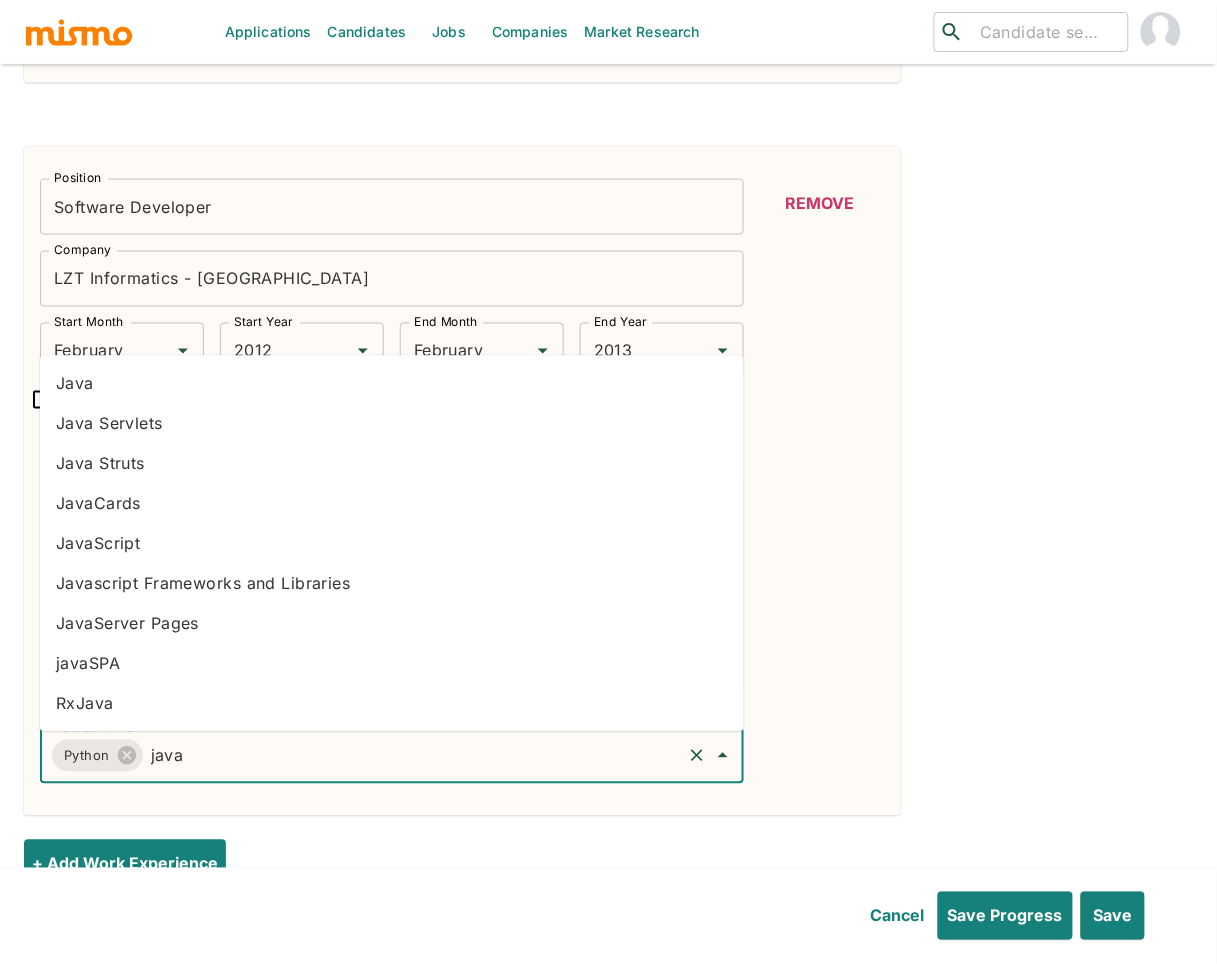 click on "JavaScript" at bounding box center (392, 544) 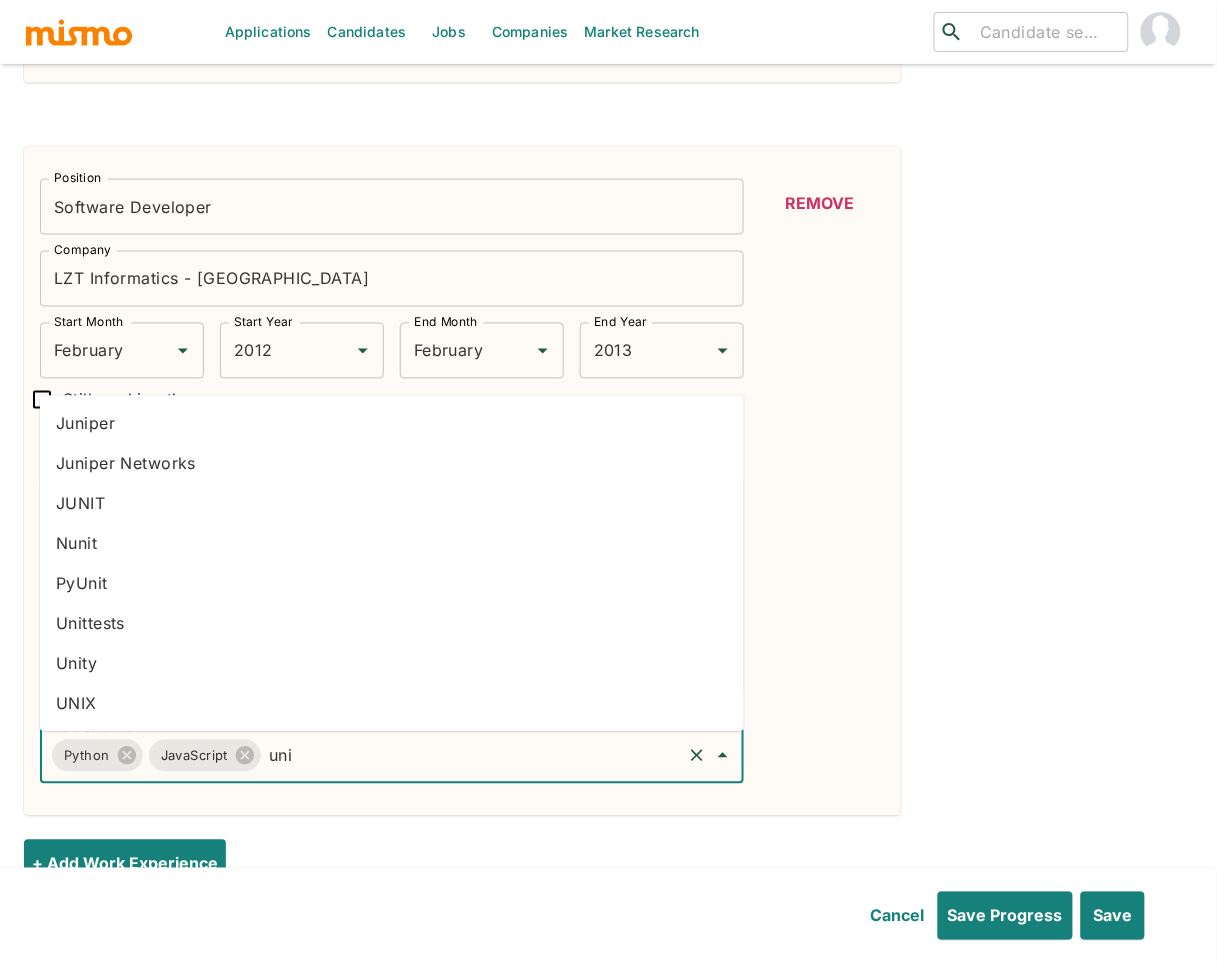 type on "unit" 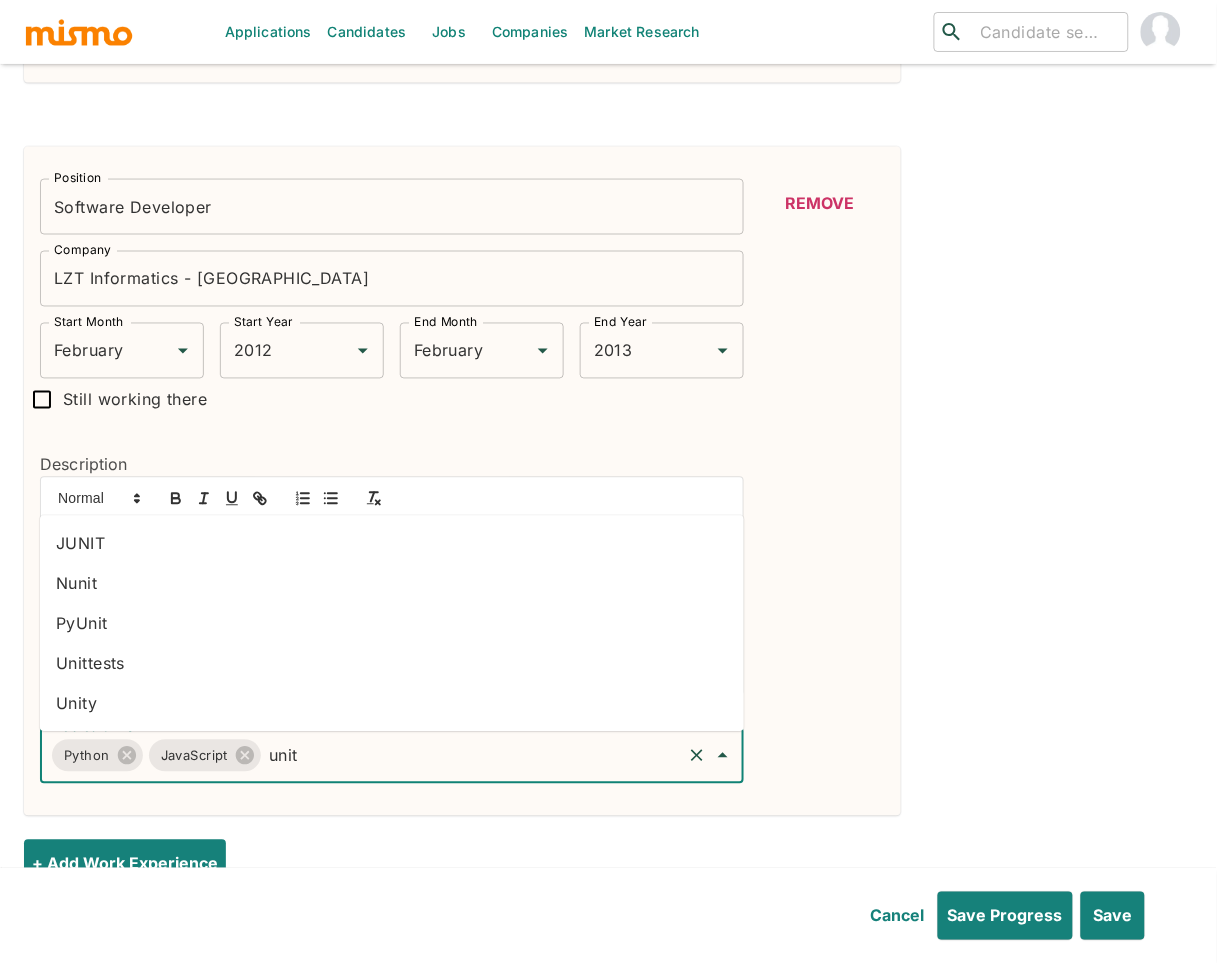 click on "Unittests" at bounding box center [392, 664] 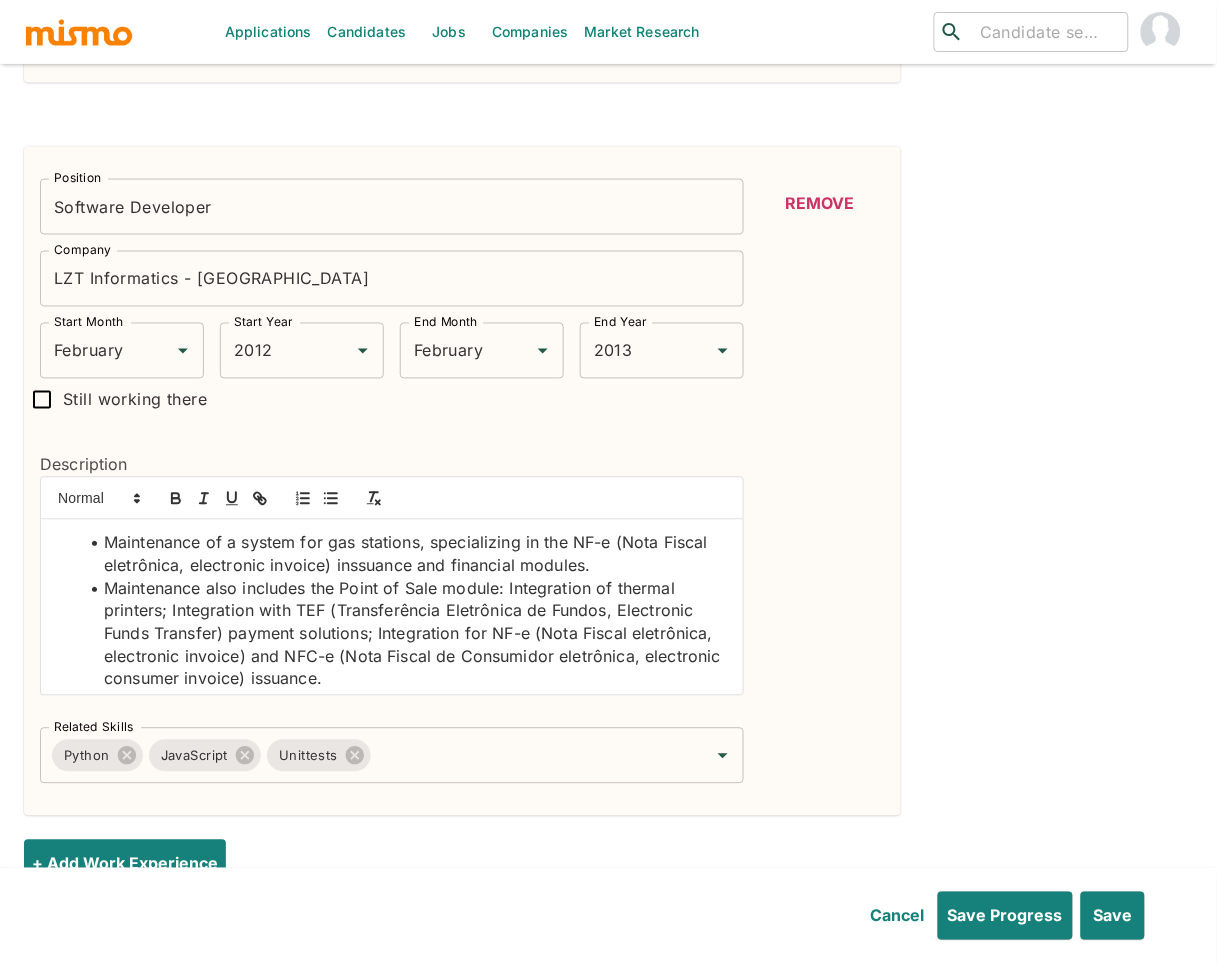 click on "Position Software Engineer Position Company Raizen Company Start Month May Start Month Start Year [DATE] Start Year End Month January End Month End Year [DATE] End Year Still working there Description                                                                             Development and maintenance of logistics monitoring and management systems. Contract management modules designed to oversee and control agreements between Raízen and its transport providers. Transporter module aimed at managing fleet availability and monitoring logistical and safety alerts. Monitoring module for overseeing availability, logistics, safety, and stock forecasting for terminals and production facilities. Supply module for managing inventory levels at terminals and production facilities. Designed and implemented  Python -based  APIs  using  FastAPI  and Tornado, which supported various company projects, including predictive models (e.g., ETA prediction) and internal portals used by monitoring and safety teams. APIs GPS Utilized" at bounding box center (608, -315) 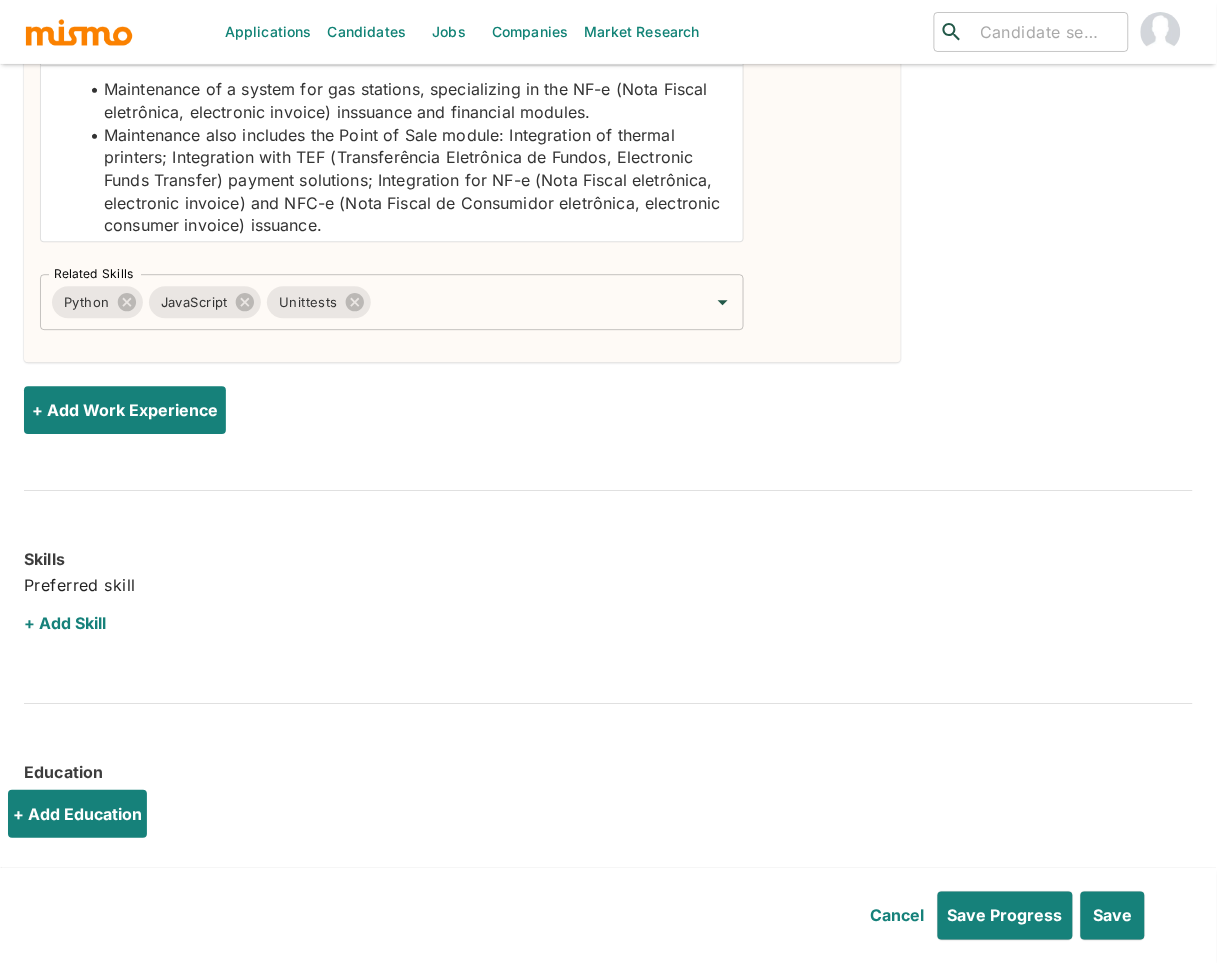 scroll, scrollTop: 2562, scrollLeft: 0, axis: vertical 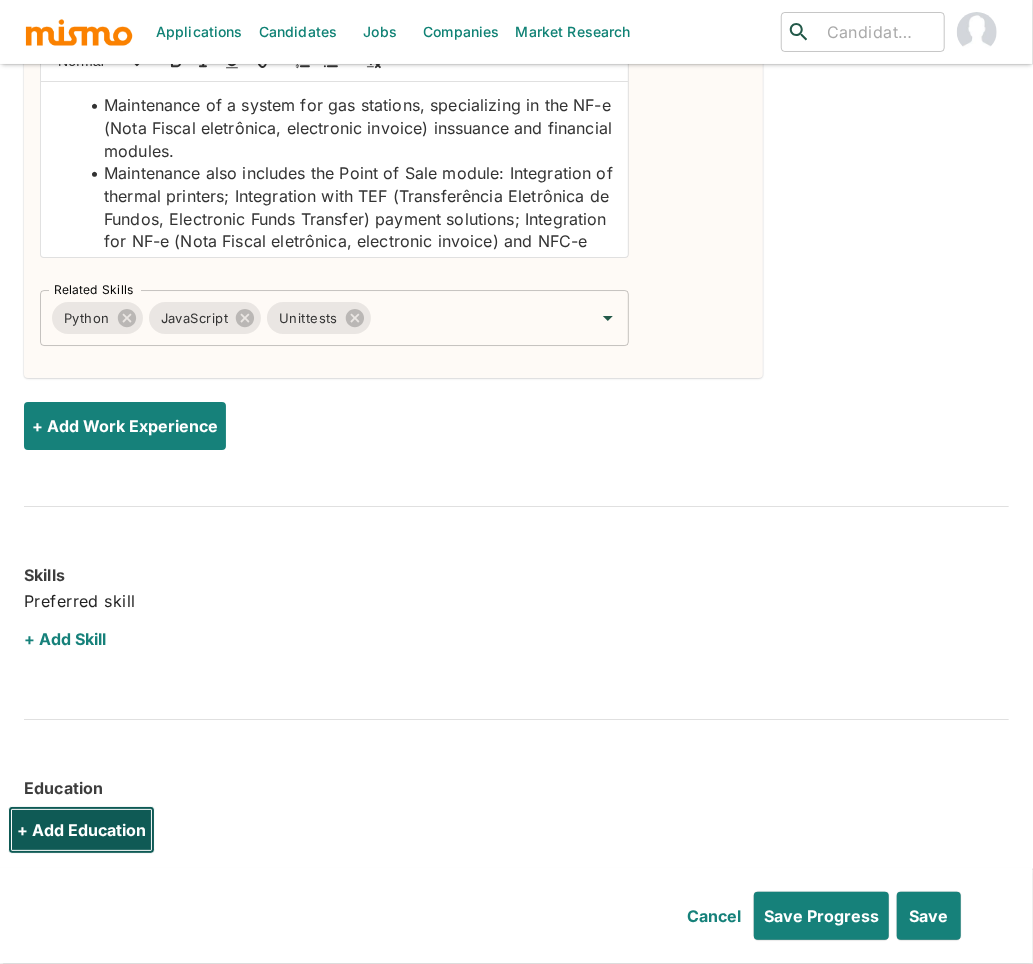 click on "+ Add Education" at bounding box center (81, 830) 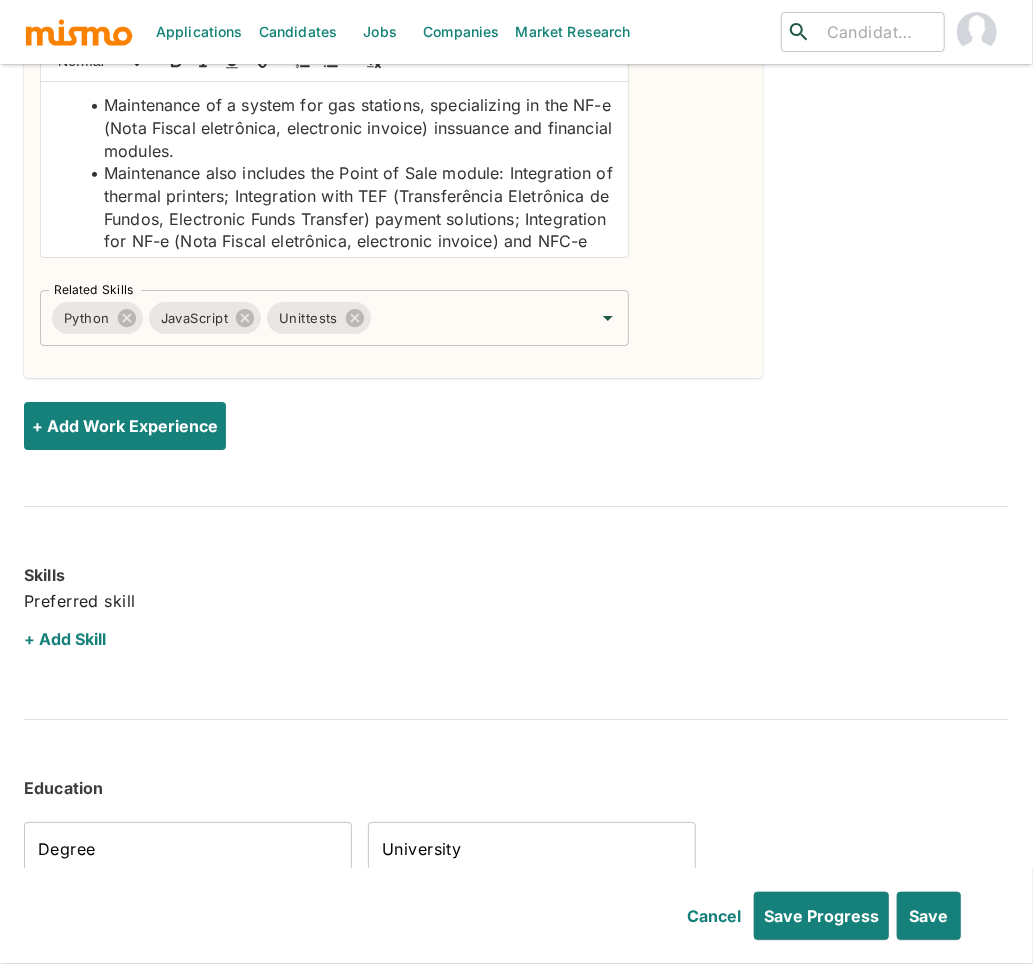click on "Degree" at bounding box center (188, 850) 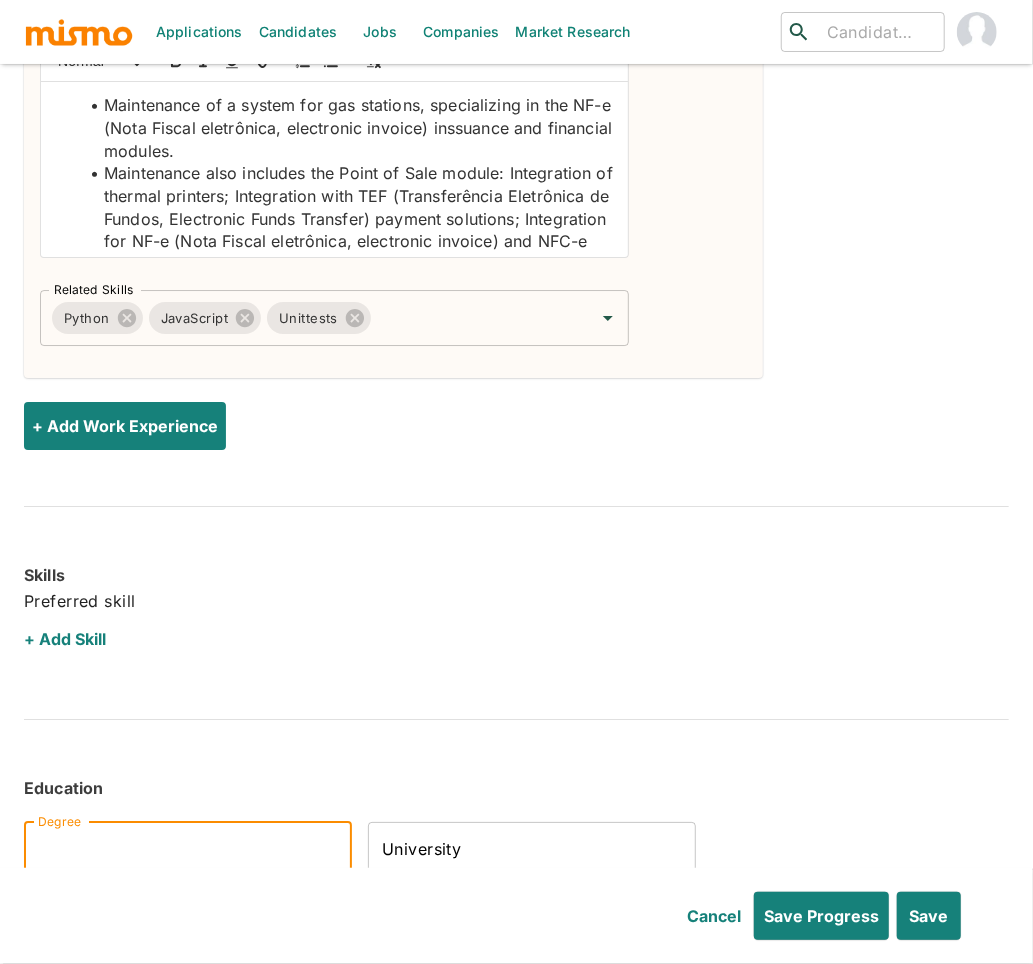 click on "Degree" at bounding box center (188, 850) 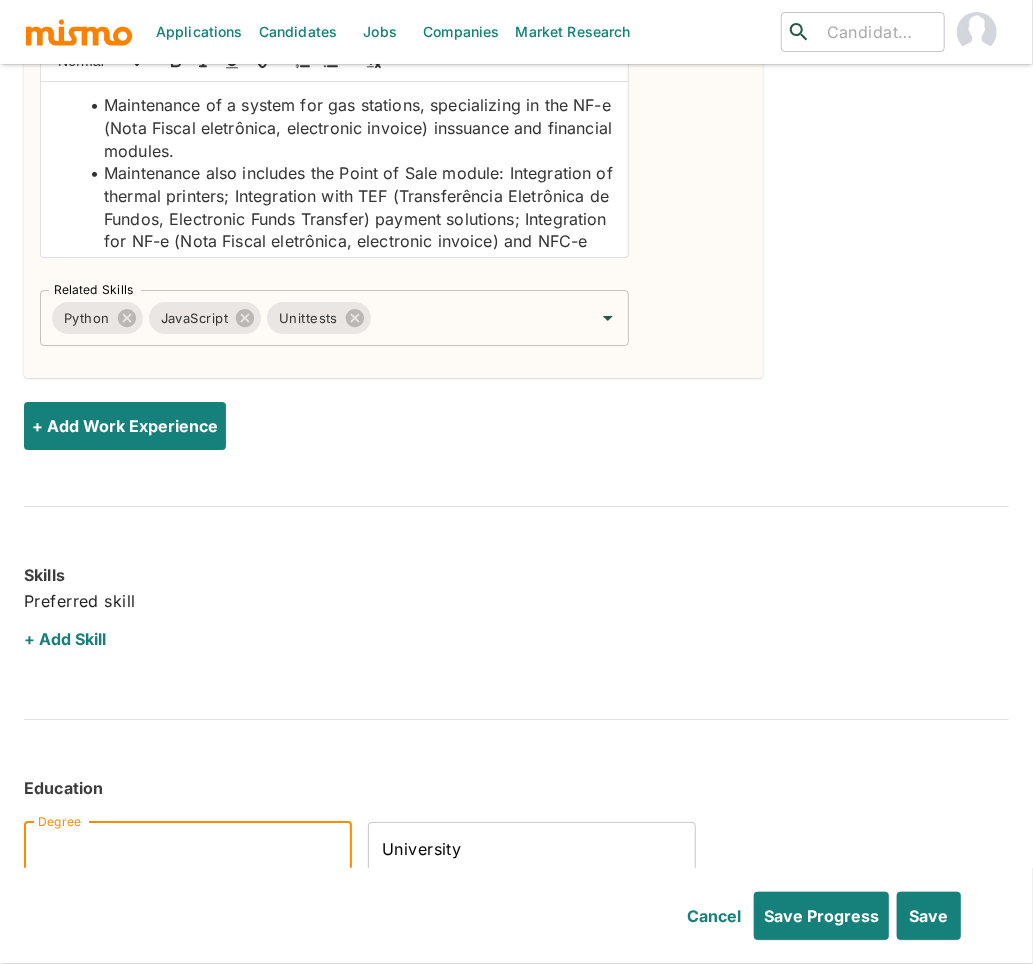 paste on "Bachelor's Degree in Information Systems" 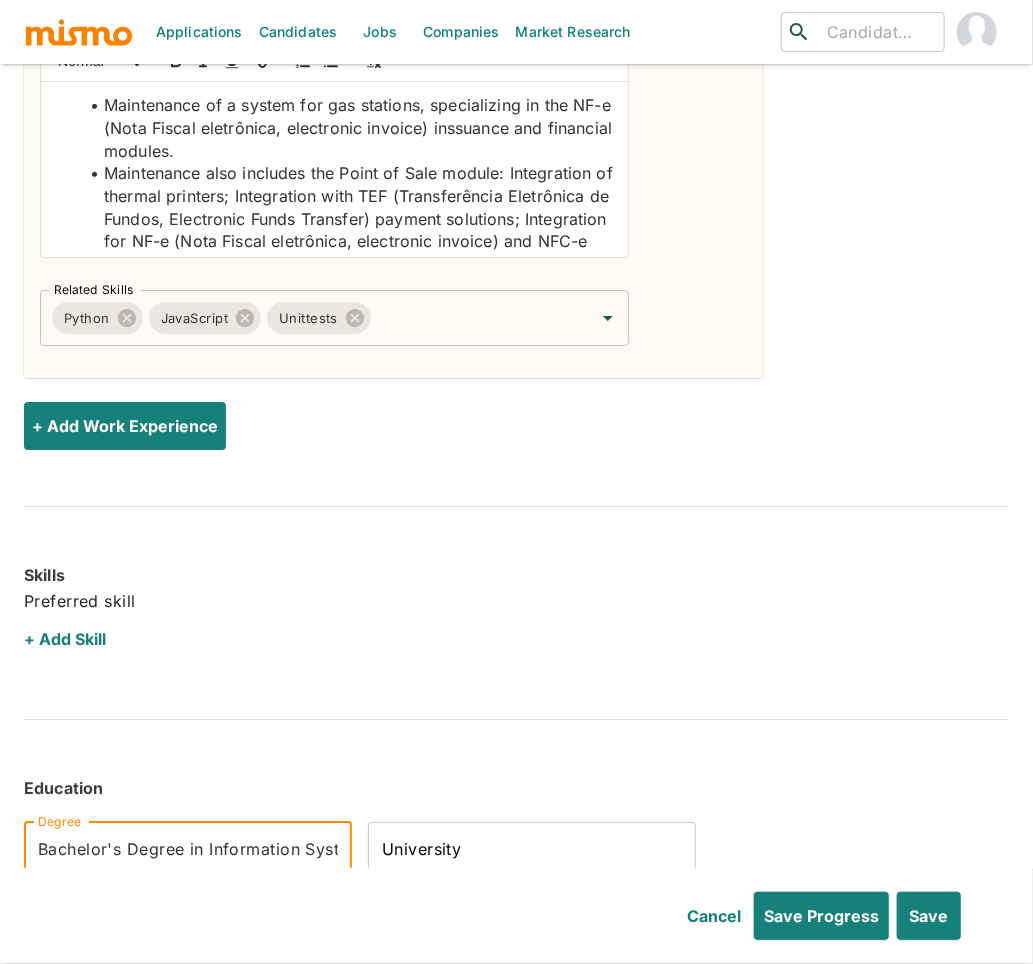 scroll, scrollTop: 0, scrollLeft: 34, axis: horizontal 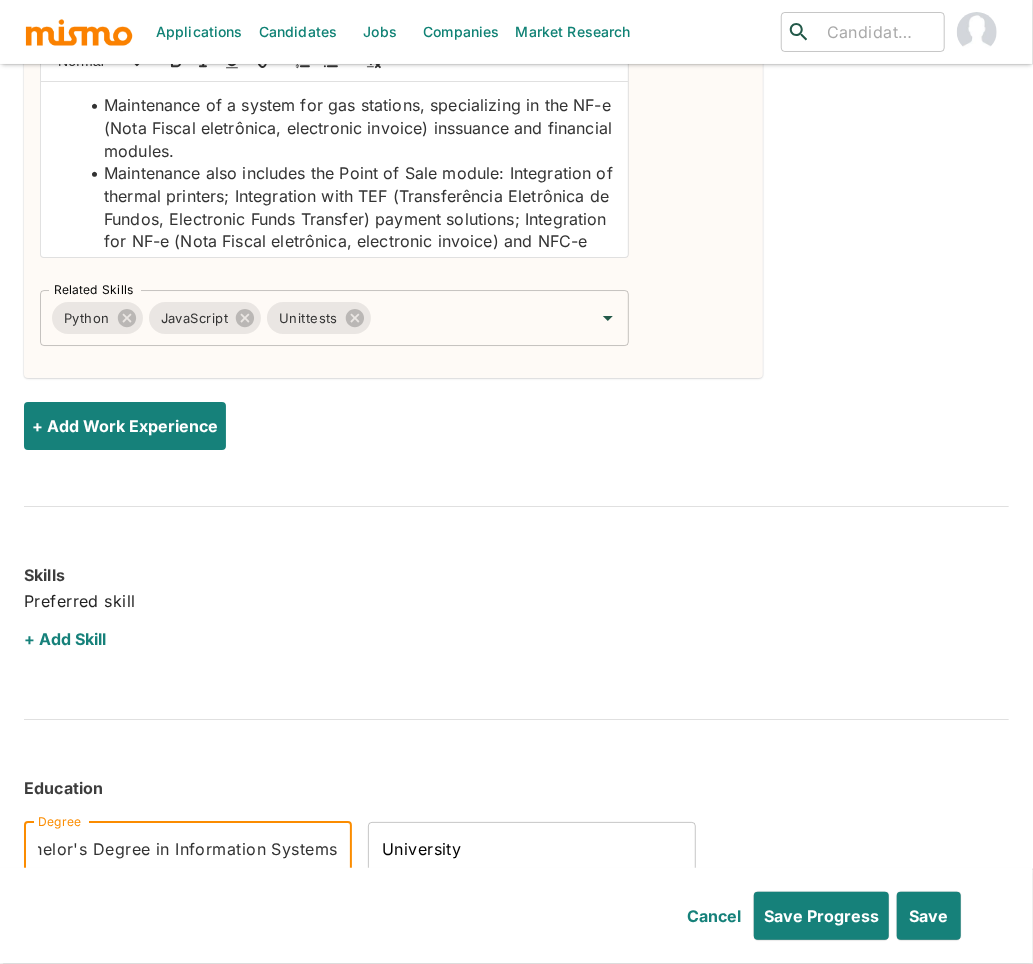type on "Bachelor's Degree in Information Systems" 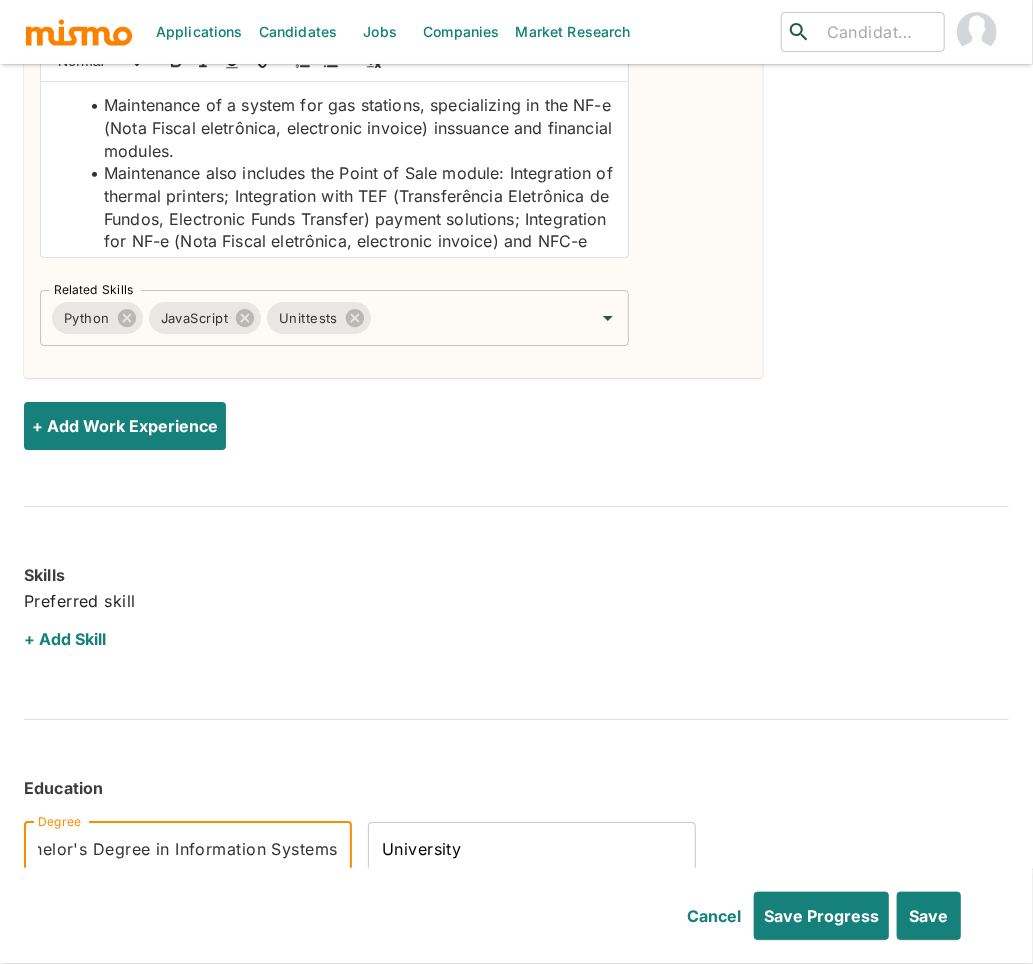 scroll, scrollTop: 0, scrollLeft: 0, axis: both 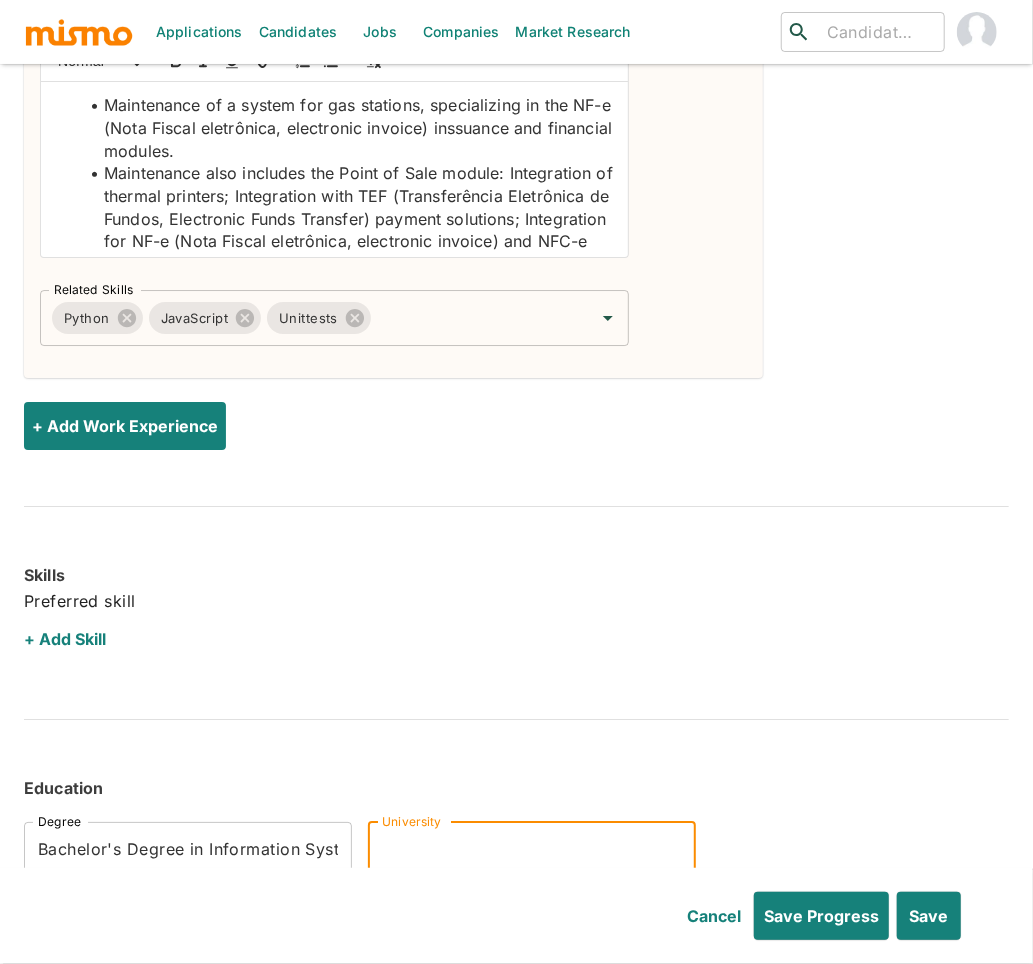click on "University" at bounding box center (532, 850) 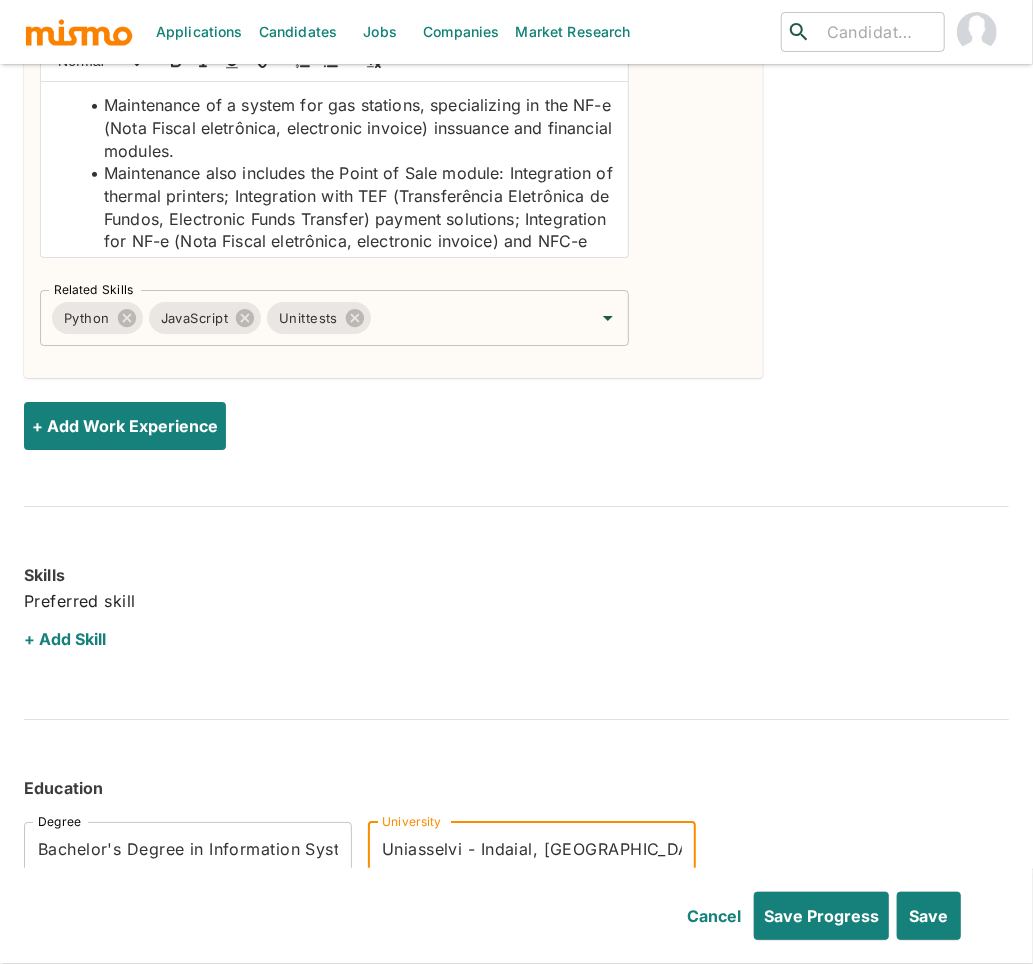 type on "Uniasselvi - Indaial, [GEOGRAPHIC_DATA]" 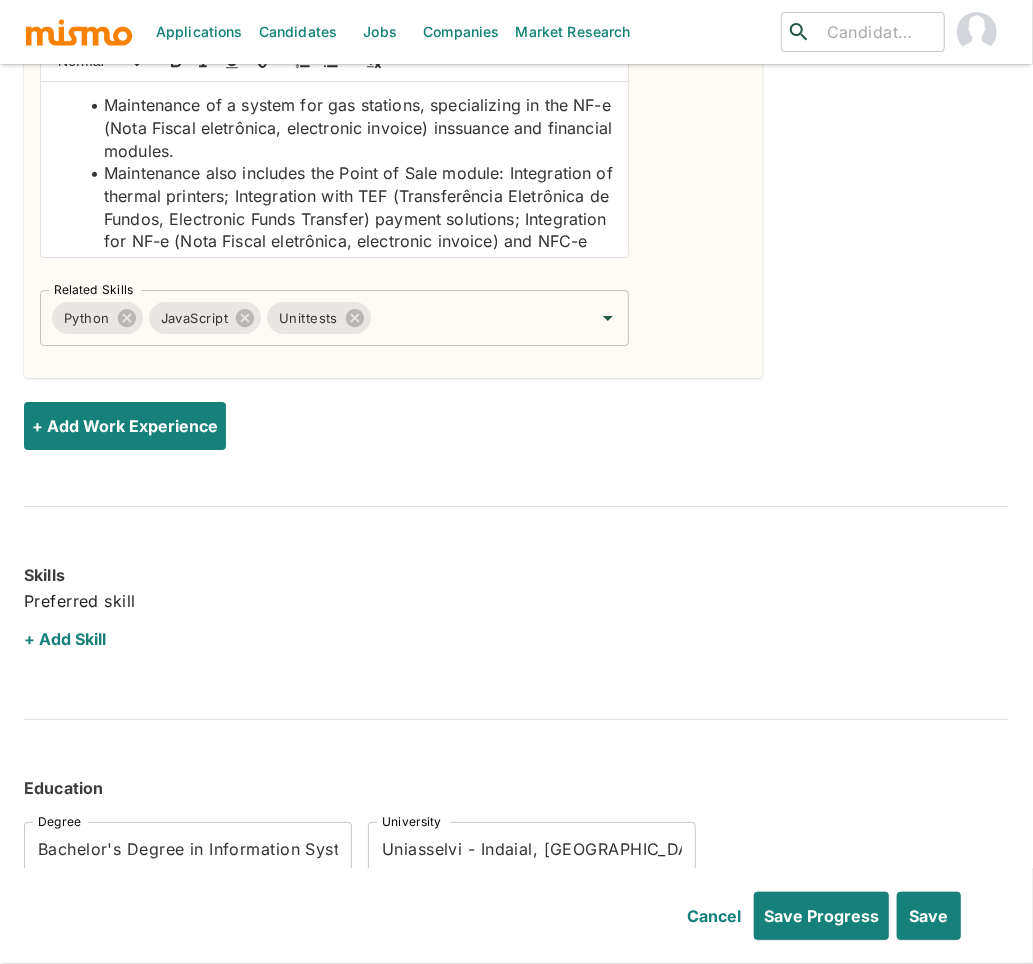 click on "Brief Summary                                                                             IT professional with extensive experience in software development using  Python, React, React Native and NodeJS . Demonstrates proficiency in cloud-based solutions utilizing  Docker ,  Redis ,  LLM ,  MongoDB ,  PostgreSQL  always striving to promote operational efficiency. Possesses strong analytical skills and effective communication, contributing to technological innovation and the continuous evolution of the team. Certifications : • Docker Fundamentals (FullCycle - [DATE])  • Software architecture fundamentals (FullCycle - [DATE])  • Systems communications course (FullCycle - [DATE])  • SOLID Express (FullCycle - [DATE])  • Domain Driver Design fundamentals (Fullcycle - [DATE])  • LanchChain - First Steps ([DATE])  • Web Scrapping with Python (Real Python - [DATE]) Work History Position Software Engineer Position Company Raizen Company Start Month May Start Month Start Year [DATE] Start Year" at bounding box center (516, -601) 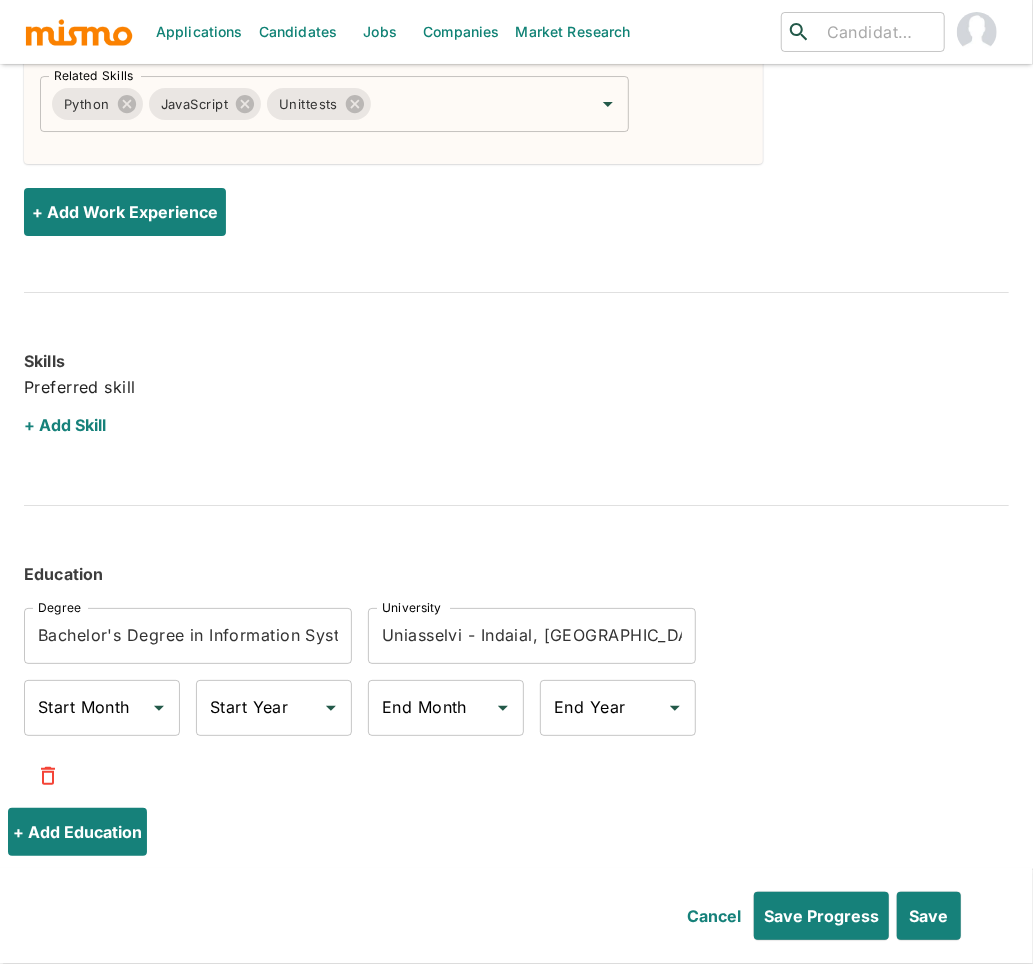 scroll, scrollTop: 2854, scrollLeft: 0, axis: vertical 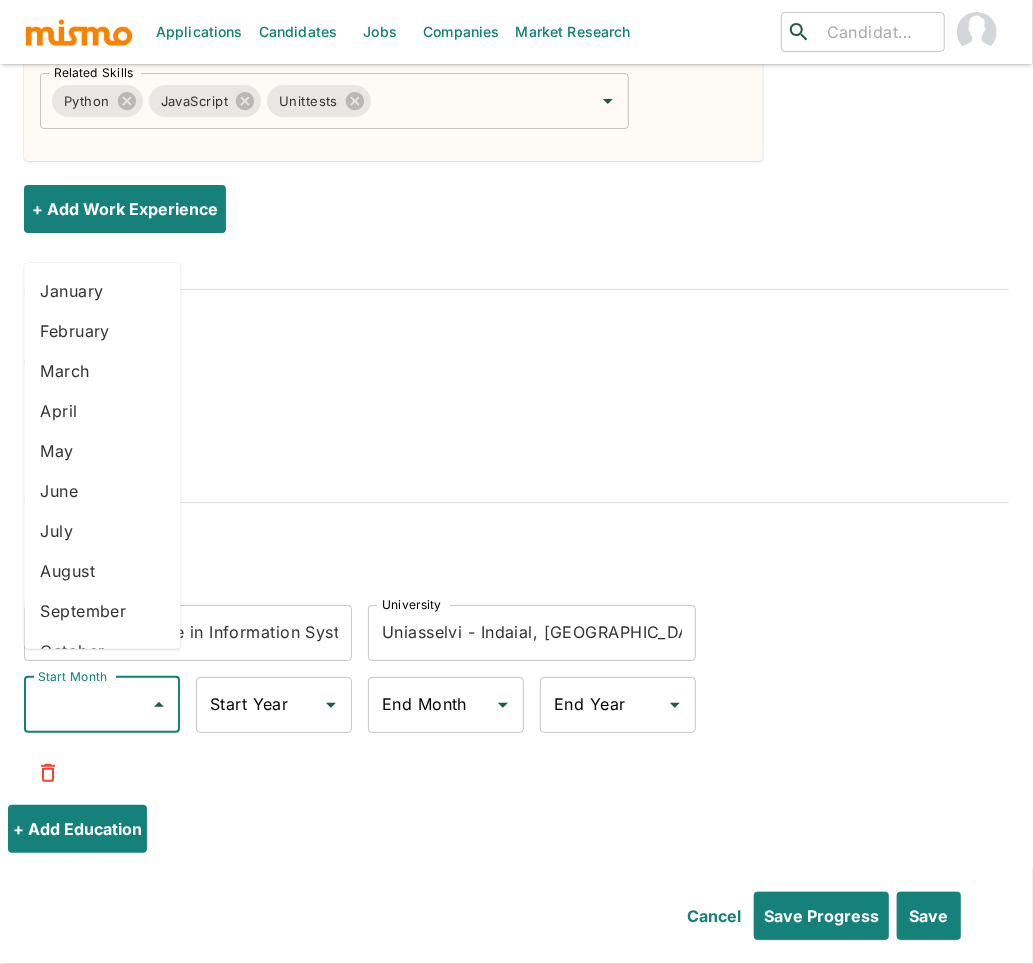 click on "Start Month" at bounding box center (87, 705) 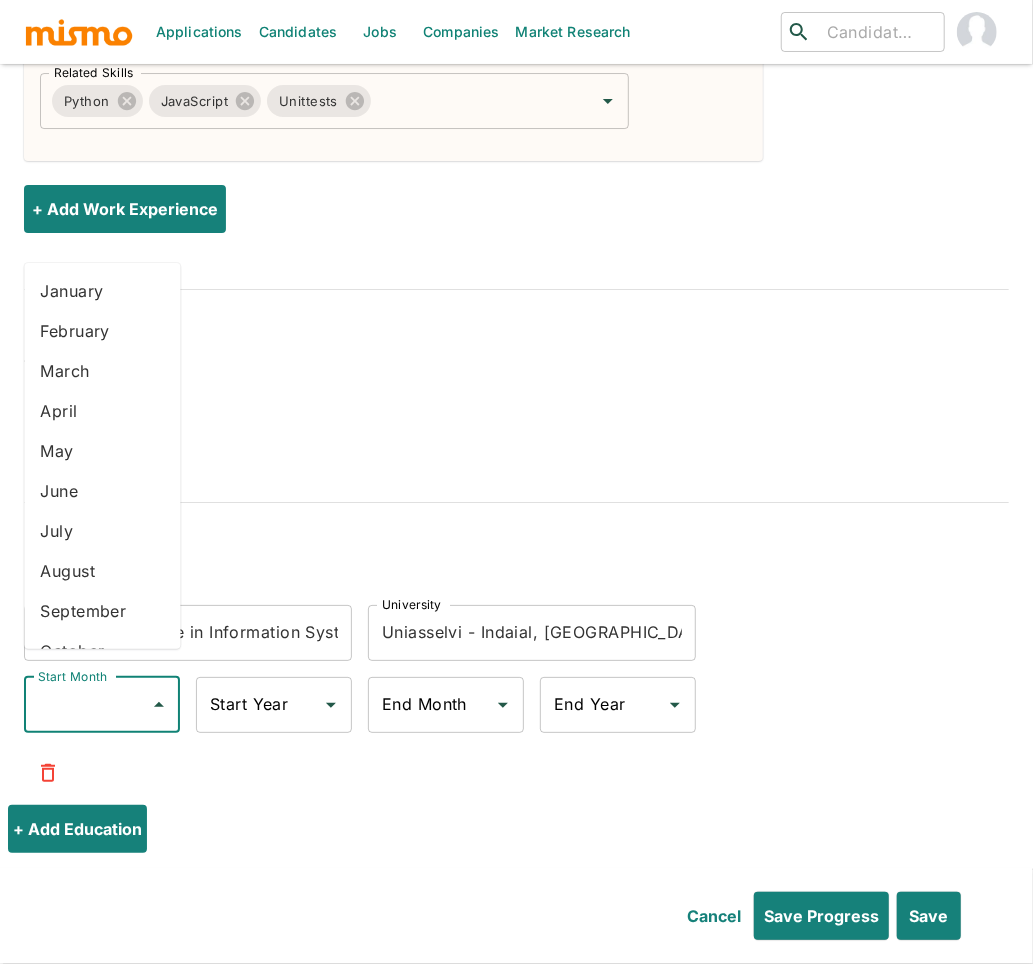 click on "January" at bounding box center [102, 291] 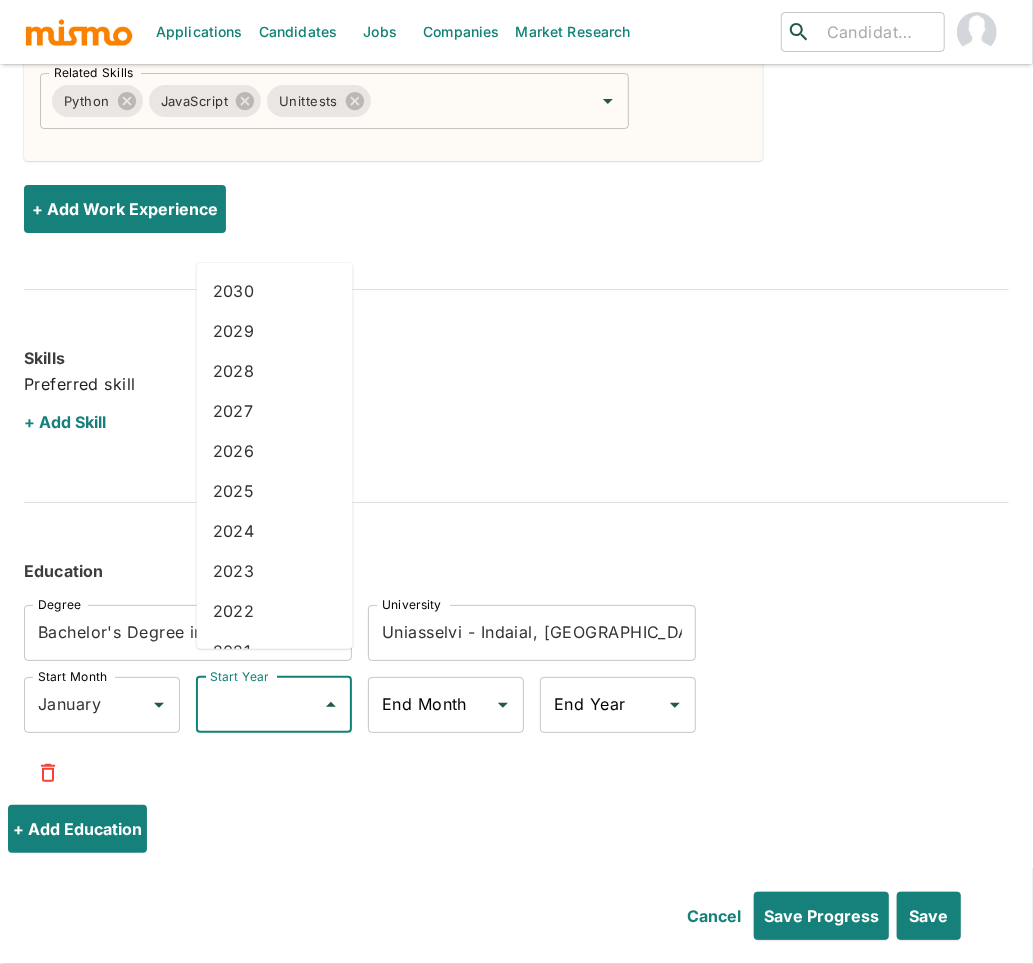 click on "Start Year" at bounding box center (259, 705) 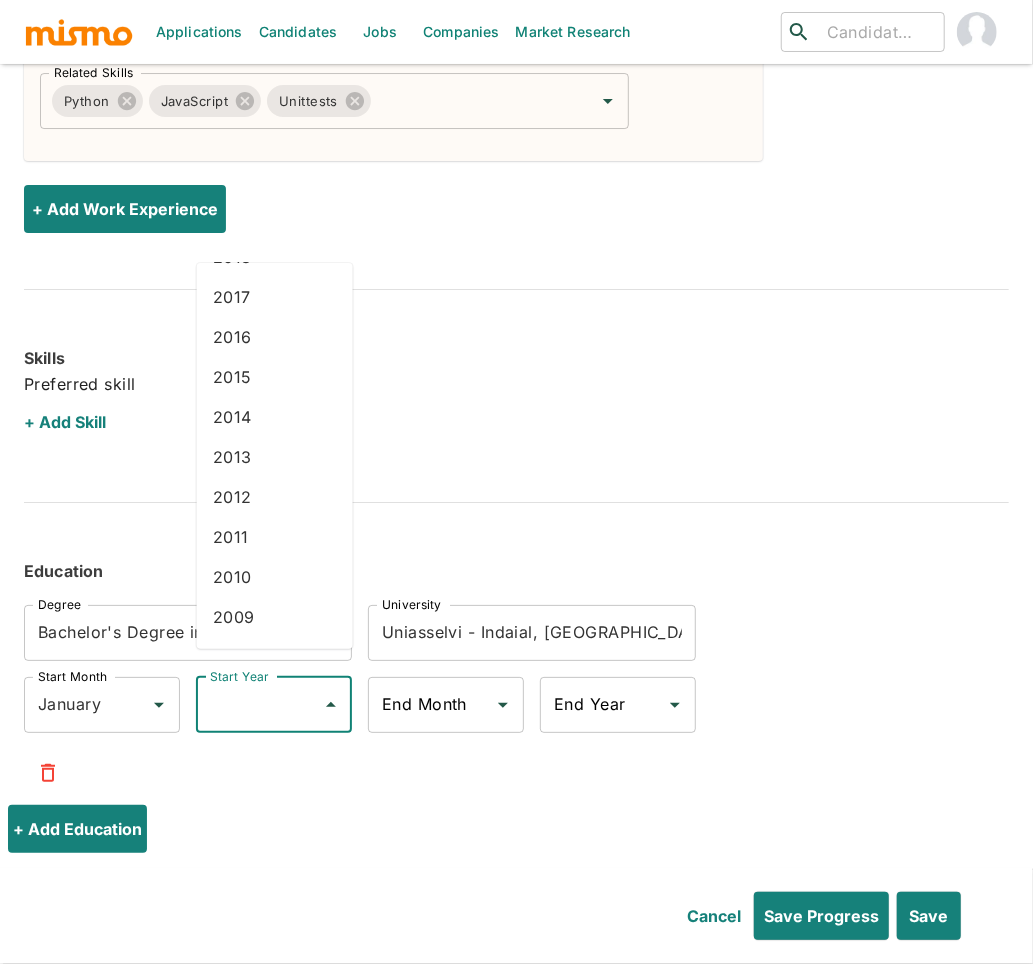scroll, scrollTop: 642, scrollLeft: 0, axis: vertical 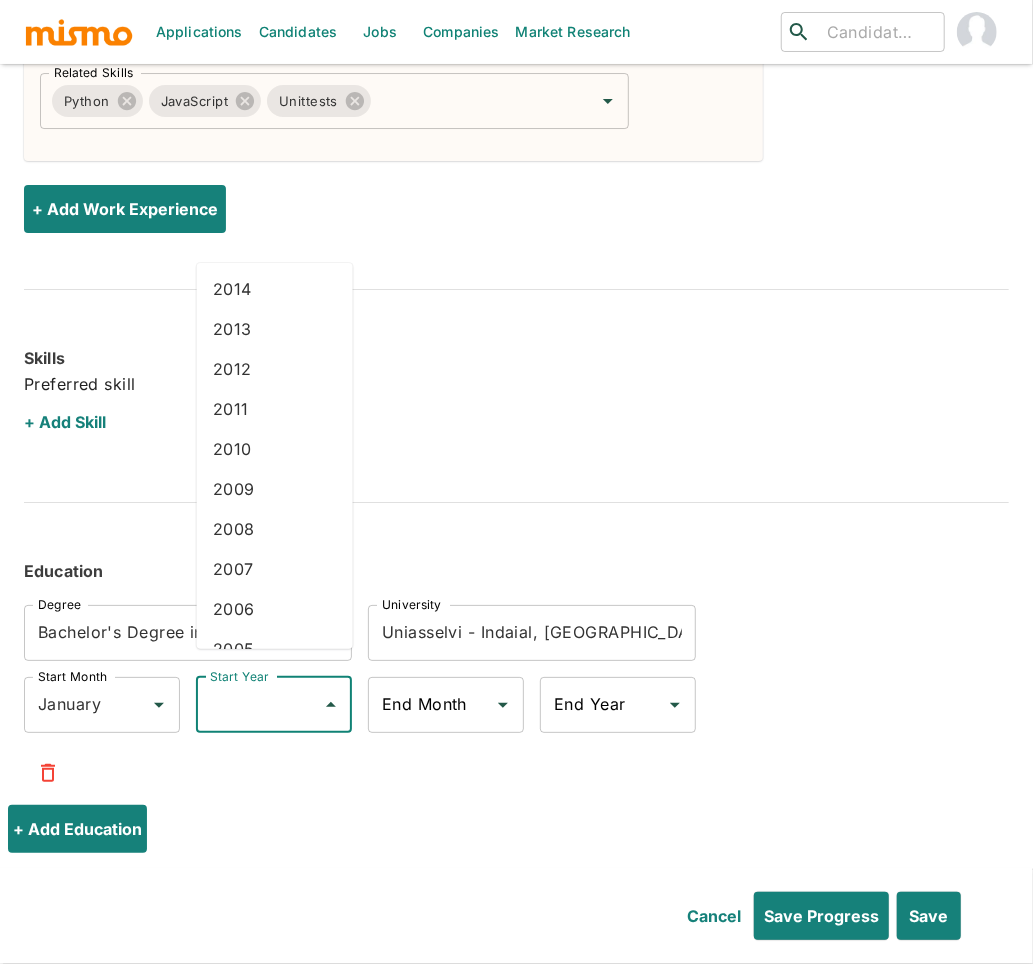 click on "2009" at bounding box center (275, 489) 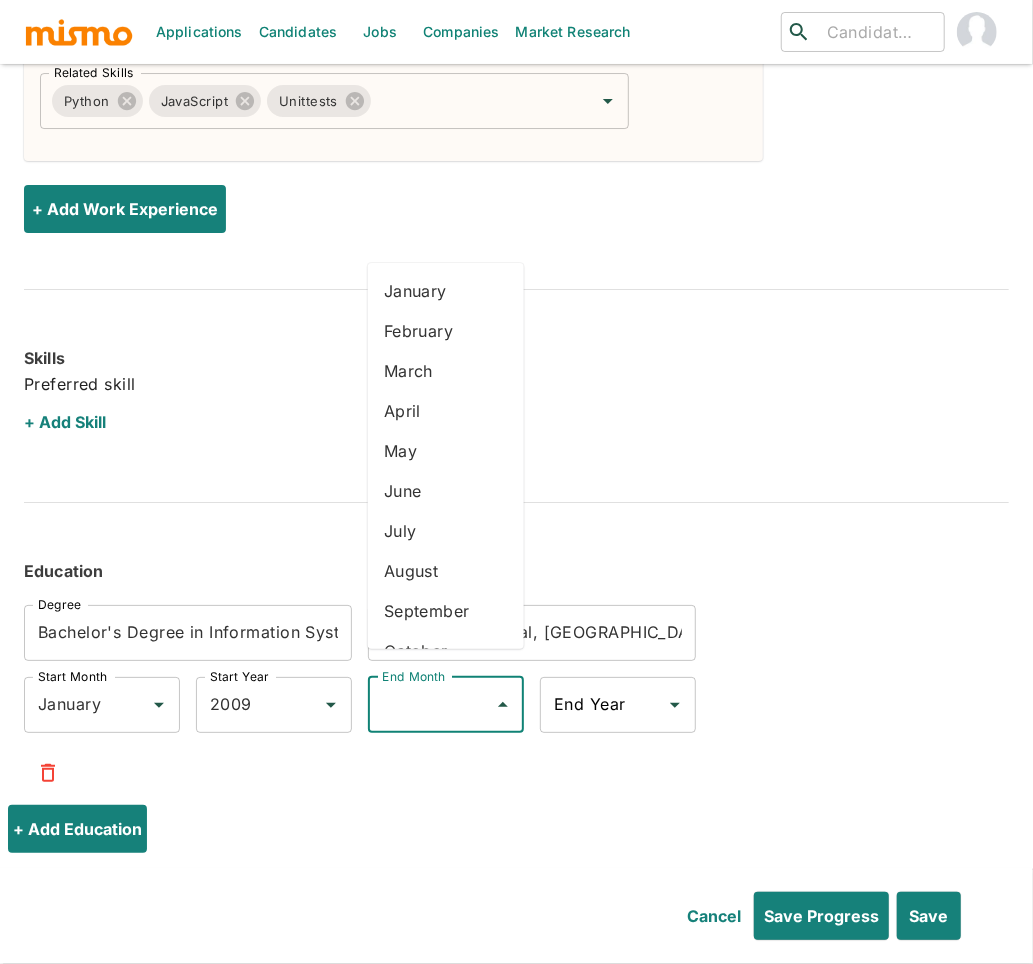 click on "End Month" at bounding box center [431, 705] 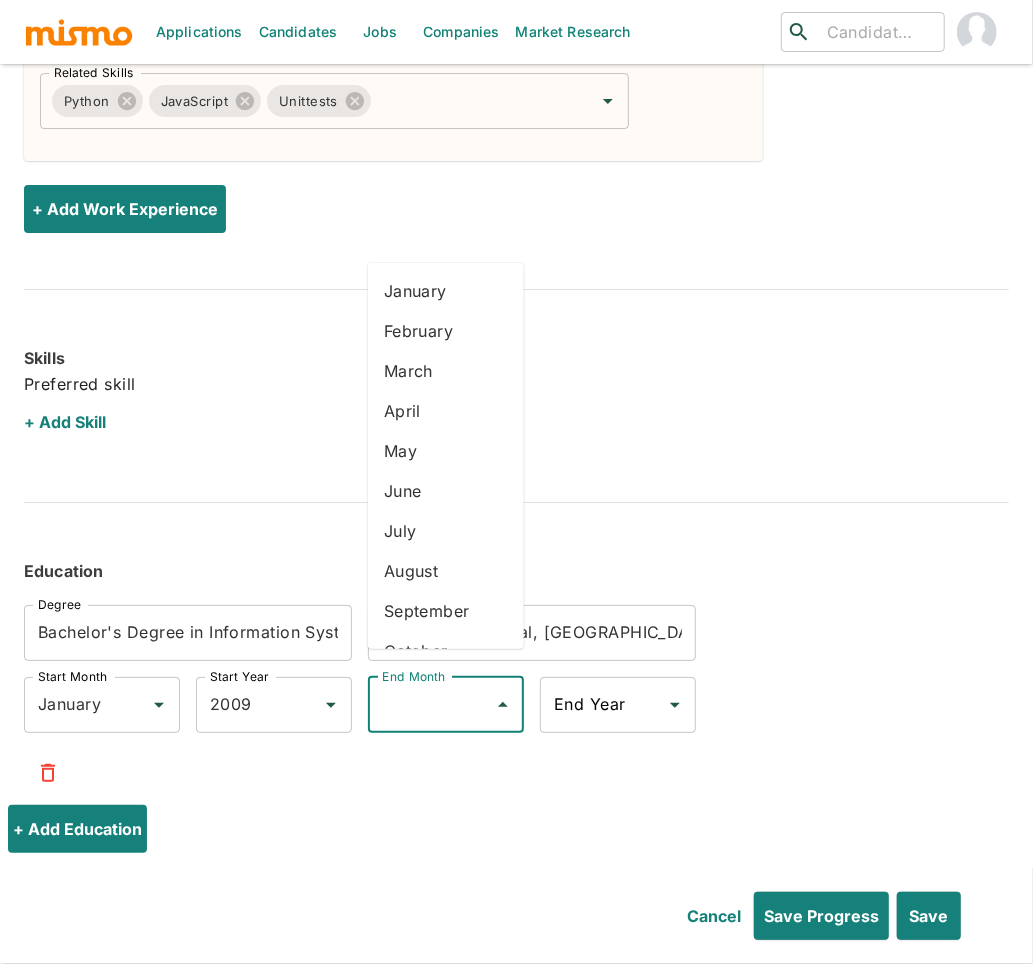 scroll, scrollTop: 110, scrollLeft: 0, axis: vertical 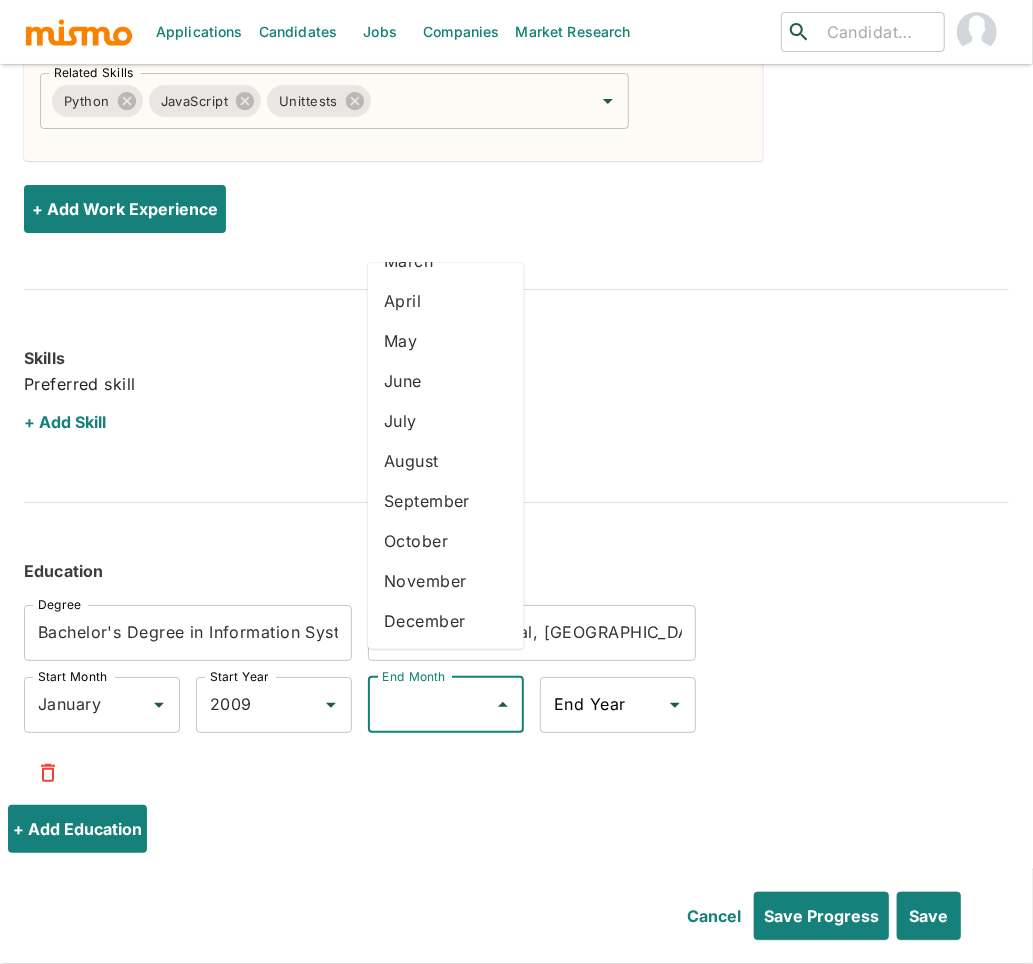 click on "December" at bounding box center (446, 621) 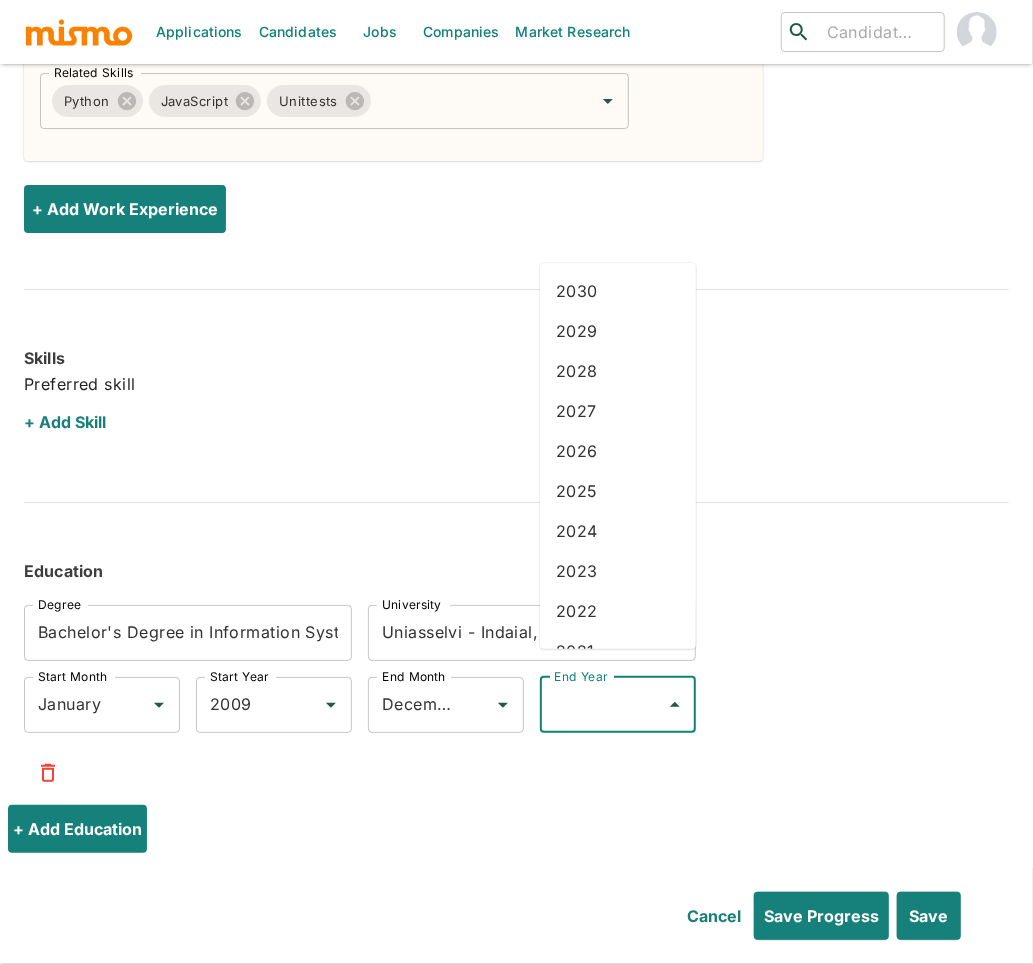 click on "End Year" at bounding box center [603, 705] 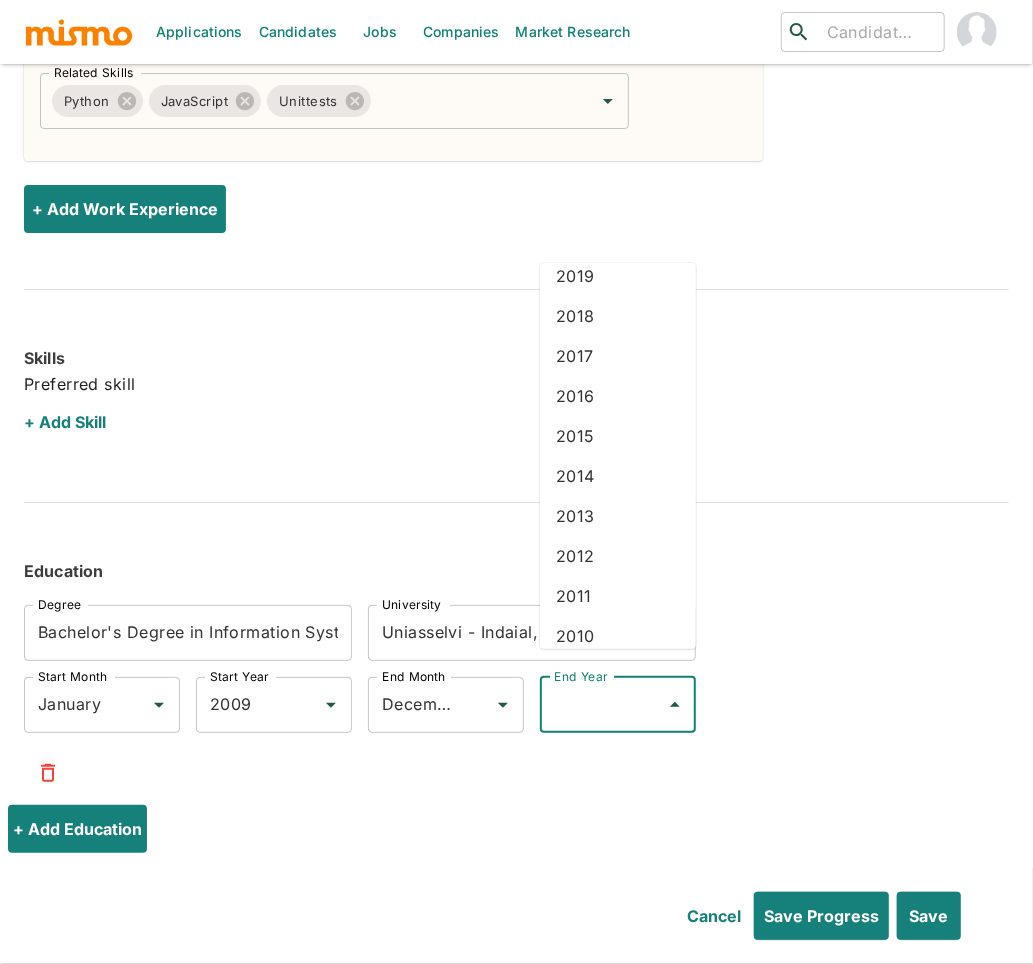 scroll, scrollTop: 524, scrollLeft: 0, axis: vertical 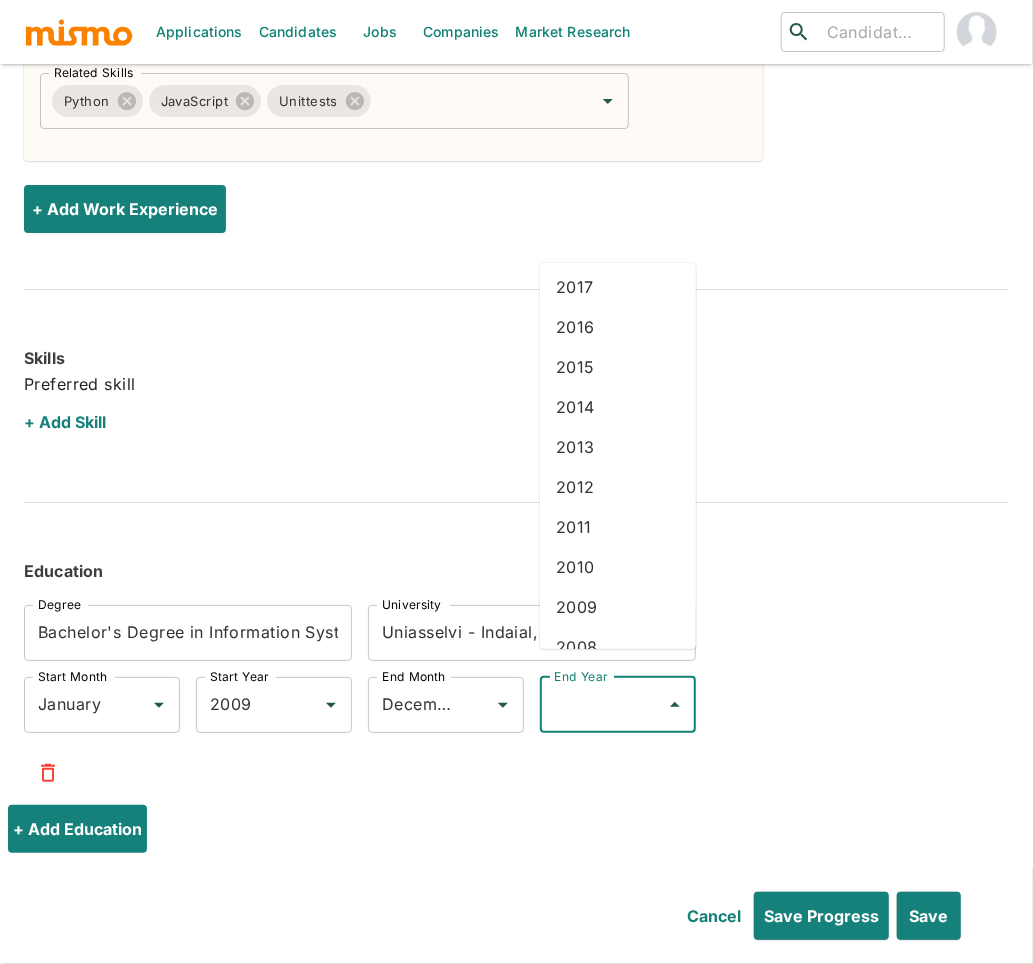 click on "2012" at bounding box center (618, 487) 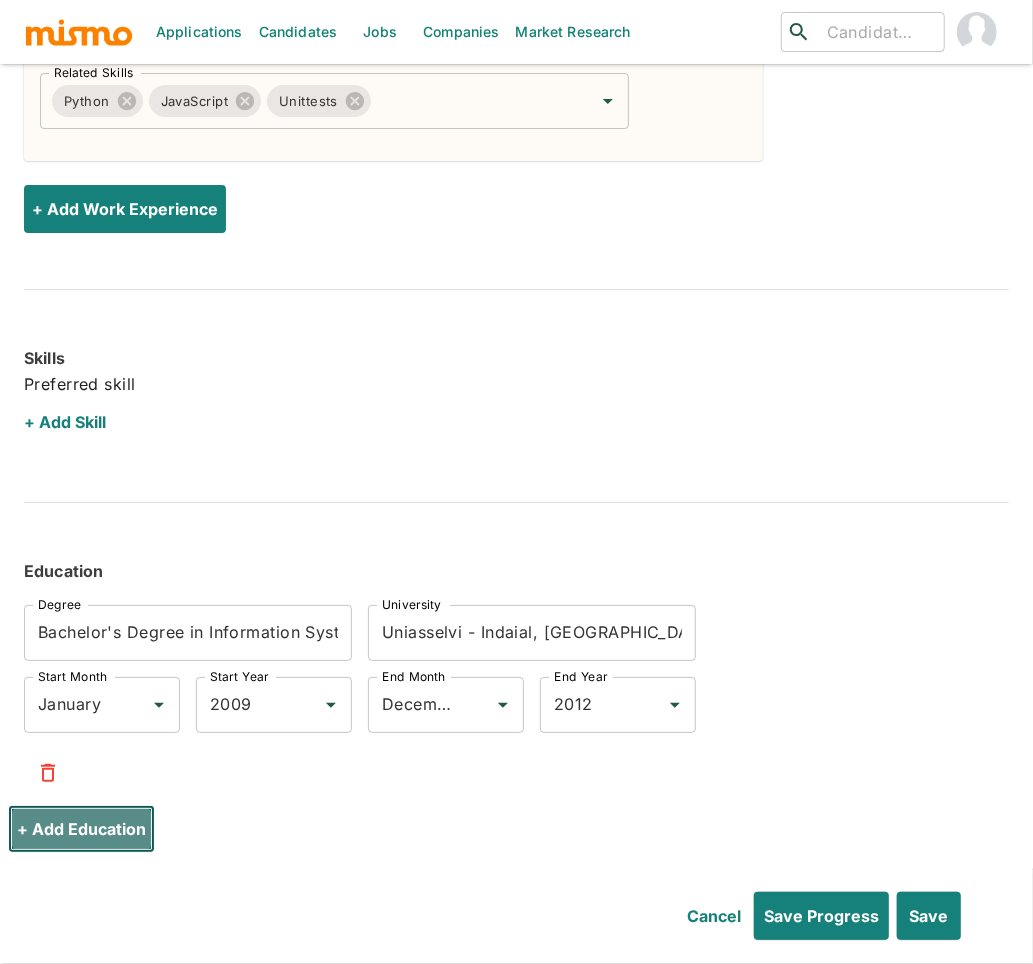 click on "+ Add Education" at bounding box center (81, 829) 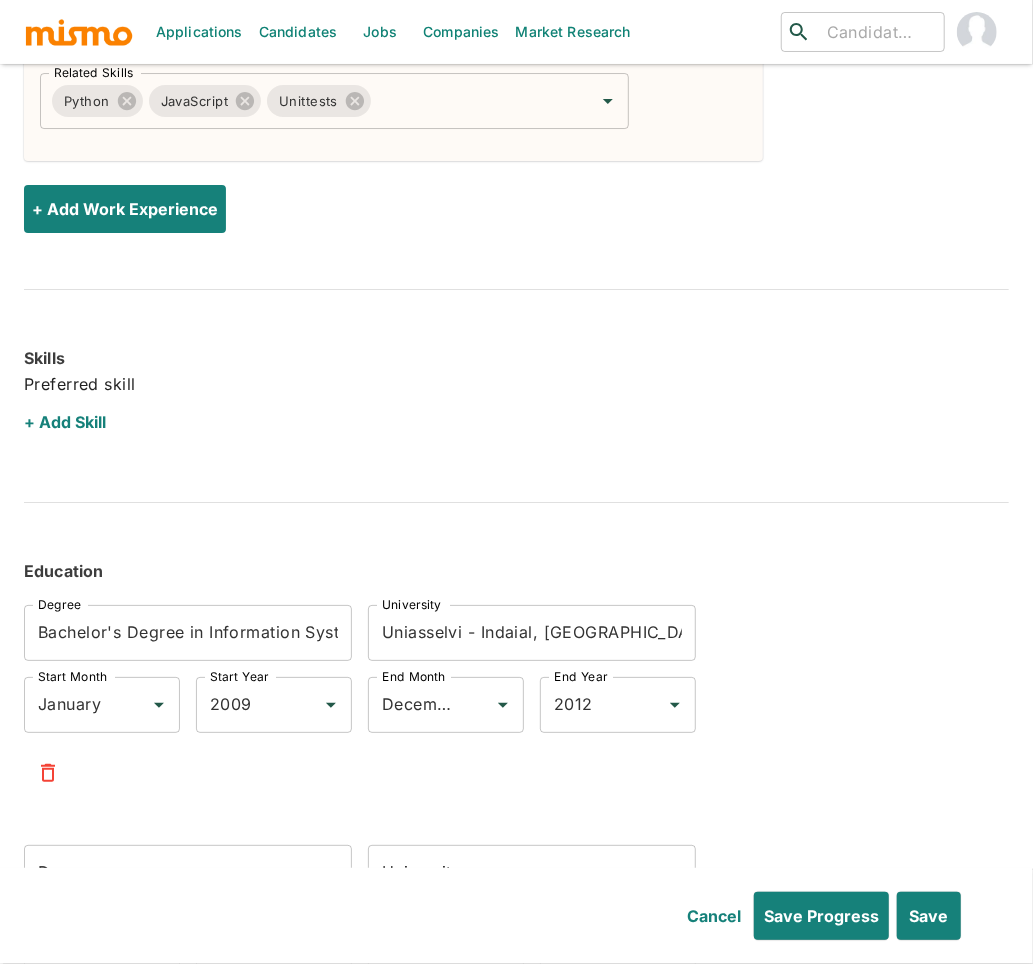 click on "Degree Bachelor's Degree in Information Systems [GEOGRAPHIC_DATA], [GEOGRAPHIC_DATA] Start Month January Start Month Start Year [DATE] Start Year End Month December End Month End Year [DATE] End Year Degree [GEOGRAPHIC_DATA] Start Month Start Month Start Year Start Year End Month End Month End Year End Year" at bounding box center (500, 809) 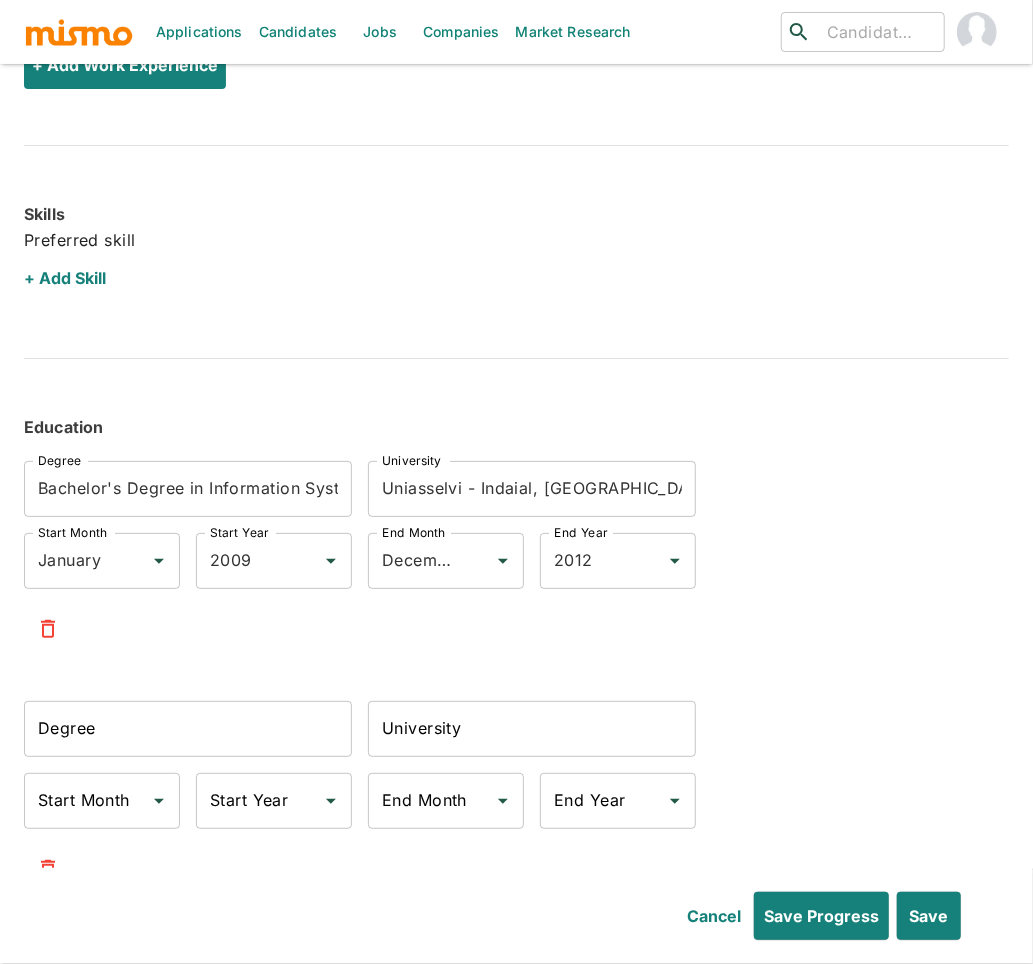 scroll, scrollTop: 3094, scrollLeft: 0, axis: vertical 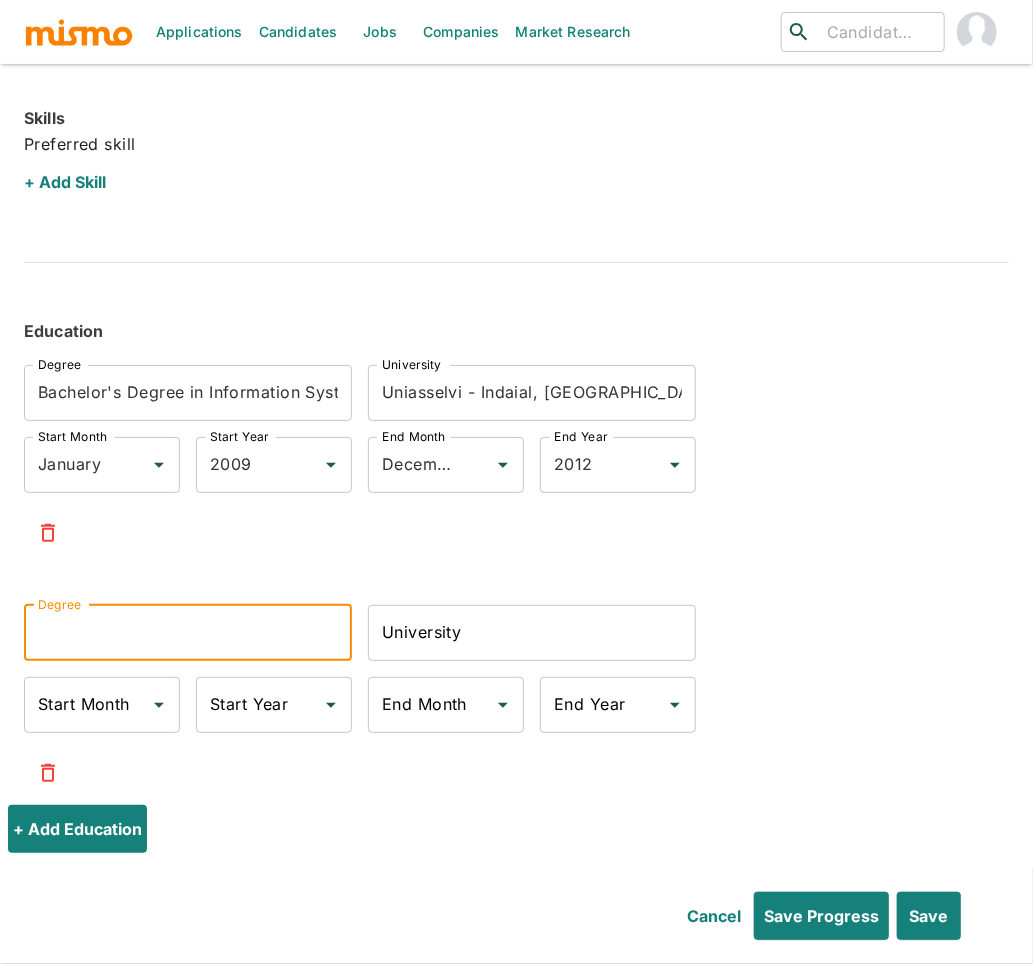 click on "Degree" at bounding box center [188, 633] 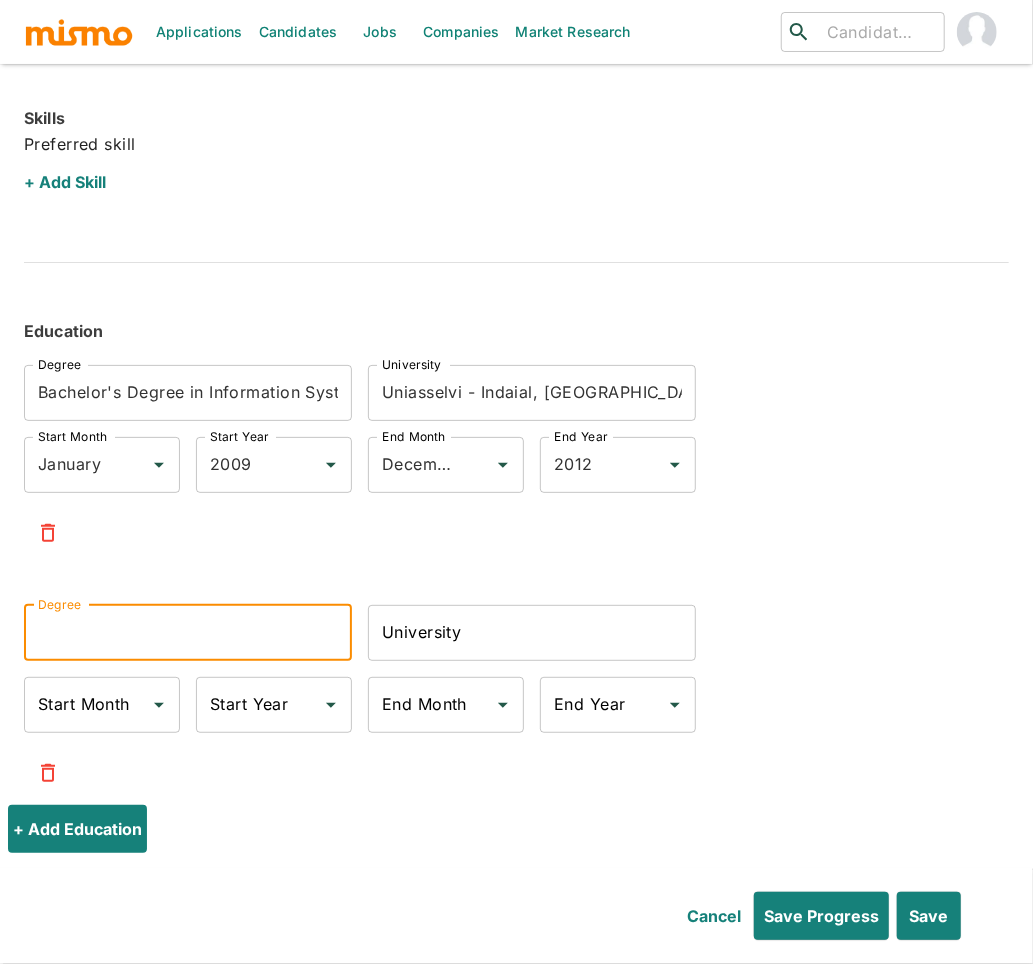 paste on "Technical Degree in Information Systems: Information Technology" 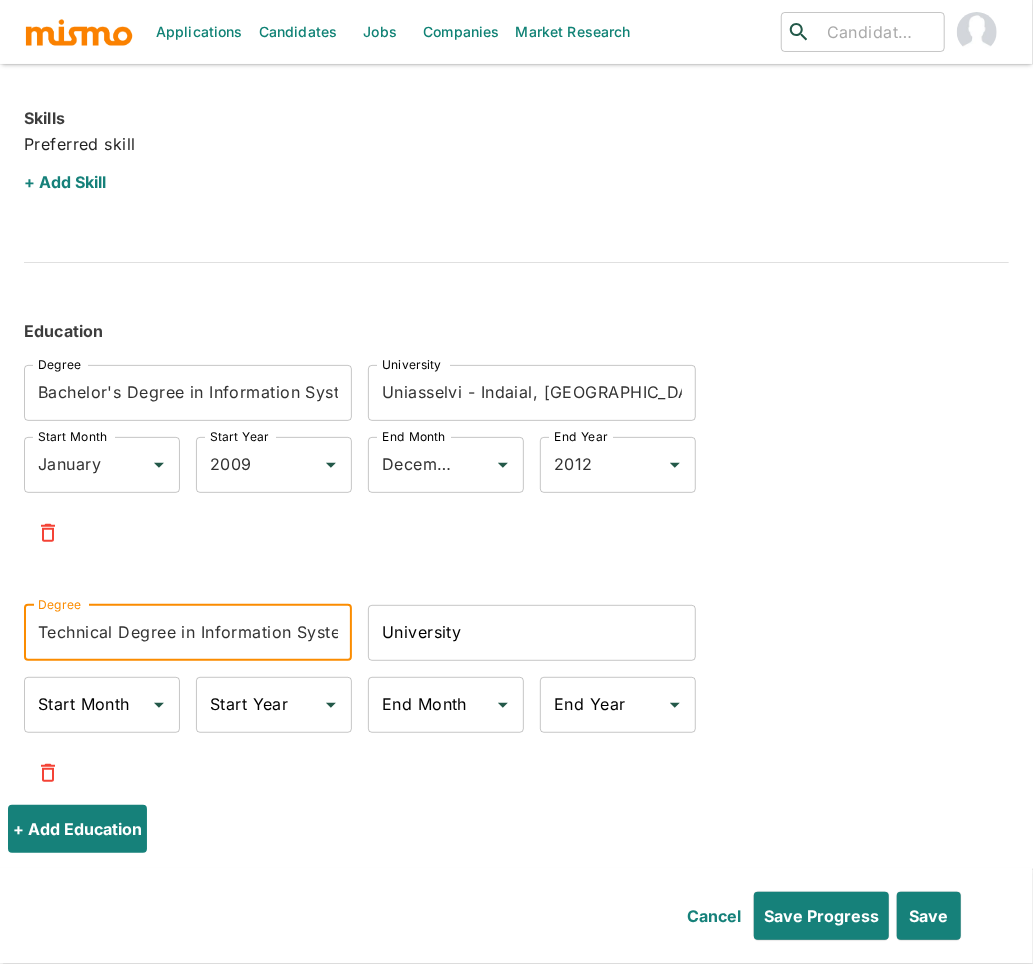 scroll, scrollTop: 0, scrollLeft: 225, axis: horizontal 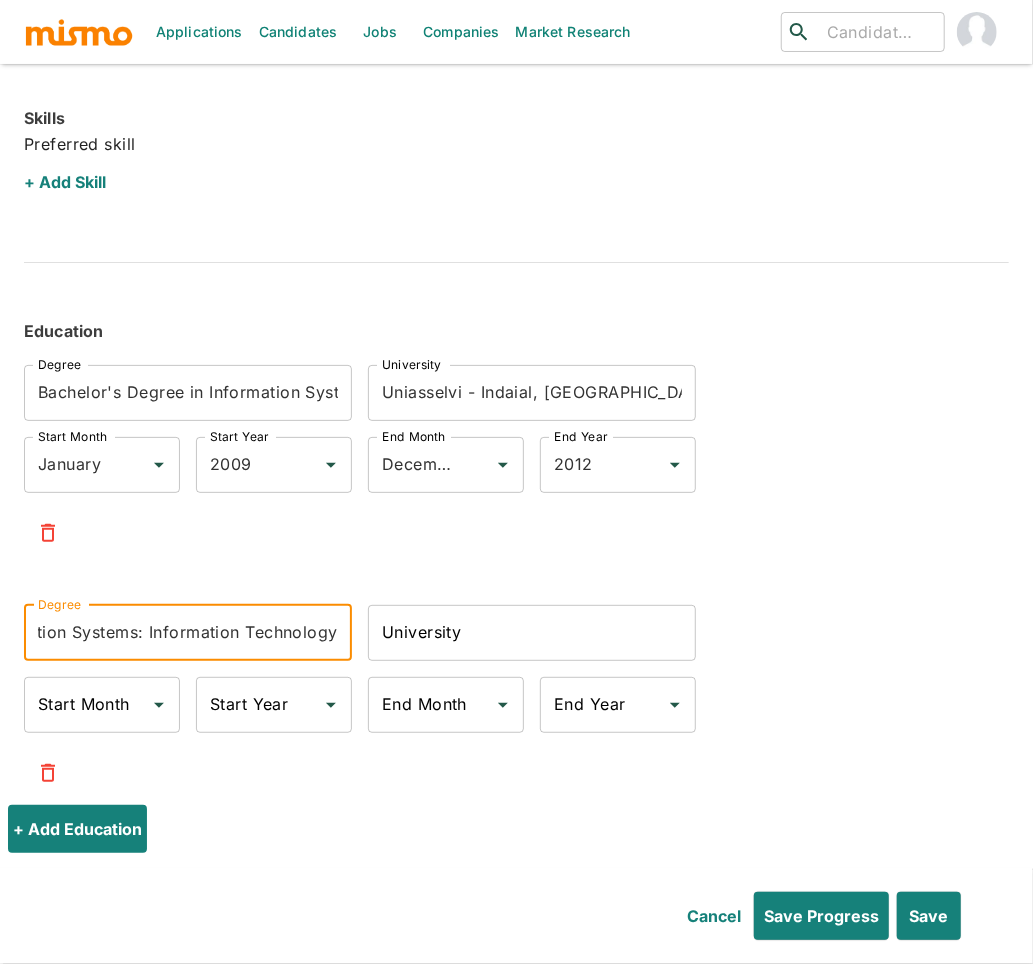 type on "Technical Degree in Information Systems: Information Technology" 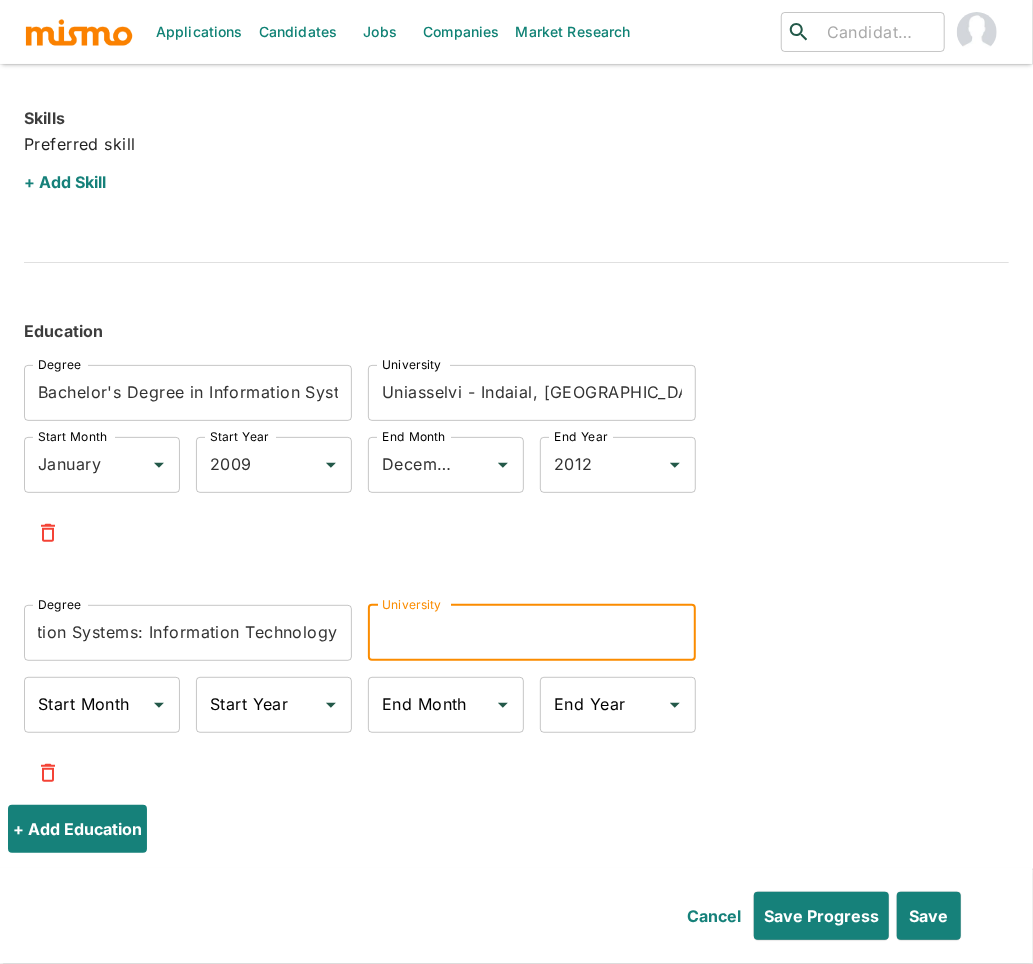 scroll, scrollTop: 0, scrollLeft: 0, axis: both 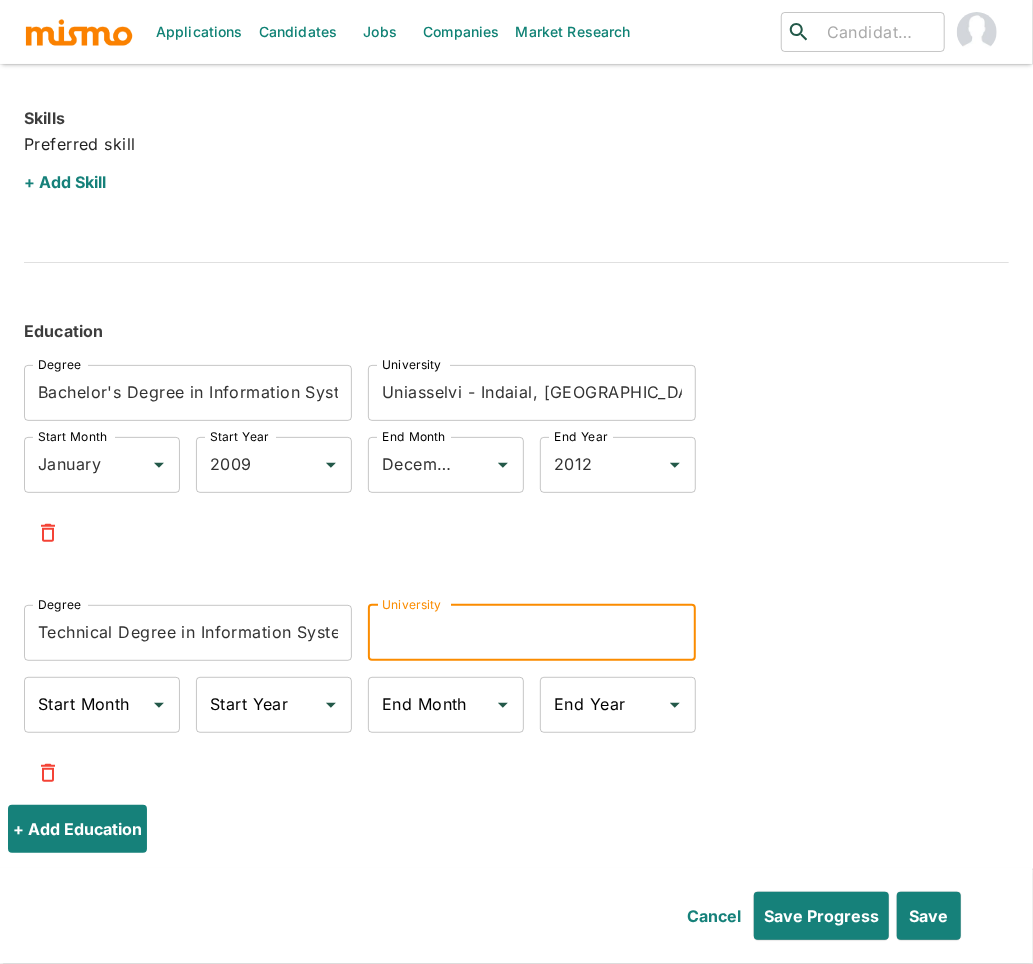 click on "University" at bounding box center [532, 633] 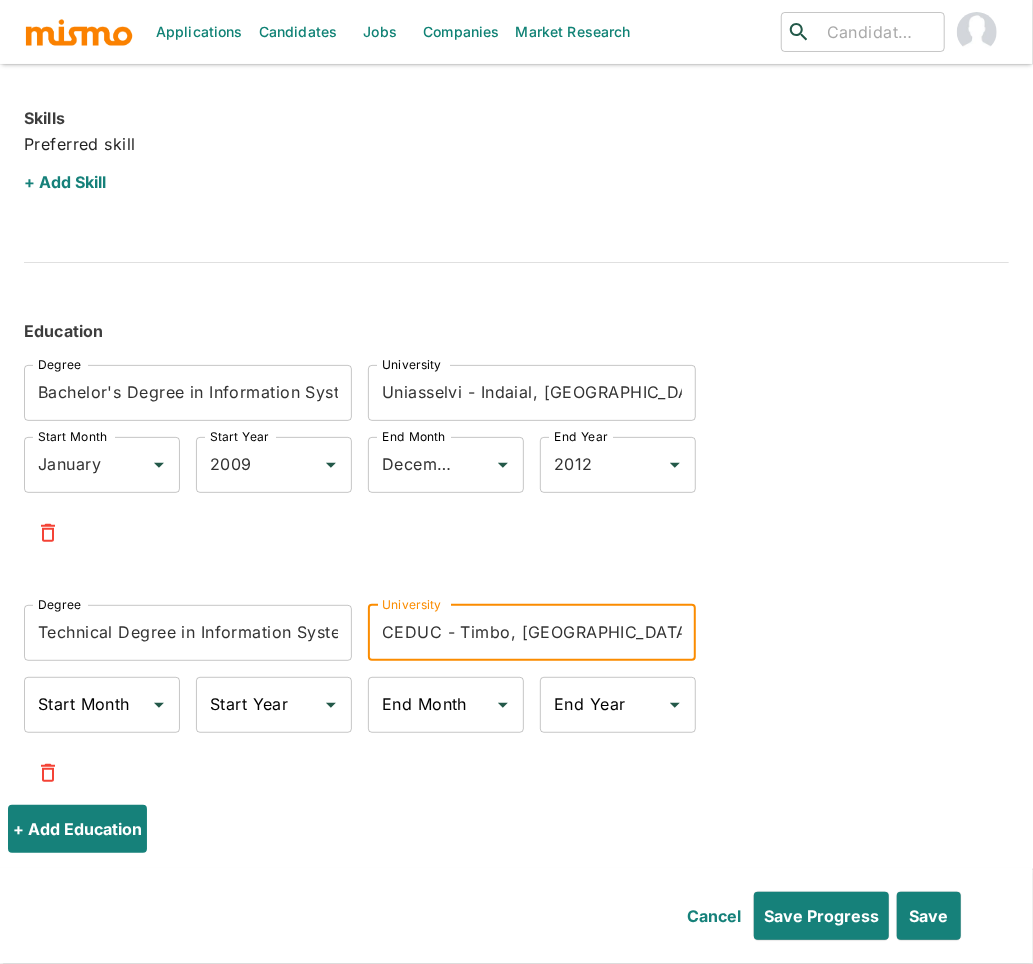type on "CEDUC - Timbo, [GEOGRAPHIC_DATA]" 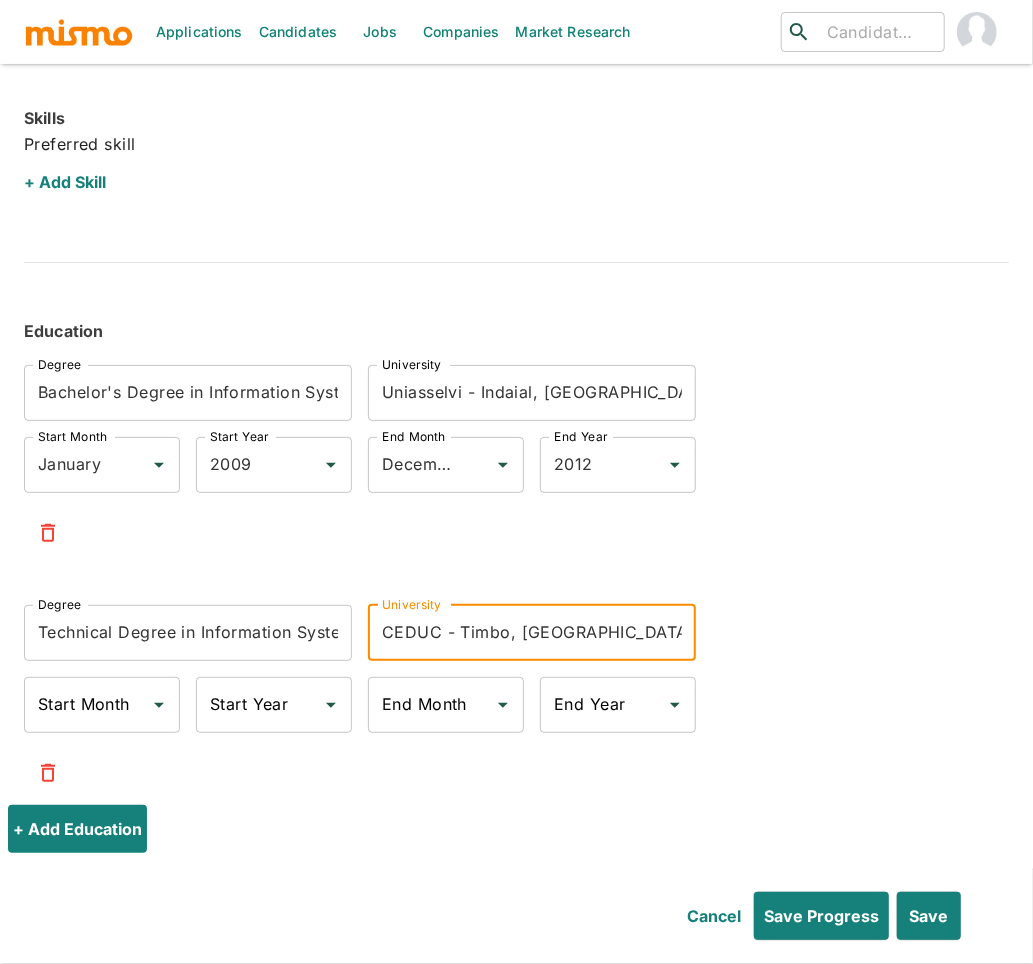 click on "Start Month" at bounding box center [87, 705] 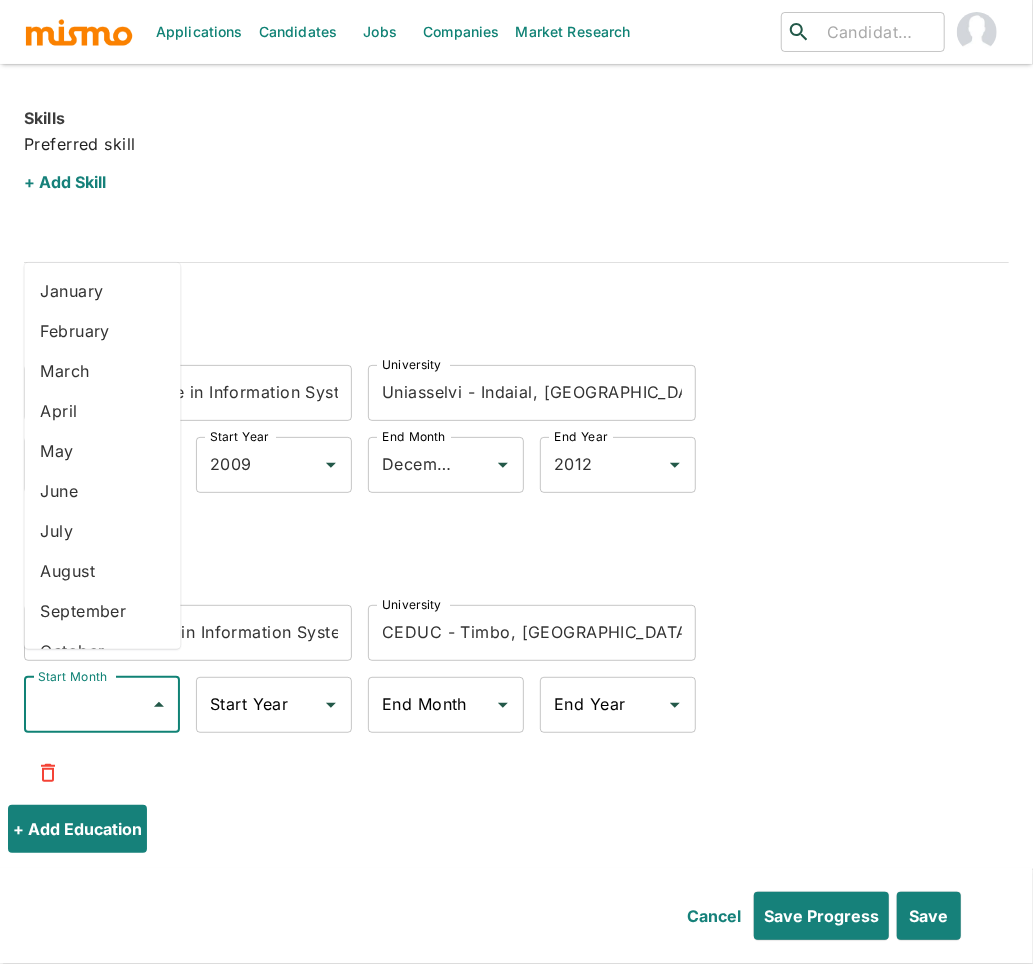 click on "January" at bounding box center (102, 291) 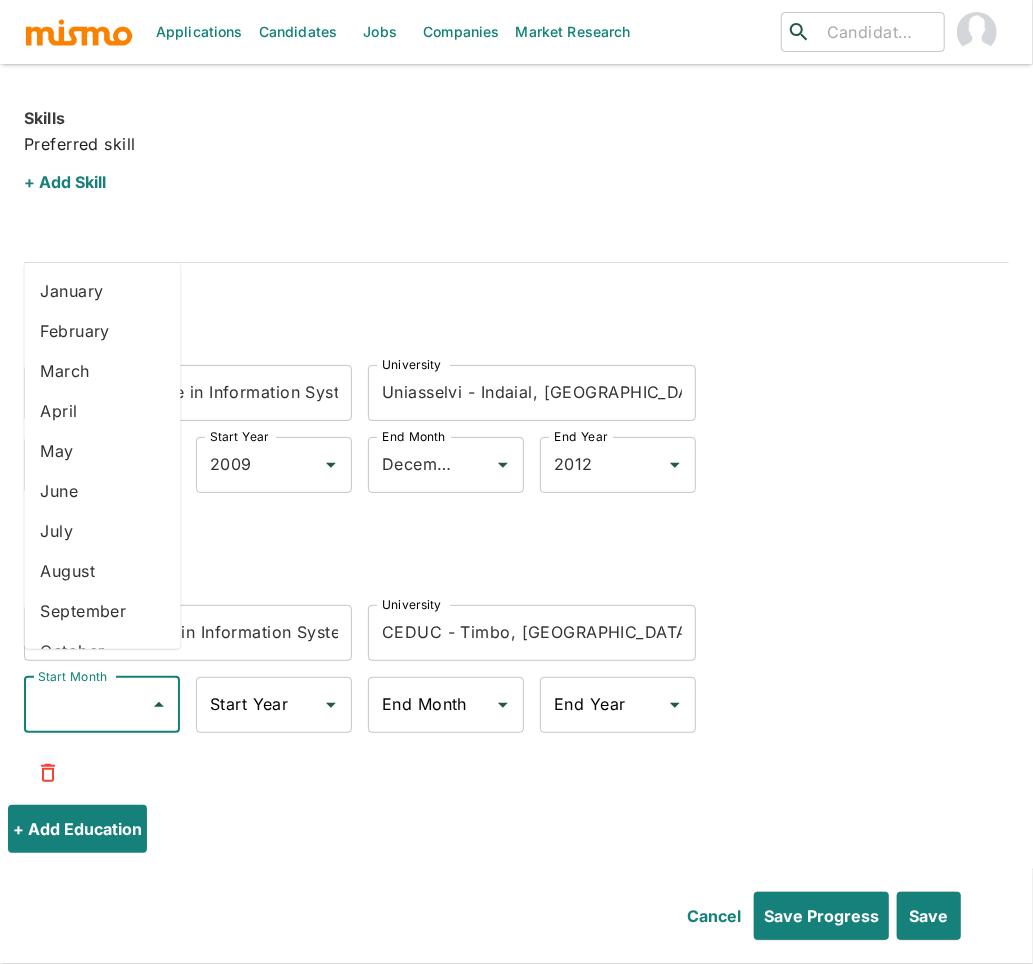type on "January" 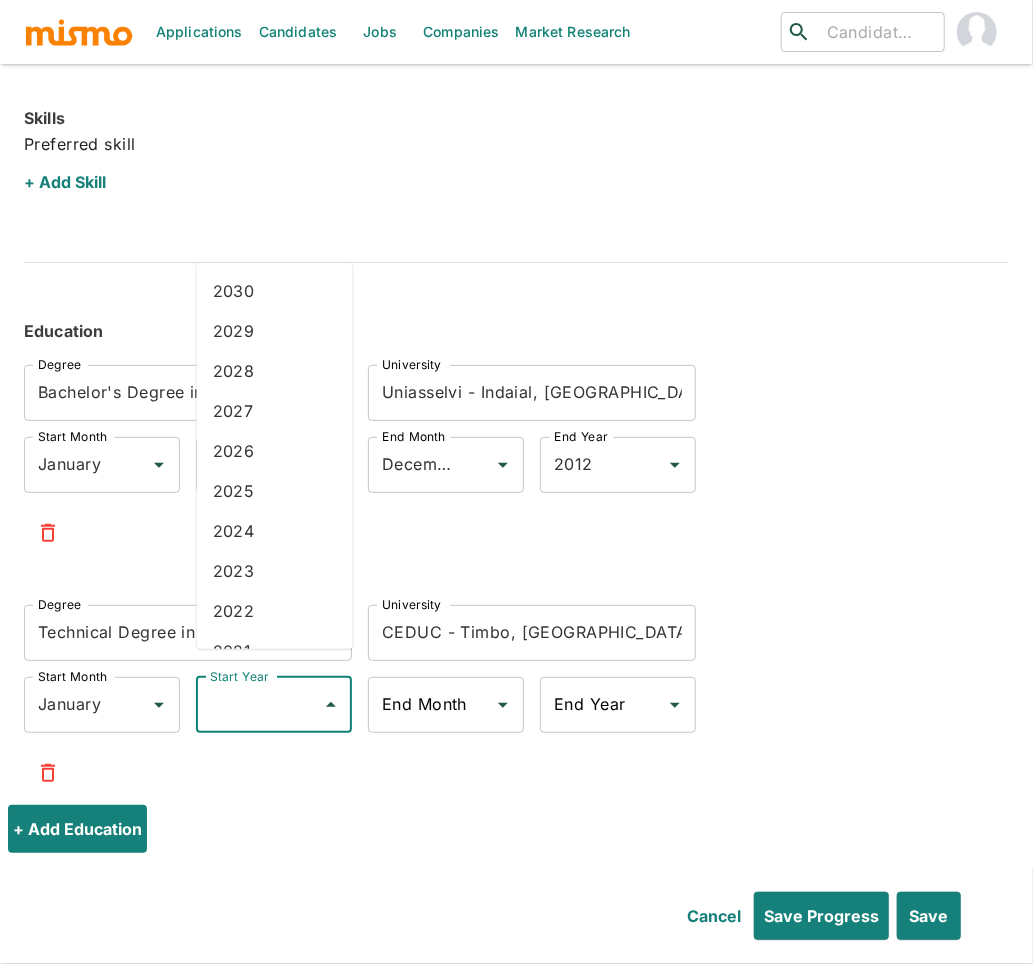 click on "Start Year" at bounding box center (259, 705) 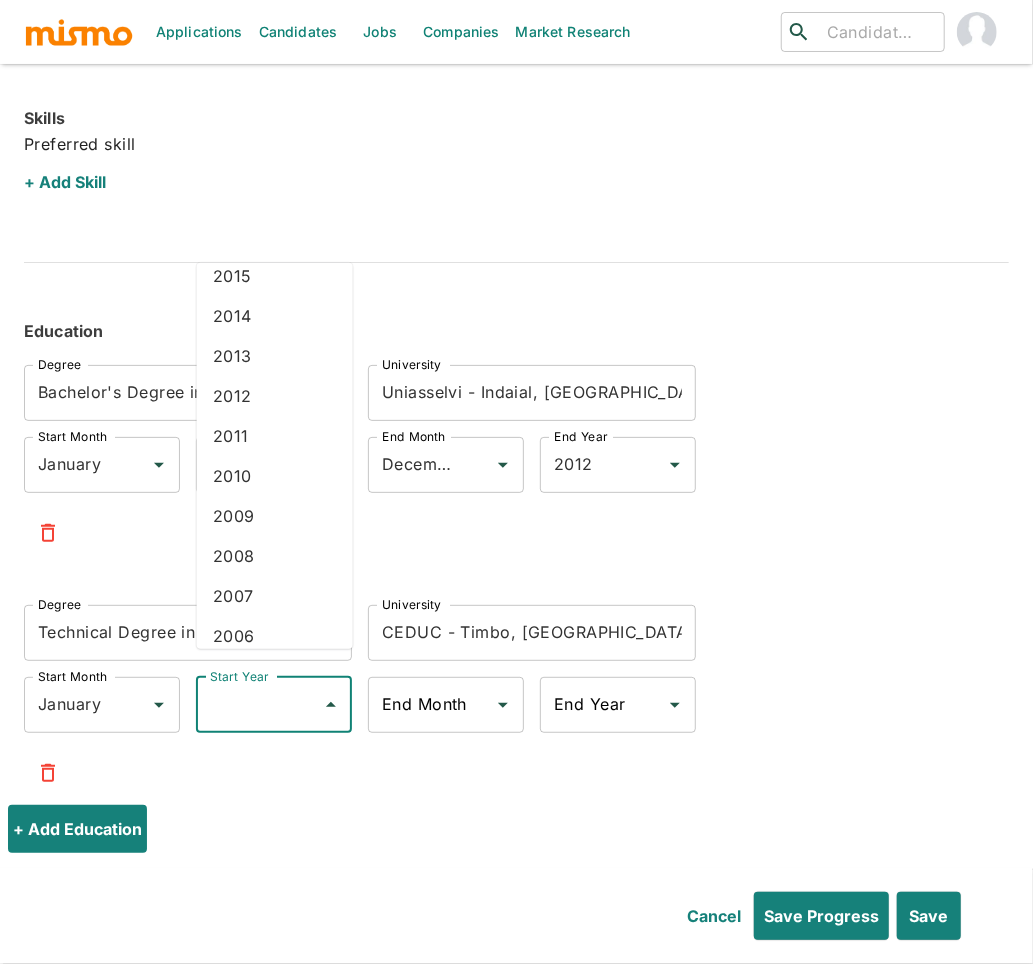 scroll, scrollTop: 792, scrollLeft: 0, axis: vertical 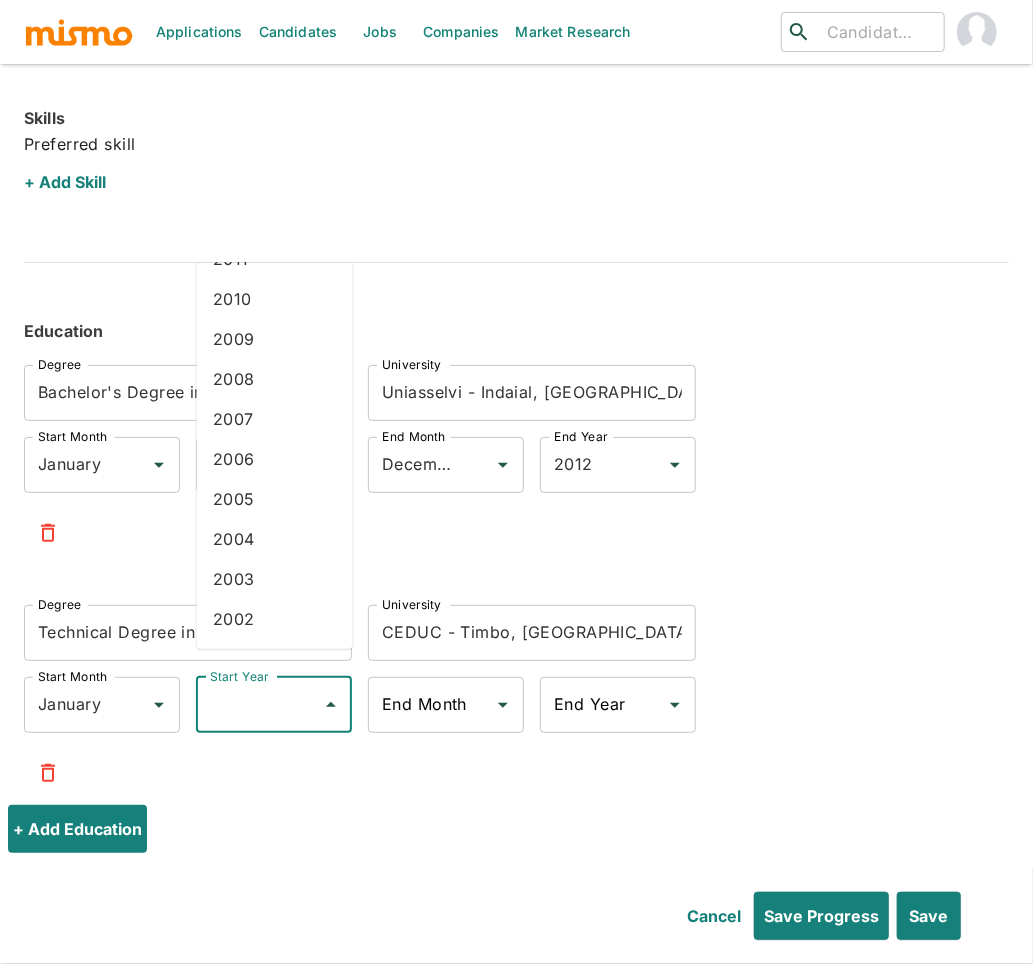 click on "2007" at bounding box center [275, 419] 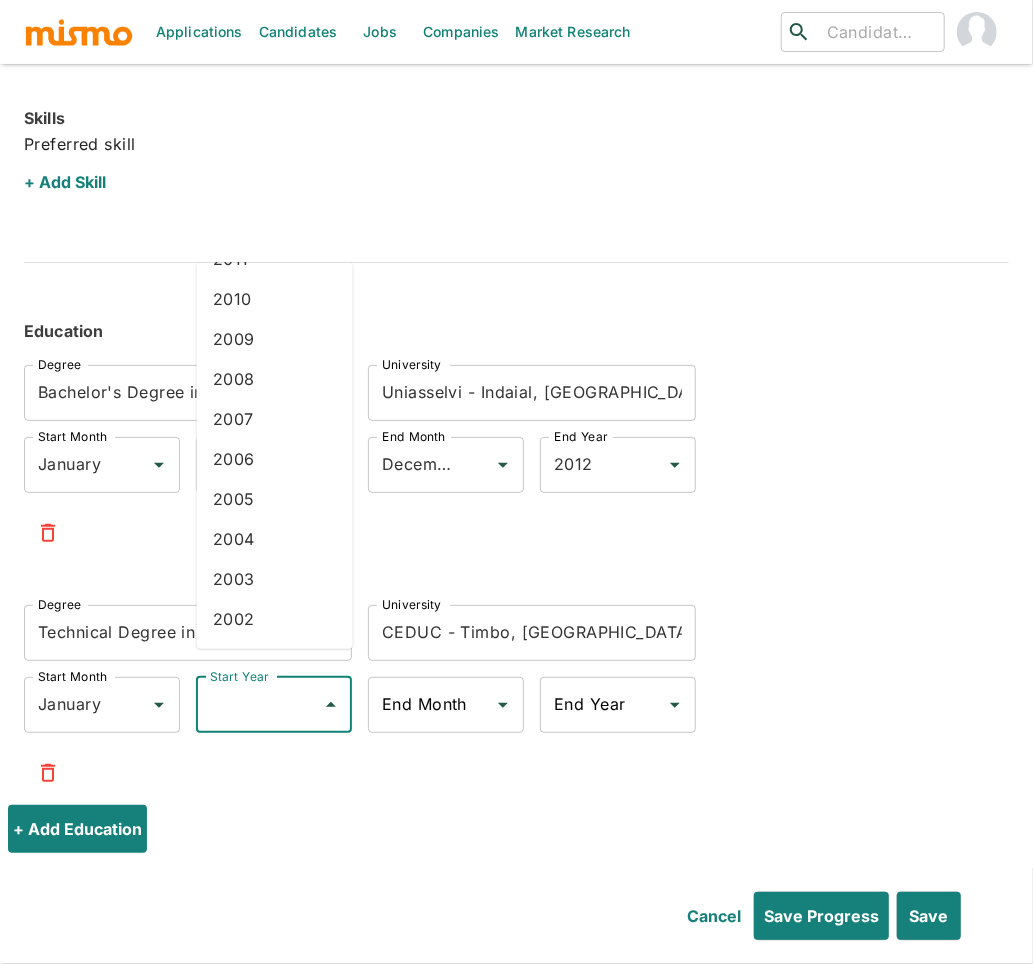 type on "2007" 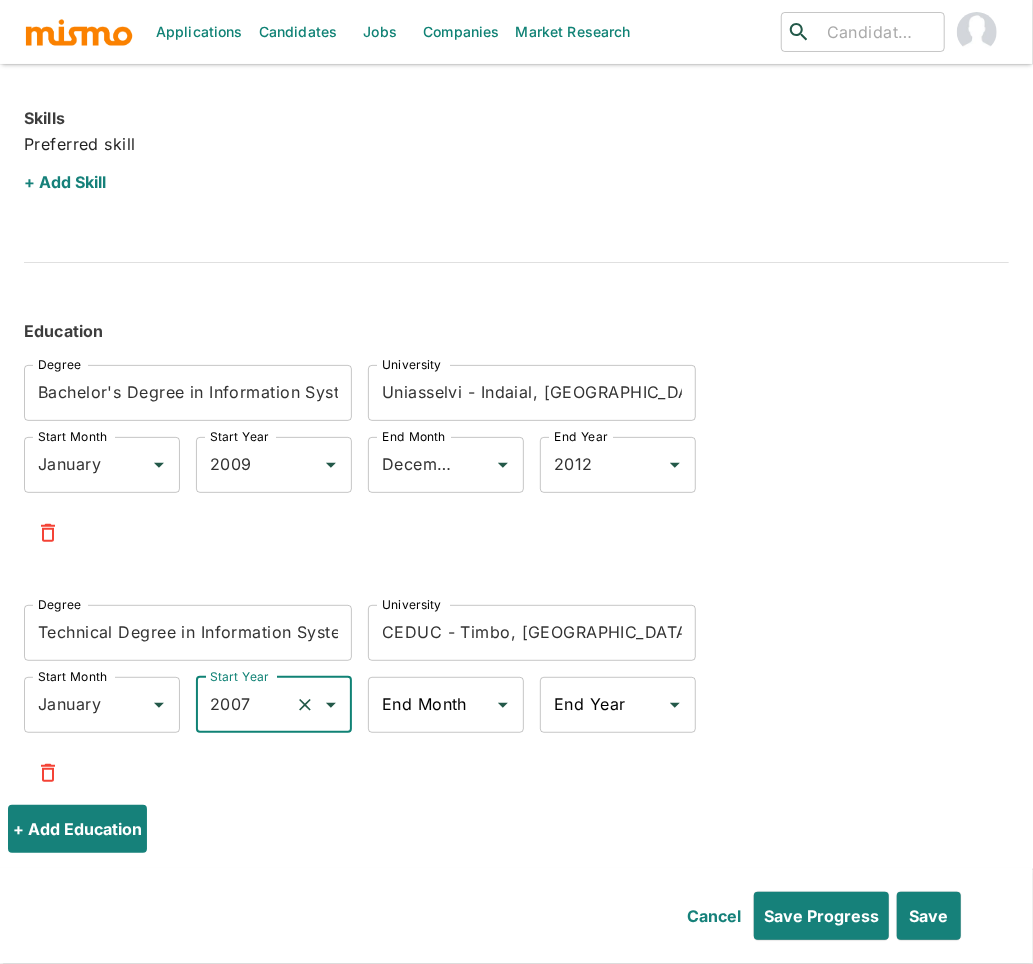 click on "End Month" at bounding box center [431, 705] 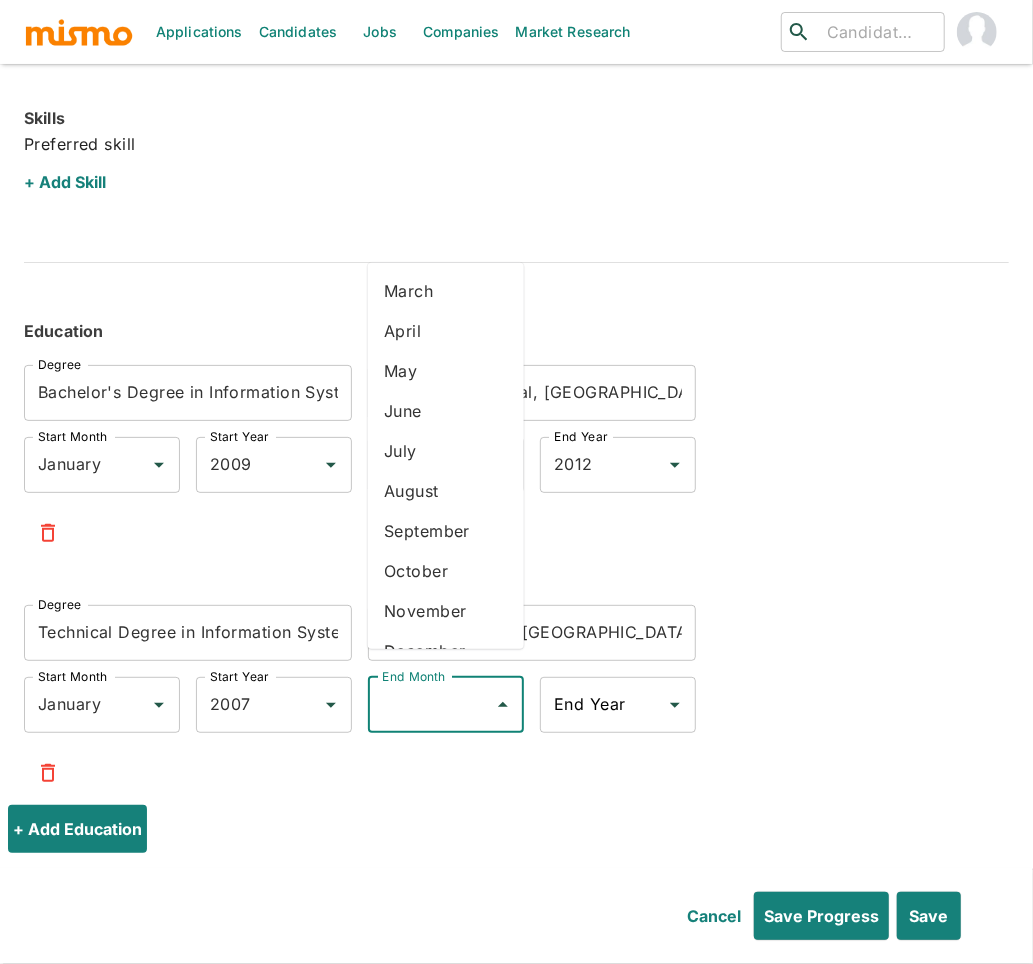 scroll, scrollTop: 110, scrollLeft: 0, axis: vertical 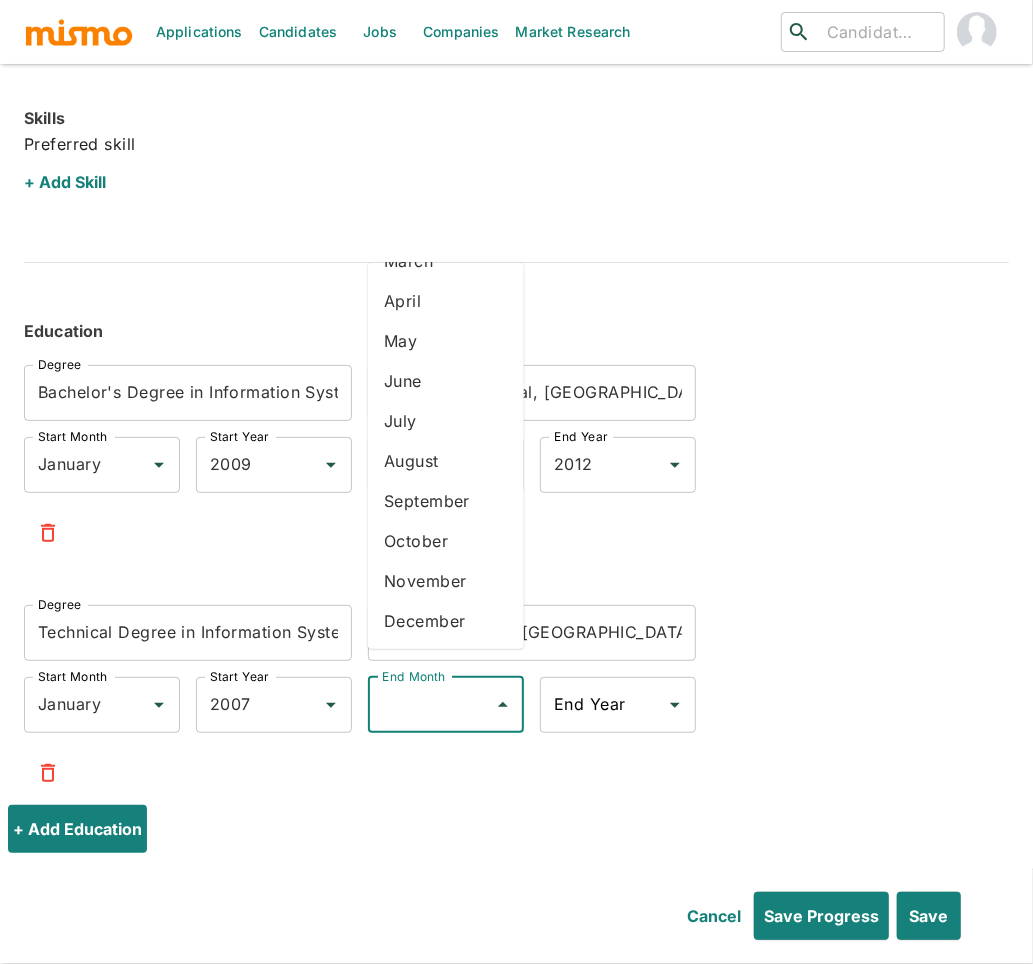 click on "December" at bounding box center (446, 621) 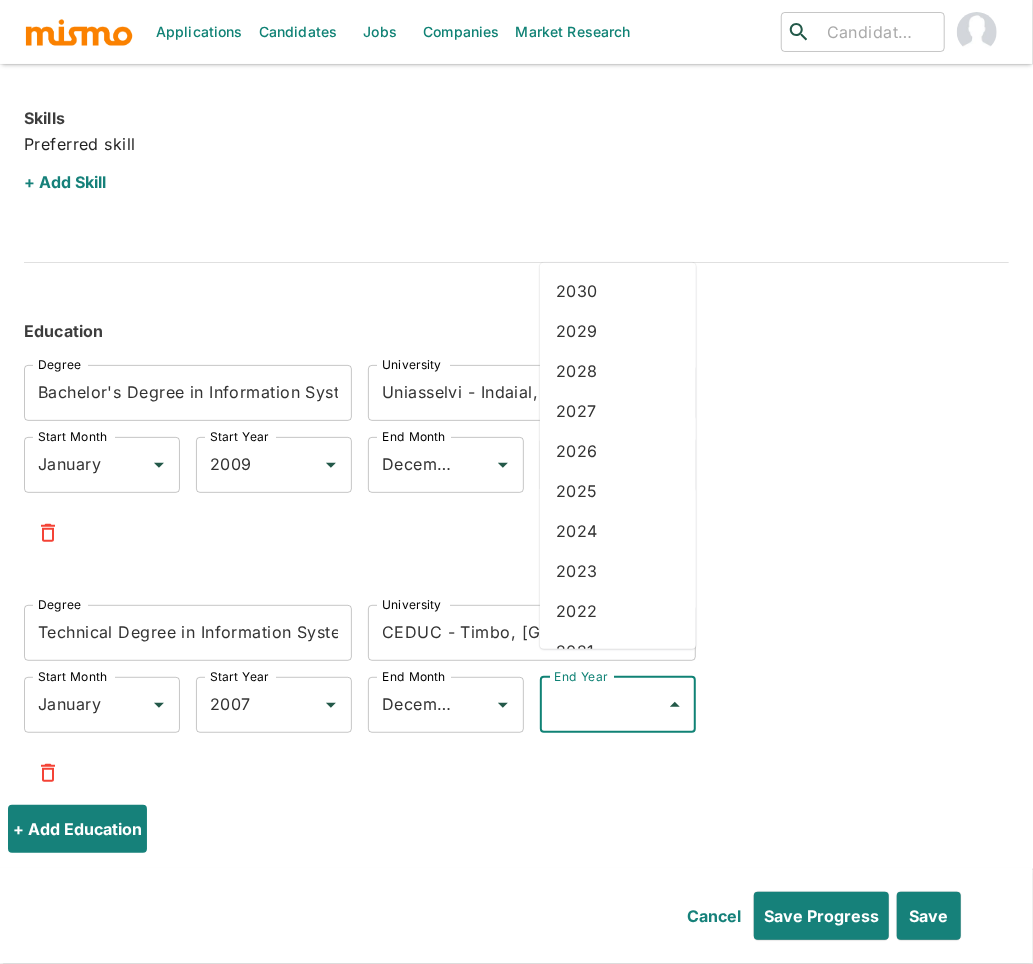 click on "End Year" at bounding box center (603, 705) 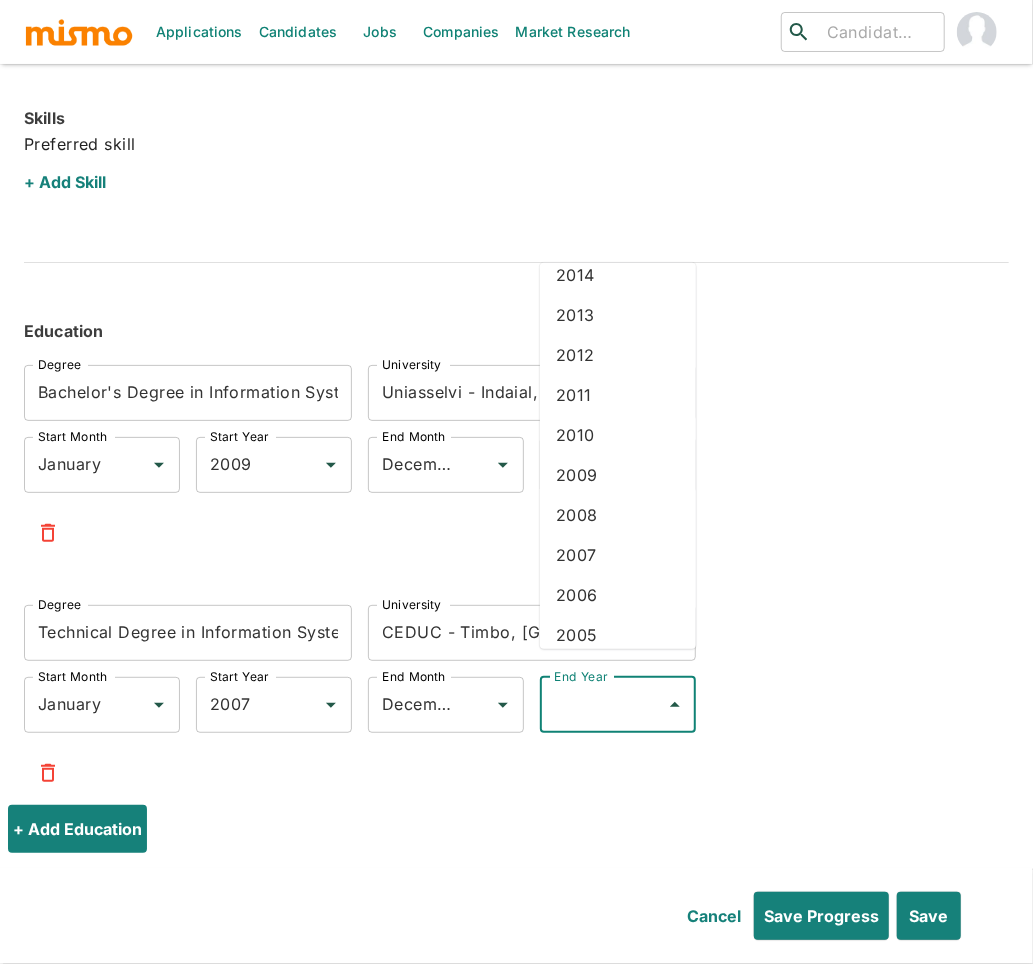 scroll, scrollTop: 764, scrollLeft: 0, axis: vertical 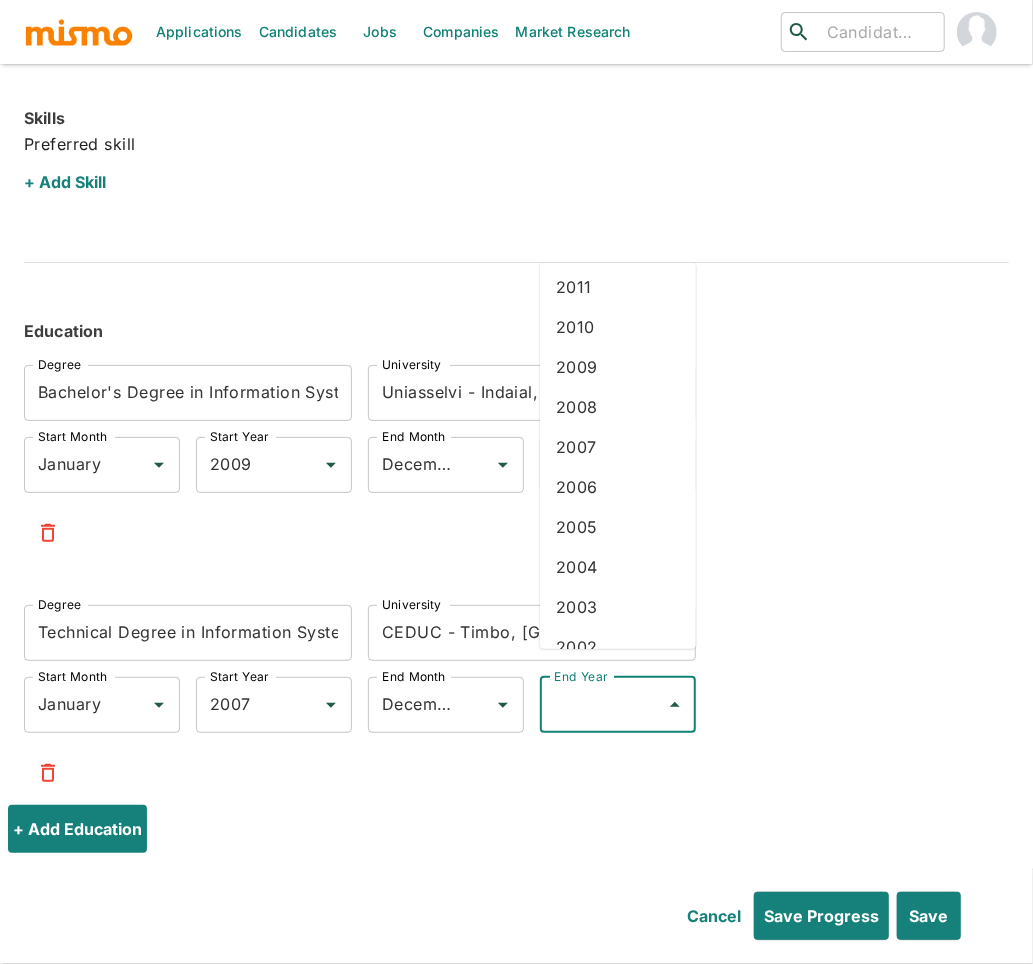 click on "2008" at bounding box center [618, 407] 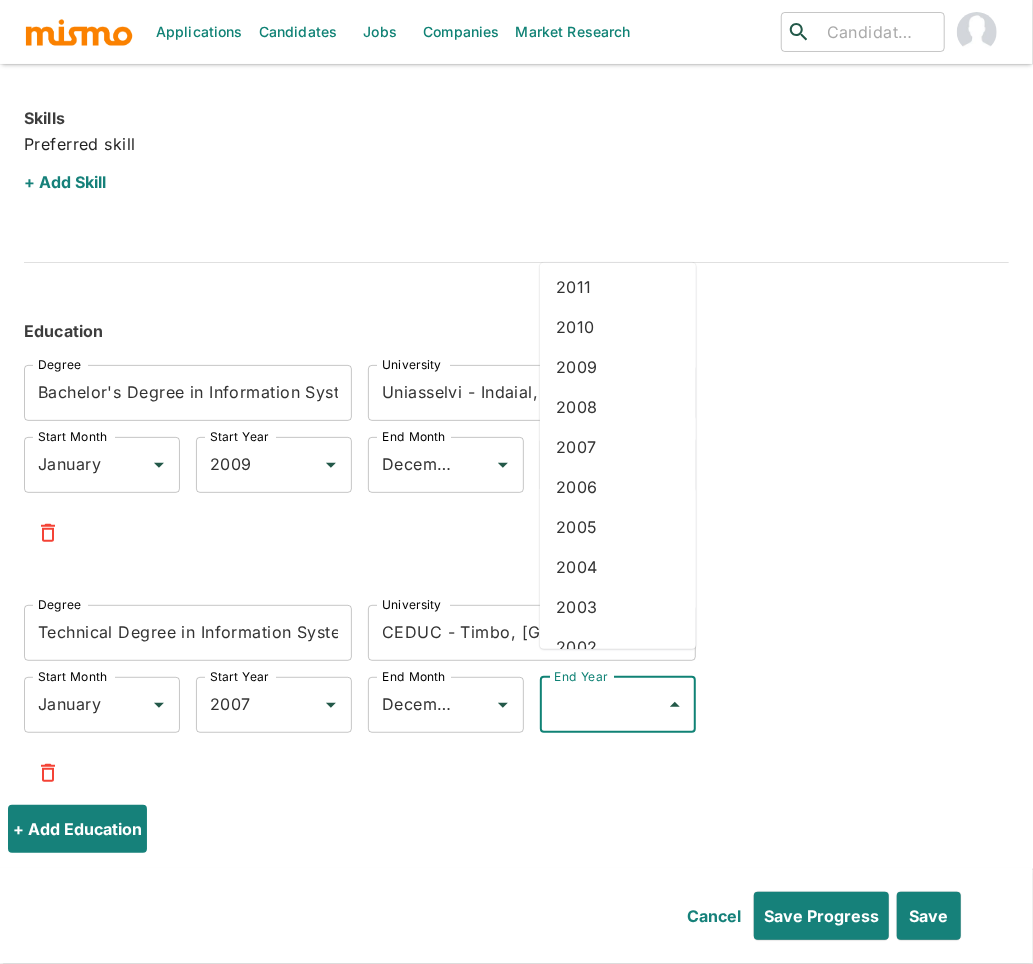 type on "2008" 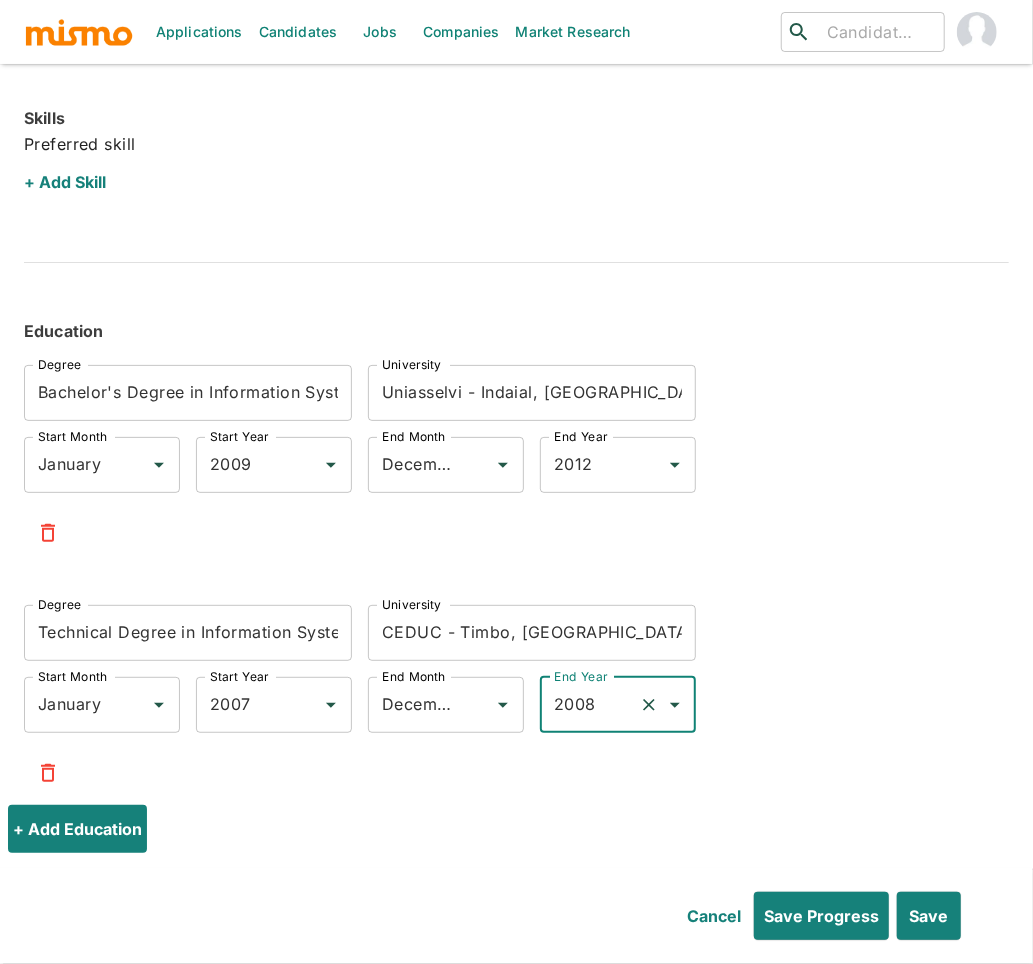 drag, startPoint x: 853, startPoint y: 605, endPoint x: 922, endPoint y: 641, distance: 77.82673 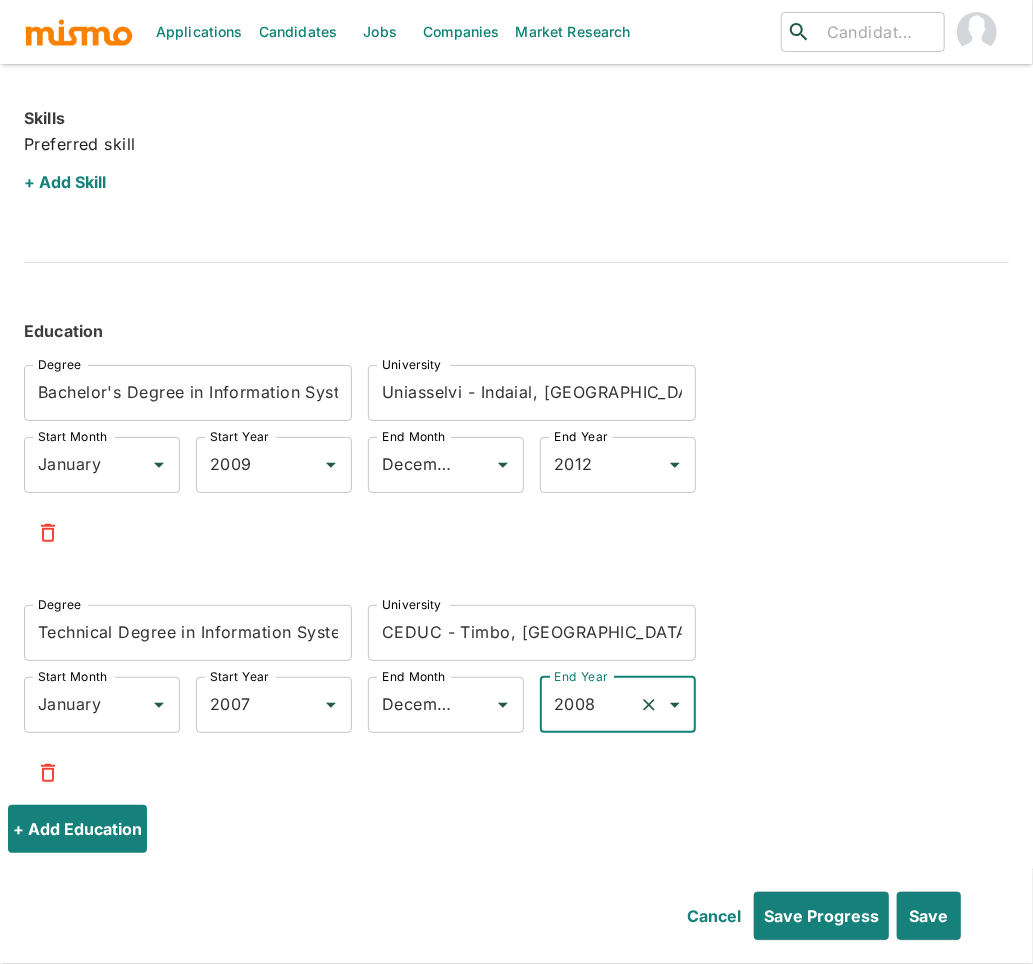 click on "Degree Bachelor's Degree in Information Systems [GEOGRAPHIC_DATA], [GEOGRAPHIC_DATA] University Start Month January Start Month Start Year [DATE] Start Year End Month December End Month End Year [DATE] End Year Degree Technical Degree in Information Systems: Information Technology Degree University CEDUC - Timbo, [GEOGRAPHIC_DATA] Start Month January Start Month Start Year [DATE] Start Year End Month December End Month End Year [DATE] End Year" at bounding box center [500, 569] 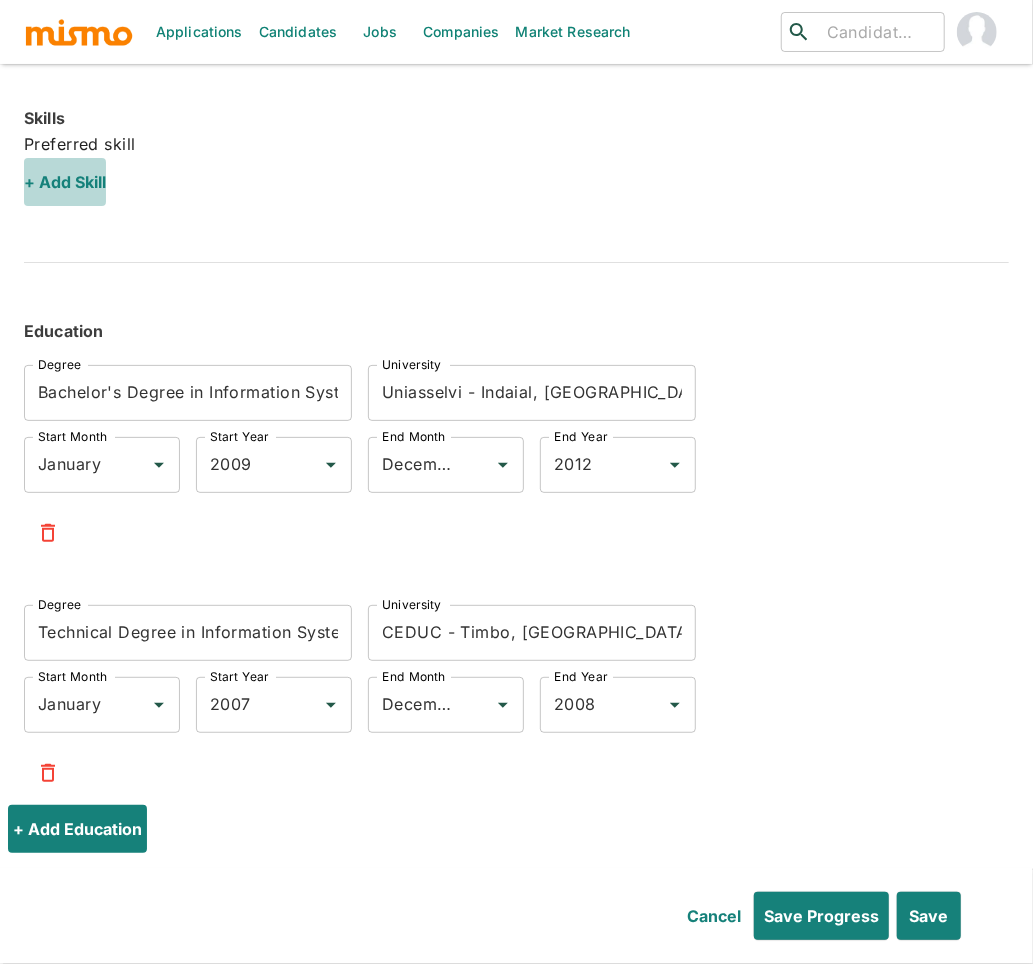 click on "+ Add Skill" at bounding box center [65, 182] 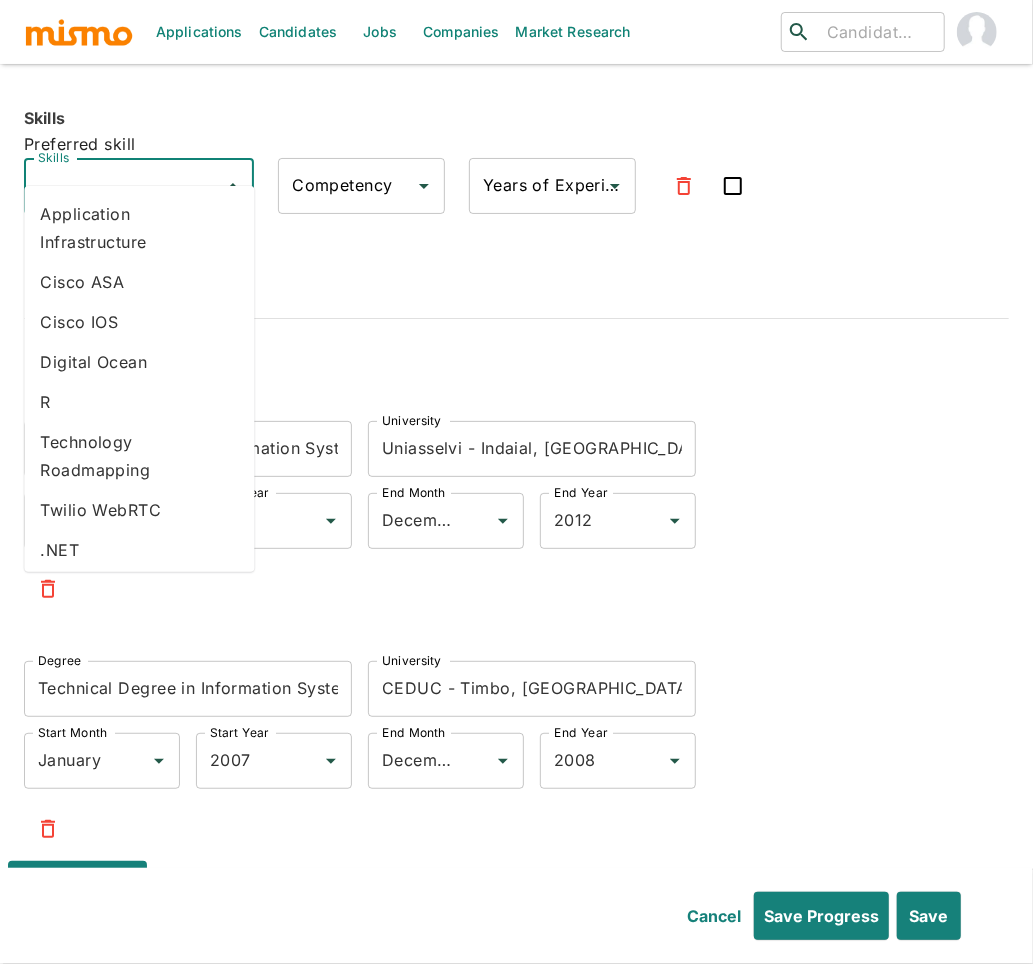 click on "Skills" at bounding box center (124, 186) 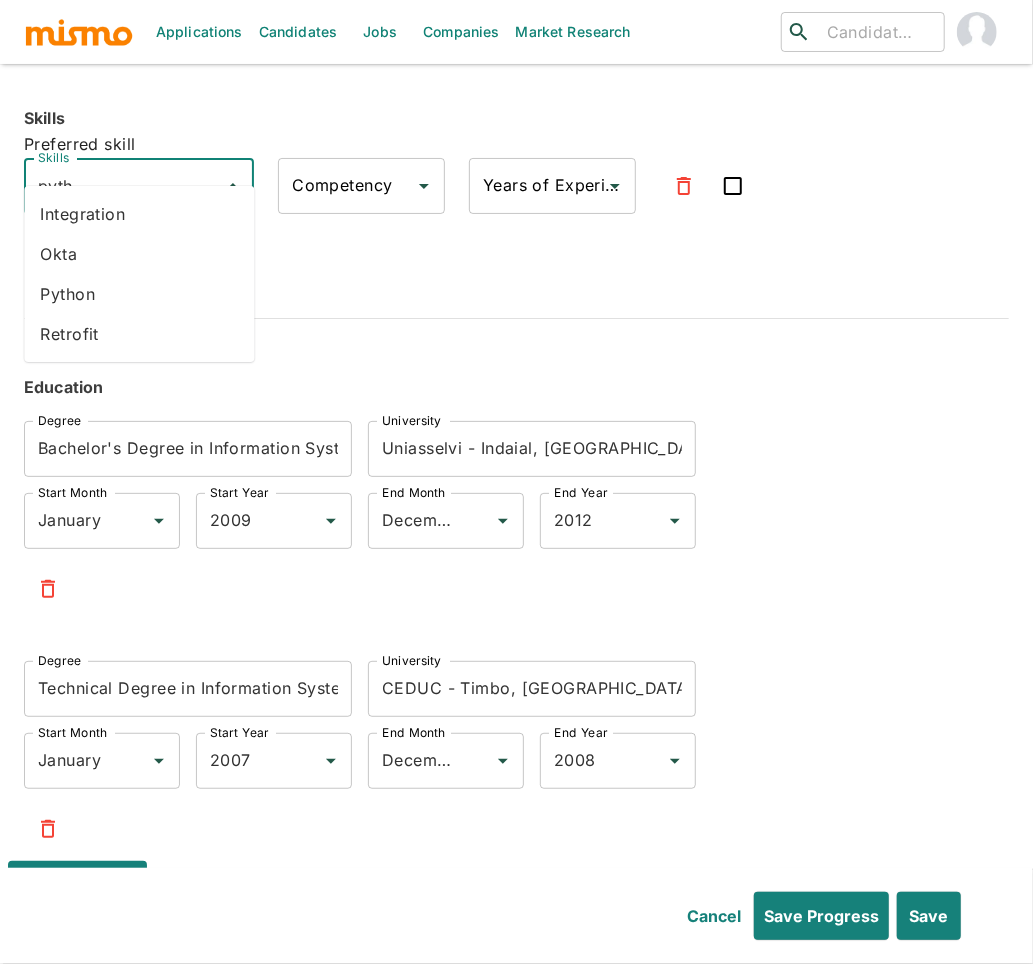 click on "Python" at bounding box center [139, 294] 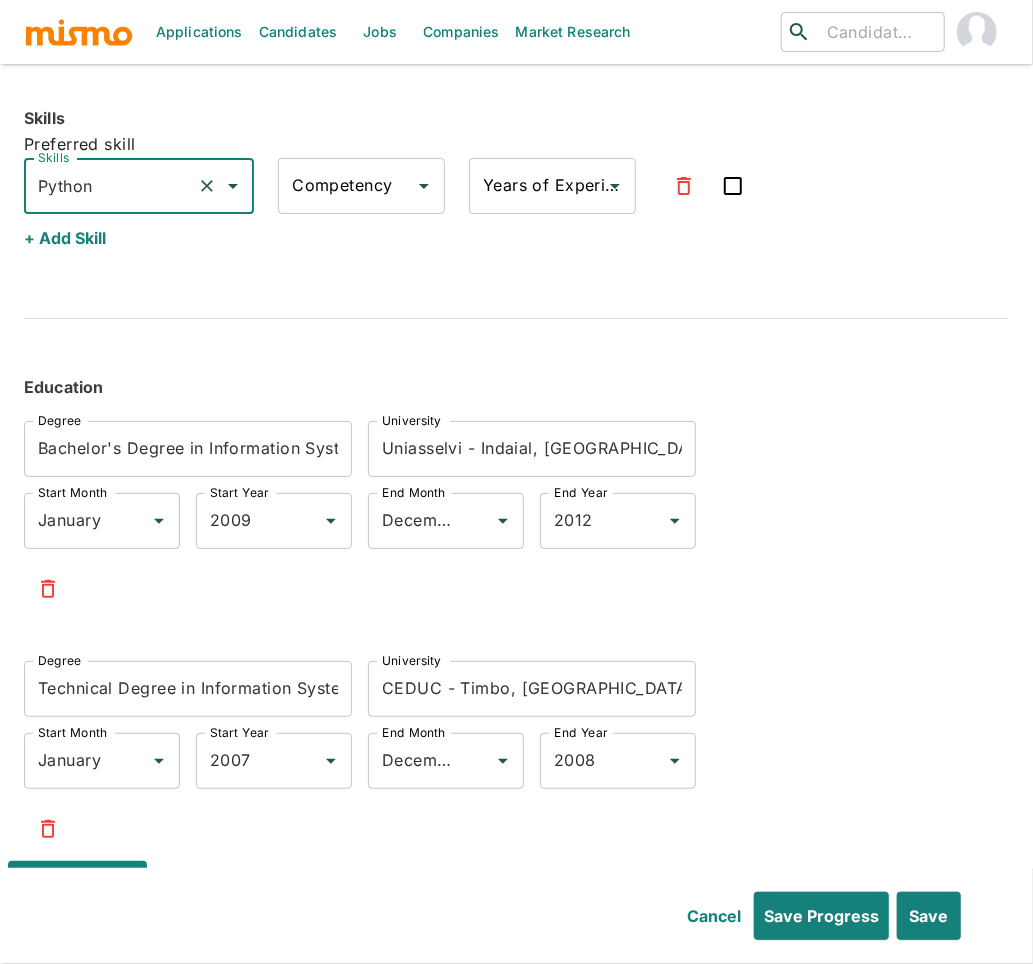 type on "Python" 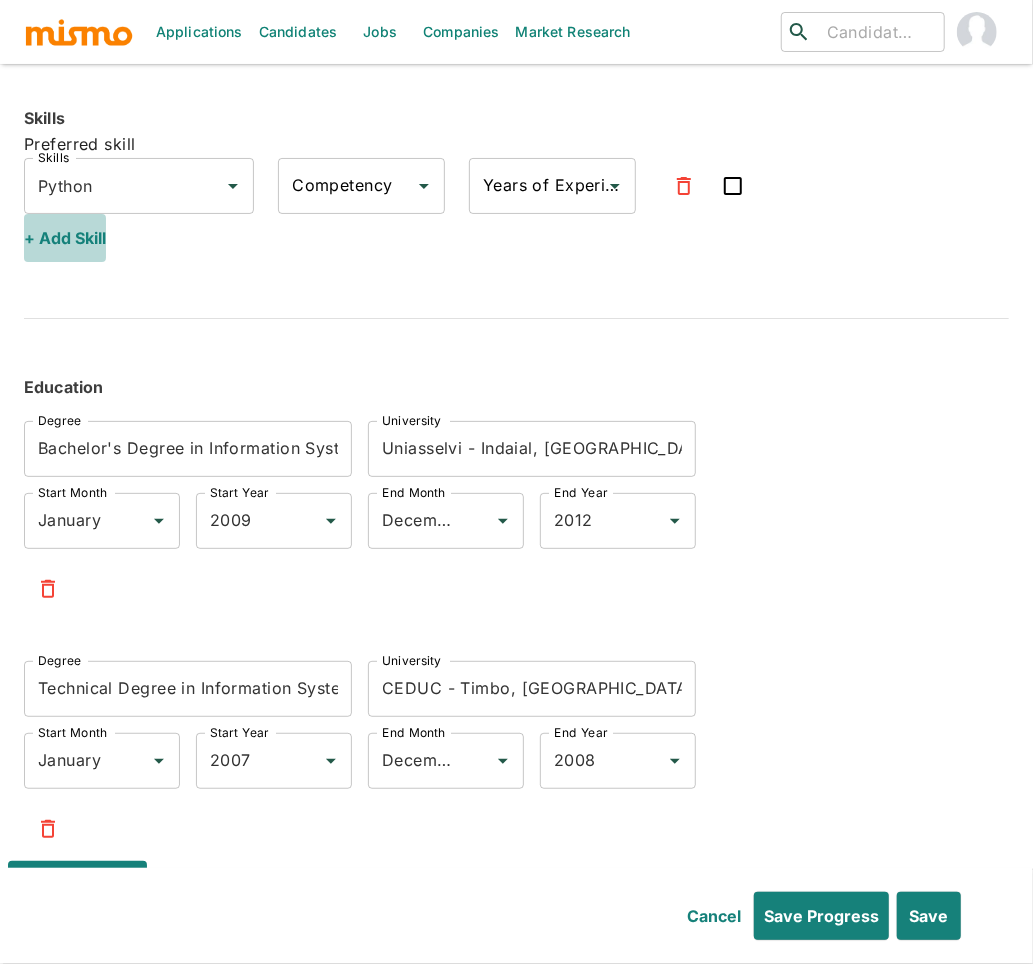 click on "+ Add Skill" at bounding box center (65, 238) 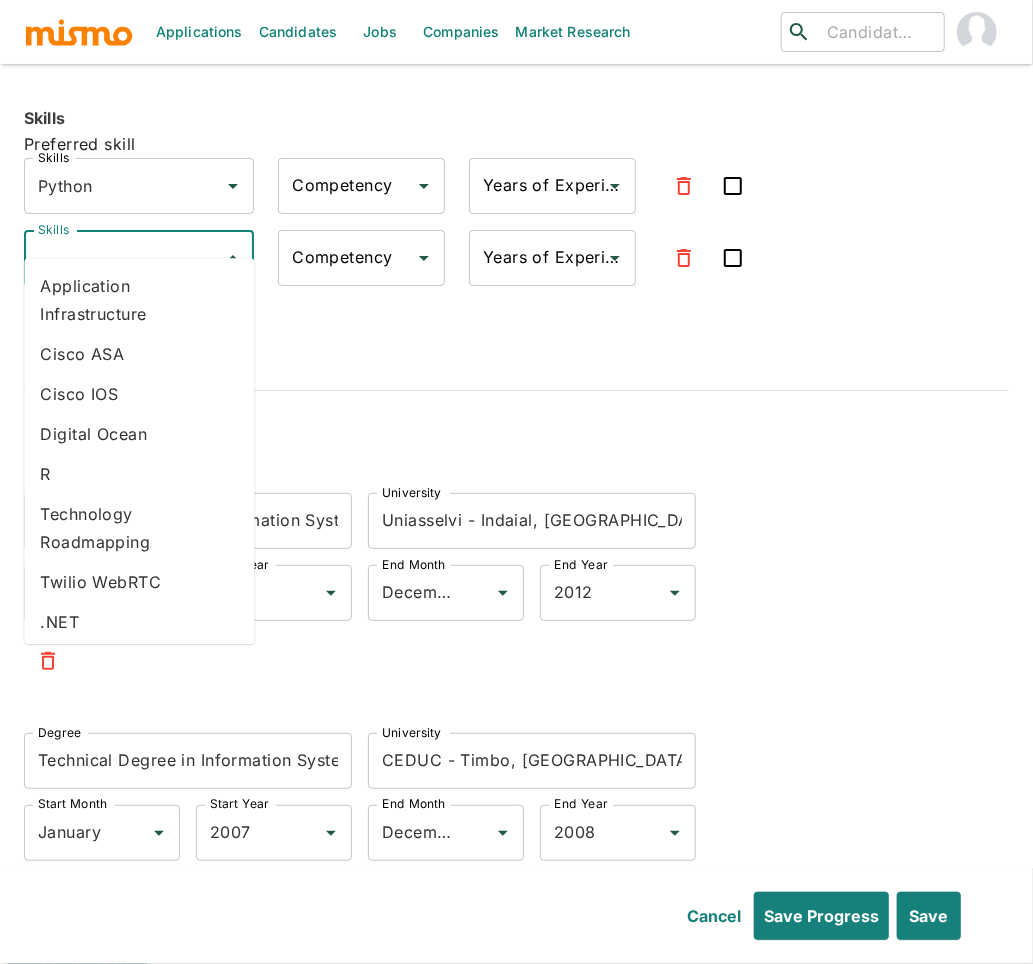 click on "Skills" at bounding box center (124, 258) 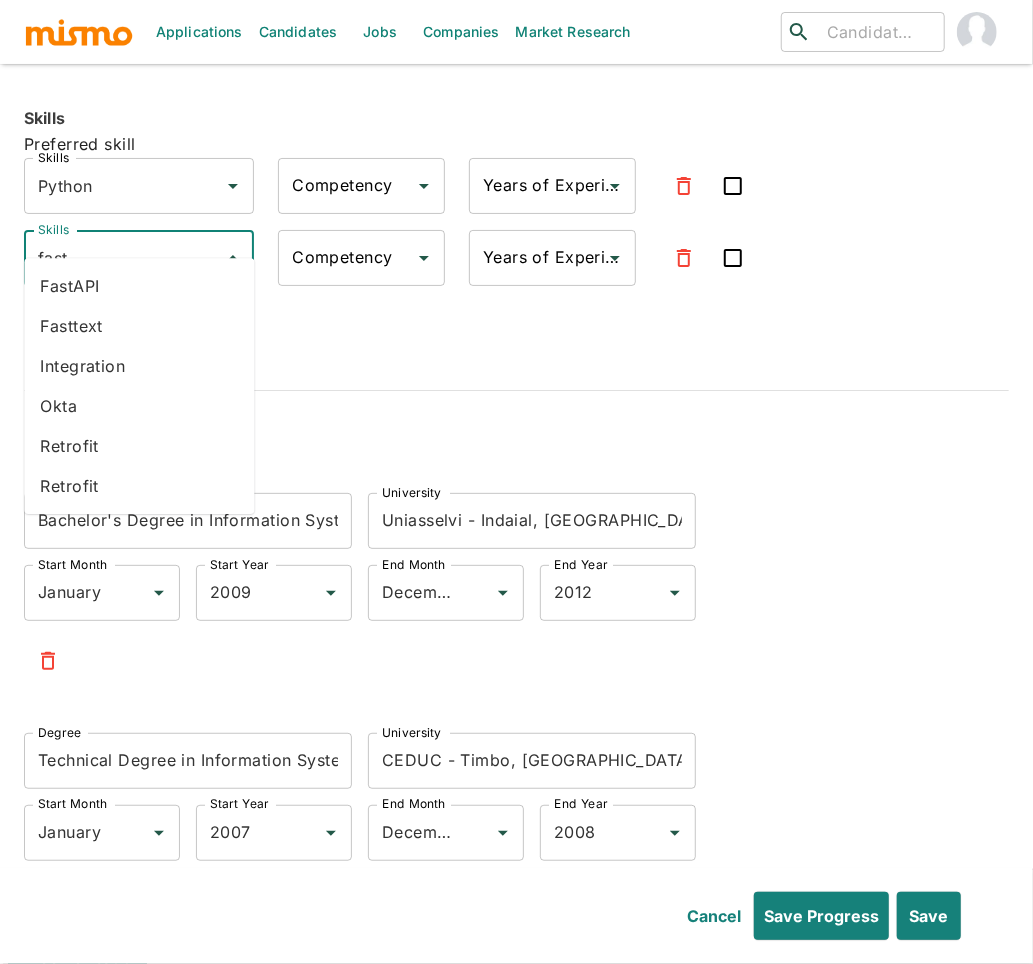 click on "FastAPI" at bounding box center (139, 286) 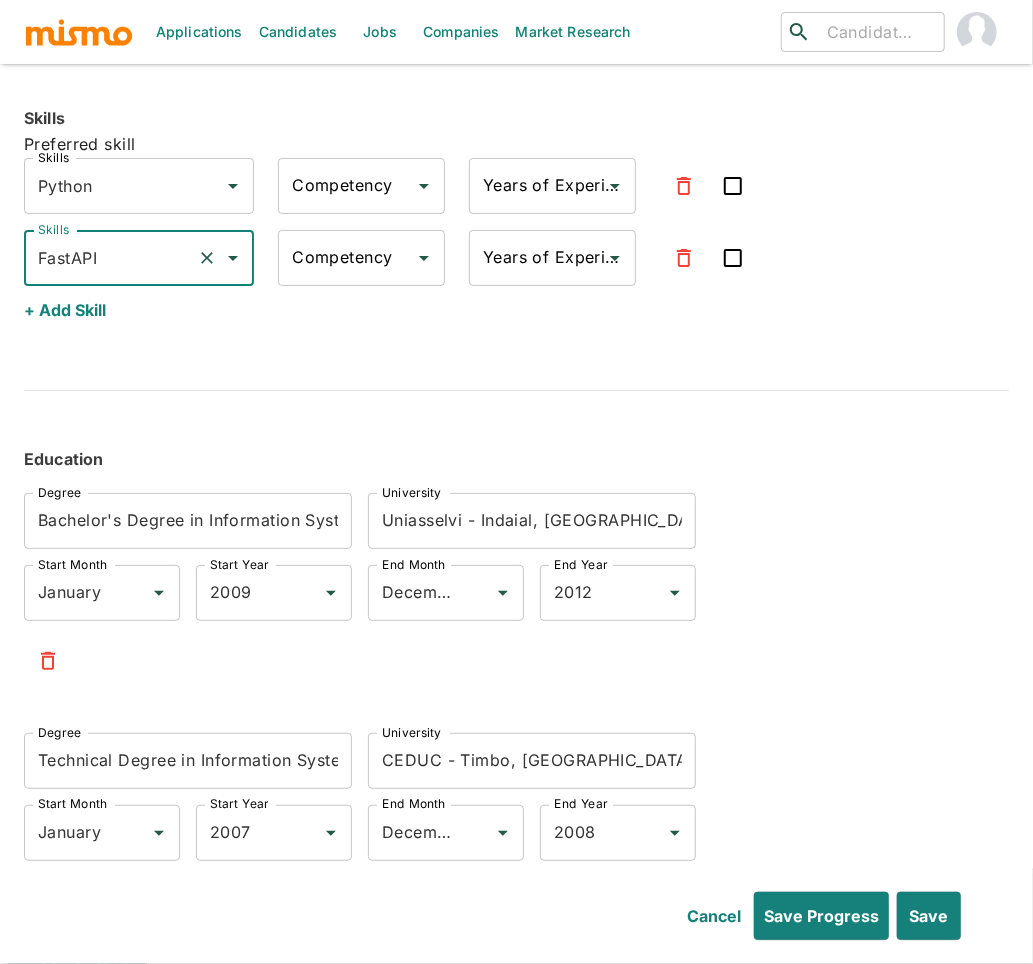 type on "FastAPI" 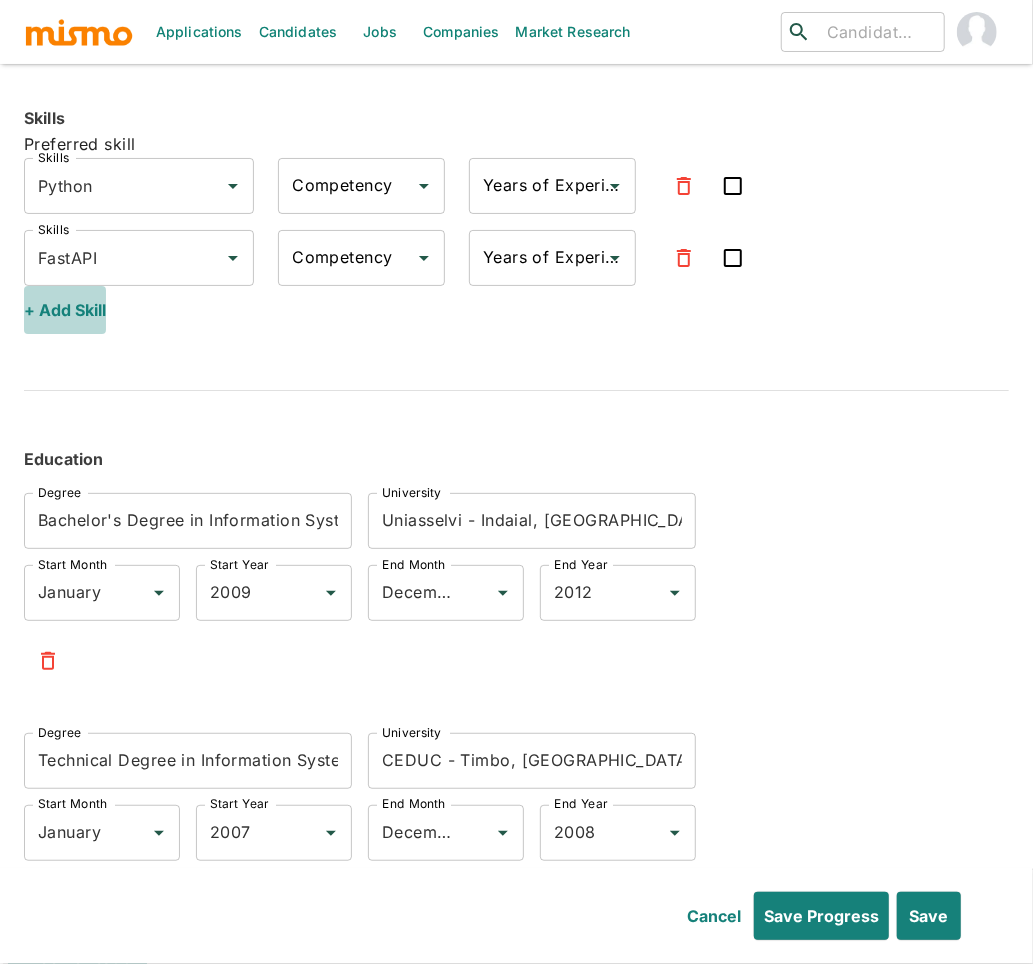 click on "+ Add Skill" at bounding box center [65, 310] 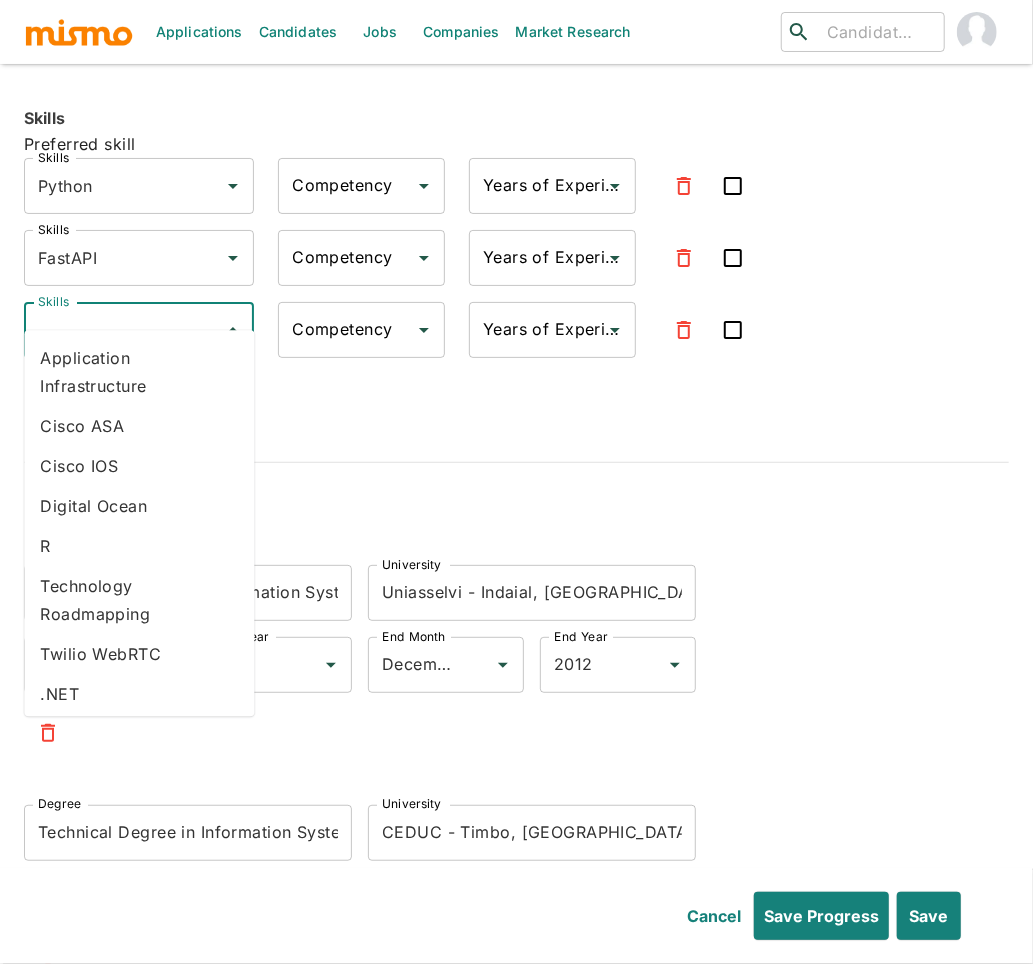 click on "Skills" at bounding box center (124, 330) 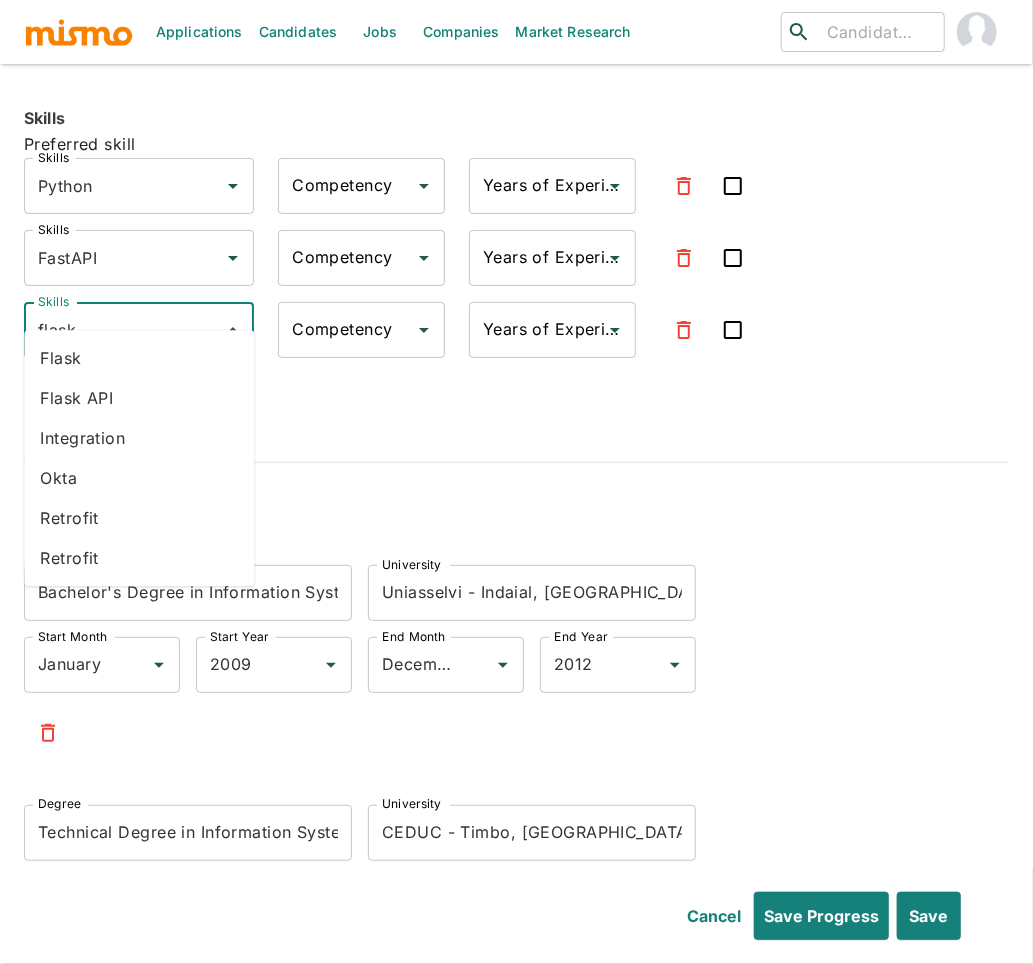 click on "Flask" at bounding box center (139, 358) 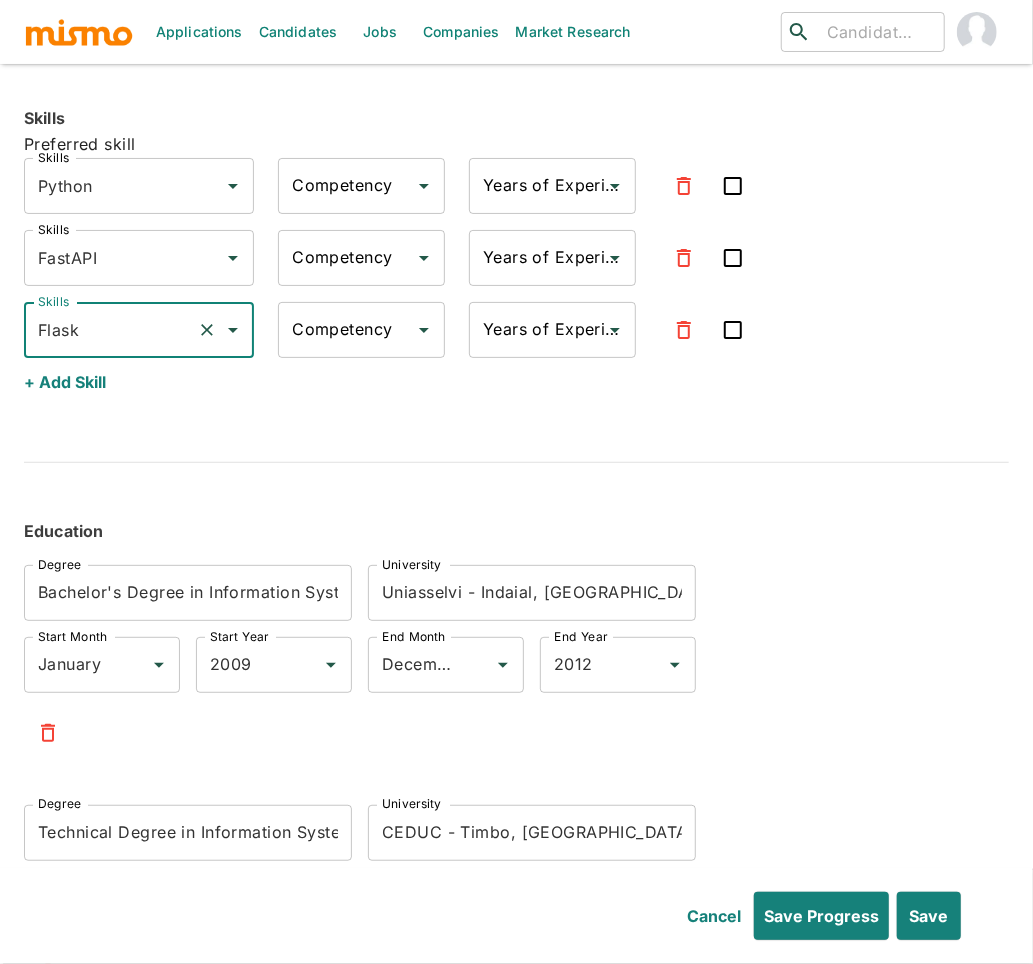type on "Flask" 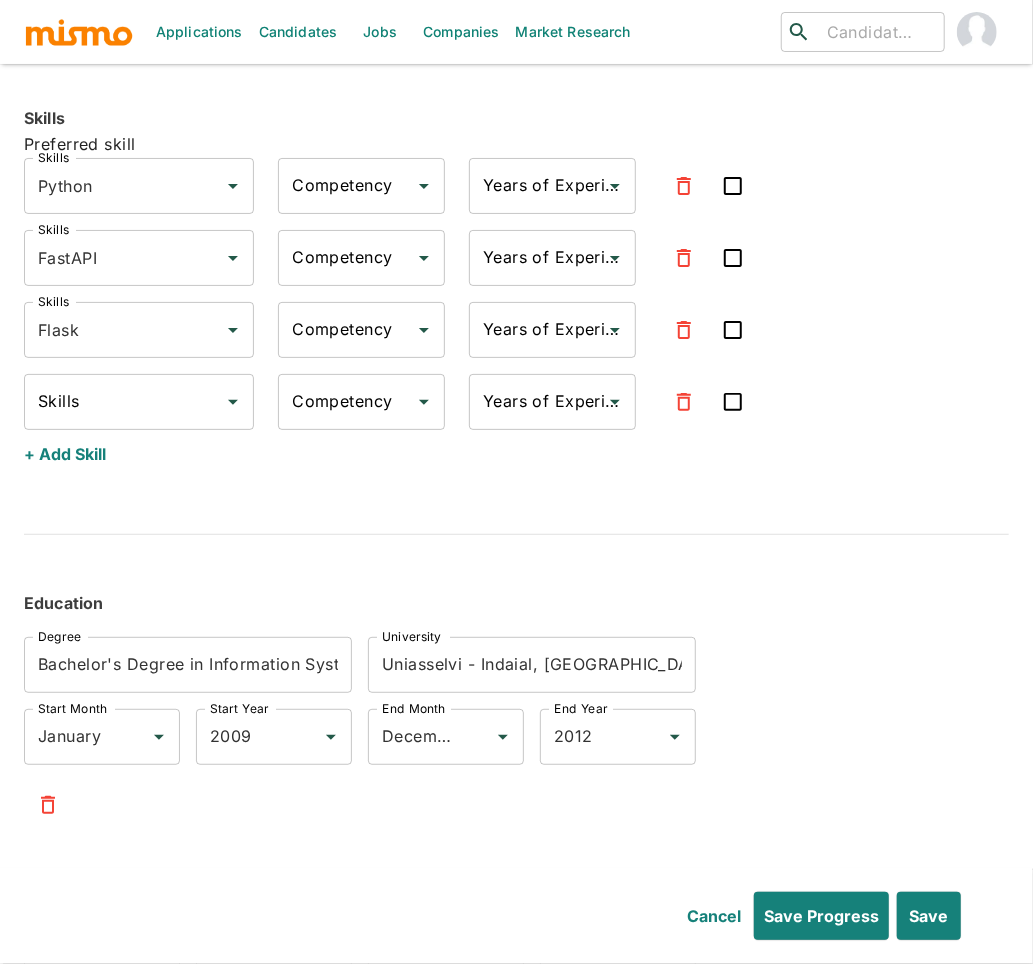 click on "Skills" at bounding box center [124, 402] 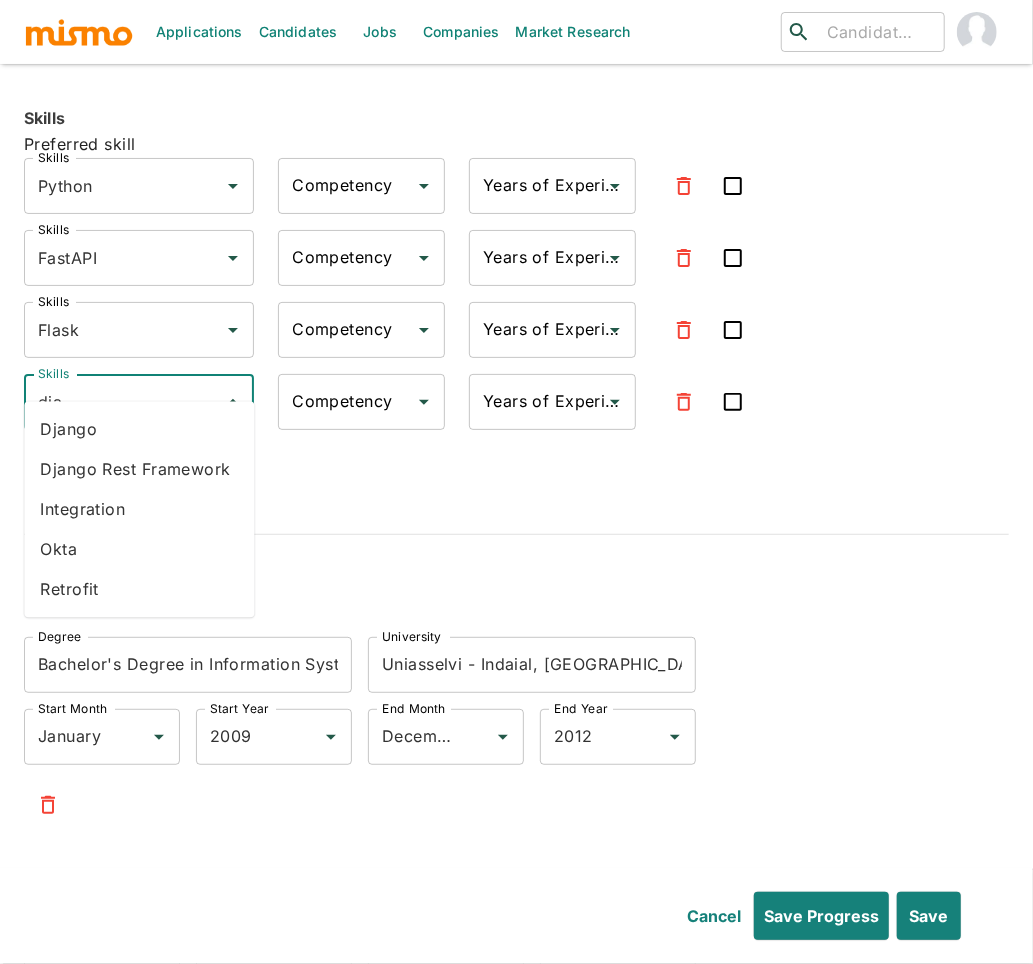 drag, startPoint x: 87, startPoint y: 419, endPoint x: 77, endPoint y: 404, distance: 18.027756 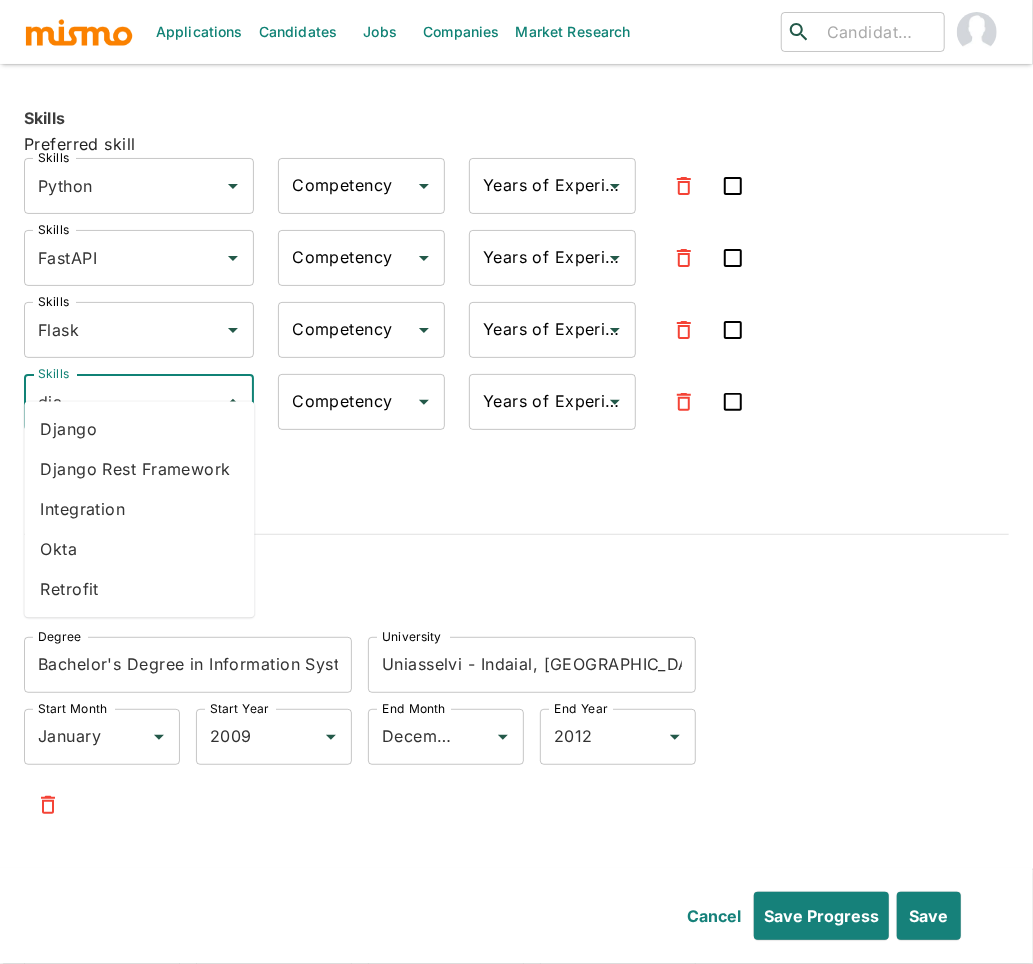 click on "Django" at bounding box center [139, 430] 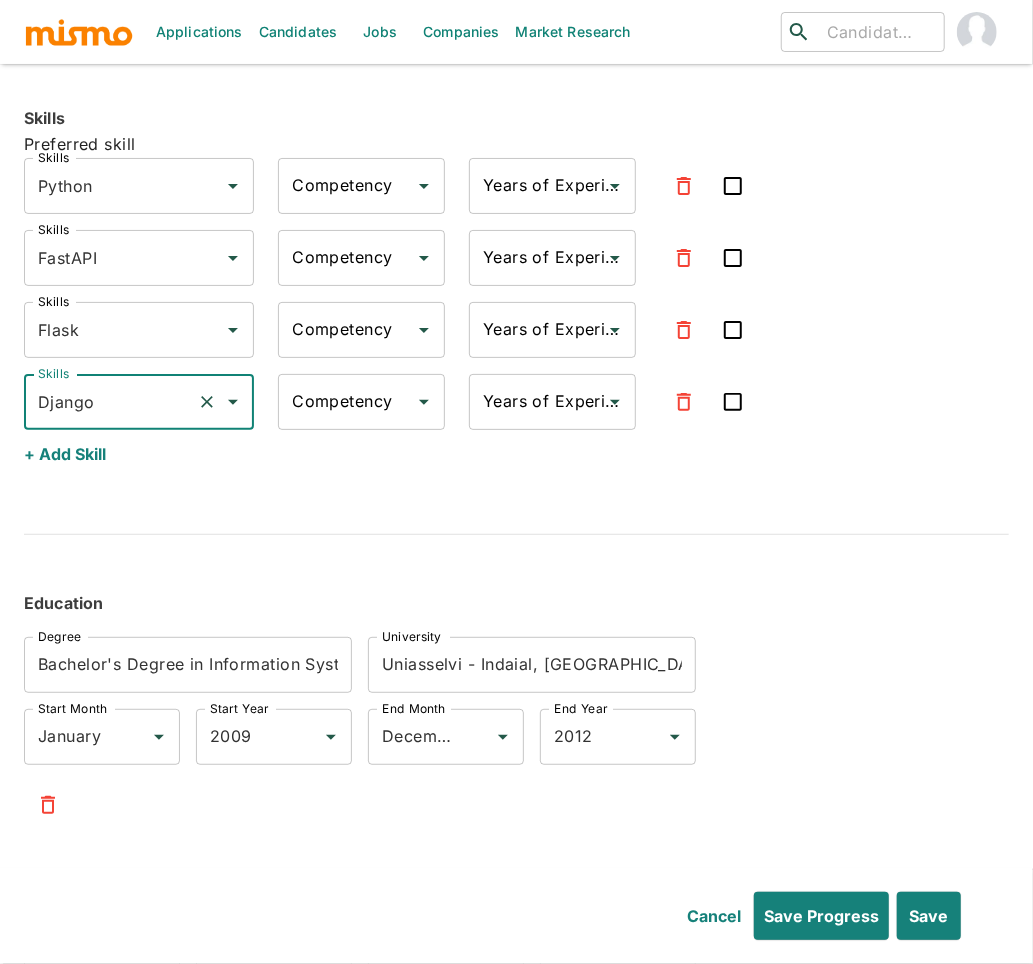 type on "Django" 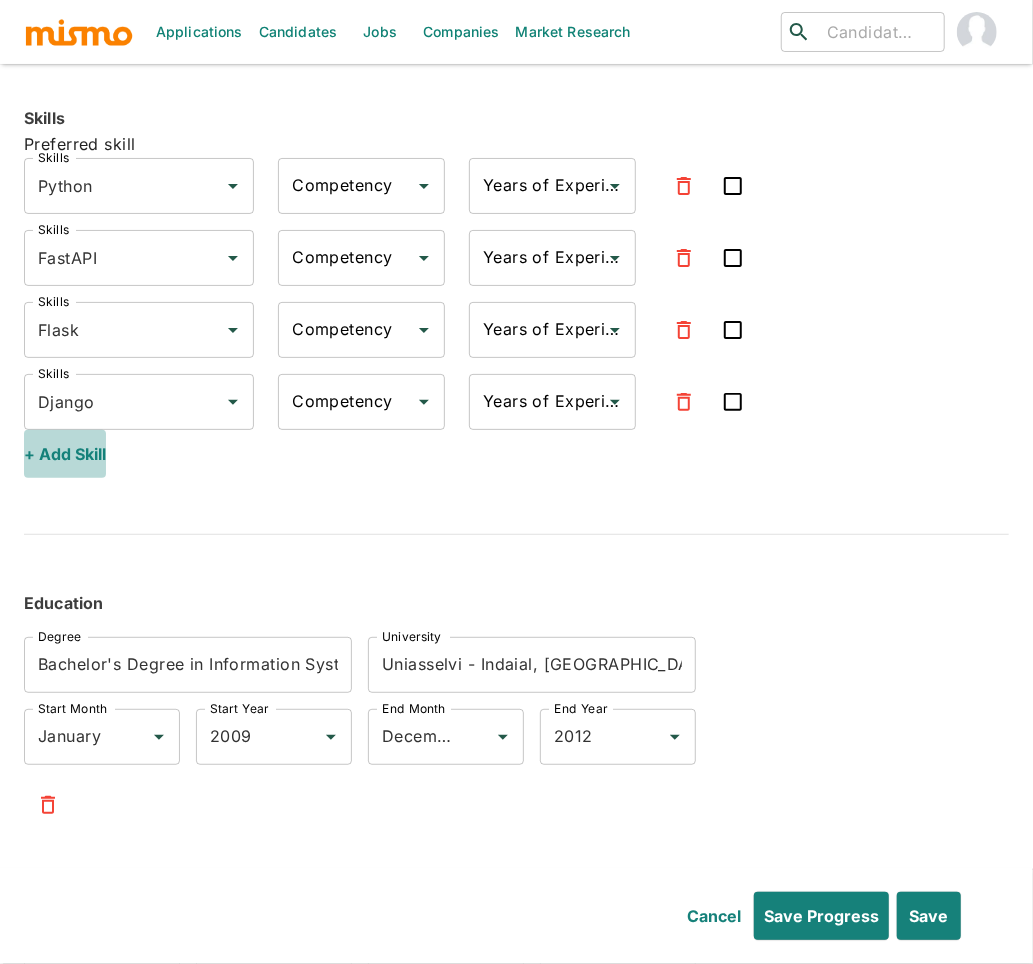 click on "+ Add Skill" at bounding box center (65, 454) 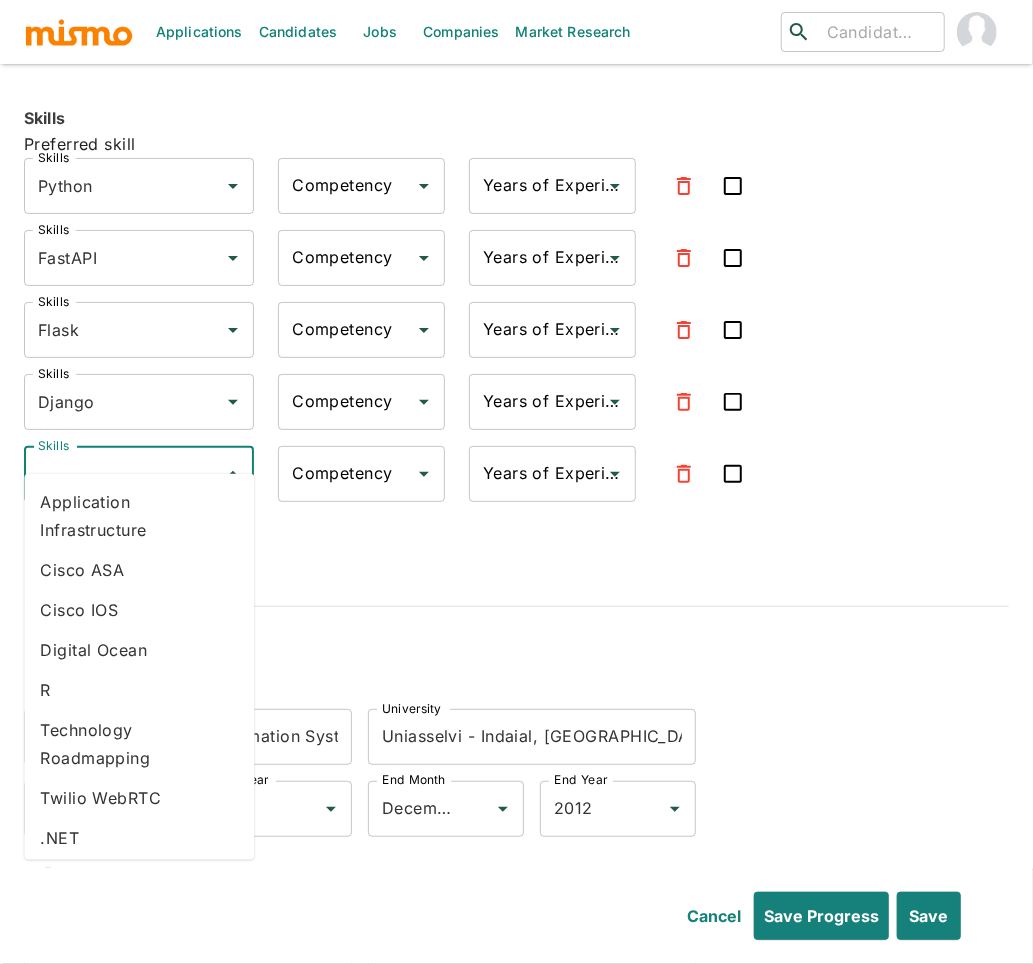 click on "Skills" at bounding box center [124, 474] 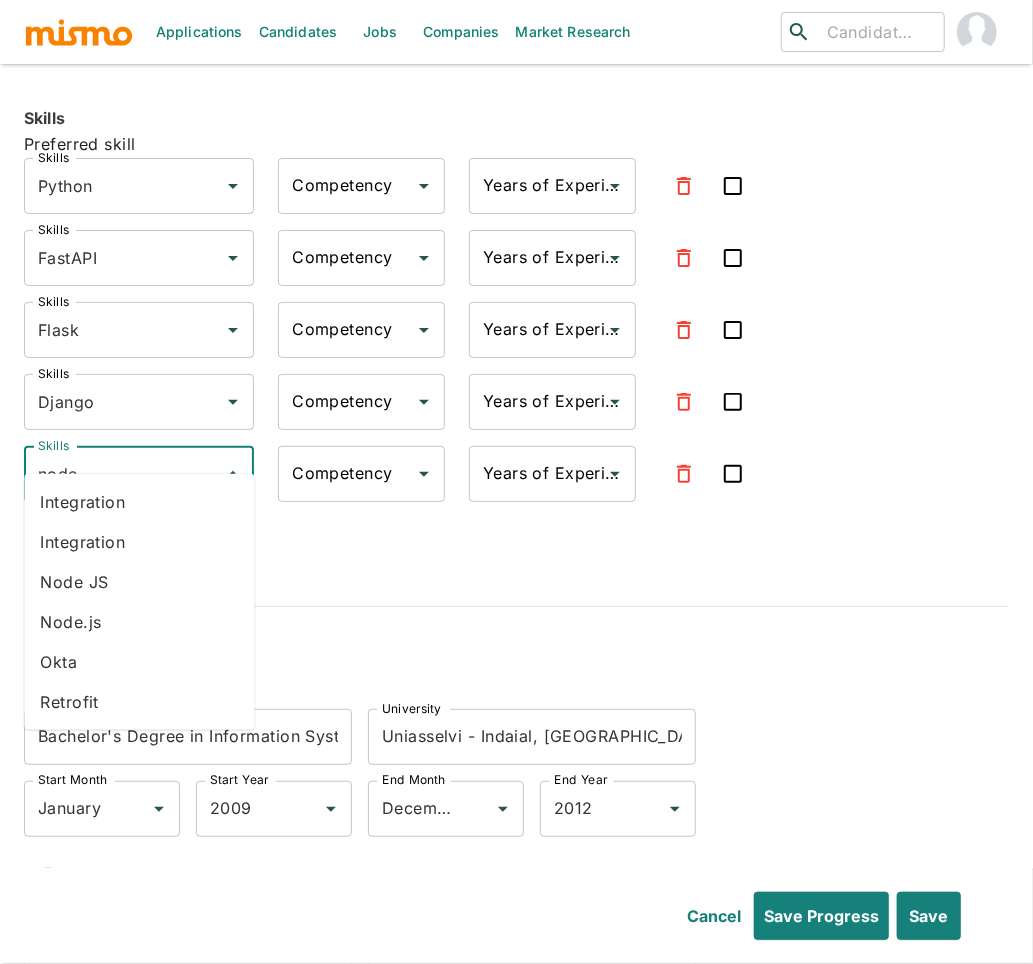 click on "Node.js" at bounding box center (139, 622) 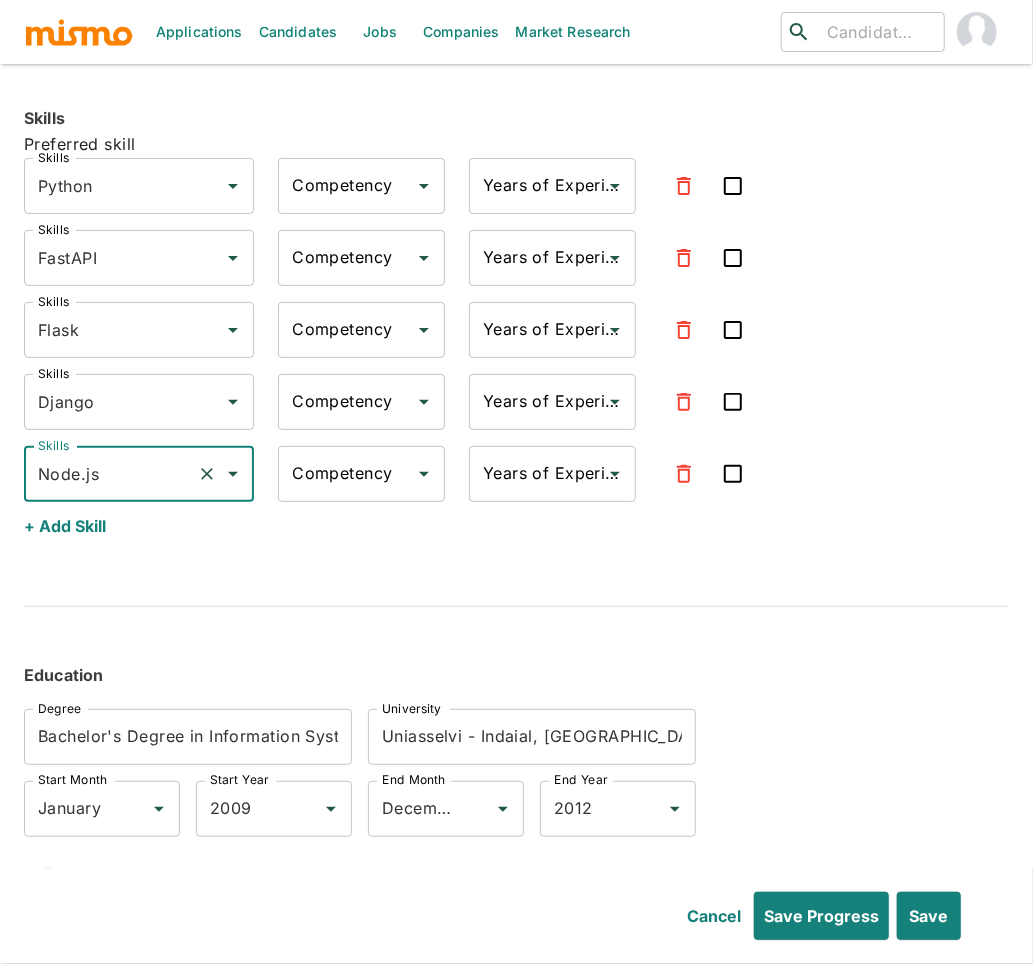 type on "Node.js" 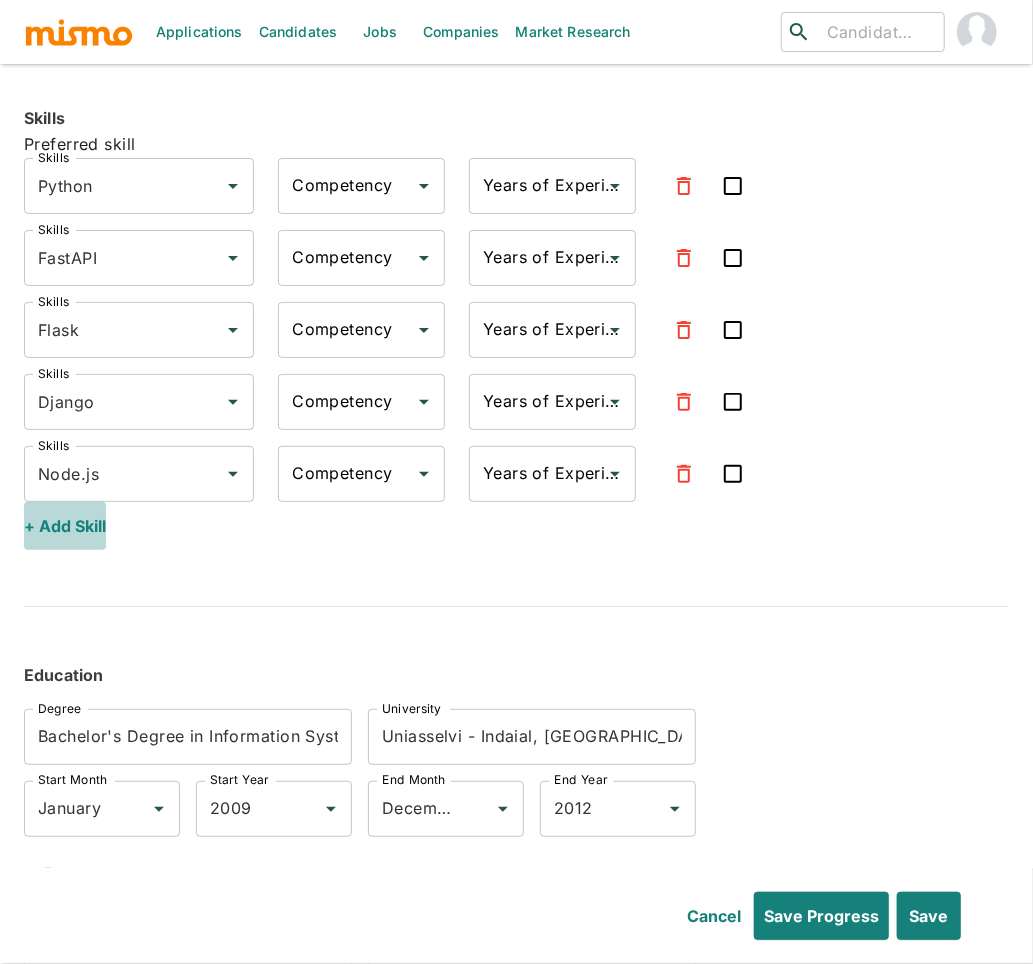 click on "+ Add Skill" at bounding box center (65, 526) 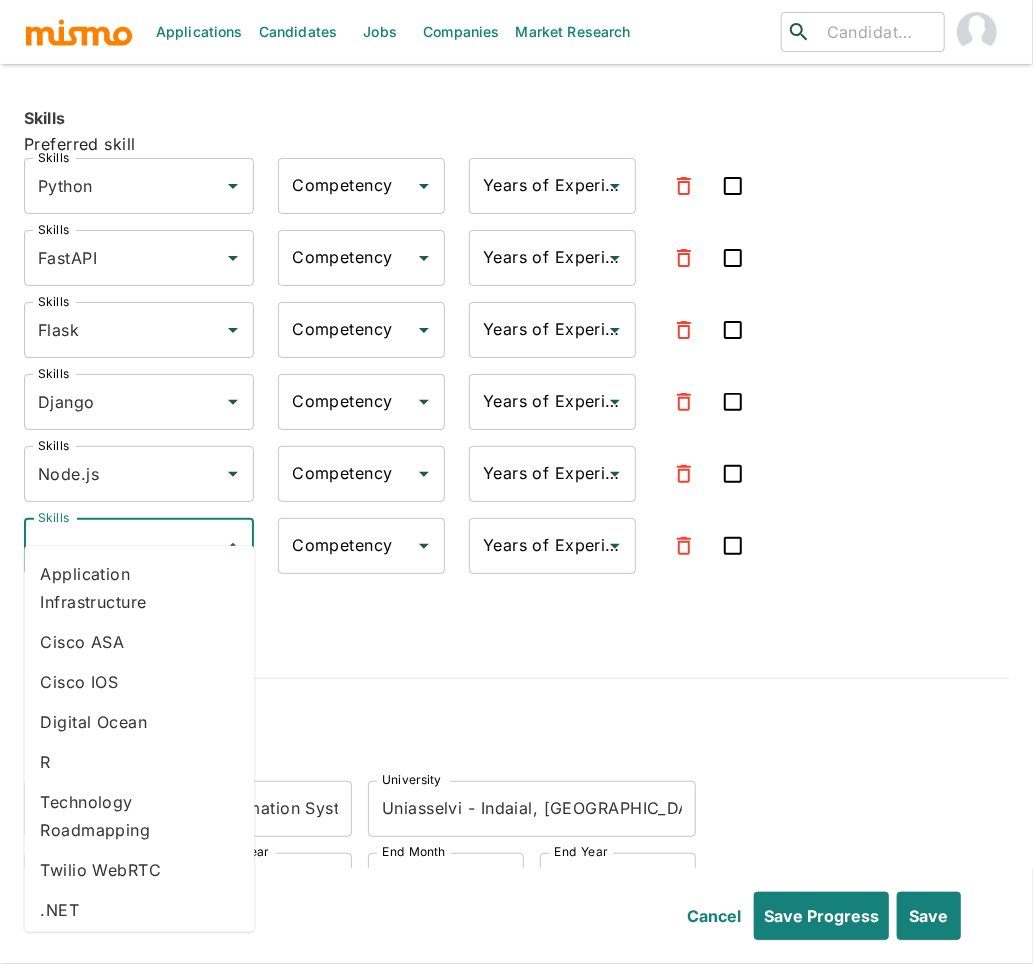 click on "Skills" at bounding box center [124, 546] 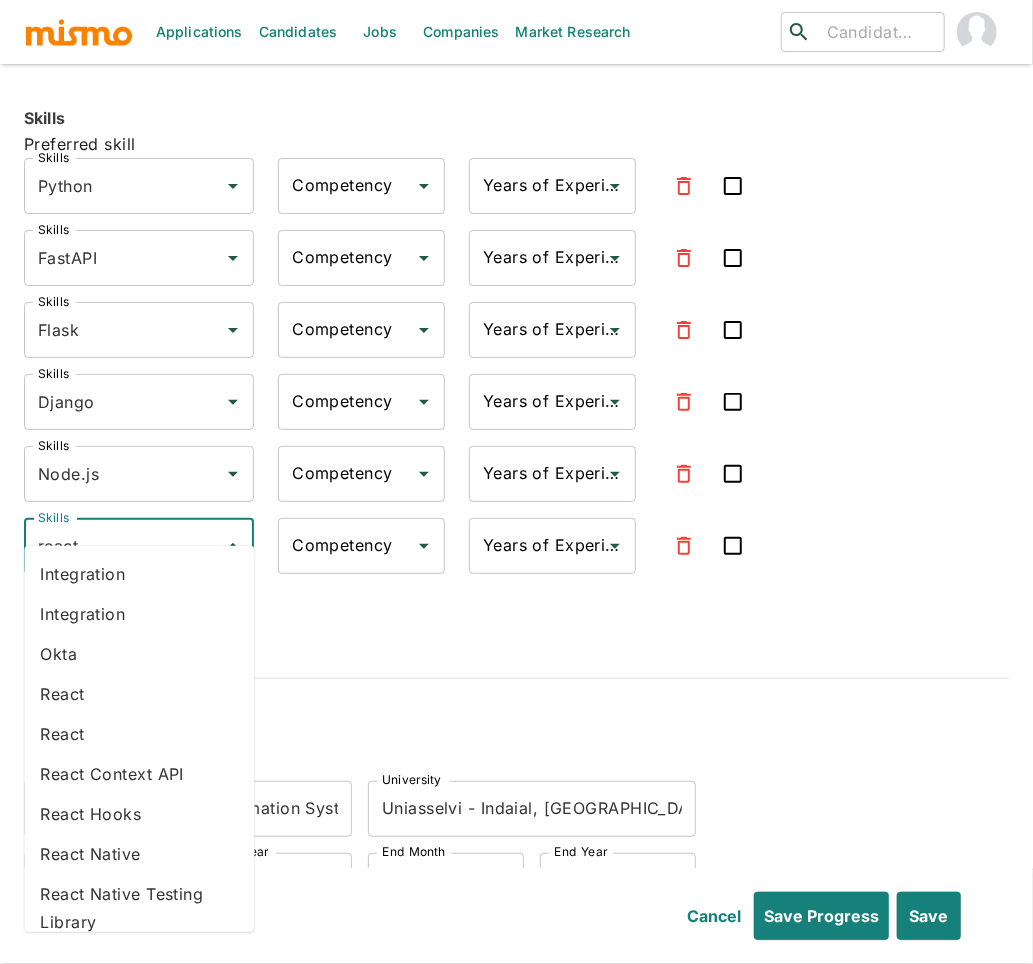 drag, startPoint x: 80, startPoint y: 695, endPoint x: 106, endPoint y: 602, distance: 96.56604 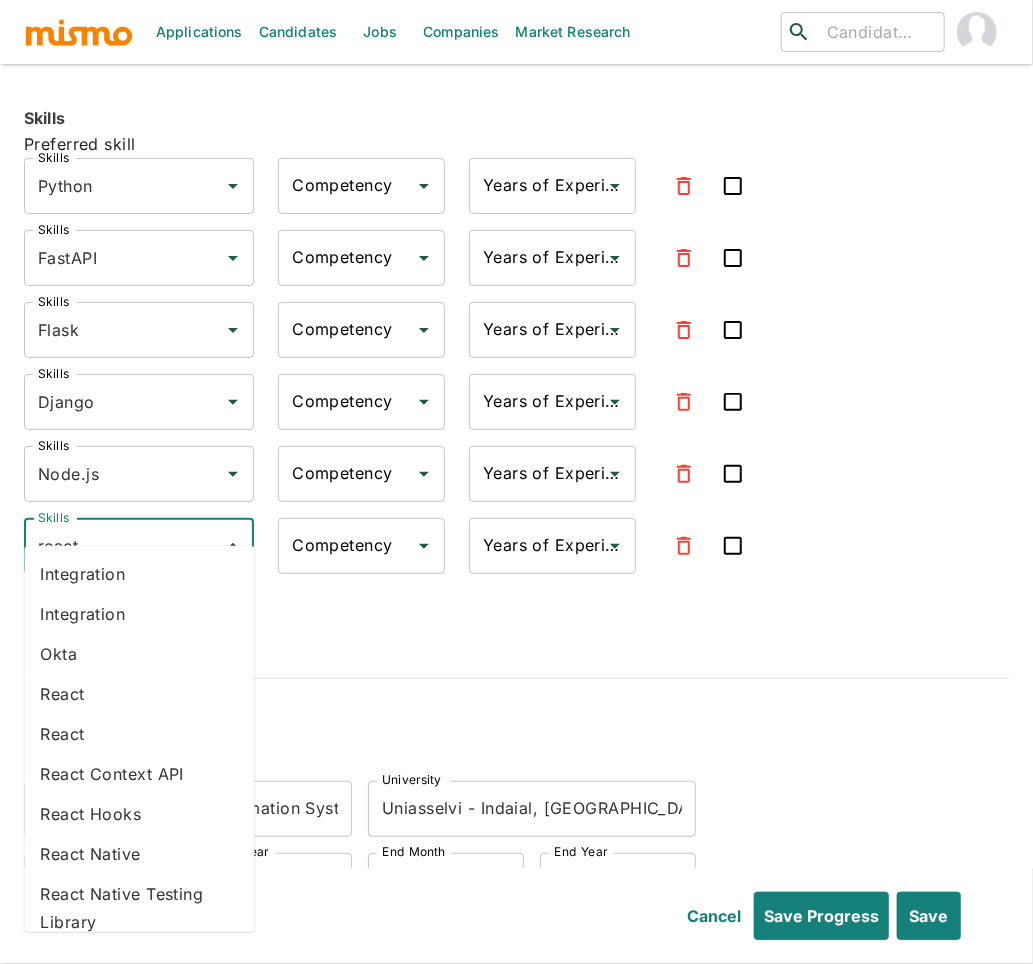 click on "React" at bounding box center (139, 694) 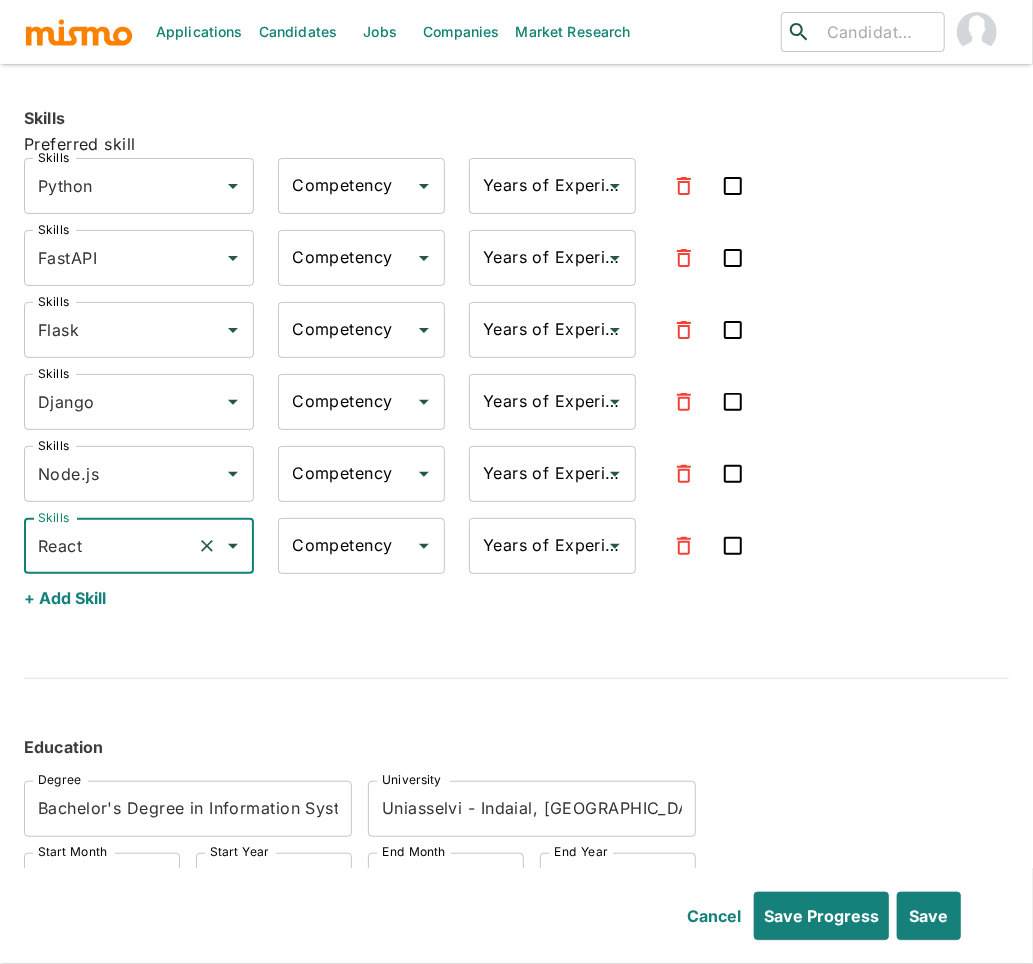 type on "React" 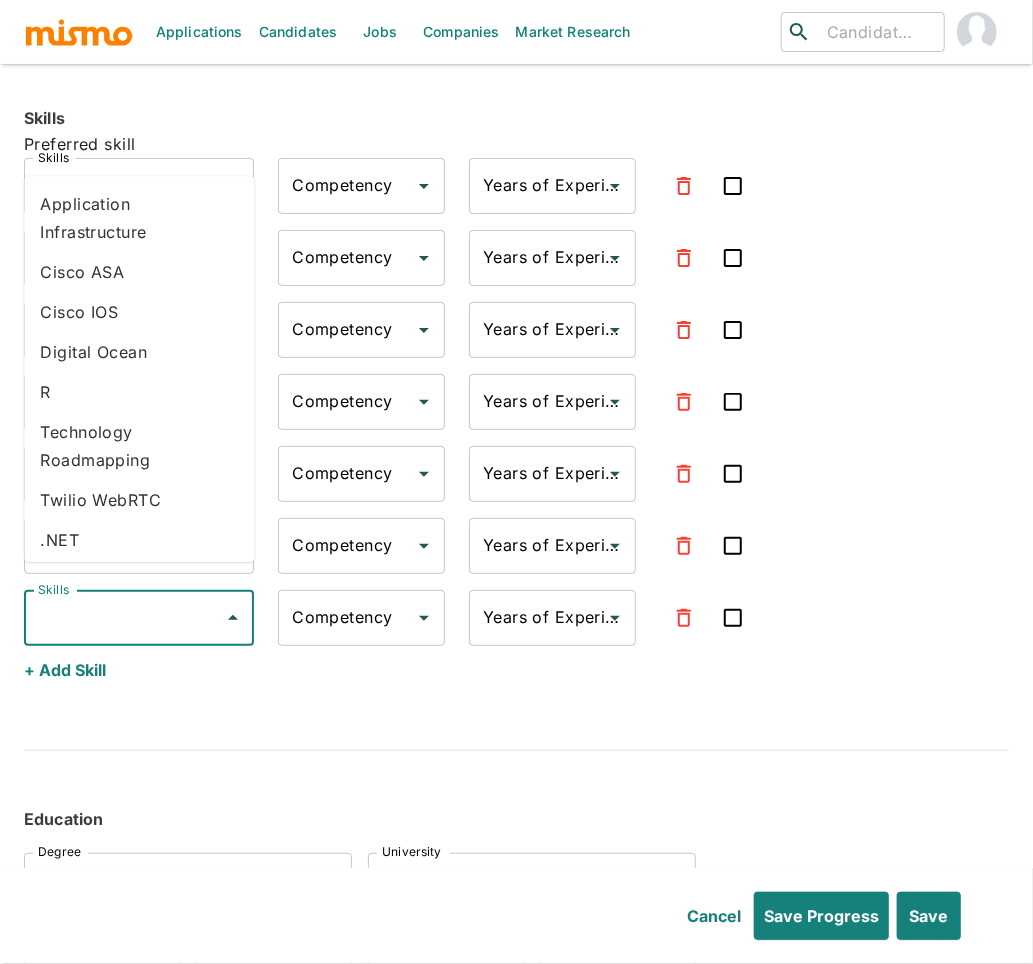 click on "Skills" at bounding box center [124, 618] 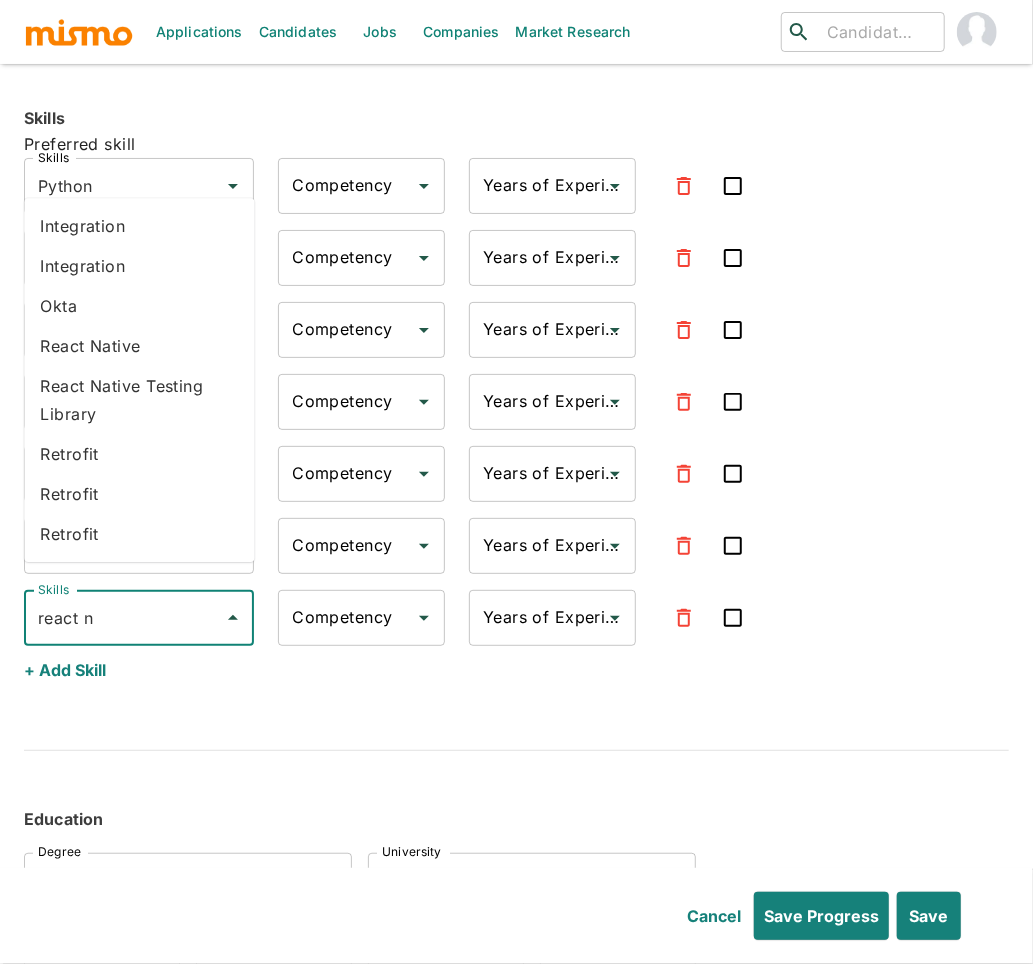 click on "React Native" at bounding box center (139, 346) 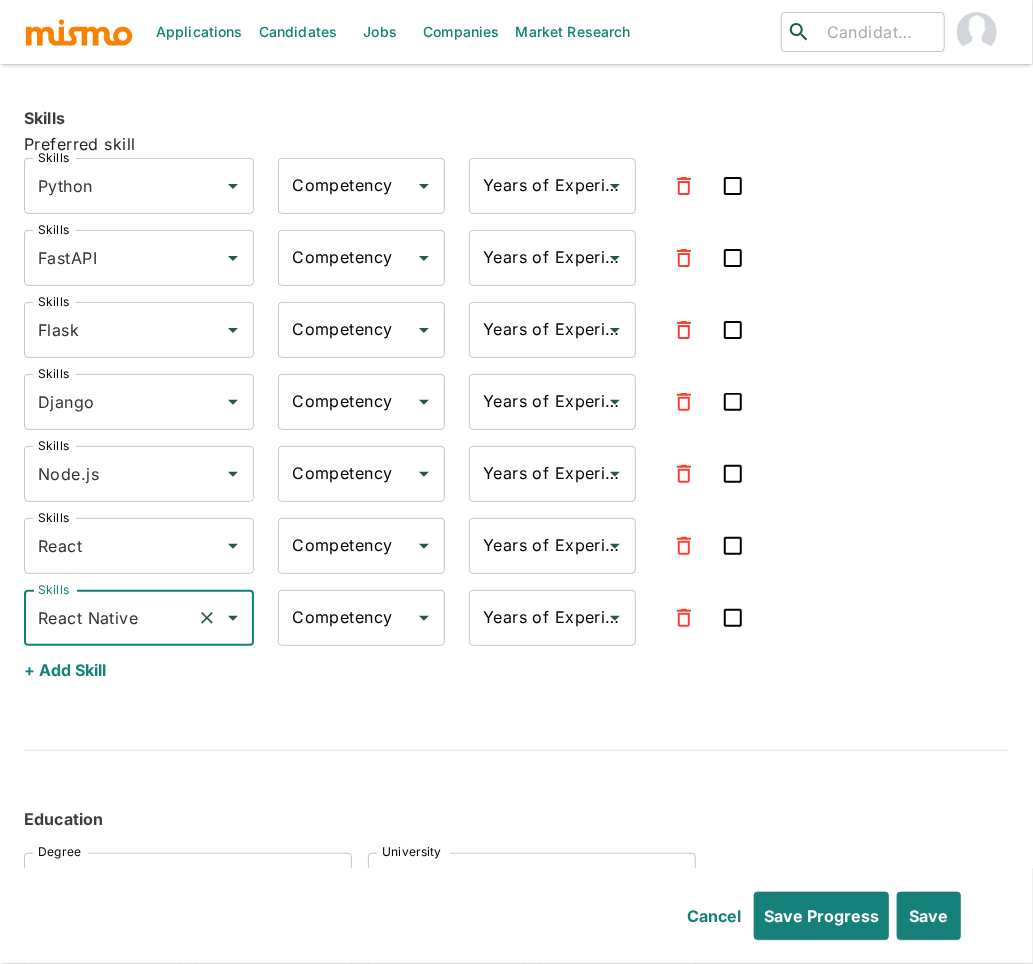 type on "React Native" 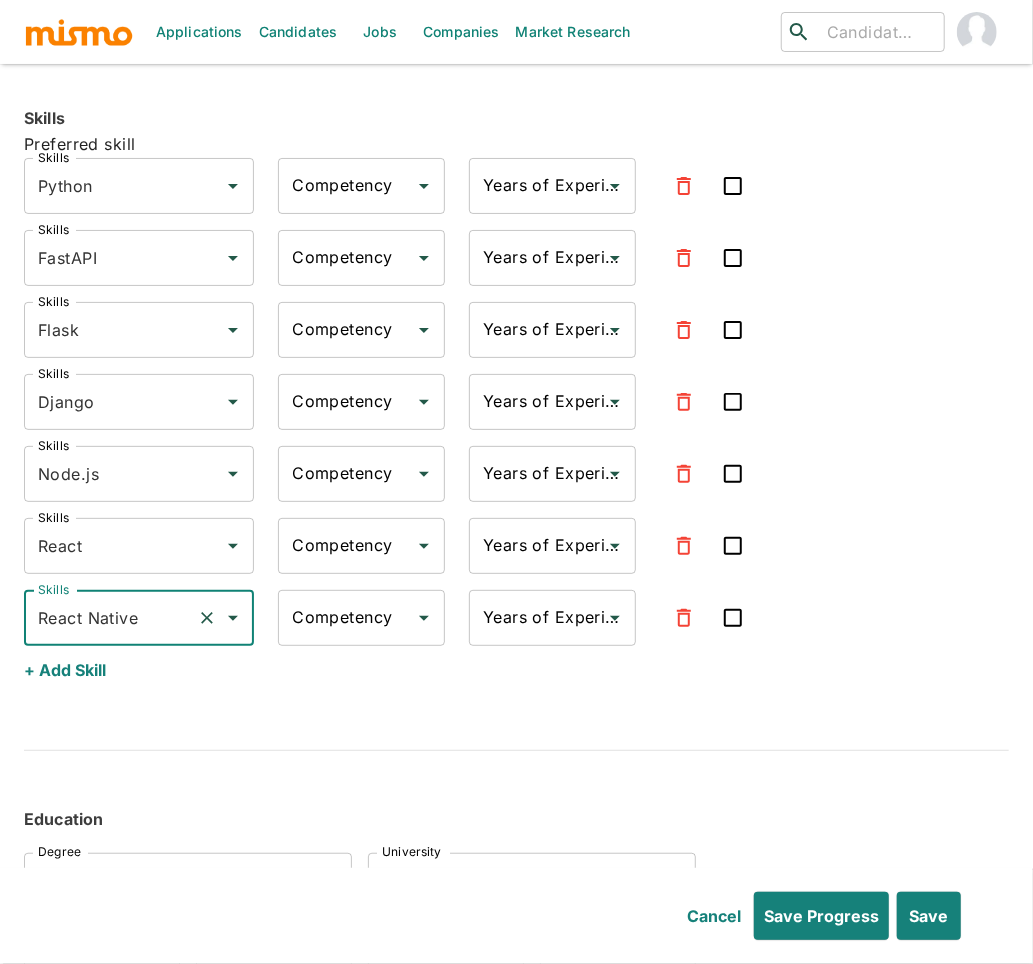 click on "+ Add Skill" at bounding box center [65, 670] 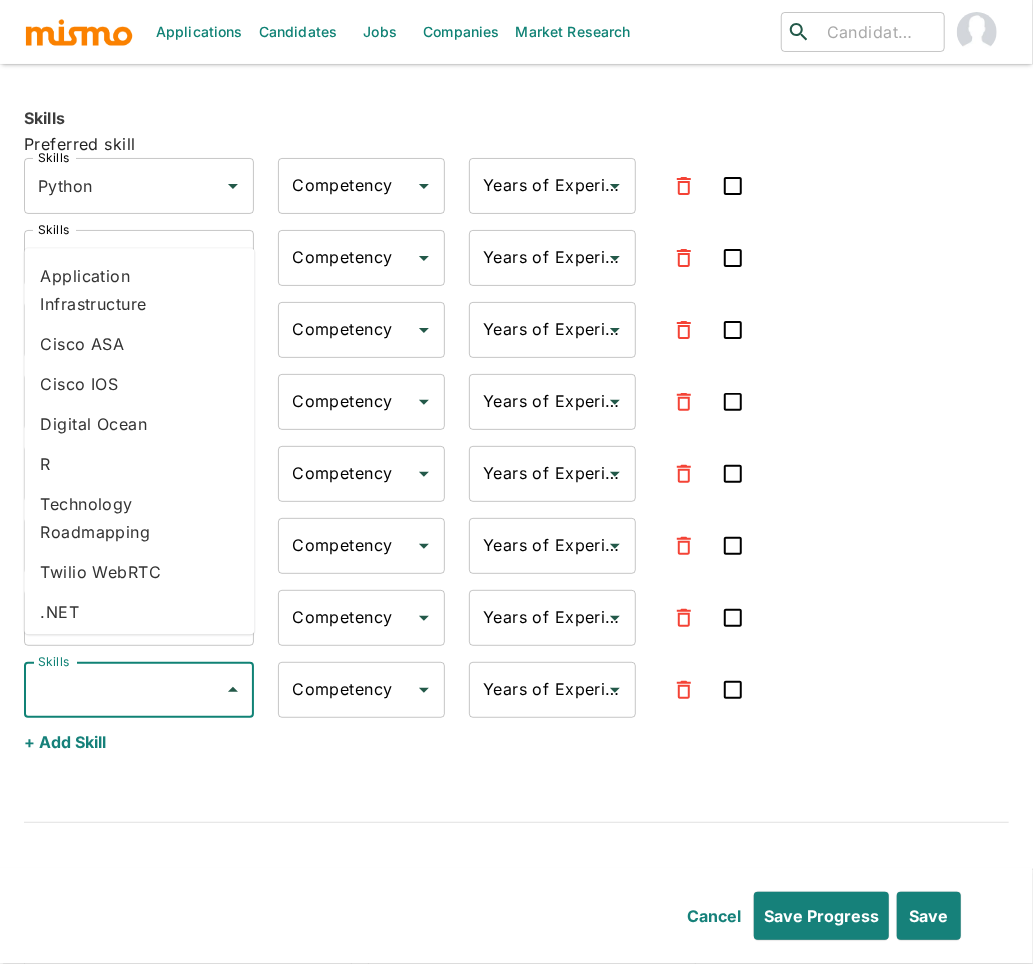click on "Skills" at bounding box center [124, 690] 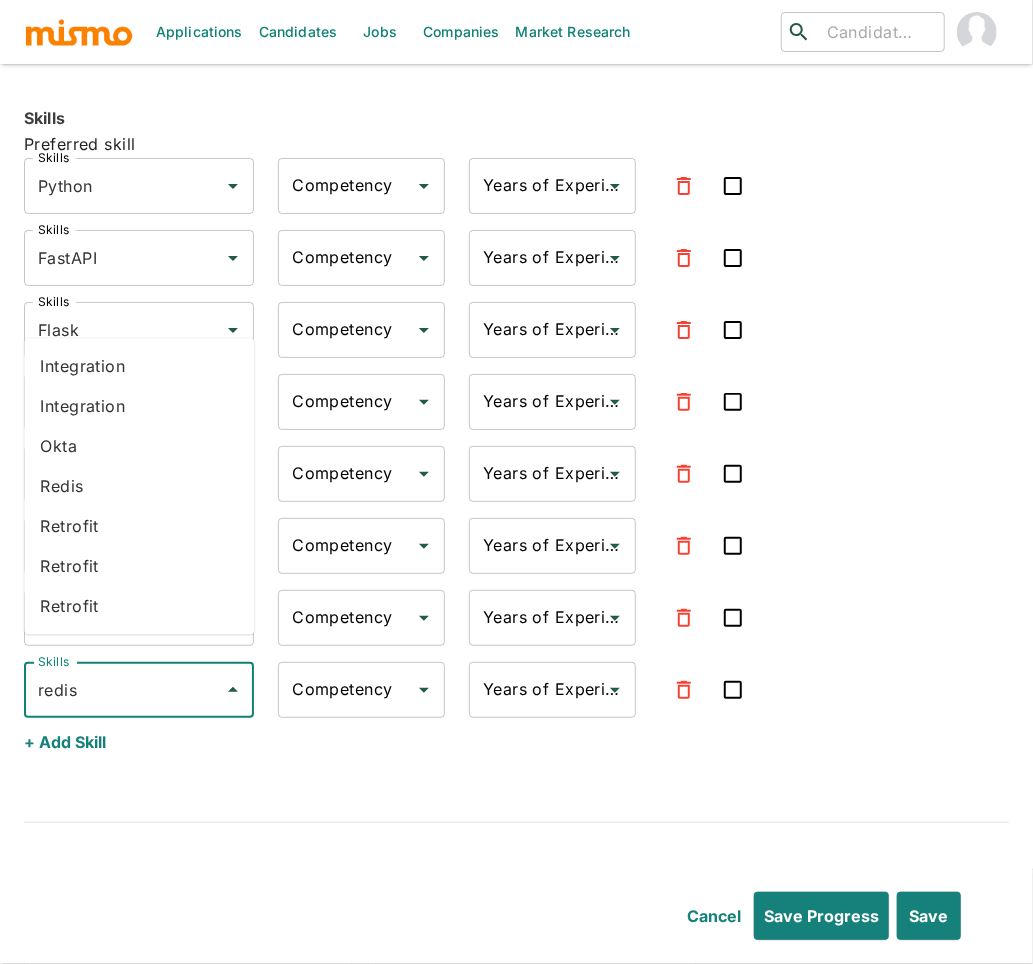 drag, startPoint x: 76, startPoint y: 490, endPoint x: 69, endPoint y: 506, distance: 17.464249 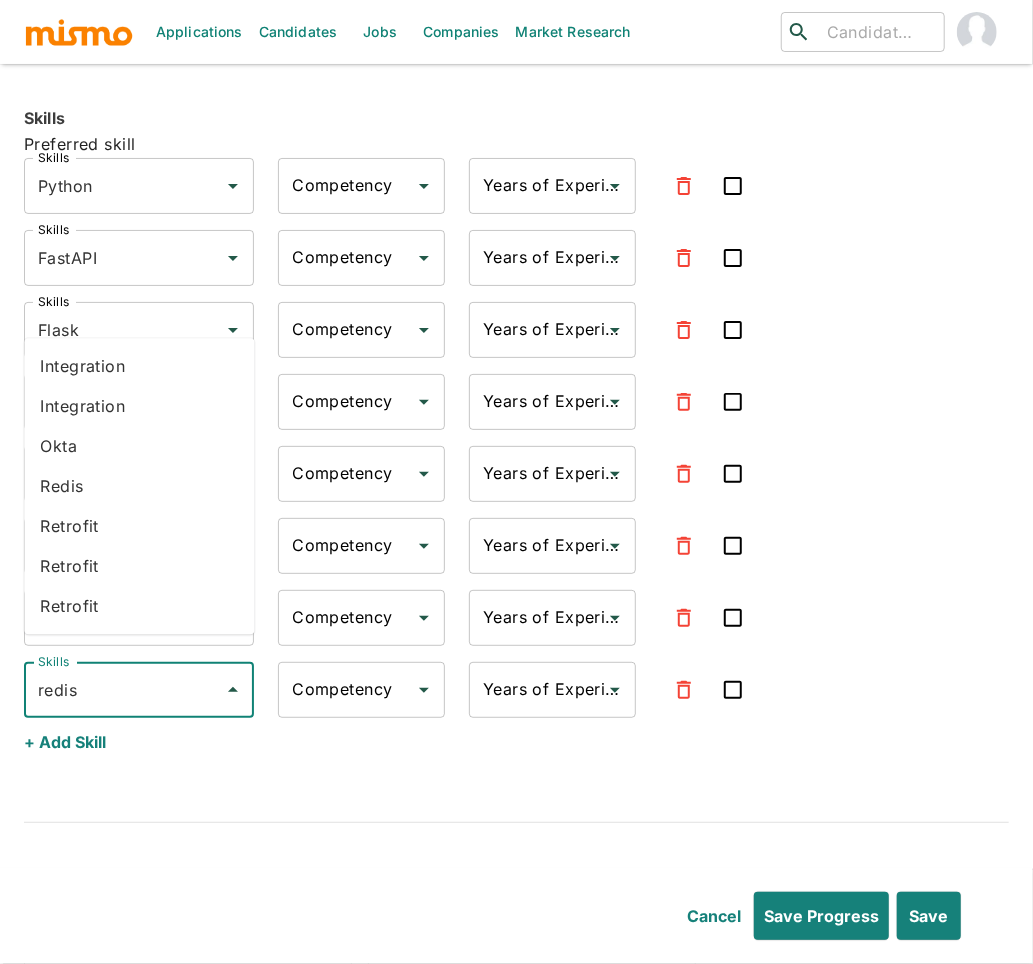 click on "Redis" at bounding box center [139, 486] 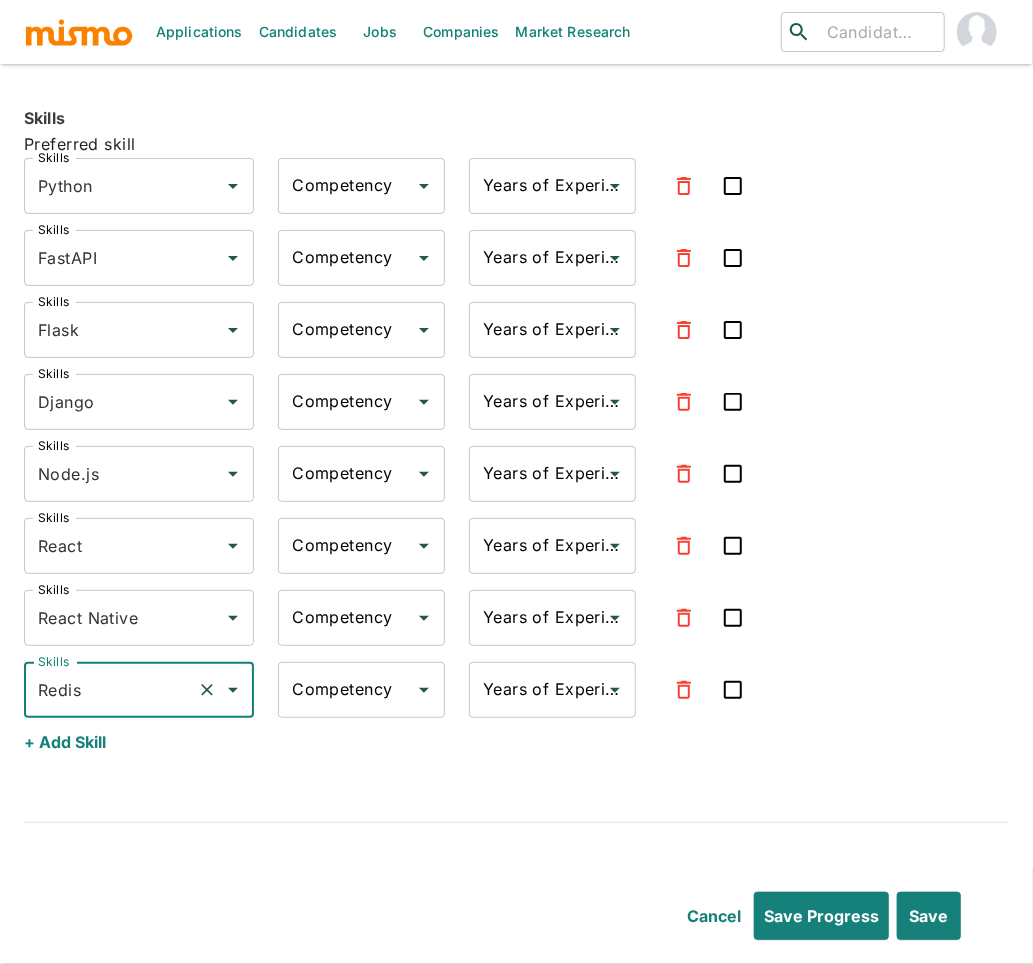 type on "Redis" 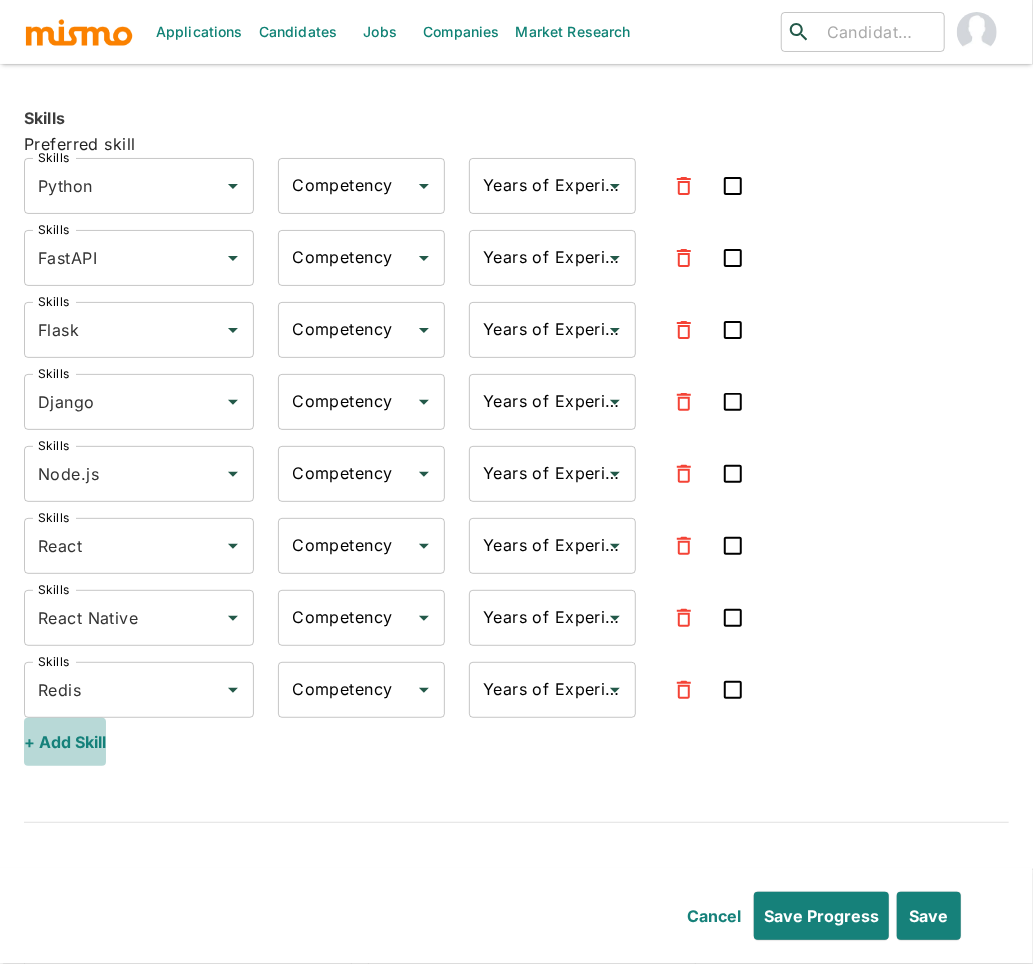 click on "+ Add Skill" at bounding box center [65, 742] 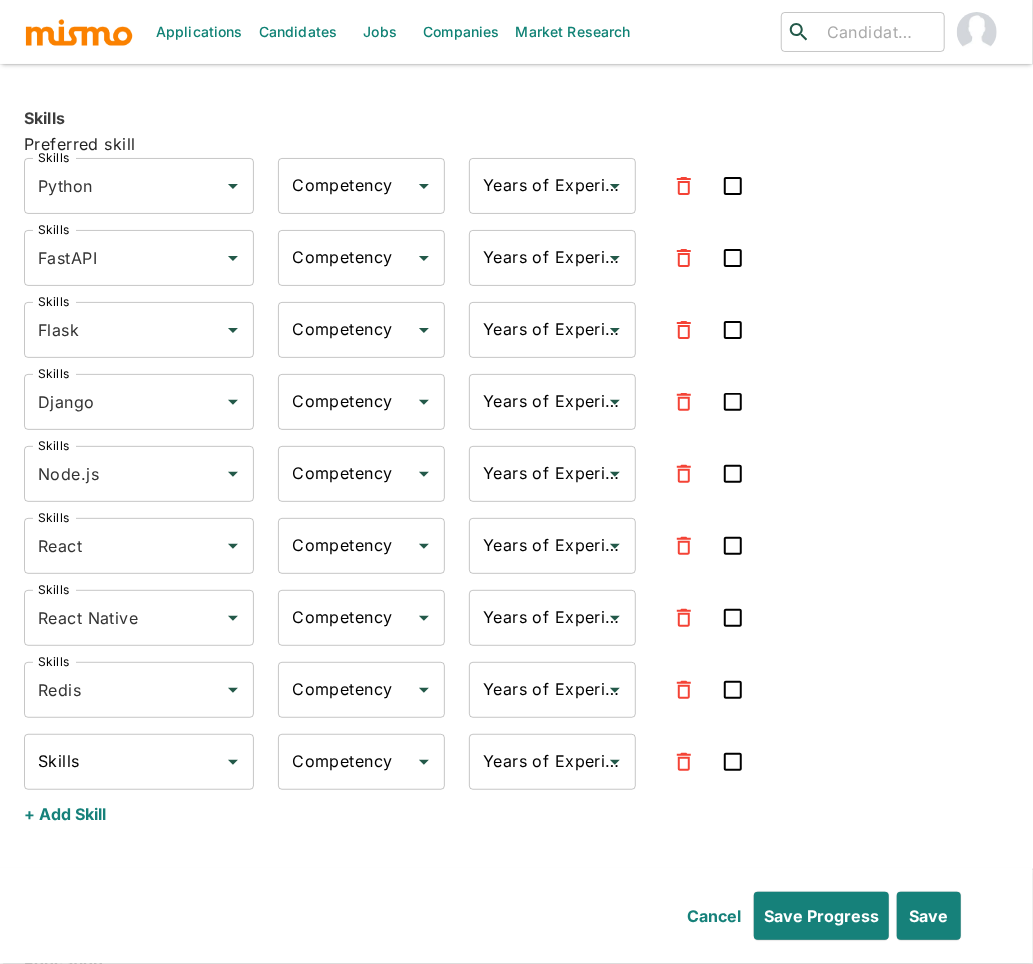 click on "Skills" at bounding box center (124, 762) 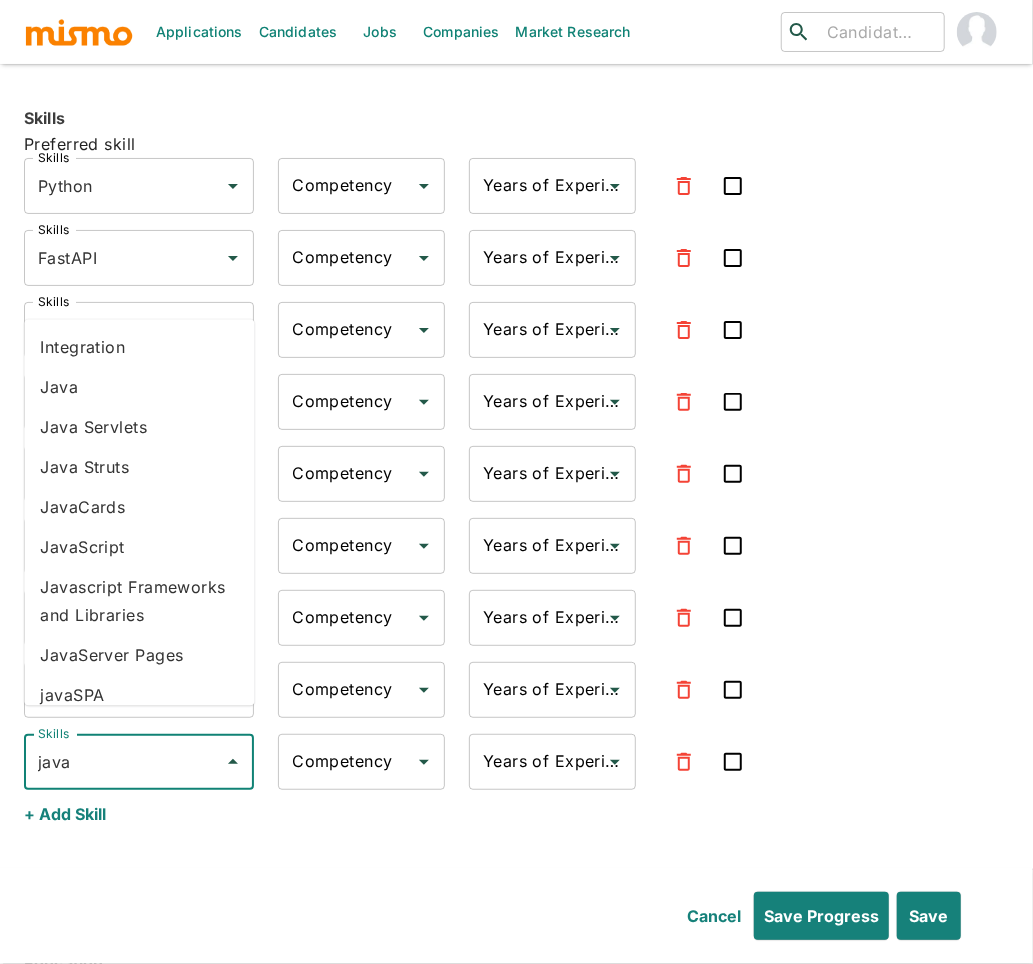 click on "JavaScript" at bounding box center (139, 548) 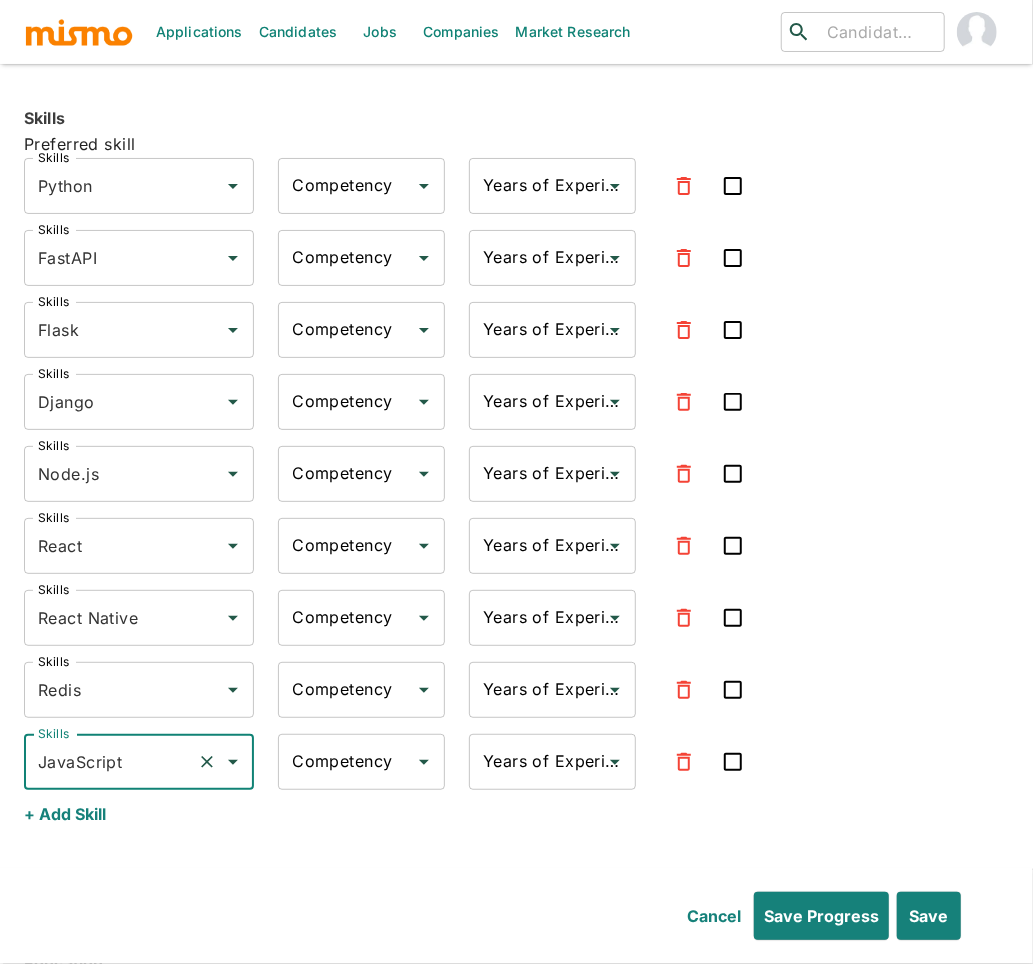type on "JavaScript" 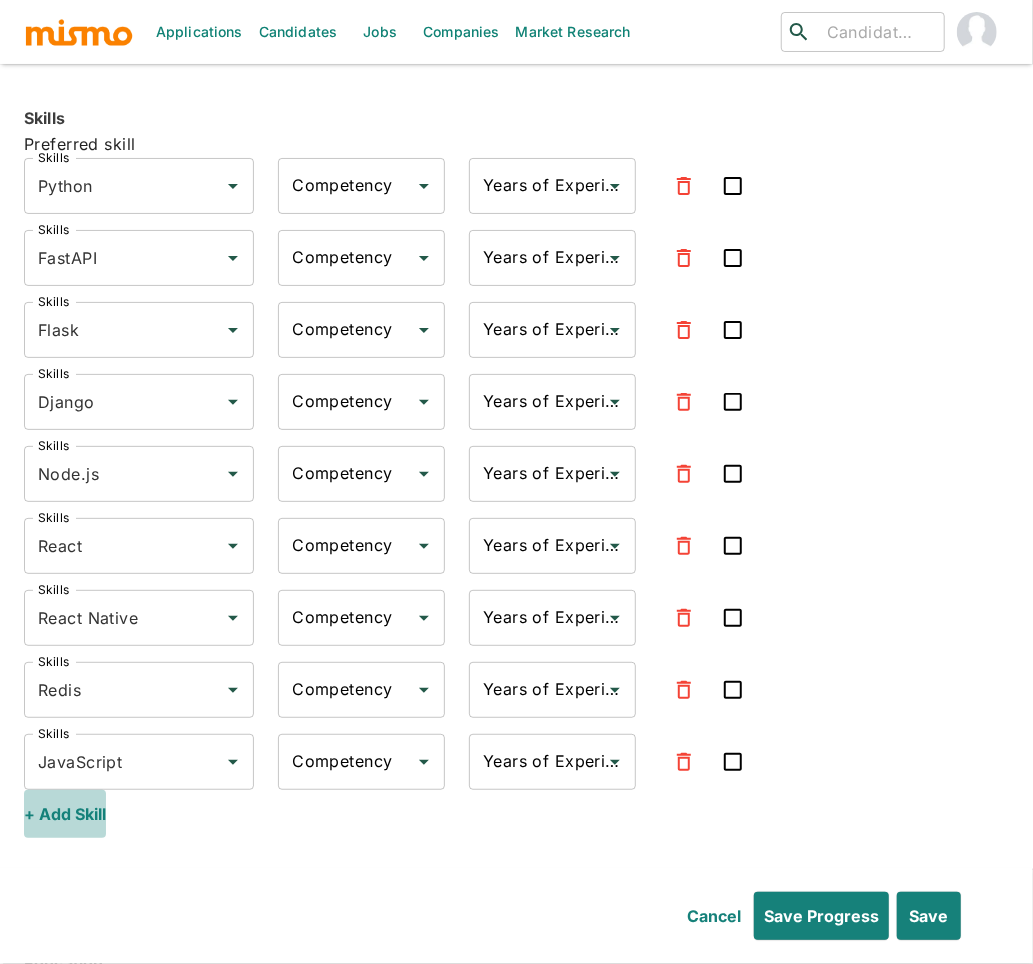 click on "+ Add Skill" at bounding box center (65, 814) 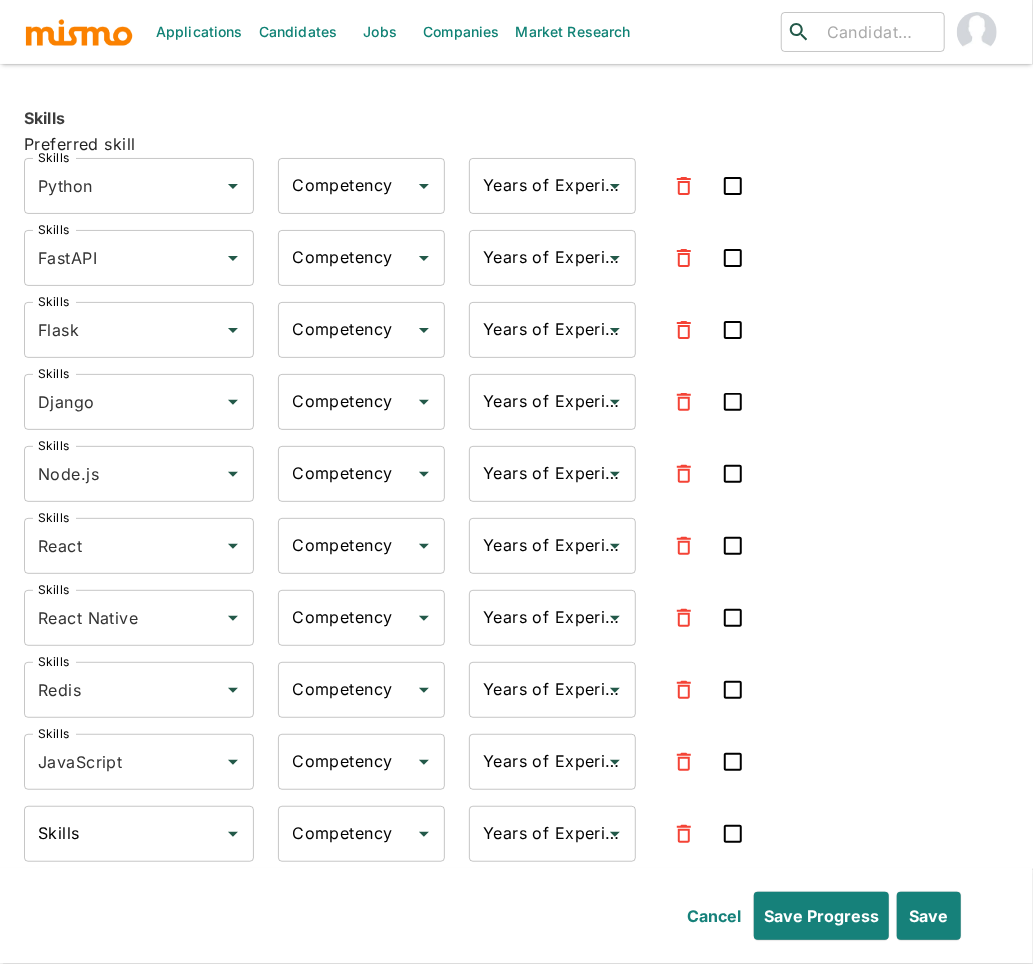 click on "Skills" at bounding box center [124, 834] 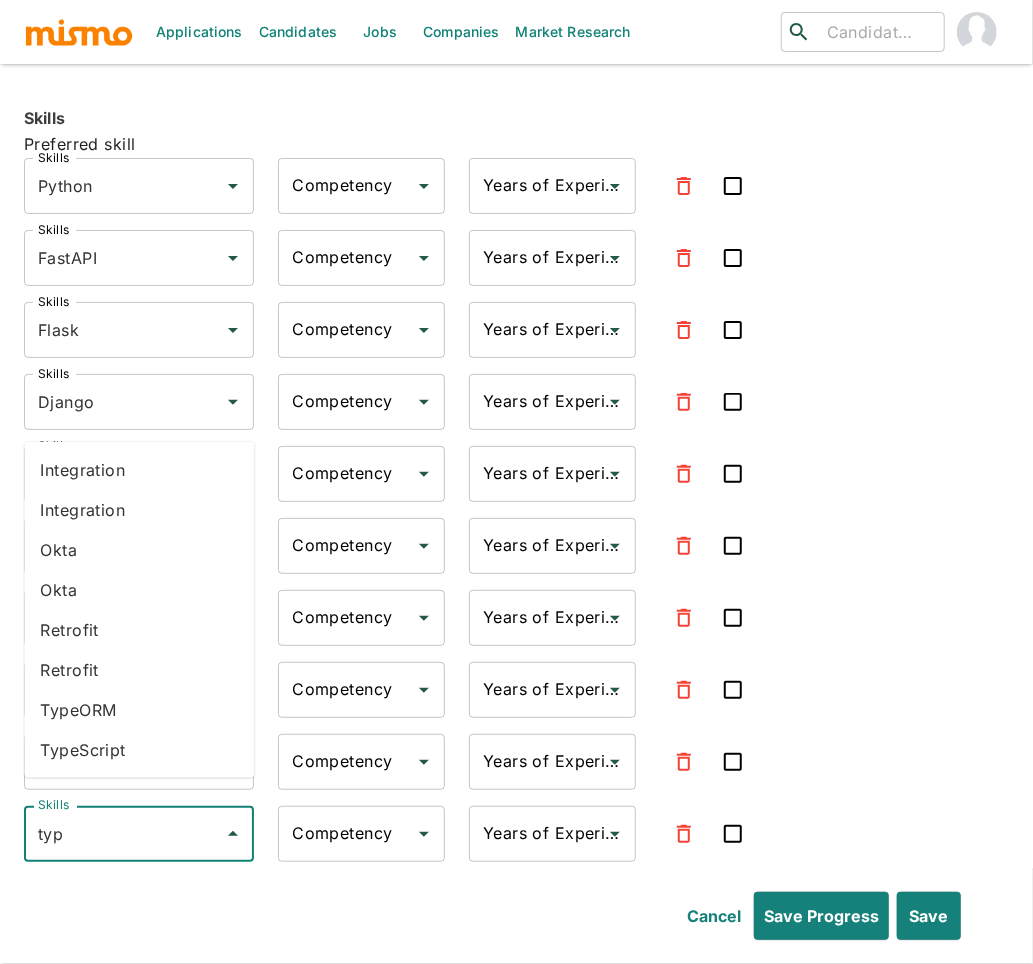 click on "TypeScript" at bounding box center [139, 750] 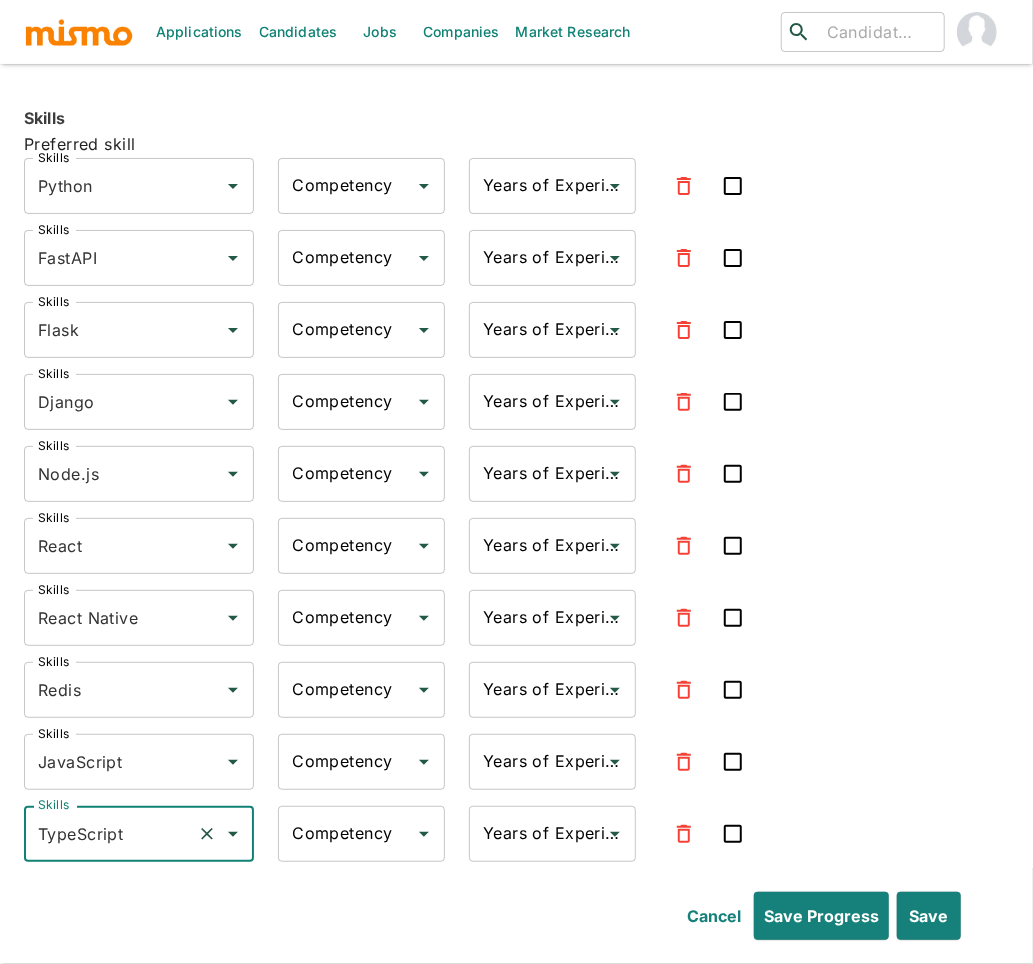 type on "TypeScript" 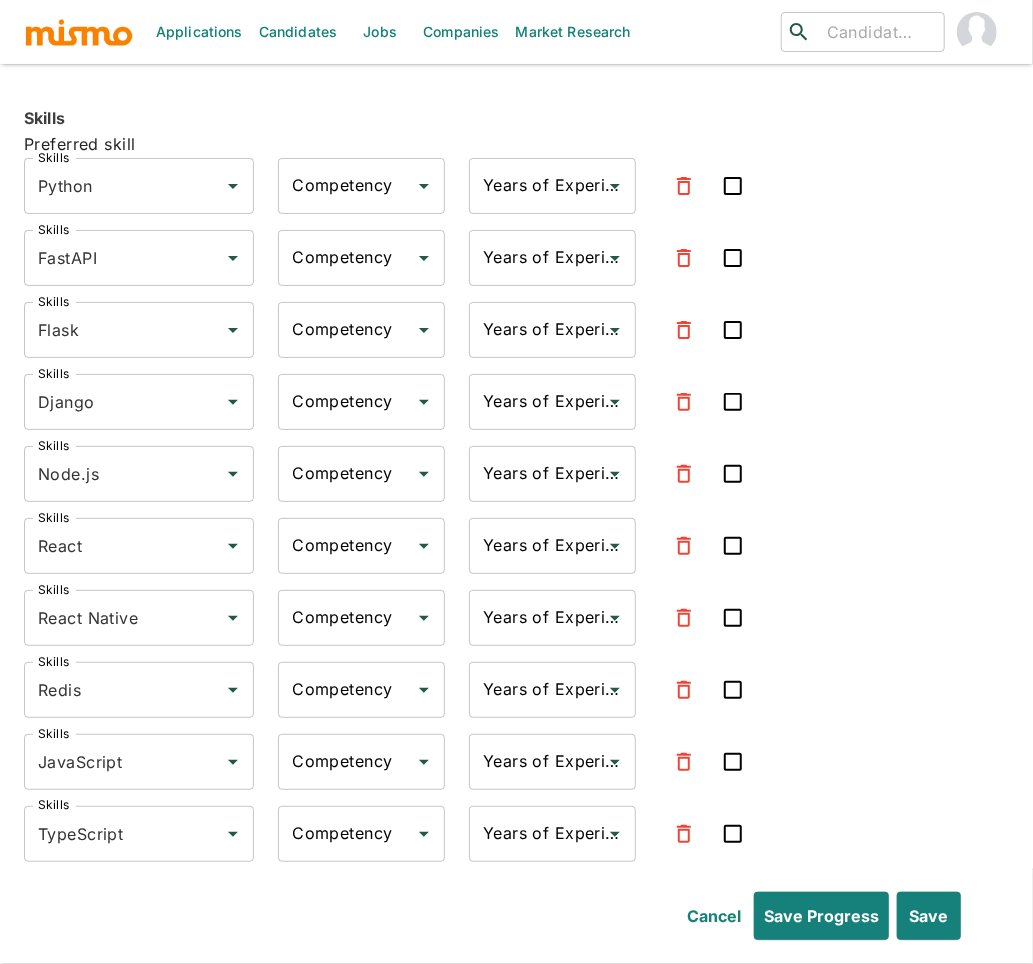 click on "Skills Python Skills Competency Competency Years of Experience Years of Experience Skills FastAPI Skills Competency Competency Years of Experience Years of Experience Skills Flask Skills Competency Competency Years of Experience Years of Experience Skills Django Skills Competency Competency Years of Experience Years of Experience Skills Node.js Skills Competency Competency Years of Experience Years of Experience Skills React Skills Competency Competency Years of Experience Years of Experience Skills React Native Skills Competency Competency Years of Experience Years of Experience Skills Redis Skills Competency Competency Years of Experience Years of Experience Skills JavaScript Skills Competency Competency Years of Experience Years of Experience Skills TypeScript Skills Competency Competency Years of Experience Years of Experience + Add Skill" at bounding box center [516, 534] 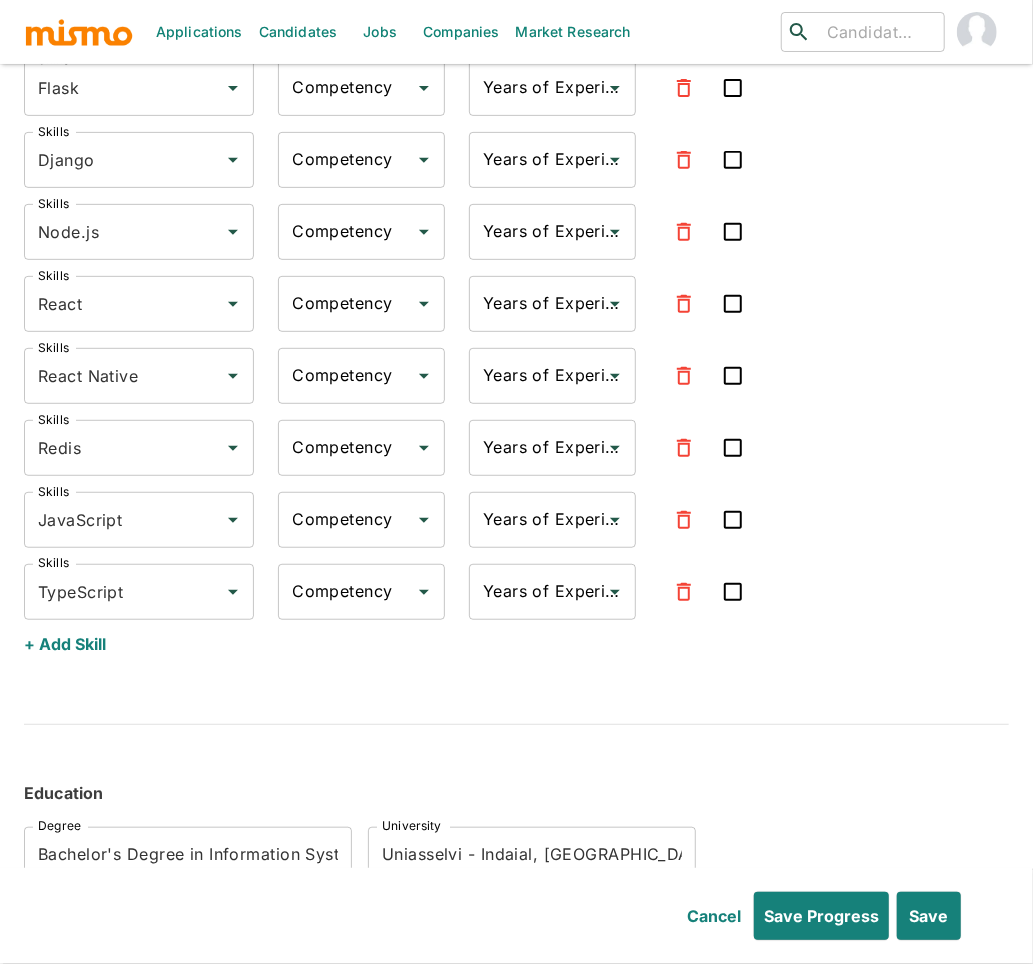 scroll, scrollTop: 3361, scrollLeft: 0, axis: vertical 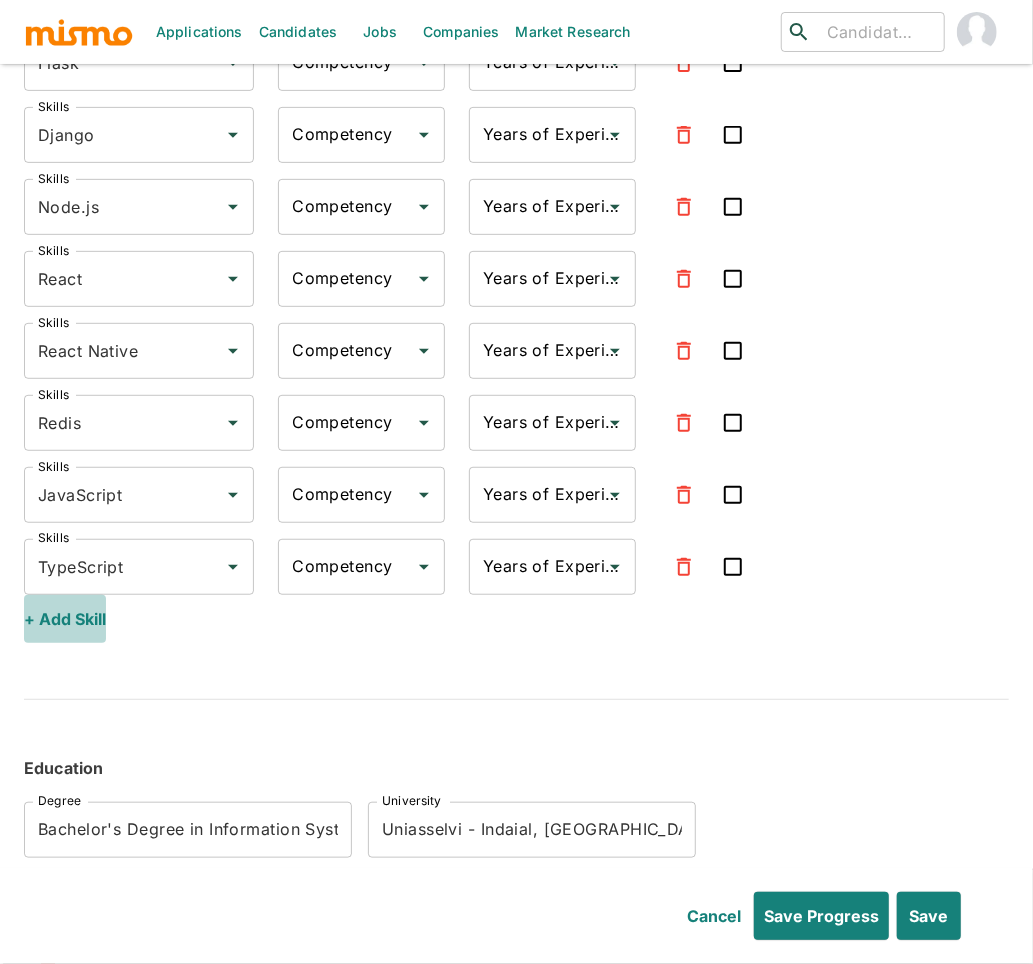 click on "+ Add Skill" at bounding box center [65, 619] 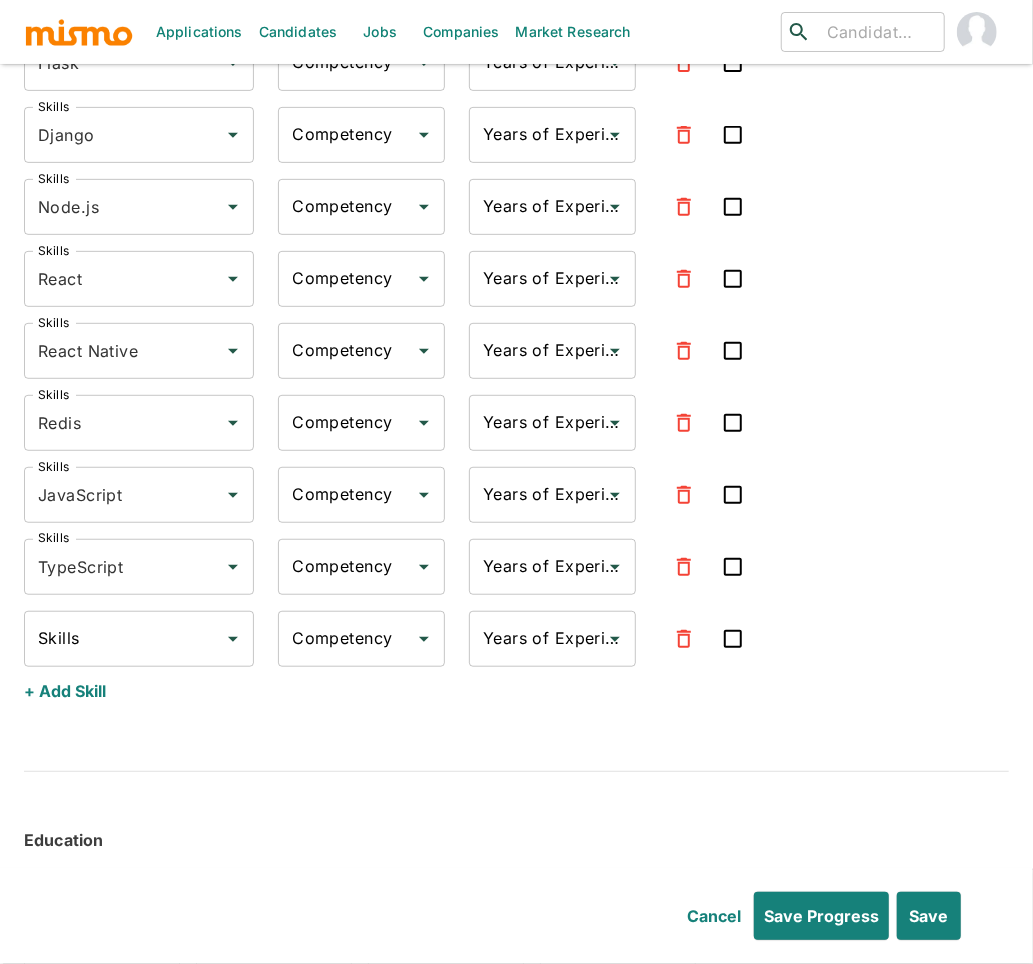 click on "Skills" at bounding box center [124, 639] 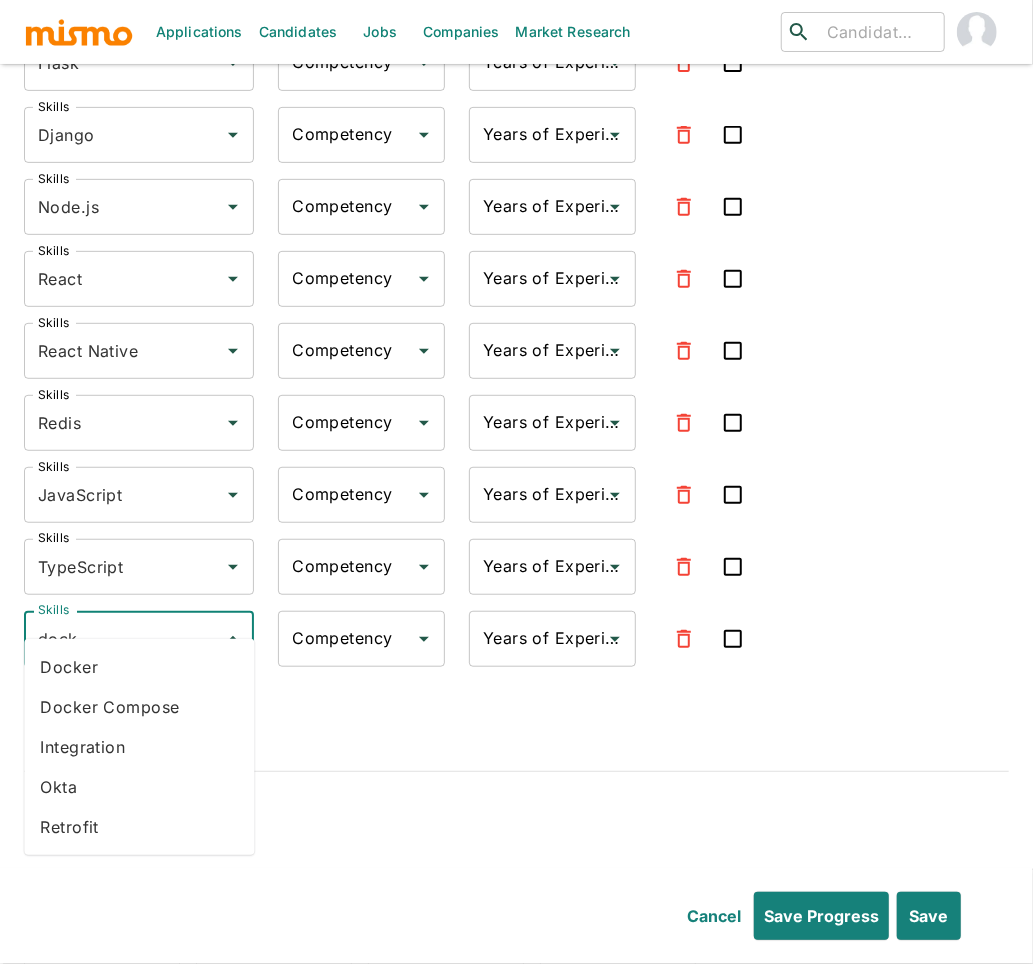 click on "Docker" at bounding box center [139, 667] 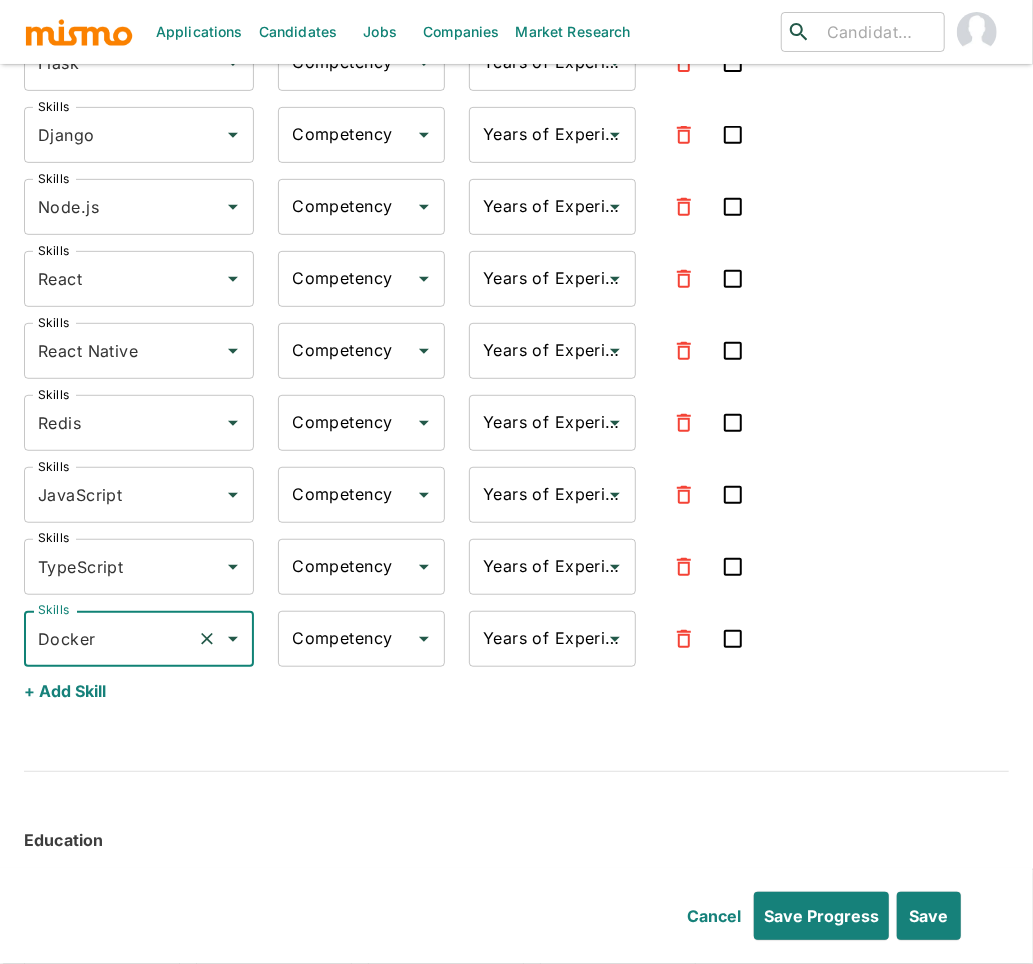 type on "Docker" 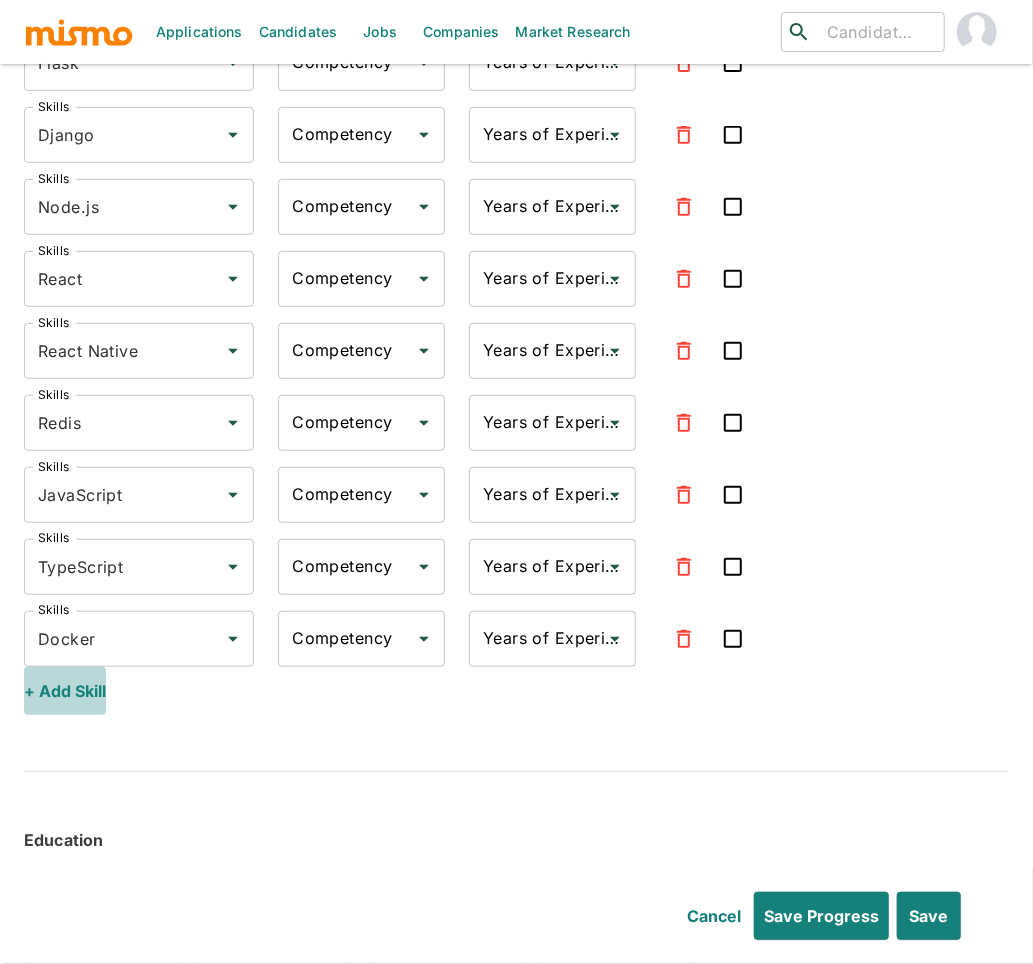 click on "+ Add Skill" at bounding box center [65, 691] 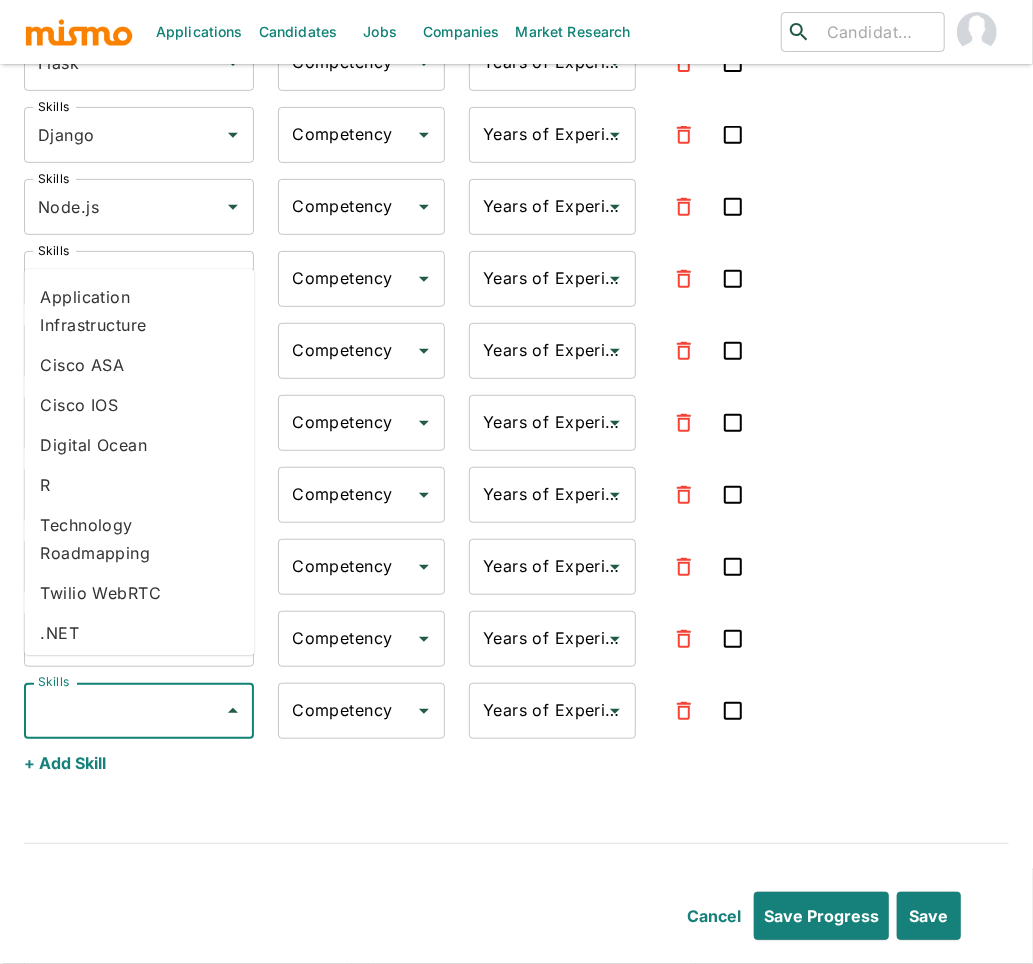 click on "Skills" at bounding box center (124, 711) 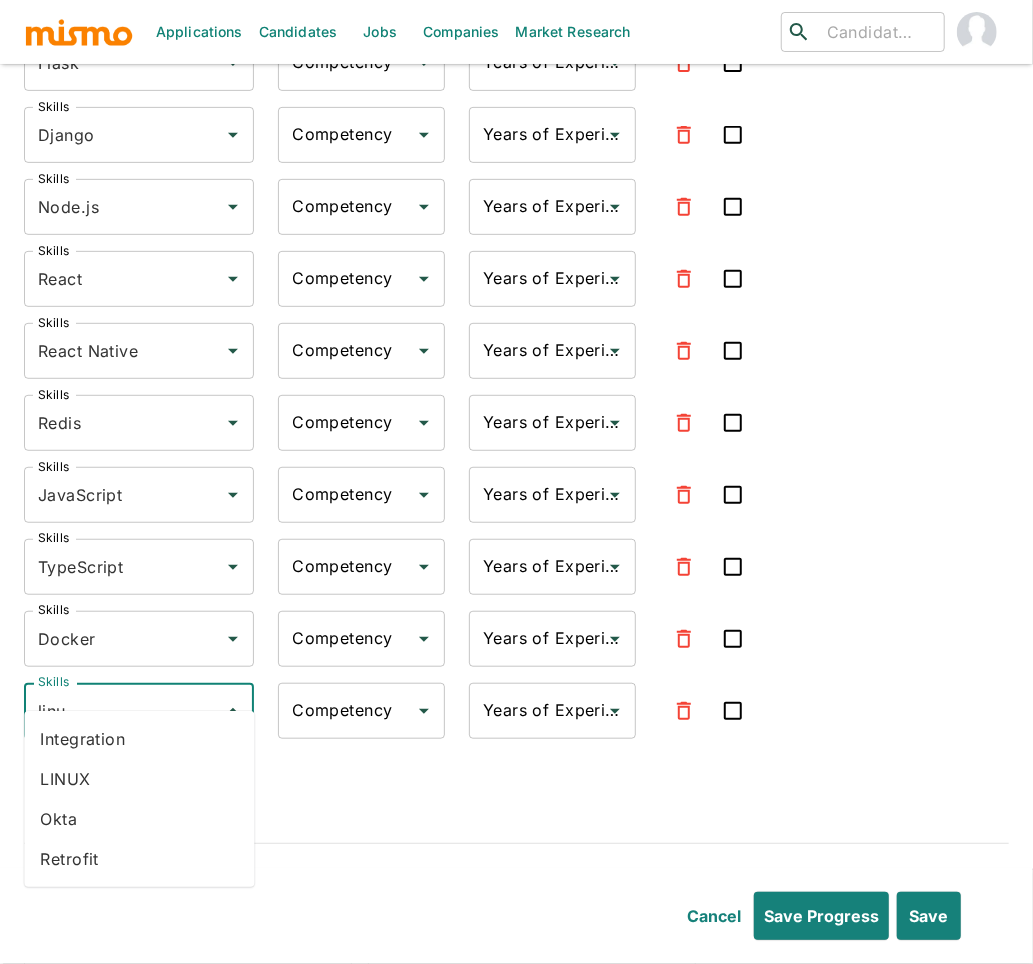 click on "LINUX" at bounding box center (139, 779) 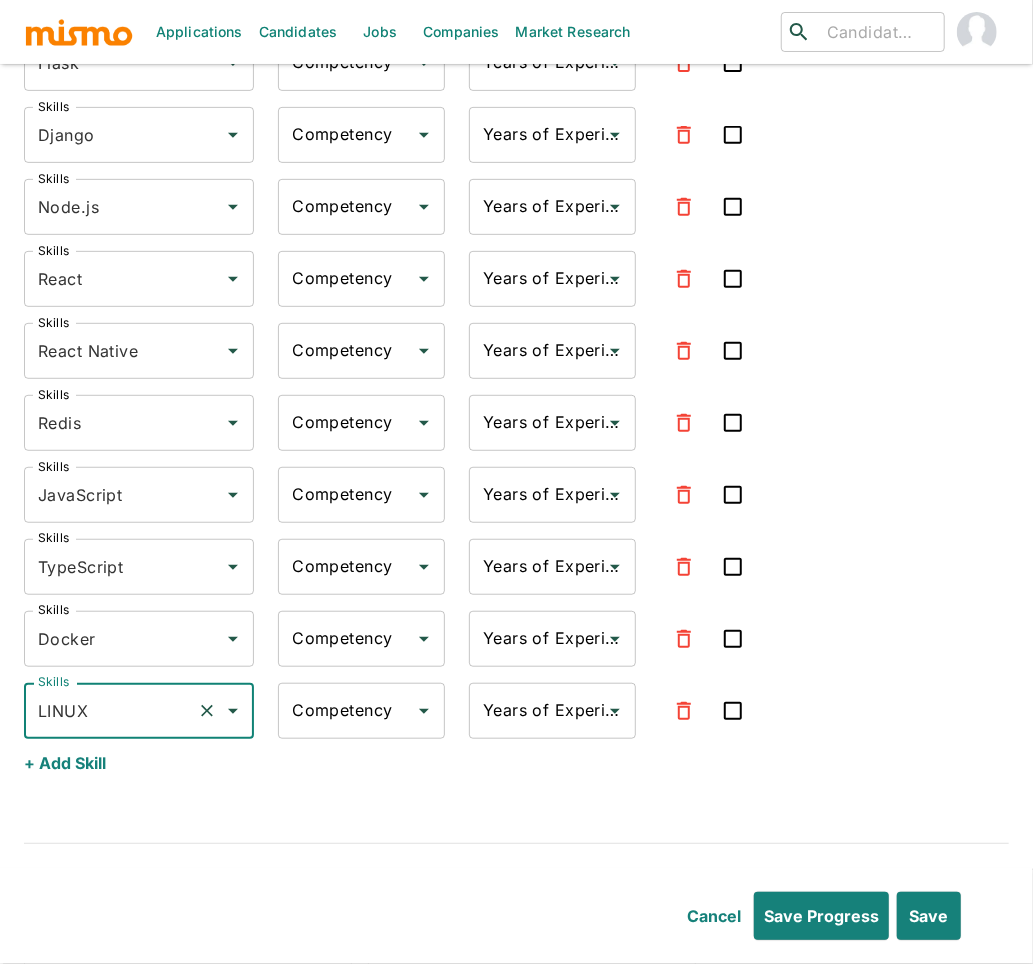 type on "LINUX" 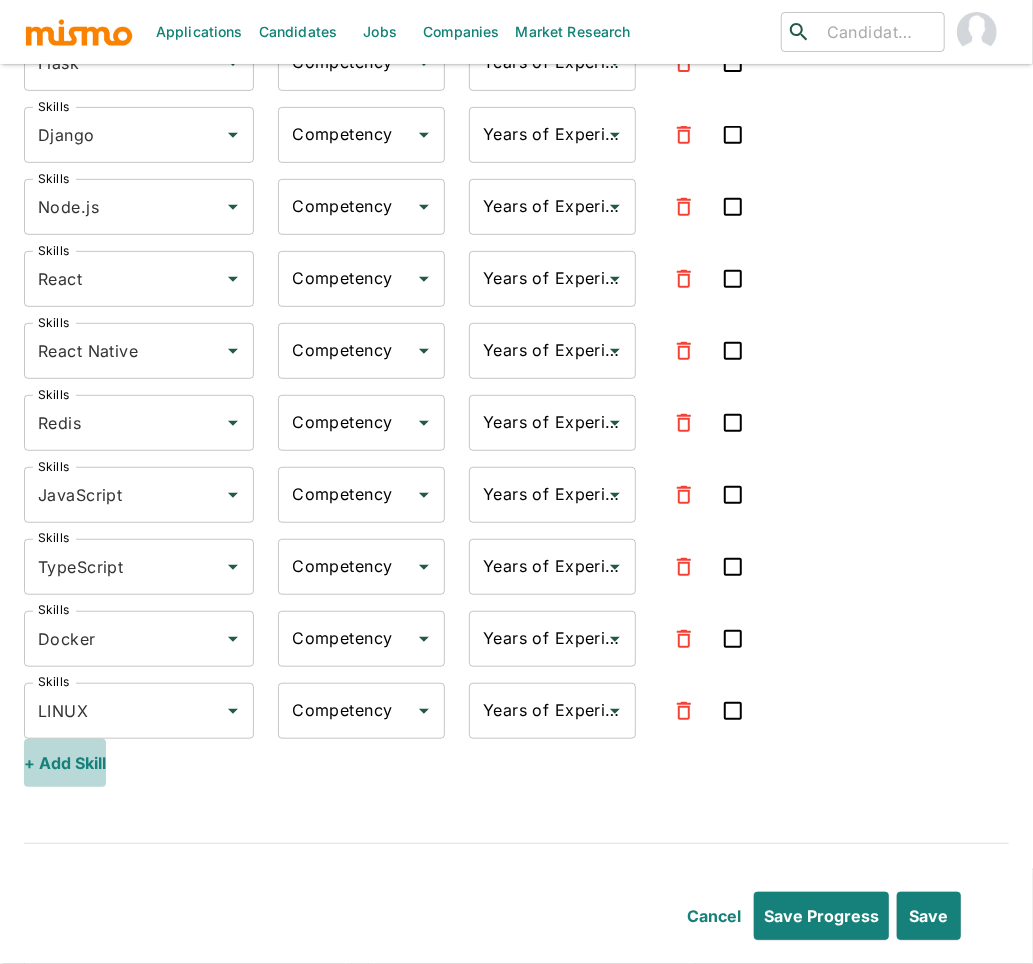 click on "+ Add Skill" at bounding box center (65, 763) 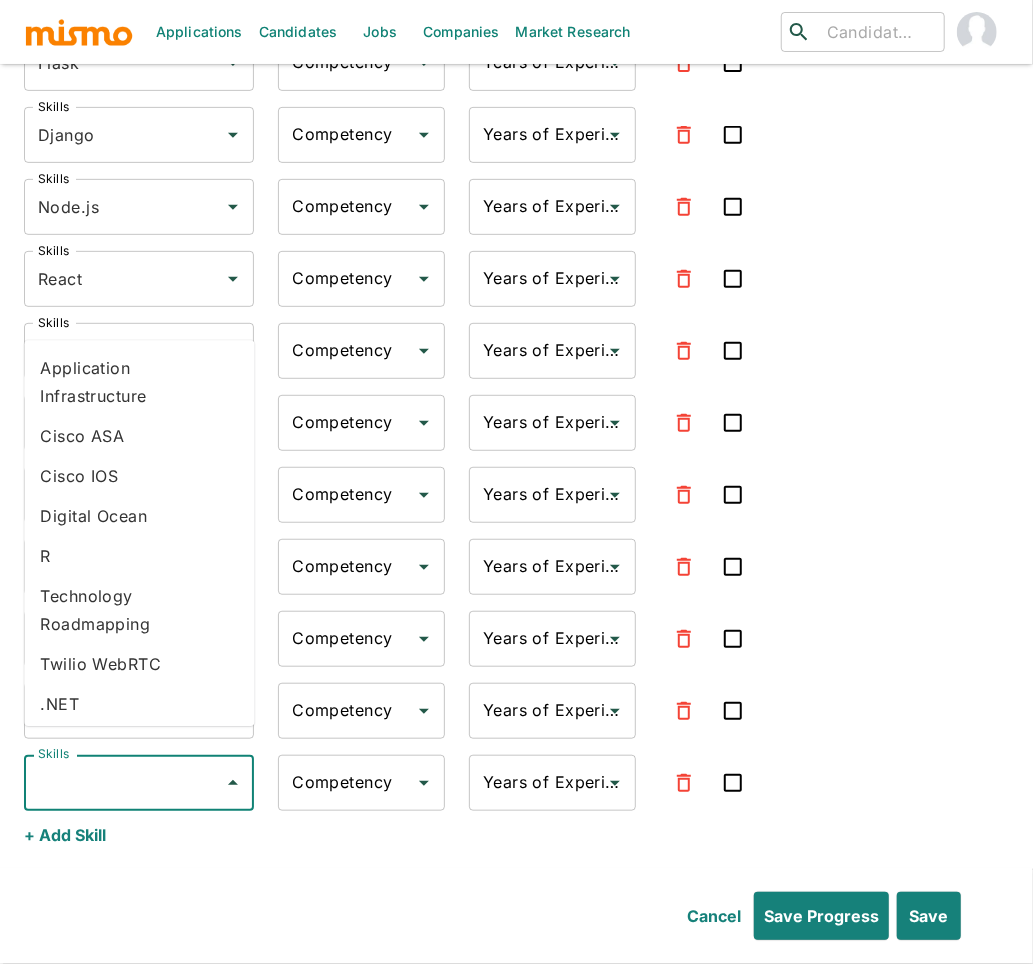 click on "Skills" at bounding box center [124, 783] 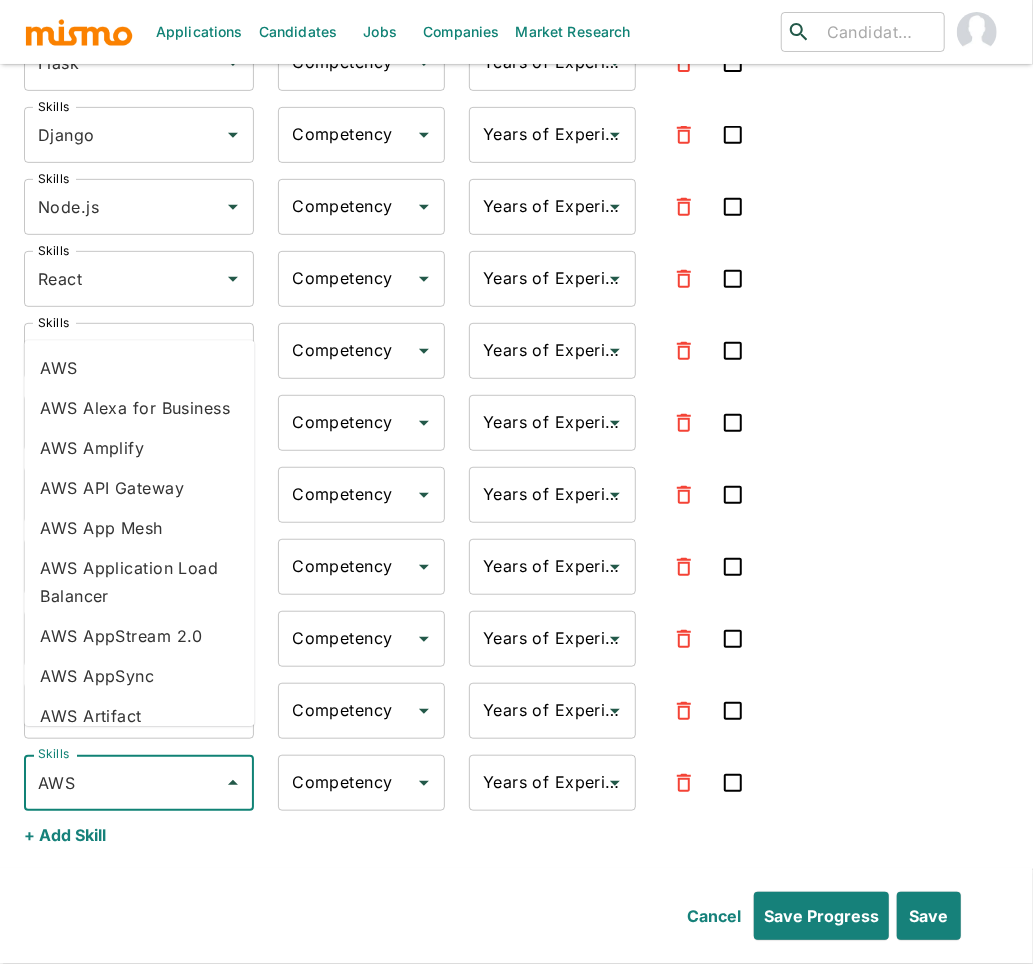 click on "AWS" at bounding box center (139, 369) 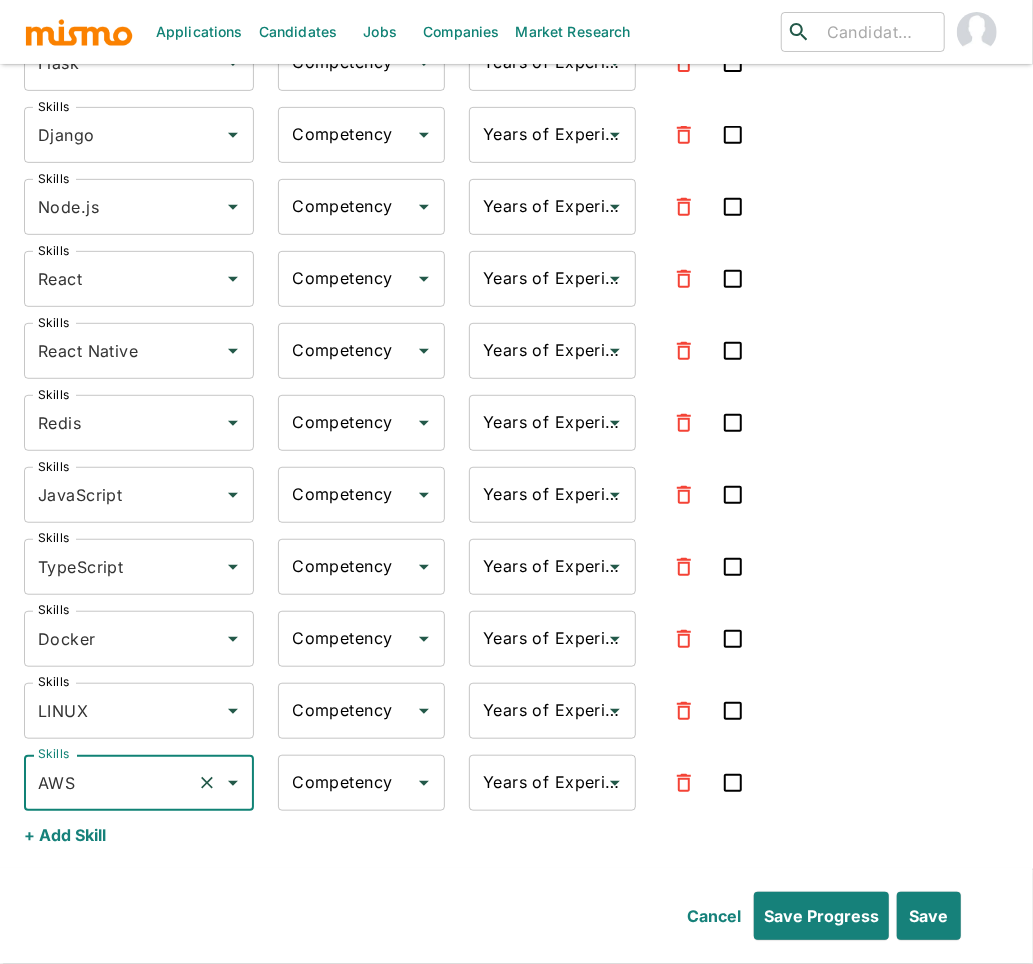 type on "AWS" 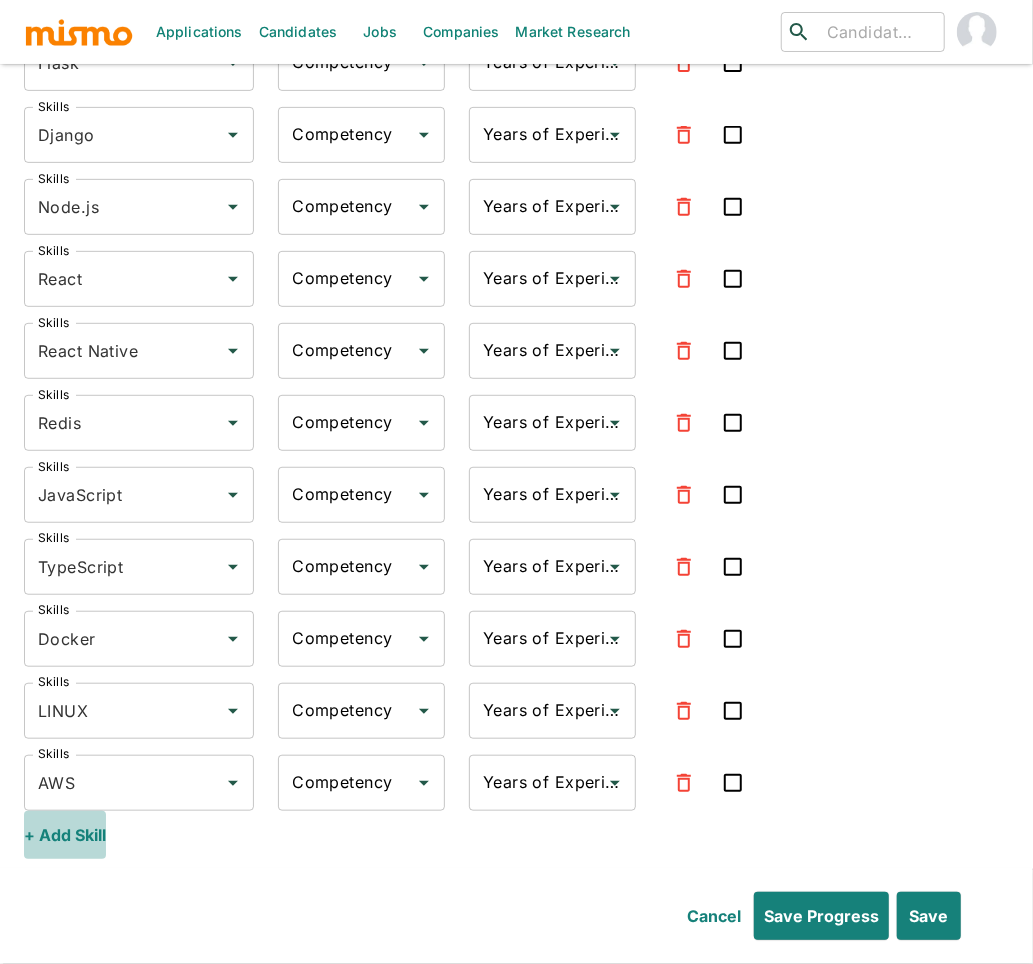 click on "+ Add Skill" at bounding box center [65, 835] 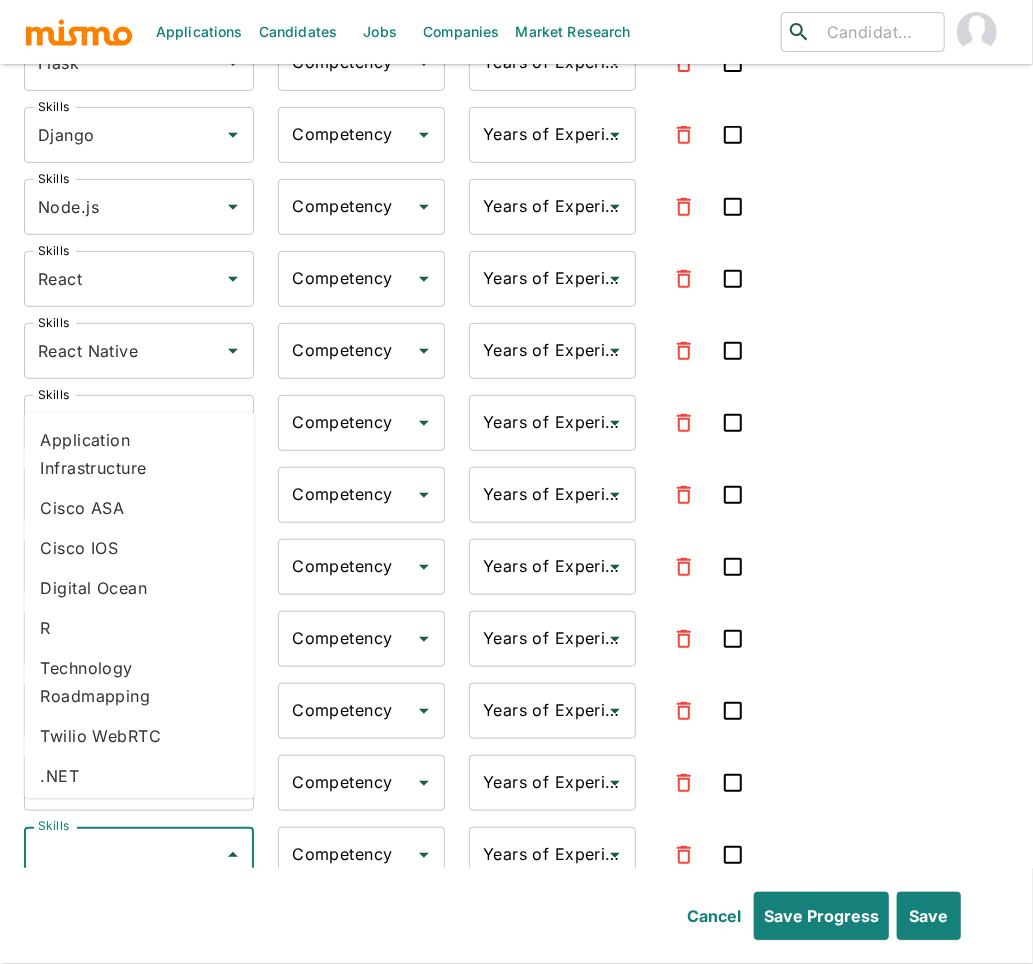 click on "Skills" at bounding box center [124, 855] 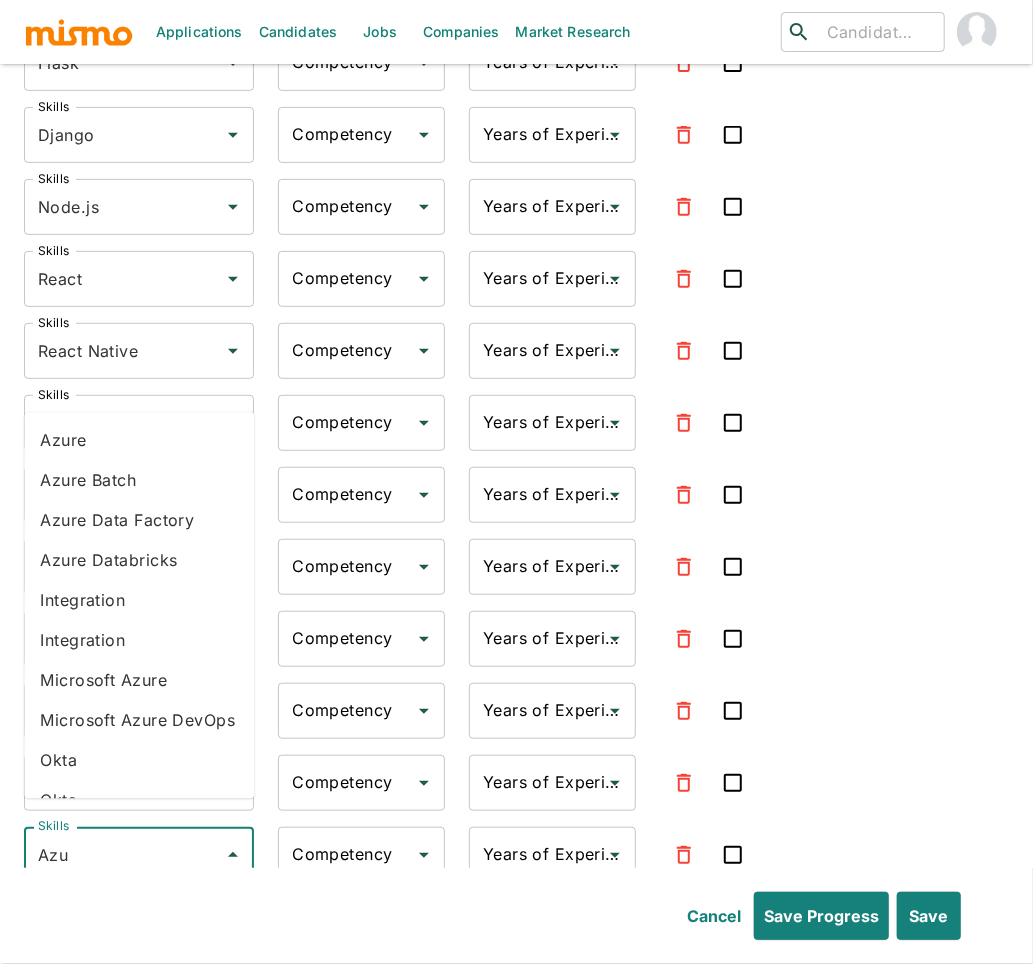 click on "Azure" at bounding box center (139, 441) 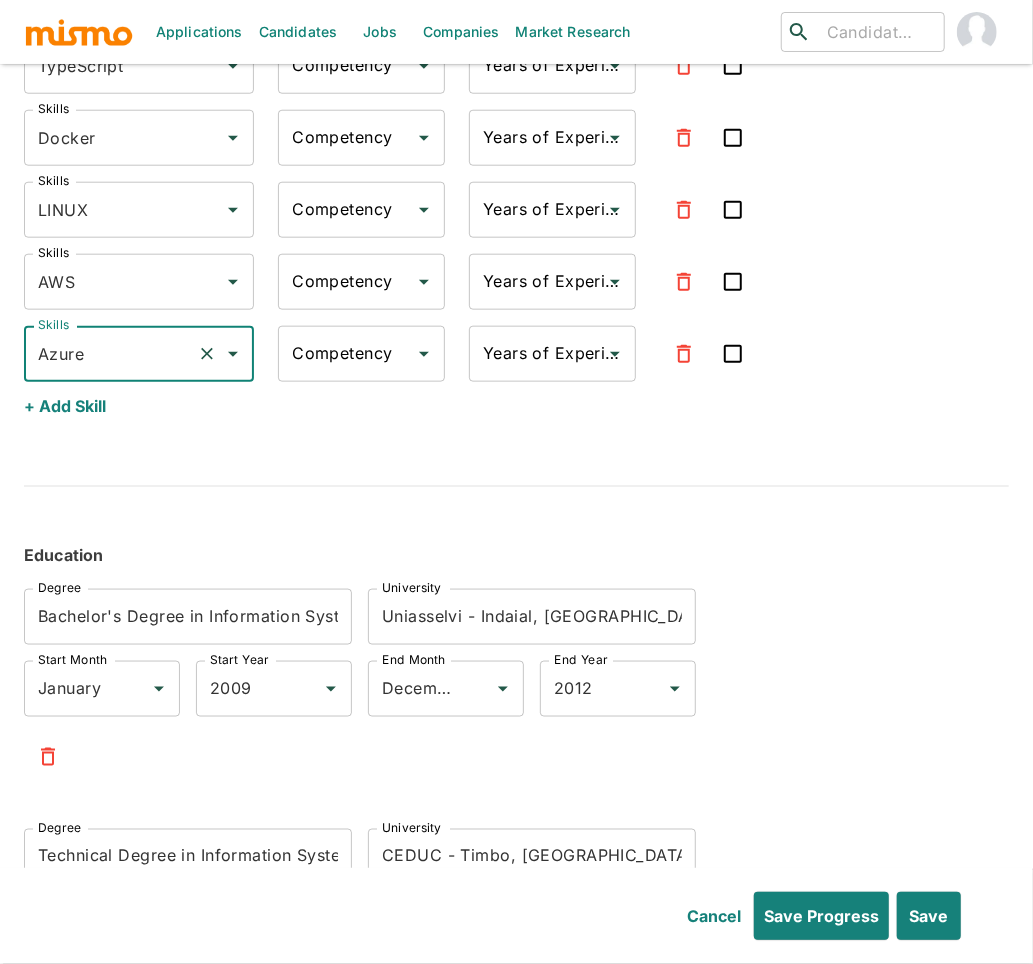 scroll, scrollTop: 3867, scrollLeft: 0, axis: vertical 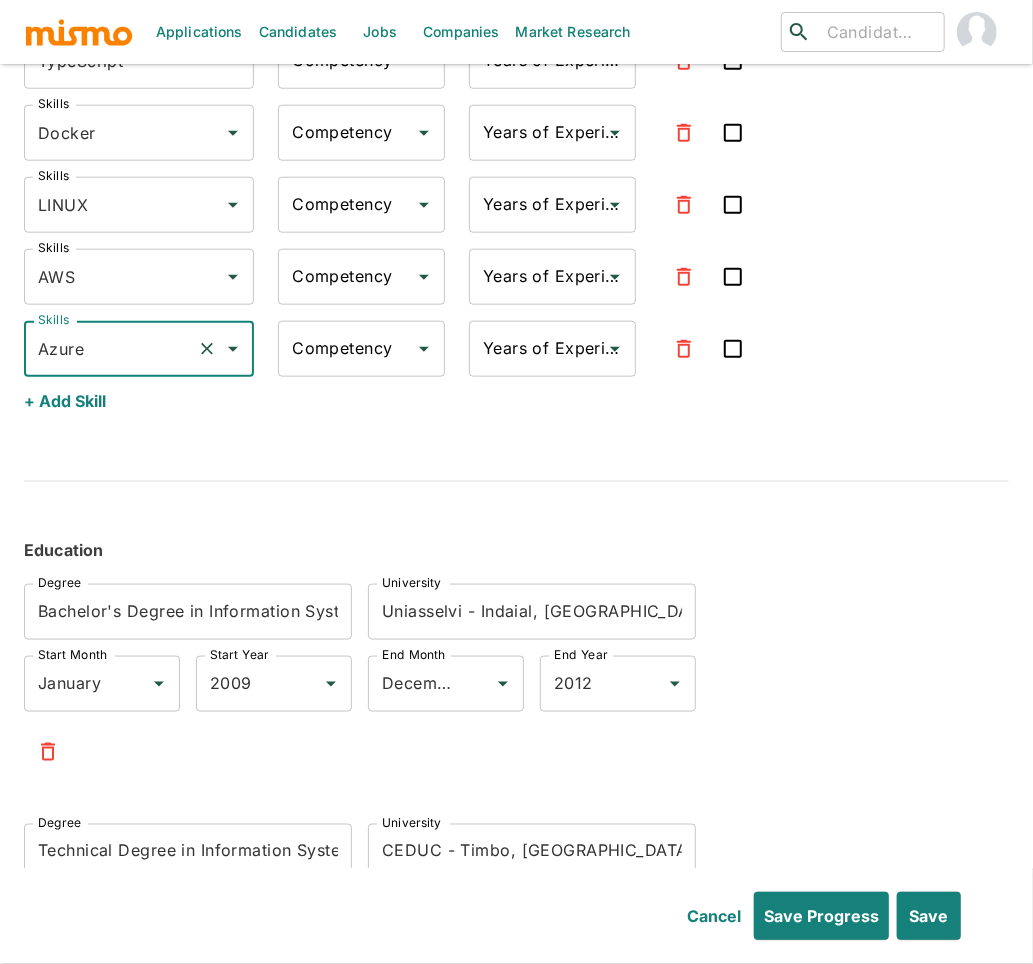 type on "Azure" 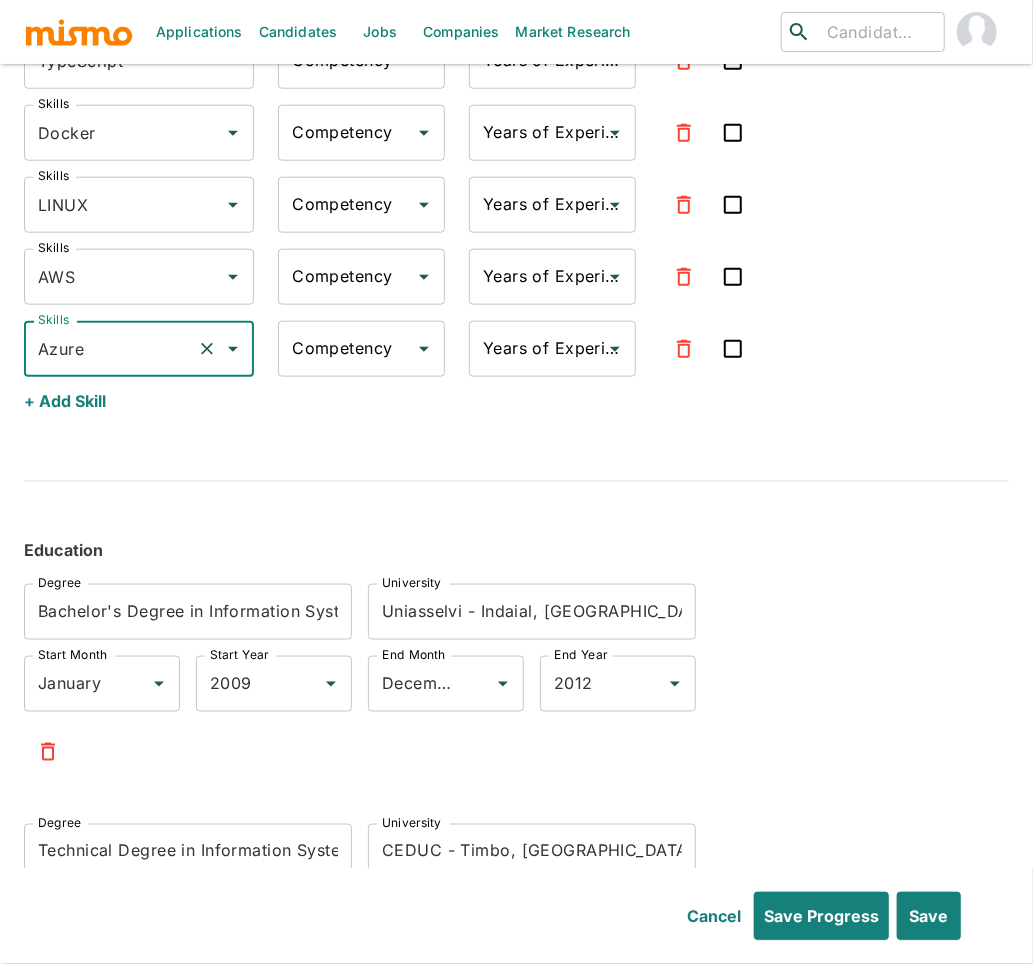 click on "+ Add Skill" at bounding box center [65, 401] 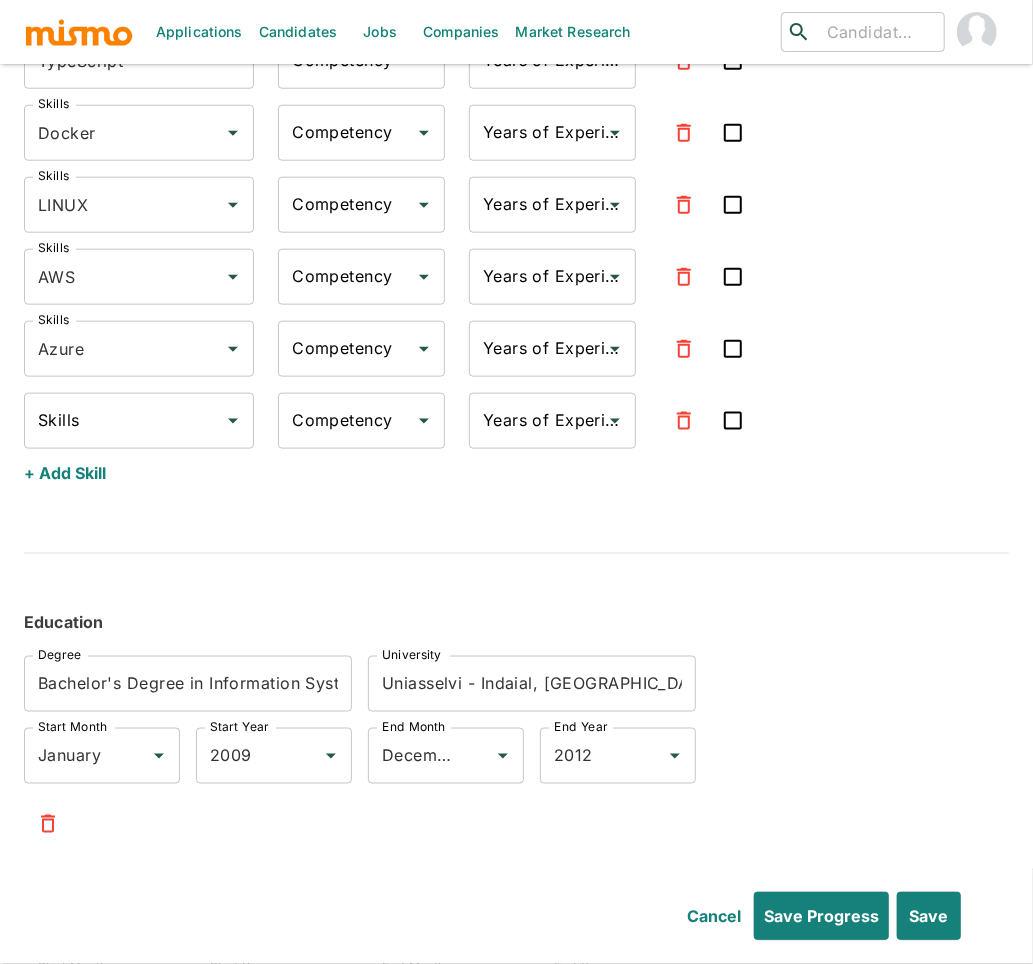 click on "Skills" at bounding box center [124, 421] 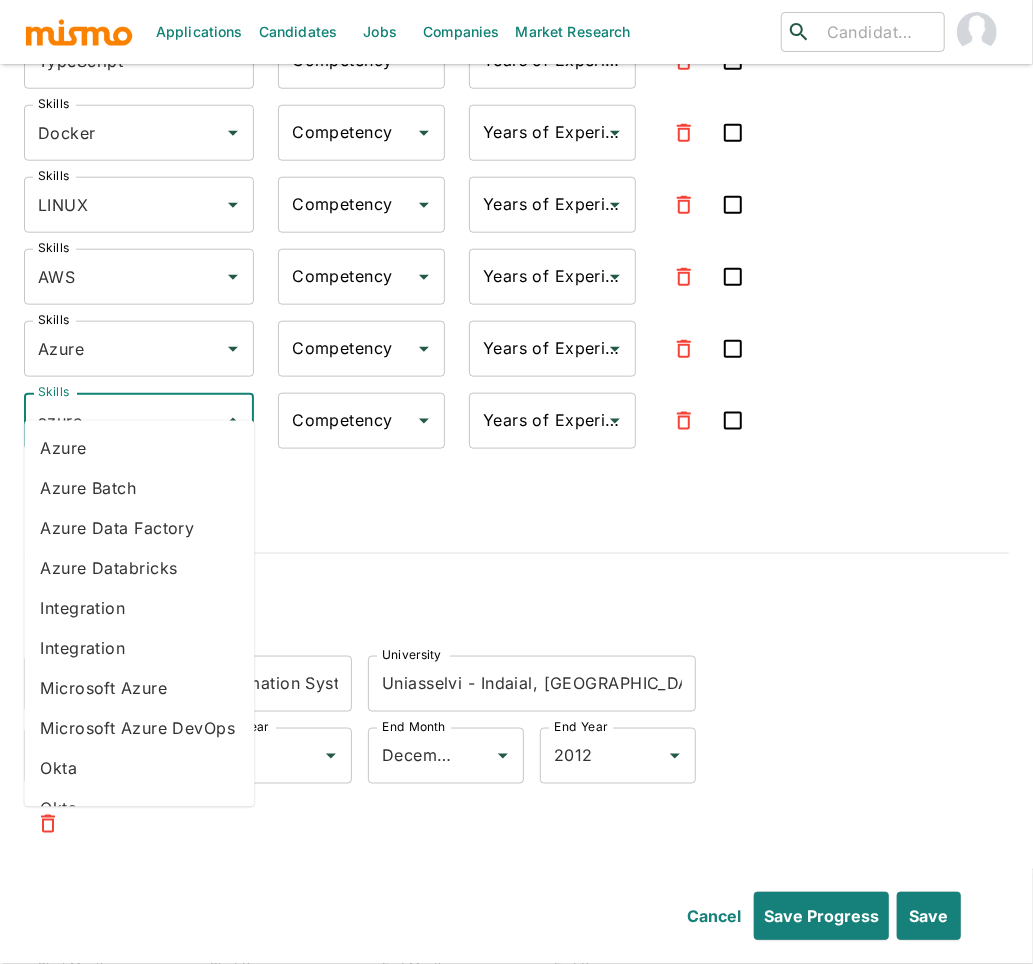 click on "Microsoft Azure DevOps" at bounding box center (139, 729) 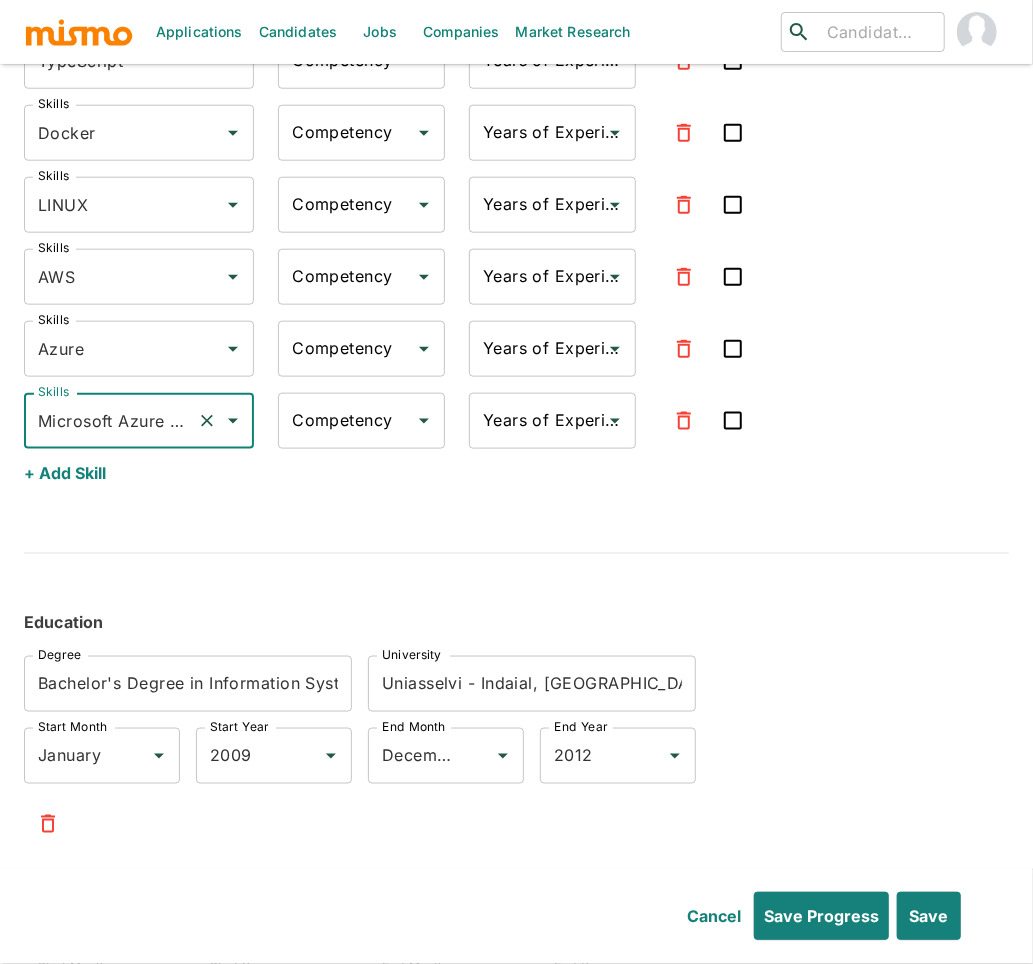 type on "Microsoft Azure DevOps" 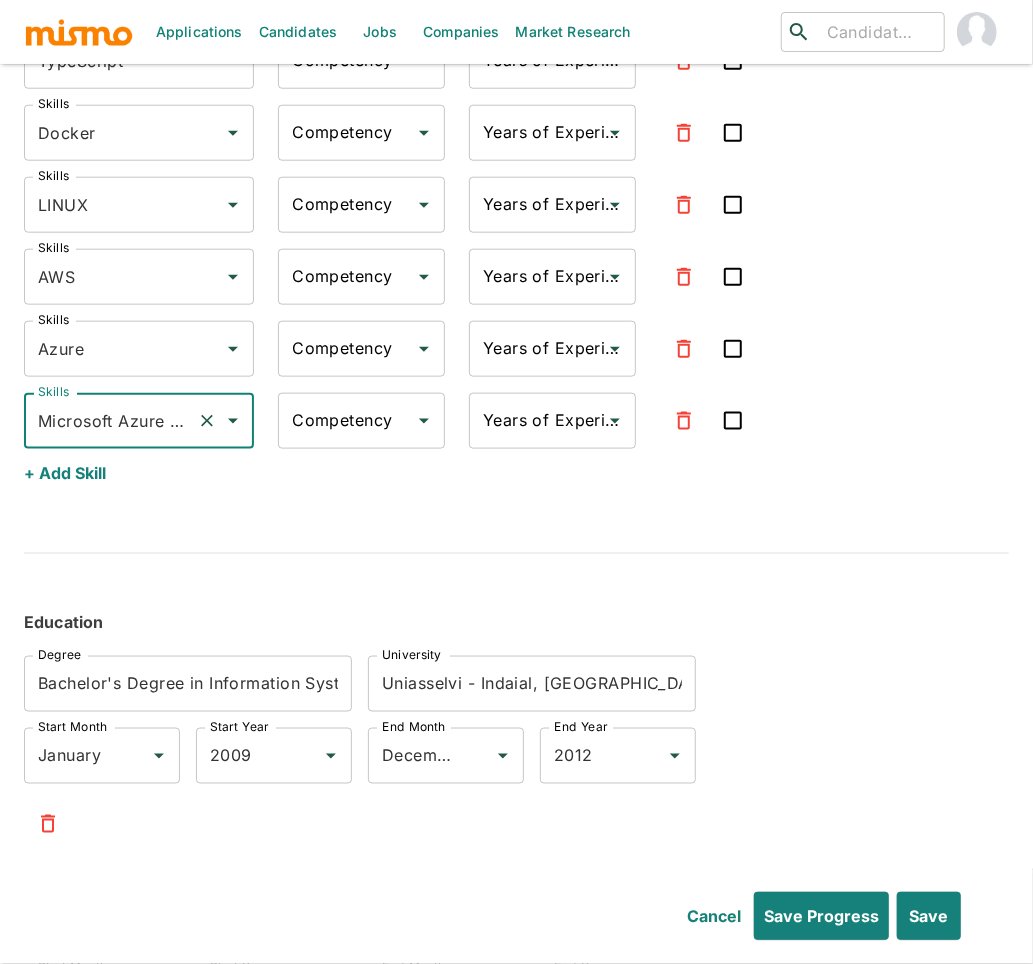 click on "+ Add Skill" at bounding box center (65, 473) 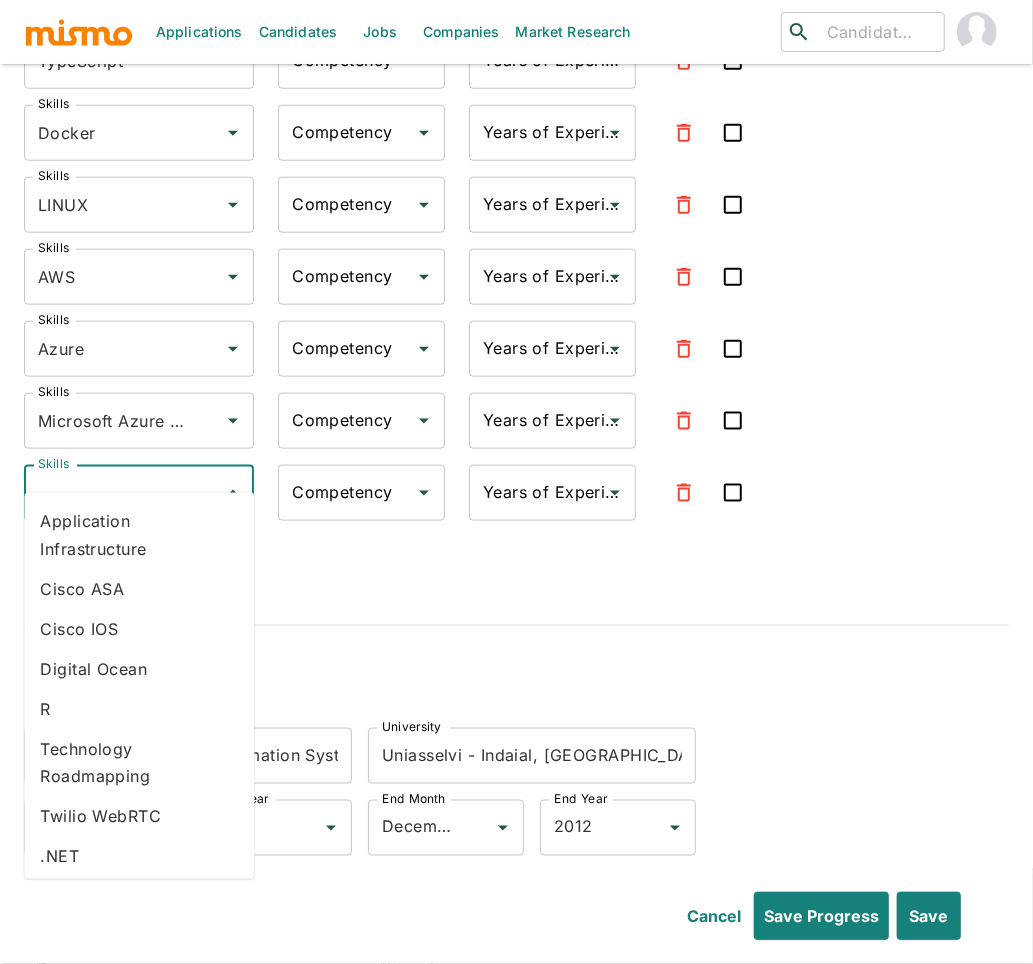 click on "Skills" at bounding box center (124, 493) 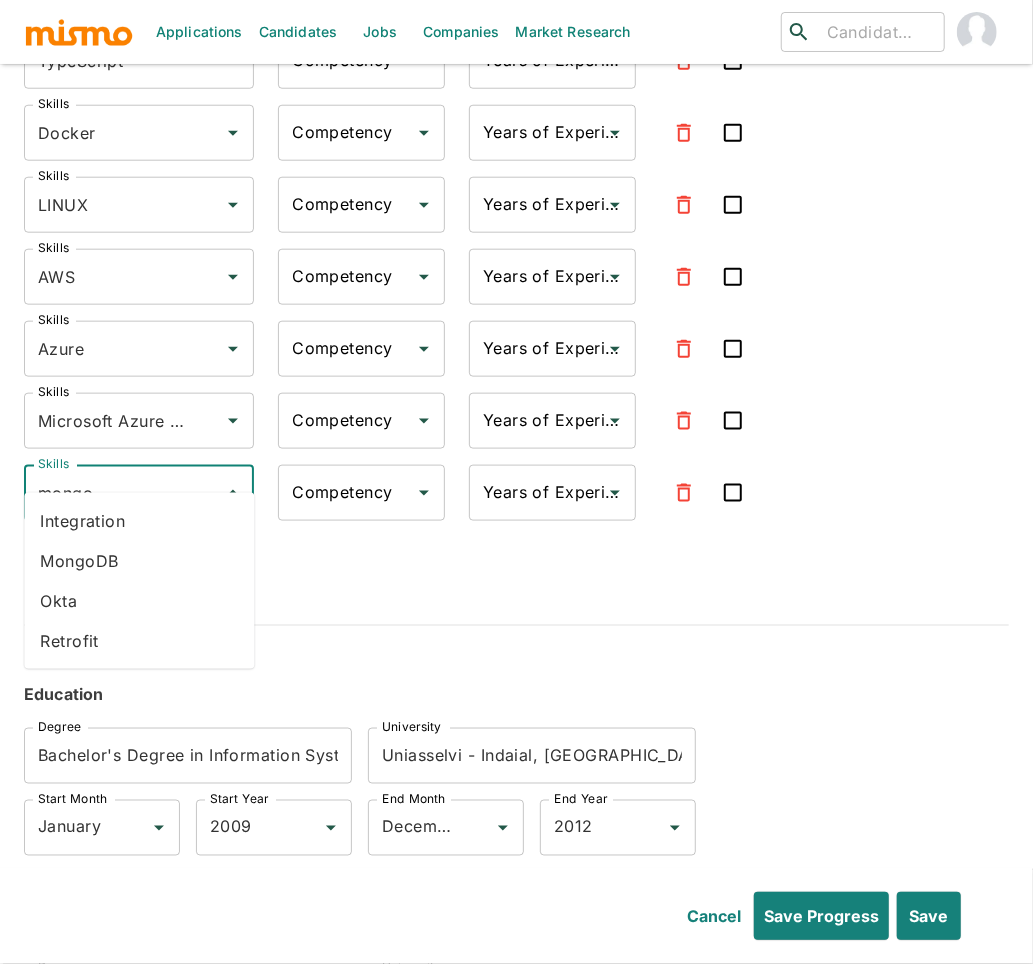 click on "MongoDB" at bounding box center [139, 561] 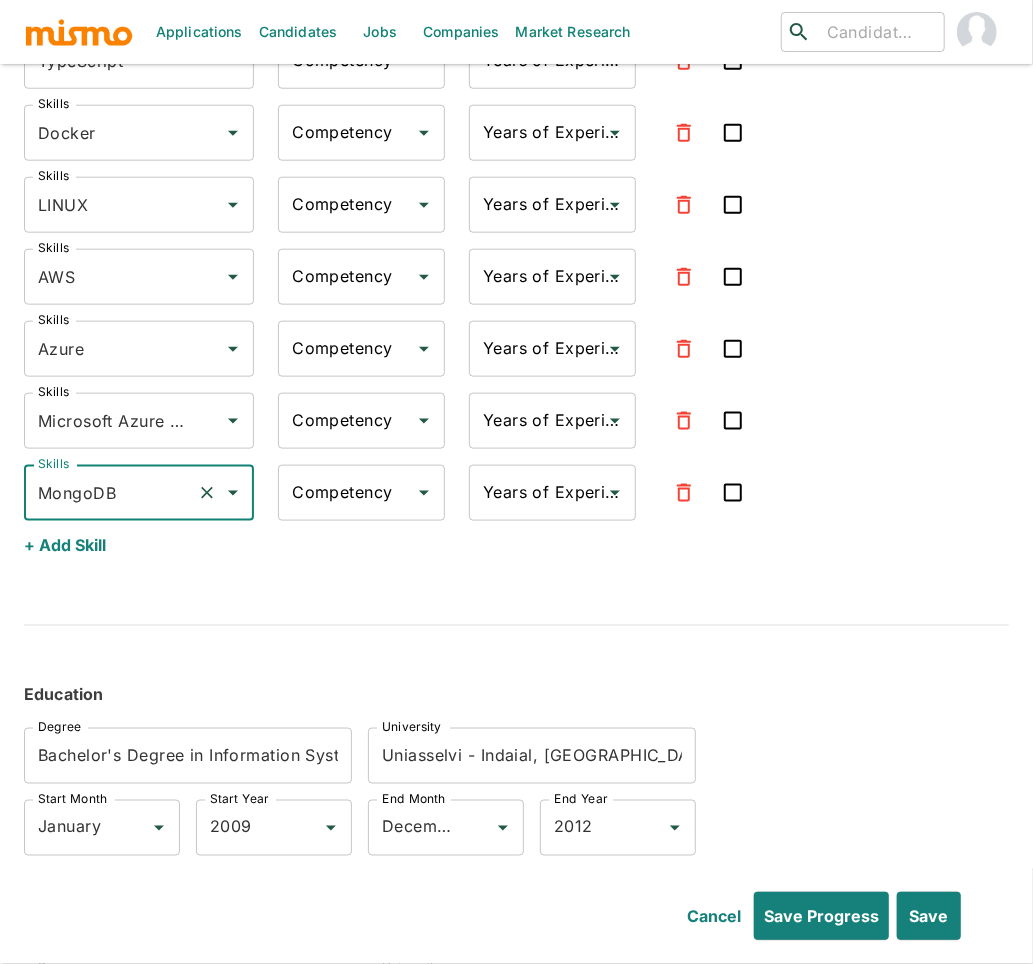 type on "MongoDB" 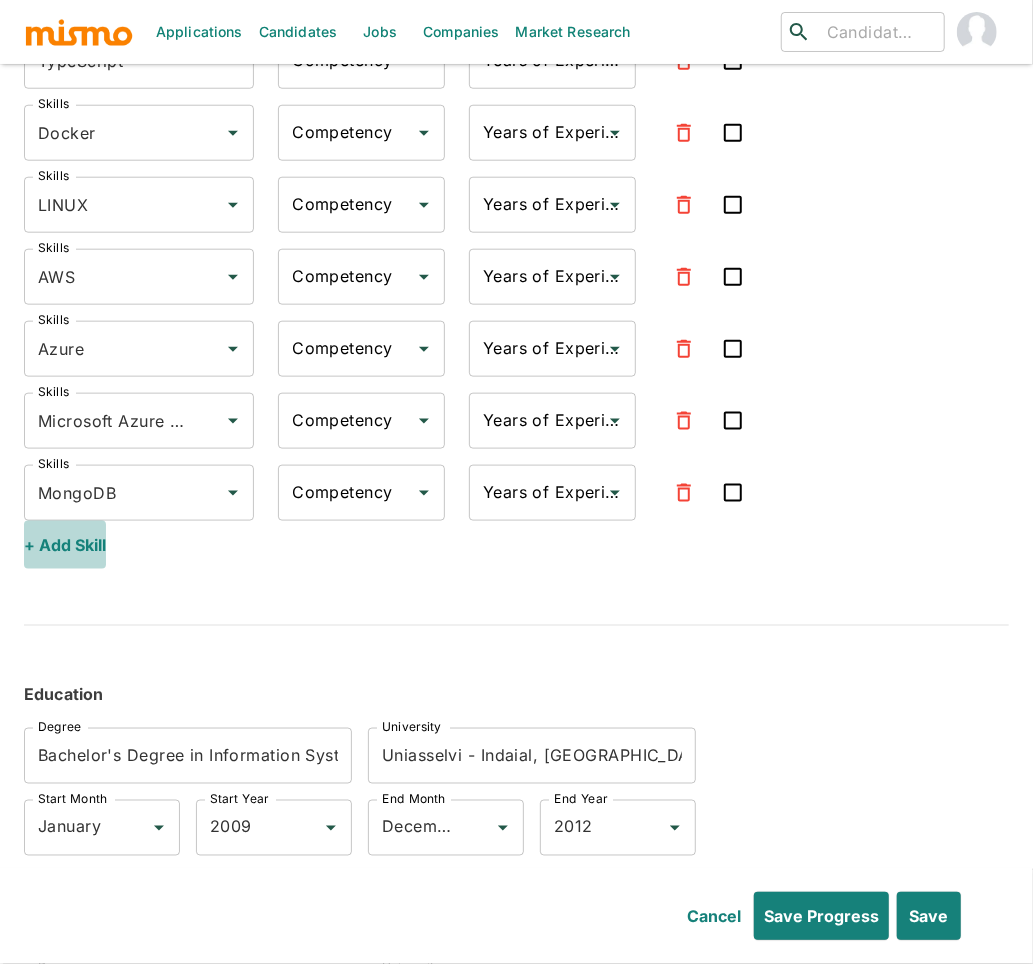 click on "+ Add Skill" at bounding box center (65, 545) 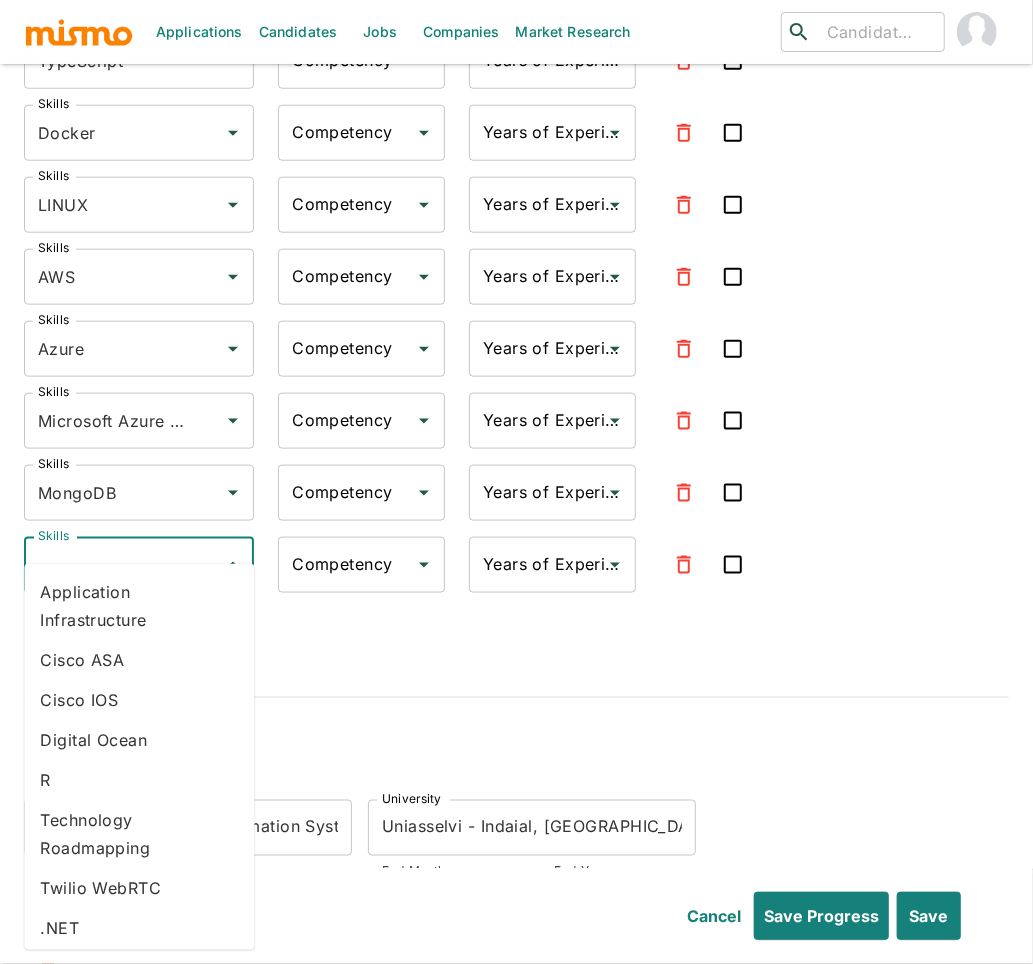 click on "Skills" at bounding box center [124, 565] 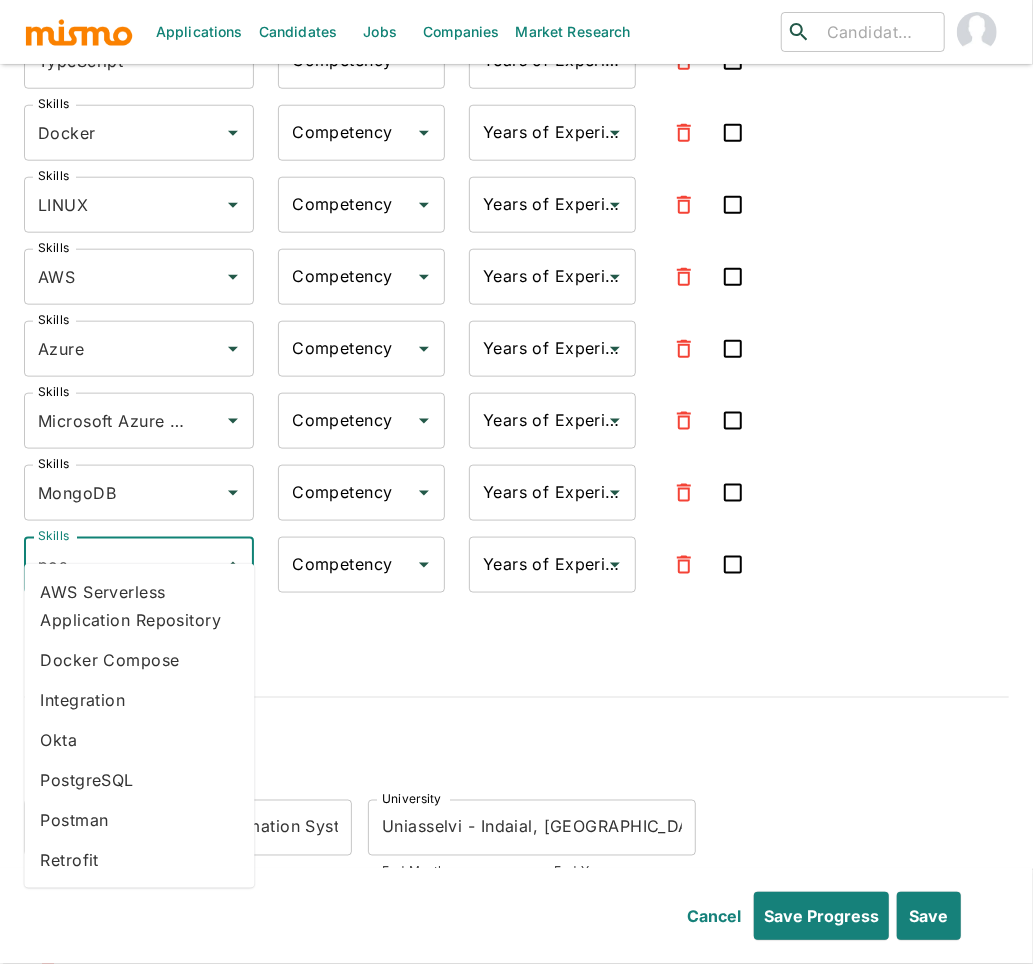 click on "PostgreSQL" at bounding box center [139, 780] 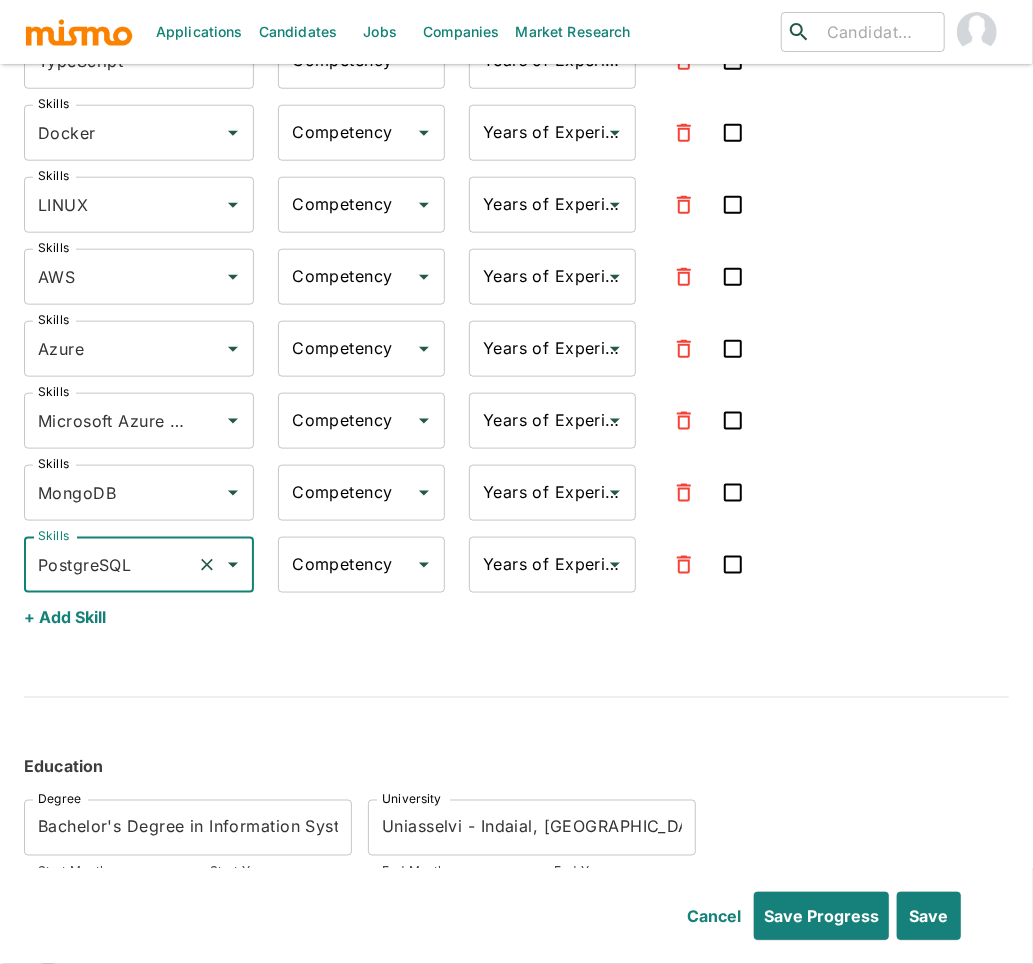 type on "PostgreSQL" 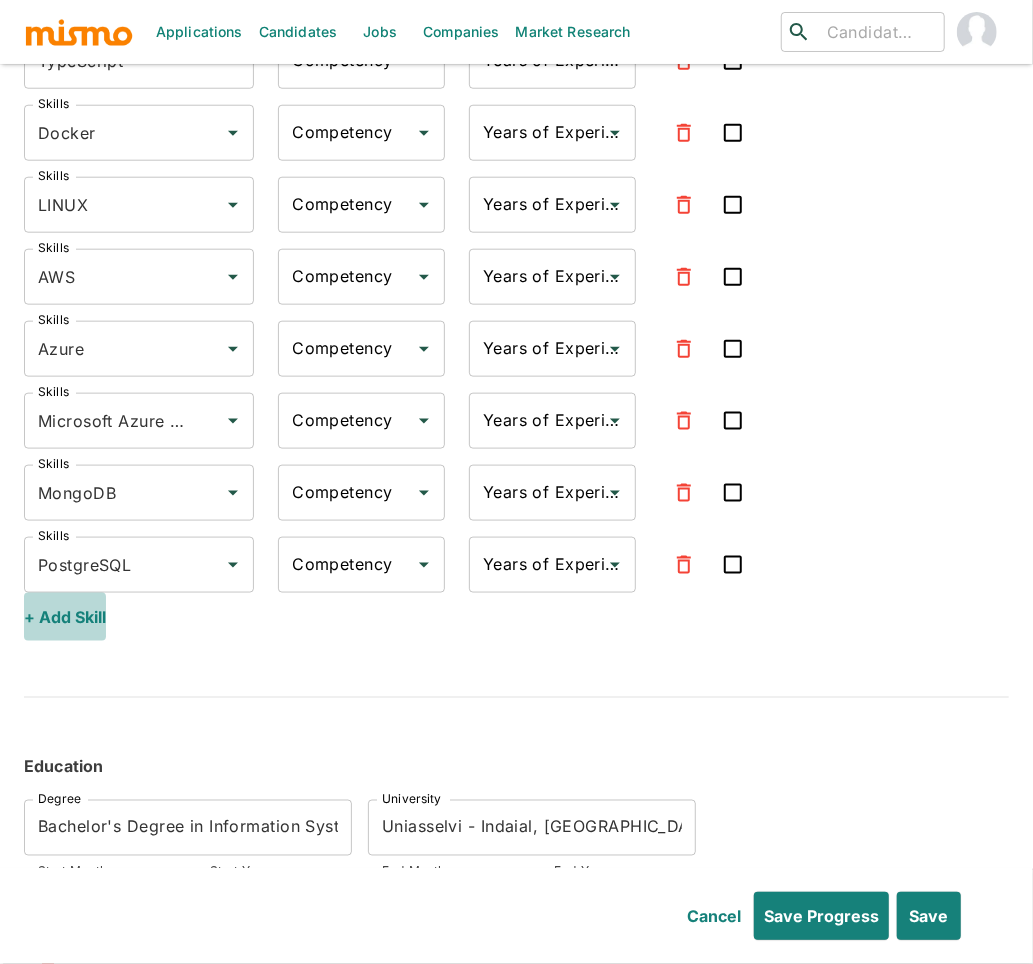click on "+ Add Skill" at bounding box center [65, 617] 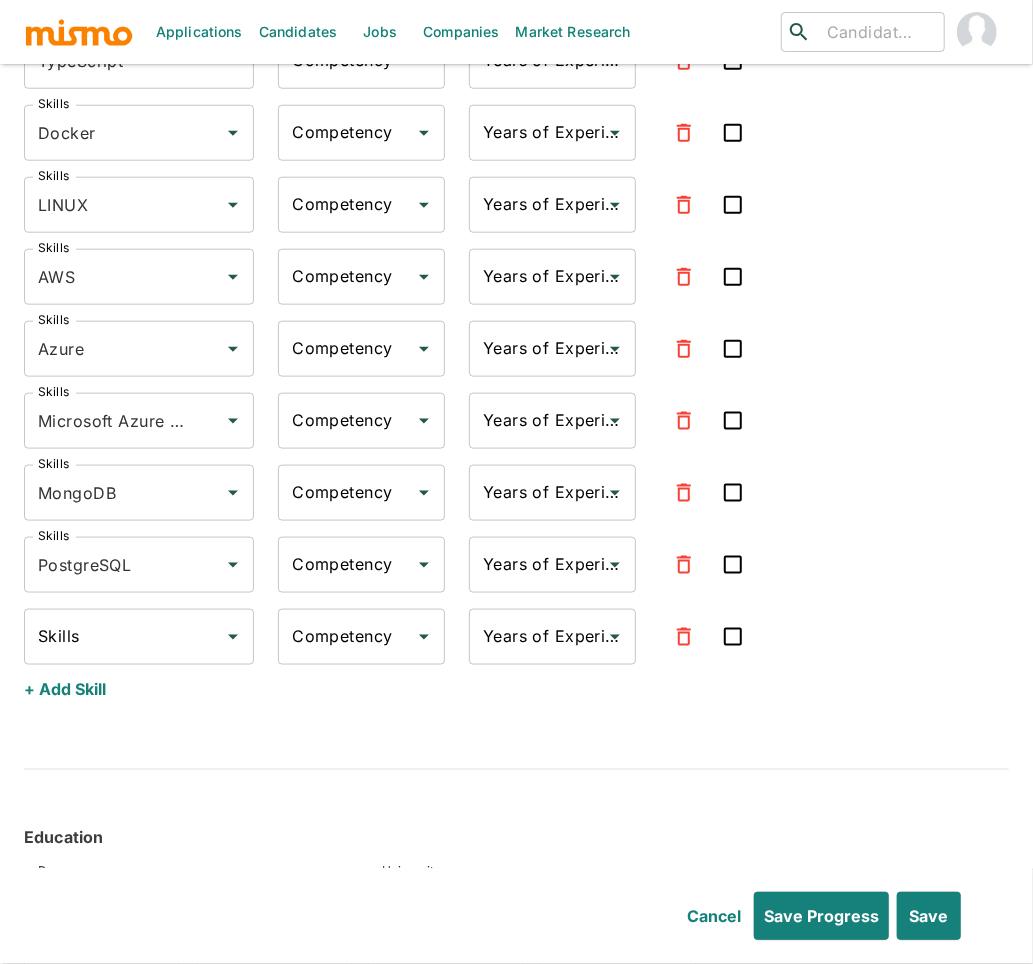 click on "Skills" at bounding box center (124, 637) 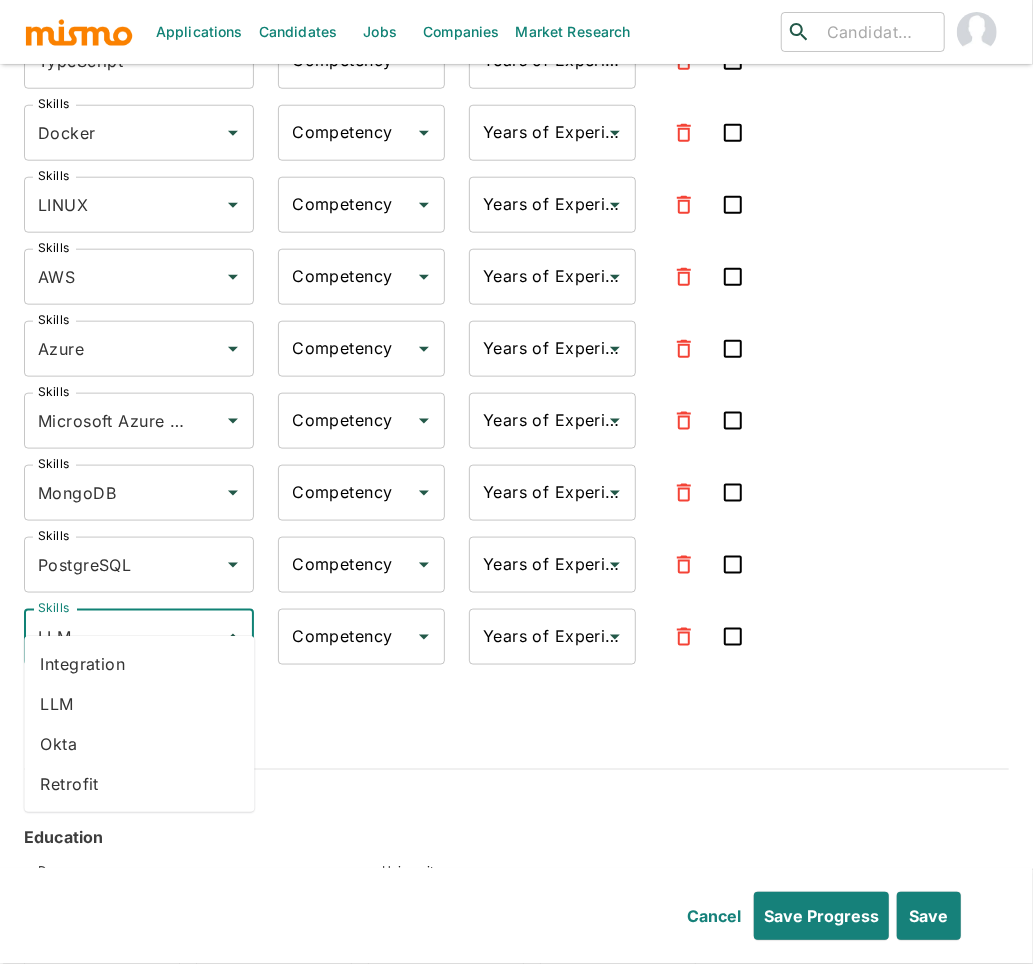 click on "LLM" at bounding box center [139, 704] 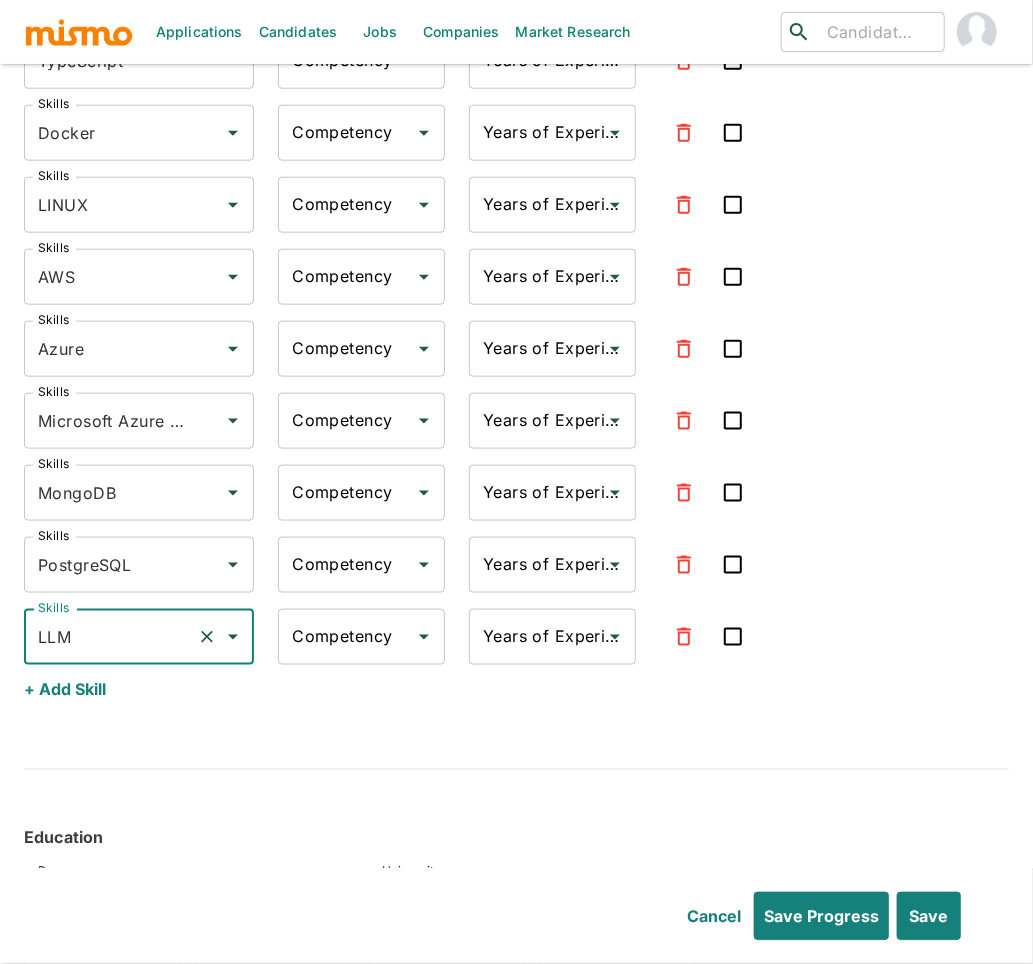 type on "LLM" 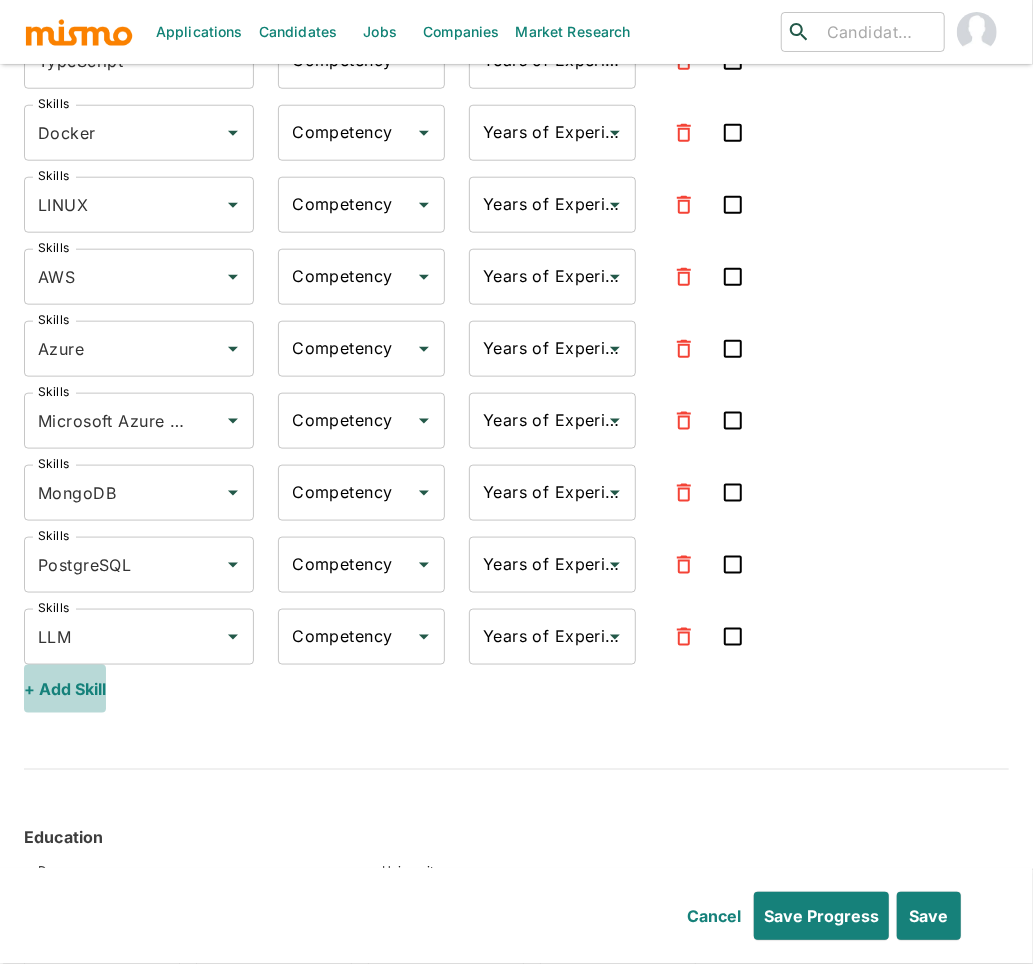 click on "+ Add Skill" at bounding box center [65, 689] 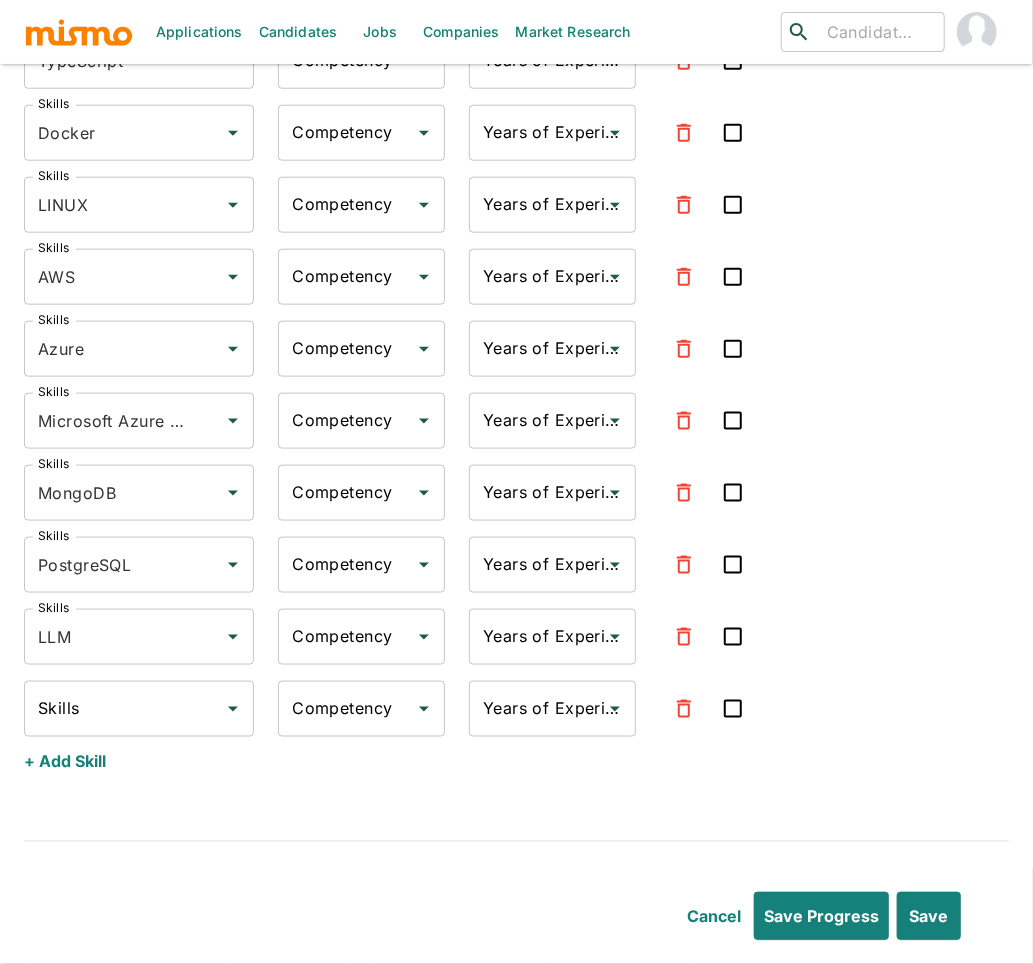 type 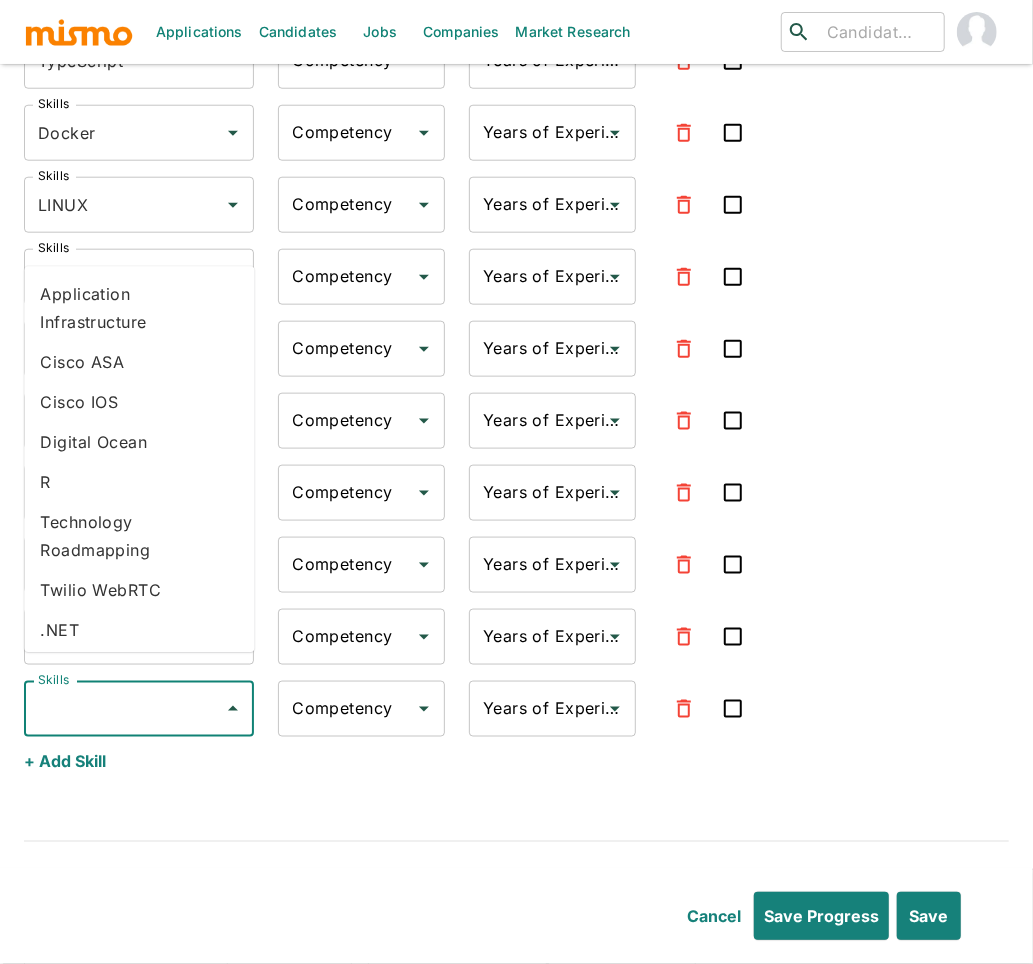 click on "Skills" at bounding box center [124, 709] 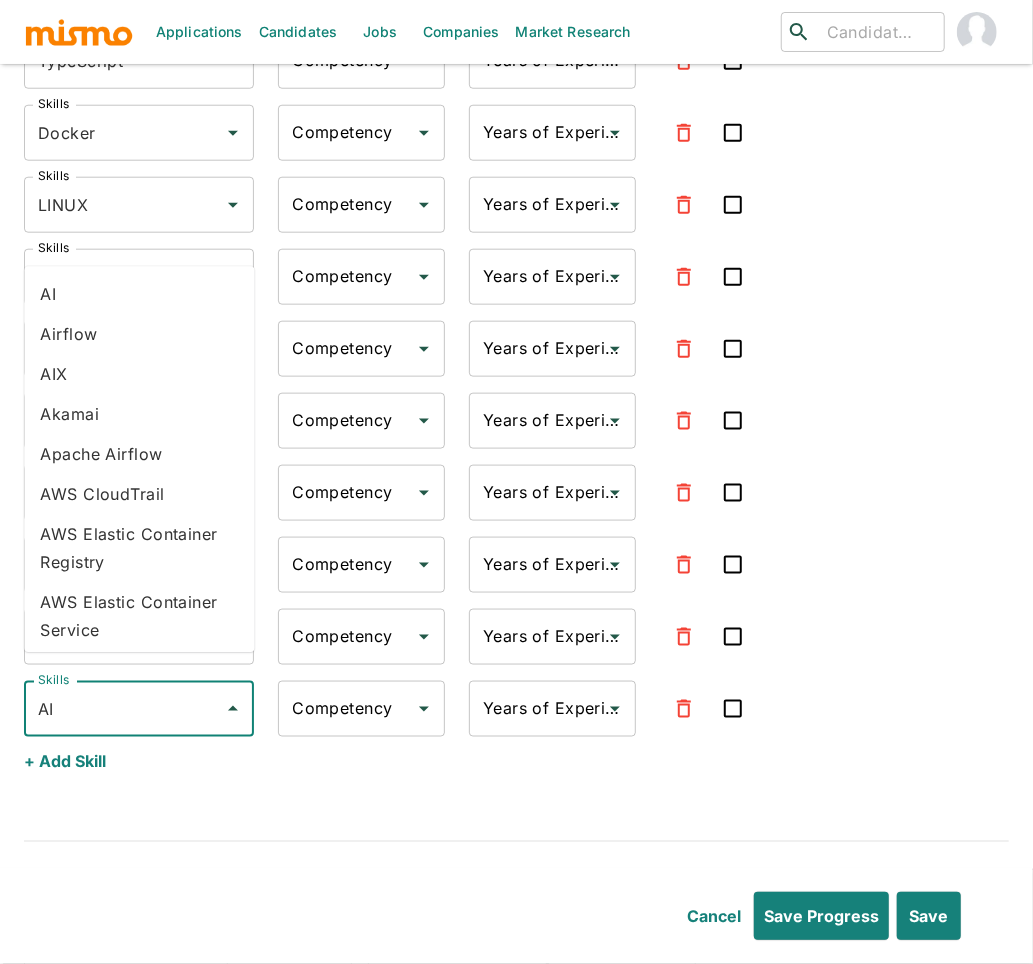 click on "AI" at bounding box center [139, 295] 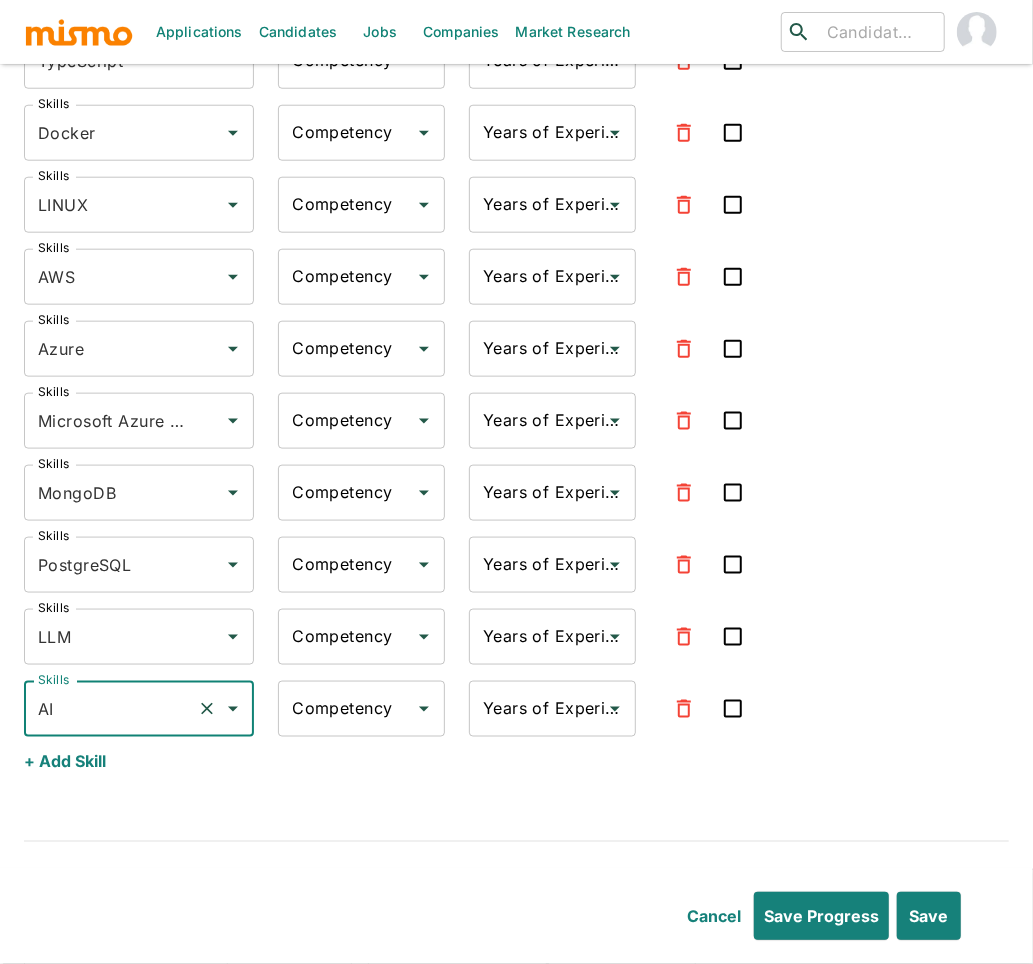 type on "AI" 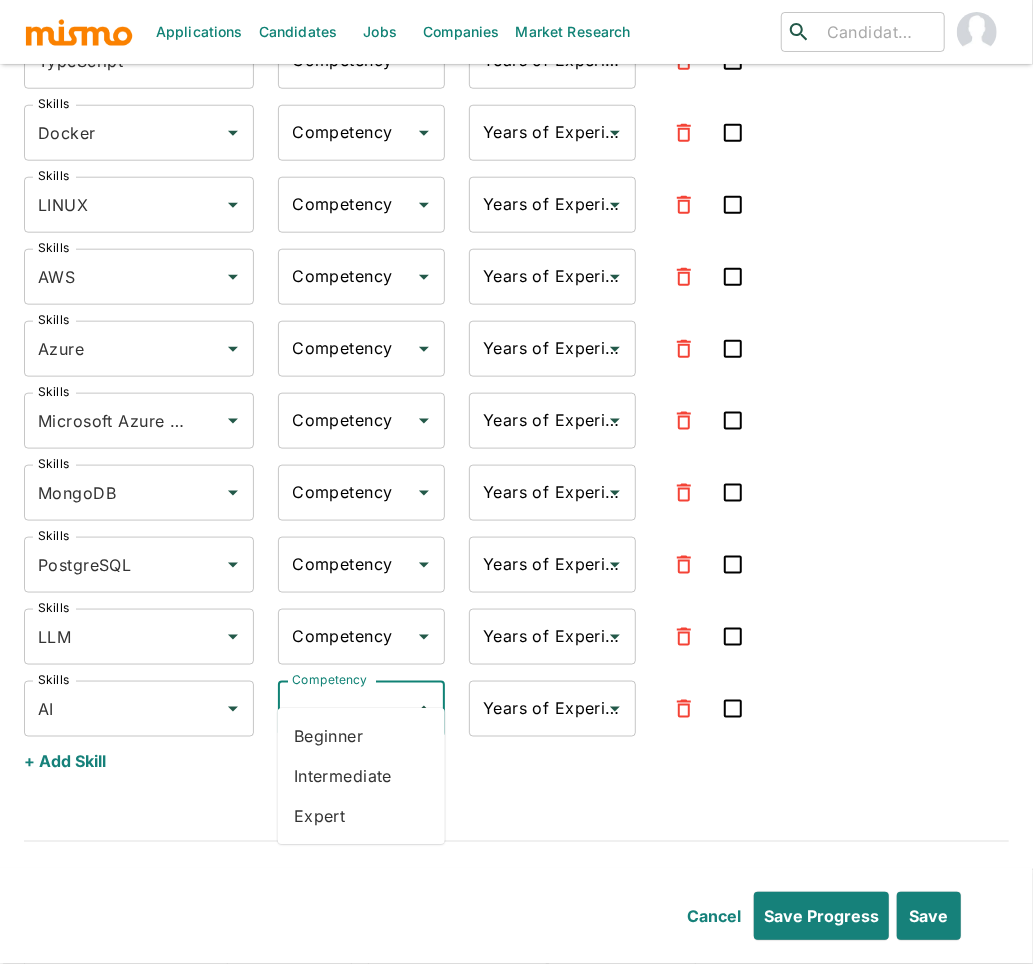 drag, startPoint x: 340, startPoint y: 812, endPoint x: 409, endPoint y: 768, distance: 81.8352 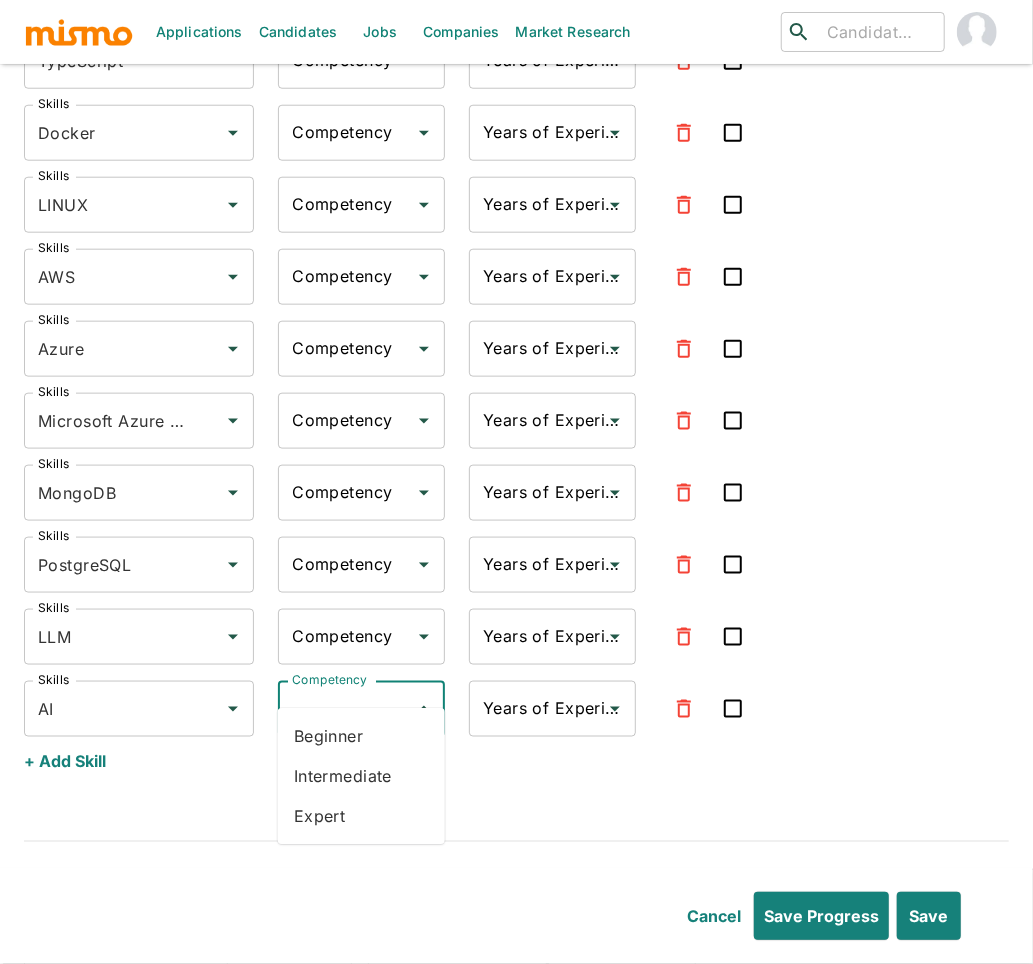 click on "Expert" at bounding box center (361, 817) 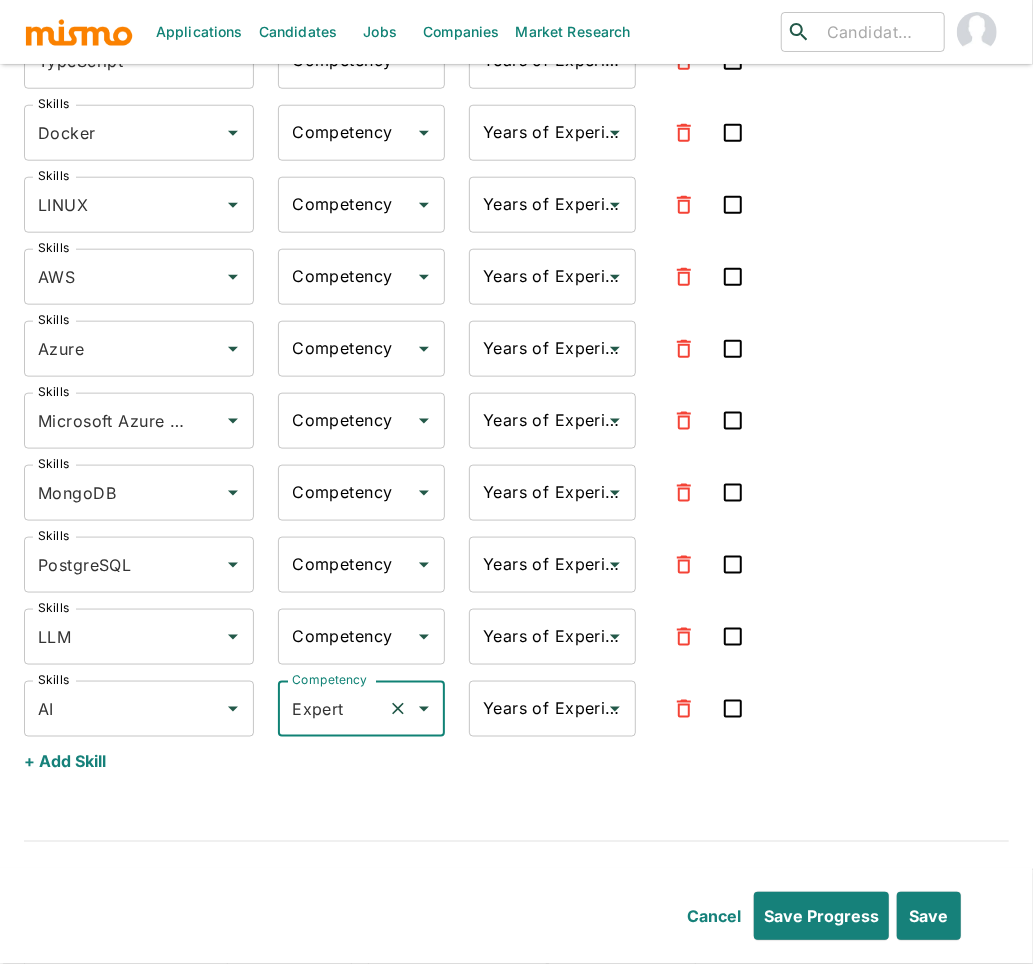 click on "Years of Experience" at bounding box center [537, 709] 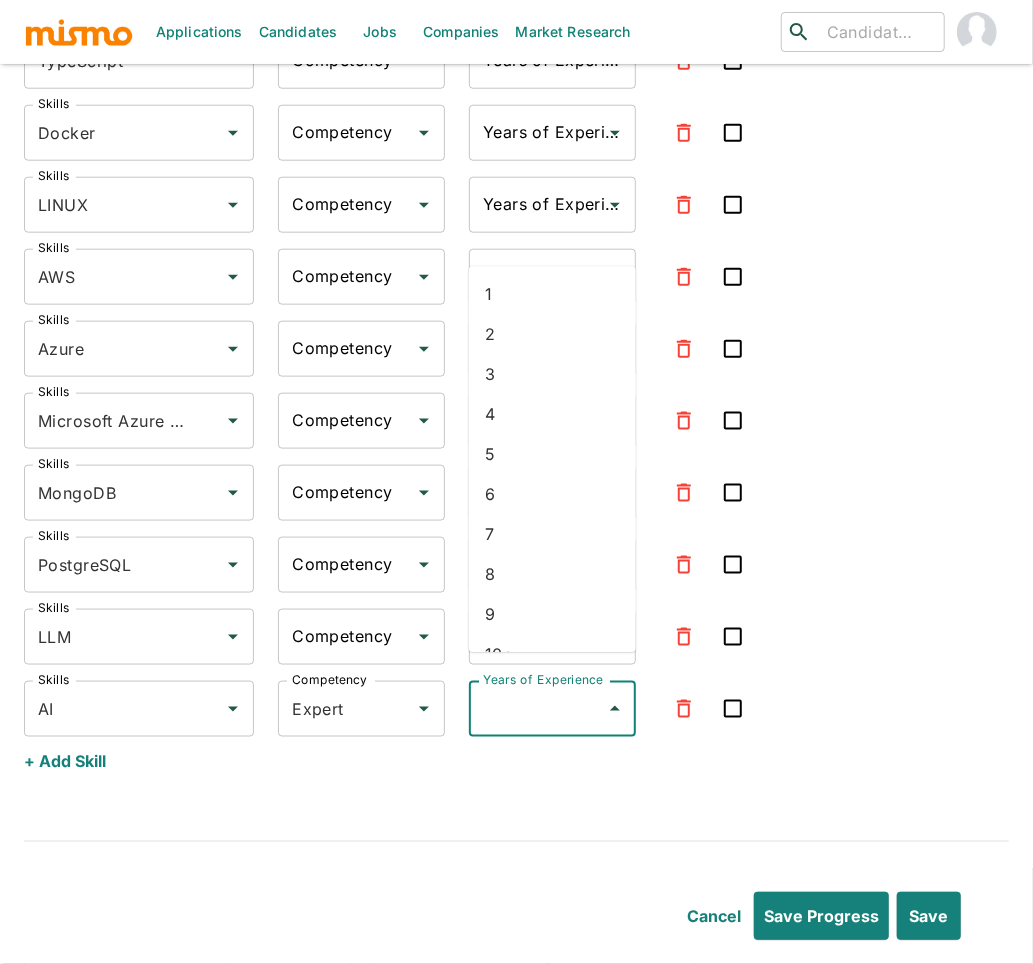 drag, startPoint x: 492, startPoint y: 295, endPoint x: 395, endPoint y: 430, distance: 166.23477 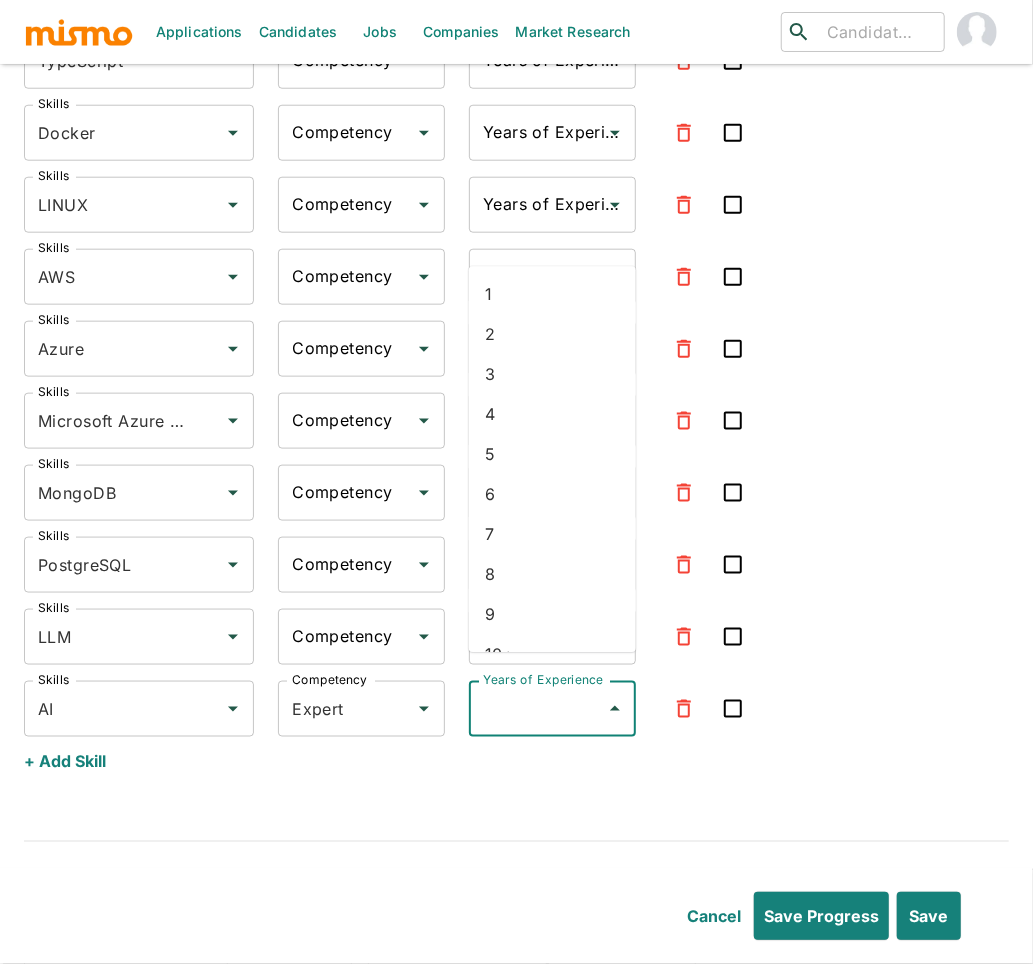 click on "1" at bounding box center [552, 295] 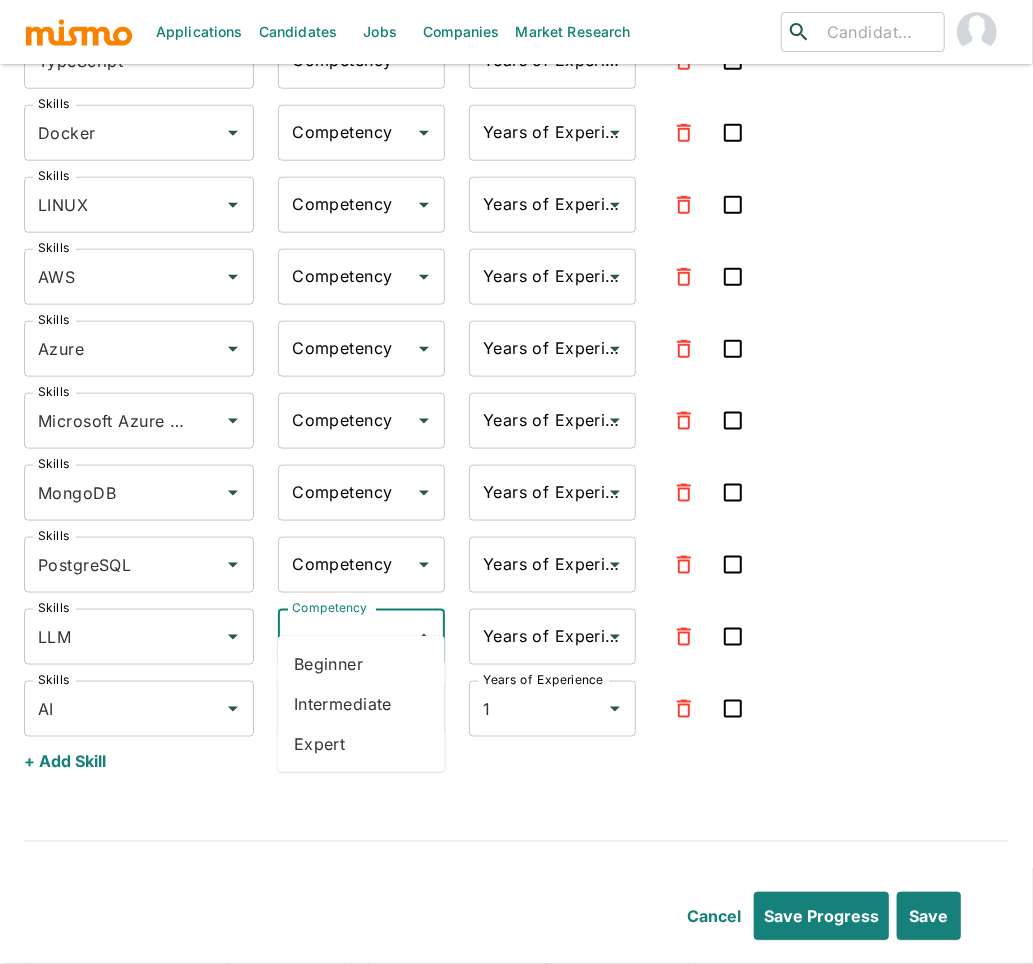 click on "Competency" at bounding box center (346, 637) 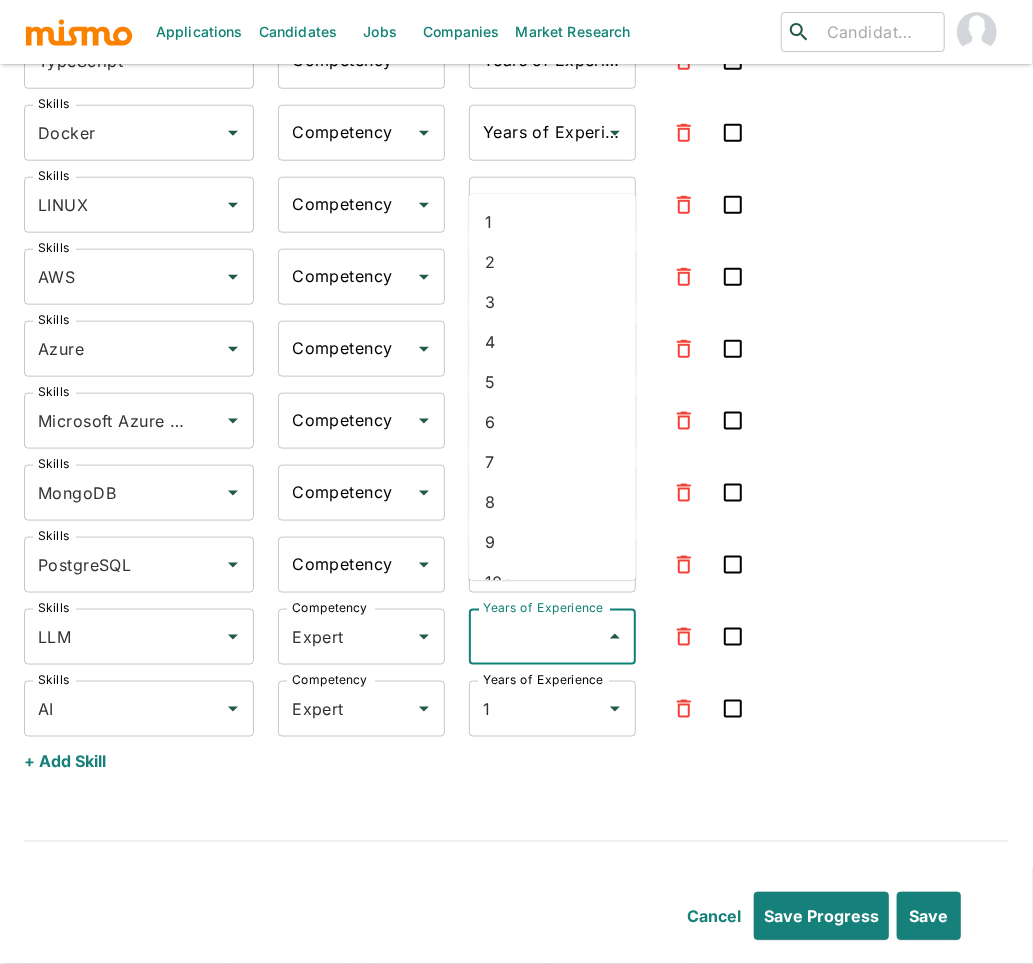 click on "Years of Experience" at bounding box center [537, 637] 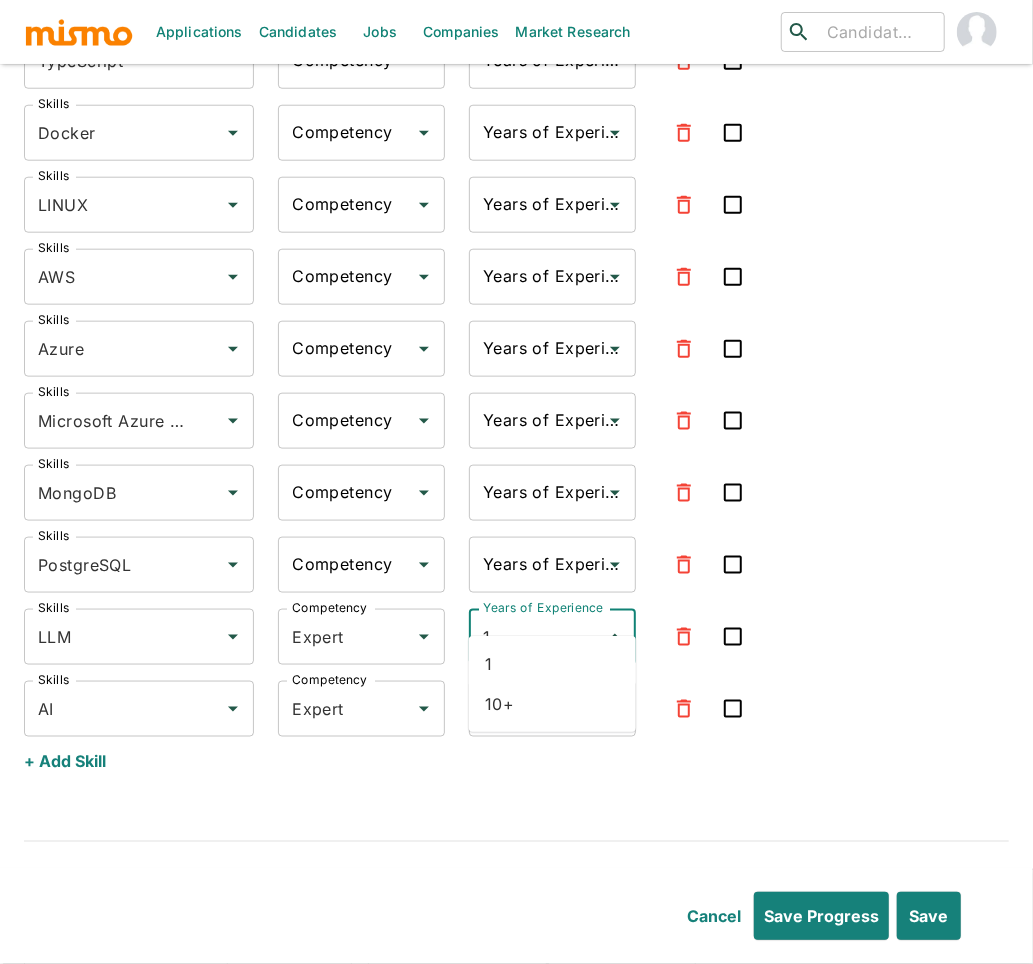 type on "1" 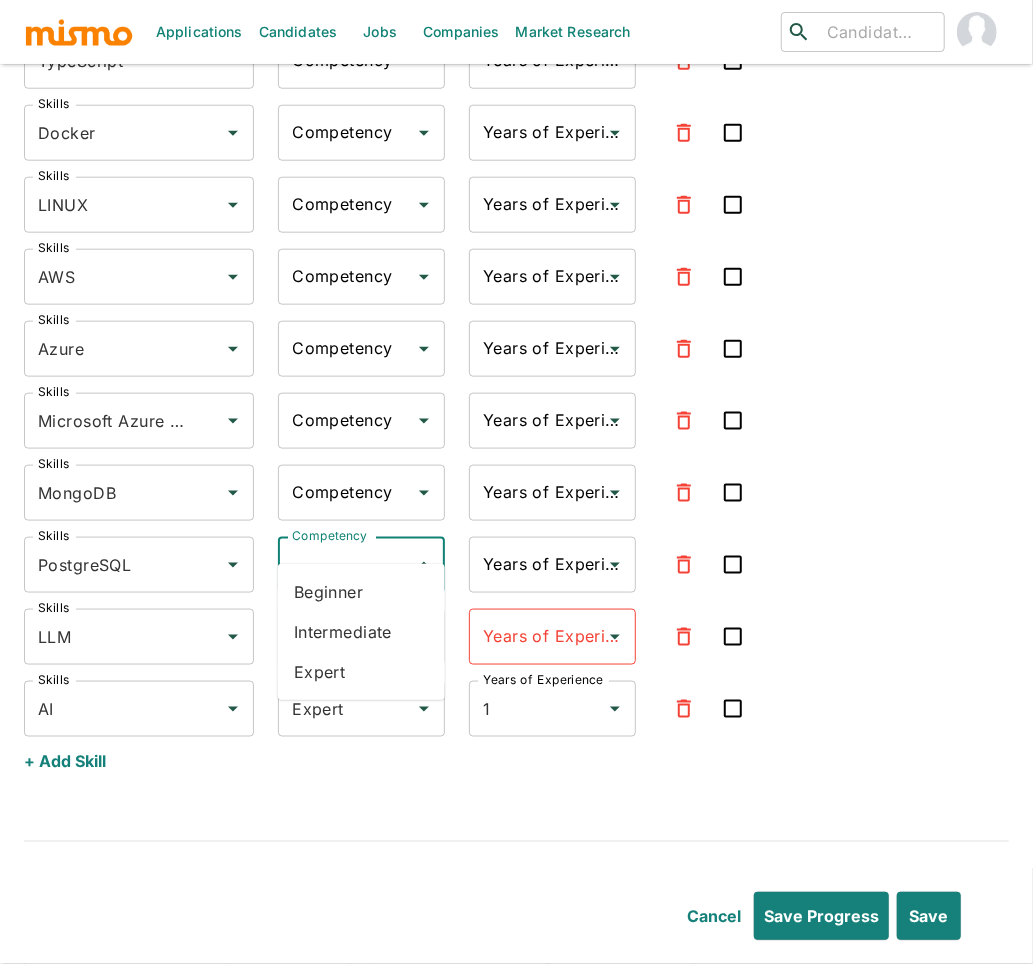 click on "Competency Competency" at bounding box center [361, 565] 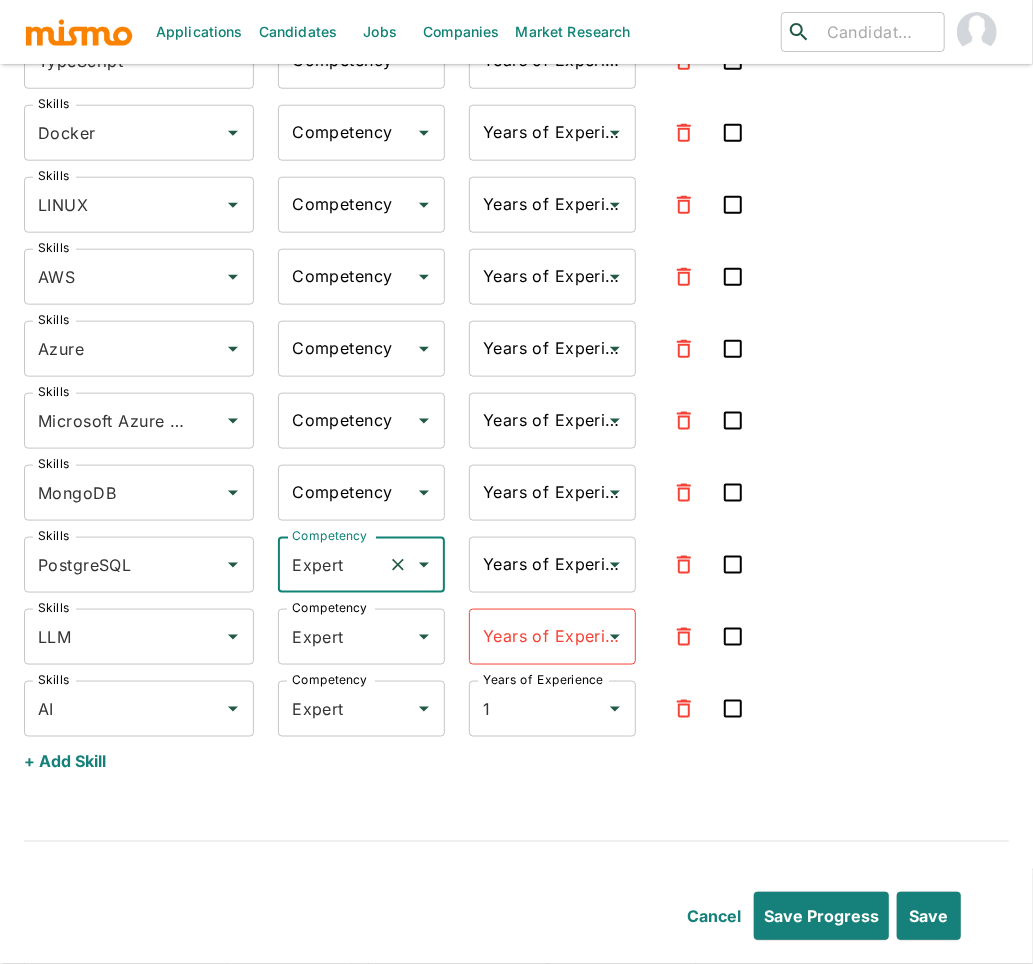 click on "Years of Experience" at bounding box center (537, 637) 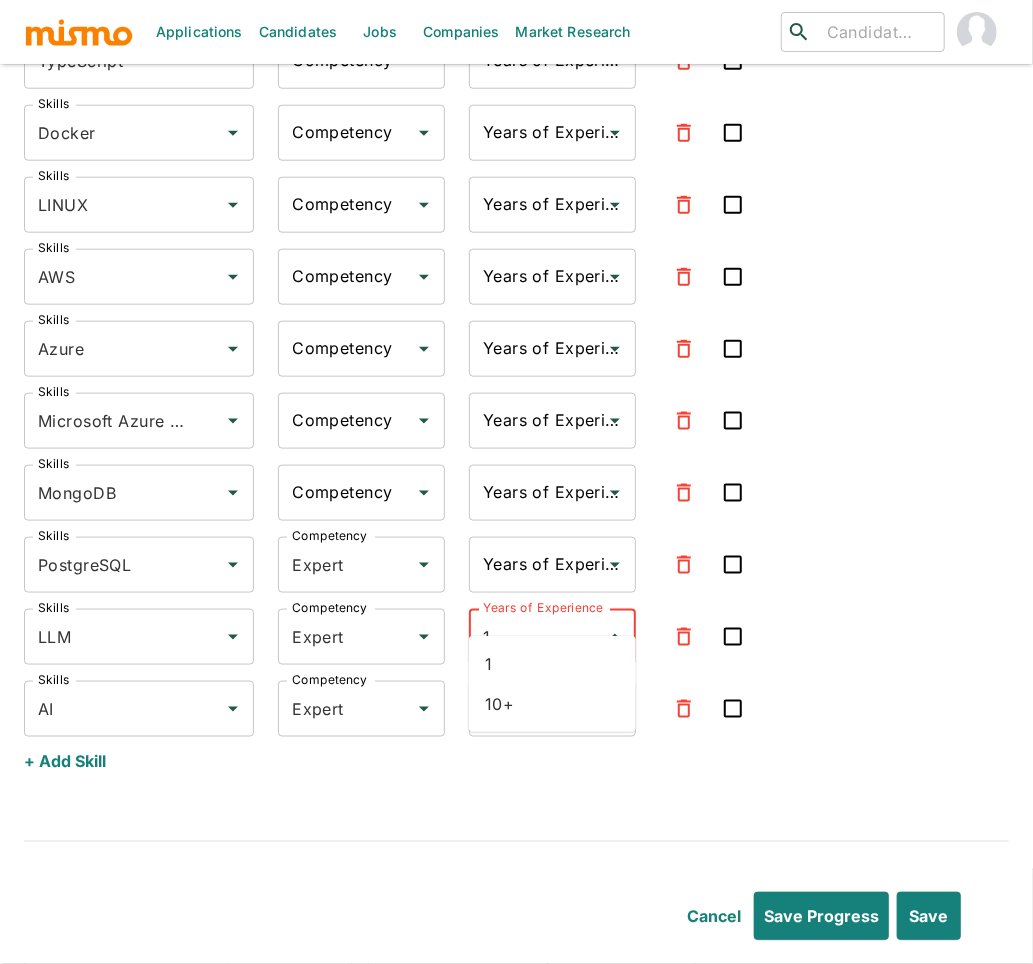 click on "1" at bounding box center [552, 664] 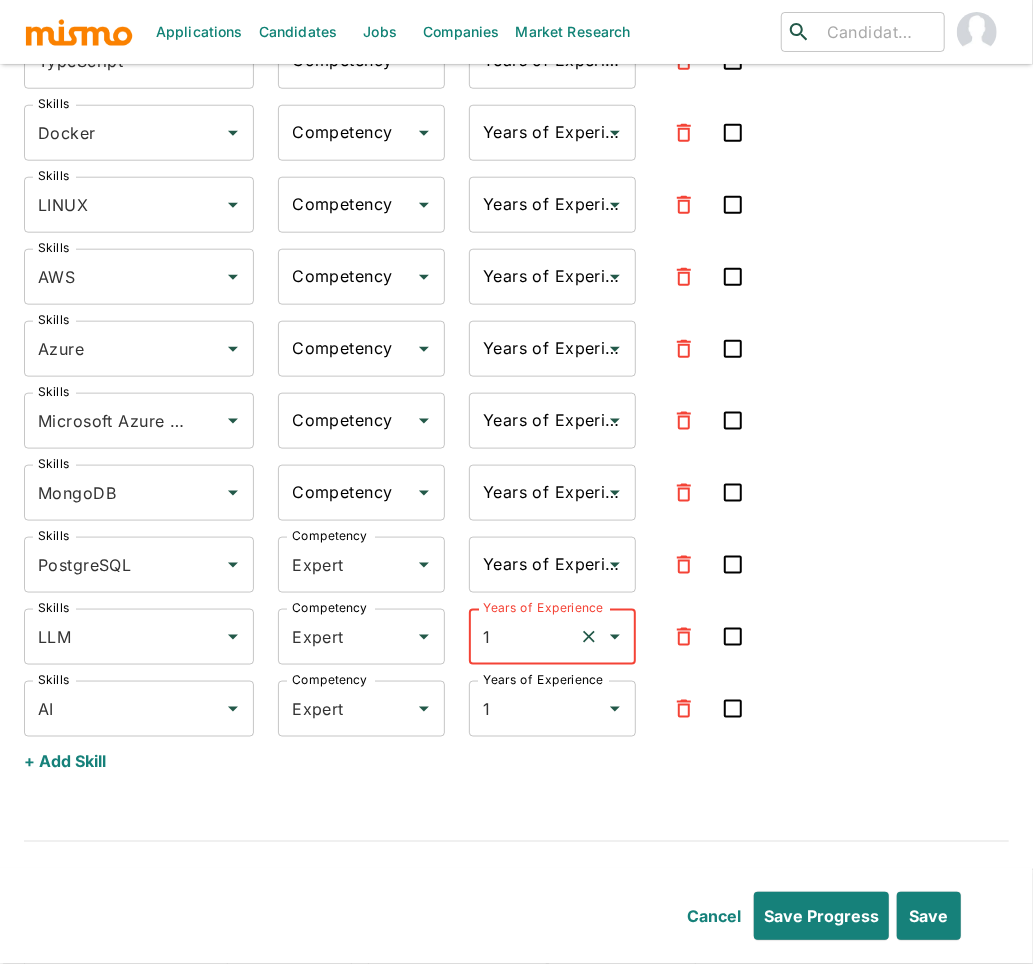 type on "1" 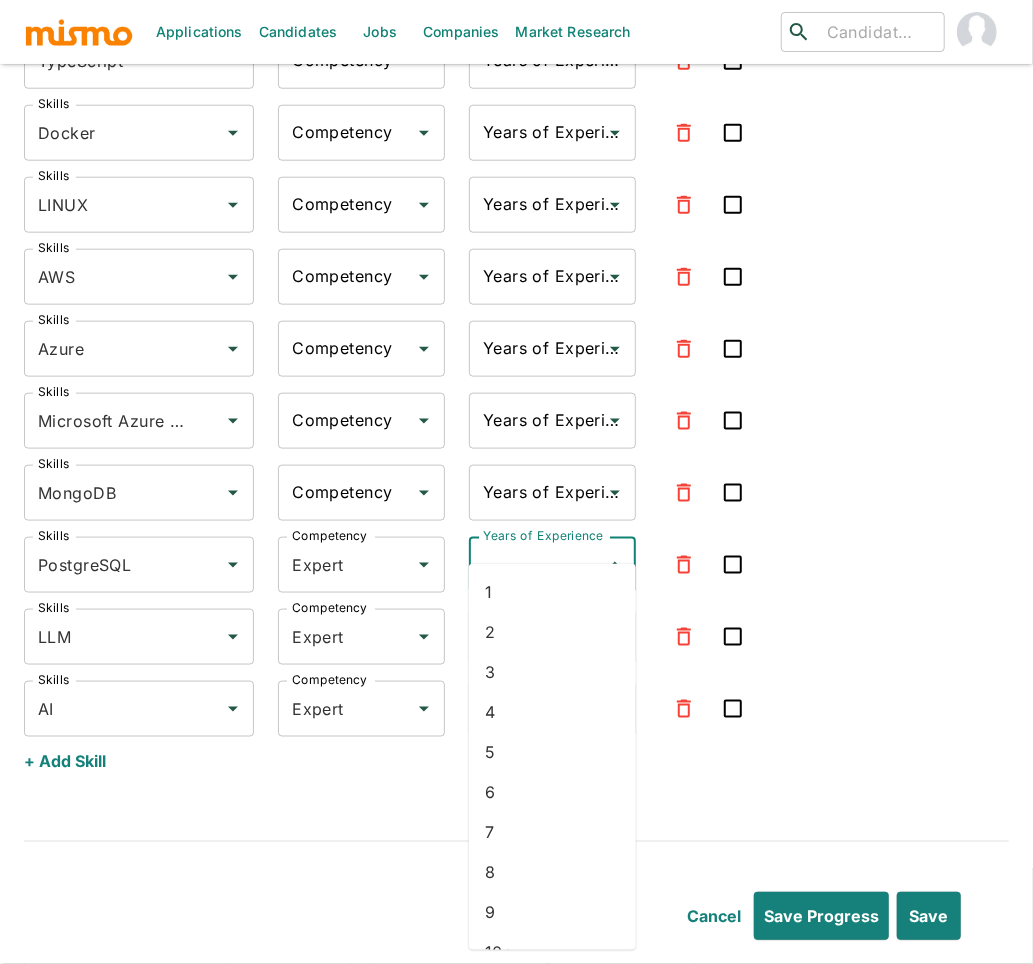 click on "Years of Experience" at bounding box center (537, 565) 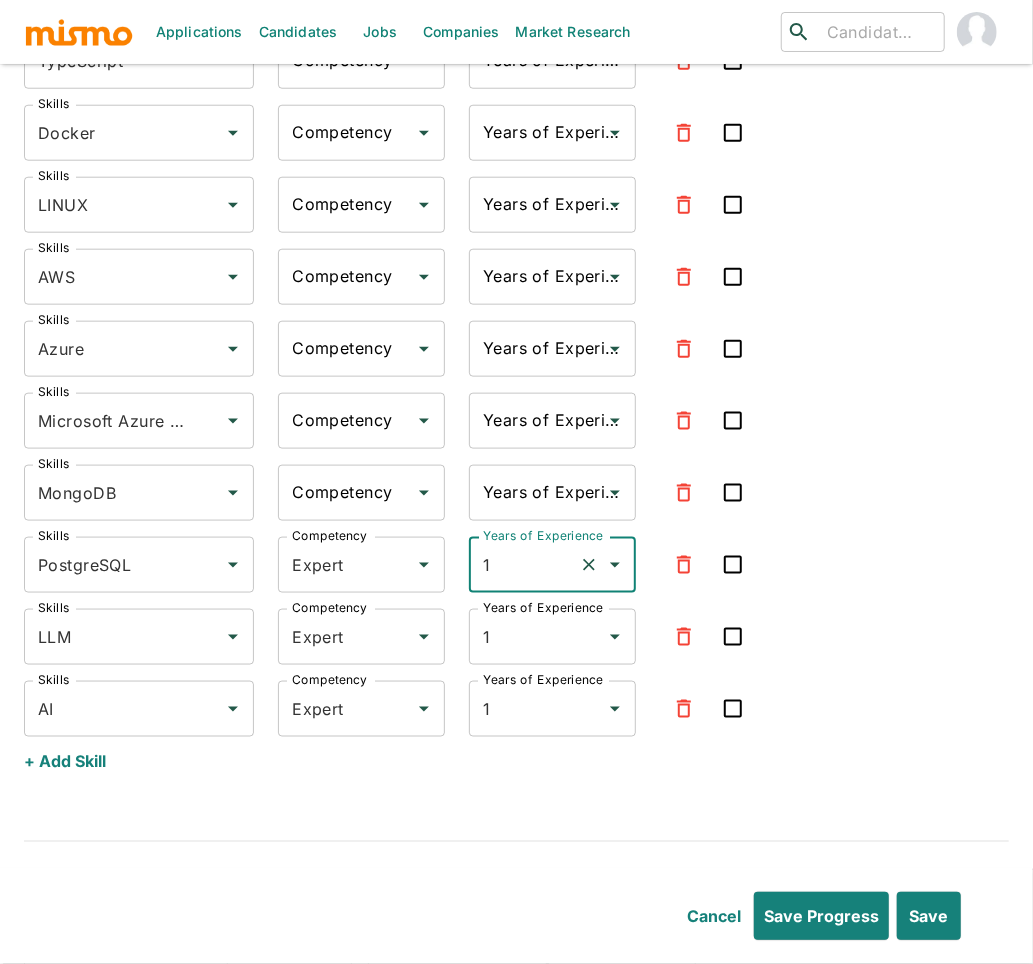 click on "Competency" at bounding box center [346, 493] 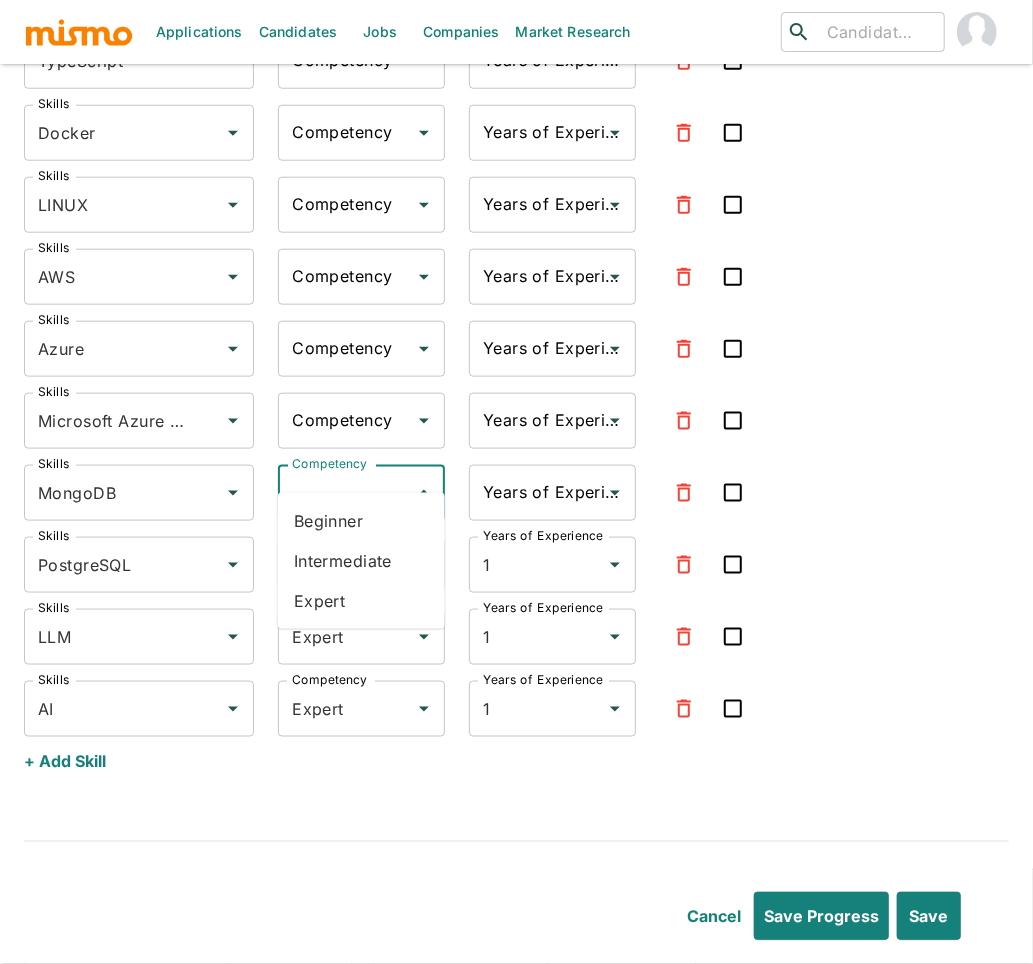 click on "Expert" at bounding box center [361, 601] 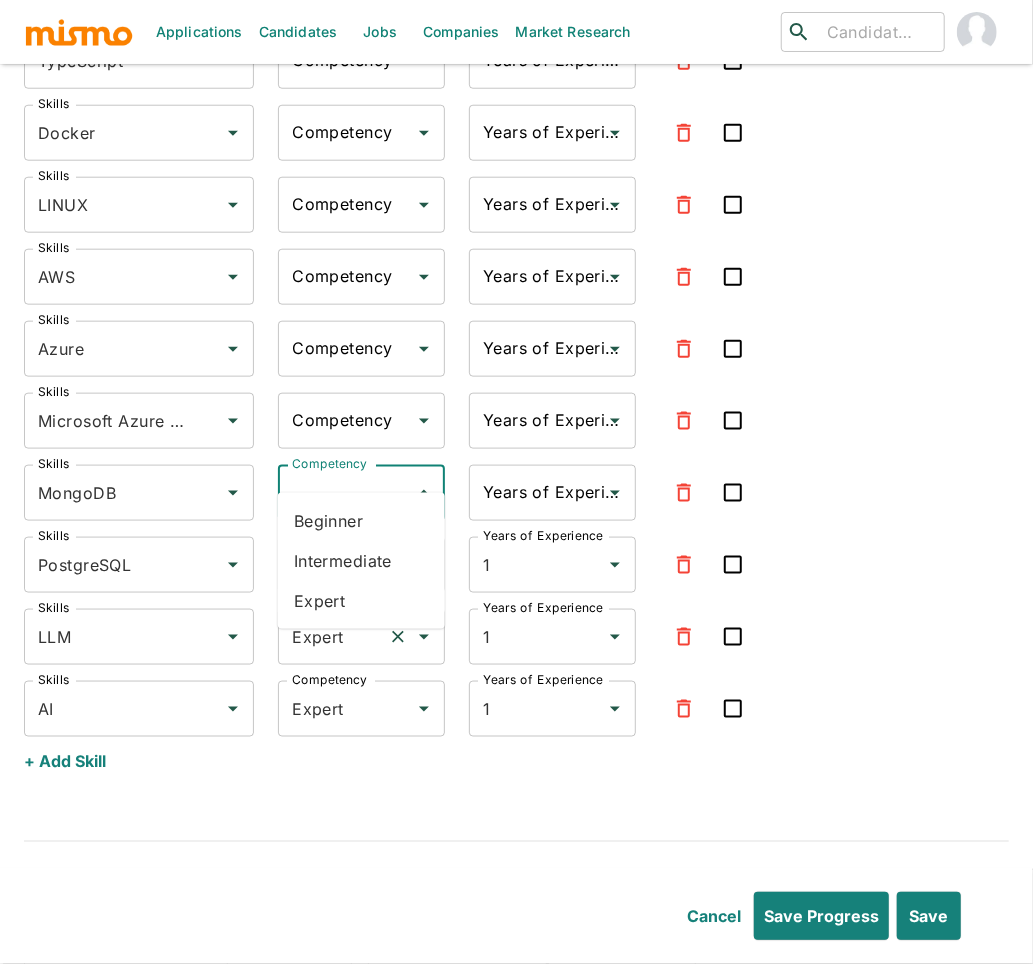 type on "Expert" 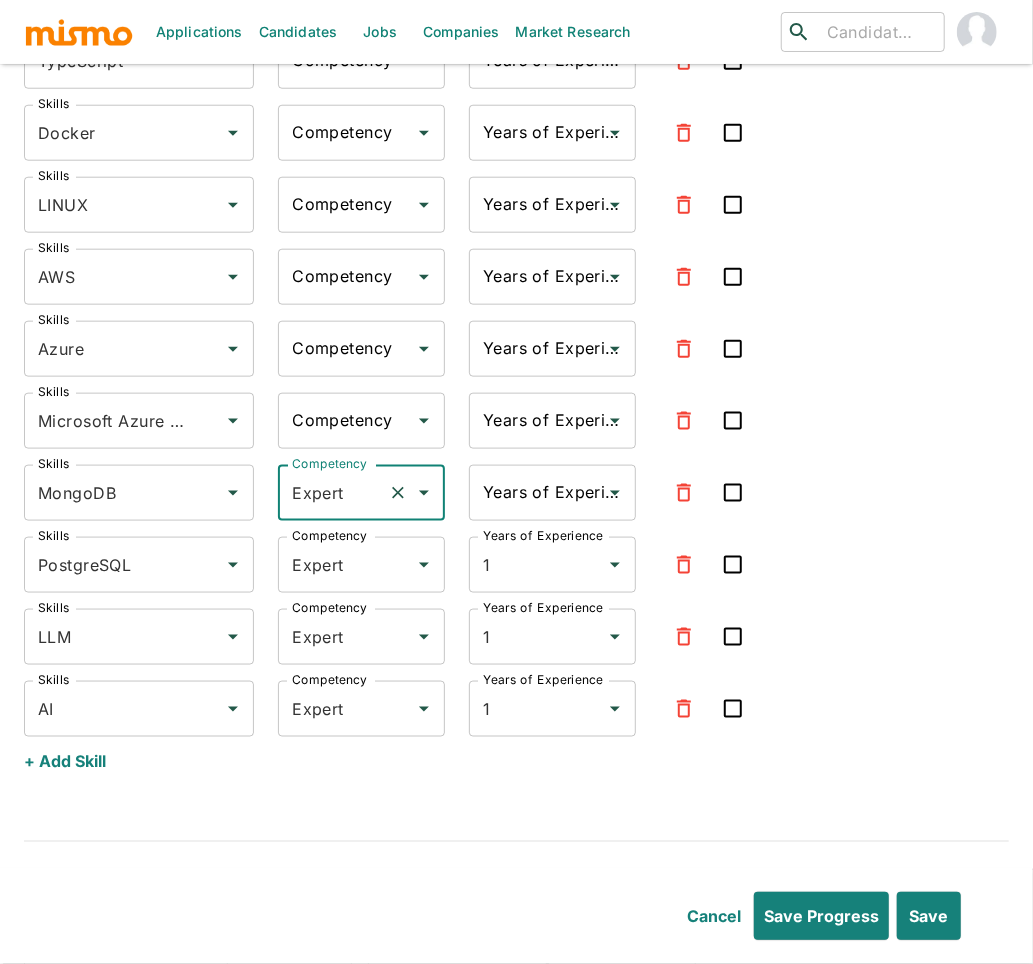 drag, startPoint x: 544, startPoint y: 455, endPoint x: 543, endPoint y: 465, distance: 10.049875 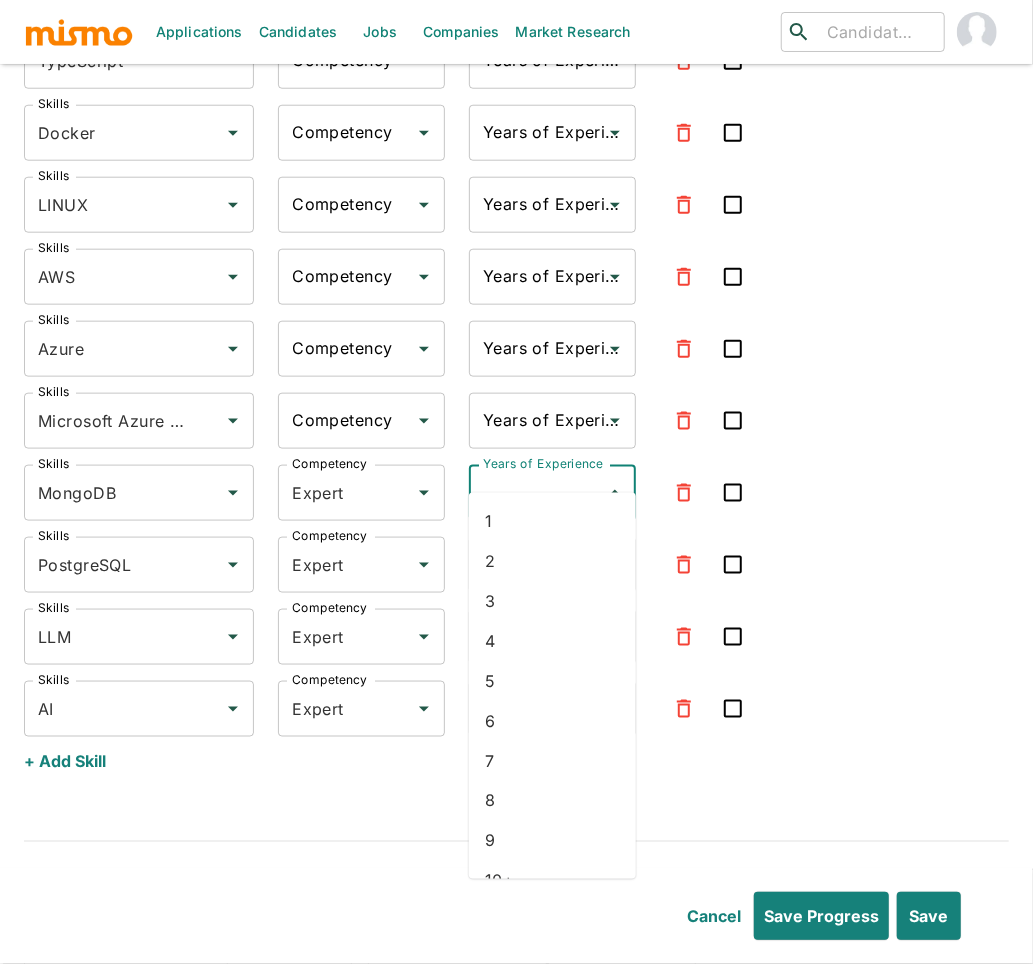 click on "1" at bounding box center (552, 521) 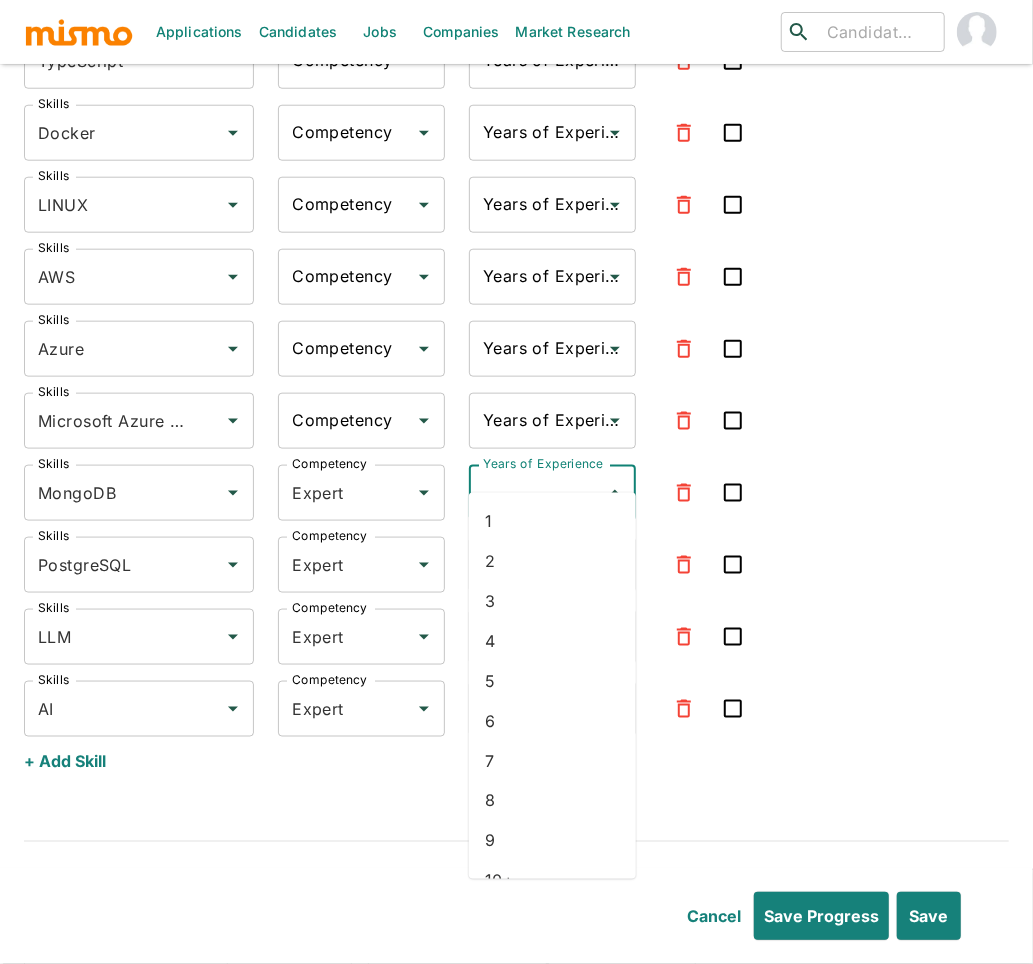 type on "1" 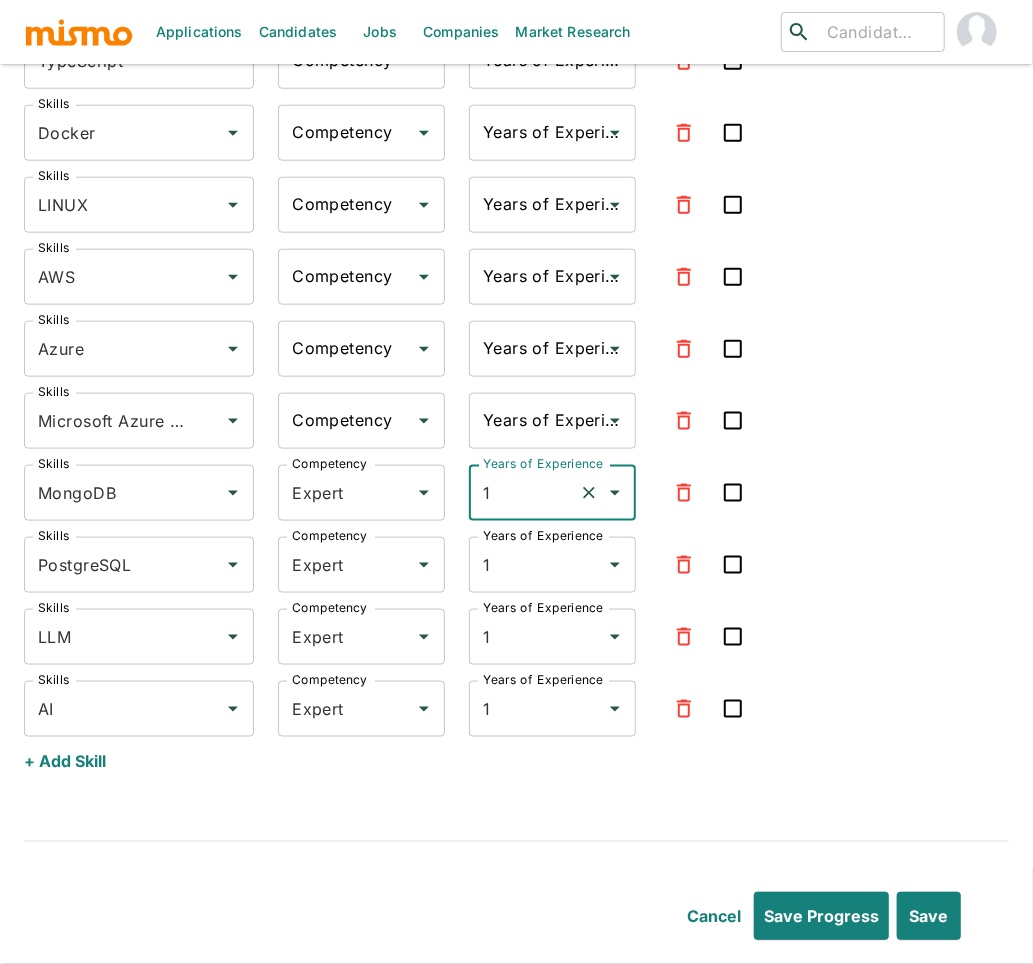click on "Competency" at bounding box center (346, 421) 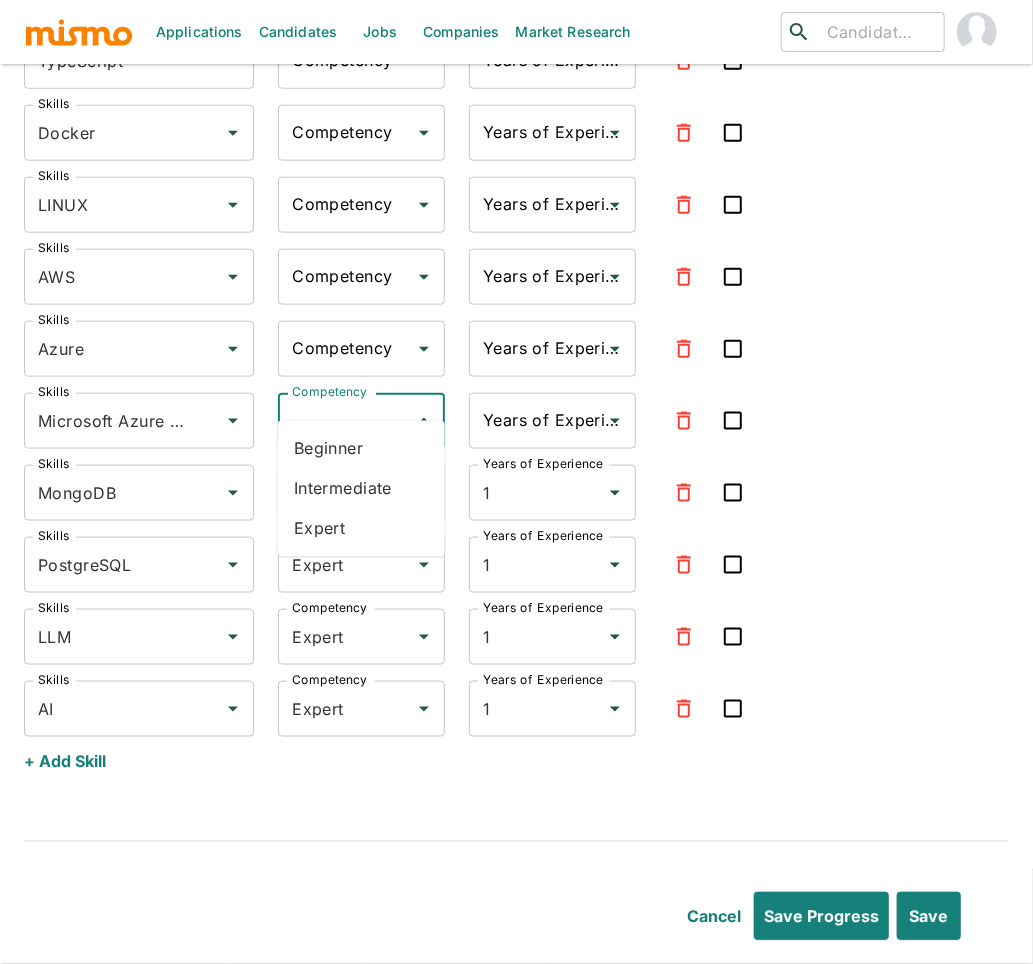 drag, startPoint x: 347, startPoint y: 523, endPoint x: 465, endPoint y: 438, distance: 145.42696 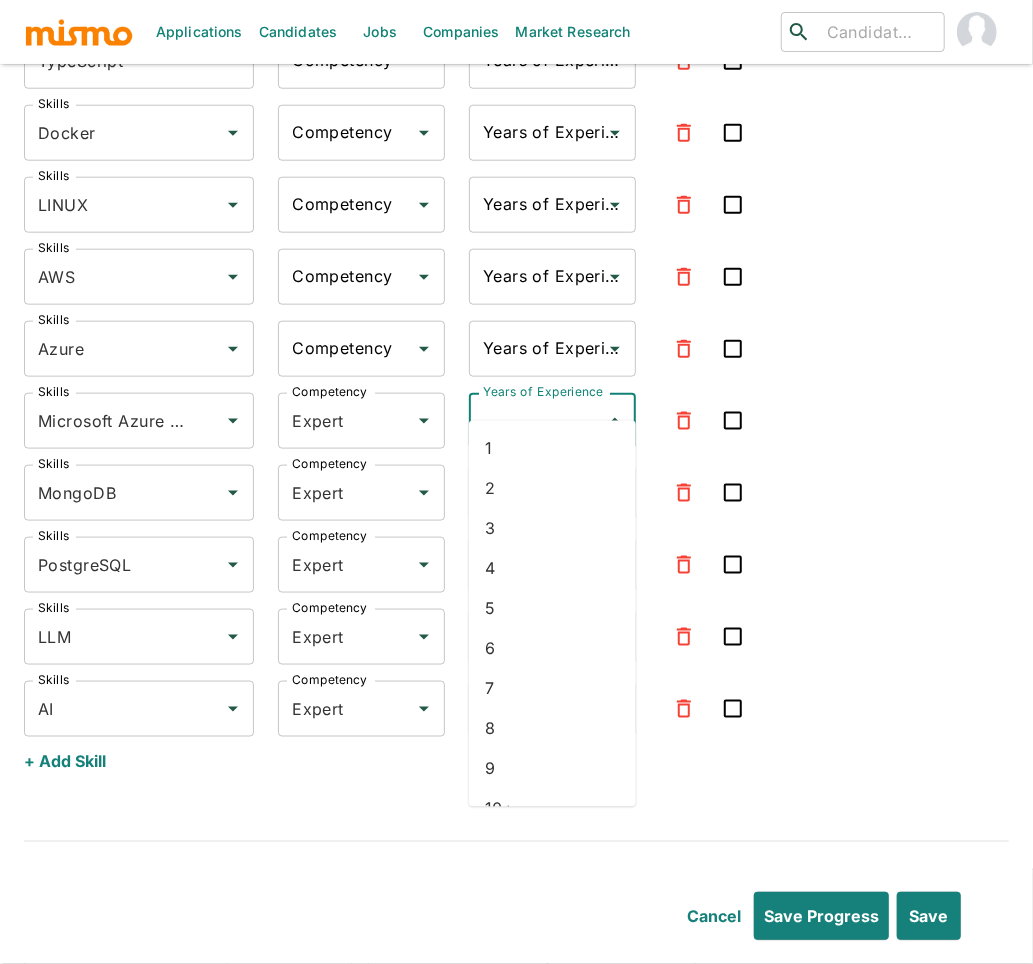 drag, startPoint x: 498, startPoint y: 389, endPoint x: 506, endPoint y: 427, distance: 38.832977 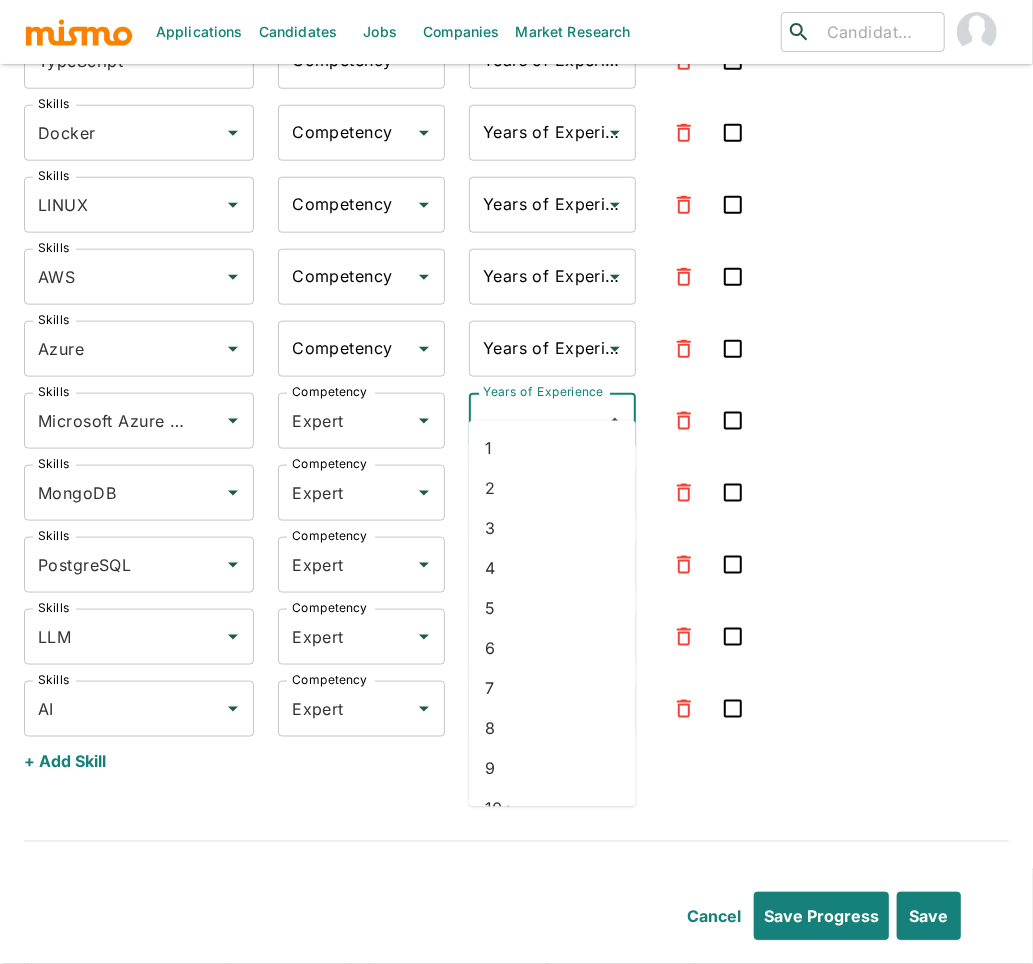 click on "Years of Experience" at bounding box center [537, 421] 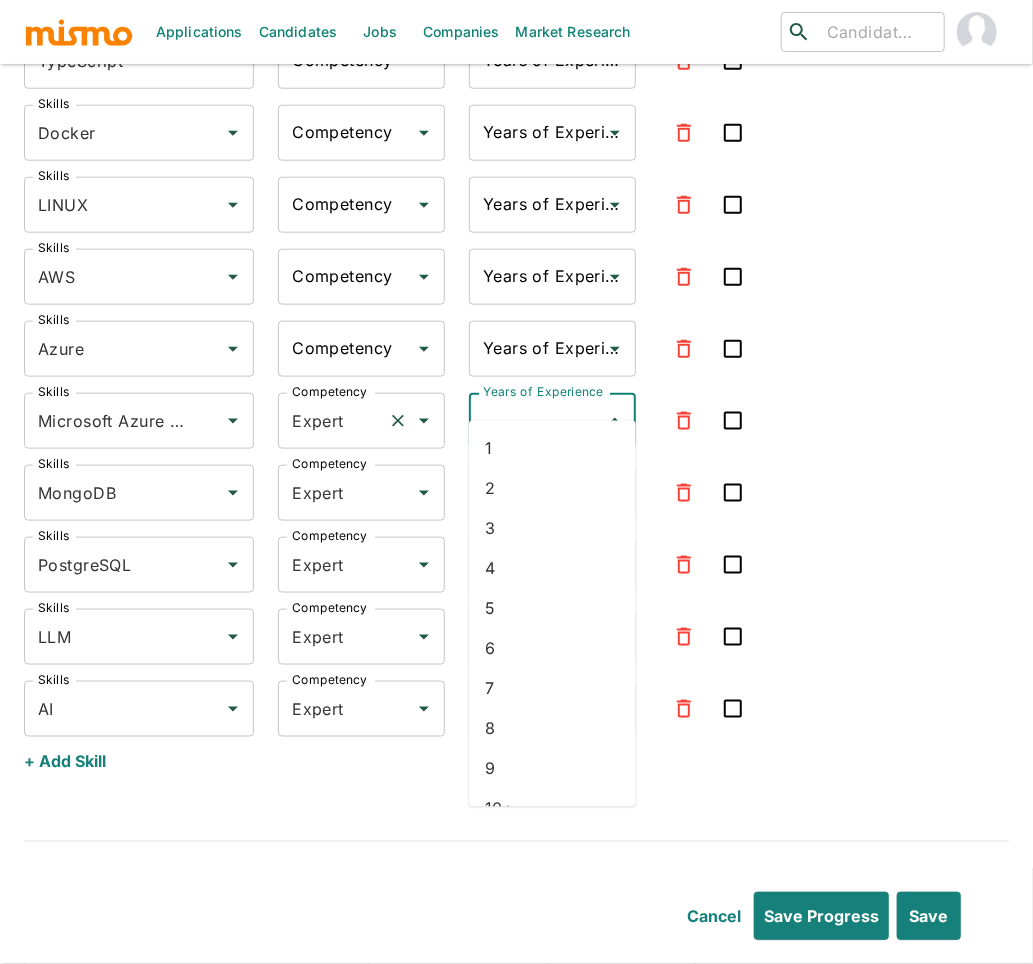 drag, startPoint x: 505, startPoint y: 449, endPoint x: 375, endPoint y: 365, distance: 154.77725 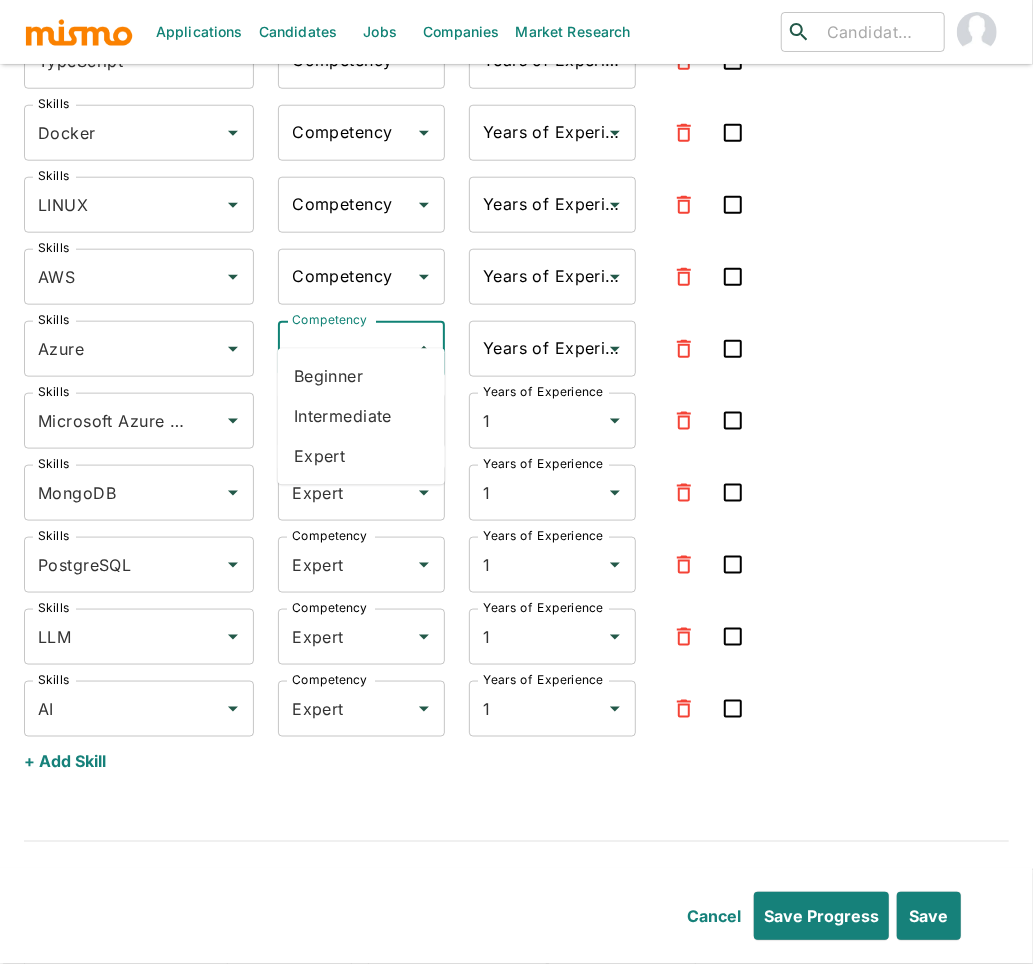 click on "Competency" at bounding box center [346, 349] 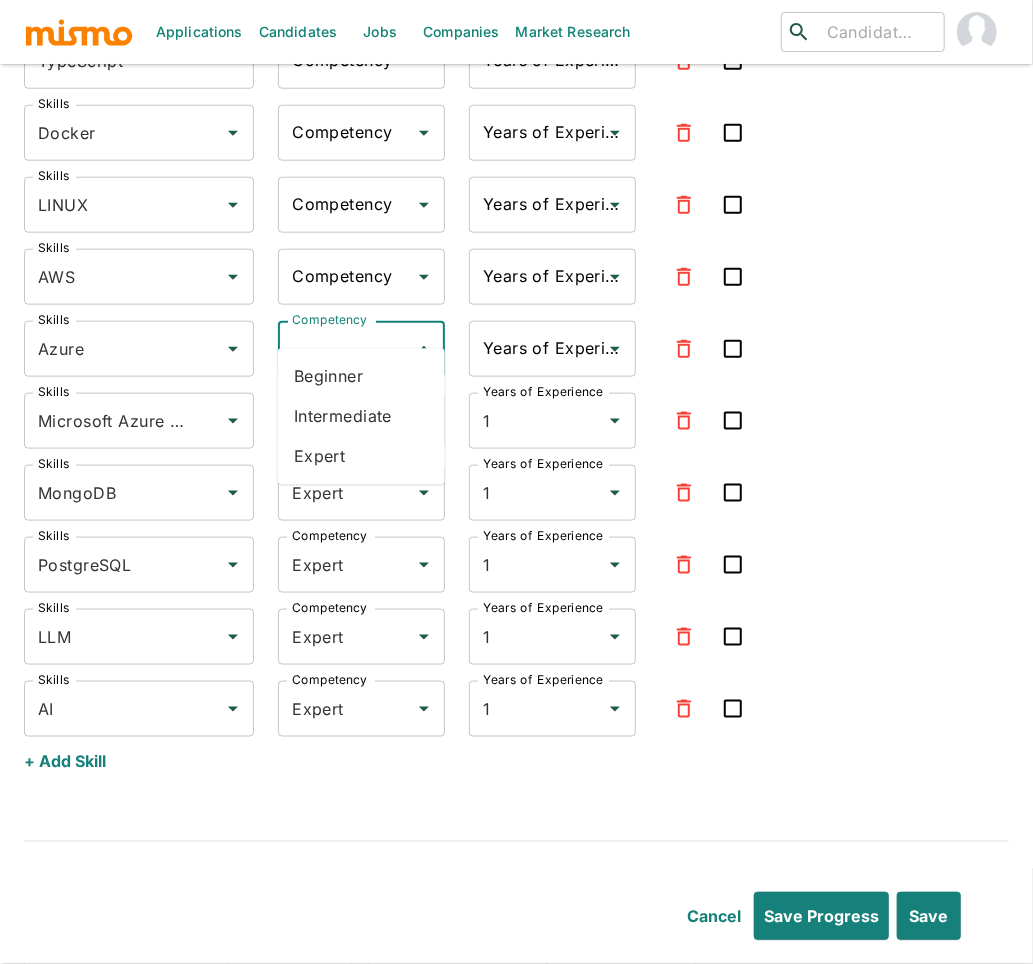 drag, startPoint x: 313, startPoint y: 466, endPoint x: 371, endPoint y: 411, distance: 79.93122 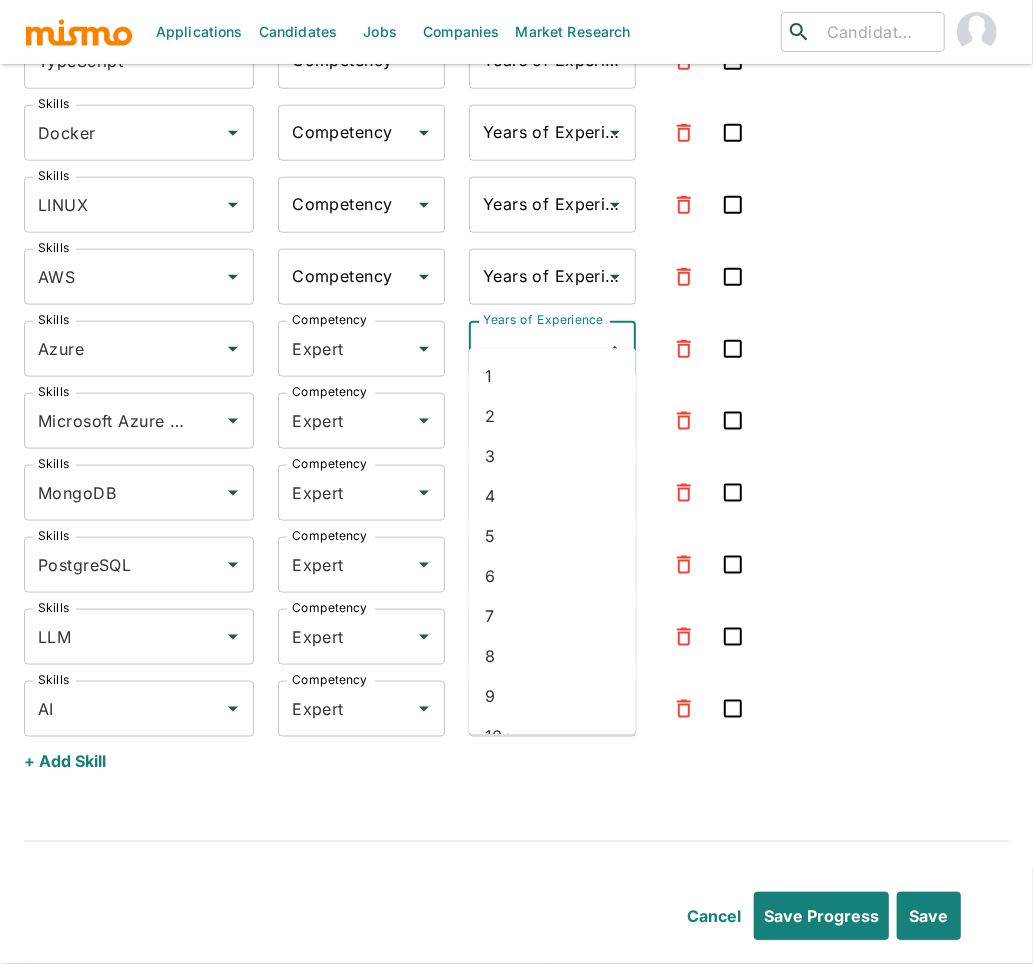 drag, startPoint x: 515, startPoint y: 319, endPoint x: 503, endPoint y: 372, distance: 54.34151 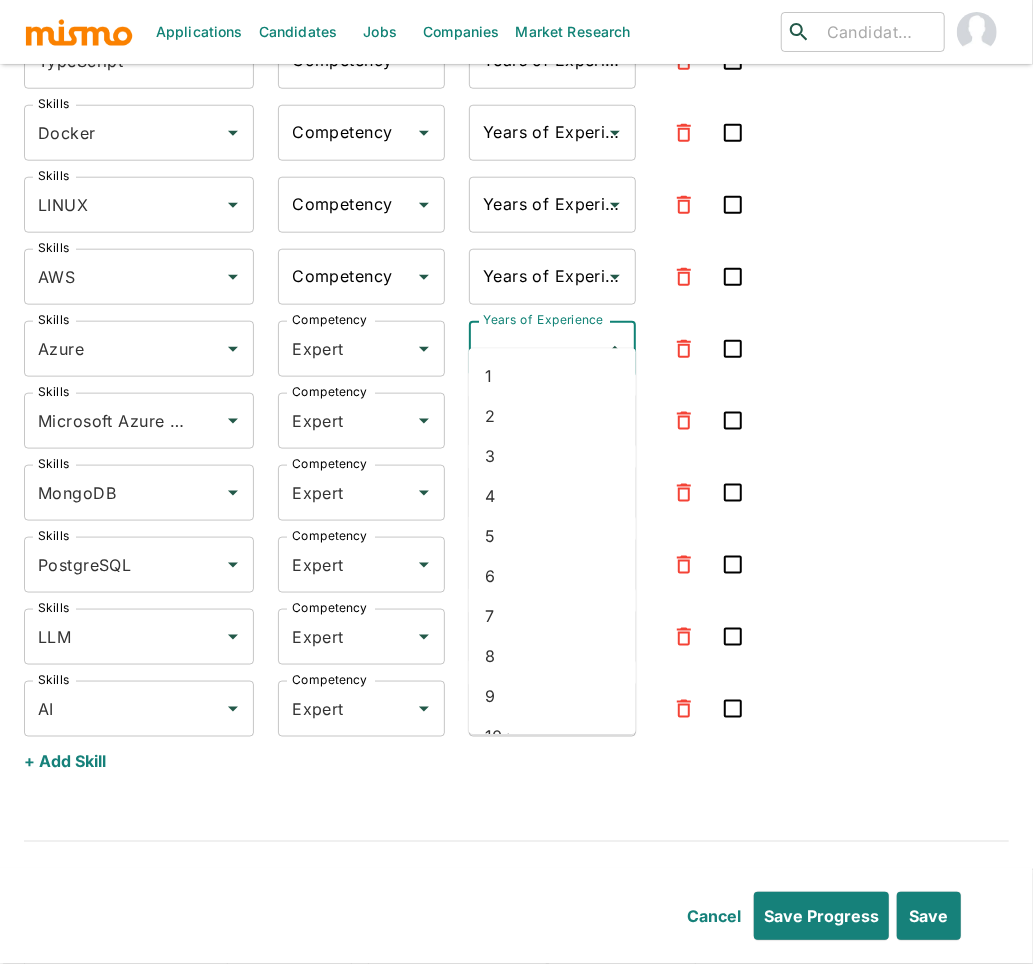 click on "Years of Experience" at bounding box center (537, 349) 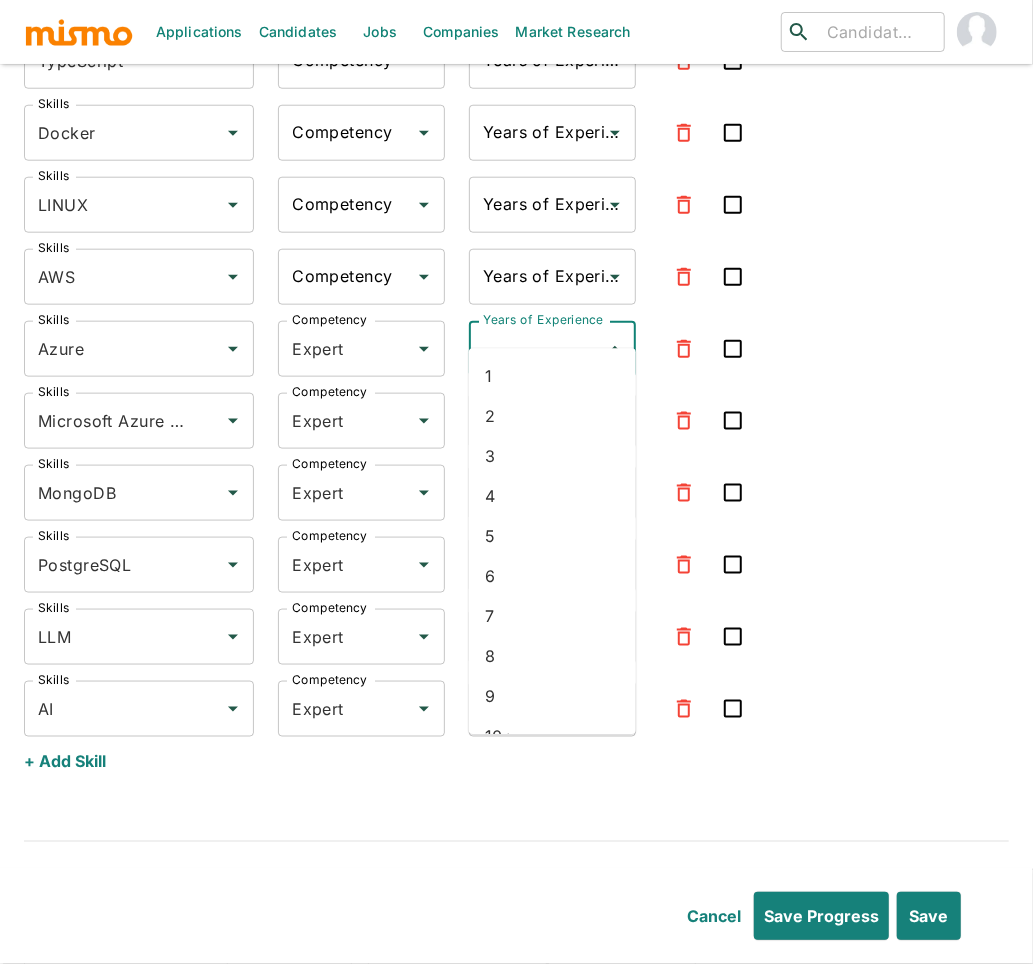 drag, startPoint x: 500, startPoint y: 366, endPoint x: 490, endPoint y: 349, distance: 19.723083 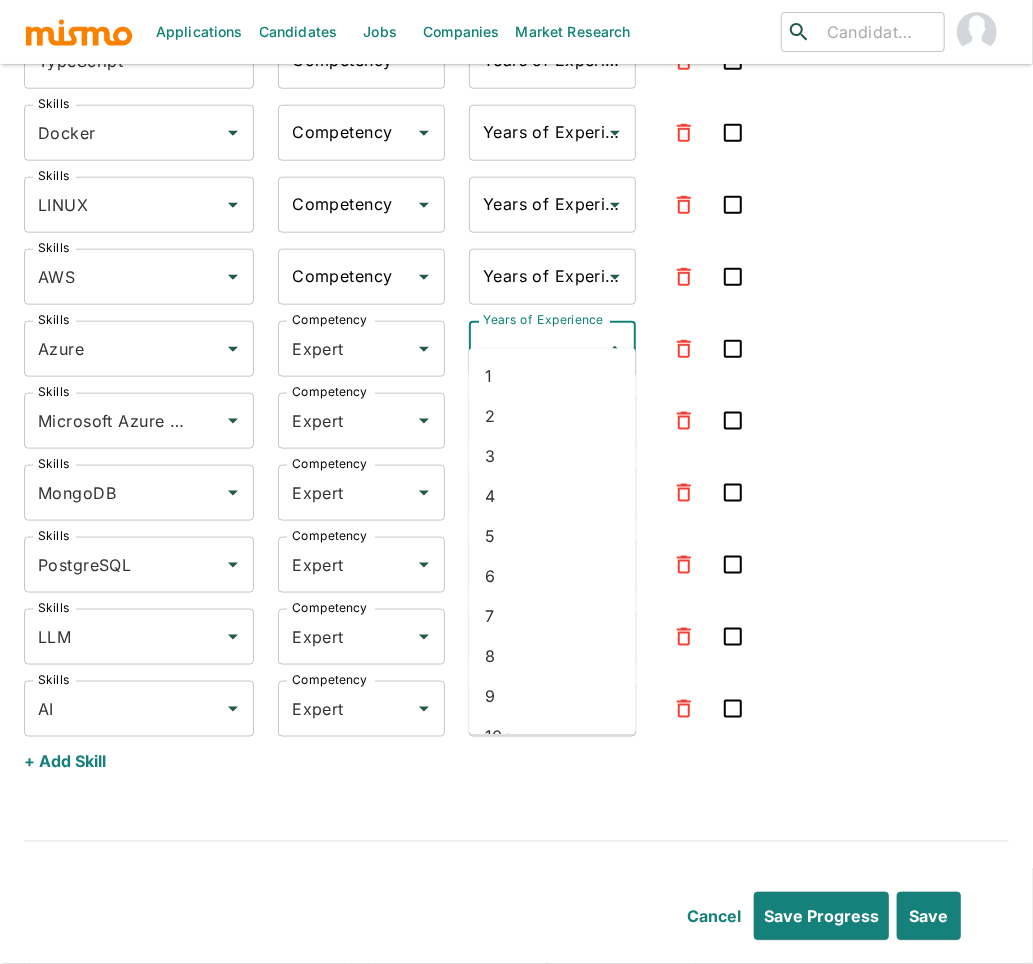 click on "1" at bounding box center [552, 377] 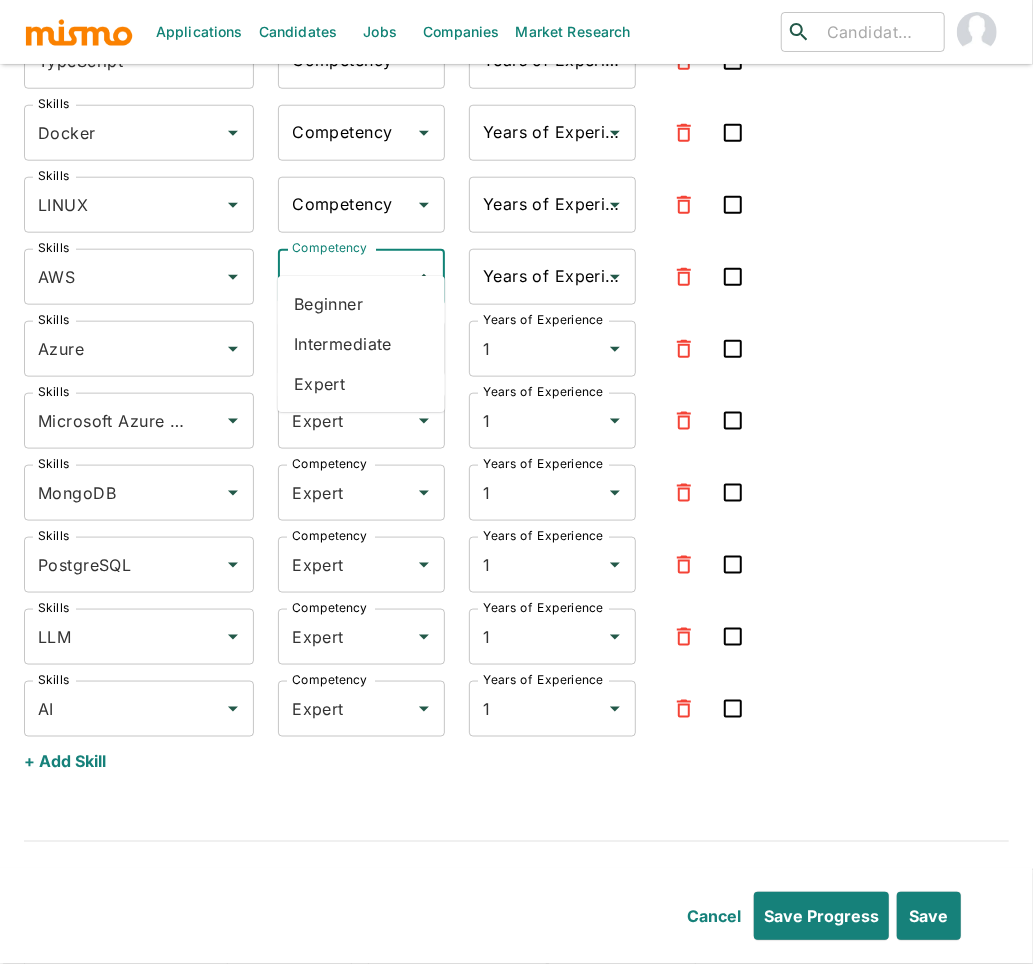 drag, startPoint x: 347, startPoint y: 249, endPoint x: 348, endPoint y: 272, distance: 23.021729 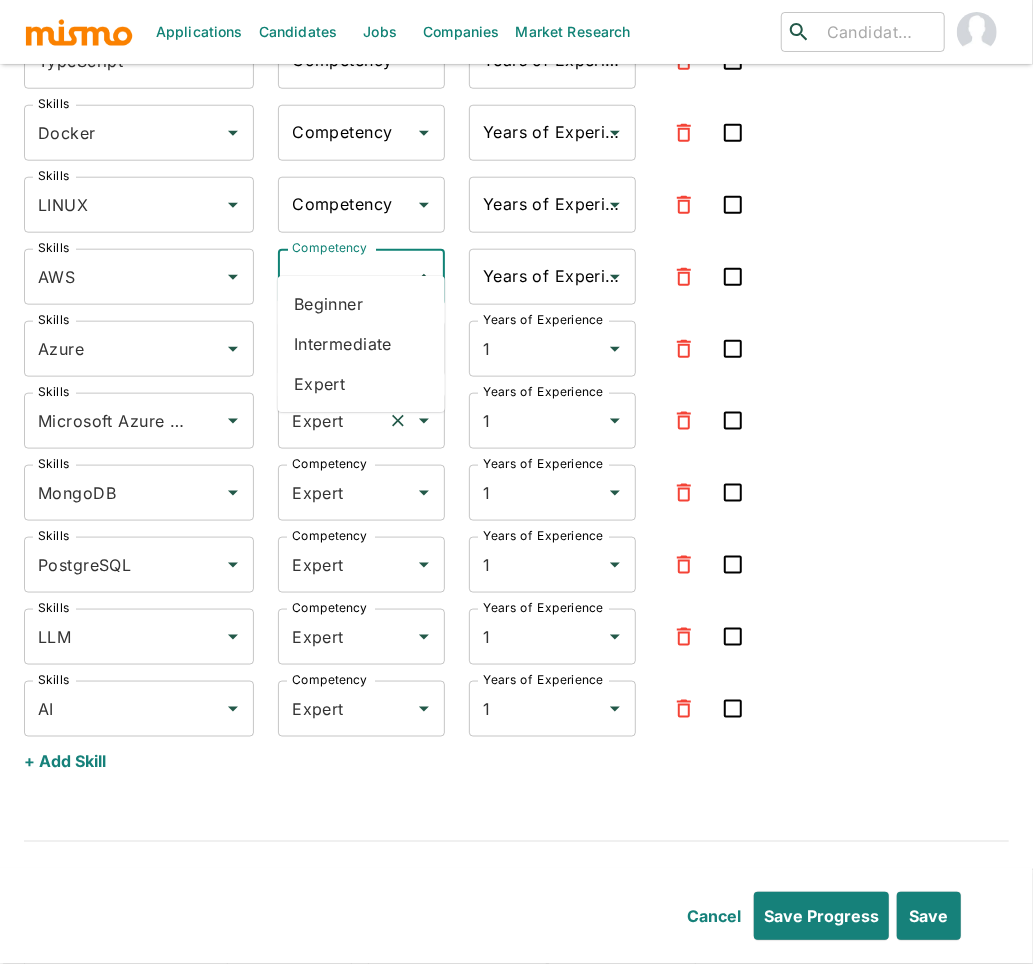 click on "Expert" at bounding box center [361, 384] 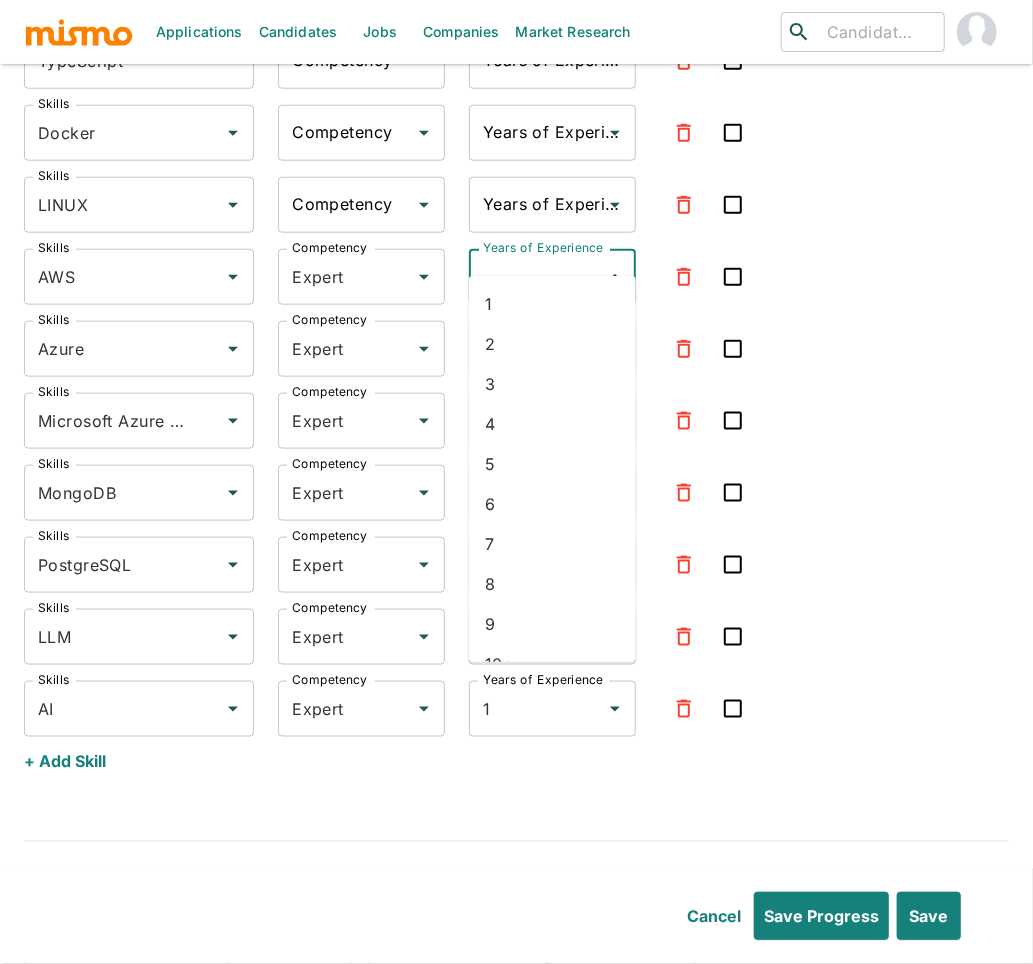 drag, startPoint x: 534, startPoint y: 245, endPoint x: 503, endPoint y: 319, distance: 80.23092 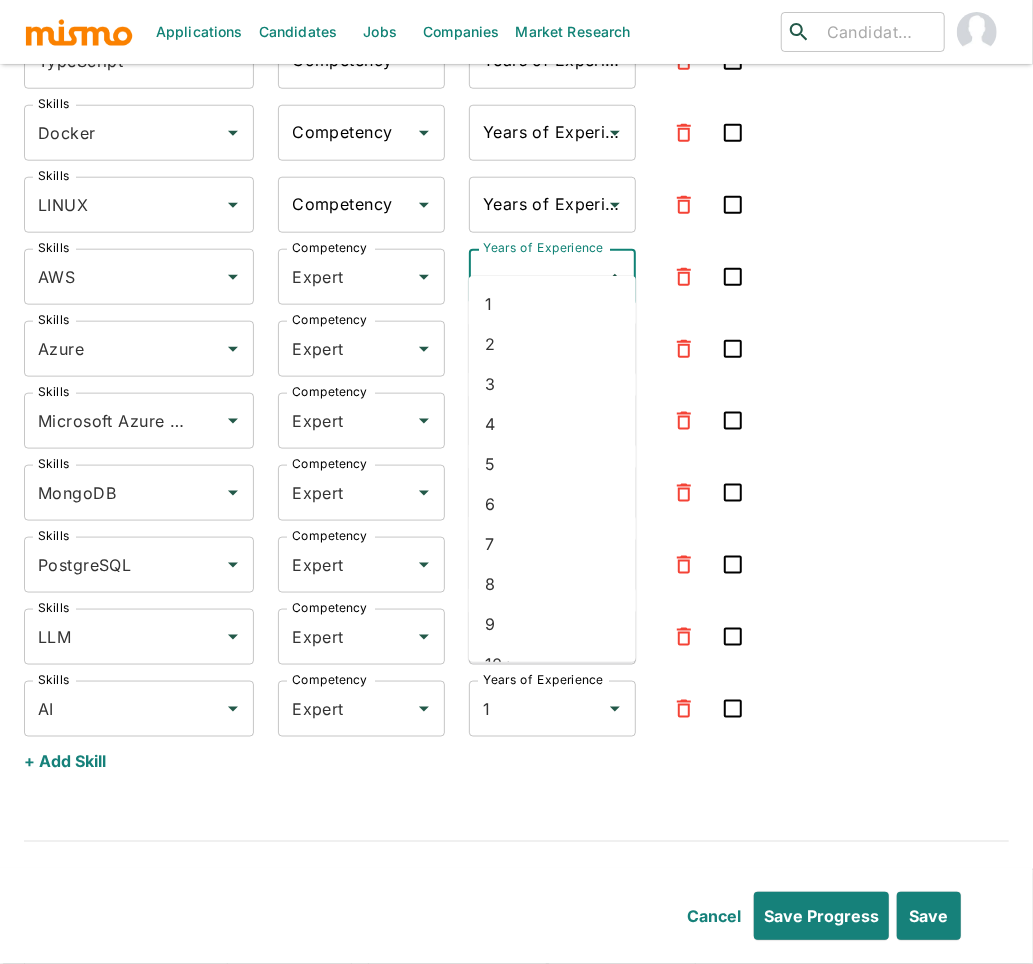 click on "Years of Experience" at bounding box center [537, 277] 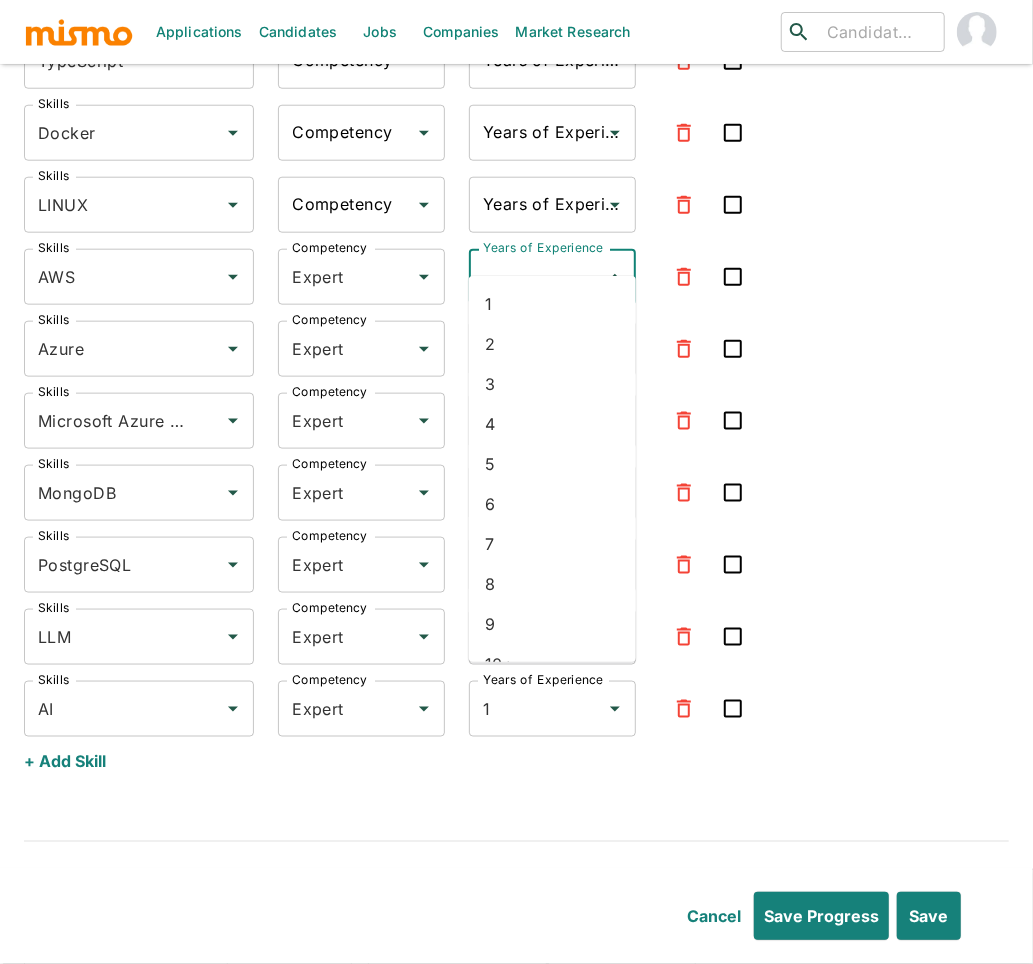 type on "1" 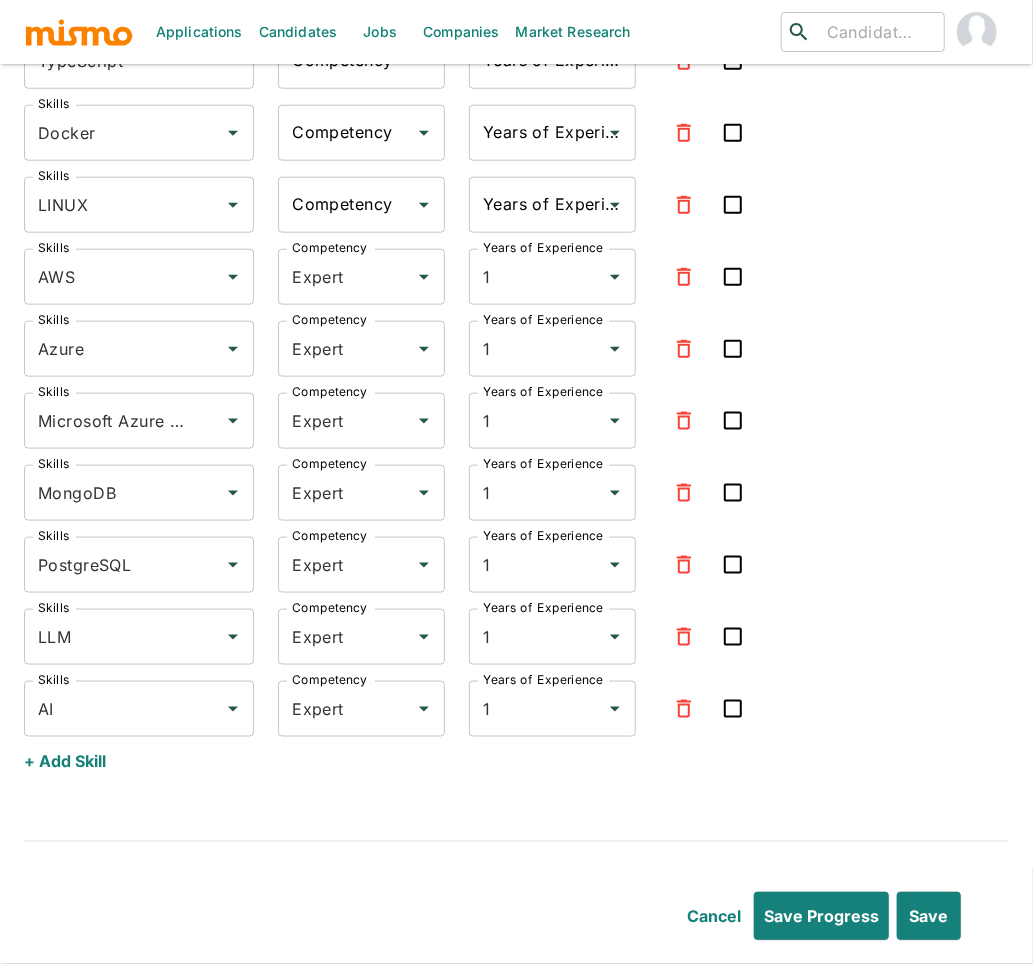 click on "Skills Python Skills Competency Competency Years of Experience Years of Experience Skills FastAPI Skills Competency Competency Years of Experience Years of Experience Skills Flask Skills Competency Competency Years of Experience Years of Experience Skills Django Skills Competency Competency Years of Experience Years of Experience Skills Node.js Skills Competency Competency Years of Experience Years of Experience Skills React Skills Competency Competency Years of Experience Years of Experience Skills React Native Skills Competency Competency Years of Experience Years of Experience Skills Redis Skills Competency Competency Years of Experience Years of Experience Skills JavaScript Skills Competency Competency Years of Experience Years of Experience Skills TypeScript Skills Competency Competency Years of Experience Years of Experience Skills Docker Skills Competency Competency Years of Experience Years of Experience Skills LINUX Skills Competency Competency Years of Experience Years of Experience Skills AWS 1 1 1" at bounding box center [516, 85] 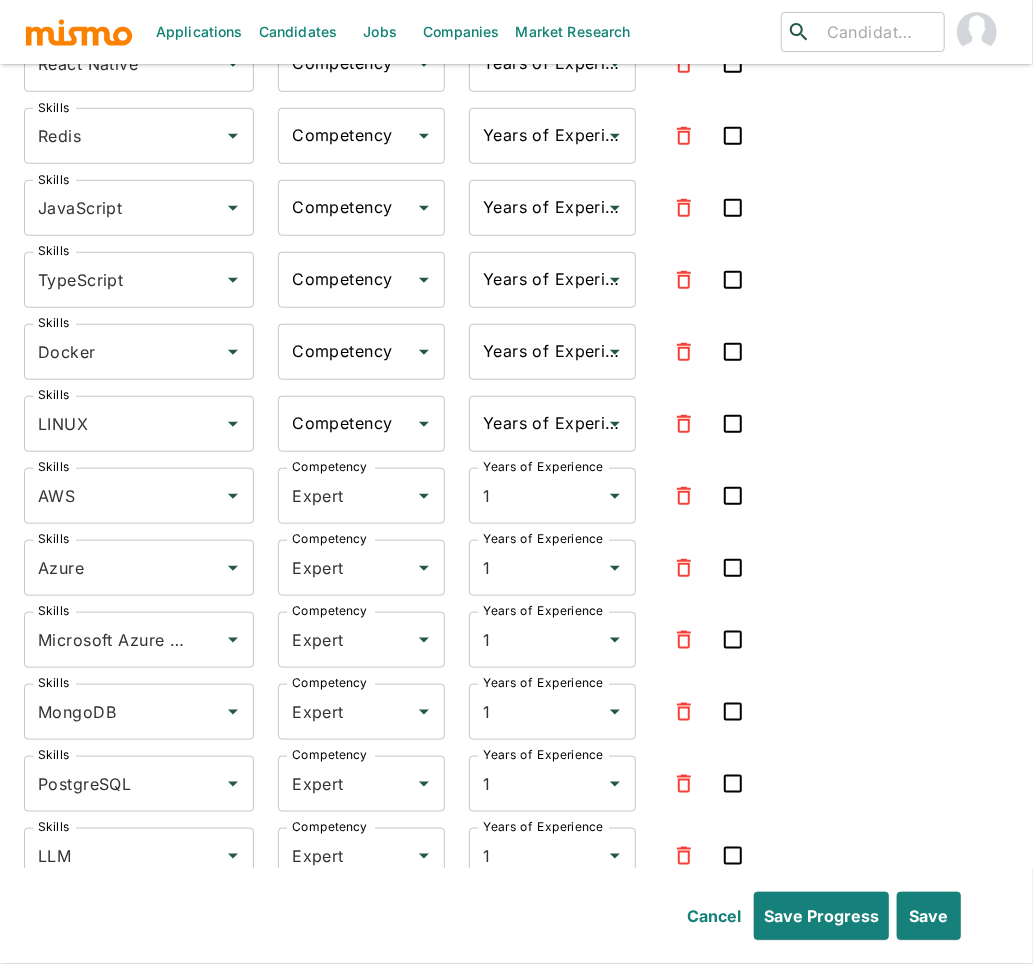 scroll, scrollTop: 3645, scrollLeft: 0, axis: vertical 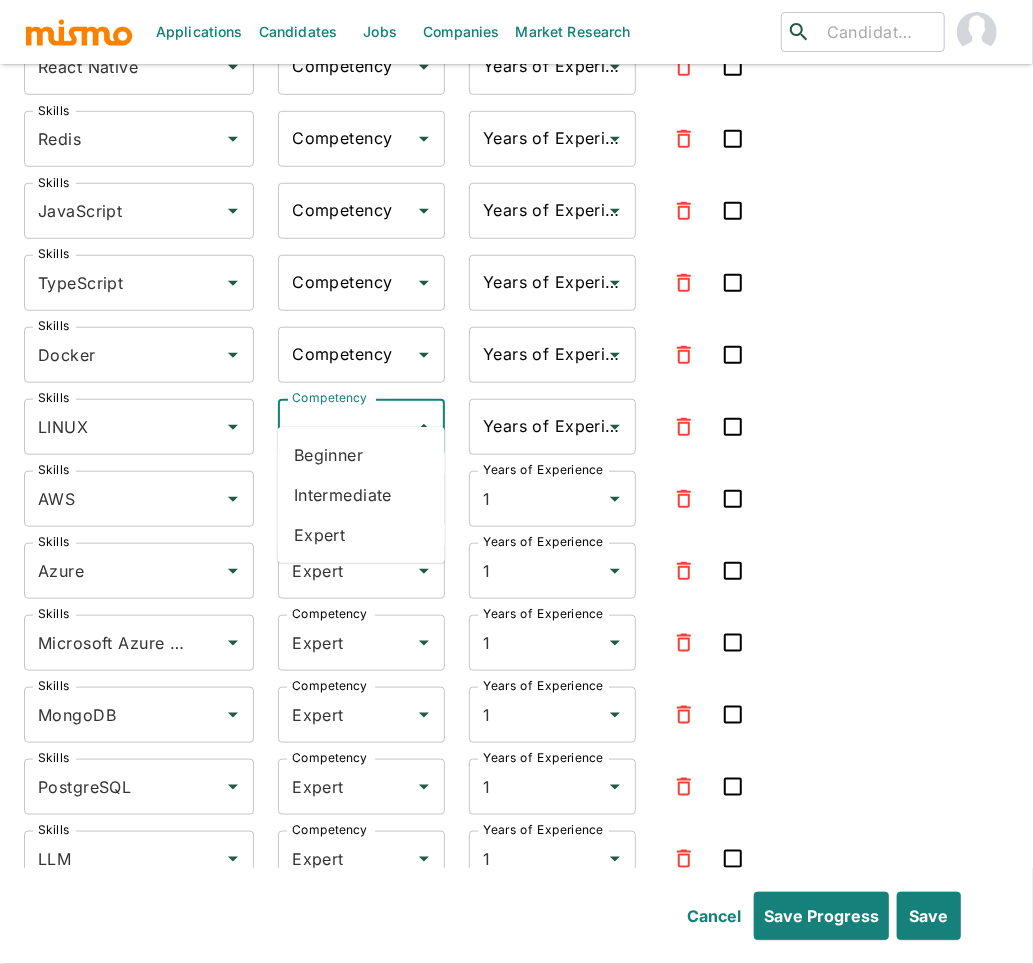 click on "Competency" at bounding box center [346, 427] 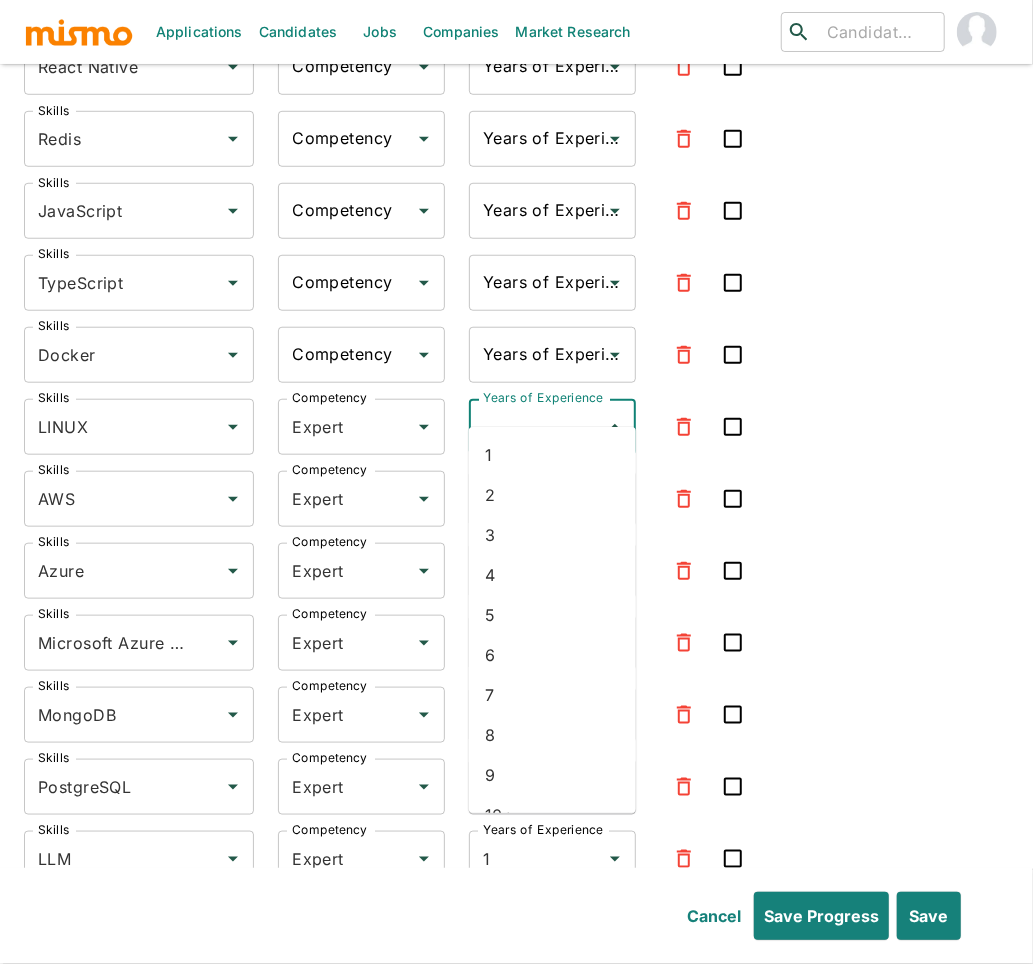 click on "Years of Experience" at bounding box center [537, 427] 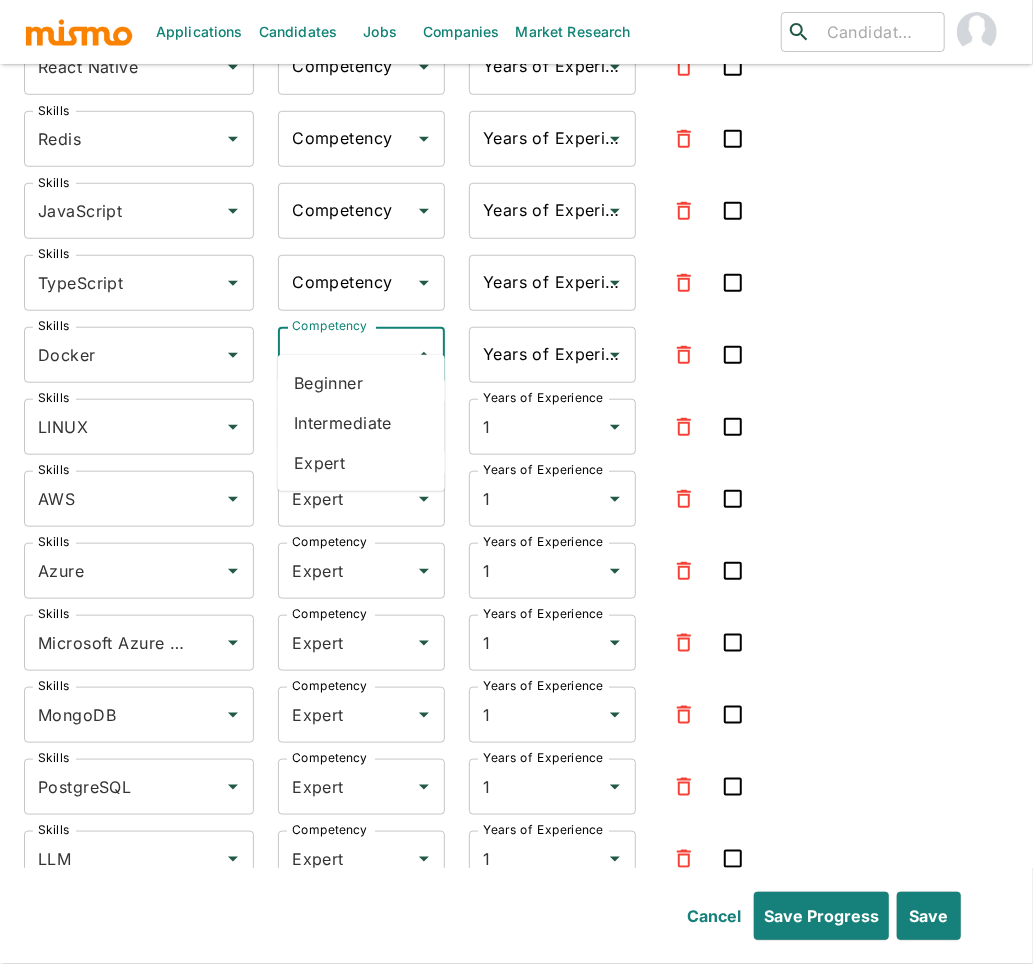click on "Competency" at bounding box center [346, 355] 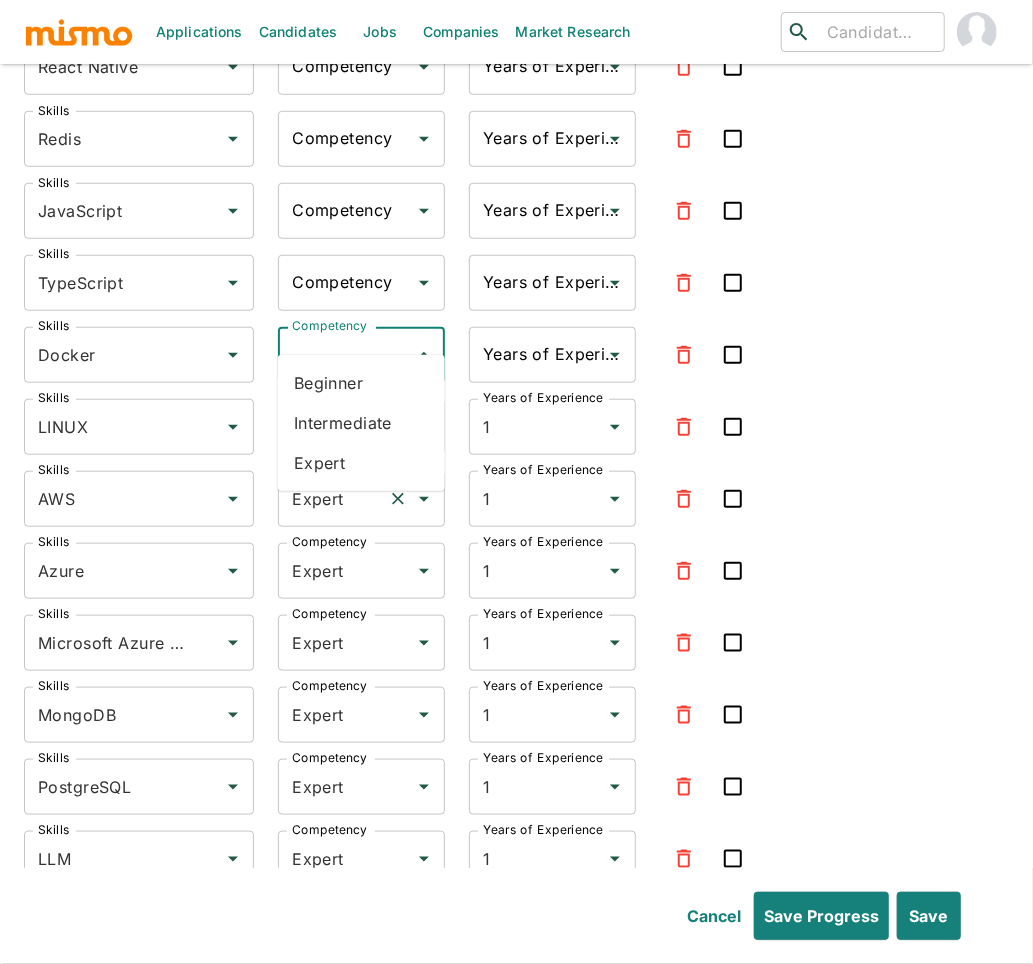type on "Expert" 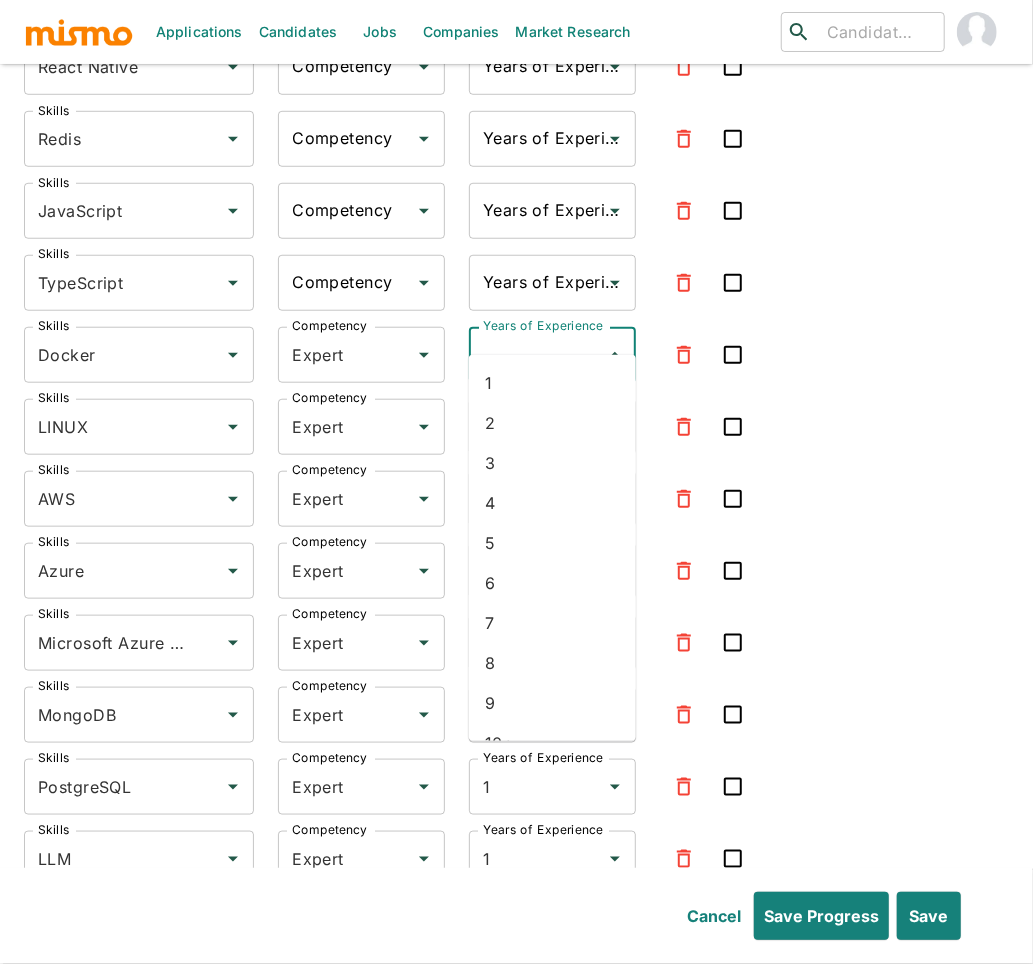 drag, startPoint x: 556, startPoint y: 326, endPoint x: 531, endPoint y: 346, distance: 32.01562 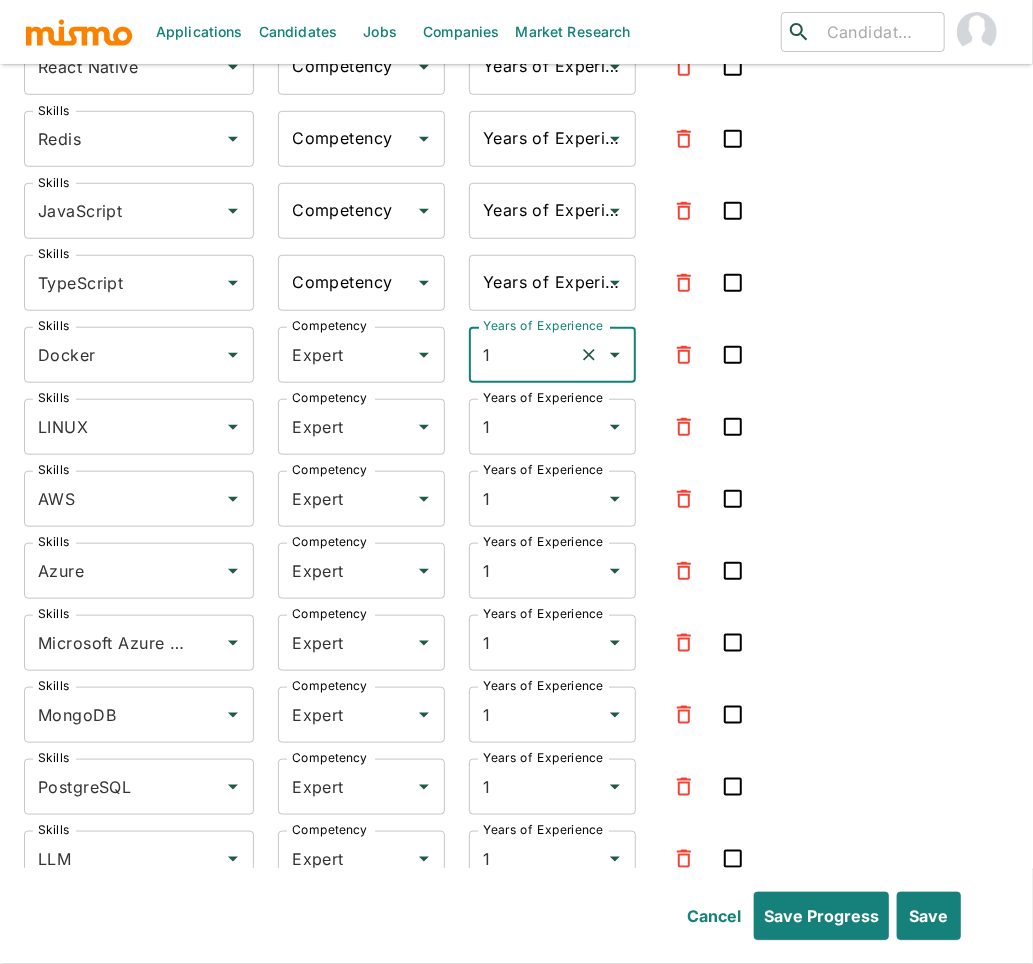 click on "Competency" at bounding box center [346, 283] 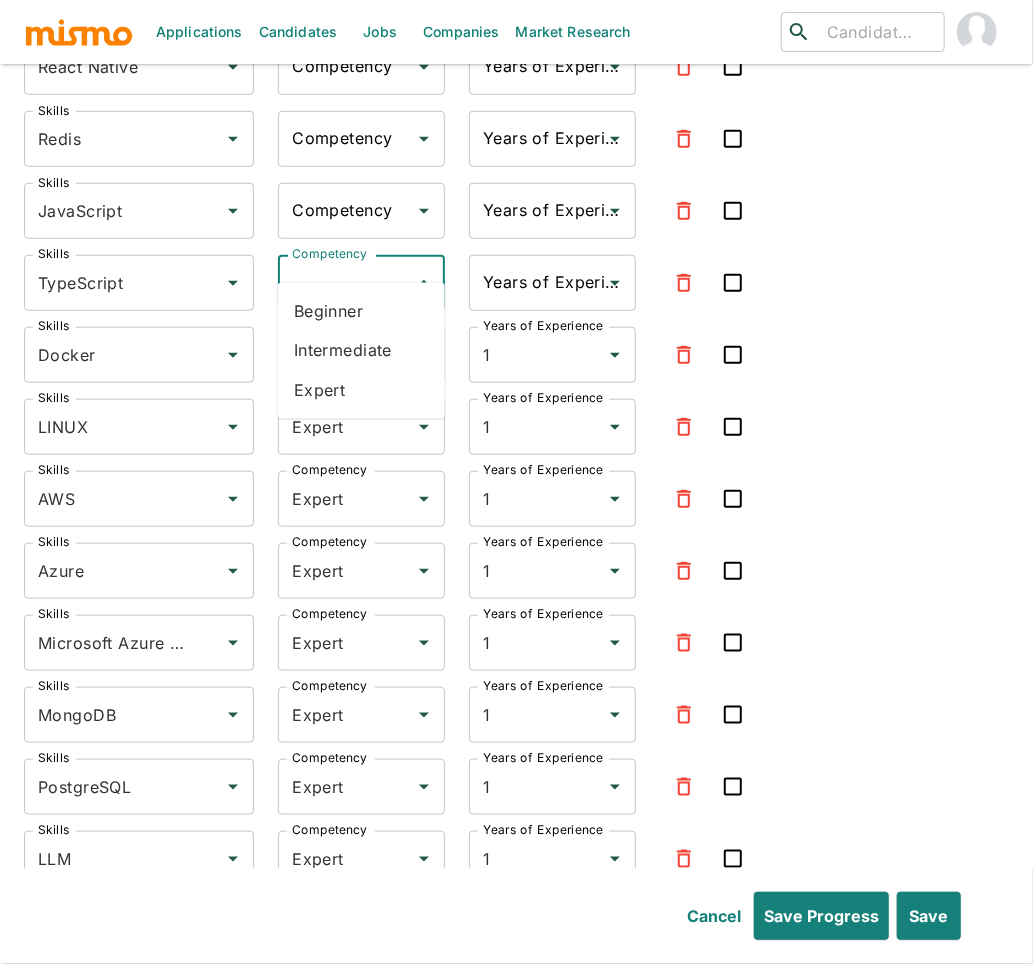 click on "Expert" at bounding box center [361, 391] 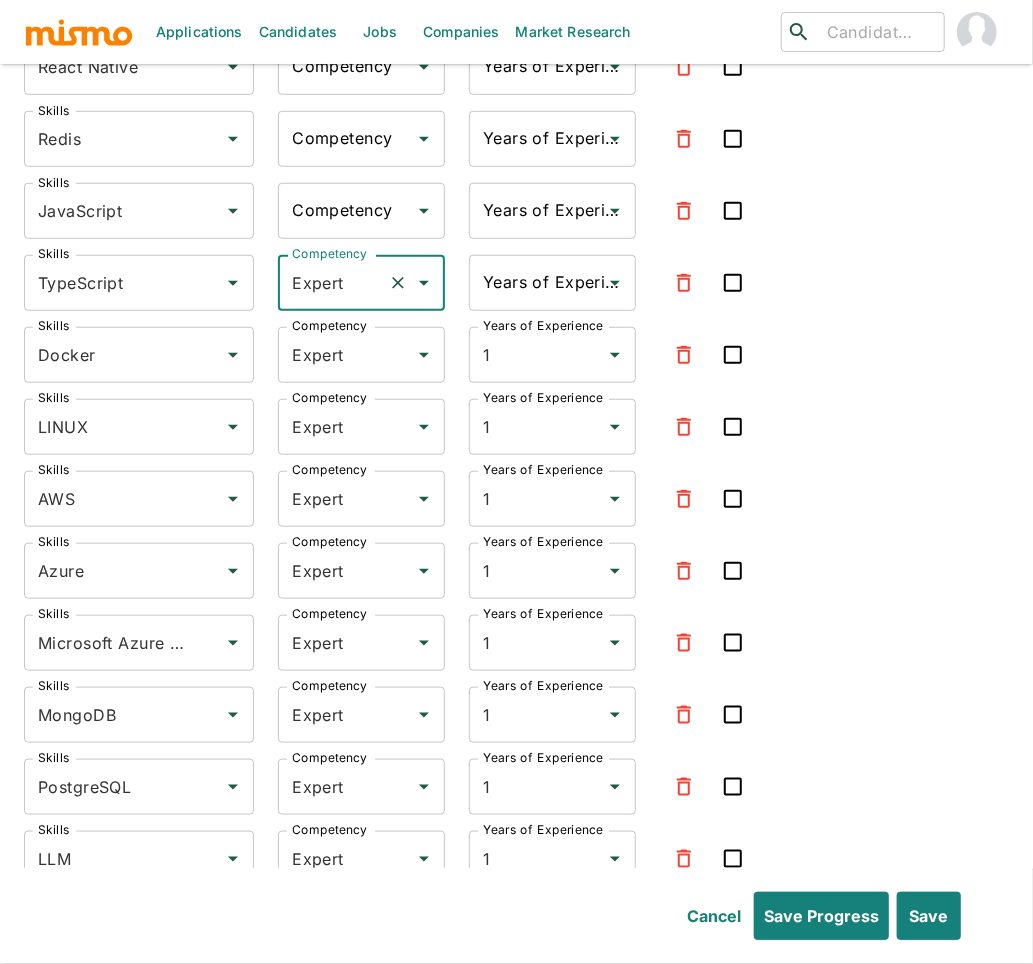 click on "Years of Experience" at bounding box center [537, 283] 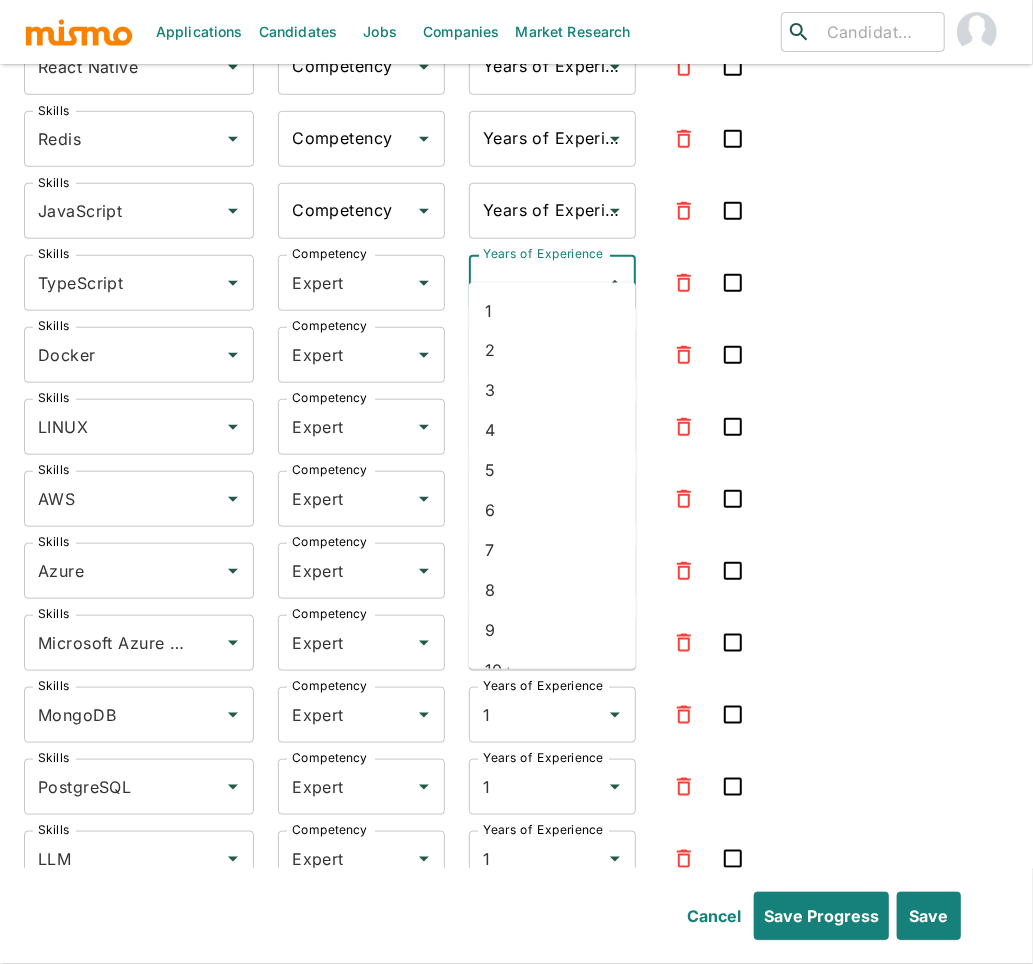 click on "1" at bounding box center (552, 311) 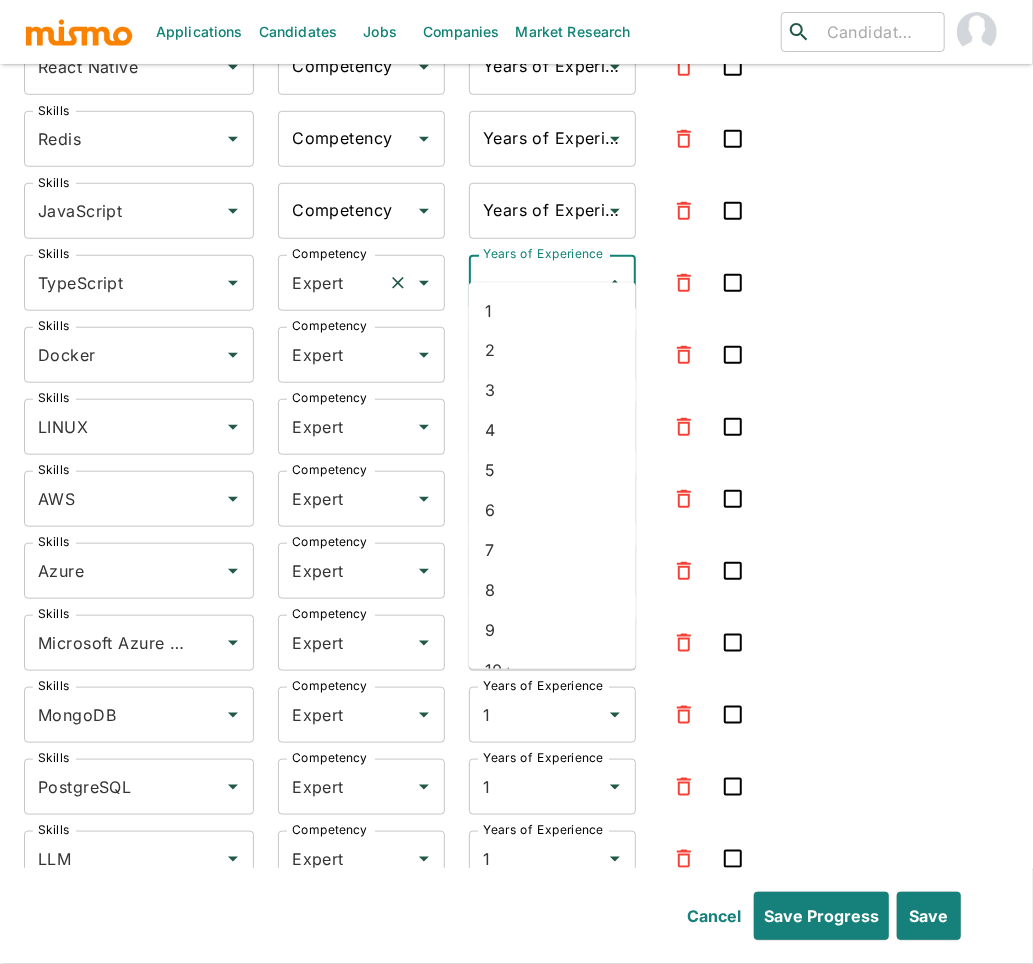 type on "1" 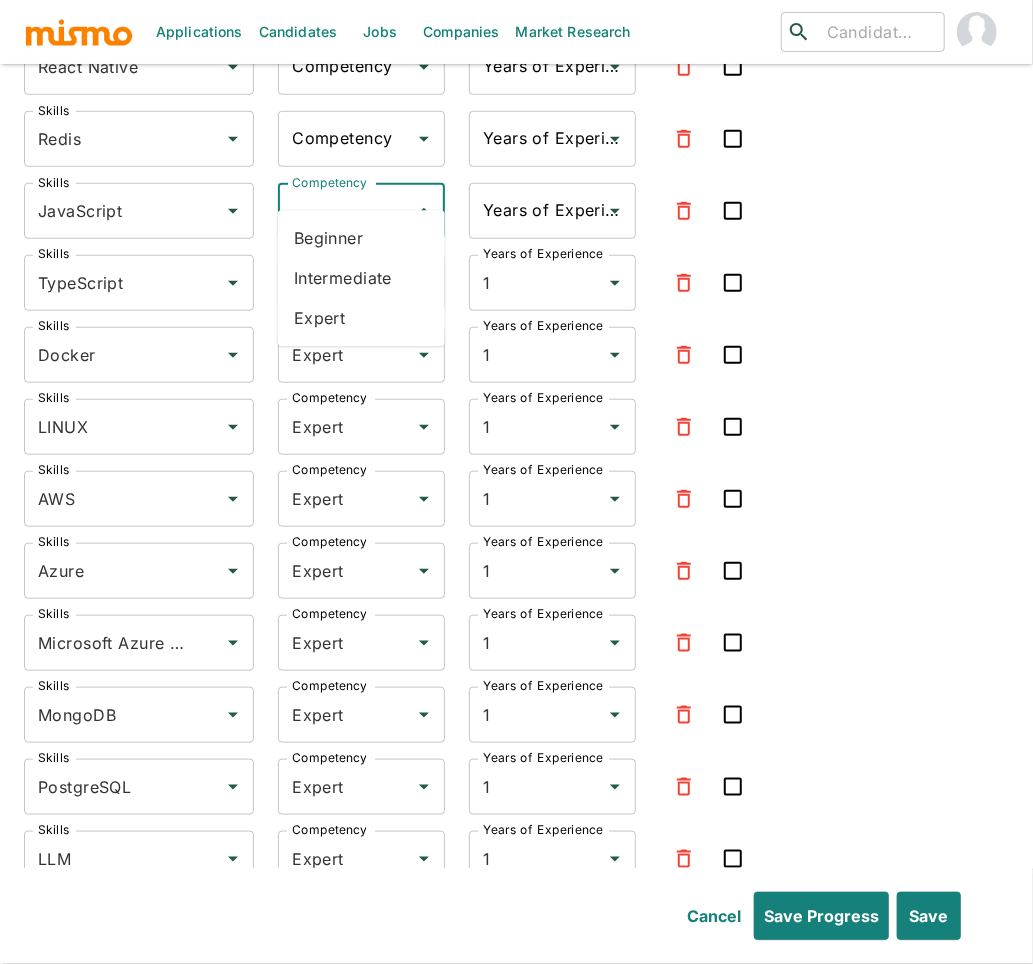 click on "Competency" at bounding box center [346, 211] 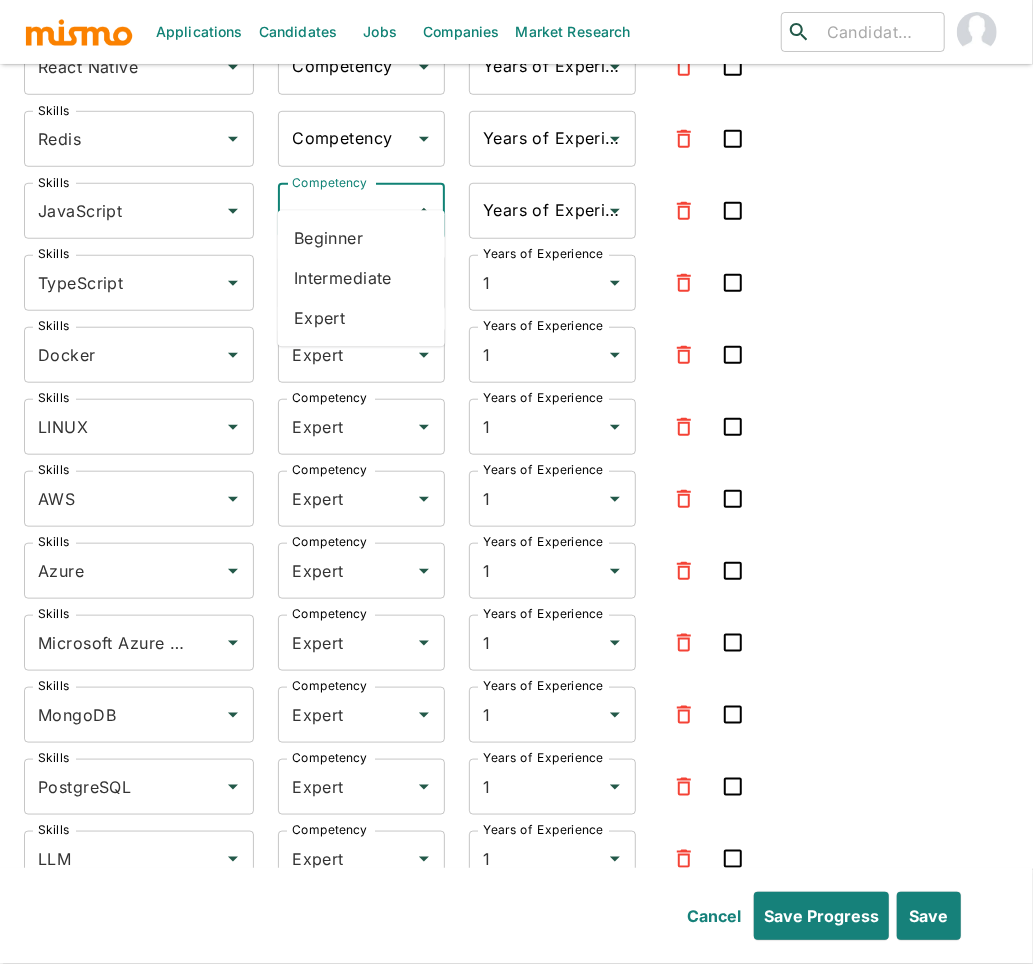 click on "Expert" at bounding box center [361, 319] 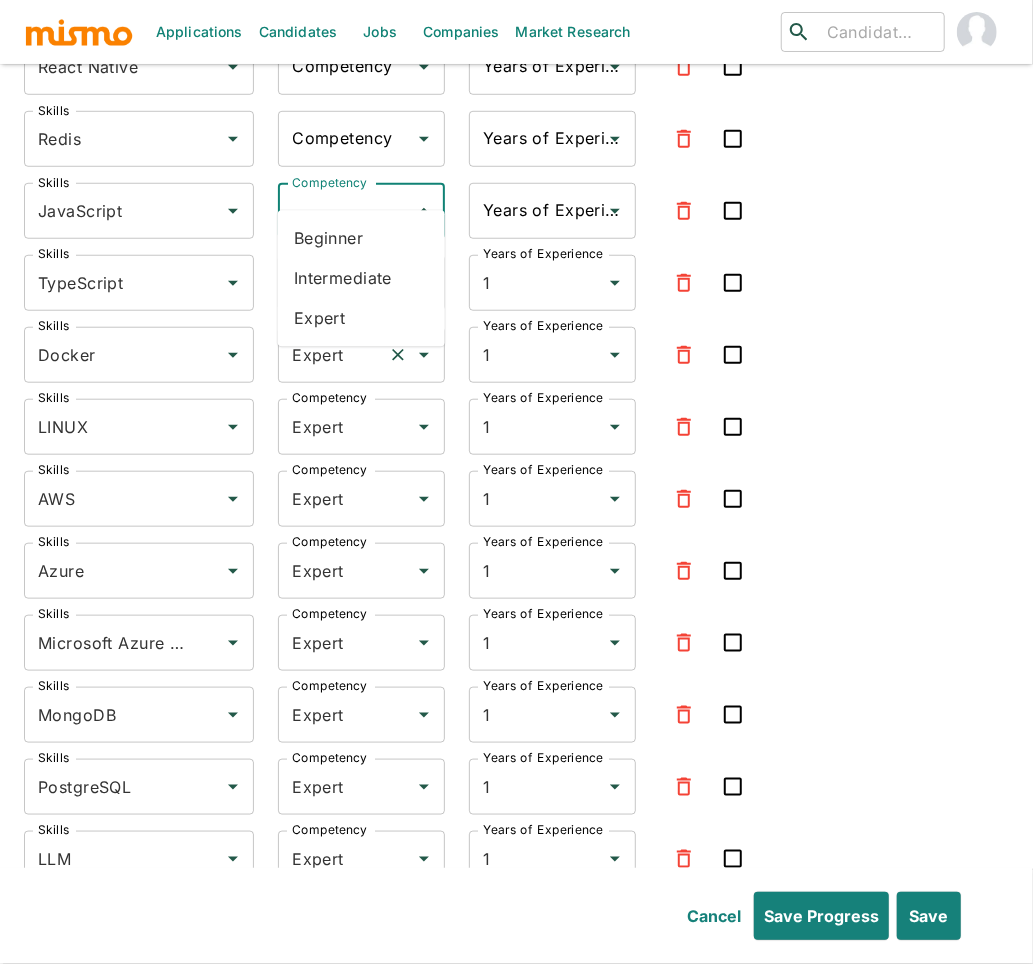 type on "Expert" 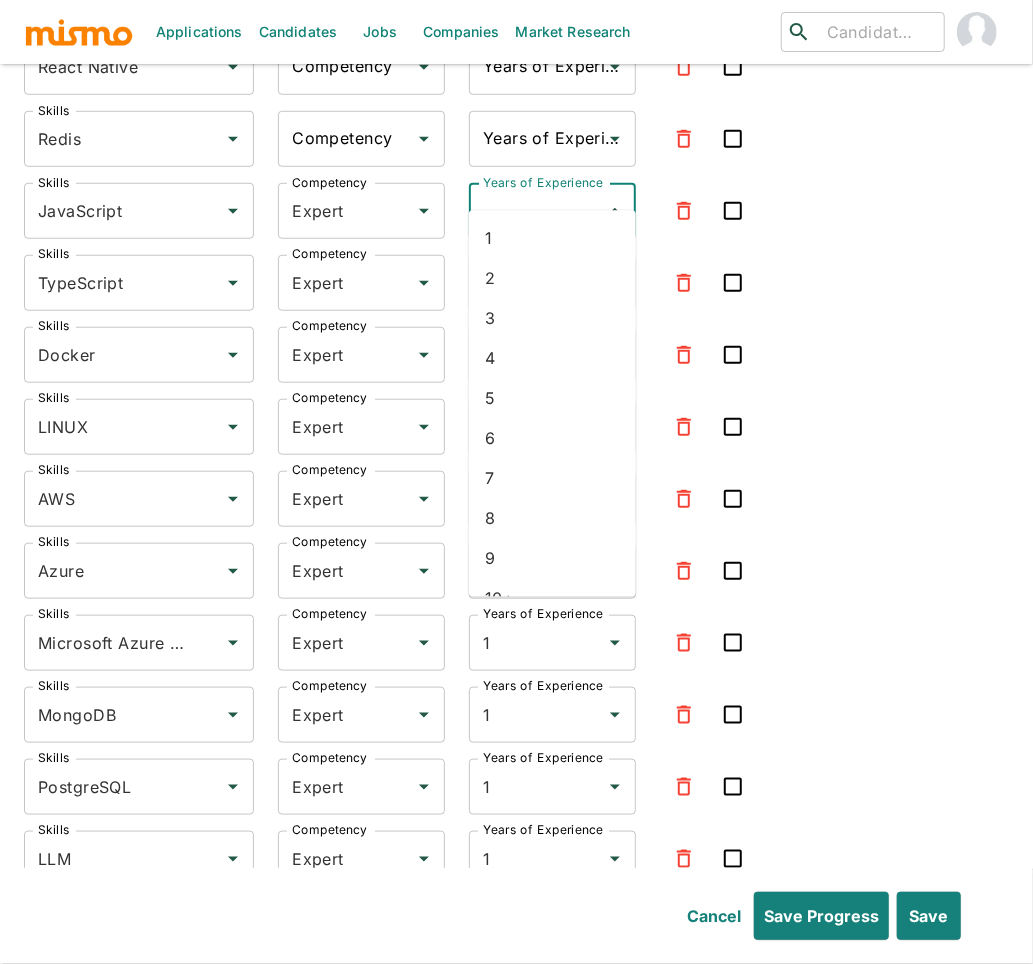 click on "Years of Experience" at bounding box center (537, 211) 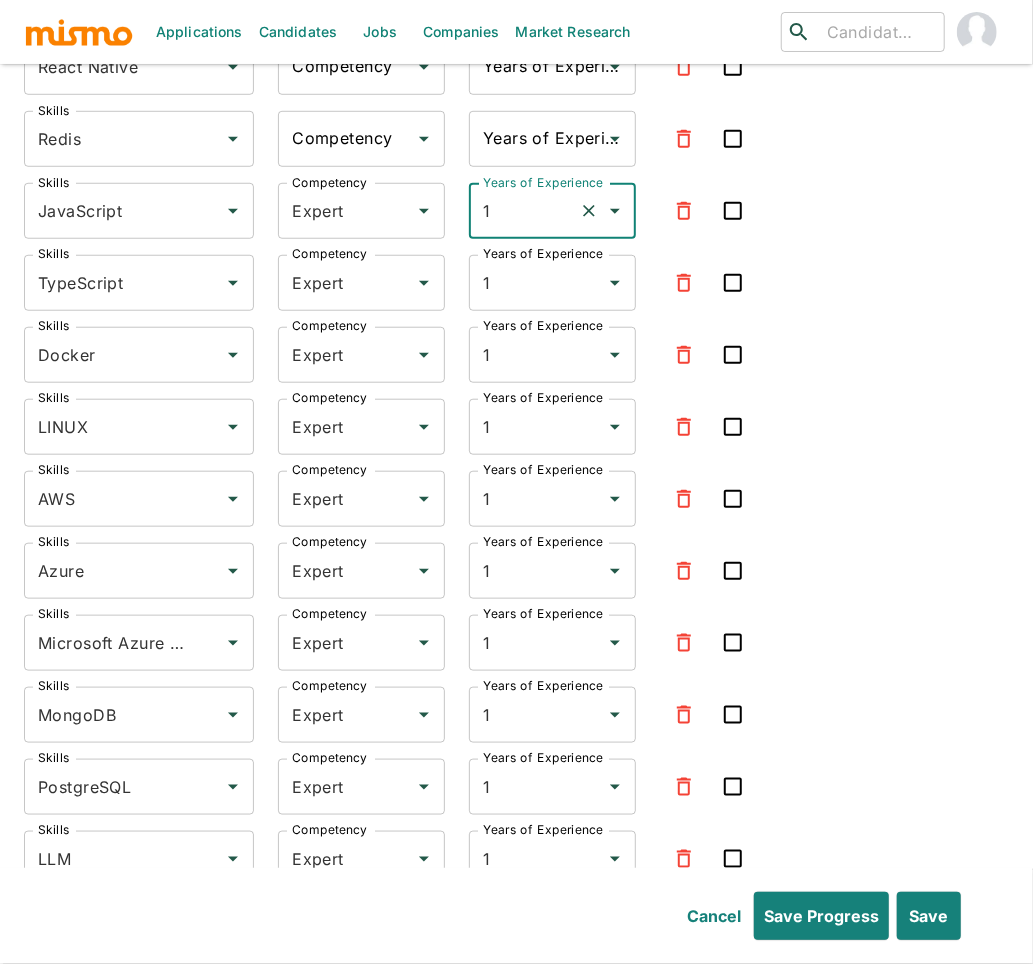 type on "1" 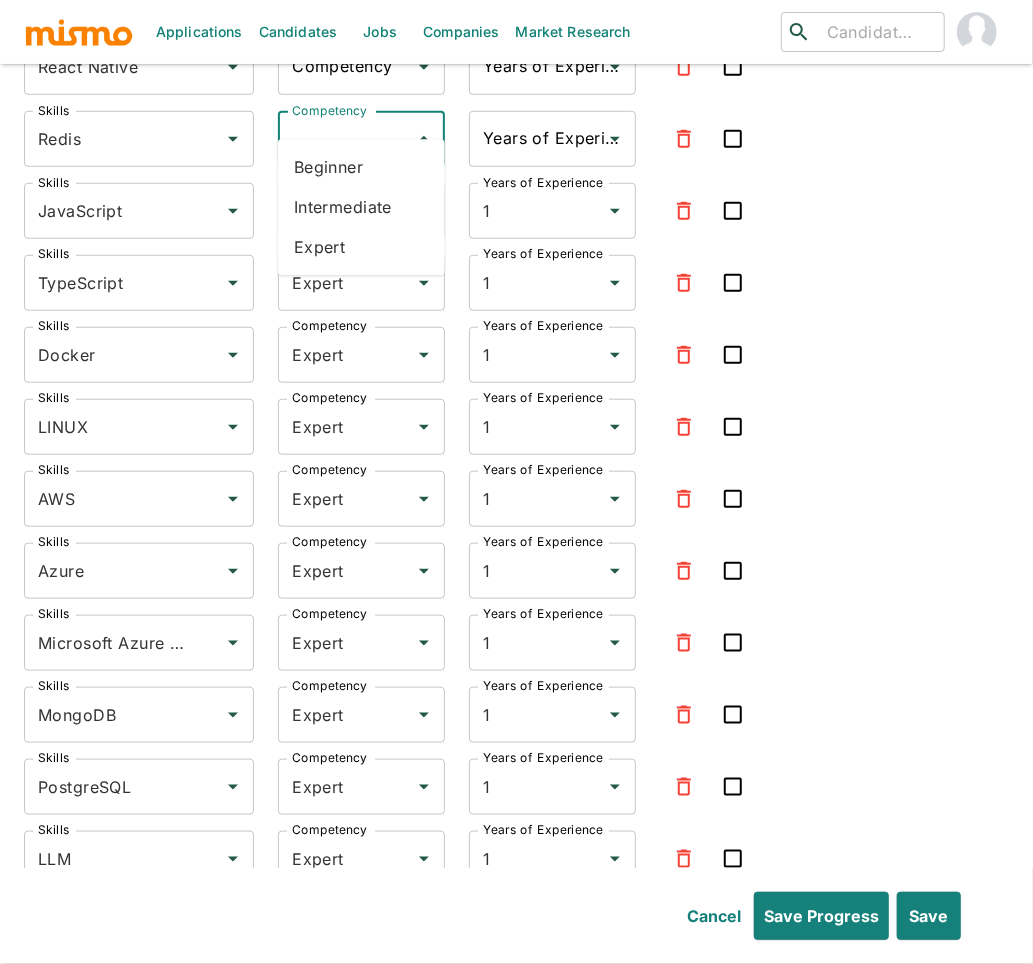click on "Competency" at bounding box center [346, 139] 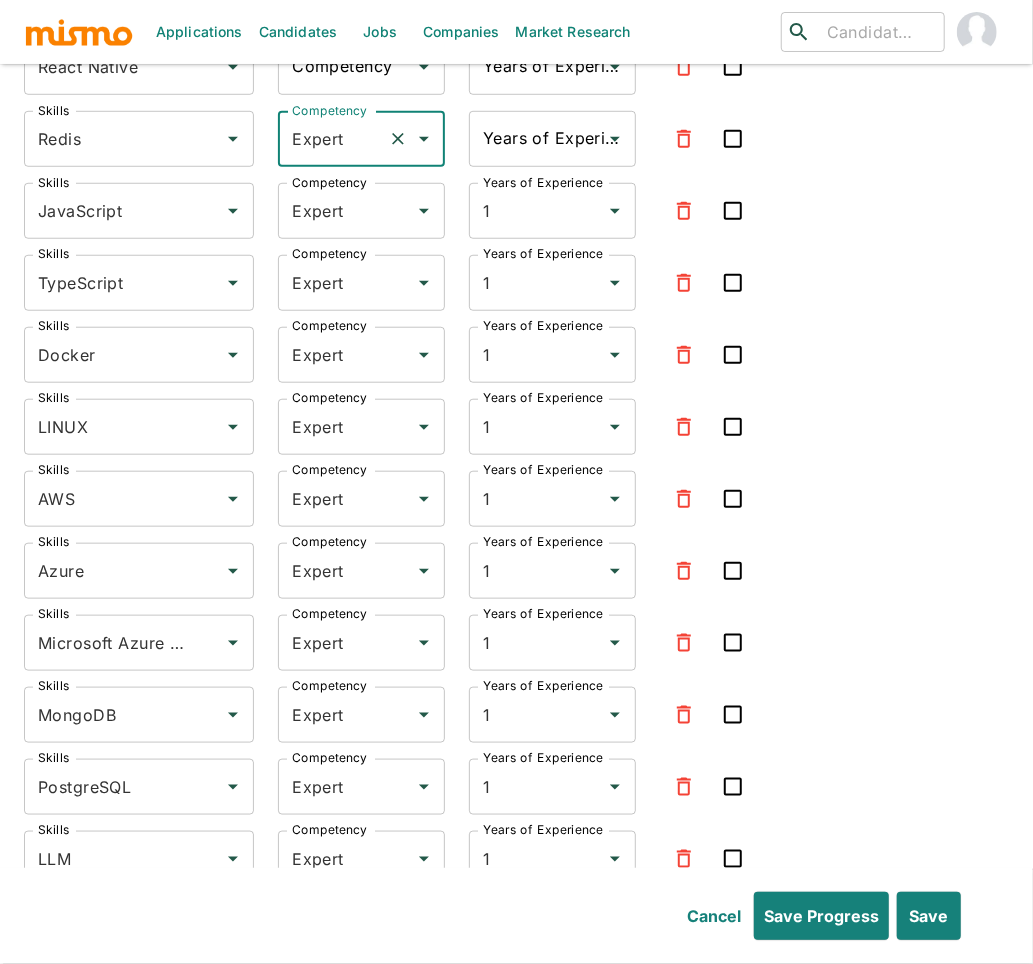 click on "Years of Experience" at bounding box center [537, 139] 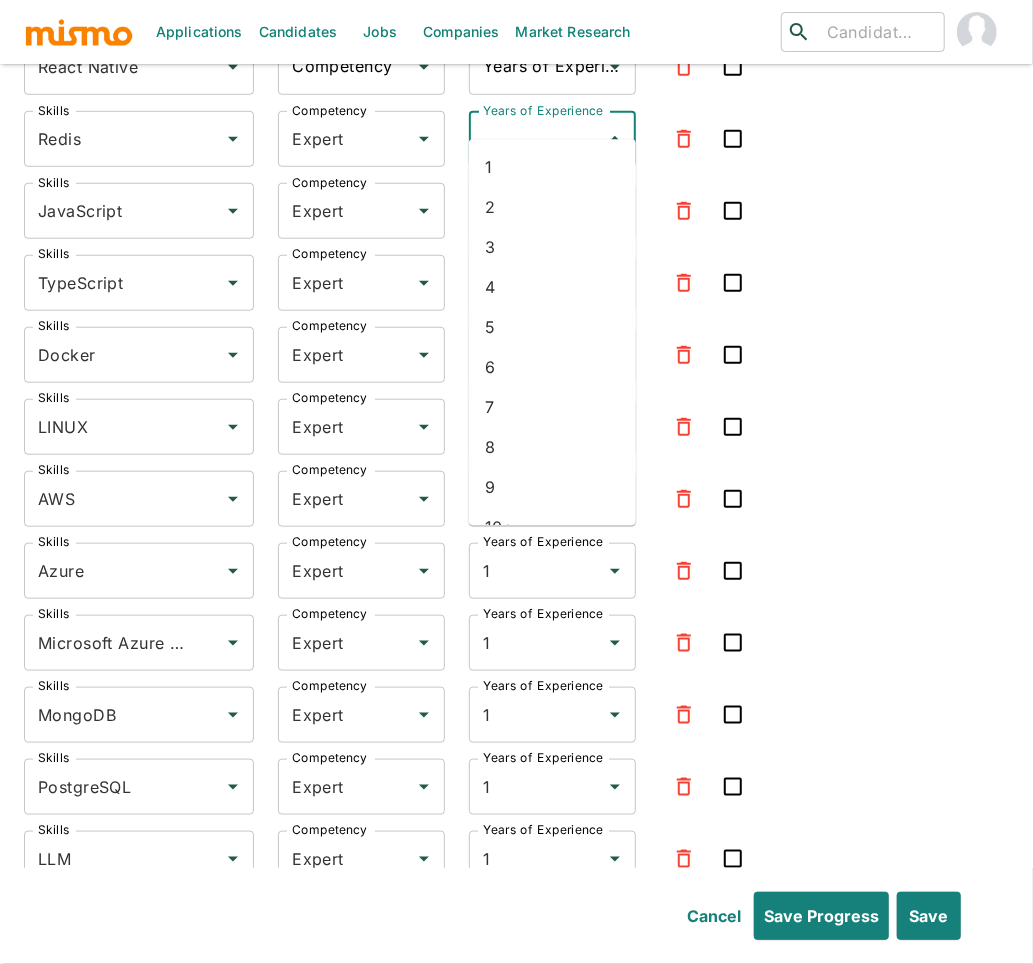 drag, startPoint x: 507, startPoint y: 164, endPoint x: 543, endPoint y: 169, distance: 36.345562 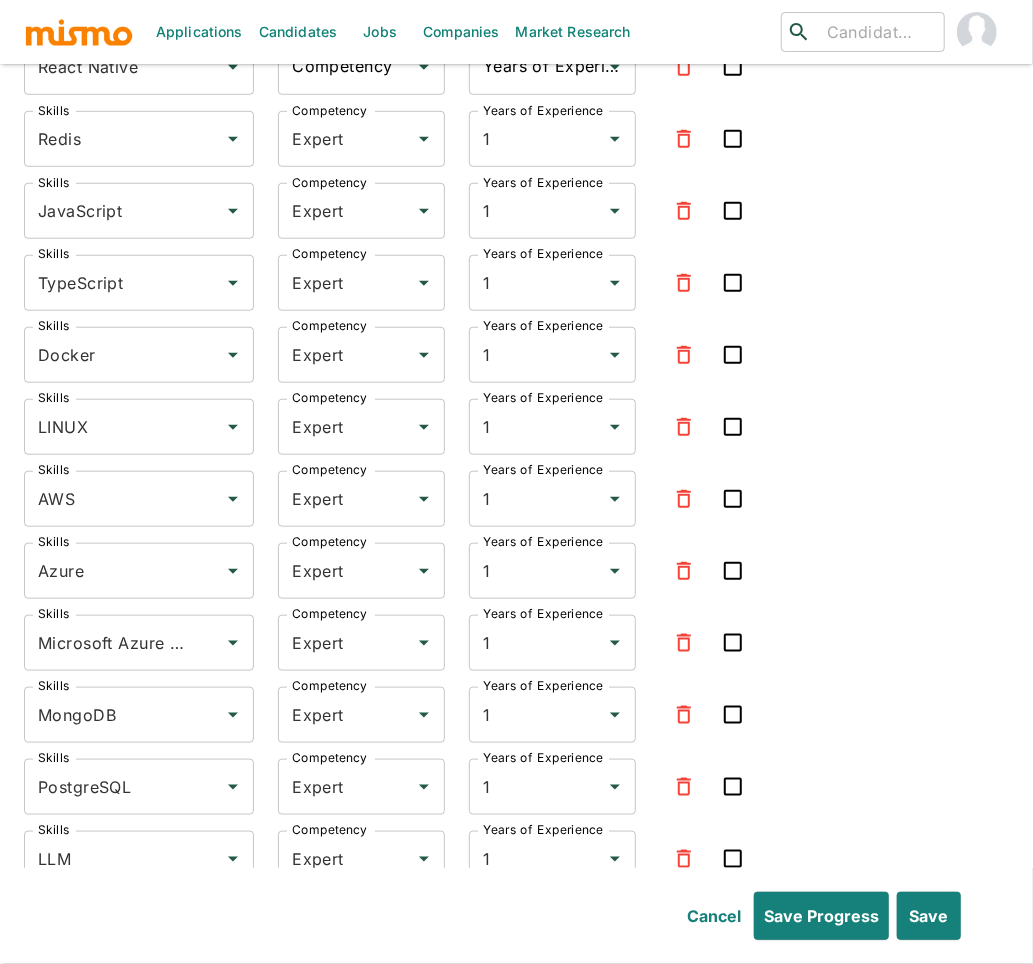 click on "Skills Python Skills Competency Competency Years of Experience Years of Experience Skills FastAPI Skills Competency Competency Years of Experience Years of Experience Skills Flask Skills Competency Competency Years of Experience Years of Experience Skills Django Skills Competency Competency Years of Experience Years of Experience Skills Node.js Skills Competency Competency Years of Experience Years of Experience Skills React Skills Competency Competency Years of Experience Years of Experience Skills React Native Skills Competency Competency Years of Experience Years of Experience Skills Redis Skills Competency Expert Competency Years of Experience 1 Years of Experience Skills JavaScript Skills Competency Expert Competency Years of Experience 1 Years of Experience Skills TypeScript Skills Competency Expert Competency Years of Experience 1 Years of Experience Skills Docker Skills Competency Expert Competency Years of Experience 1 Years of Experience Skills LINUX Skills Competency Expert Competency 1 Skills AWS" at bounding box center [516, 307] 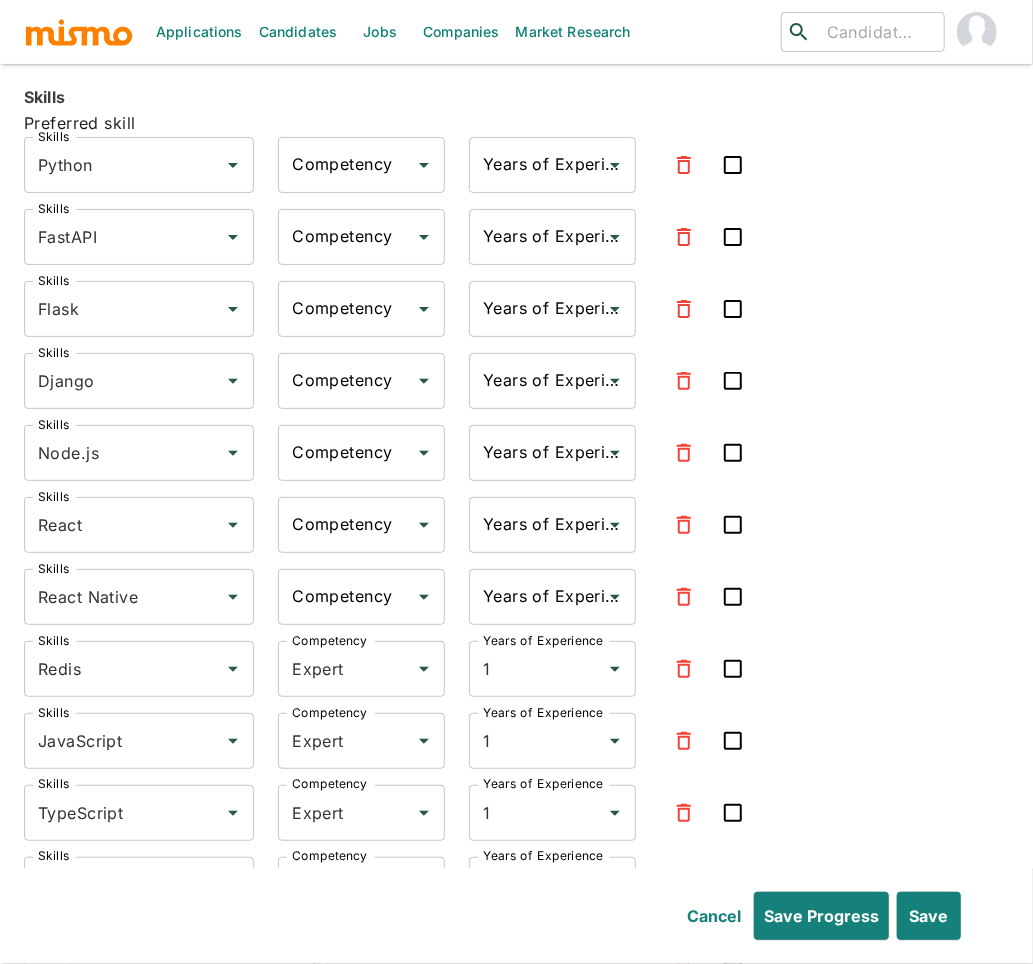 scroll, scrollTop: 3112, scrollLeft: 0, axis: vertical 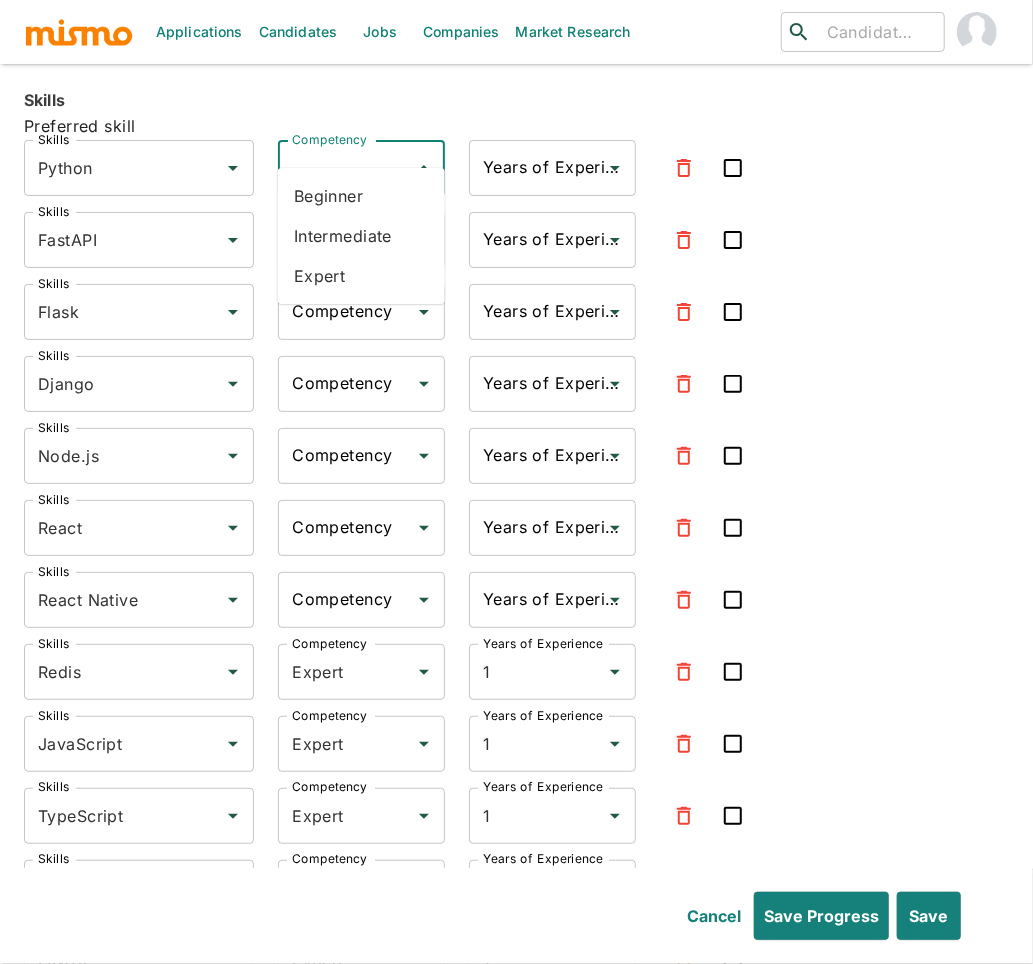 click on "Competency" at bounding box center (346, 168) 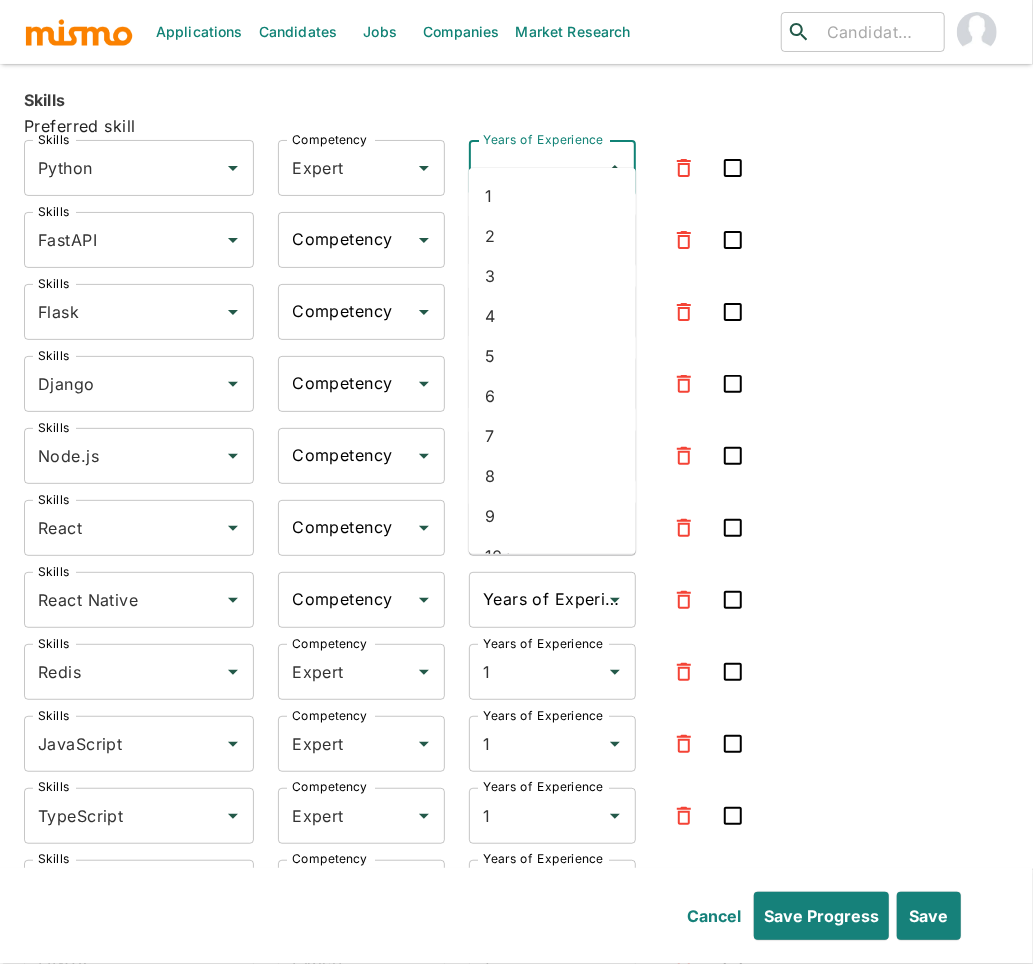 click on "Years of Experience" at bounding box center (537, 168) 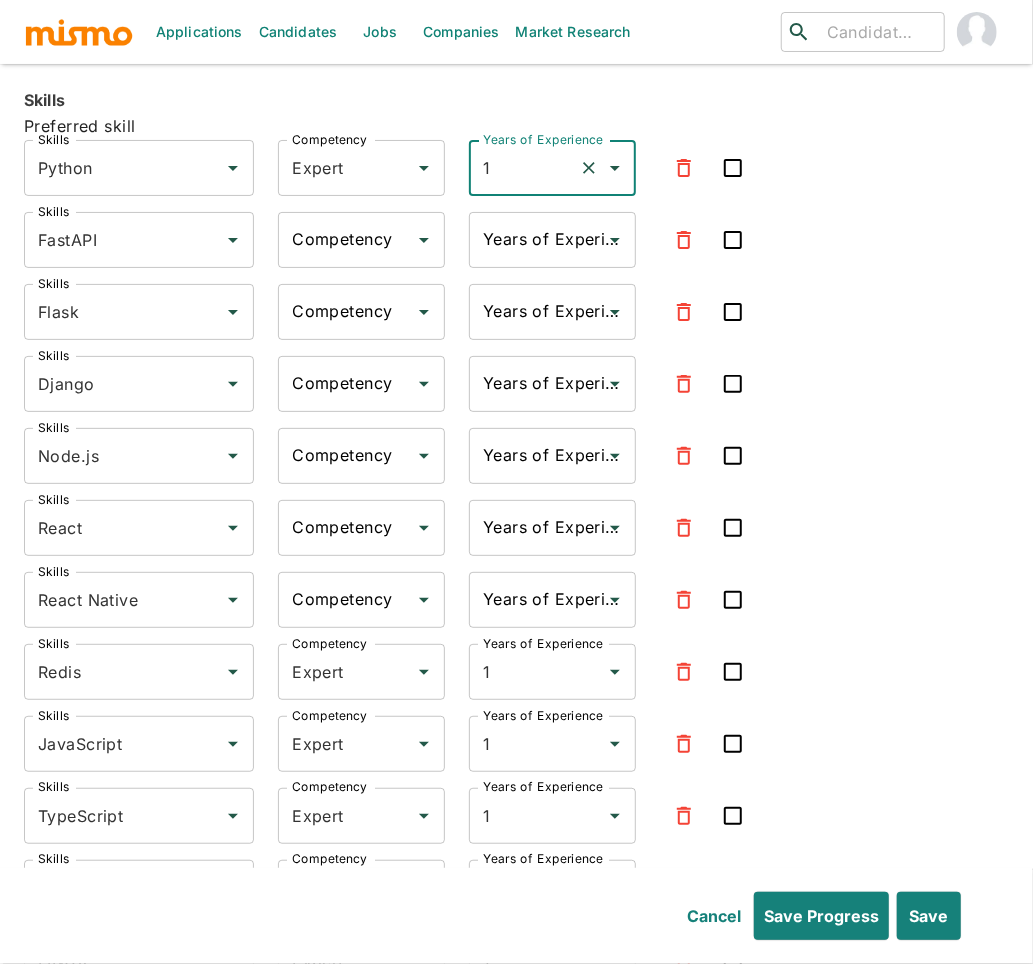type on "1" 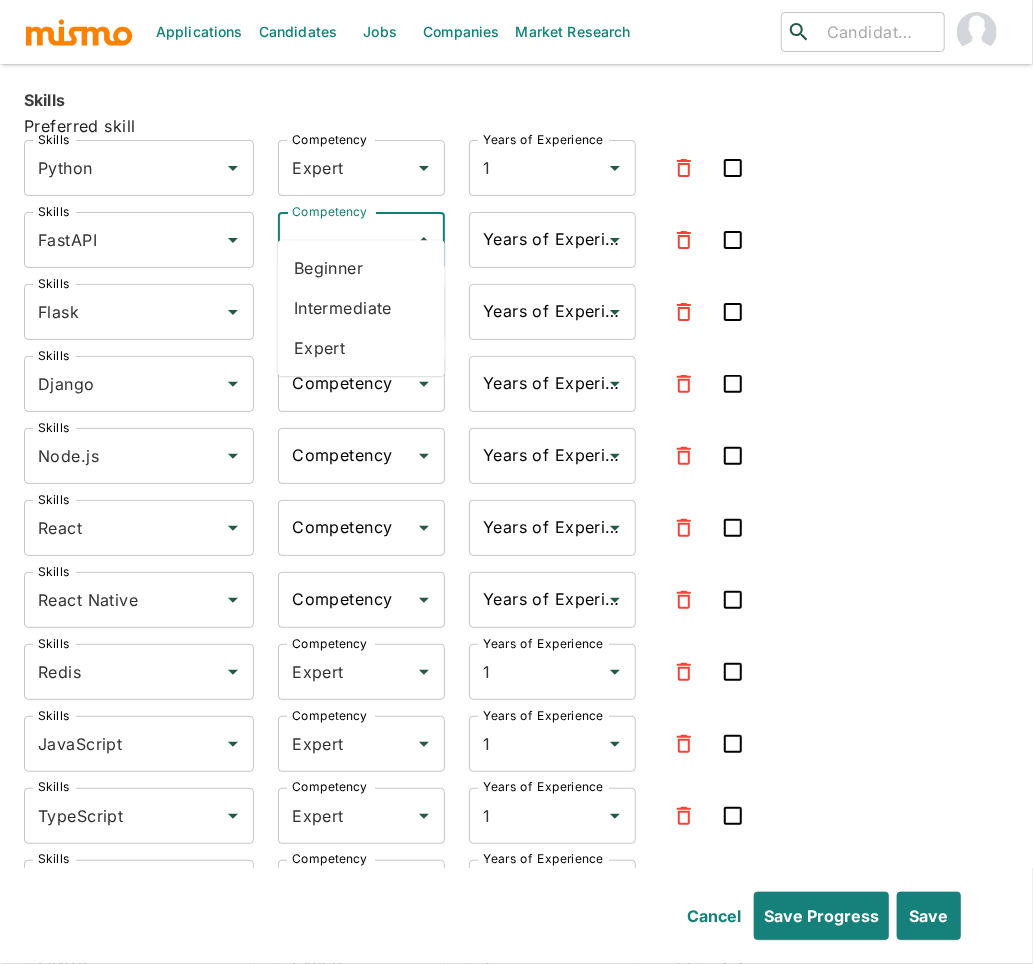 drag, startPoint x: 345, startPoint y: 268, endPoint x: 330, endPoint y: 289, distance: 25.806976 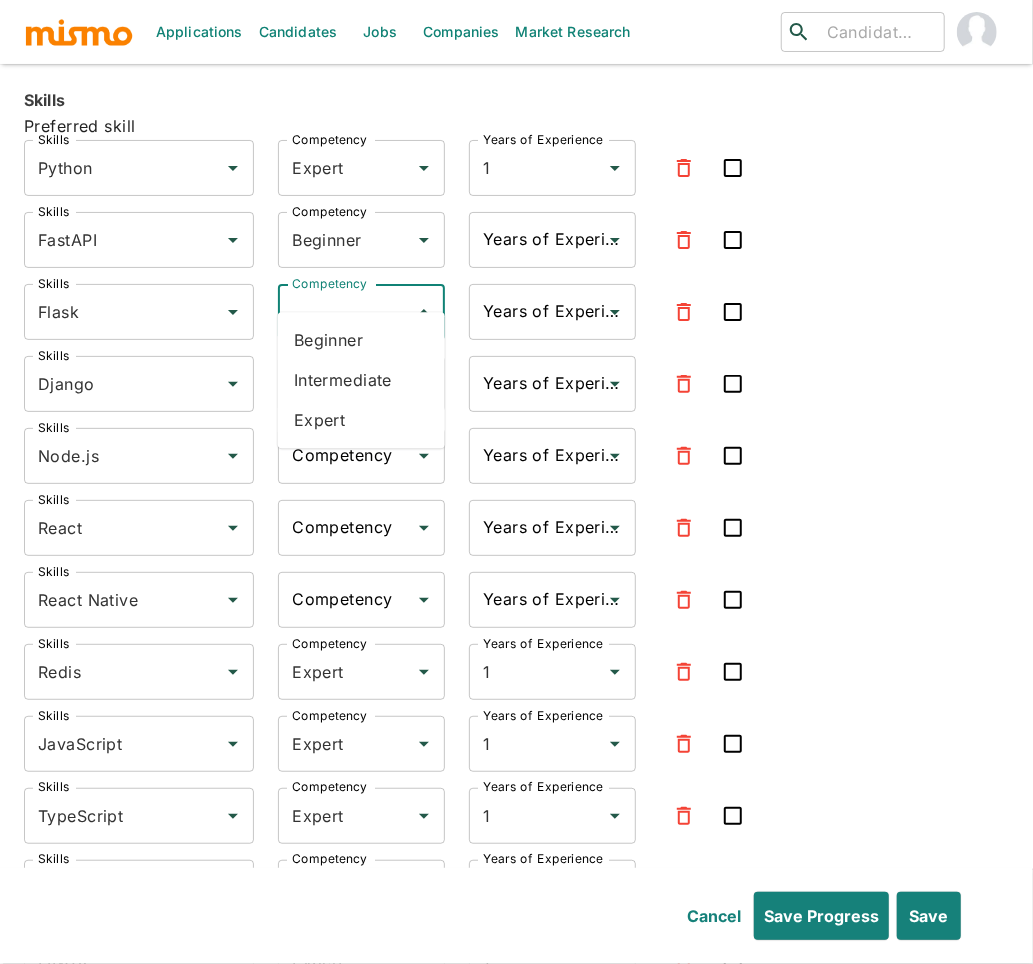 click on "Competency" at bounding box center [346, 312] 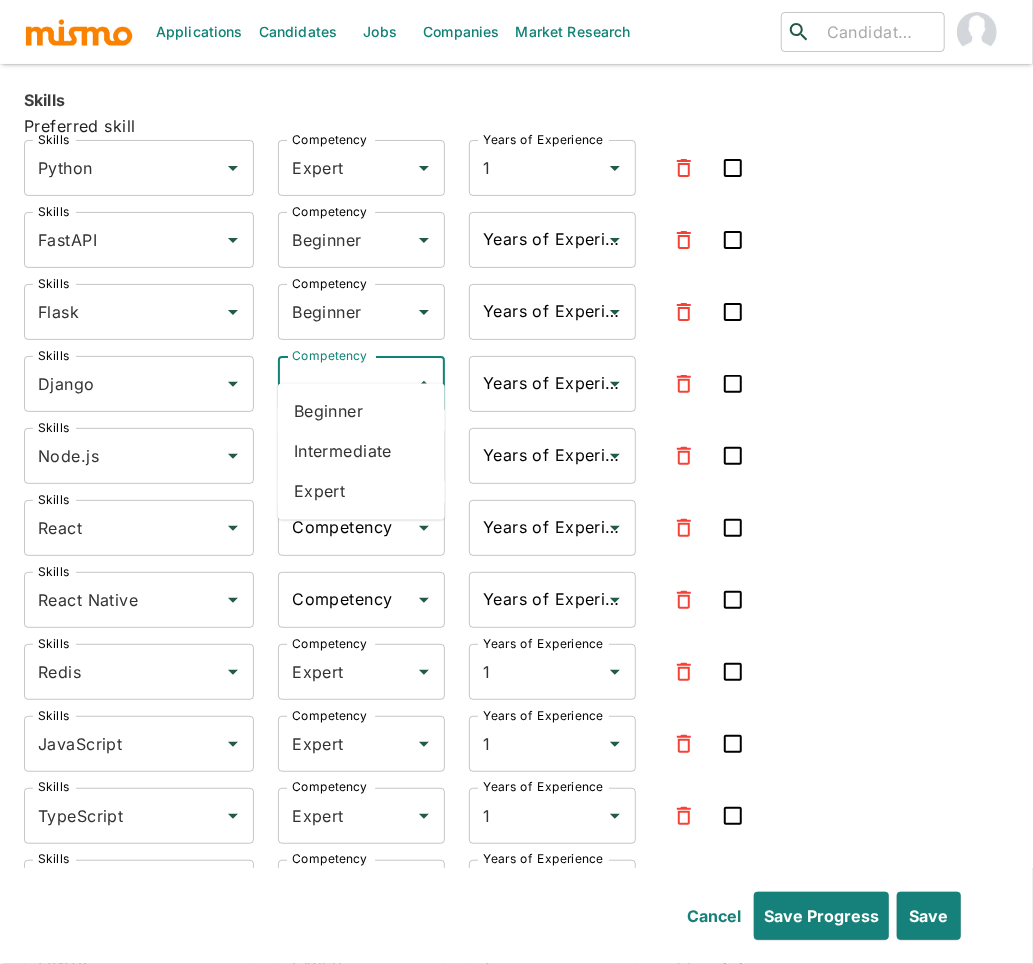 click on "Competency" at bounding box center [346, 384] 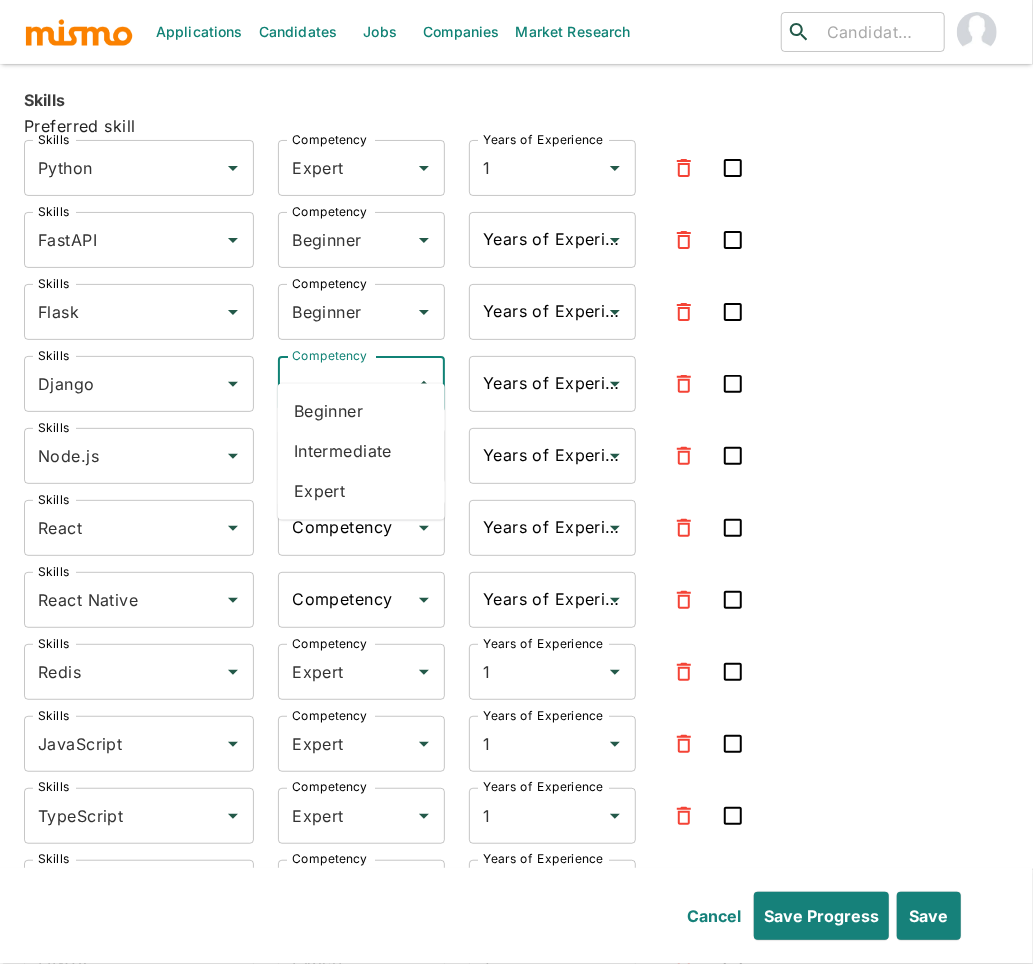 click on "Beginner" at bounding box center (361, 412) 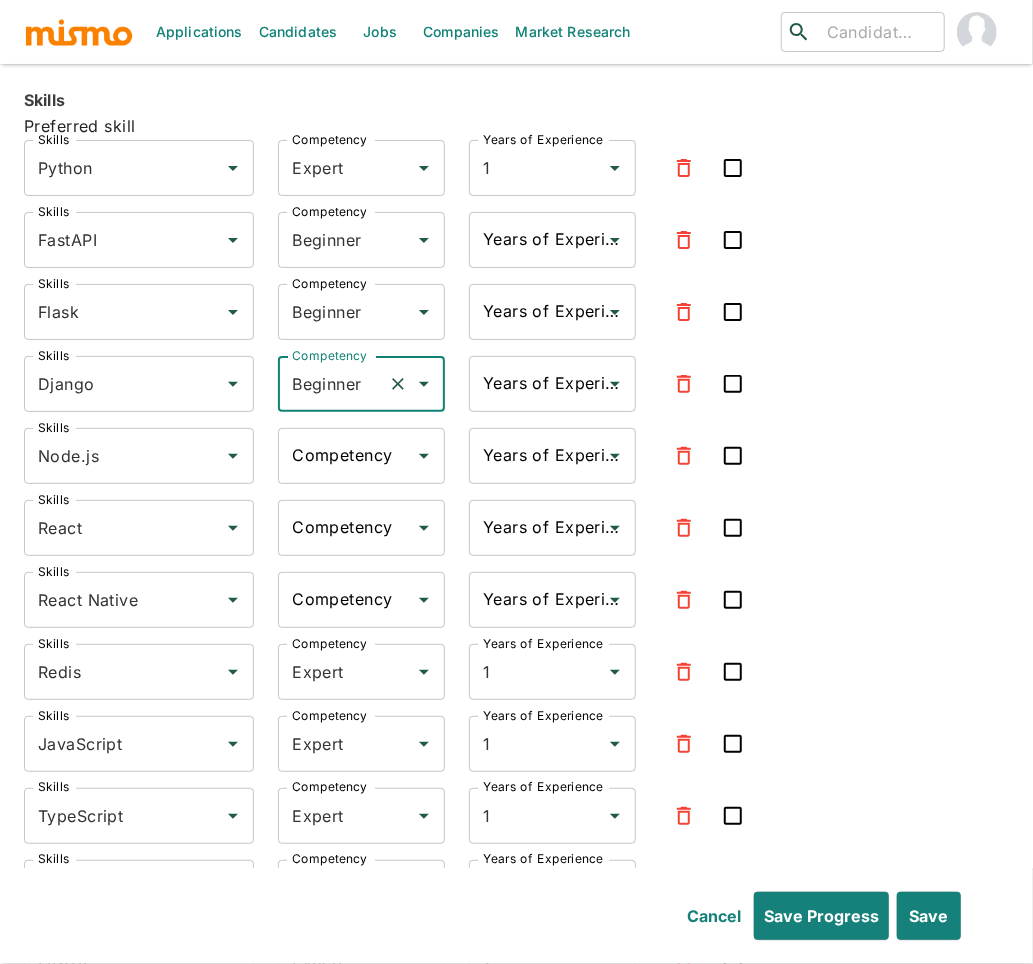 click on "Competency" at bounding box center (346, 456) 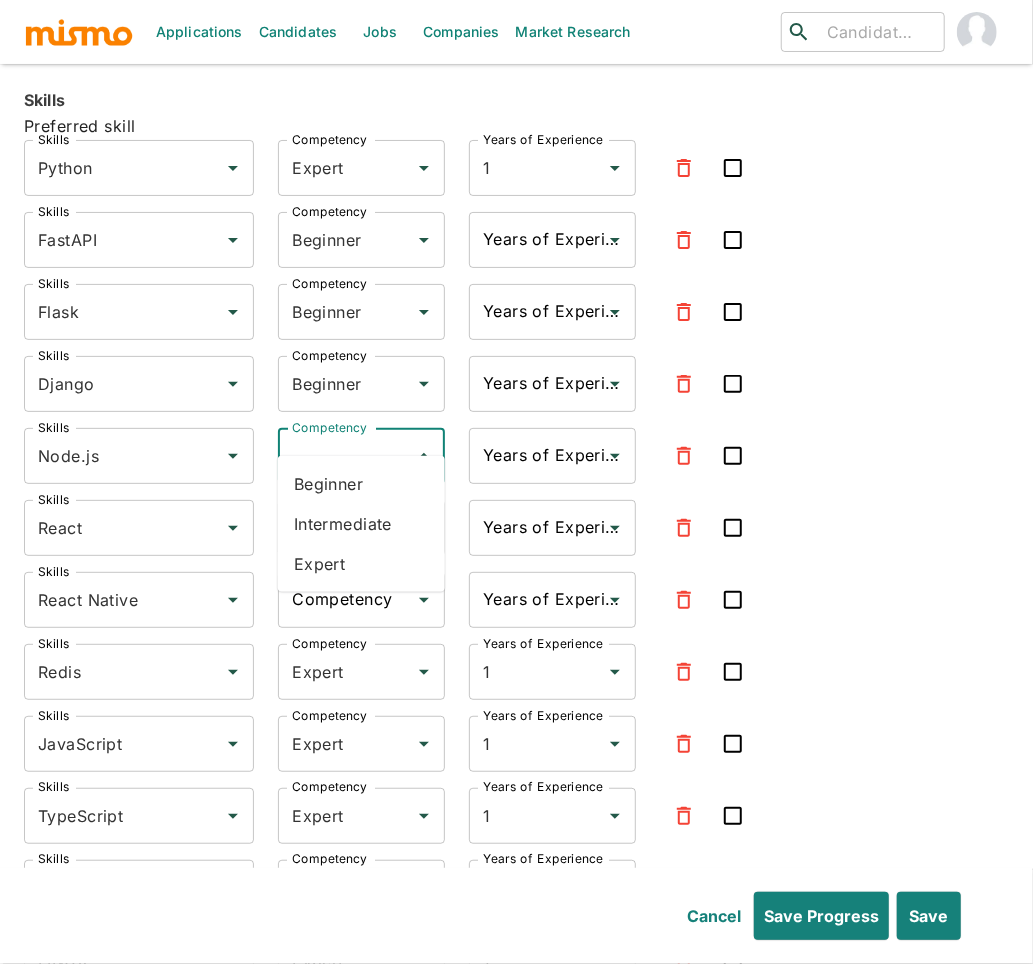 click on "Expert" at bounding box center (361, 564) 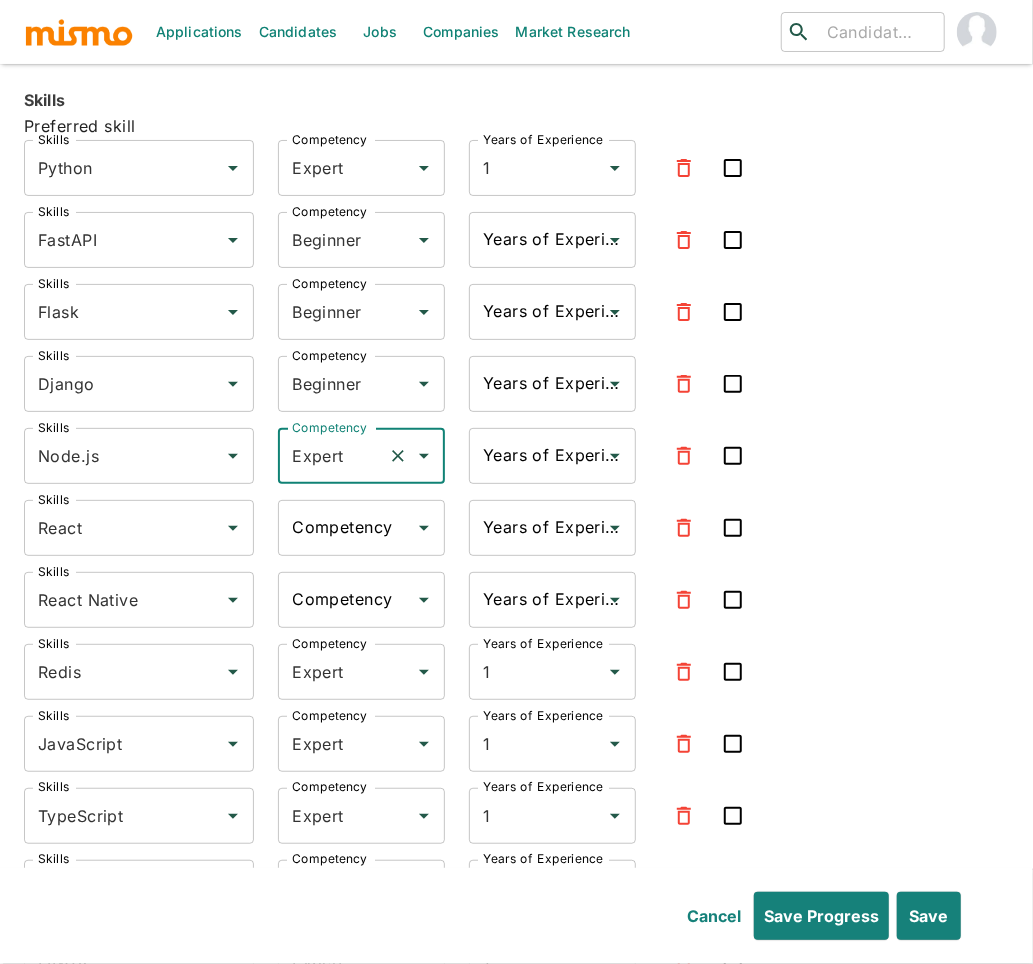 type on "Expert" 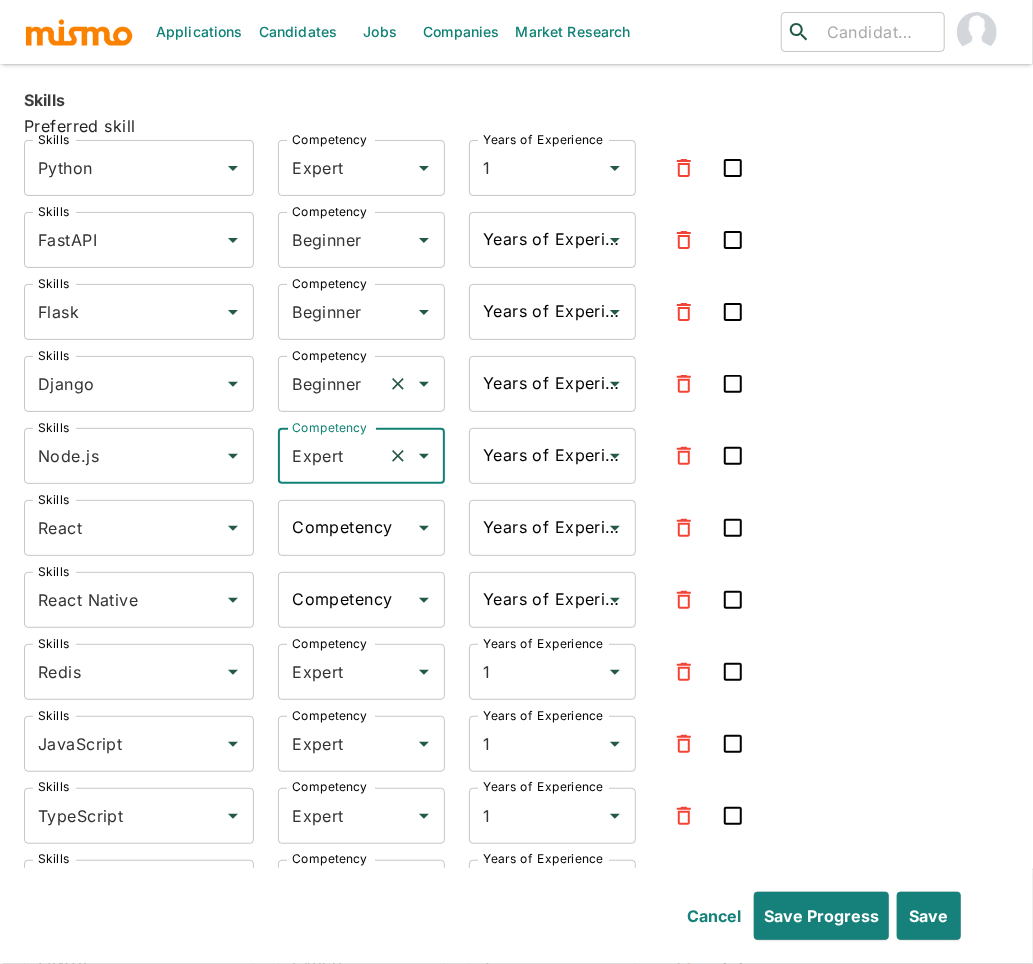 click on "Beginner" at bounding box center [333, 384] 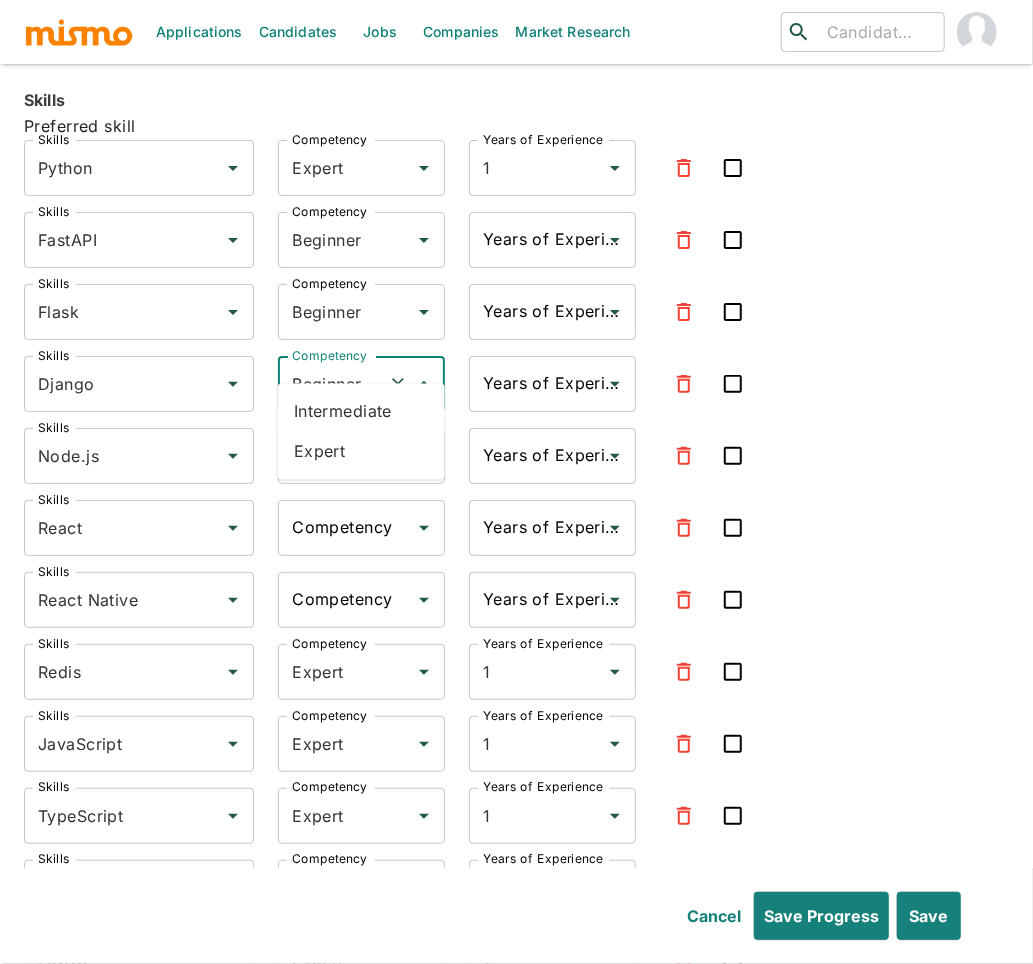 drag, startPoint x: 335, startPoint y: 448, endPoint x: 357, endPoint y: 373, distance: 78.160095 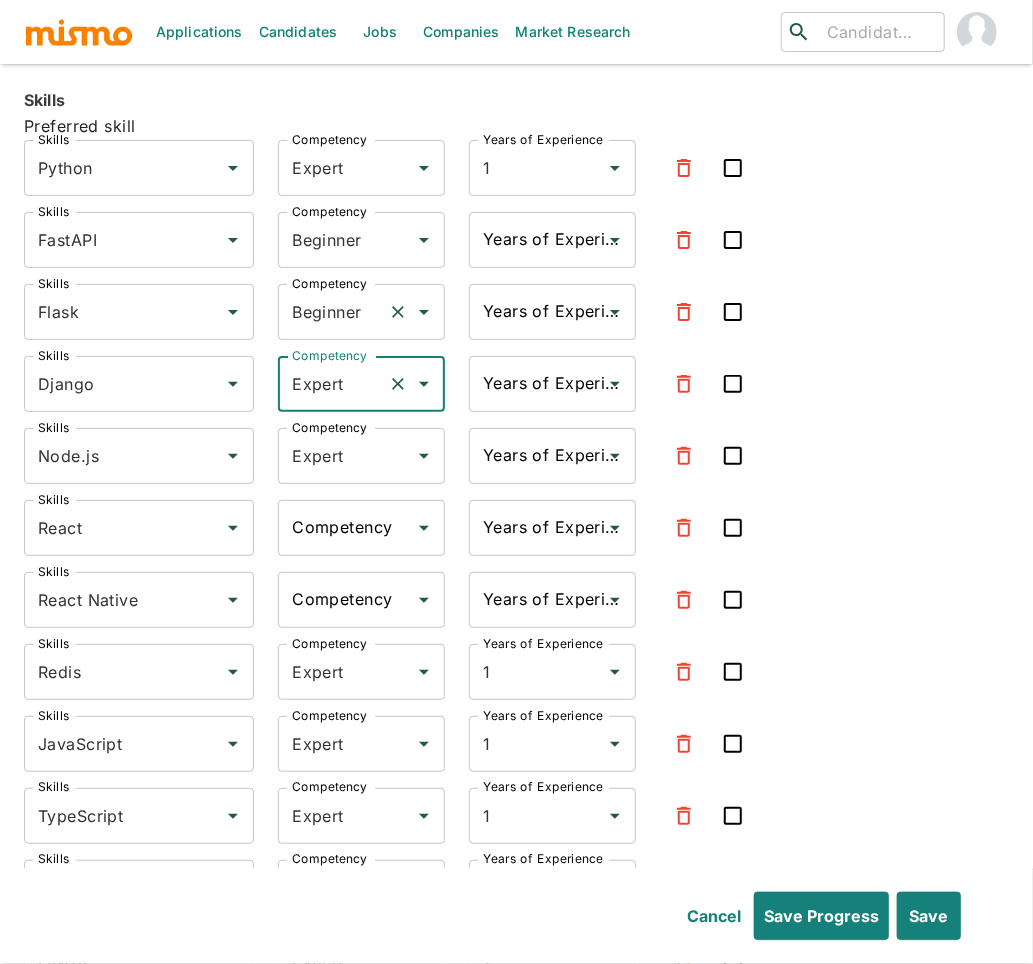 drag, startPoint x: 348, startPoint y: 284, endPoint x: 346, endPoint y: 302, distance: 18.110771 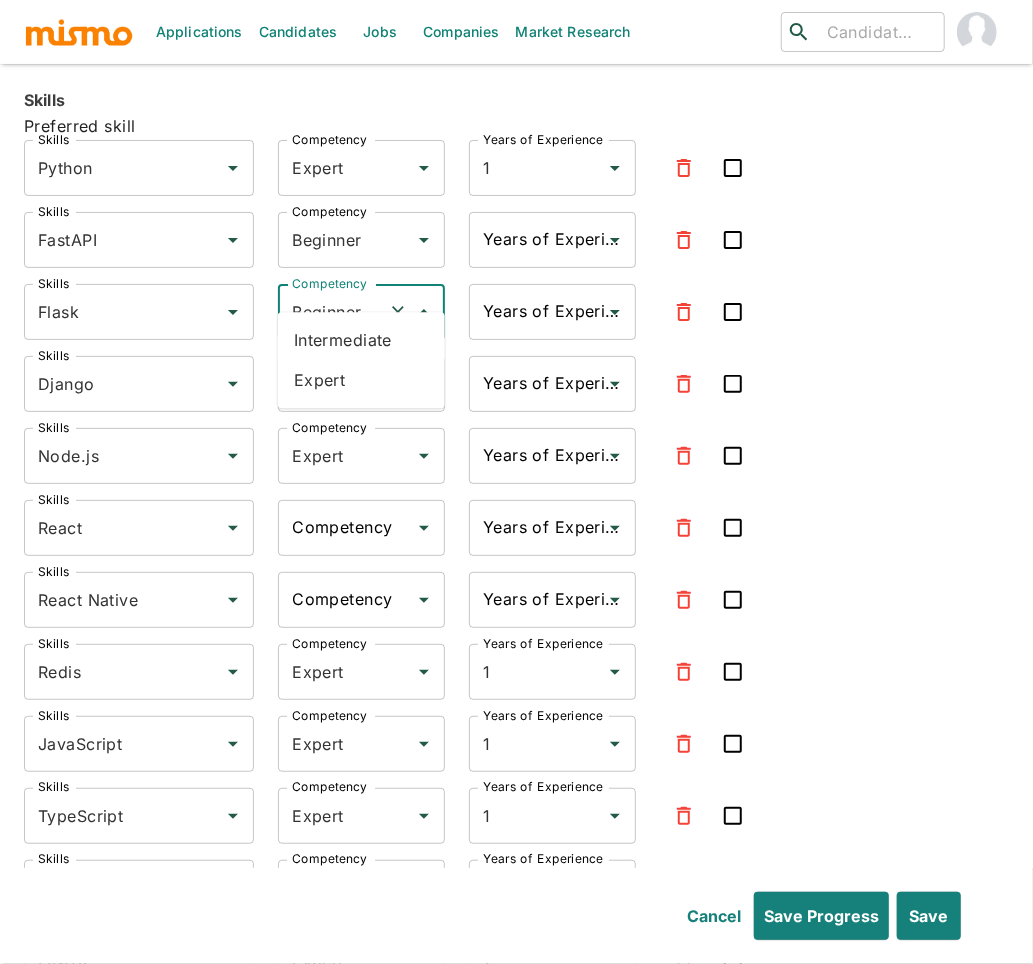 drag, startPoint x: 345, startPoint y: 371, endPoint x: 353, endPoint y: 306, distance: 65.490456 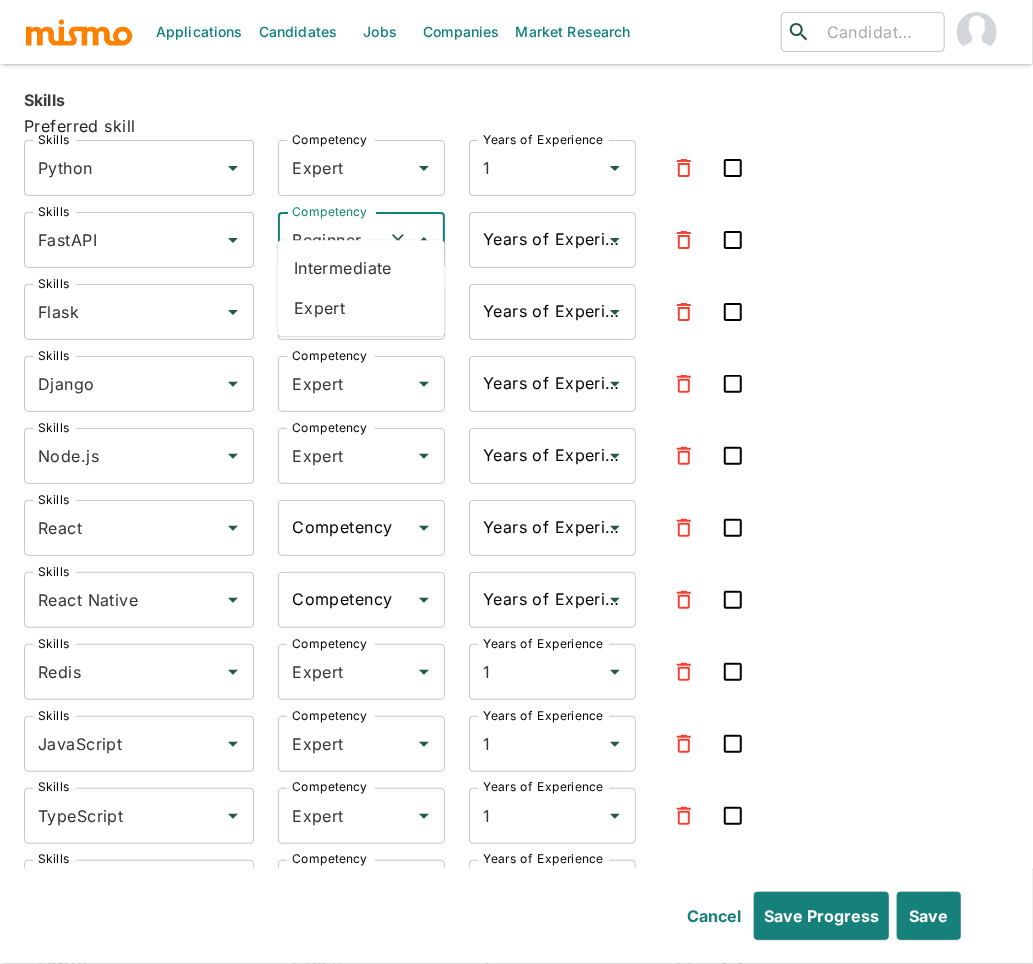 drag, startPoint x: 358, startPoint y: 207, endPoint x: 354, endPoint y: 251, distance: 44.181442 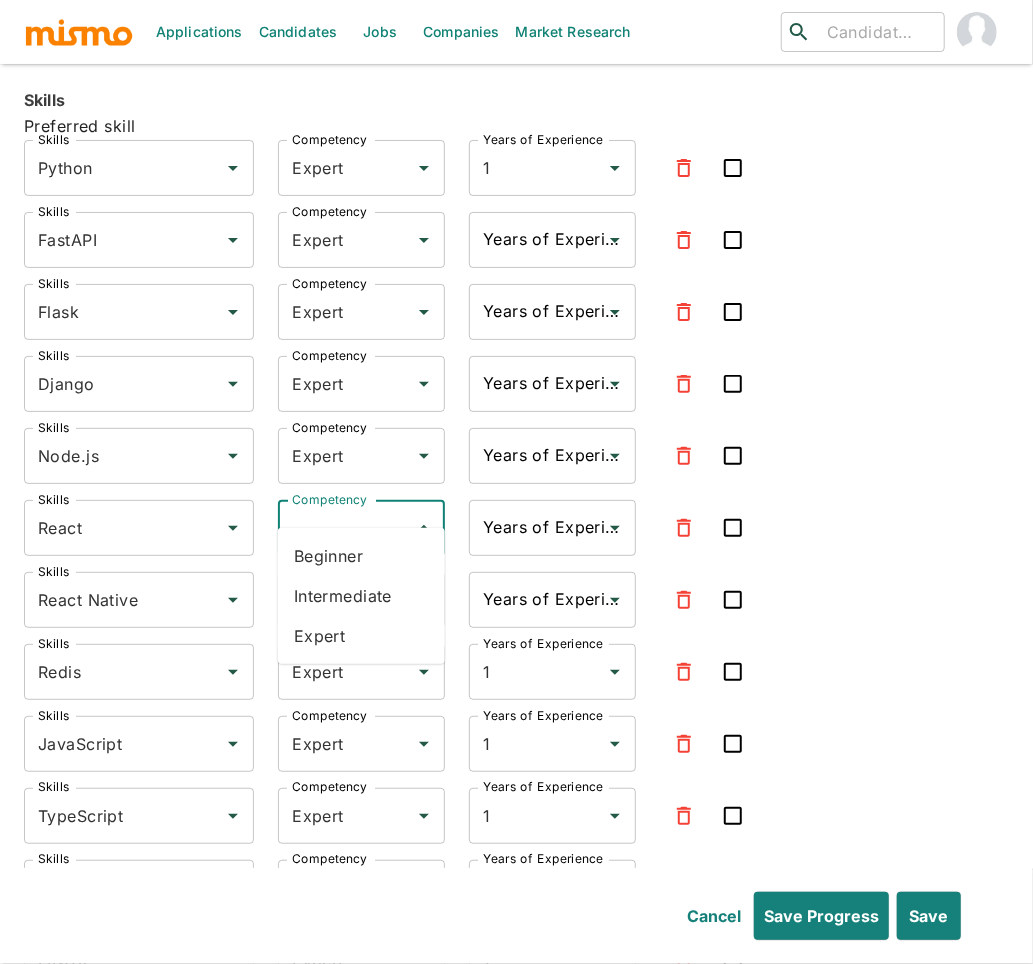 click on "Competency" at bounding box center [346, 528] 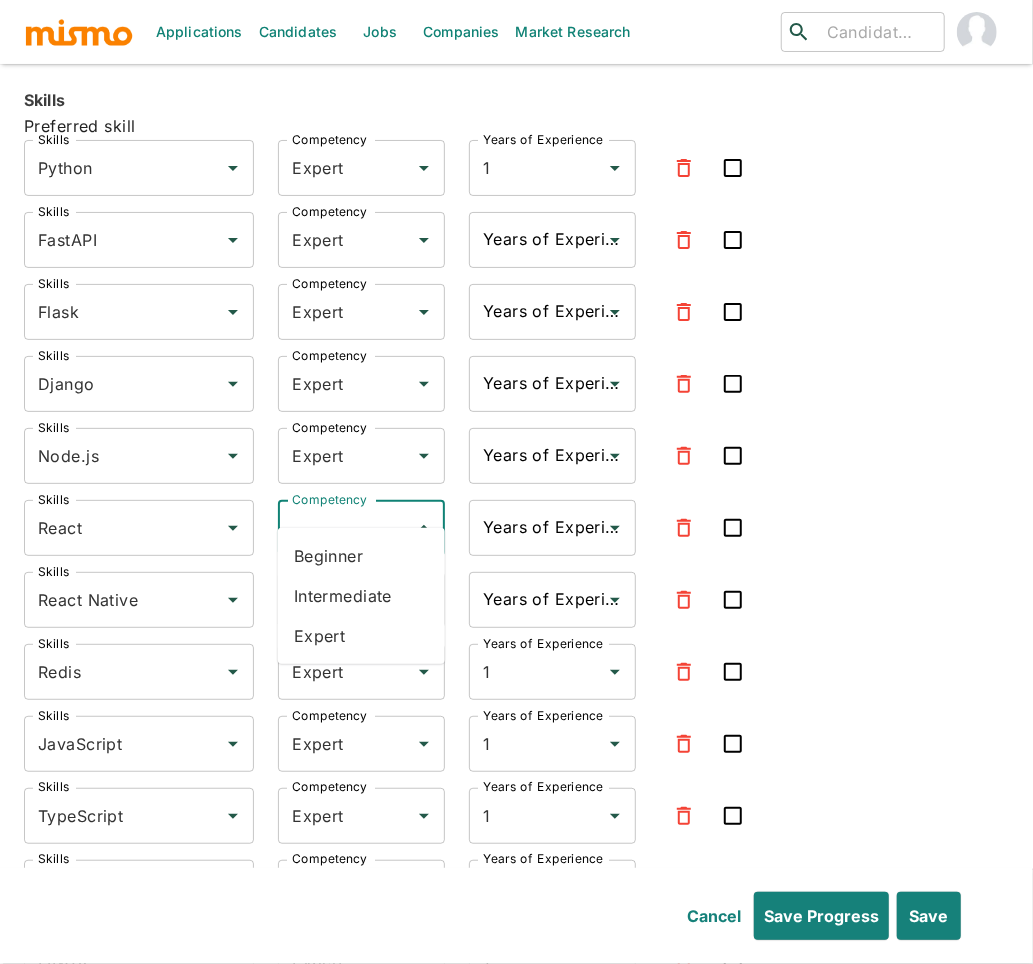 click on "Expert" at bounding box center [361, 636] 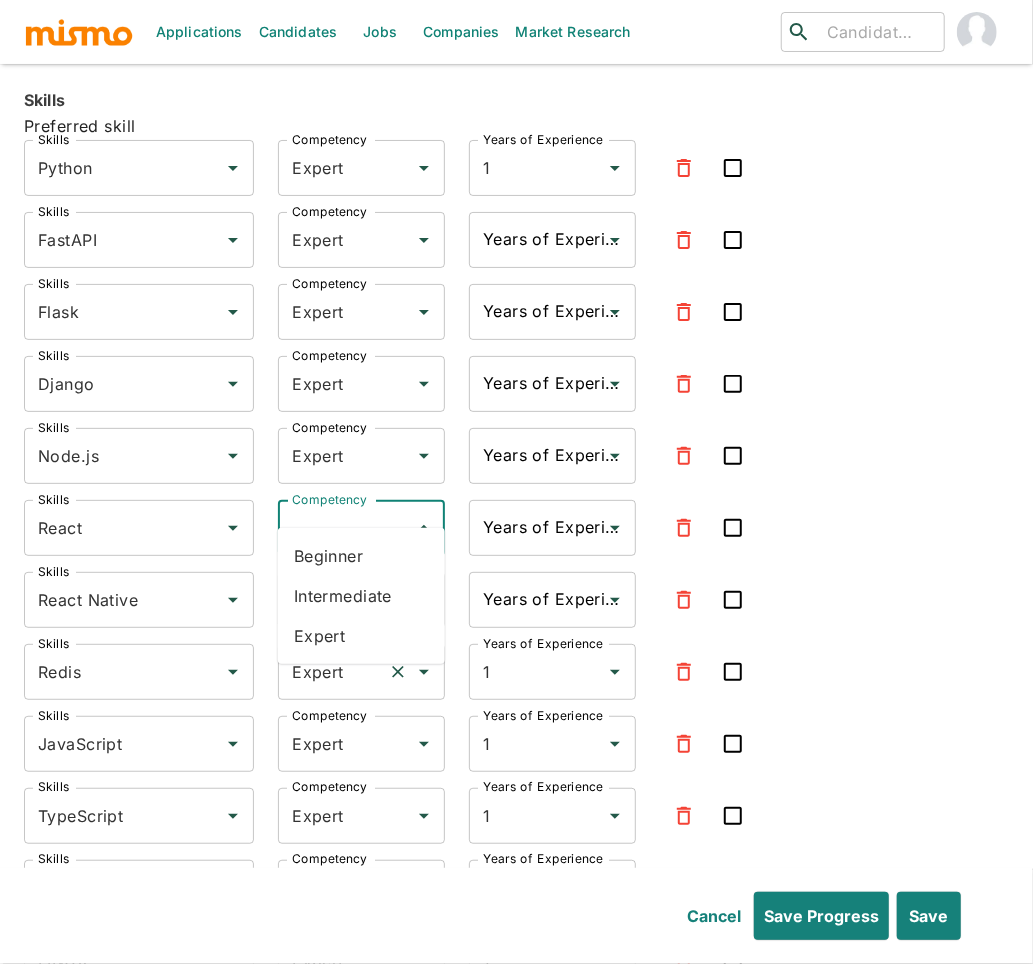 type on "Expert" 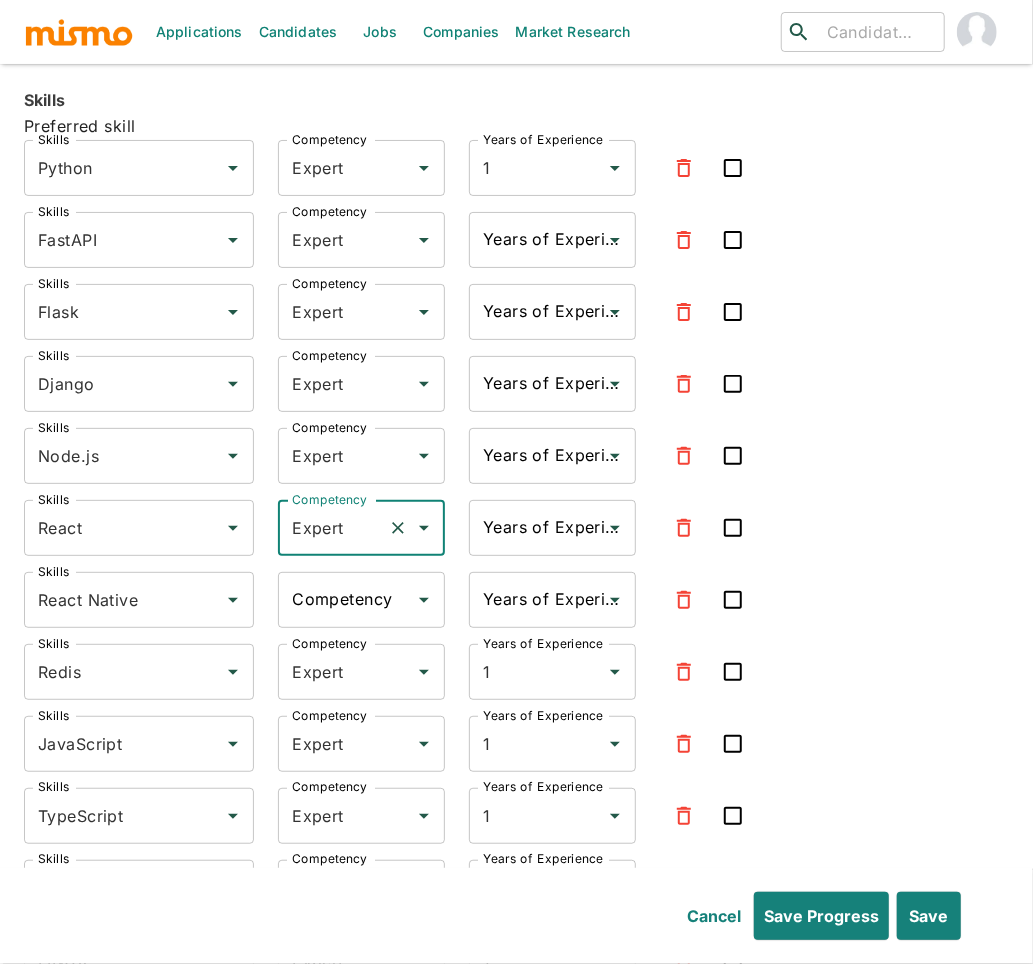 drag, startPoint x: 359, startPoint y: 556, endPoint x: 358, endPoint y: 580, distance: 24.020824 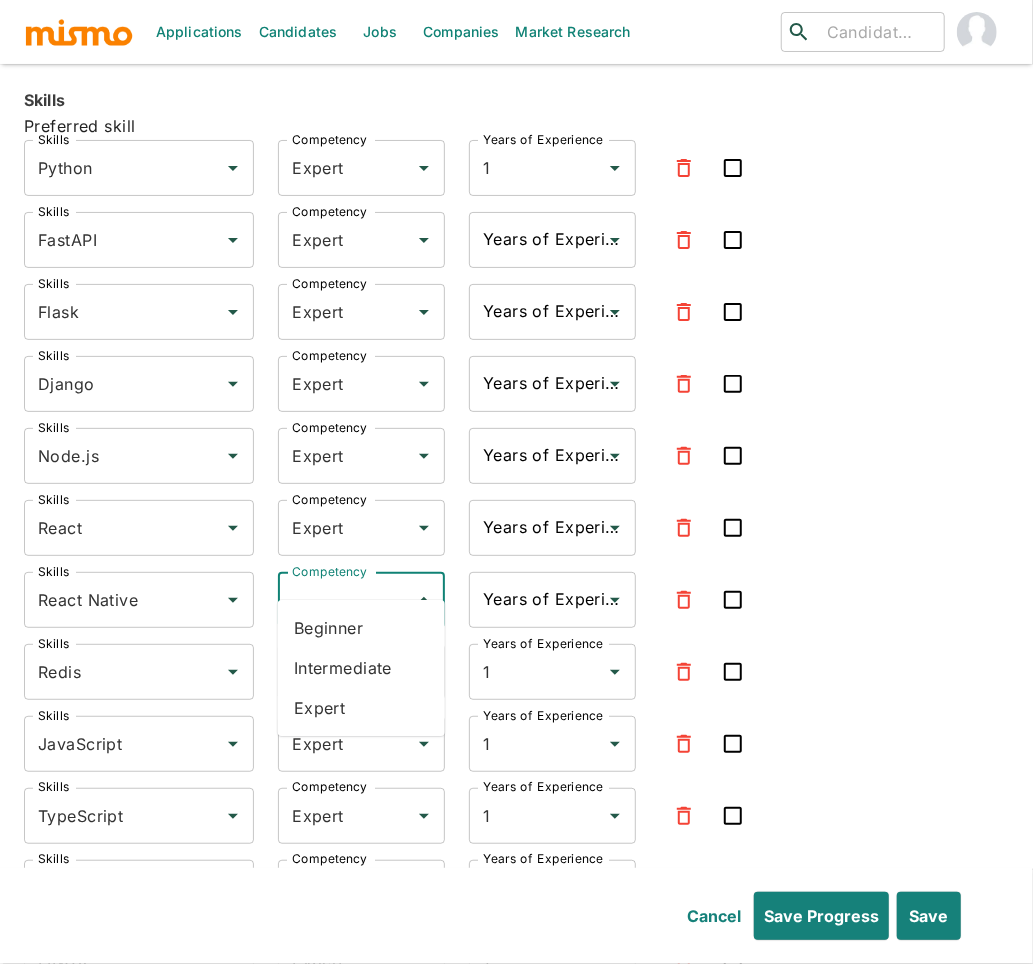 click on "Expert" at bounding box center (361, 708) 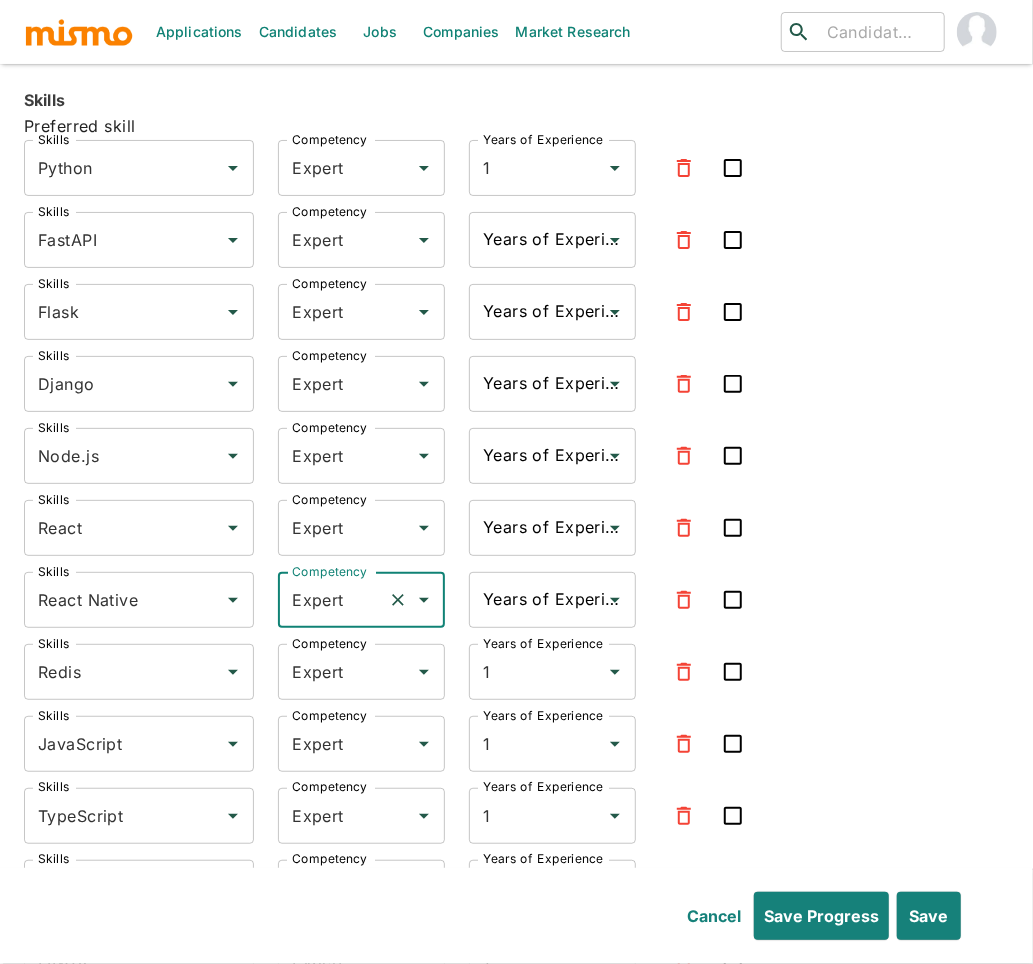 click on "Years of Experience" at bounding box center (537, 600) 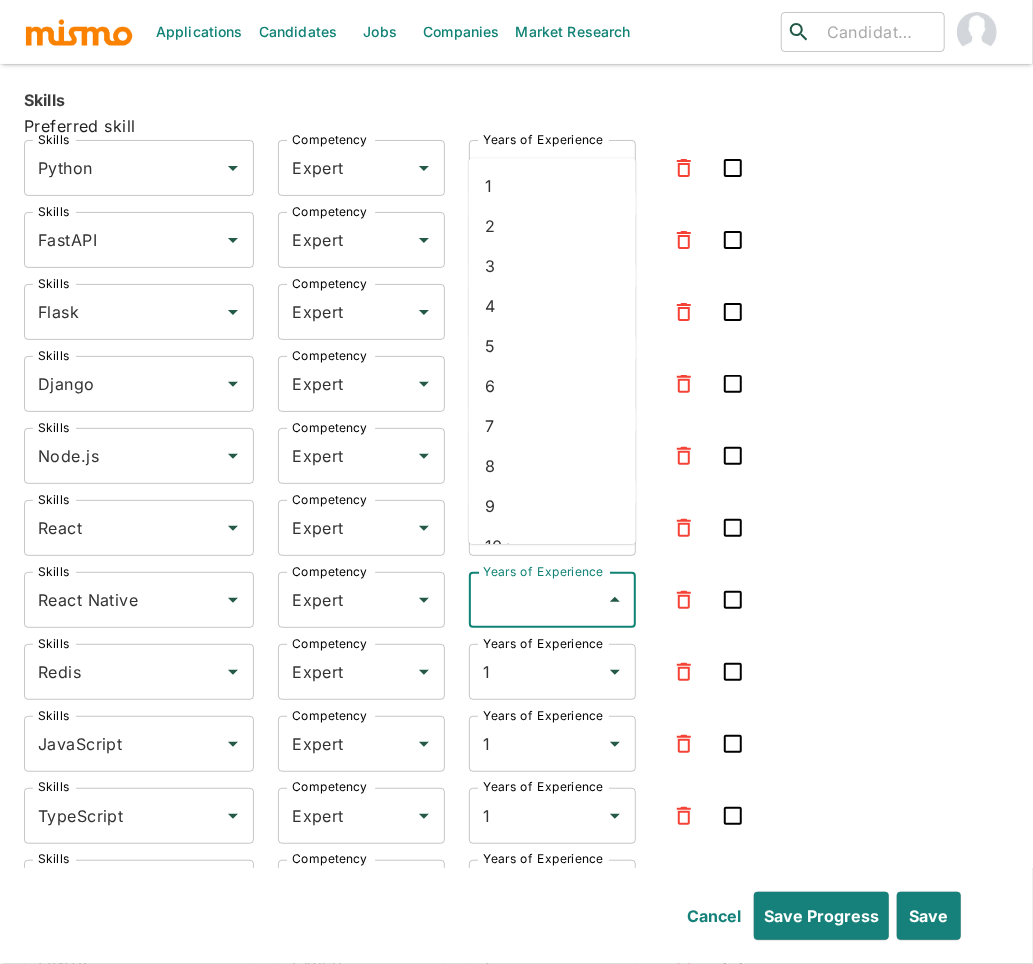 click on "1" at bounding box center [552, 187] 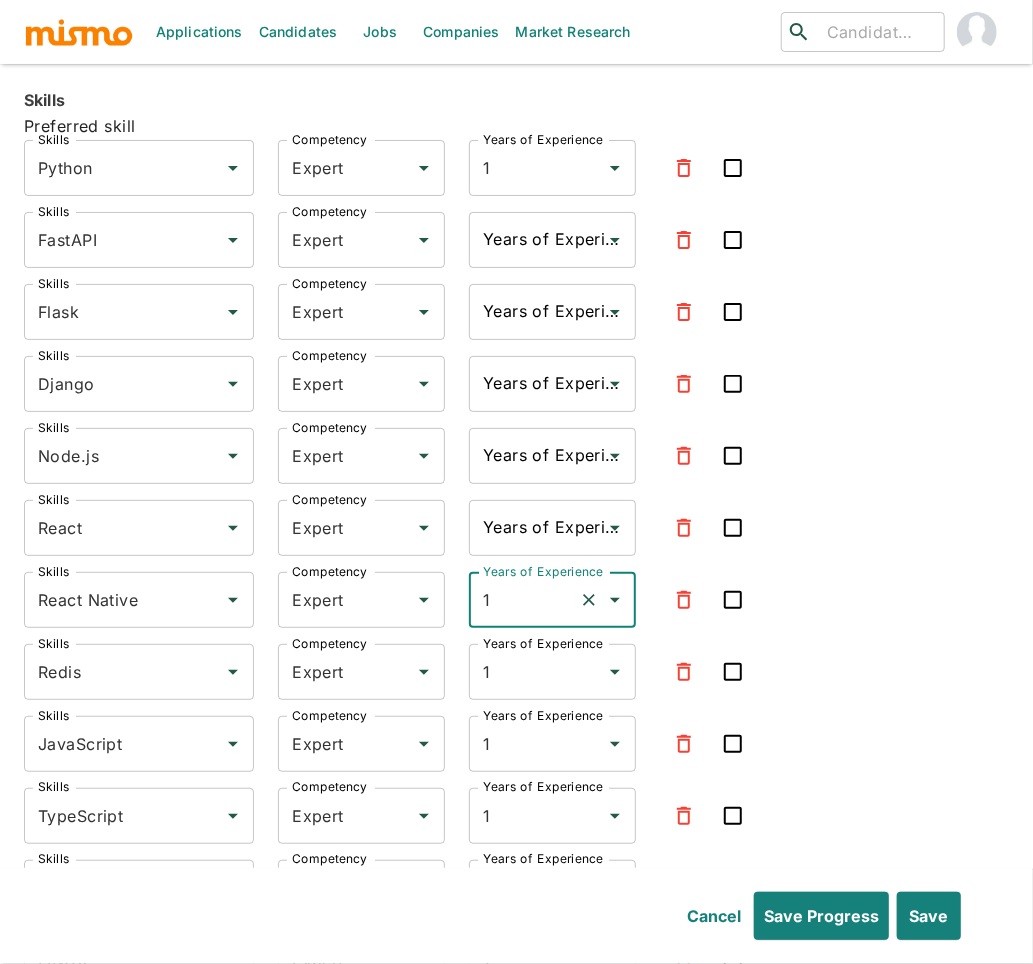click on "Years of Experience" at bounding box center (537, 528) 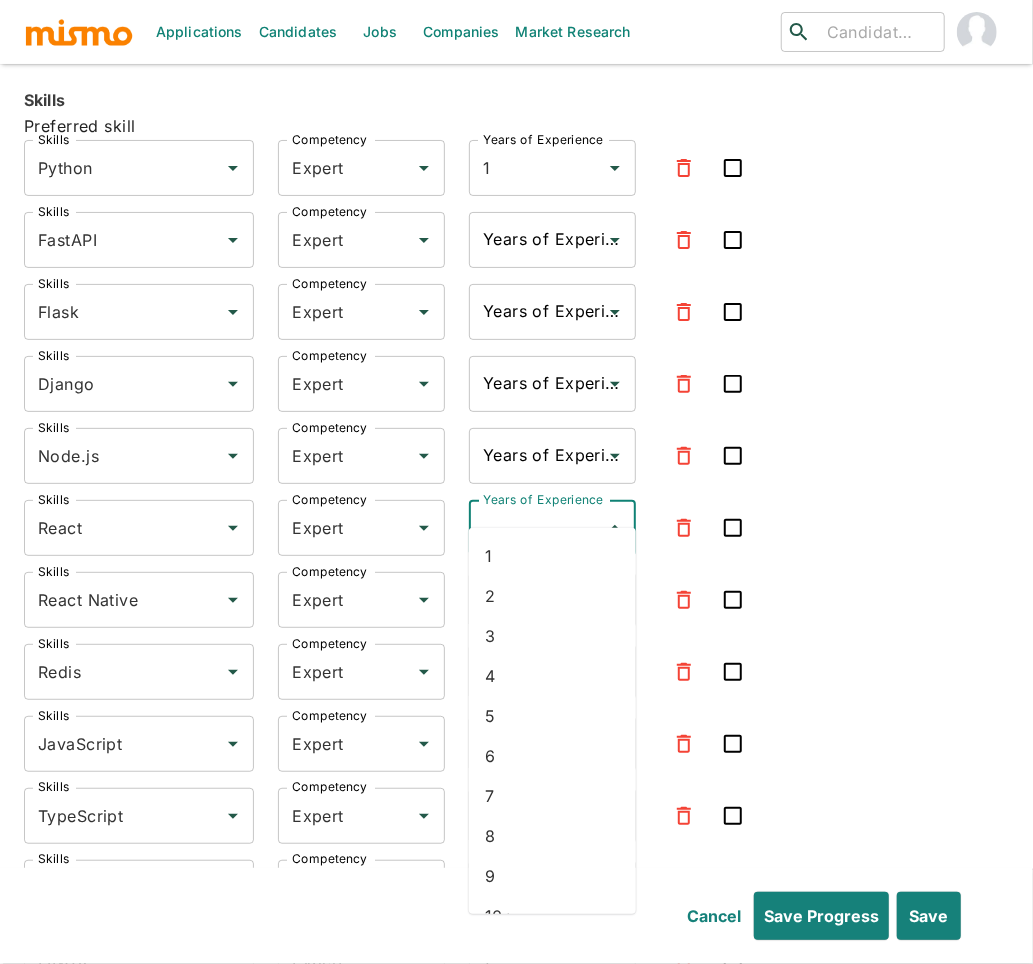 type on "|" 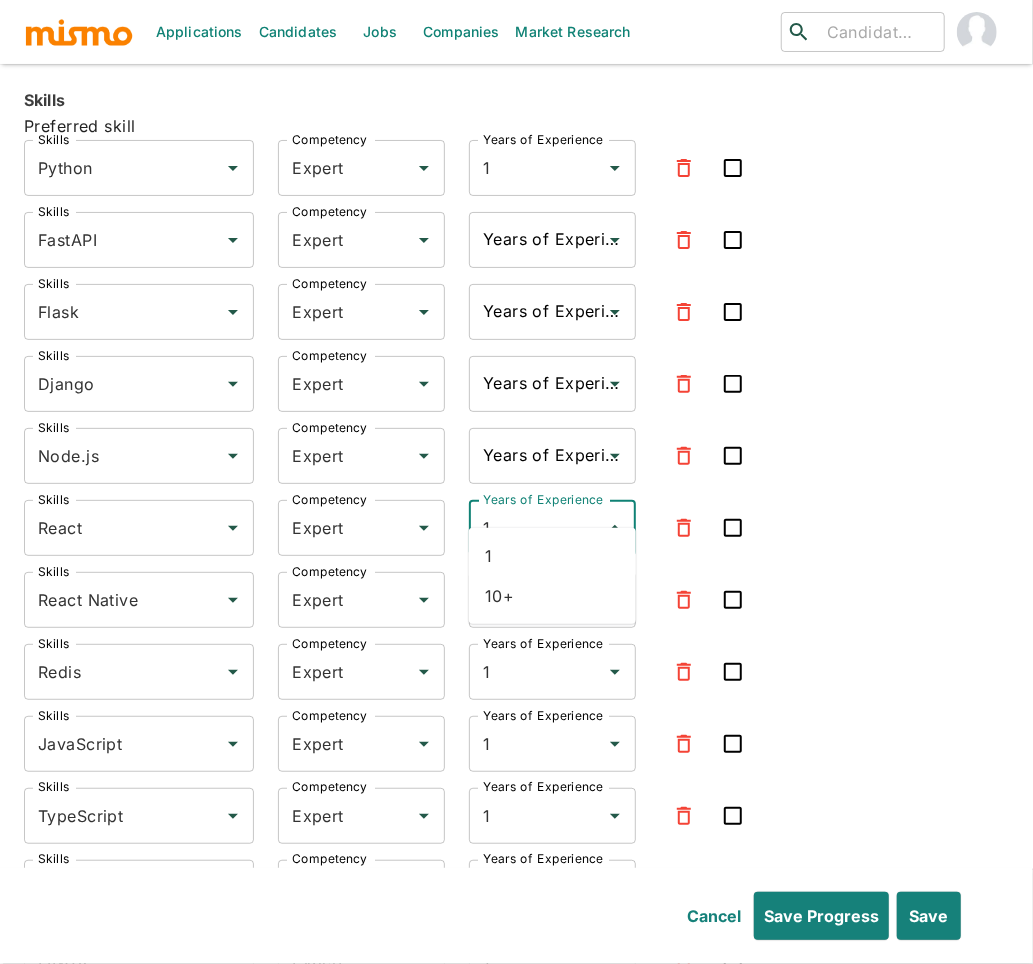 drag, startPoint x: 496, startPoint y: 552, endPoint x: 532, endPoint y: 472, distance: 87.72685 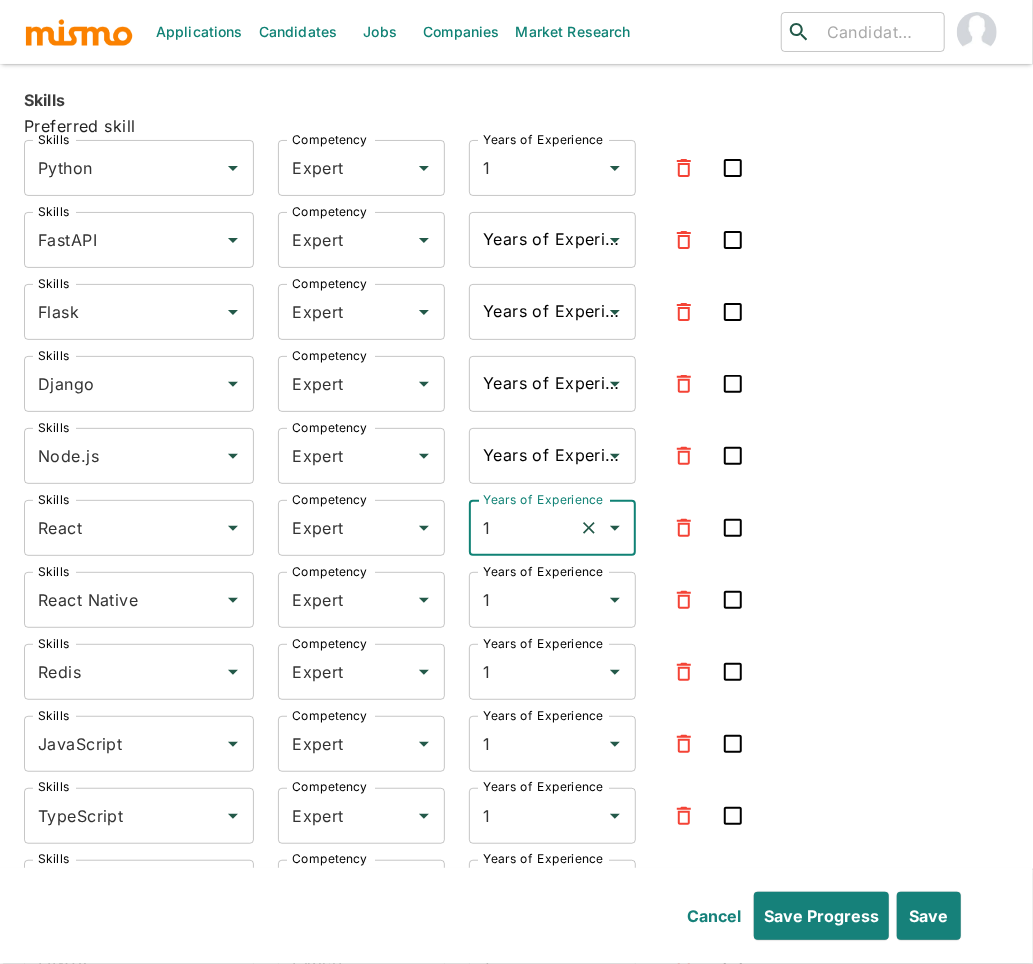 type on "1" 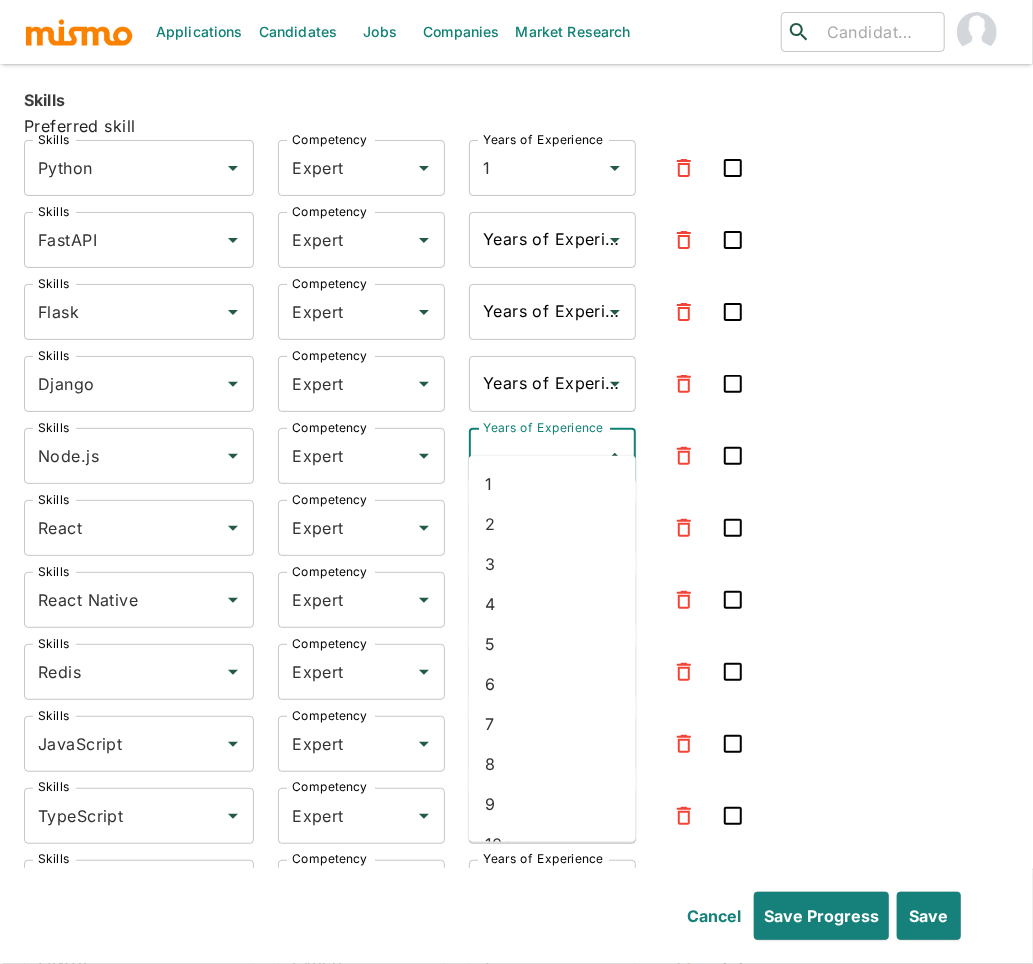 drag, startPoint x: 542, startPoint y: 432, endPoint x: 534, endPoint y: 477, distance: 45.705578 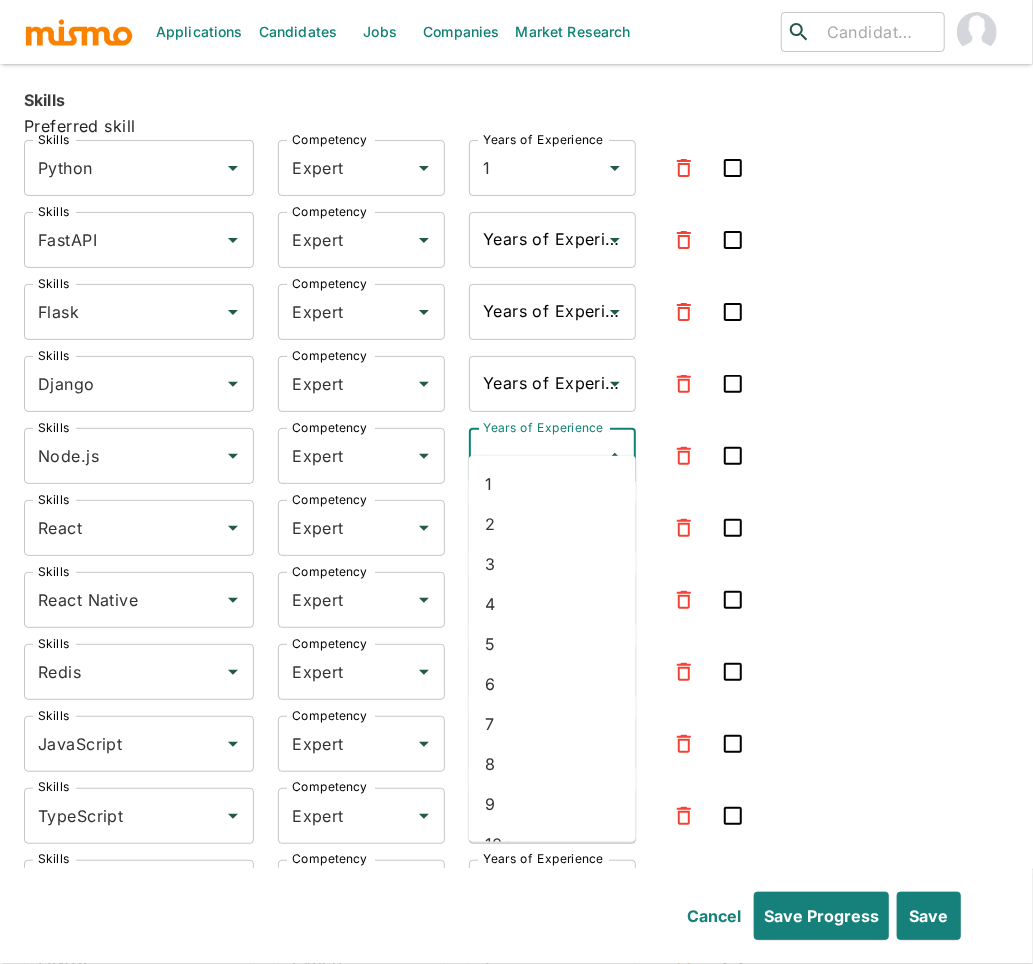 click on "Years of Experience" at bounding box center (537, 456) 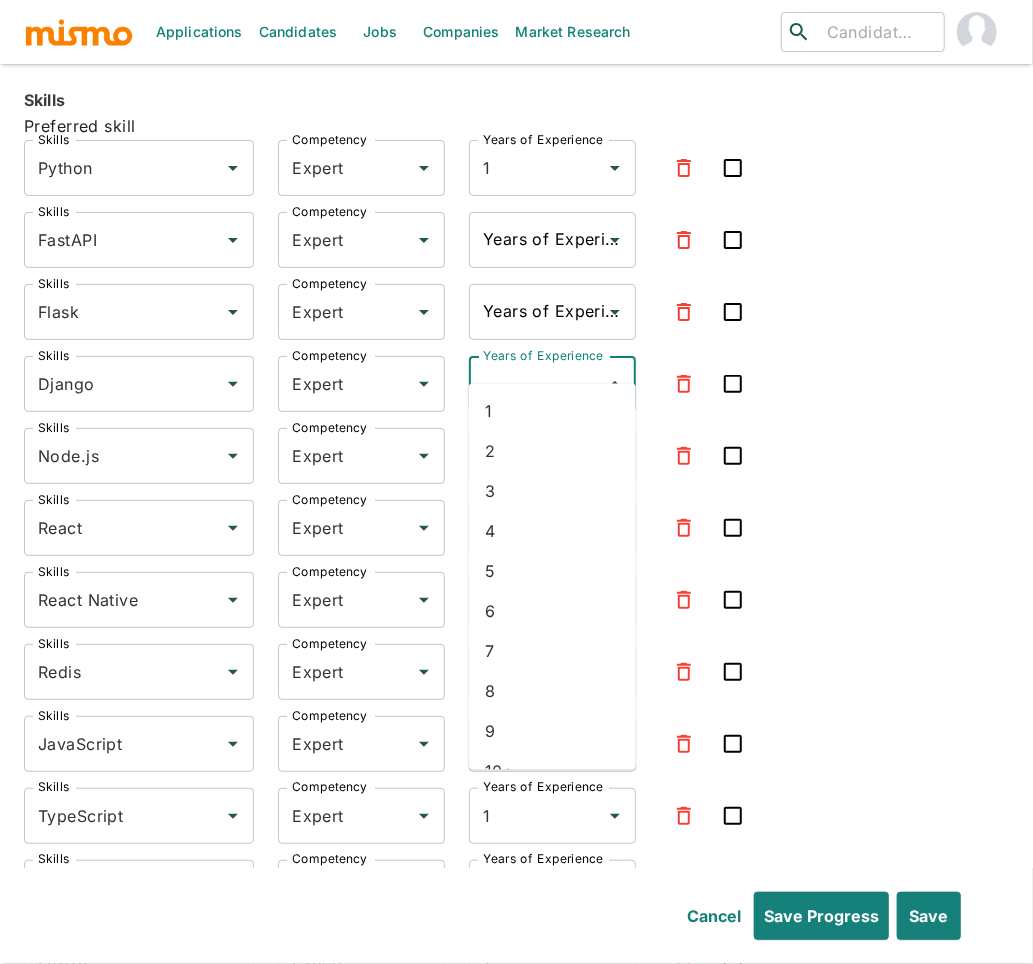 drag, startPoint x: 541, startPoint y: 339, endPoint x: 539, endPoint y: 368, distance: 29.068884 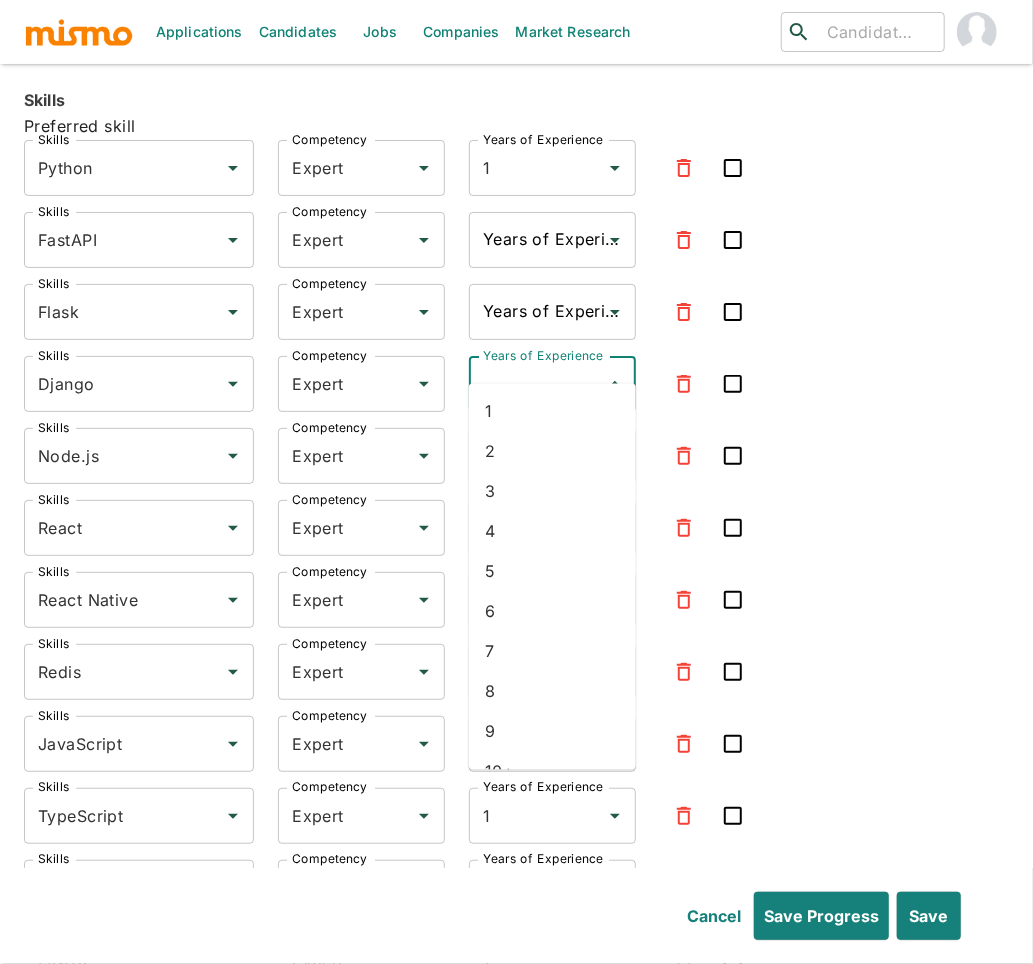 click on "Years of Experience" at bounding box center (537, 384) 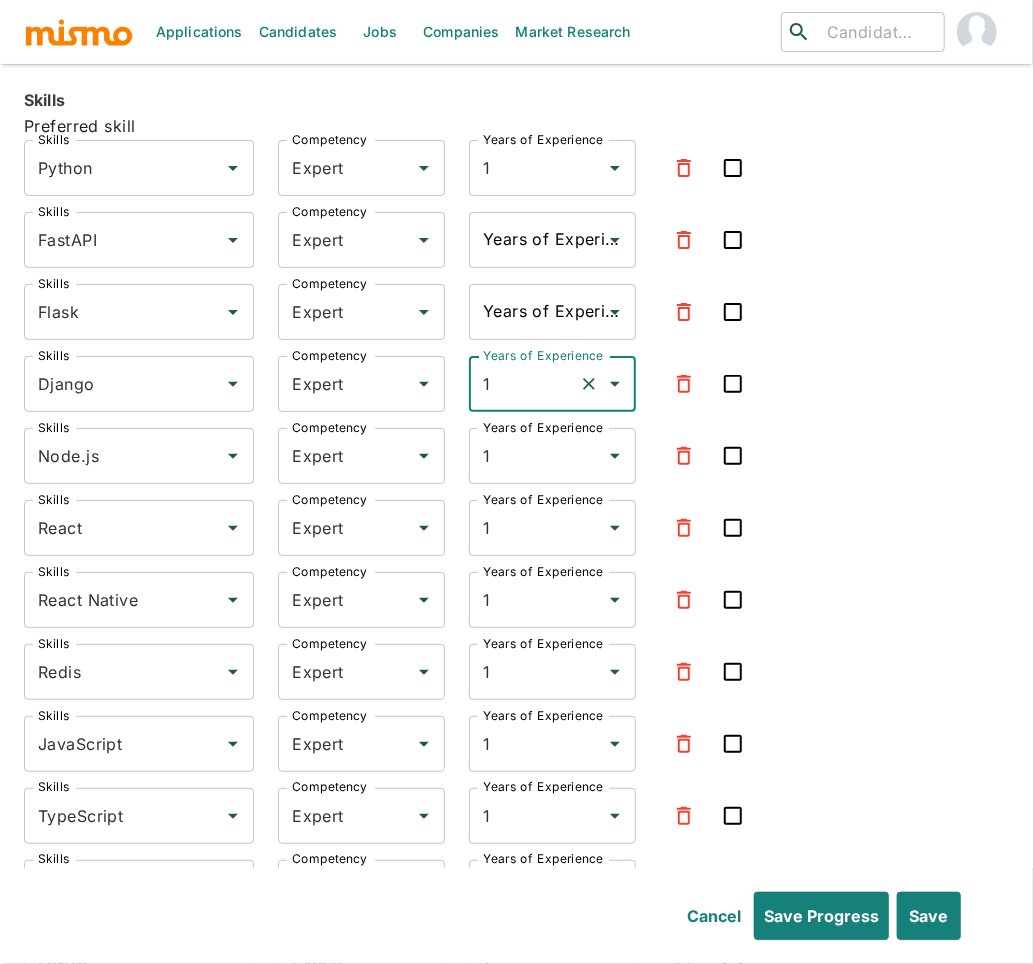 click on "Years of Experience" at bounding box center (537, 312) 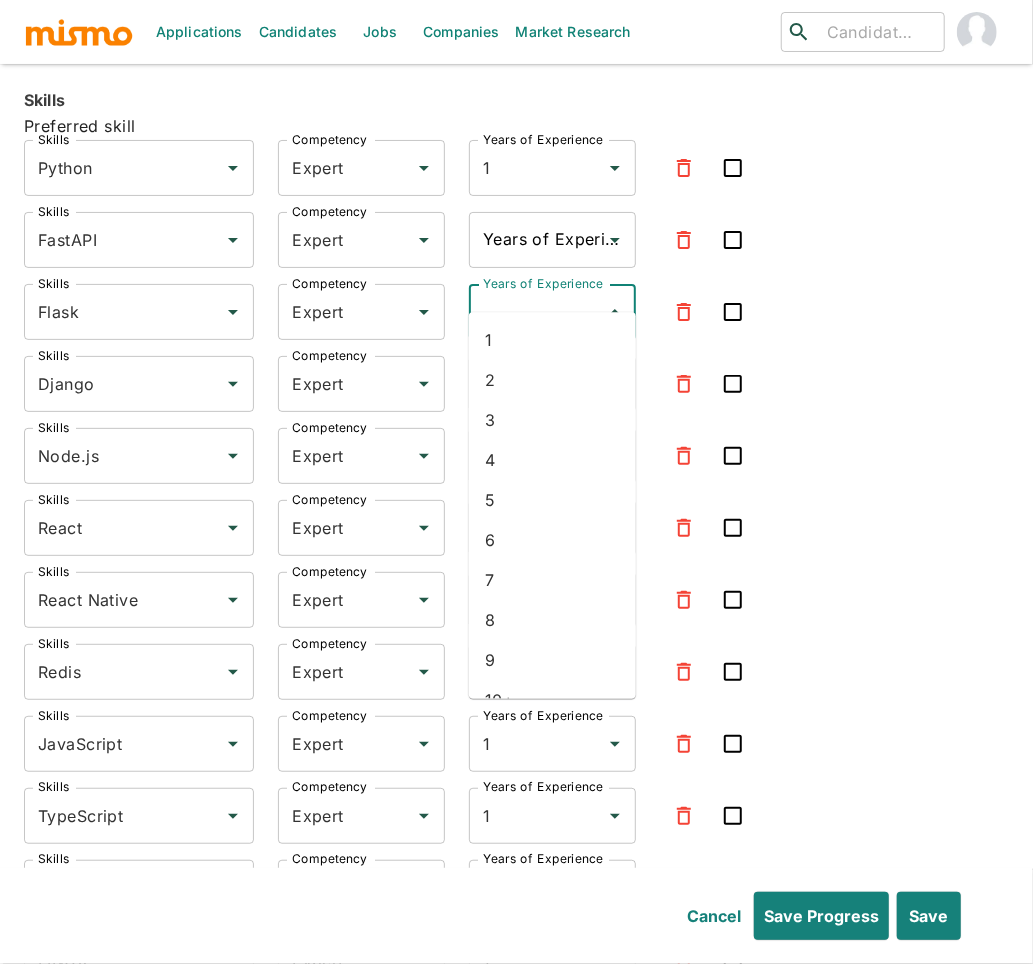 drag, startPoint x: 540, startPoint y: 339, endPoint x: 537, endPoint y: 309, distance: 30.149628 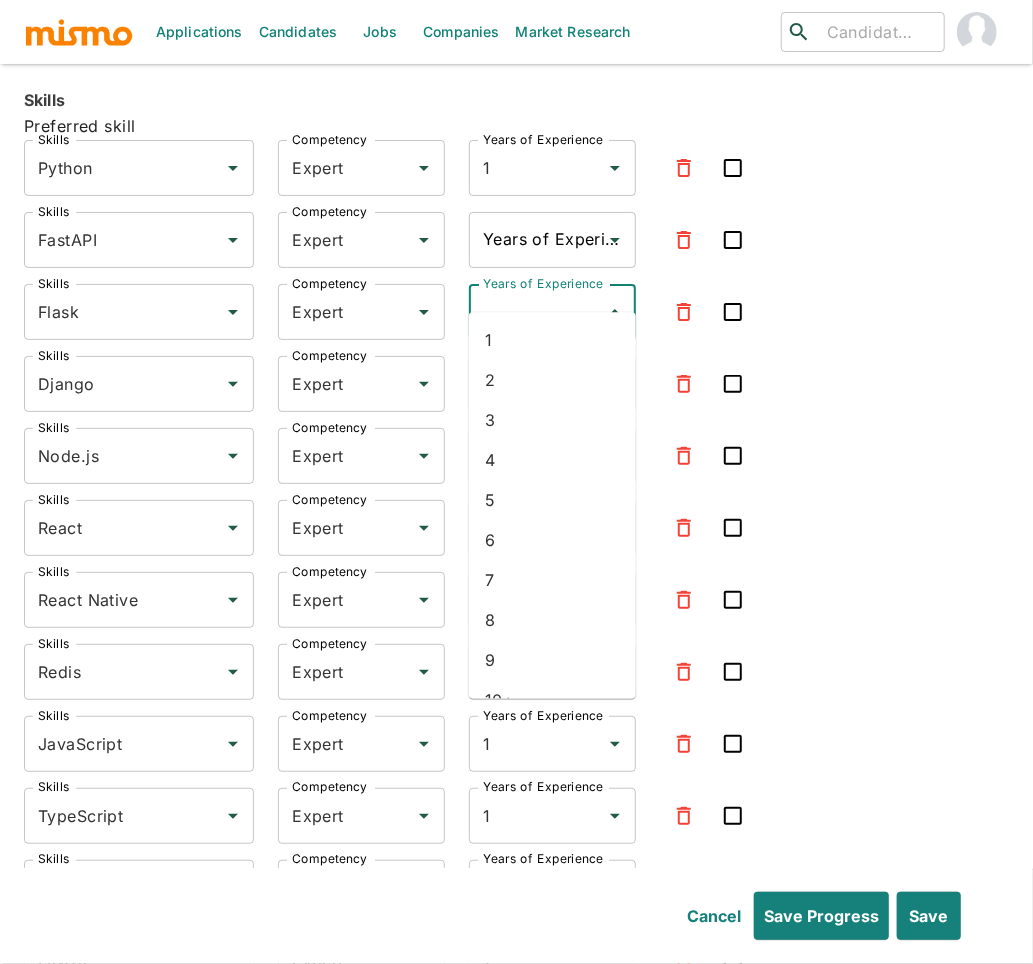 click on "1" at bounding box center (552, 340) 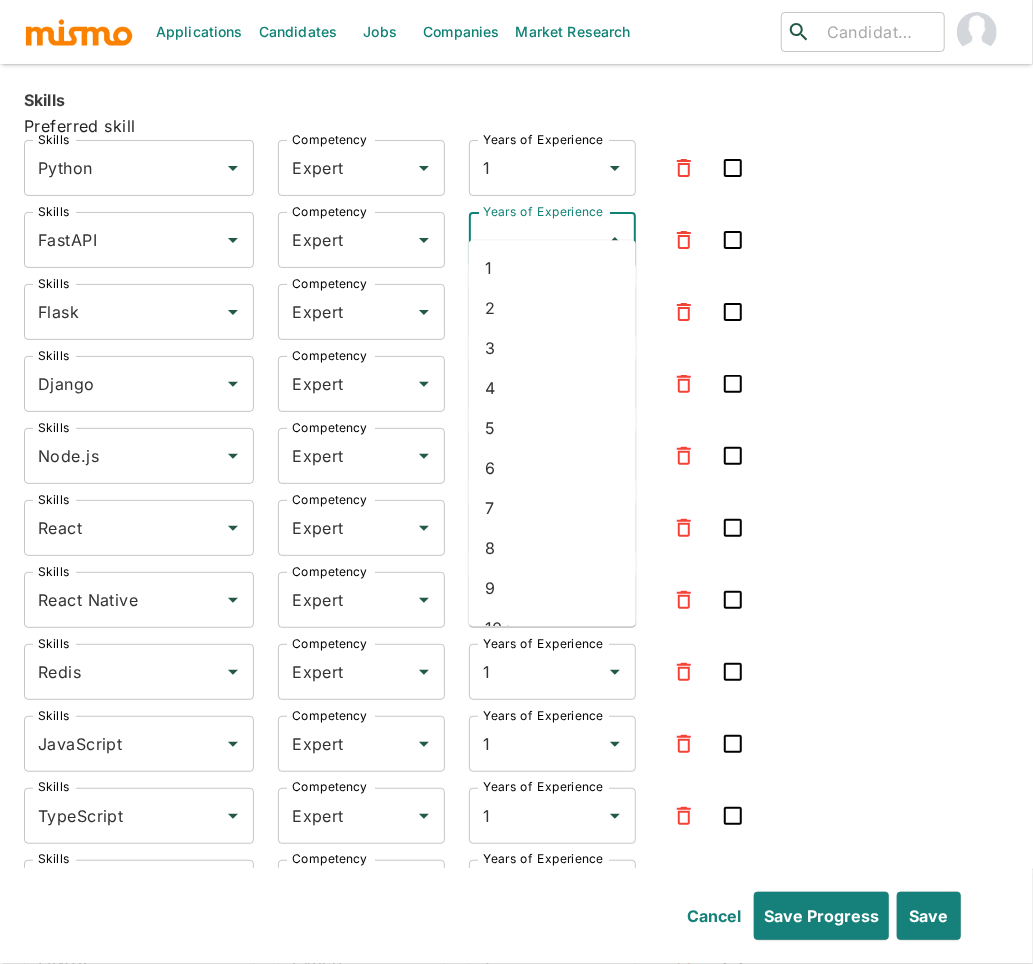 click on "Years of Experience" at bounding box center (537, 240) 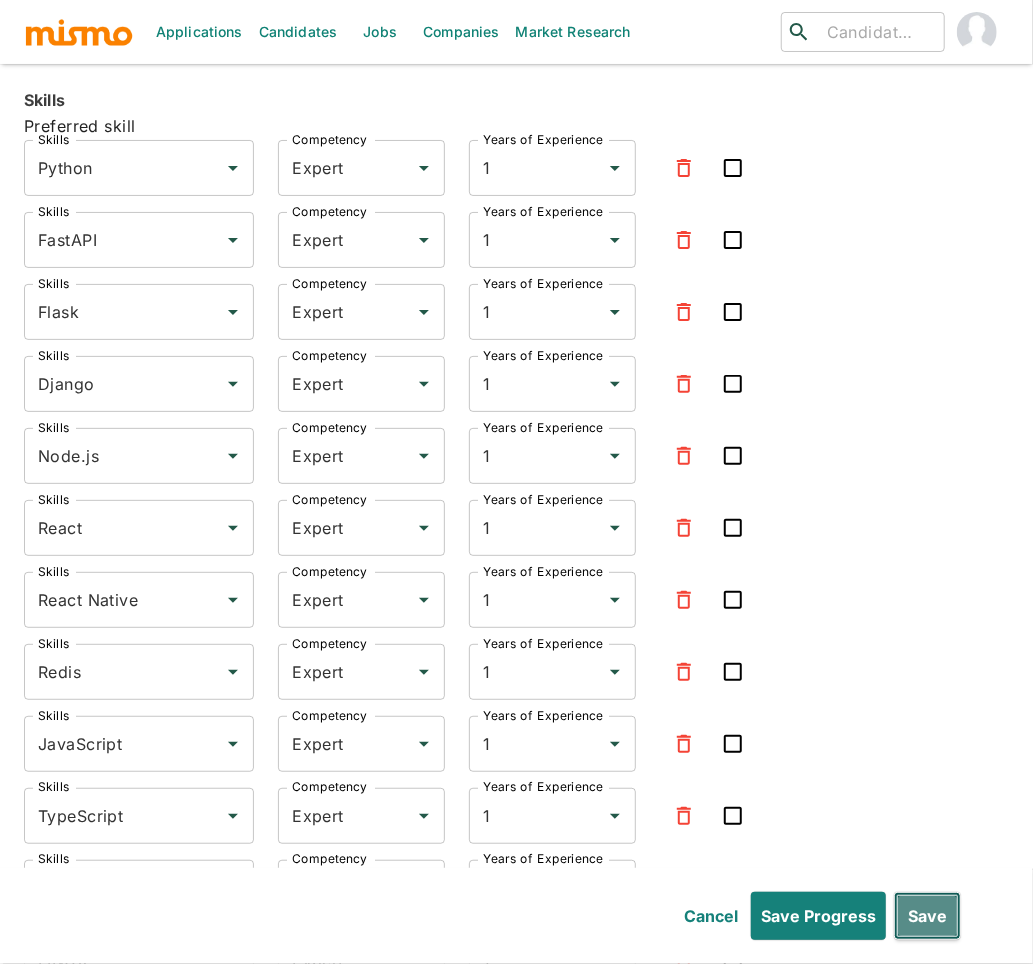 drag, startPoint x: 923, startPoint y: 919, endPoint x: 901, endPoint y: 913, distance: 22.803509 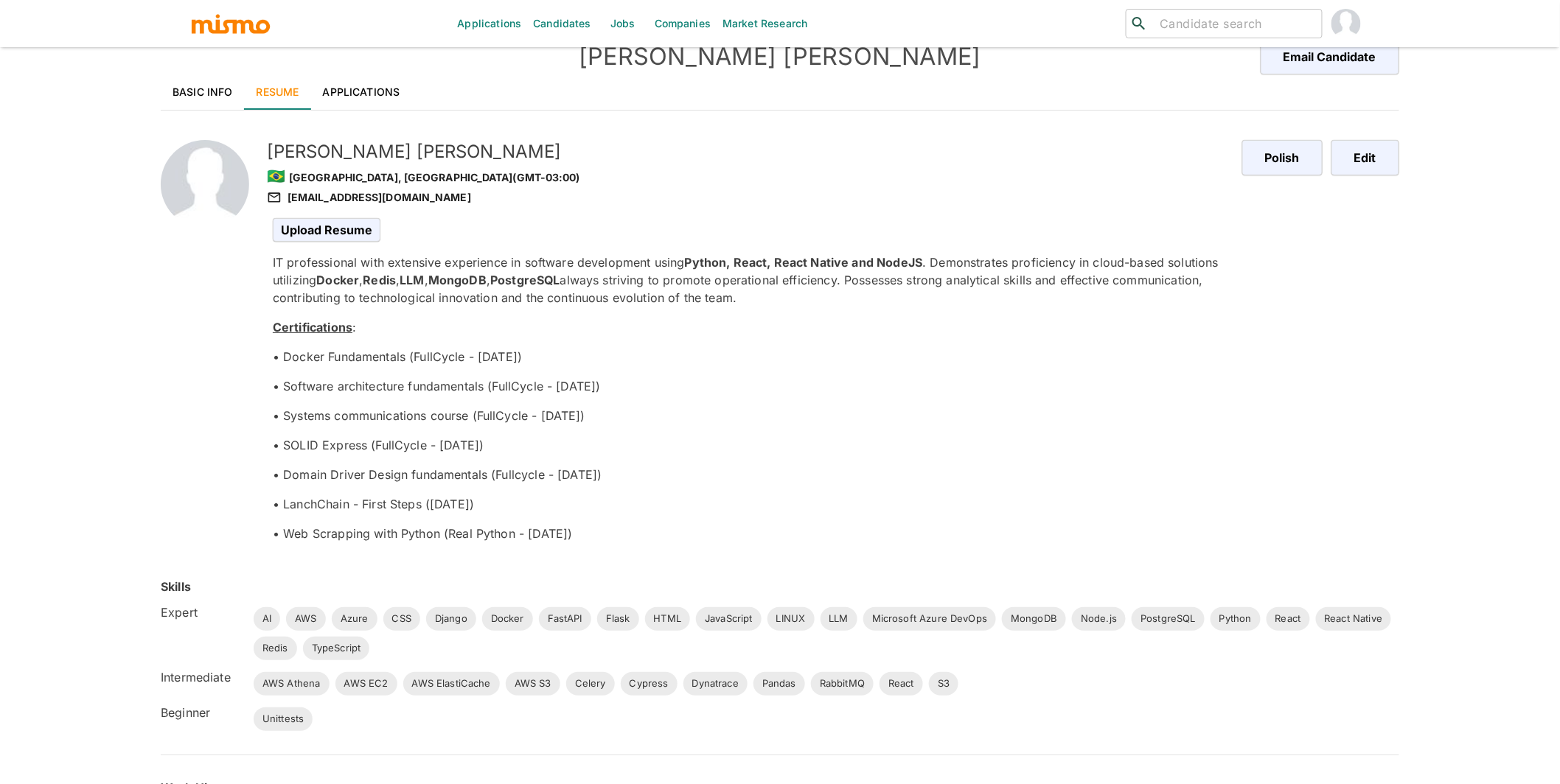 scroll, scrollTop: 24, scrollLeft: 0, axis: vertical 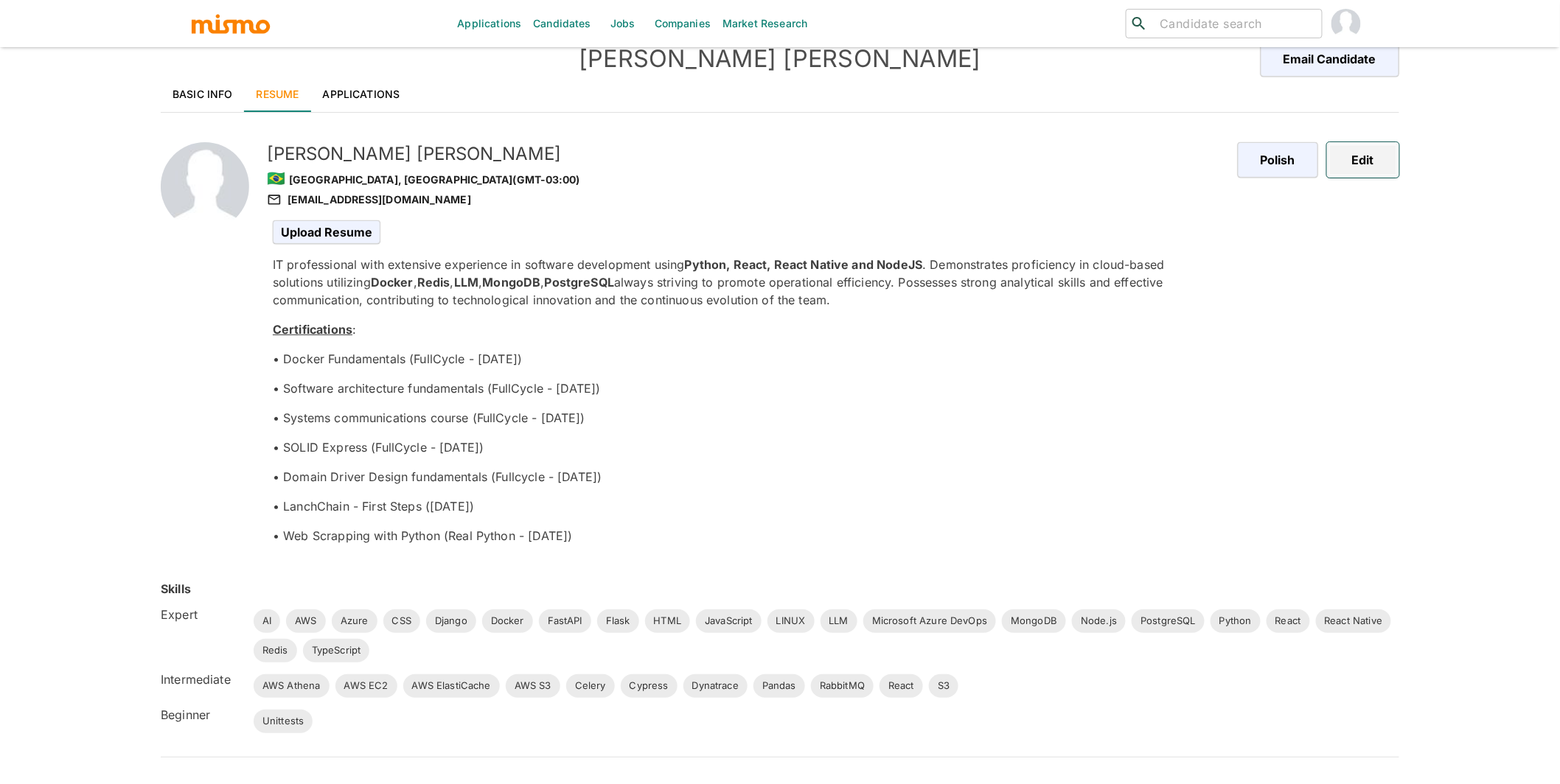 click on "Edit" at bounding box center [1363, 160] 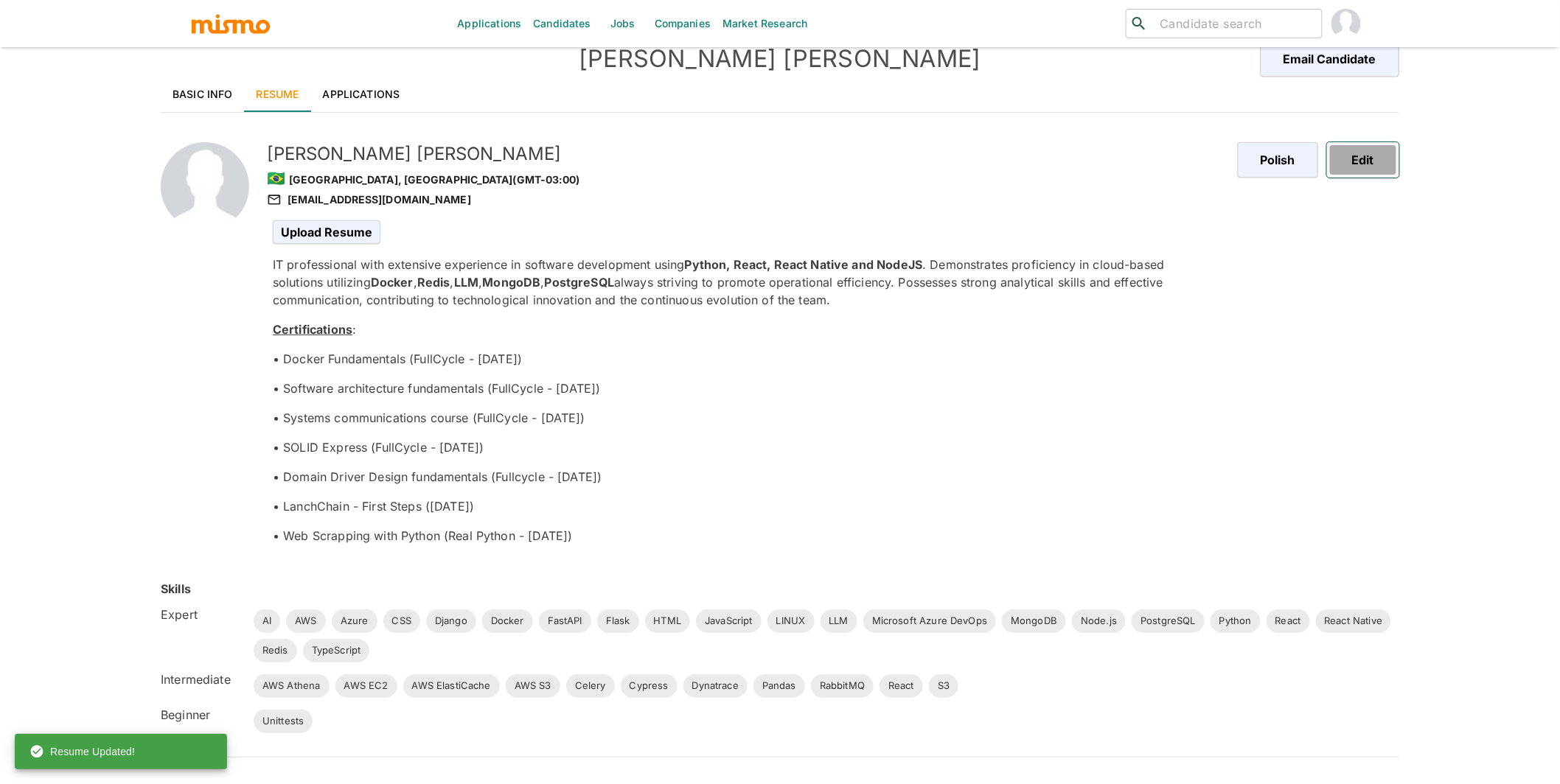 click on "Edit" at bounding box center [1363, 160] 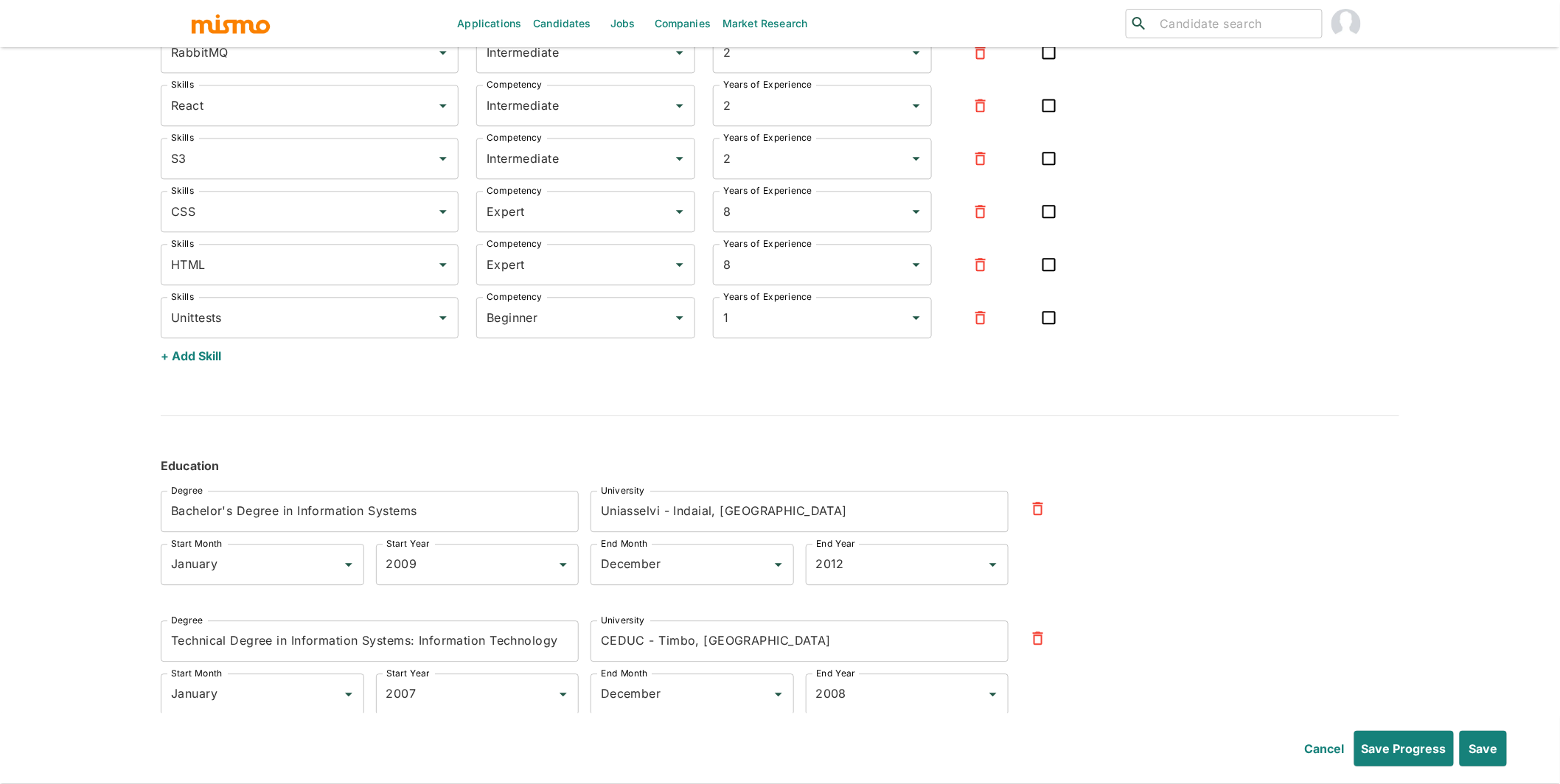 scroll, scrollTop: 3680, scrollLeft: 0, axis: vertical 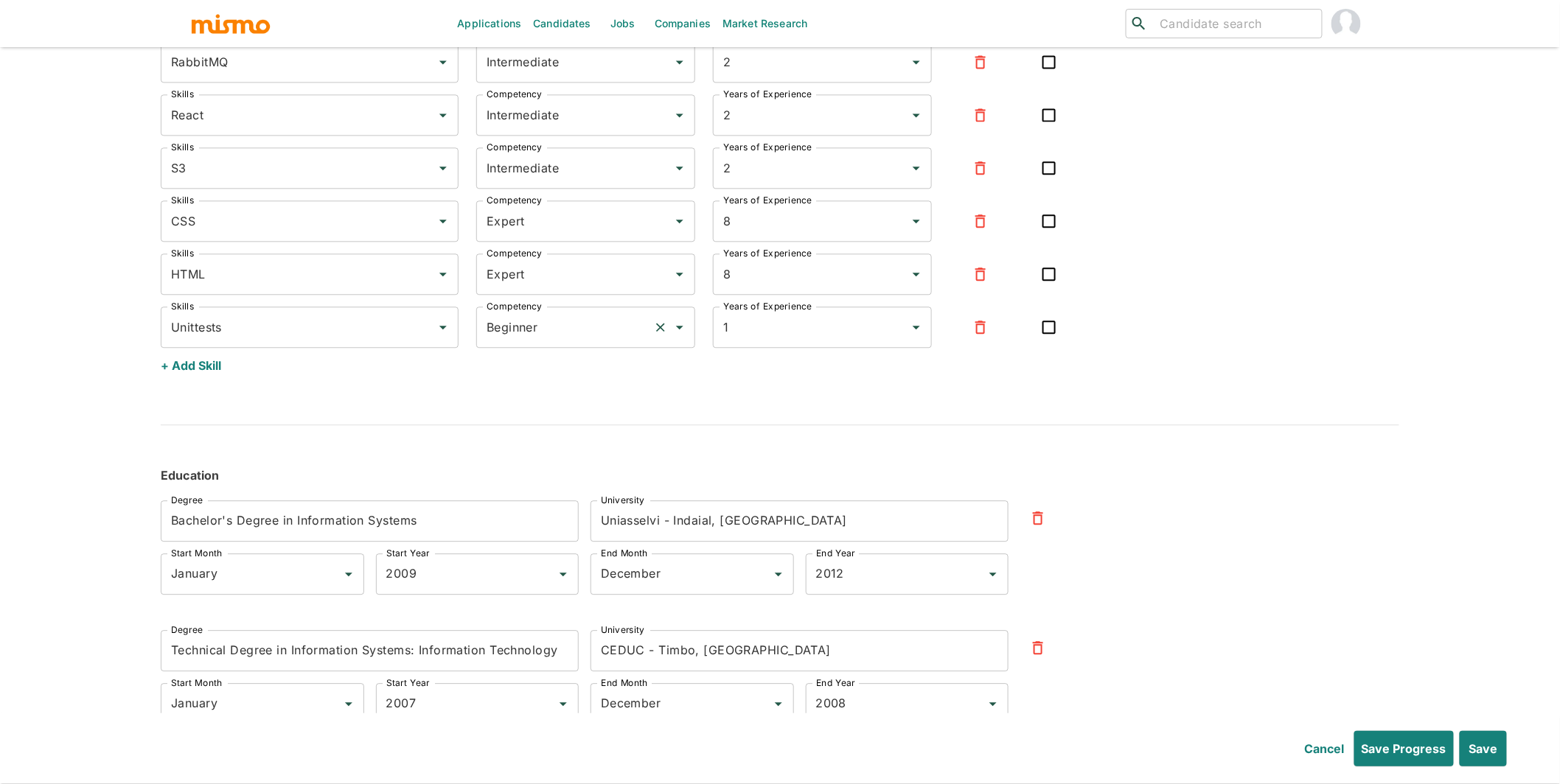 click on "Beginner" at bounding box center [565, 327] 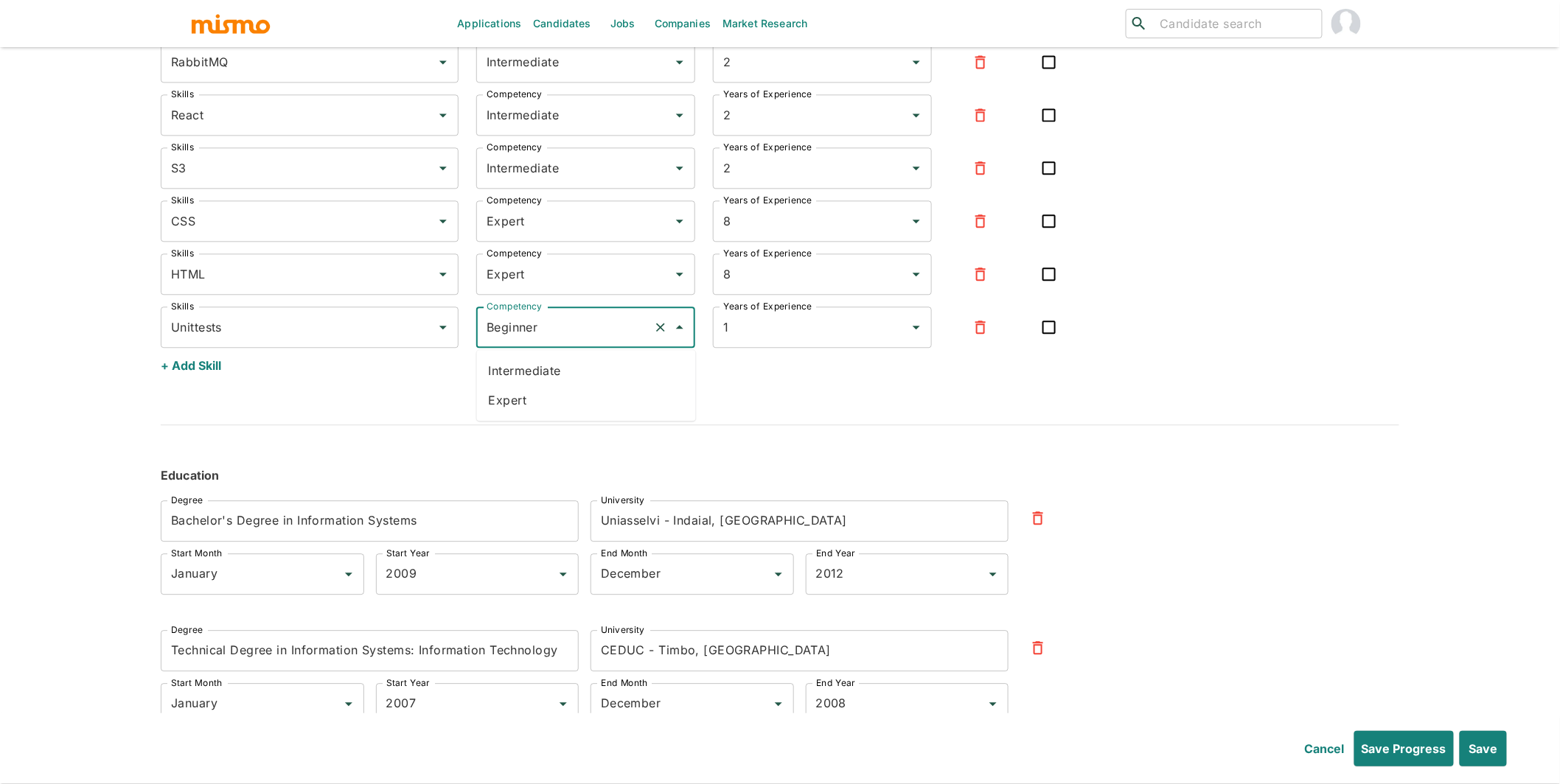 click on "Expert" at bounding box center (586, 400) 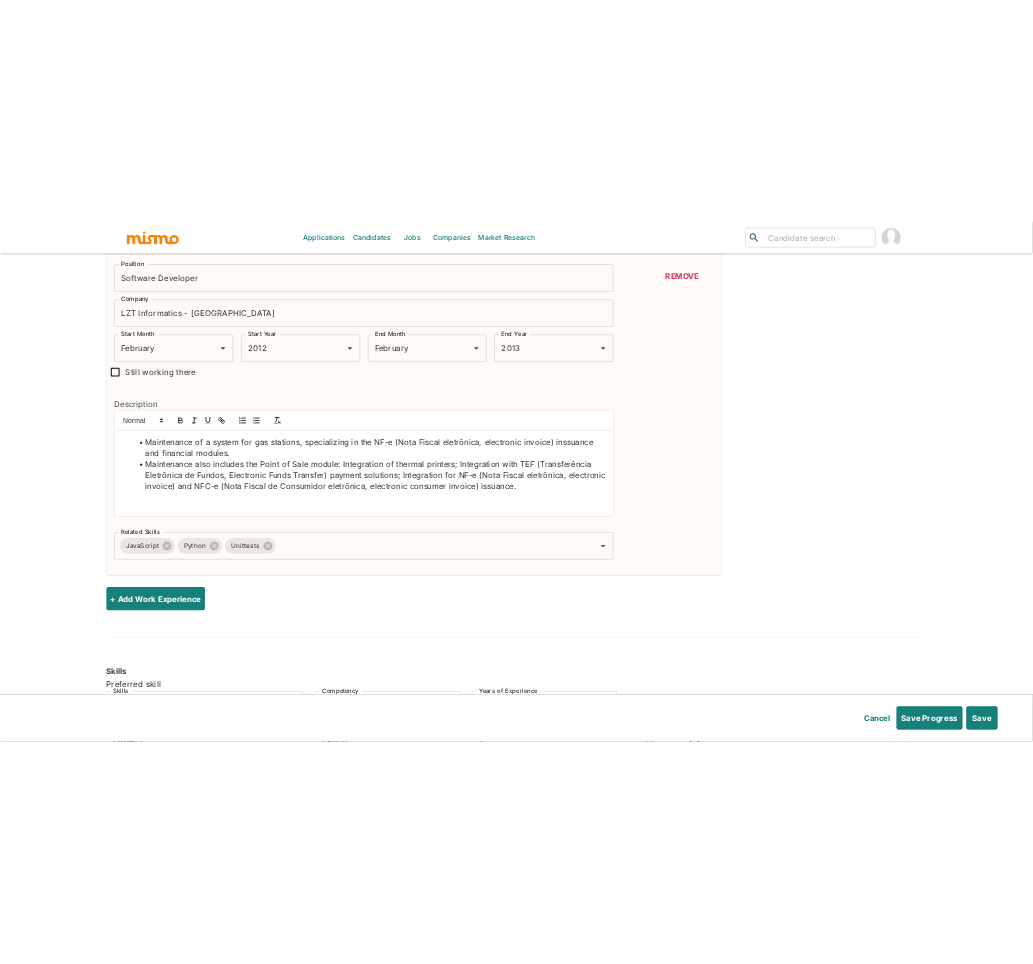 scroll, scrollTop: 2590, scrollLeft: 0, axis: vertical 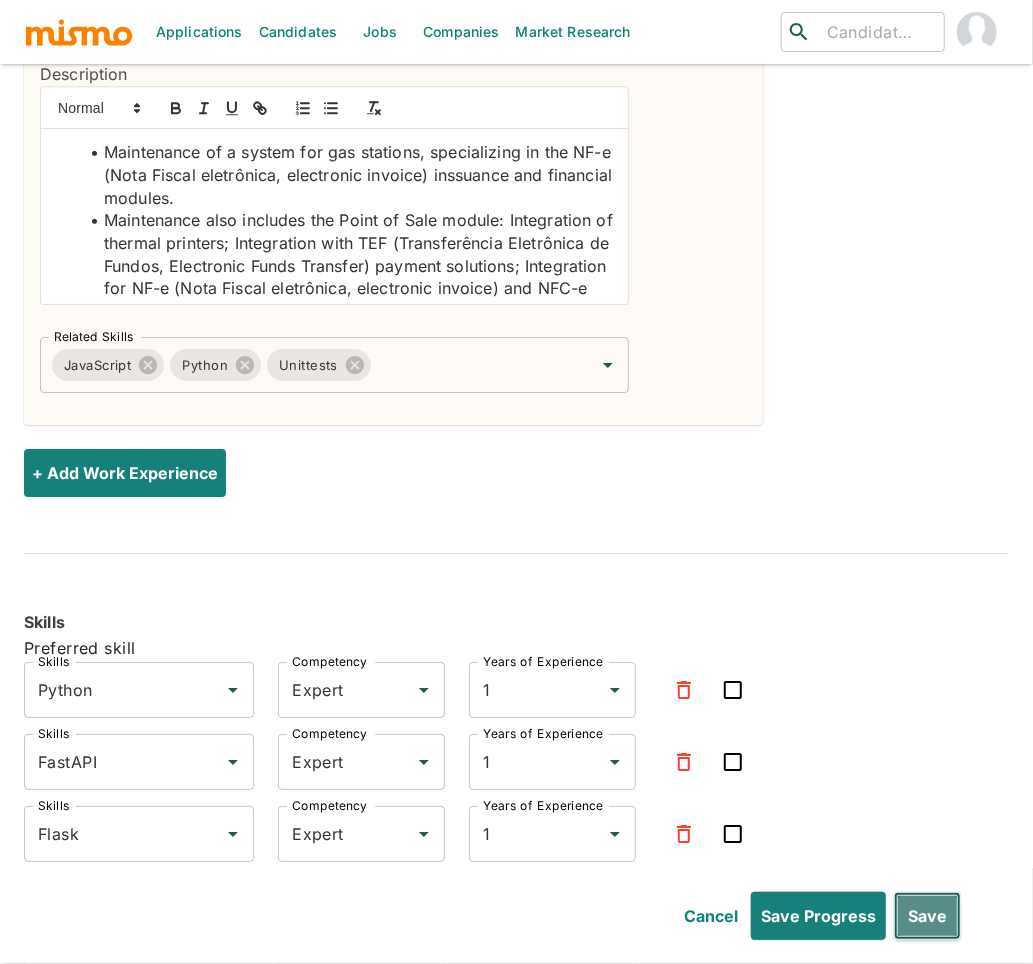 click on "Save" at bounding box center [927, 916] 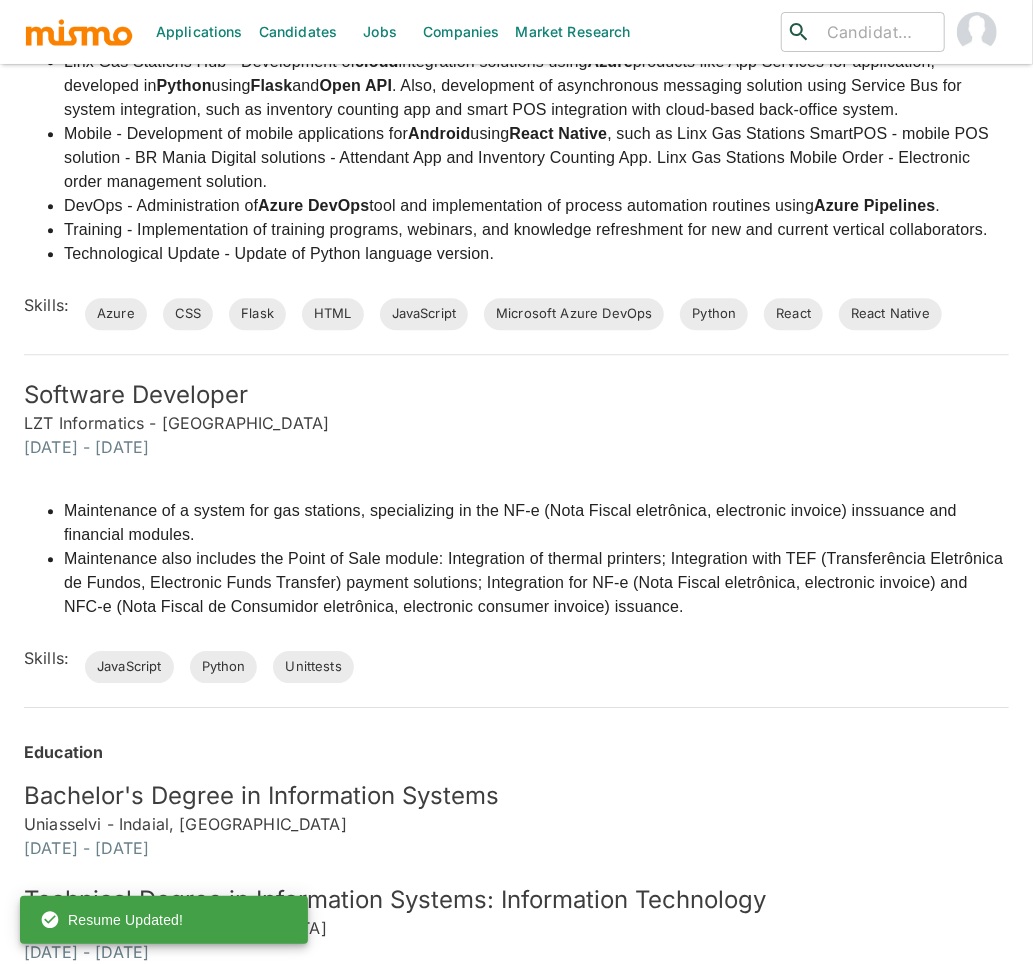 scroll, scrollTop: 2091, scrollLeft: 0, axis: vertical 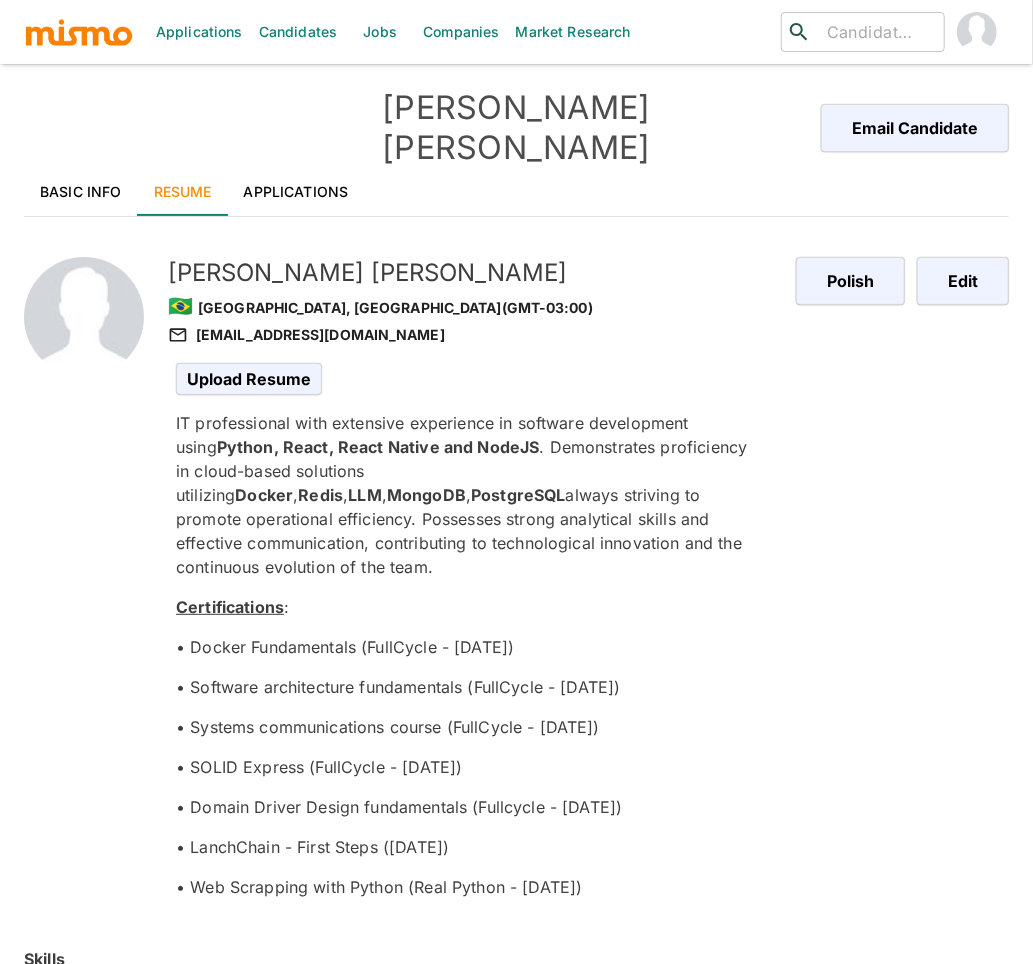 click on "Applications" at bounding box center [296, 192] 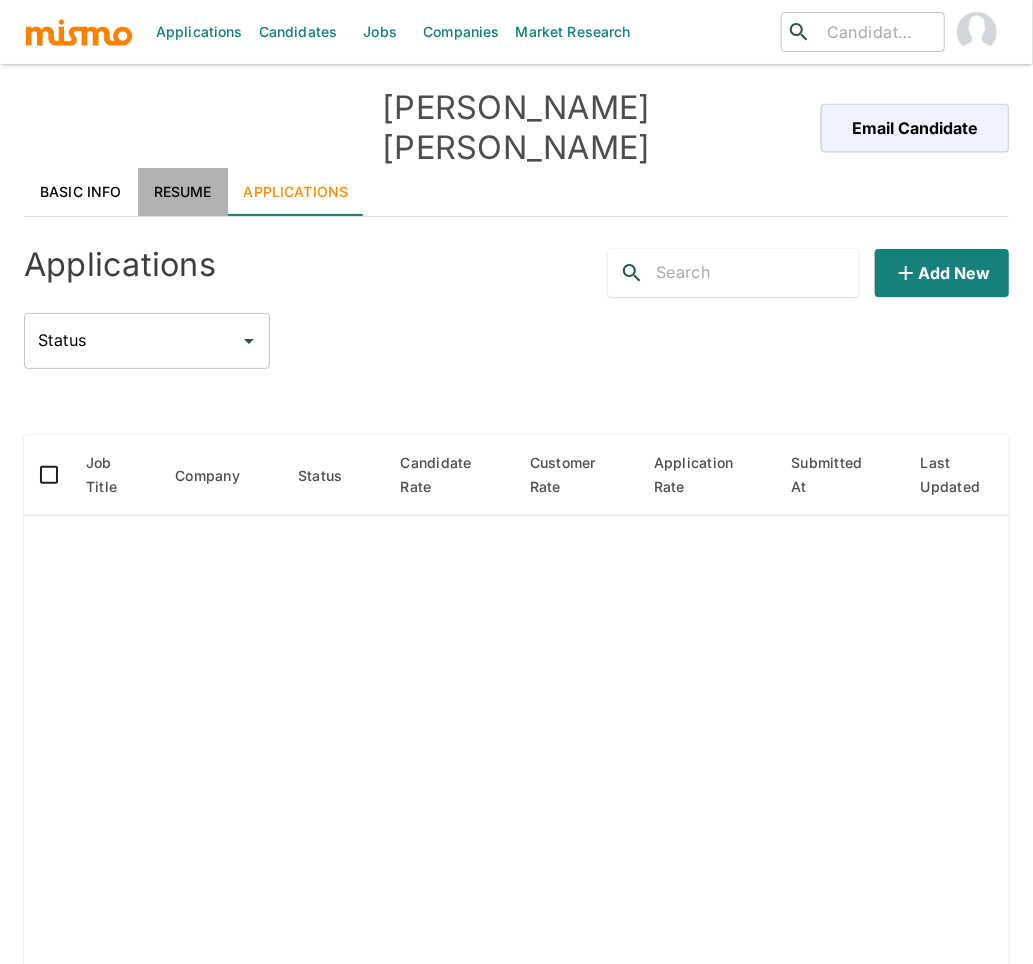 click on "Resume" at bounding box center [183, 192] 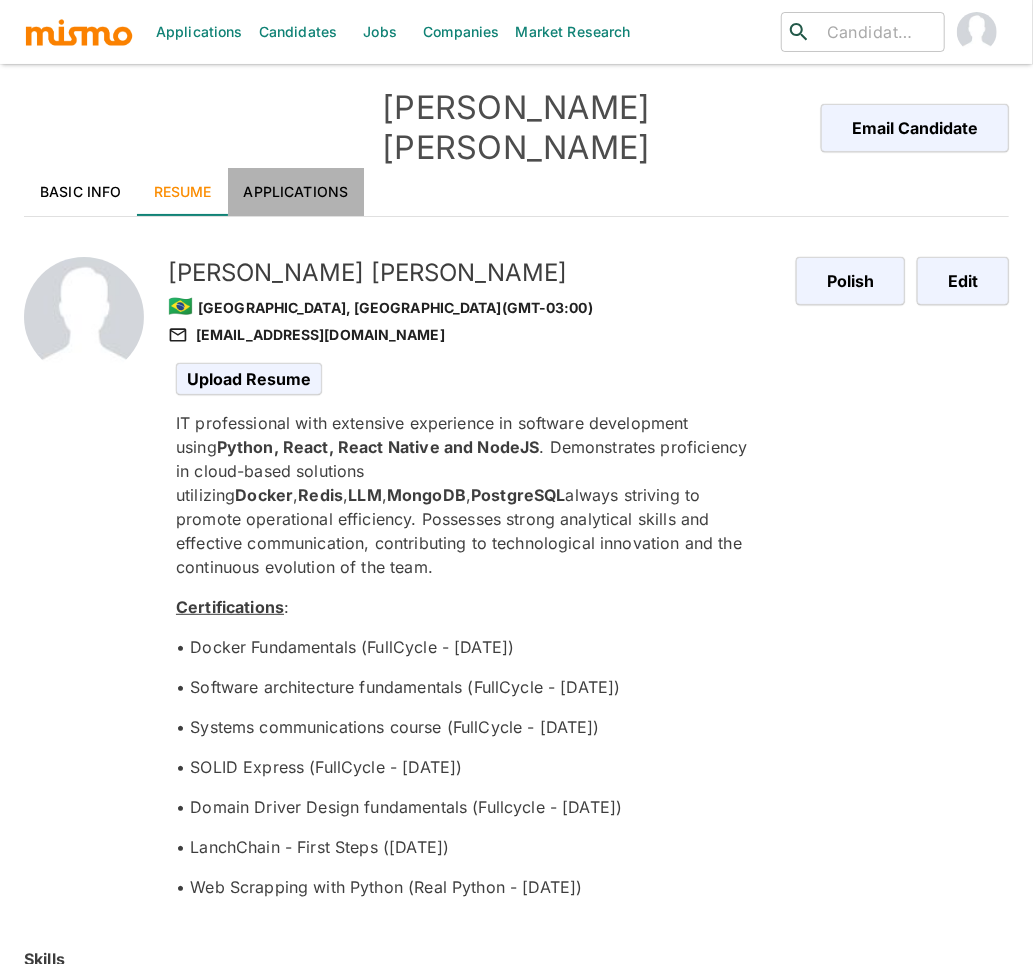 click on "Applications" at bounding box center (296, 192) 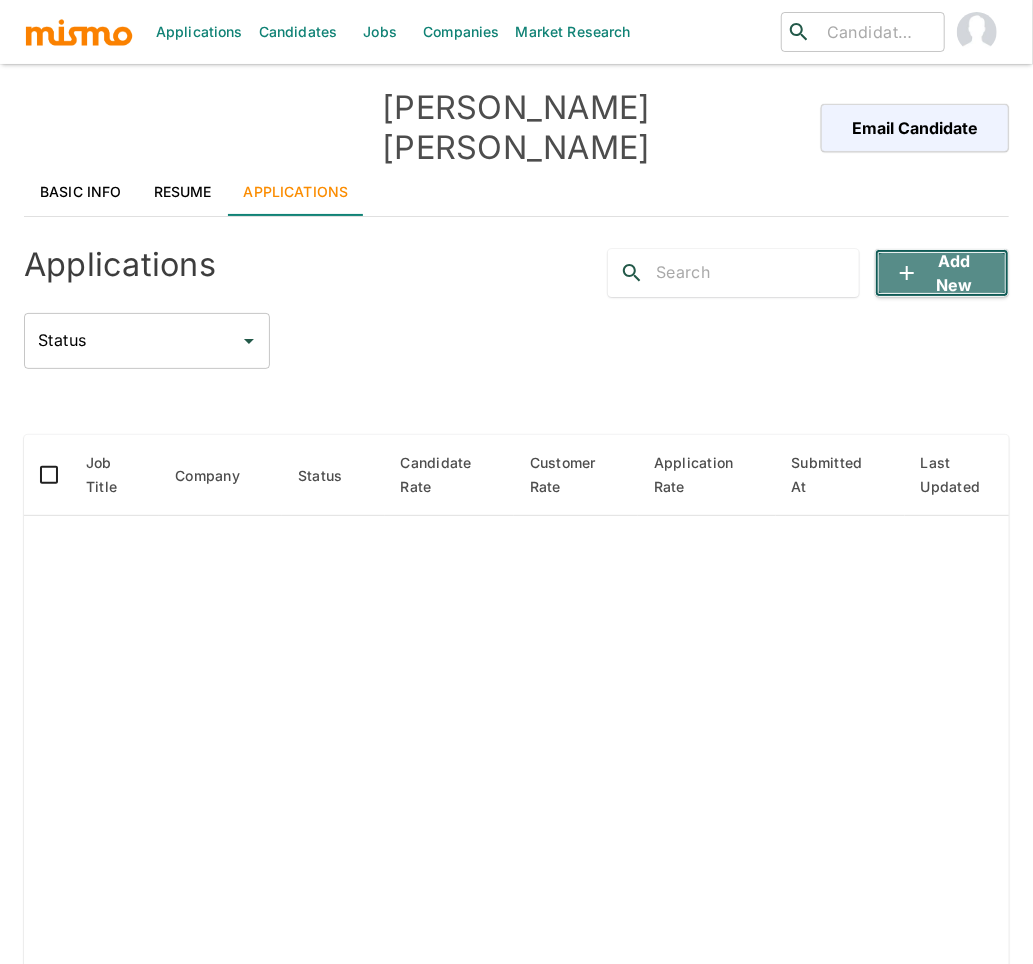 click on "Add new" at bounding box center (942, 273) 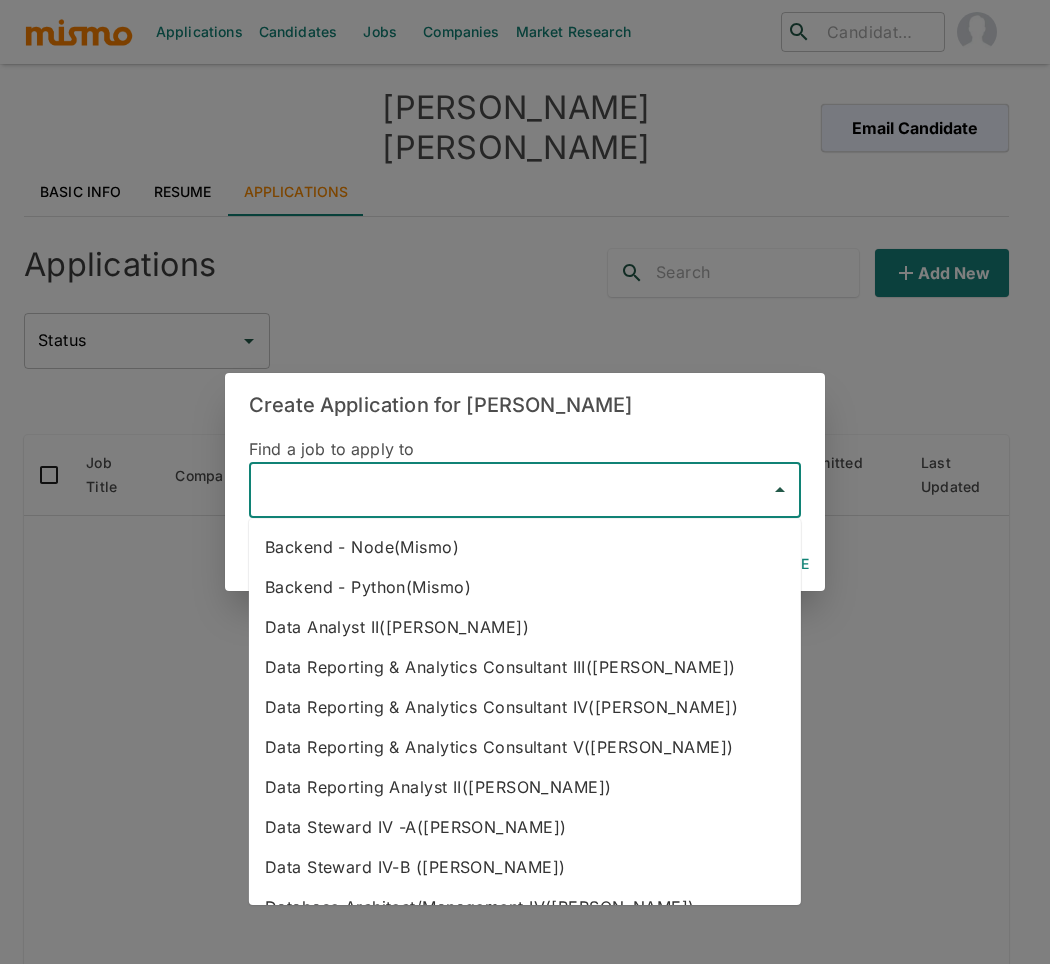 click at bounding box center [510, 490] 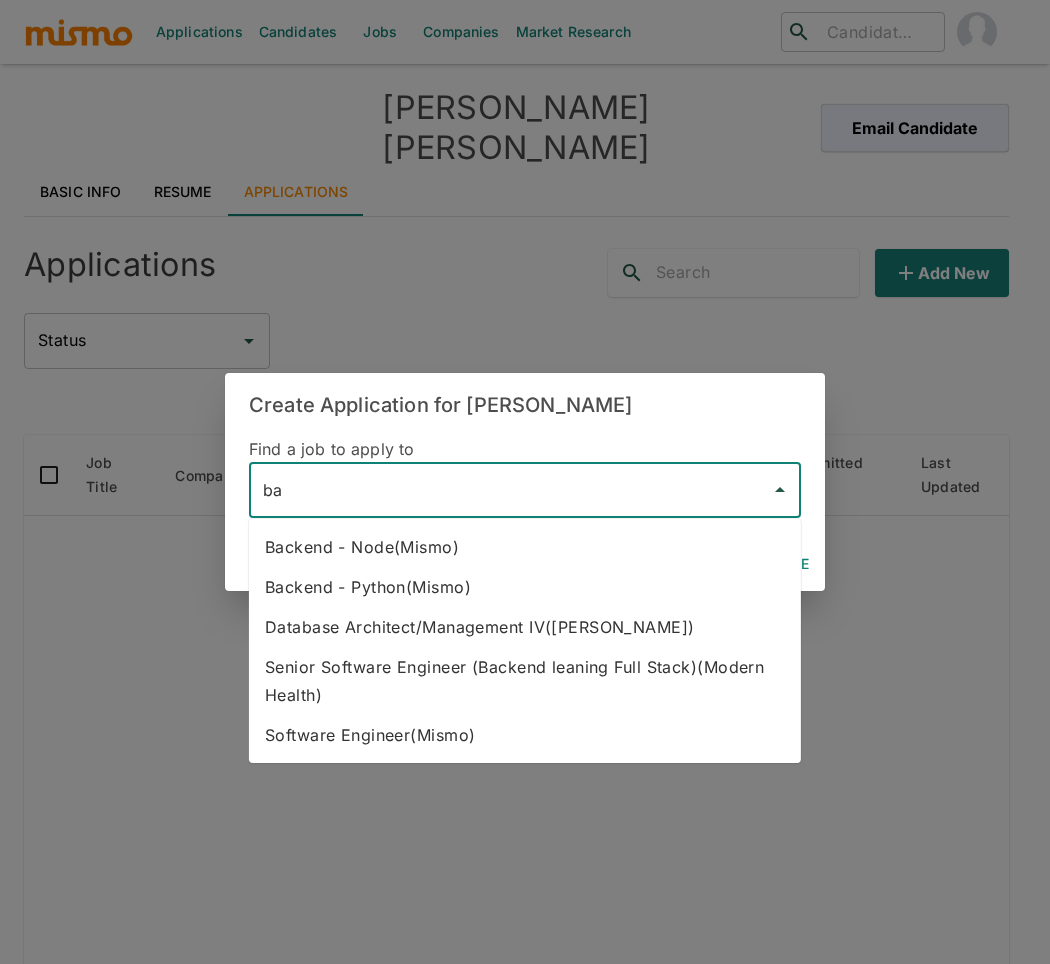 click on "Senior Software Engineer (Backend leaning Full Stack)(Modern Health)" at bounding box center (525, 681) 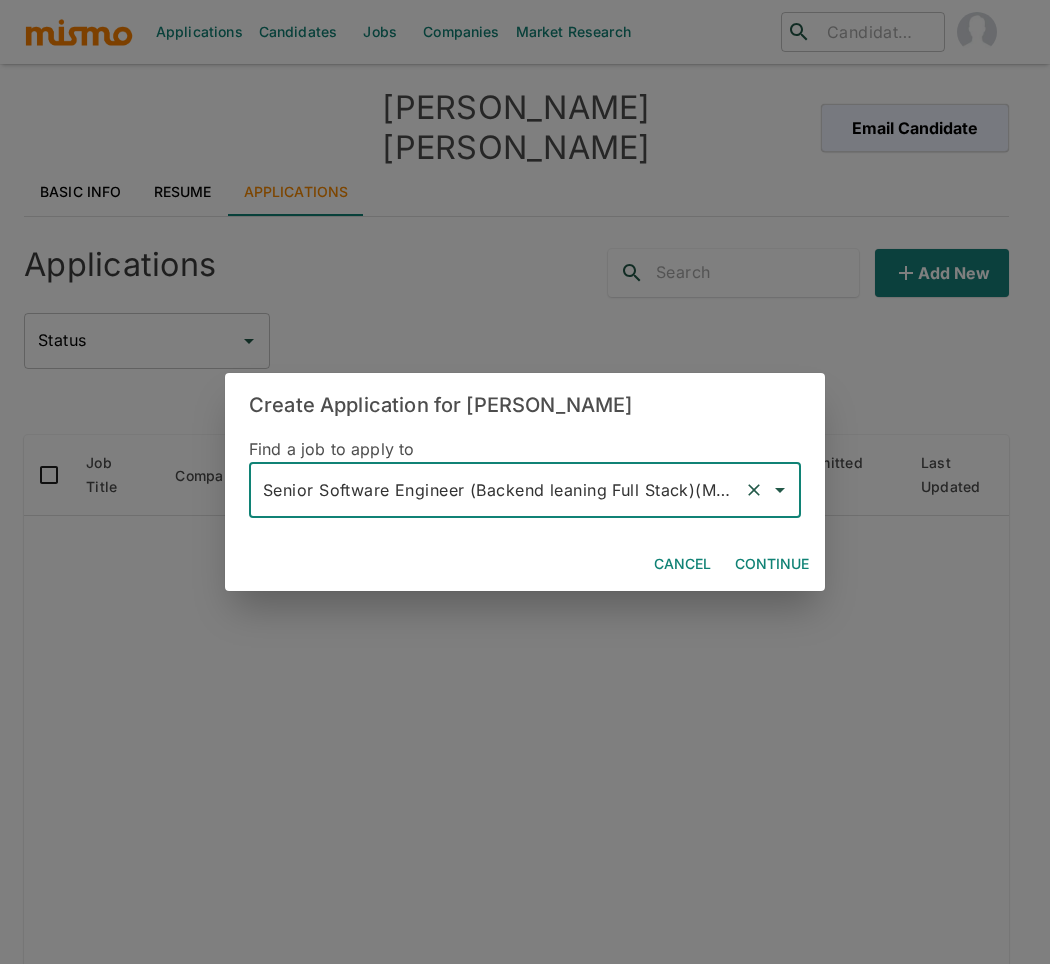 type on "Senior Software Engineer (Backend leaning Full Stack)(Modern Health)" 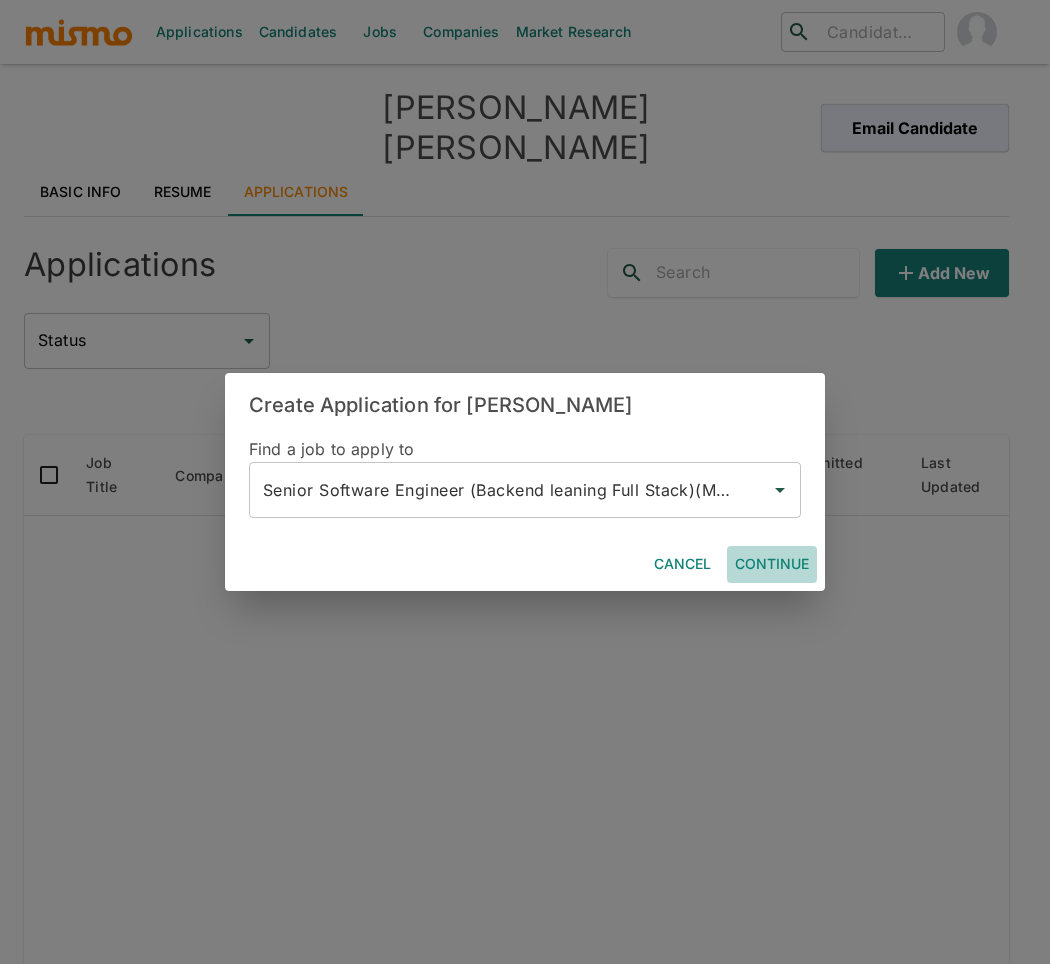 click on "Continue" at bounding box center (772, 564) 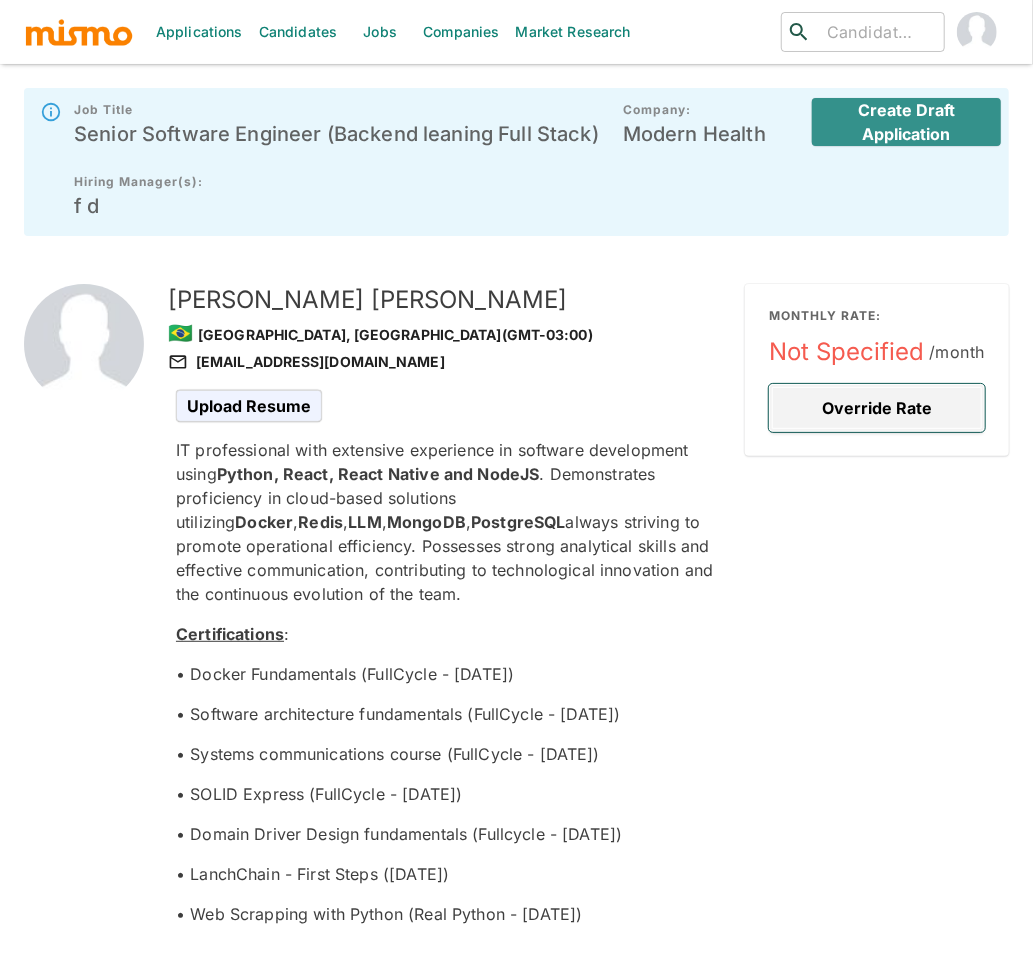 click on "Override Rate" at bounding box center [877, 408] 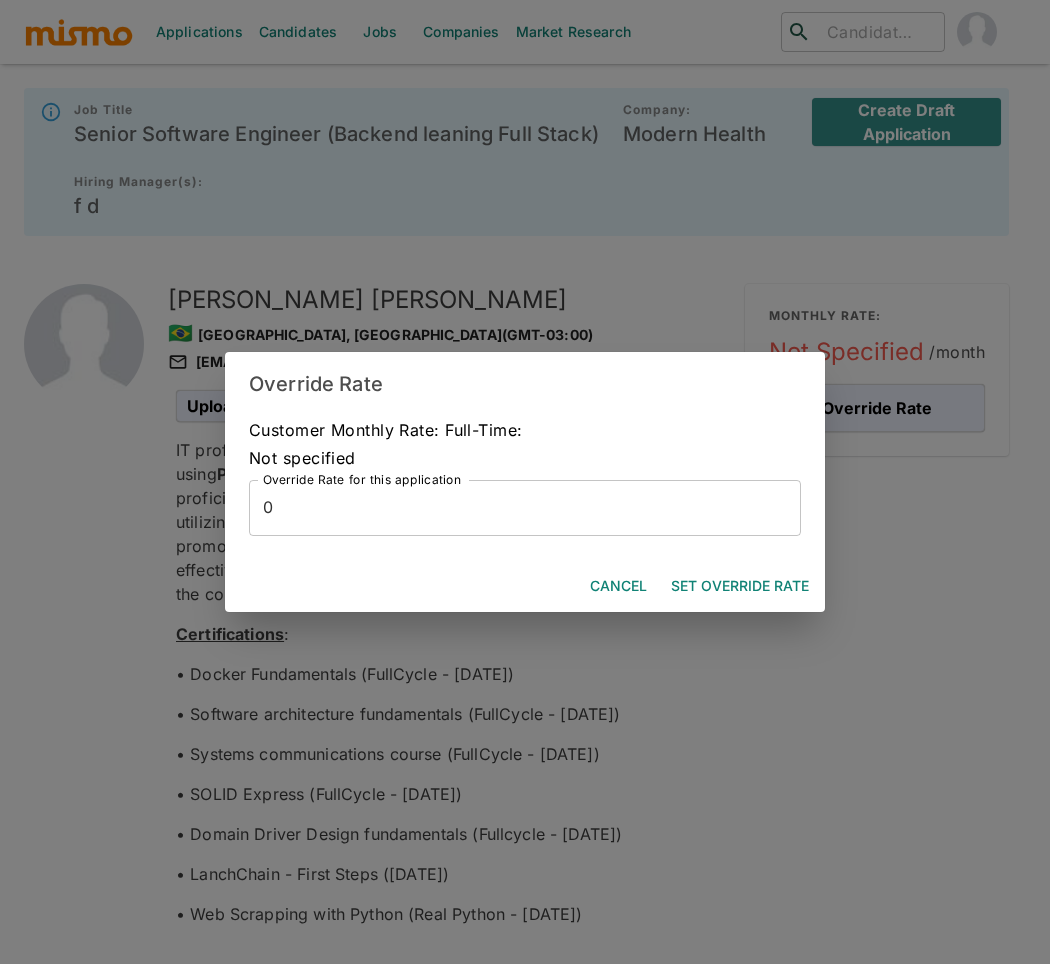 click on "0" at bounding box center [525, 508] 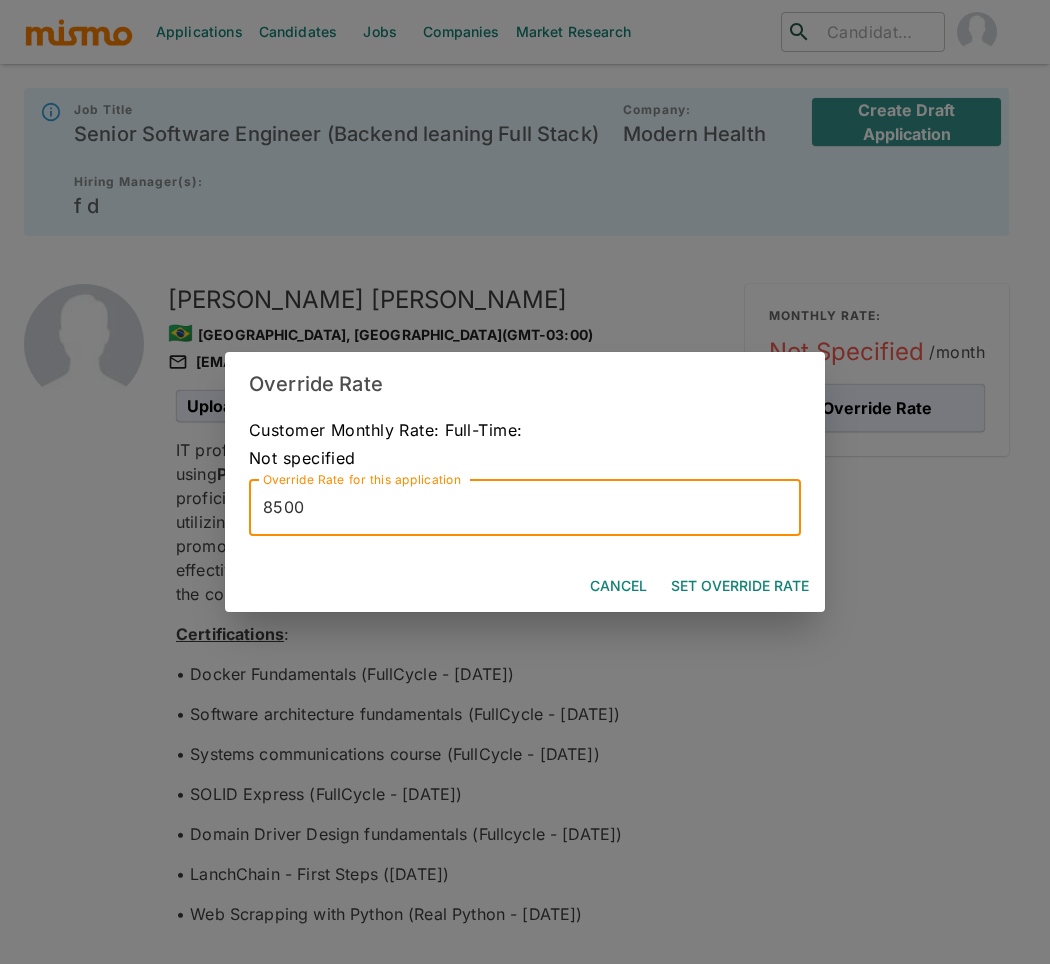 type on "8500" 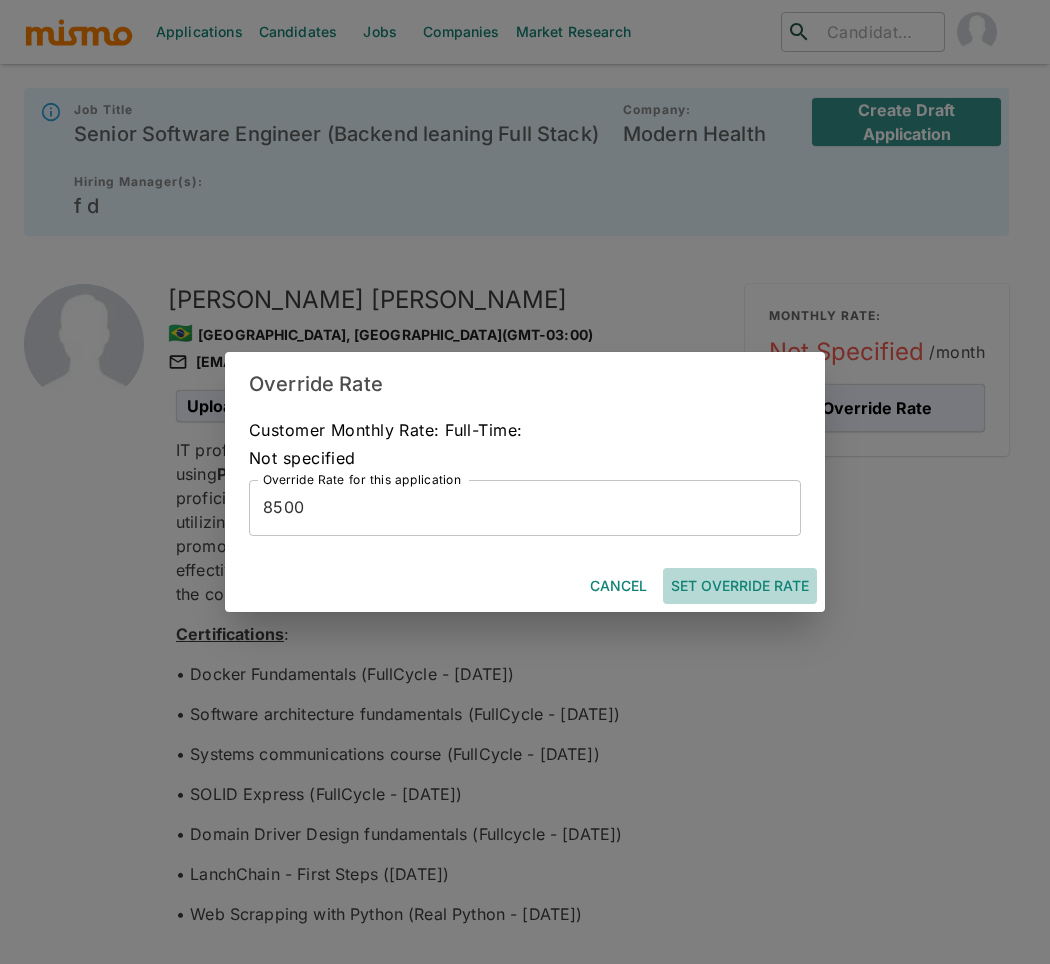 click on "Set Override Rate" at bounding box center (740, 586) 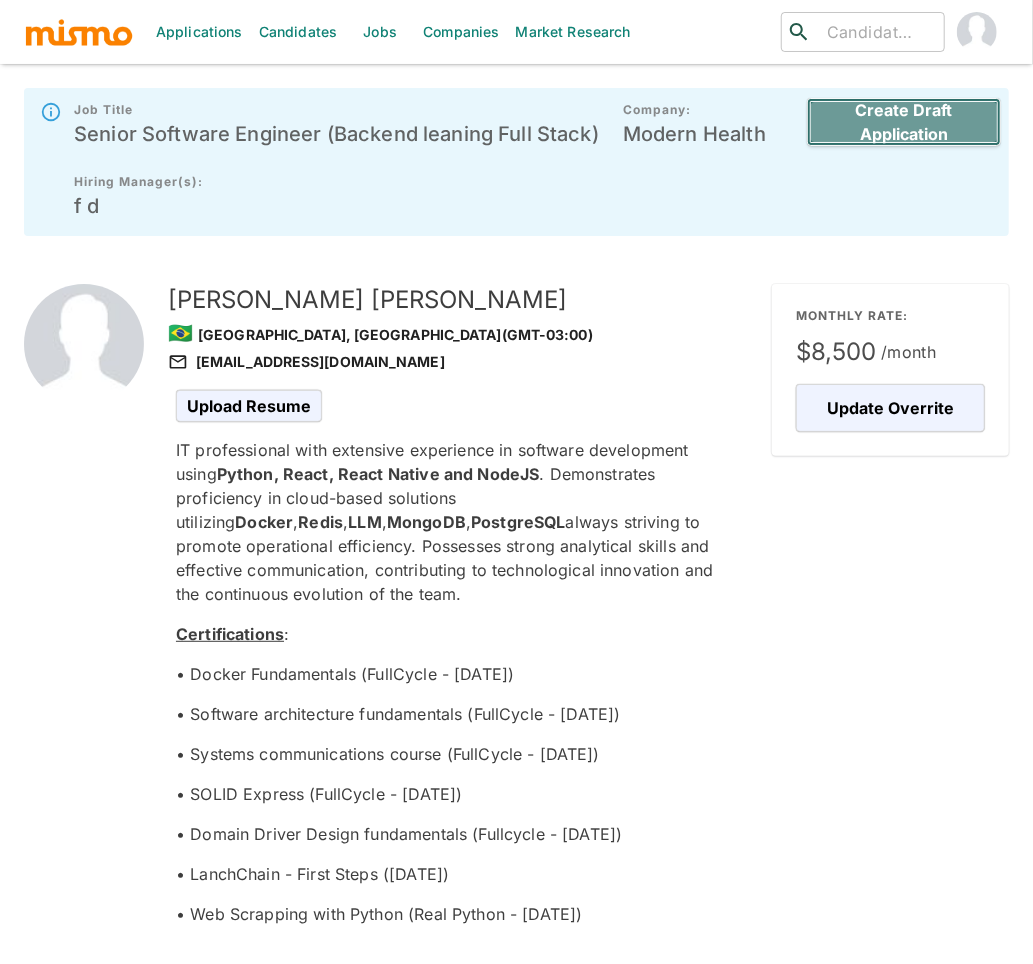 click on "Create Draft Application" at bounding box center [904, 122] 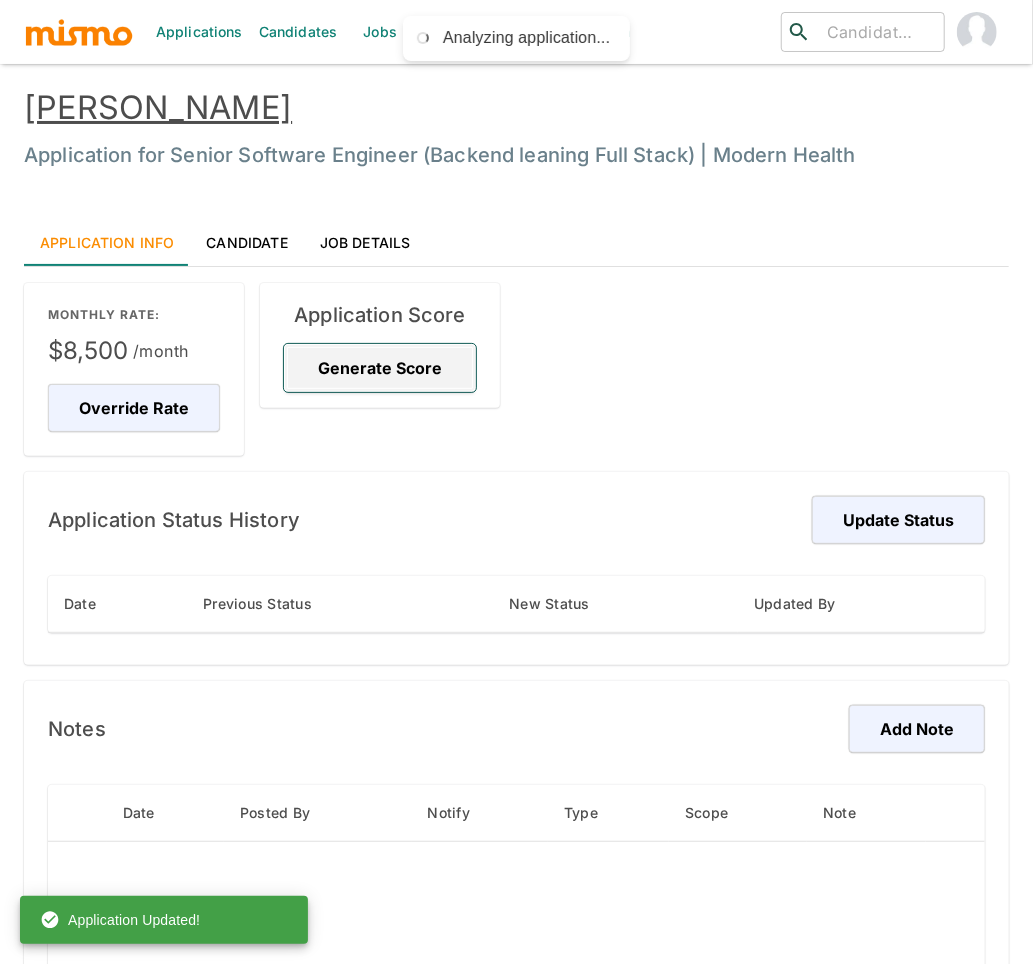 click on "Generate Score" at bounding box center (380, 368) 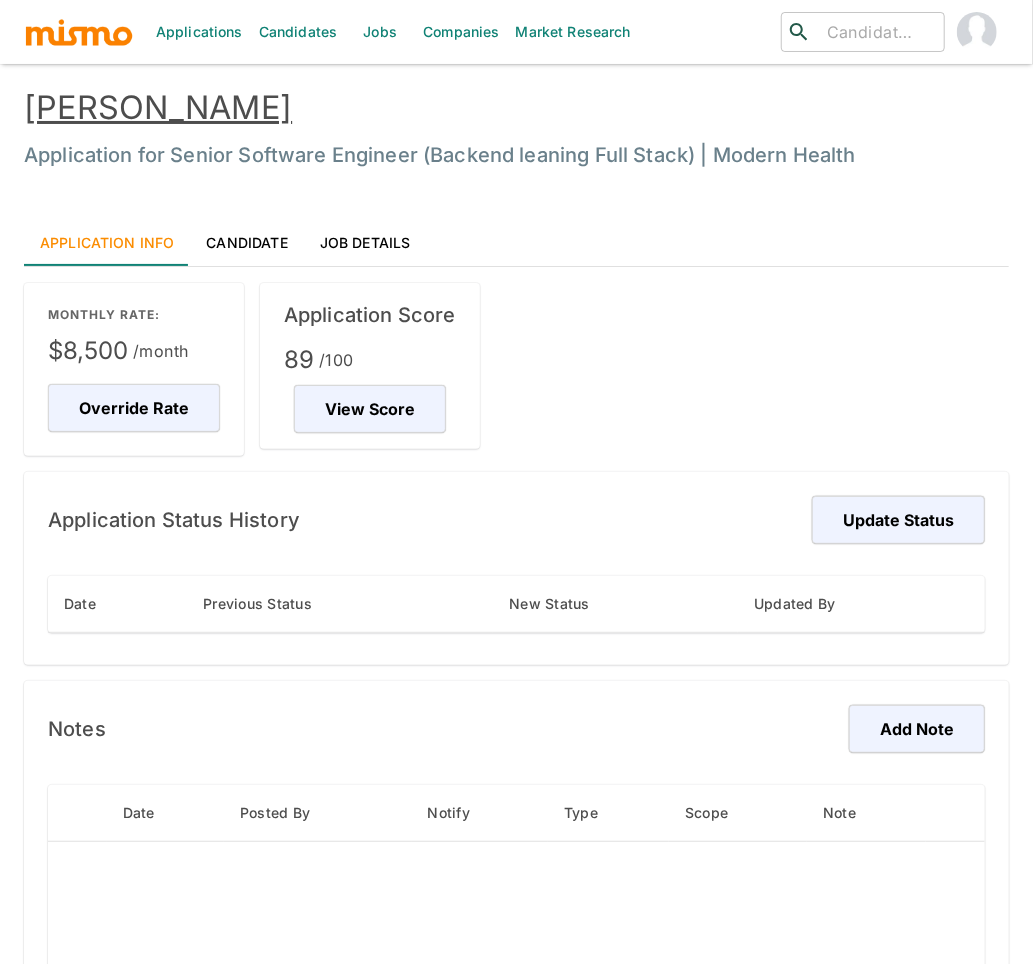 click on "[PERSON_NAME]" at bounding box center [158, 107] 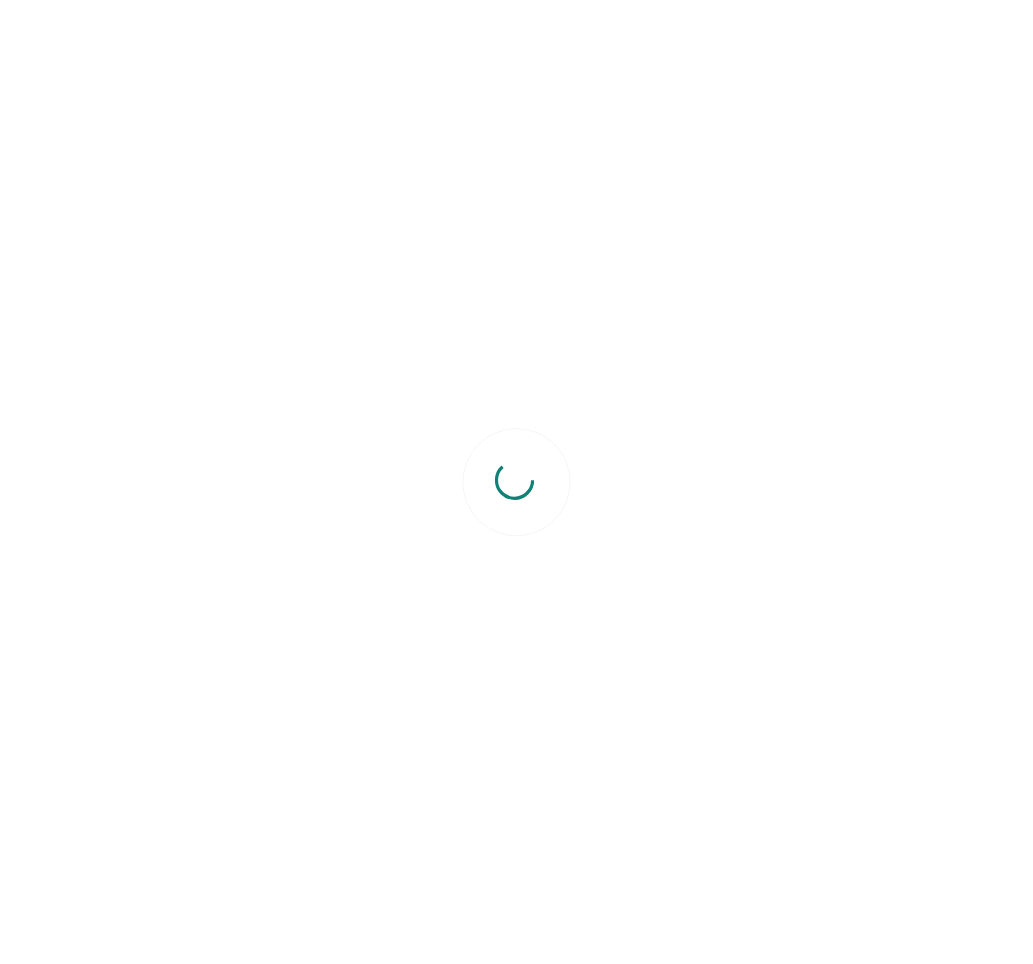 scroll, scrollTop: 0, scrollLeft: 0, axis: both 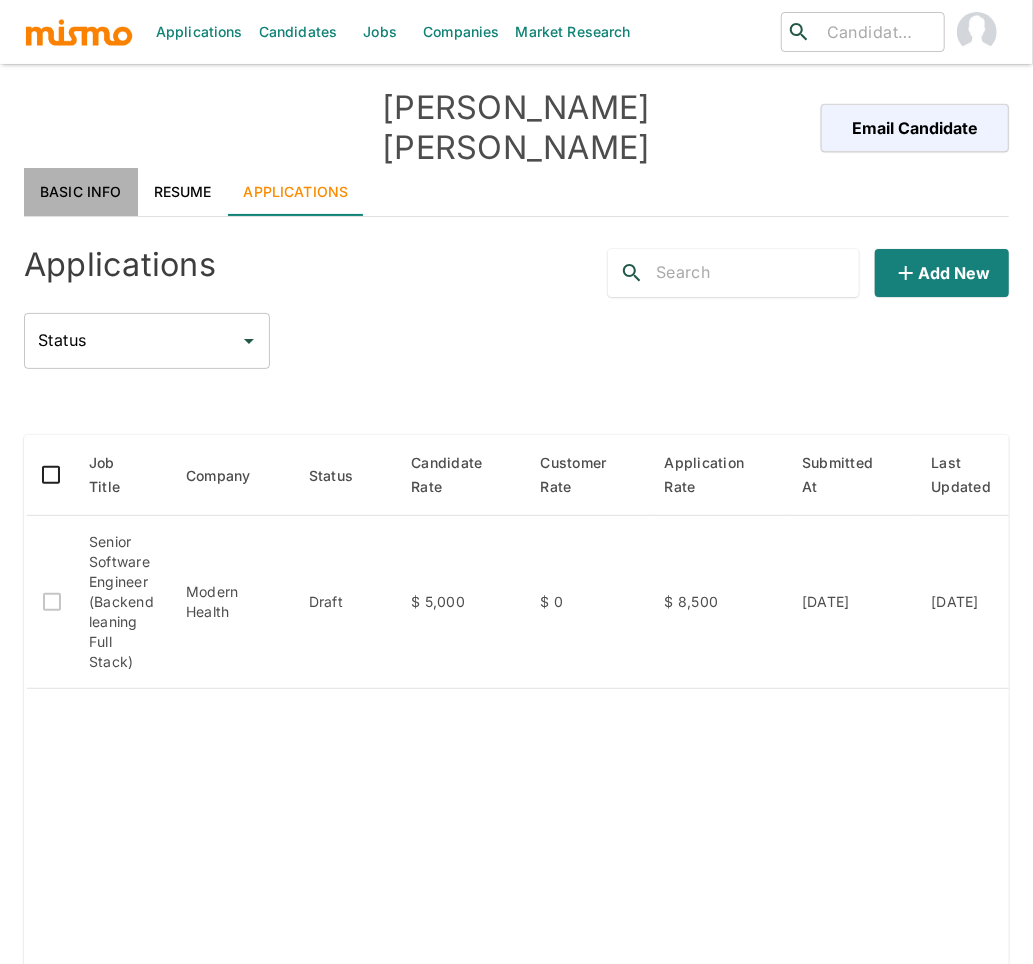 click on "Basic Info" at bounding box center (81, 192) 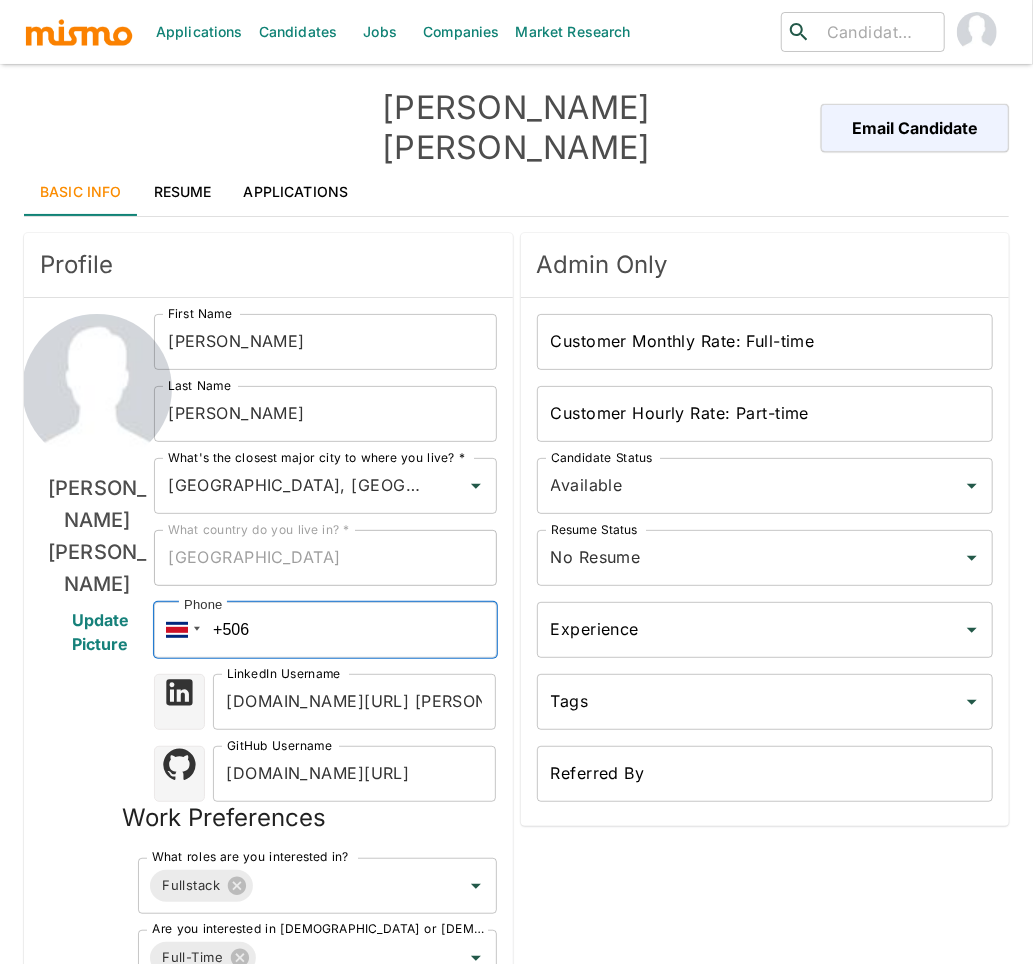 click on "+506" at bounding box center (325, 630) 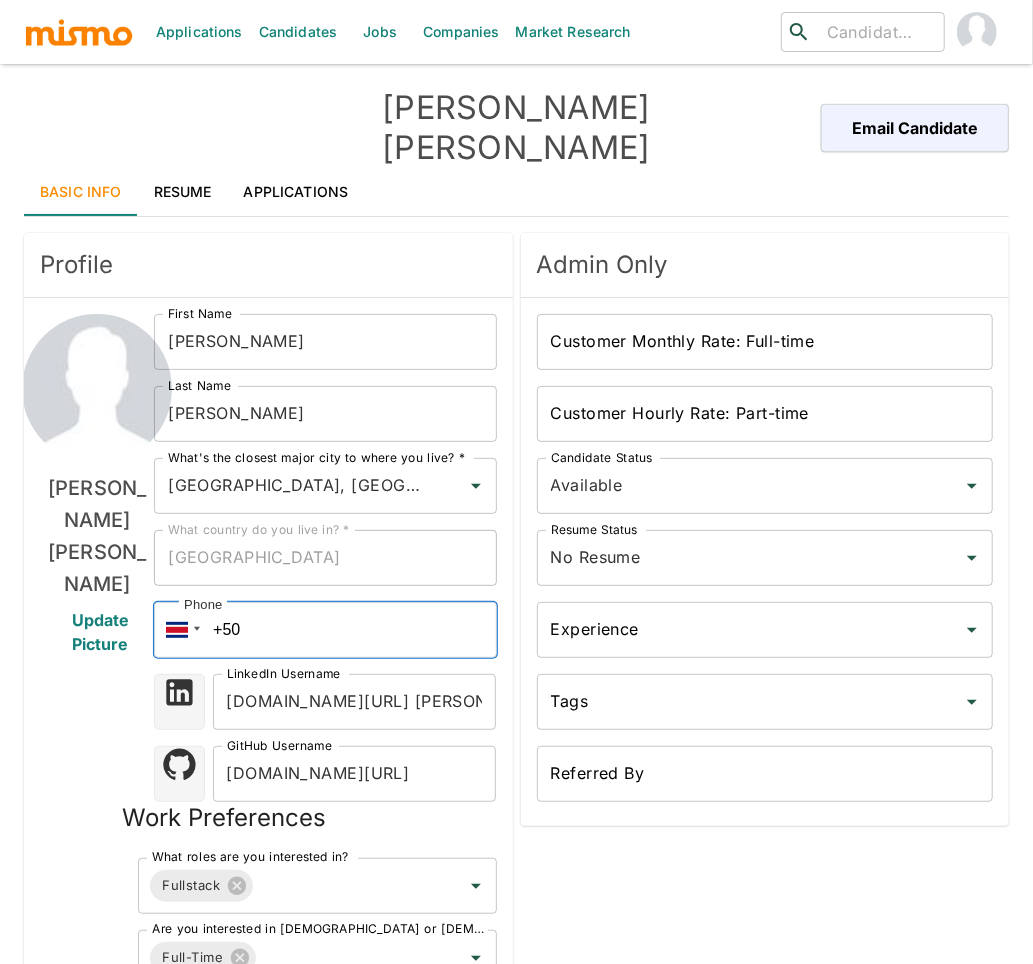 type on "+5" 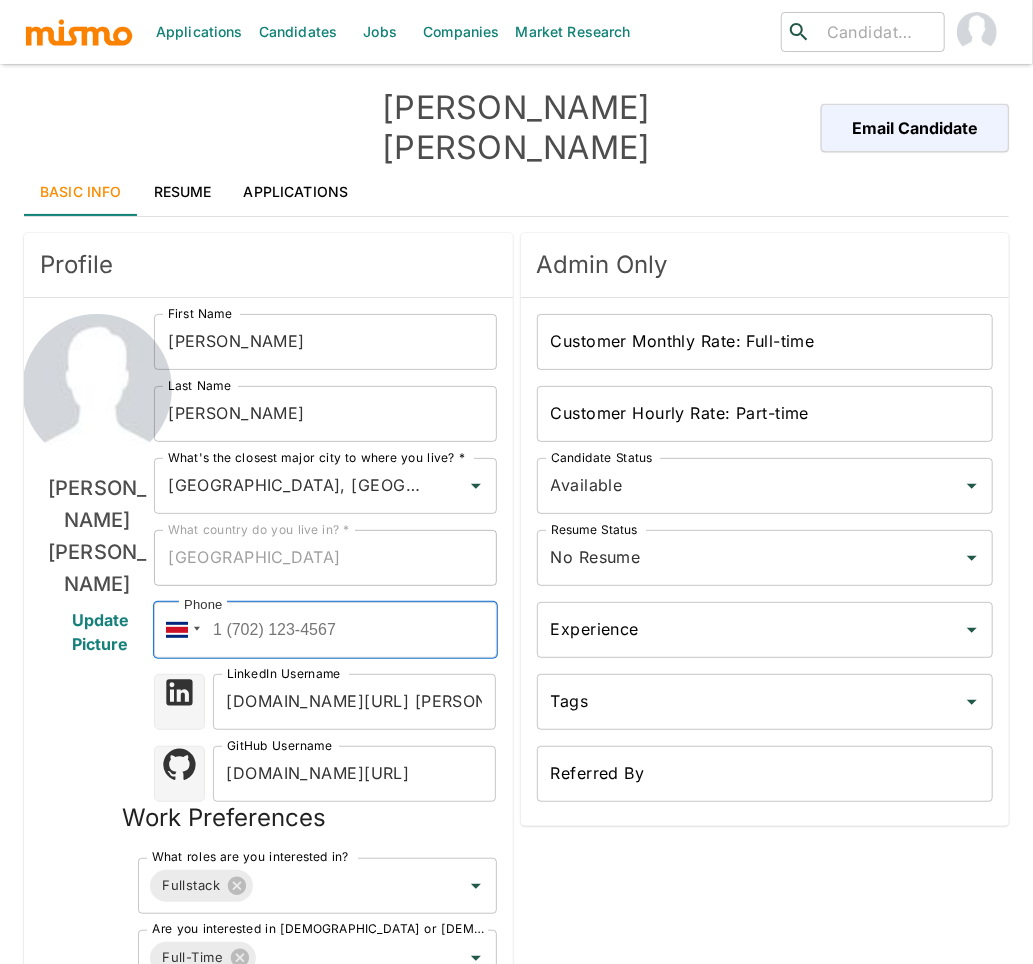 paste on "+55 (47) 984150969" 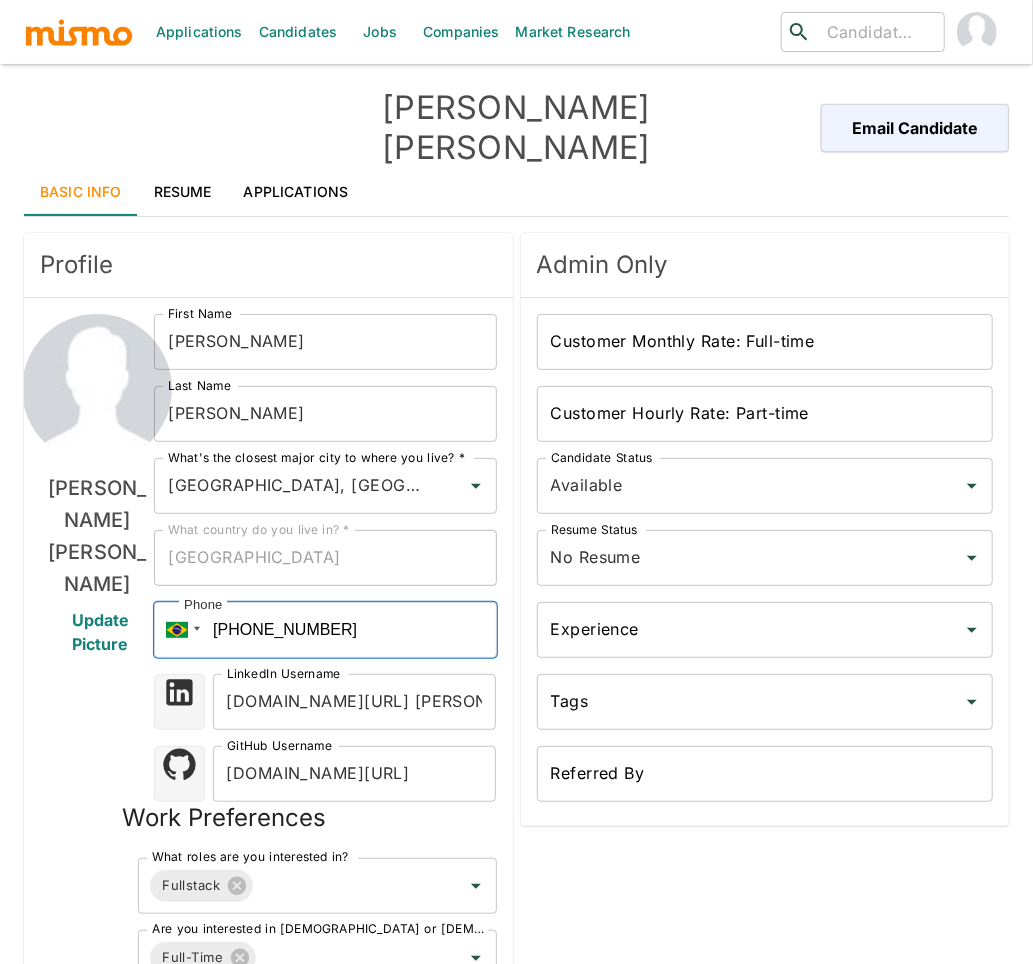 type on "+55 (47) 984150969" 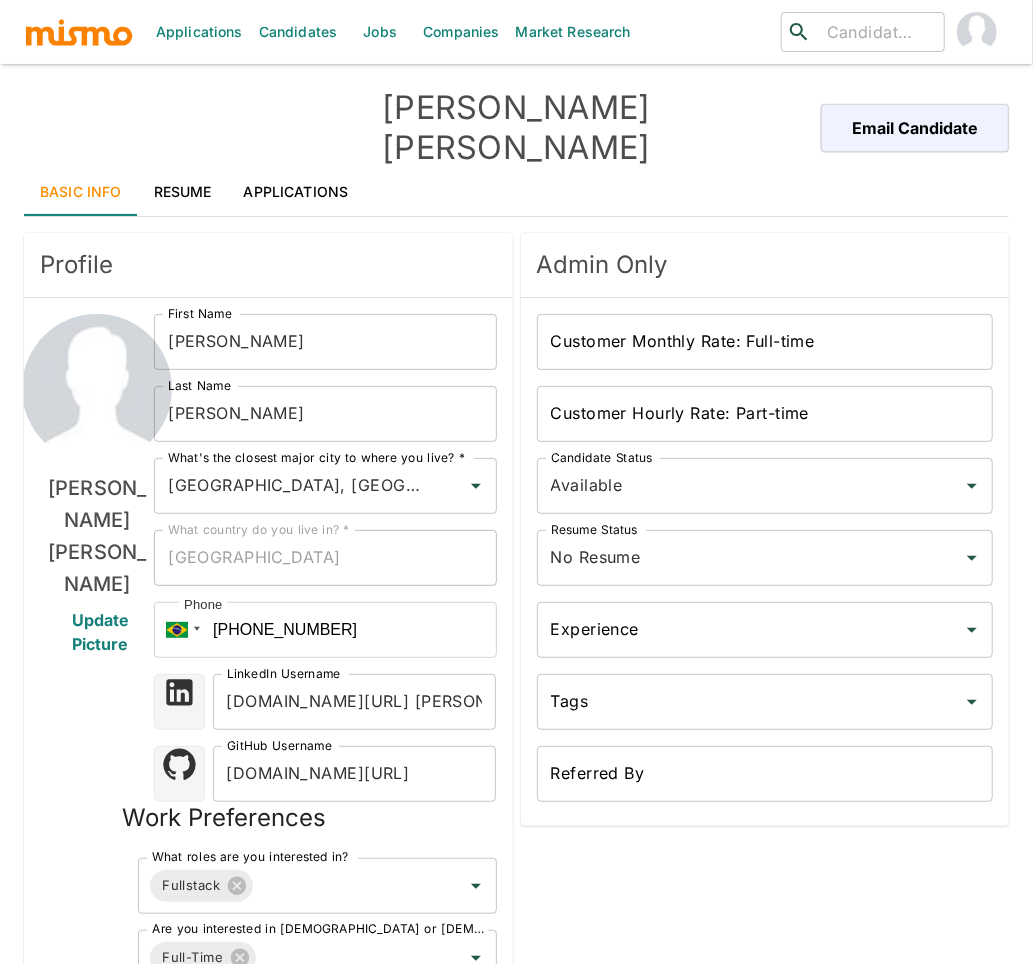 click on "Admin Only Customer Monthly Rate: Full-time Customer Monthly Rate: Full-time Customer Hourly Rate: Part-time Customer Hourly Rate: Part-time Candidate Status Available Candidate Status Resume Status No Resume Resume Status Experience Experience Tags Tags Referred By Referred By" at bounding box center (761, 725) 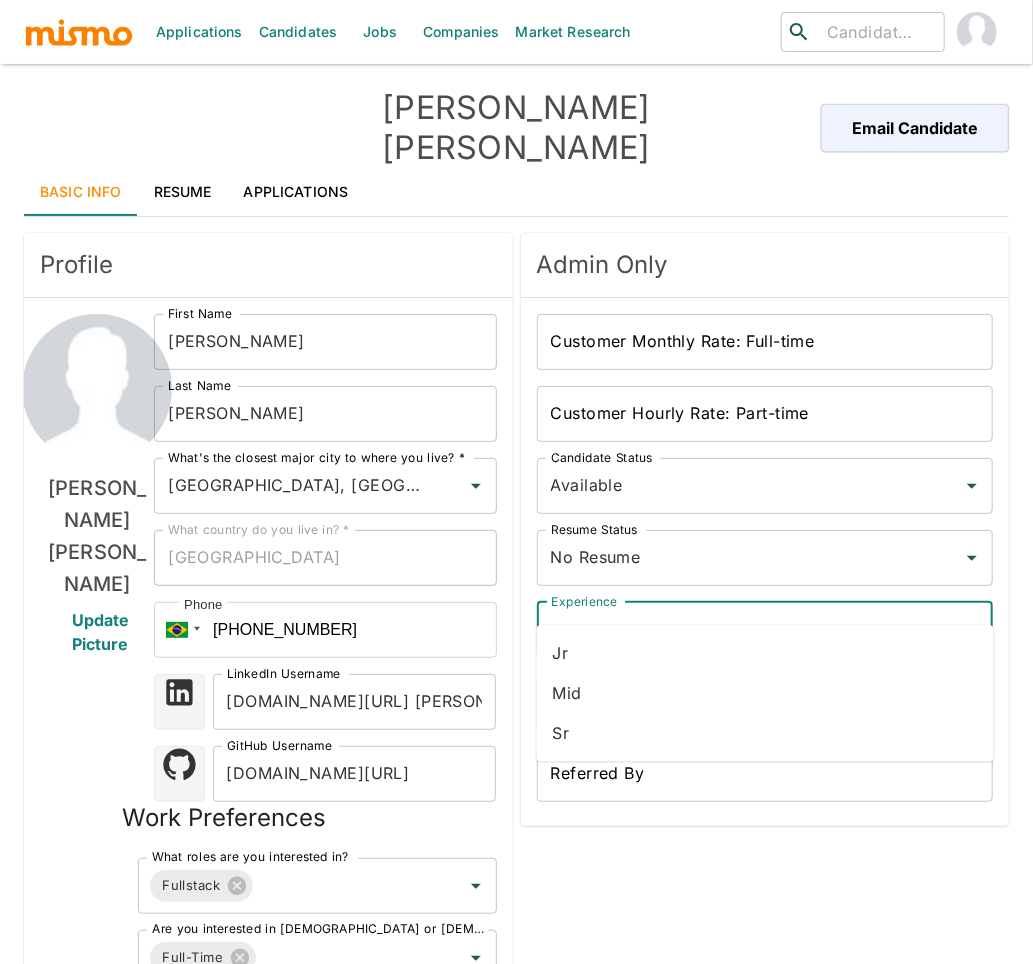 click on "Experience" at bounding box center (750, 630) 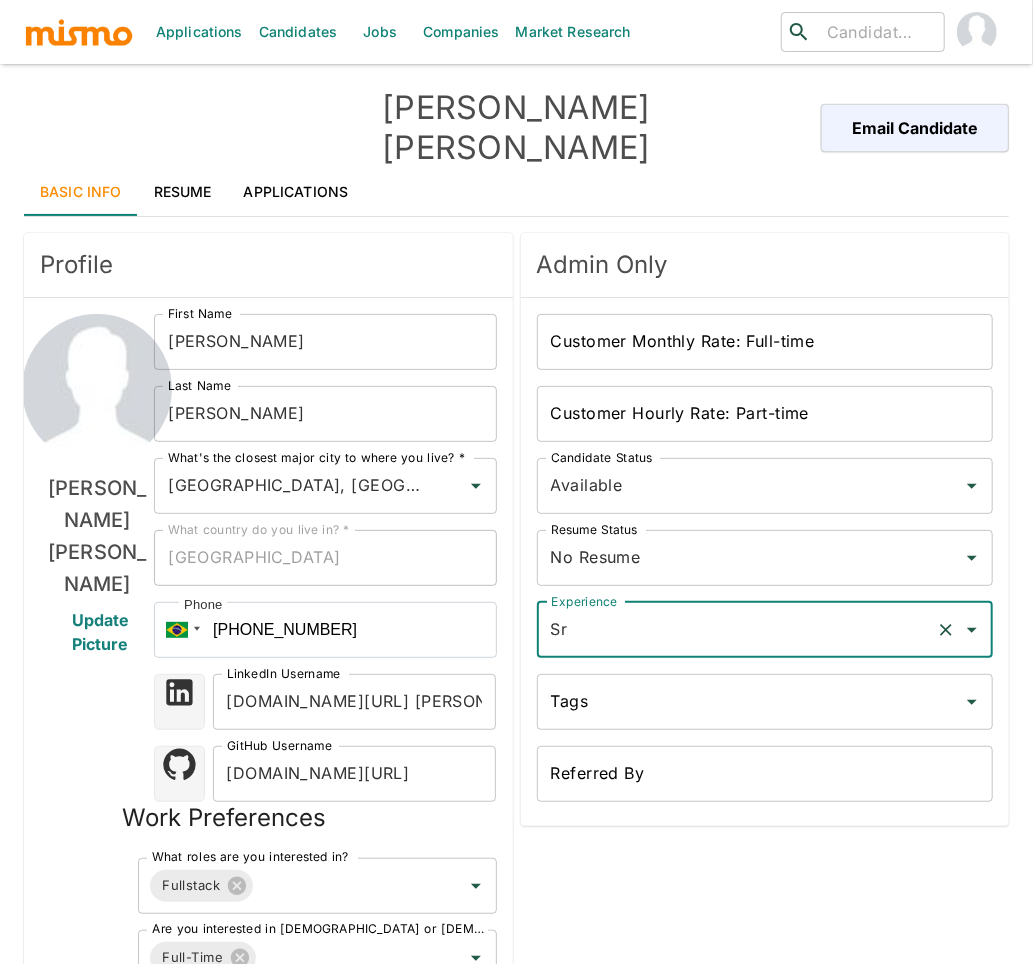 click on "Admin Only Customer Monthly Rate: Full-time Customer Monthly Rate: Full-time Customer Hourly Rate: Part-time Customer Hourly Rate: Part-time Candidate Status Available Candidate Status Resume Status No Resume Resume Status Experience Sr Experience Tags Tags Referred By Referred By" at bounding box center [761, 725] 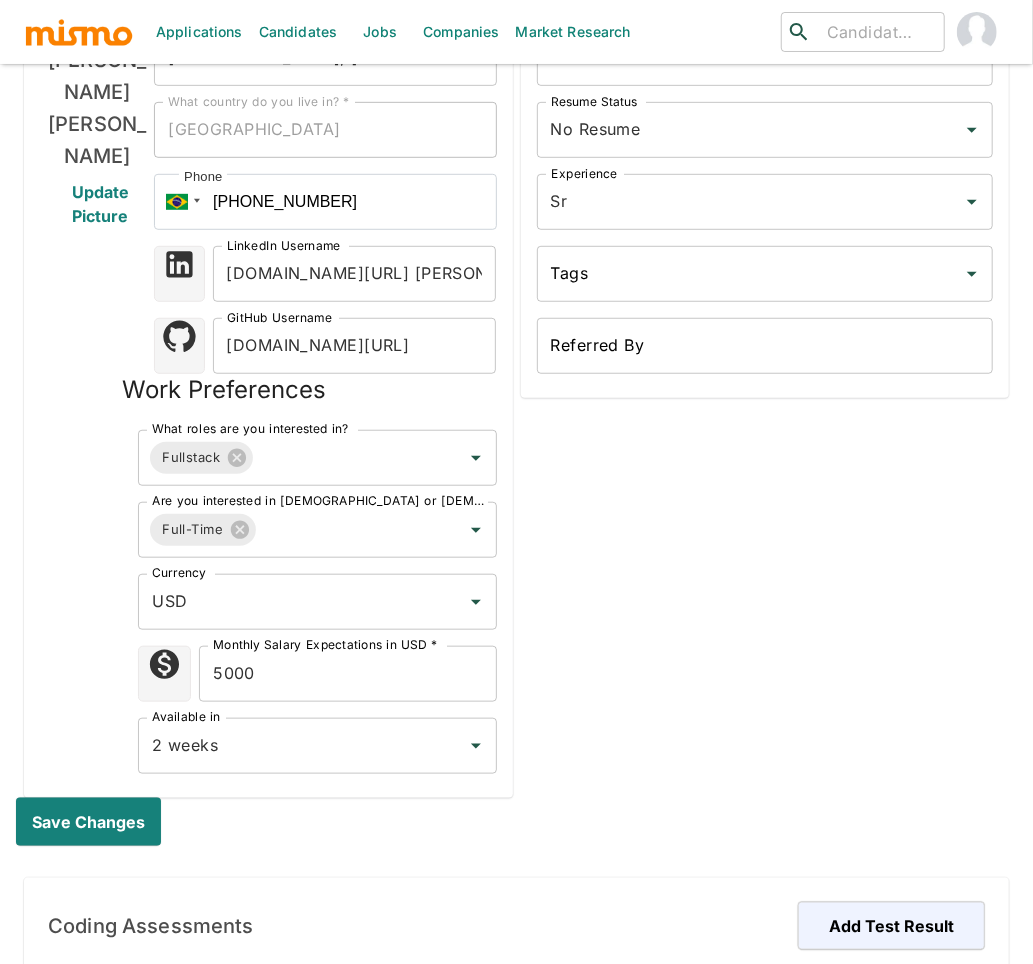 scroll, scrollTop: 533, scrollLeft: 0, axis: vertical 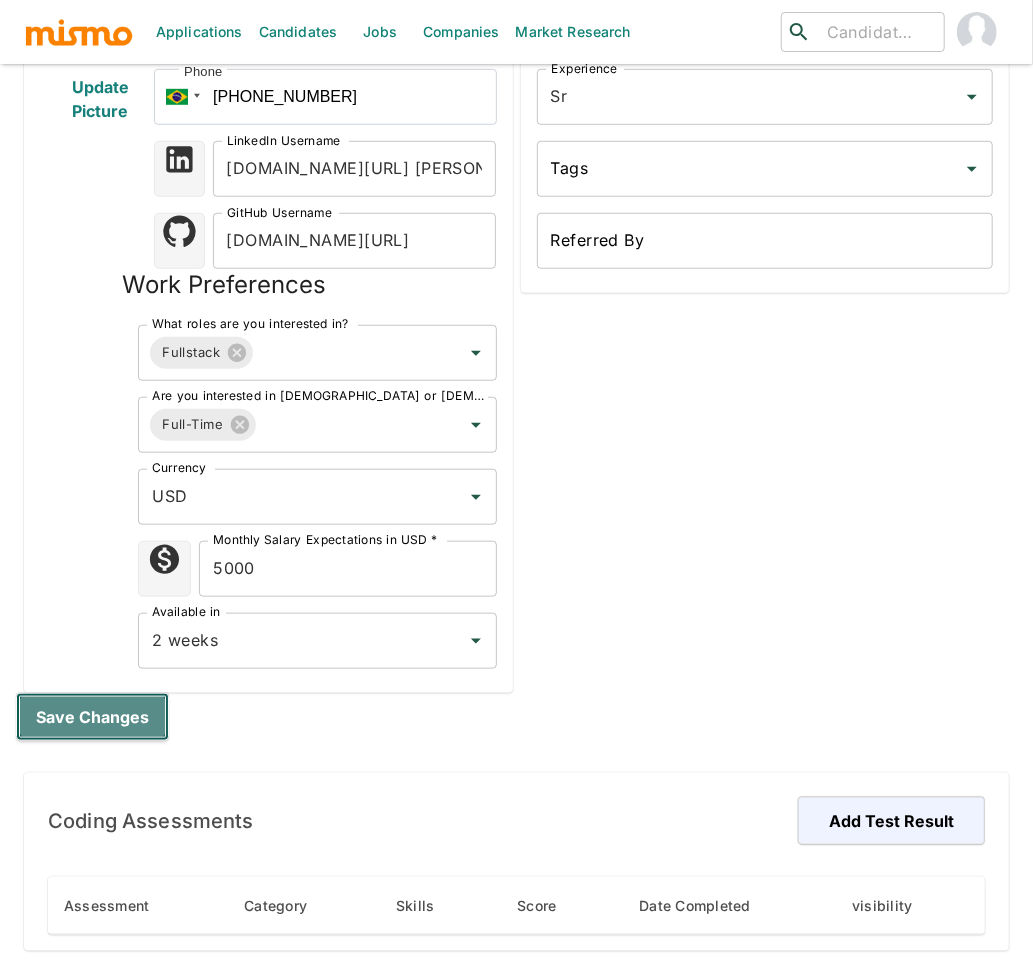 click on "Save changes" at bounding box center [92, 717] 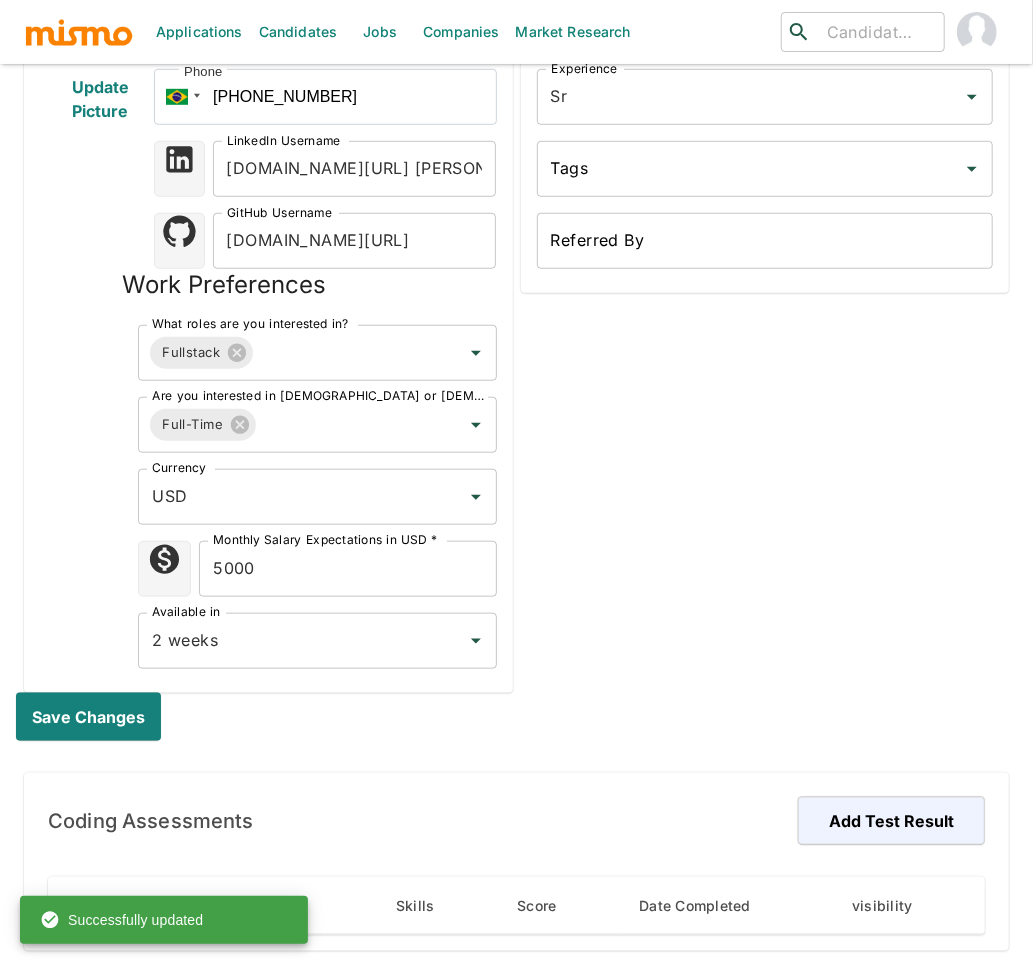 click on "Admin Only Customer Monthly Rate: Full-time Customer Monthly Rate: Full-time Customer Hourly Rate: Part-time Customer Hourly Rate: Part-time Candidate Status Available Candidate Status Resume Status No Resume Resume Status Experience Sr Experience Tags Tags Referred By Referred By" at bounding box center (761, 192) 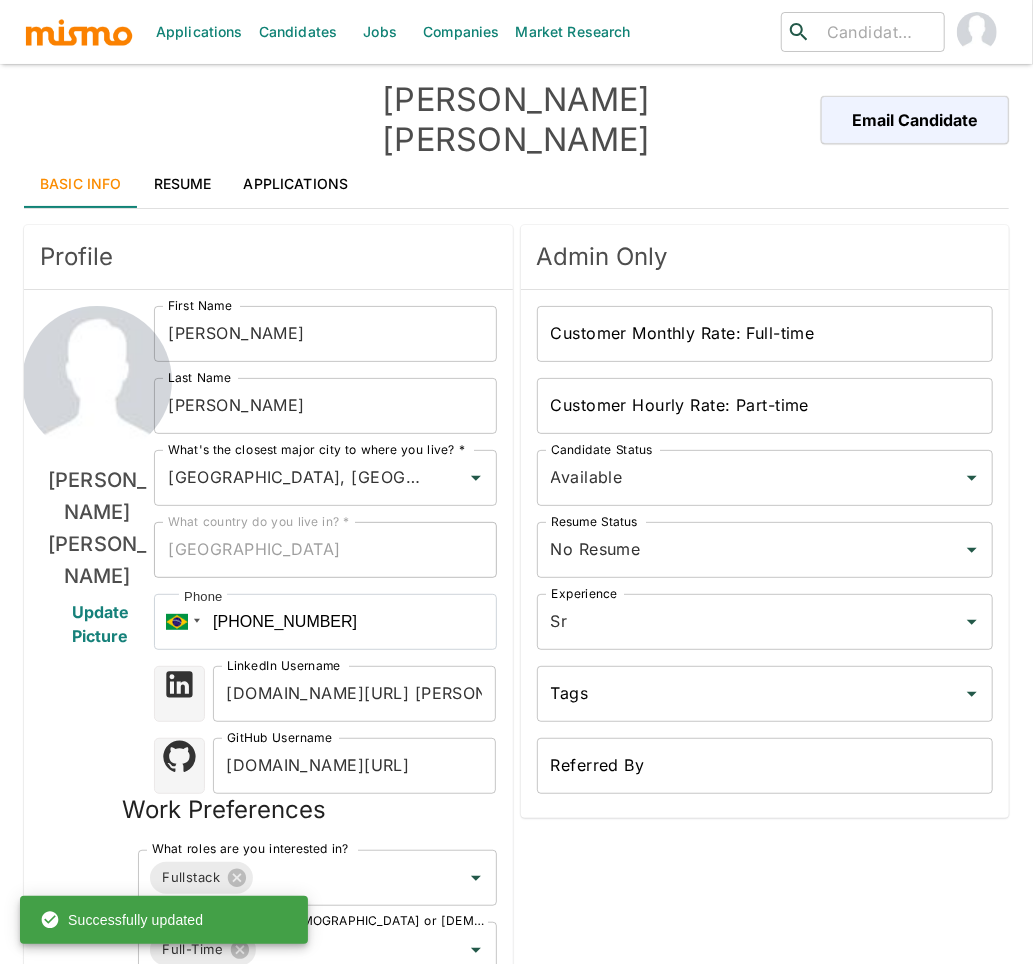 scroll, scrollTop: 0, scrollLeft: 0, axis: both 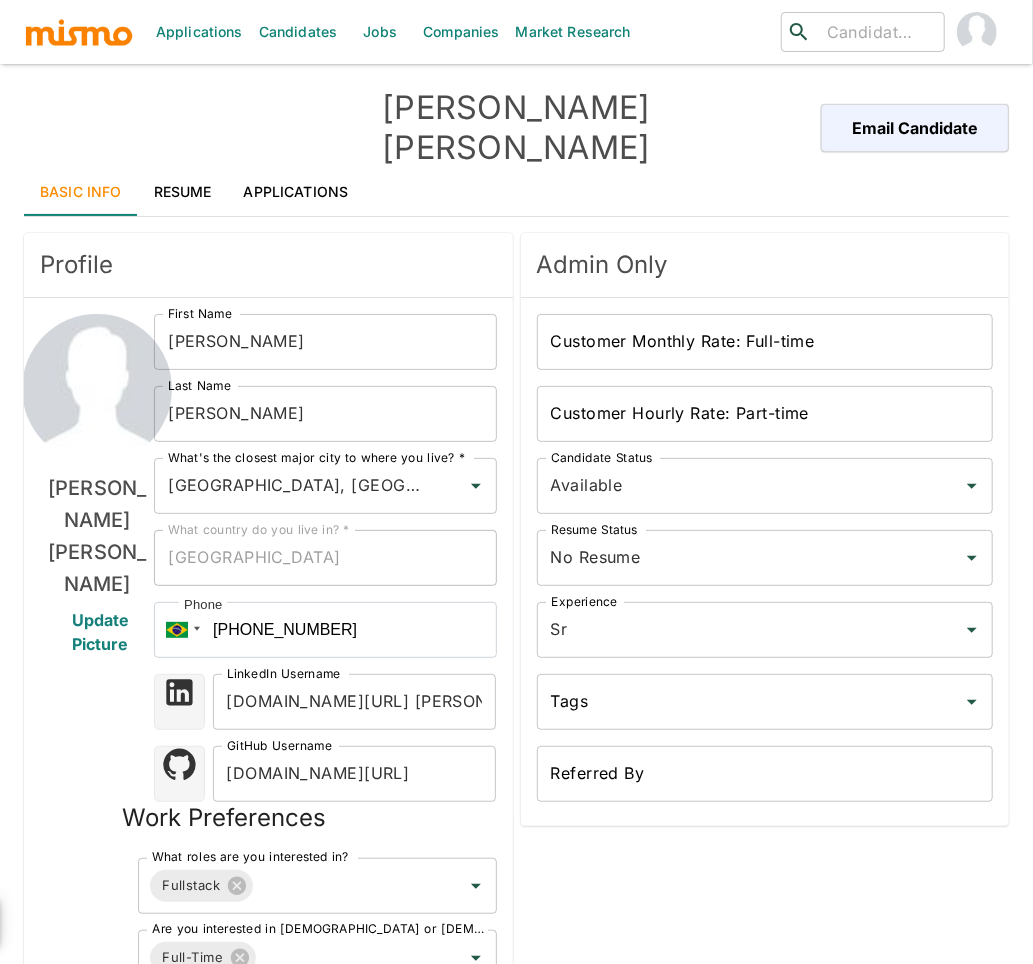 click on "Admin Only Customer Monthly Rate: Full-time Customer Monthly Rate: Full-time Customer Hourly Rate: Part-time Customer Hourly Rate: Part-time Candidate Status Available Candidate Status Resume Status No Resume Resume Status Experience Sr Experience Tags Tags Referred By Referred By" at bounding box center (761, 725) 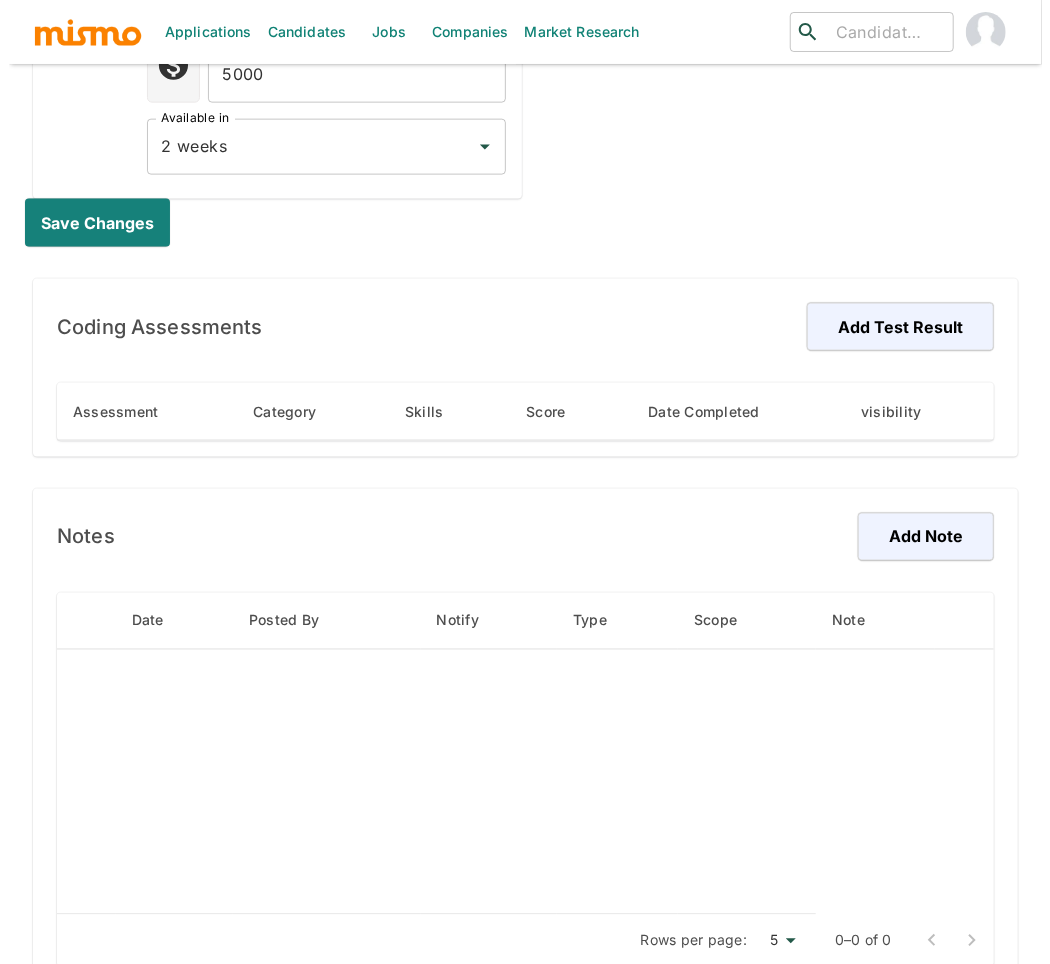scroll, scrollTop: 1028, scrollLeft: 0, axis: vertical 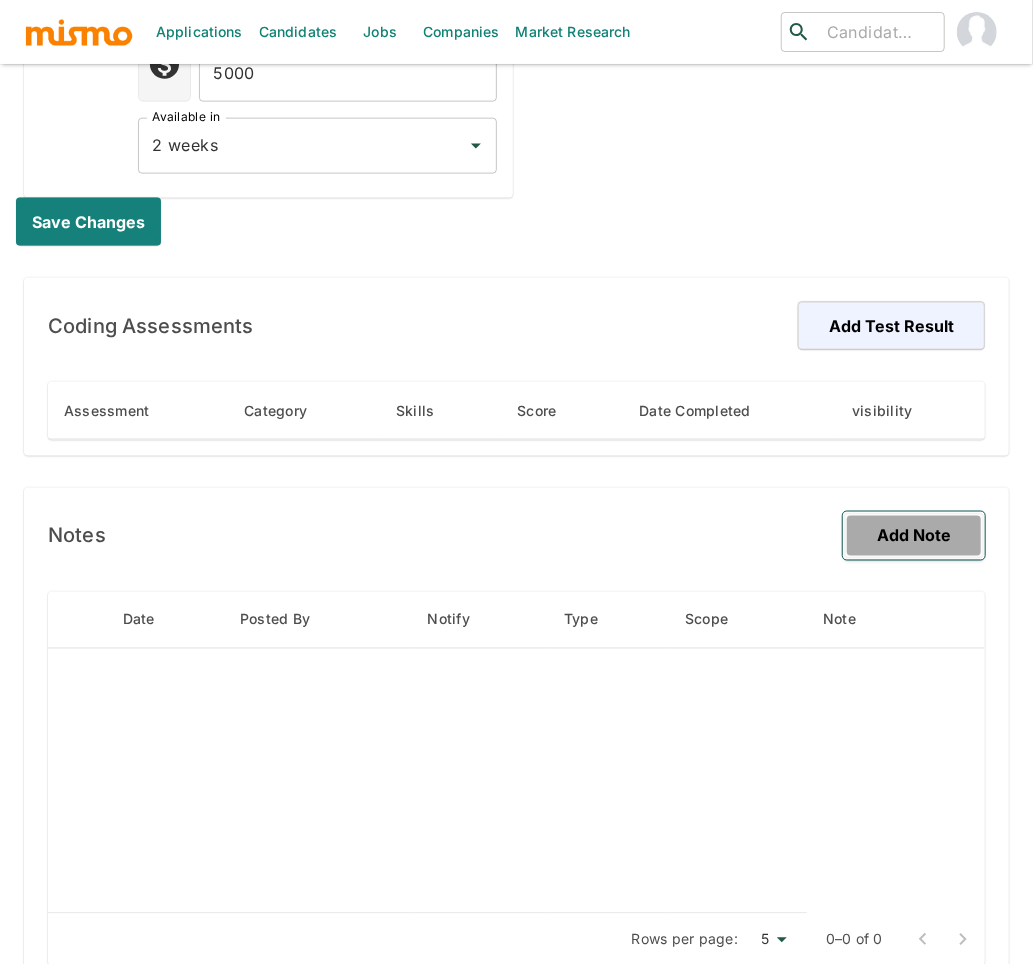 click on "Add Note" at bounding box center (914, 536) 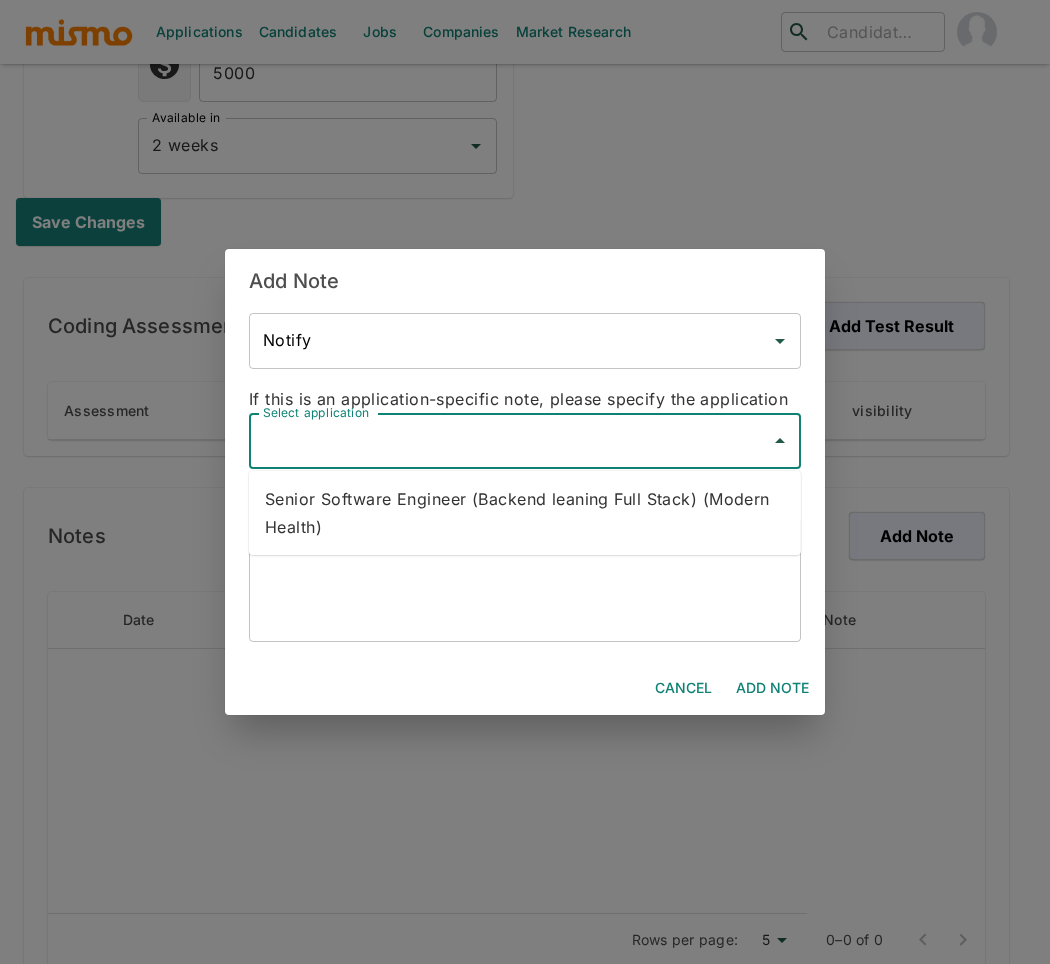 click on "Select application" at bounding box center [510, 441] 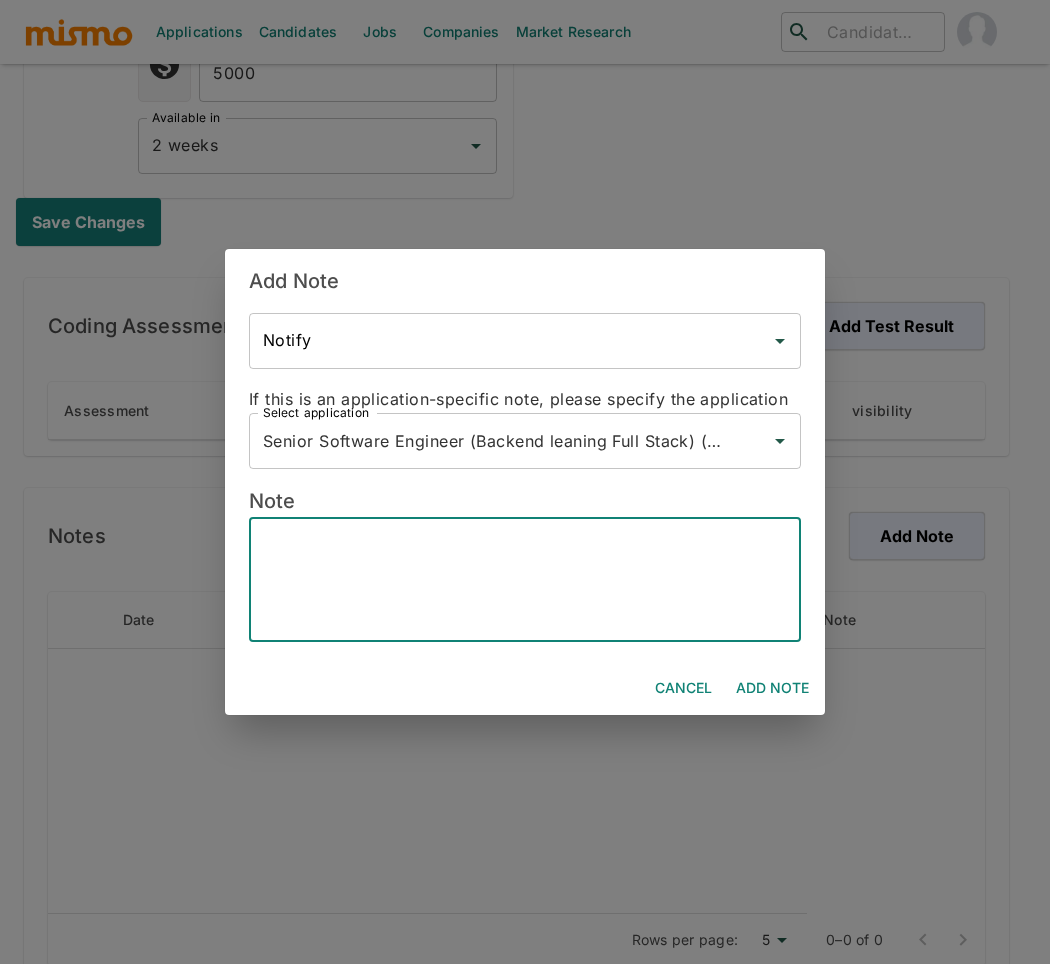 click at bounding box center (525, 580) 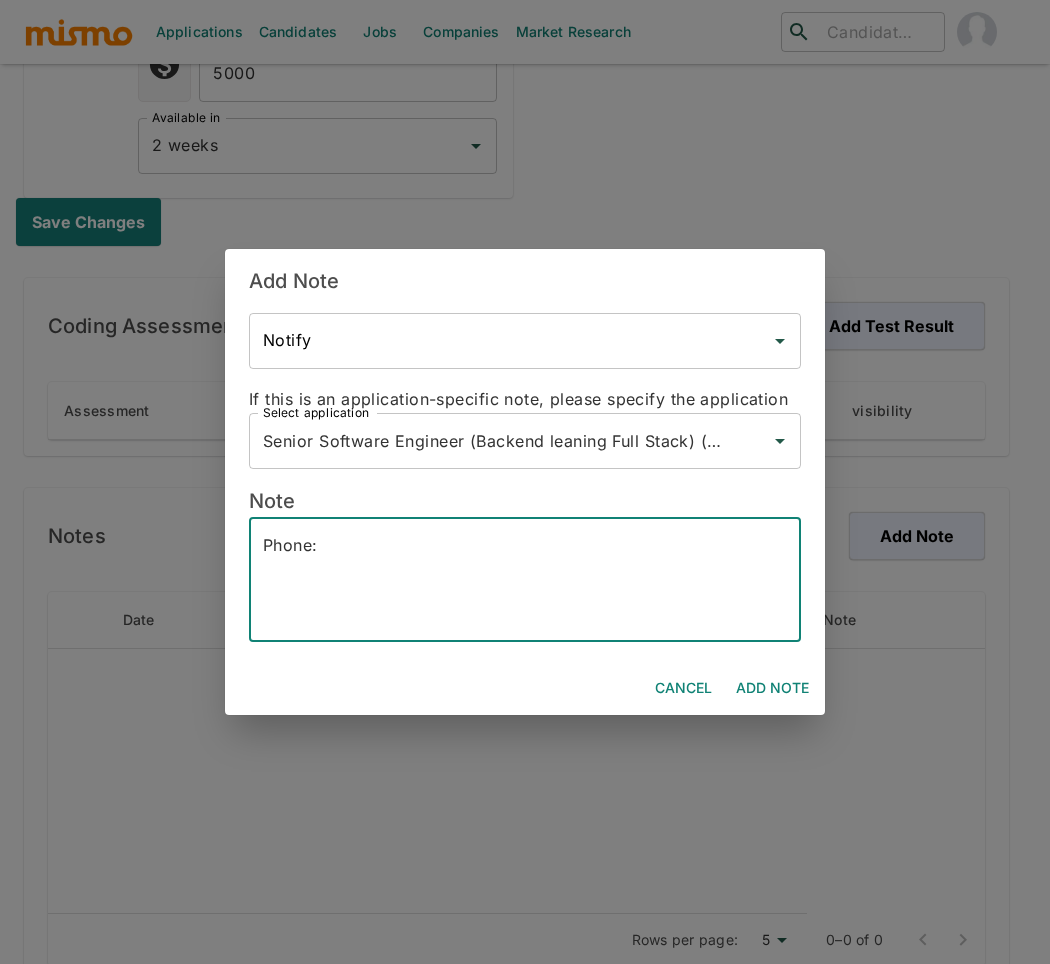 paste on "+55 47 984150969" 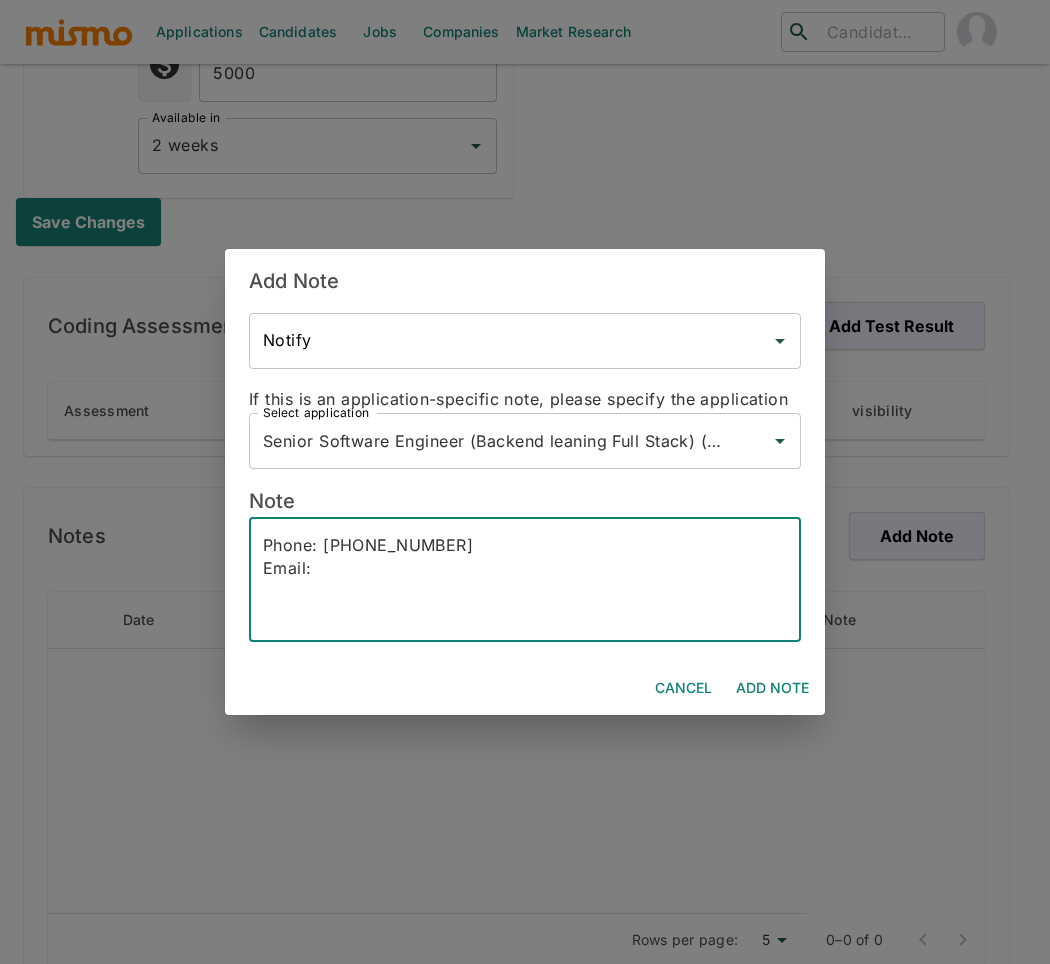 click on "Phone: +55 47 984150969
Email:" at bounding box center (525, 580) 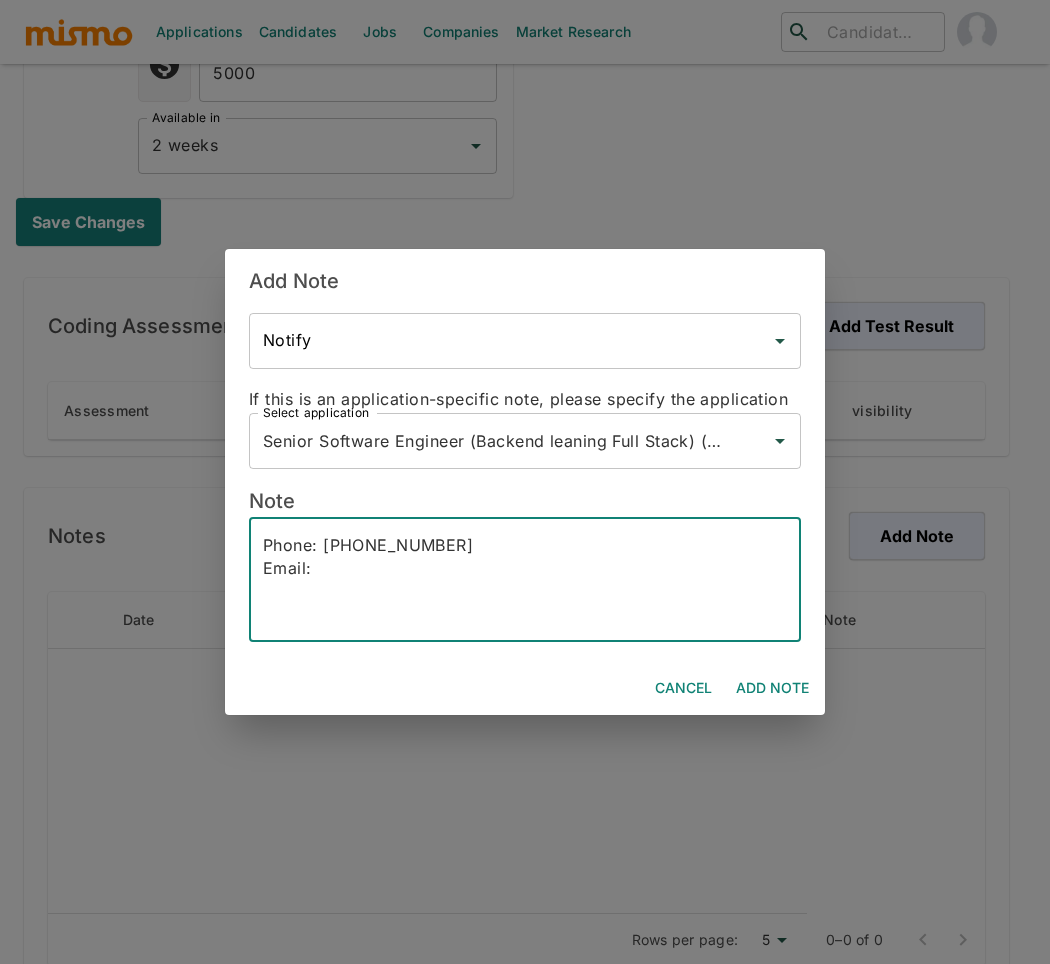 paste on "[EMAIL_ADDRESS][DOMAIN_NAME]" 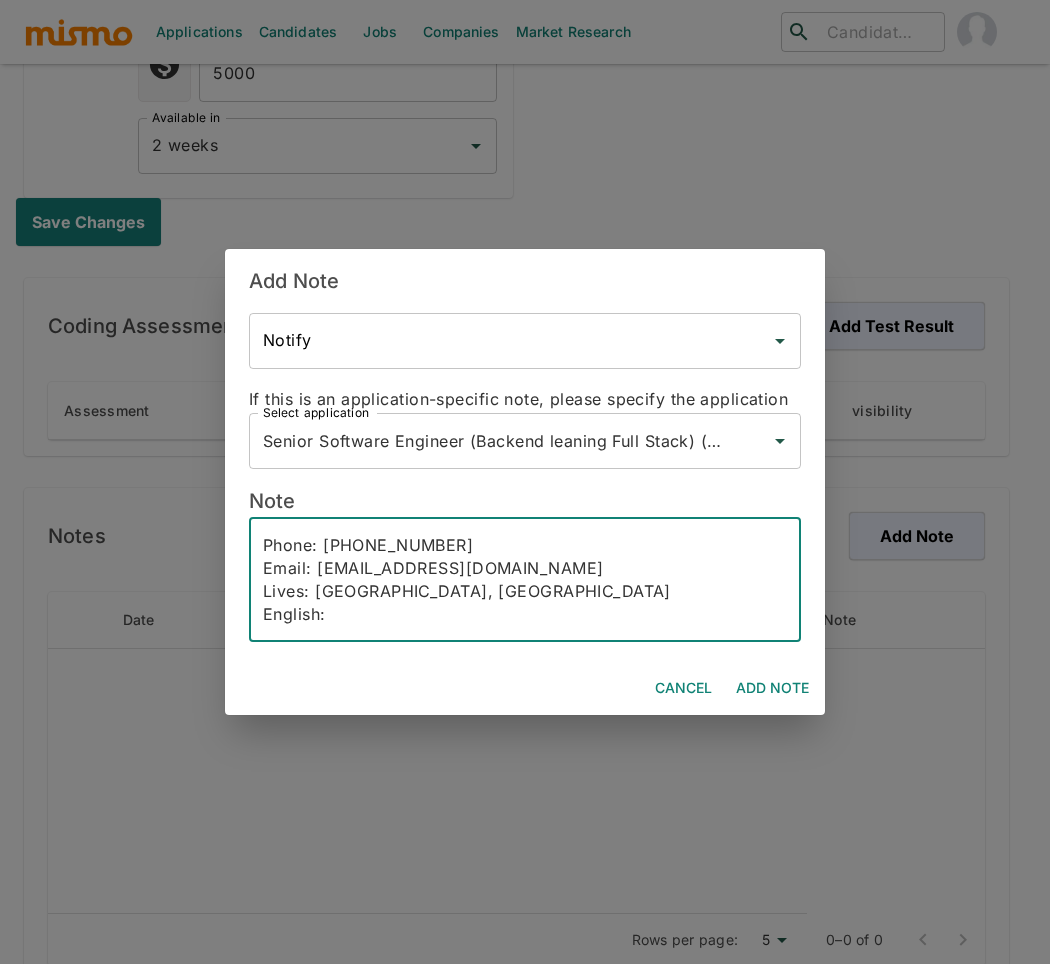 click on "Phone: +55 47 984150969
Email: eltonpersike@gmail.com
Lives: Santa Caterina, Brasil
English:" at bounding box center (525, 580) 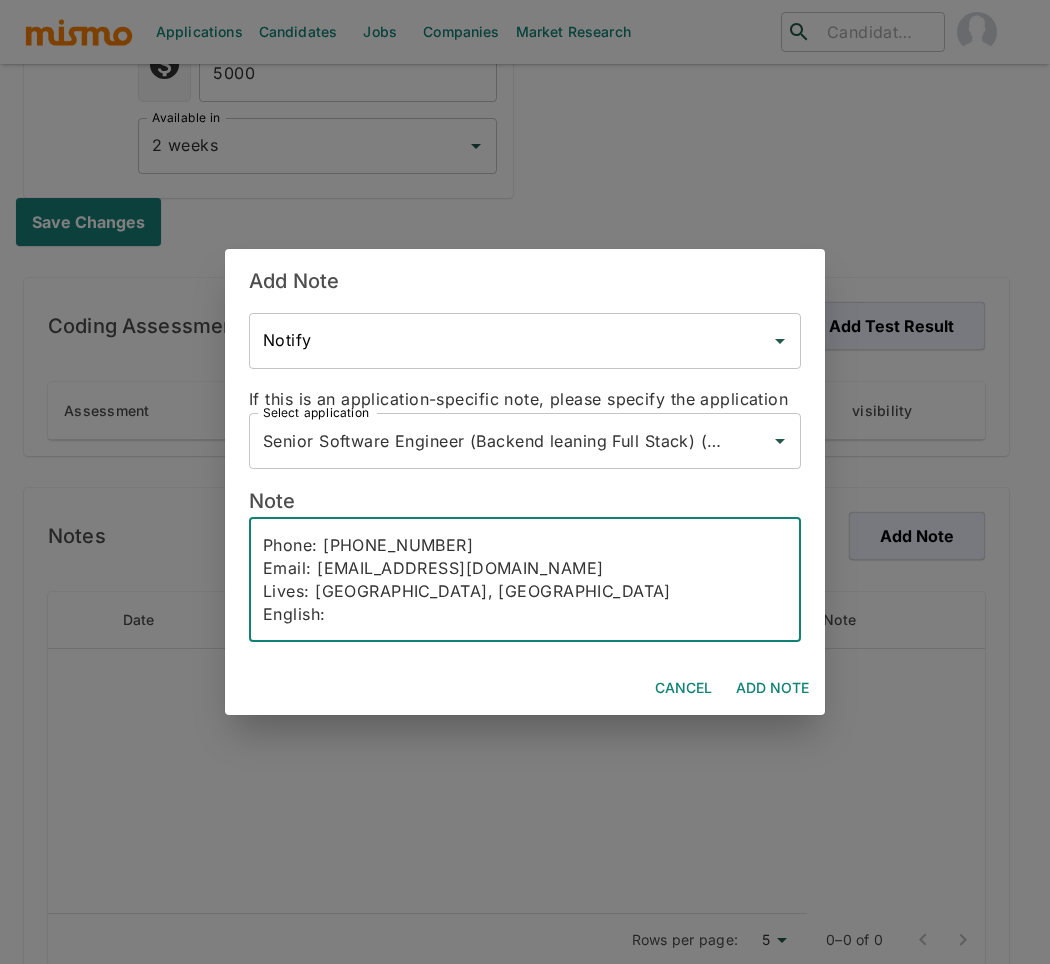 paste on "B2+" 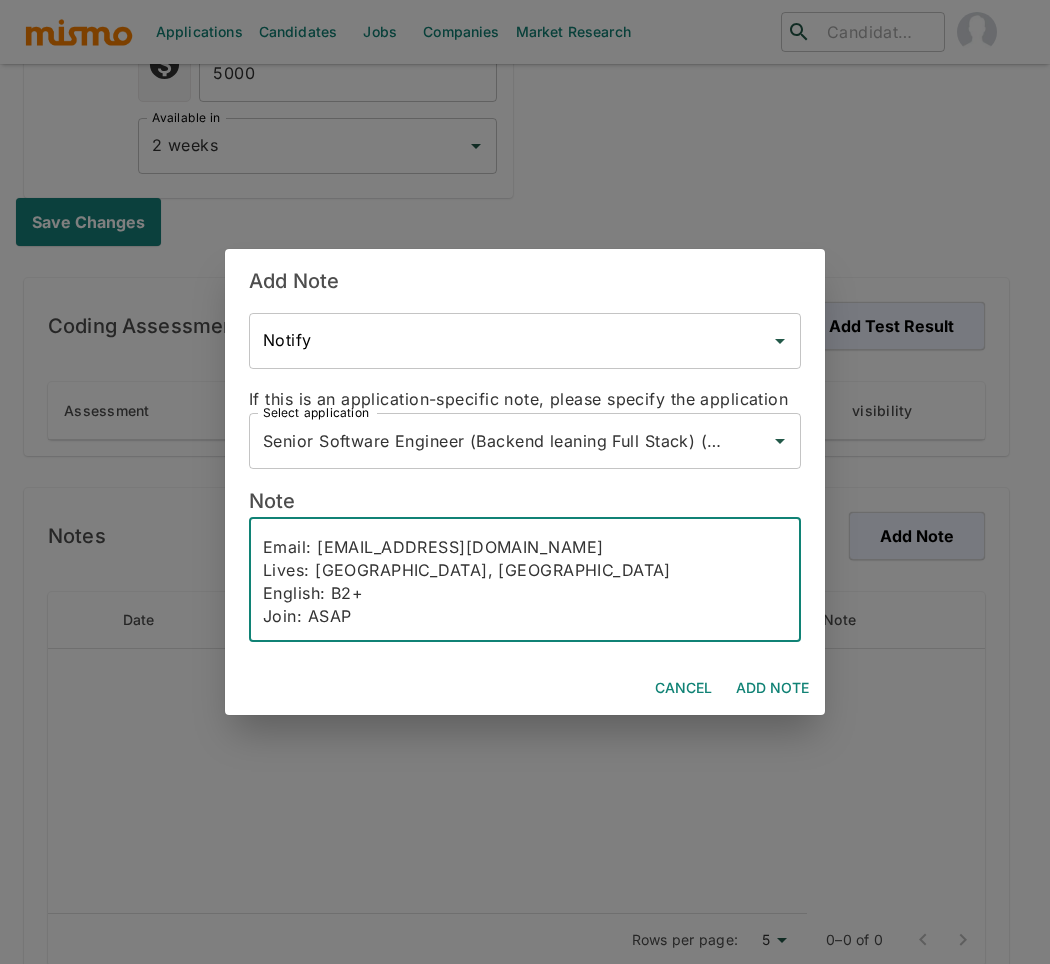 scroll, scrollTop: 44, scrollLeft: 0, axis: vertical 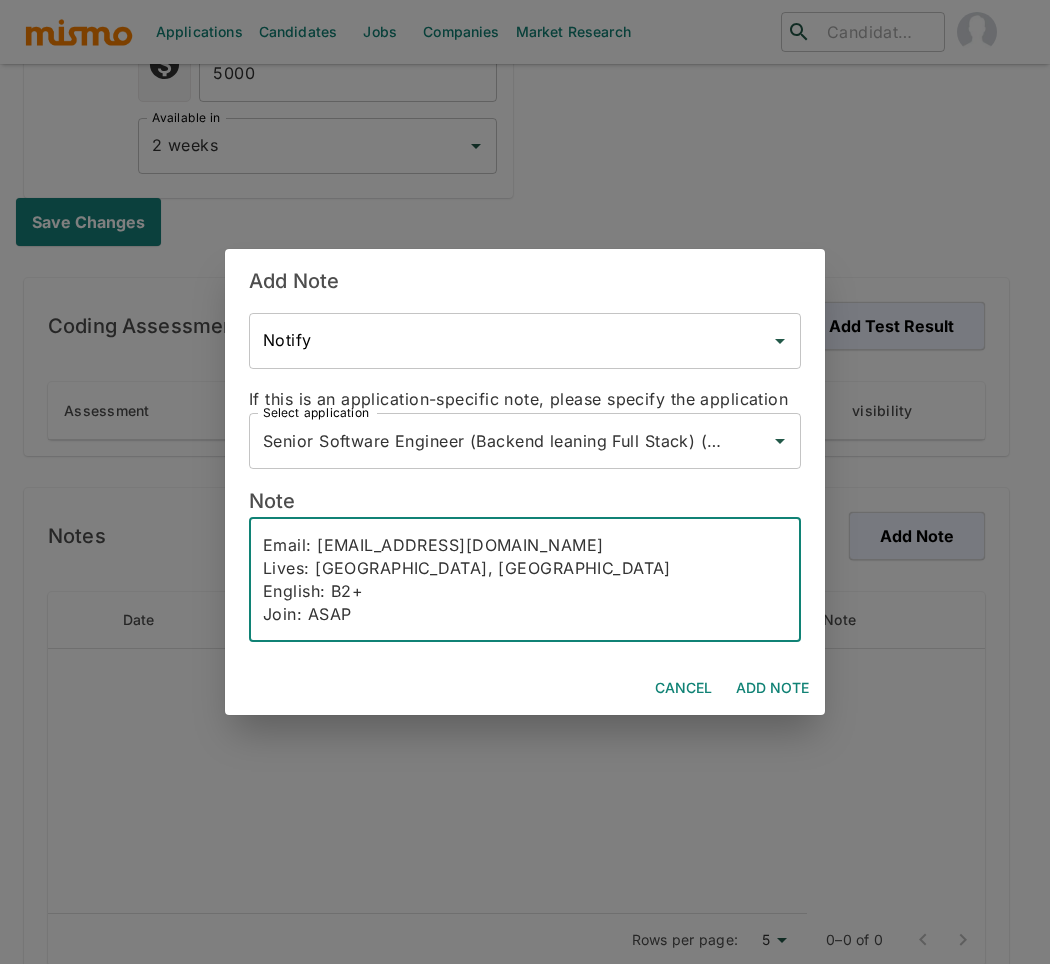 click on "Phone: +55 47 984150969
Email: eltonpersike@gmail.com
Lives: Santa Caterina, Brasil
English: B2+
Join: ASAP" at bounding box center (525, 580) 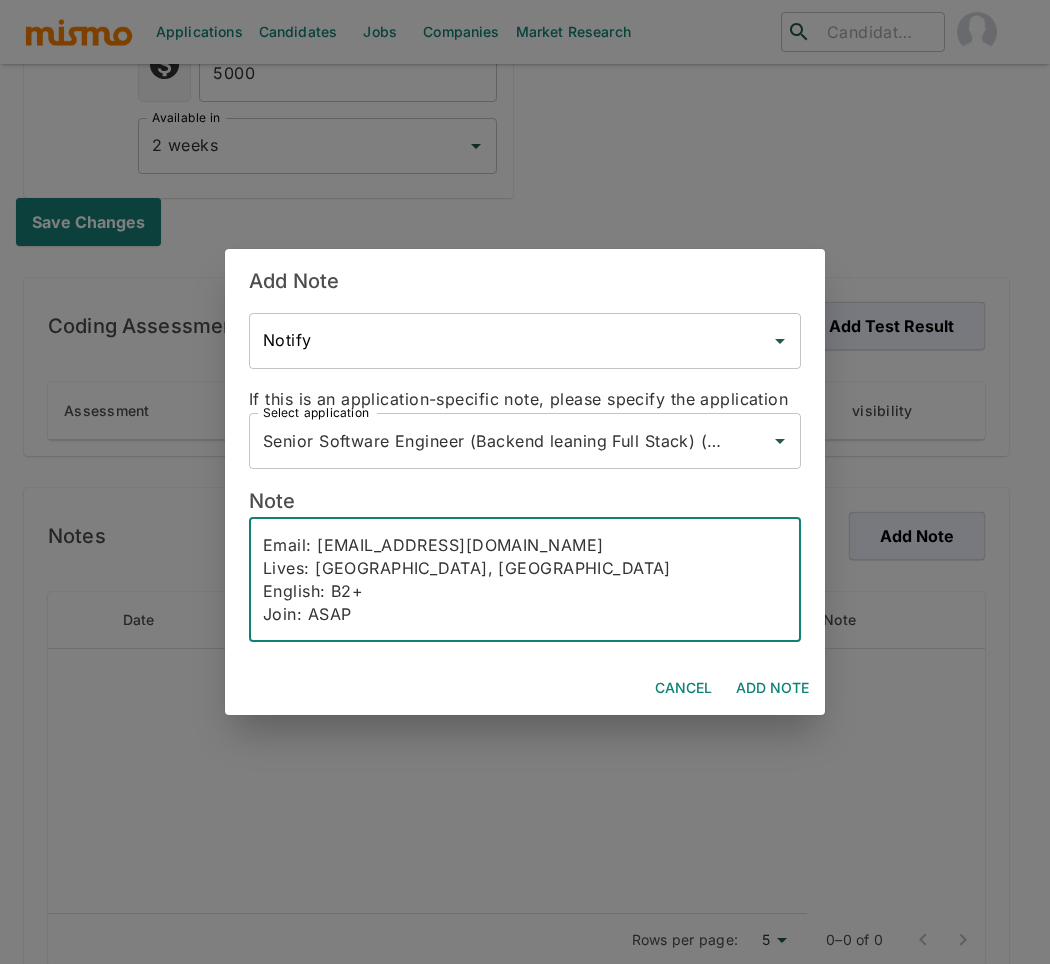 click on "Phone: +55 47 984150969
Email: eltonpersike@gmail.com
Lives: Santa Catarina, Brasil
English: B2+
Join: ASAP" at bounding box center (525, 580) 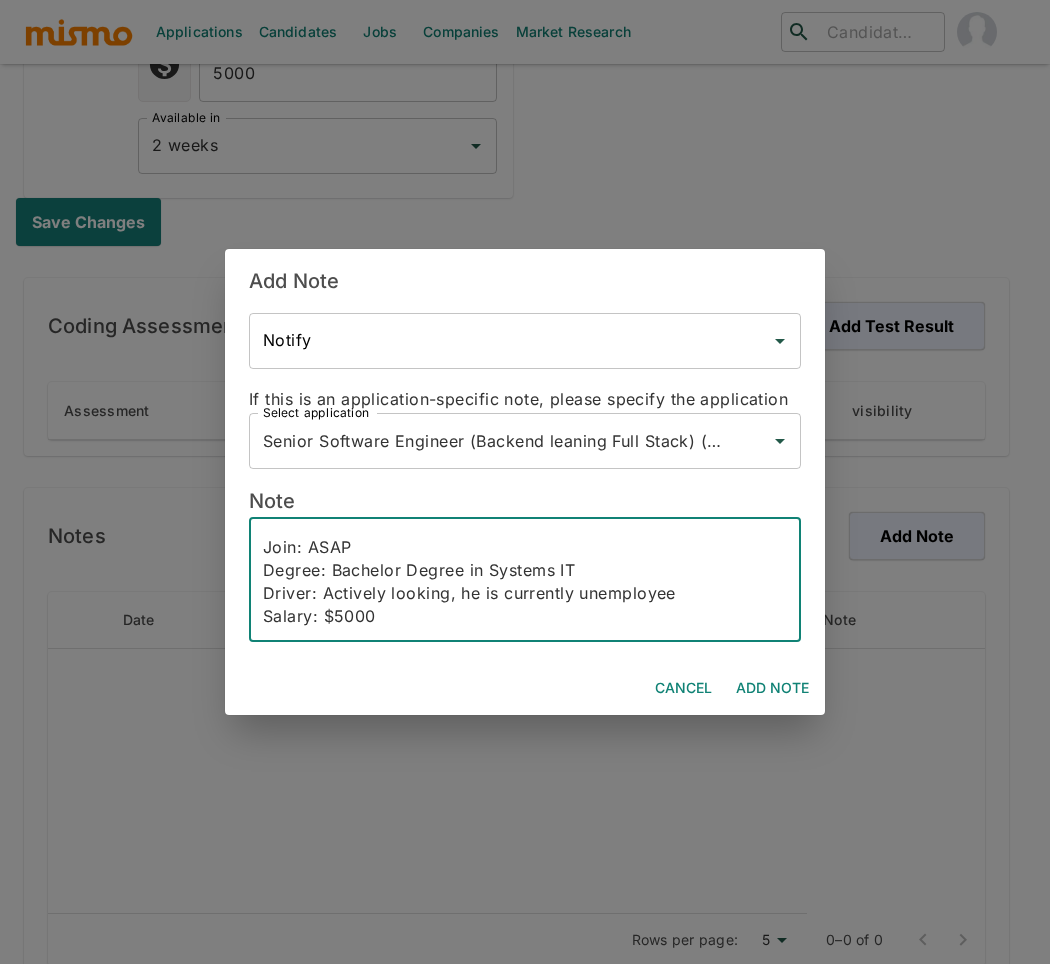 scroll, scrollTop: 113, scrollLeft: 0, axis: vertical 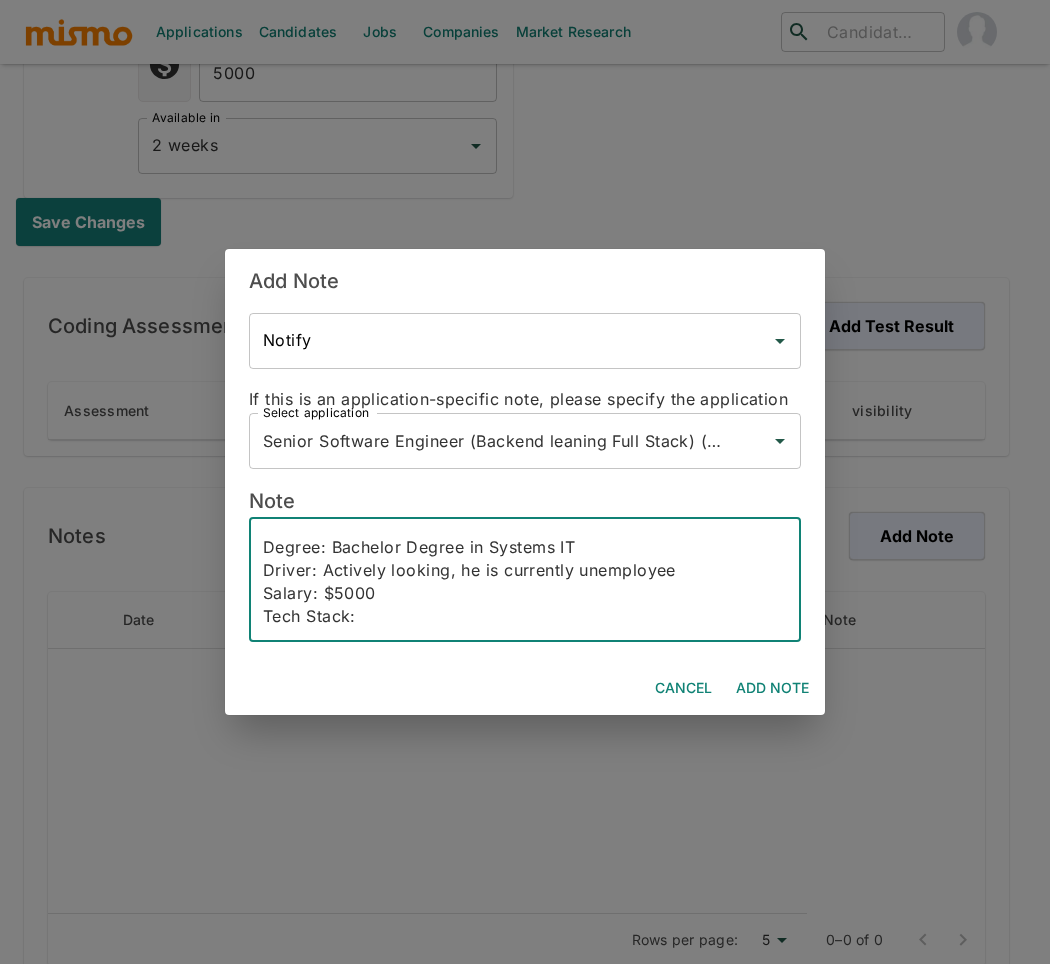 click on "Phone: +55 47 984150969
Email: eltonpersike@gmail.com
Lives: Santa Catarina, Brasil
English: B2+
Join: ASAP
Degree: Bachelor Degree in Systems IT
Driver: Actively looking, he is currently unemployee
Salary: $5000
Tech Stack:" at bounding box center [525, 580] 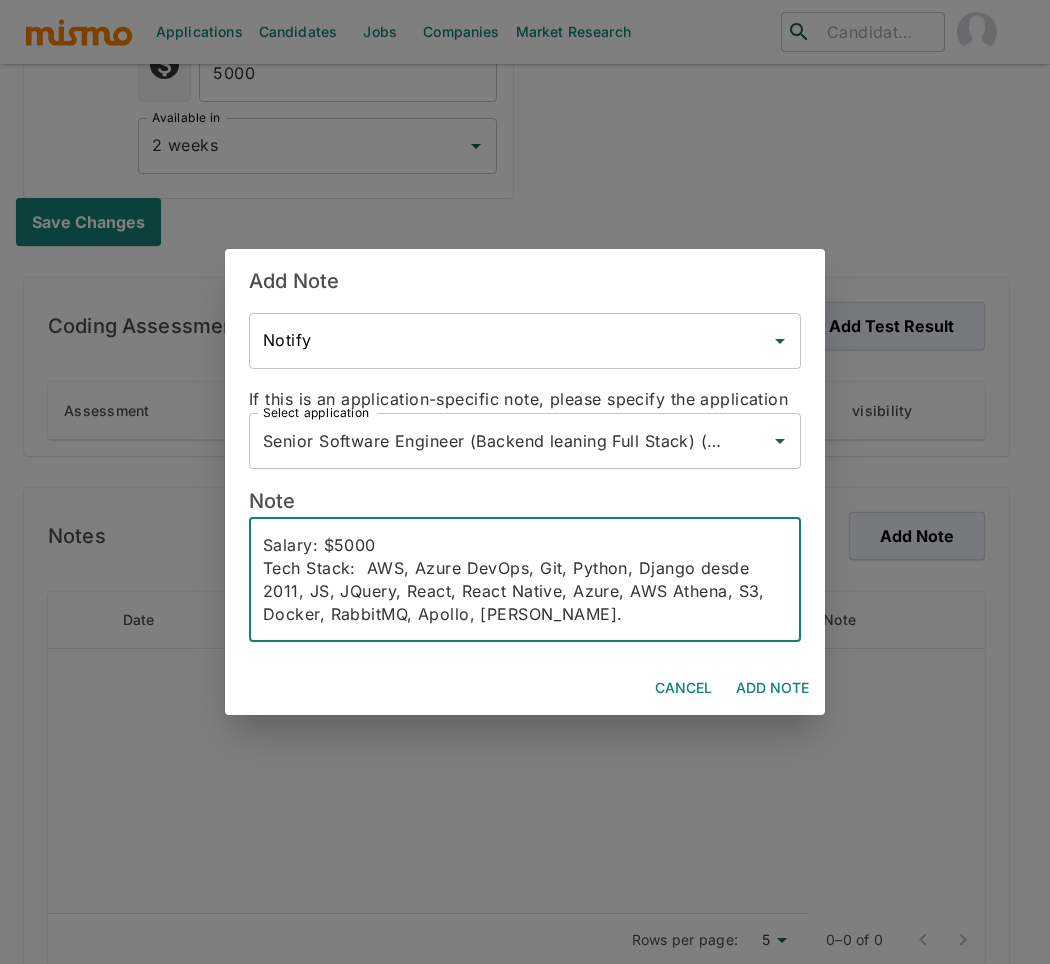 scroll, scrollTop: 204, scrollLeft: 0, axis: vertical 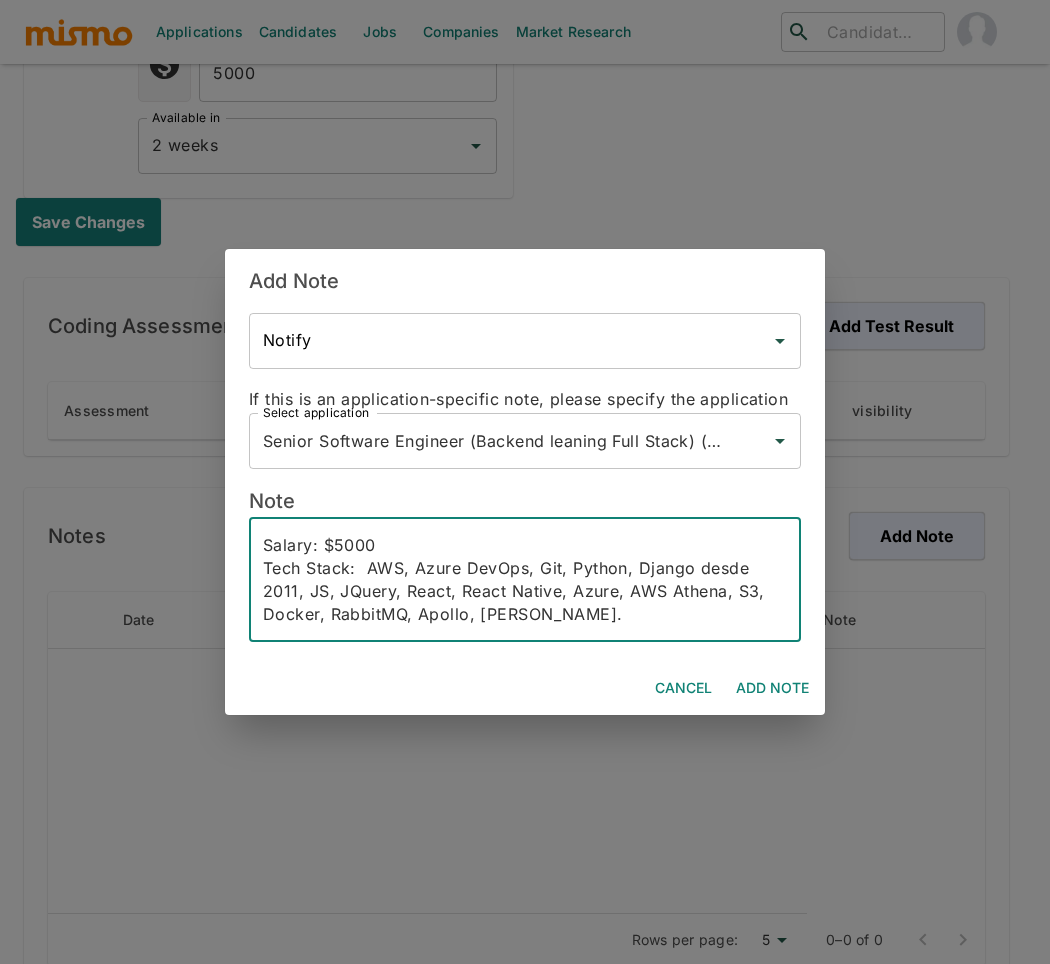click on "Phone: +55 47 984150969
Email: eltonpersike@gmail.com
Lives: Santa Catarina, Brasil
English: B2+
Join: ASAP
Degree: Bachelor Degree in Systems IT
Driver: Actively looking, he is currently unemployee
Salary: $5000
Tech Stack:  AWS, Azure DevOps, Git, Python, Django desde 2011, JS, JQuery, React, React Native, Azure, AWS Athena, S3, Docker, RabbitMQ, Apollo, Trello." at bounding box center [525, 580] 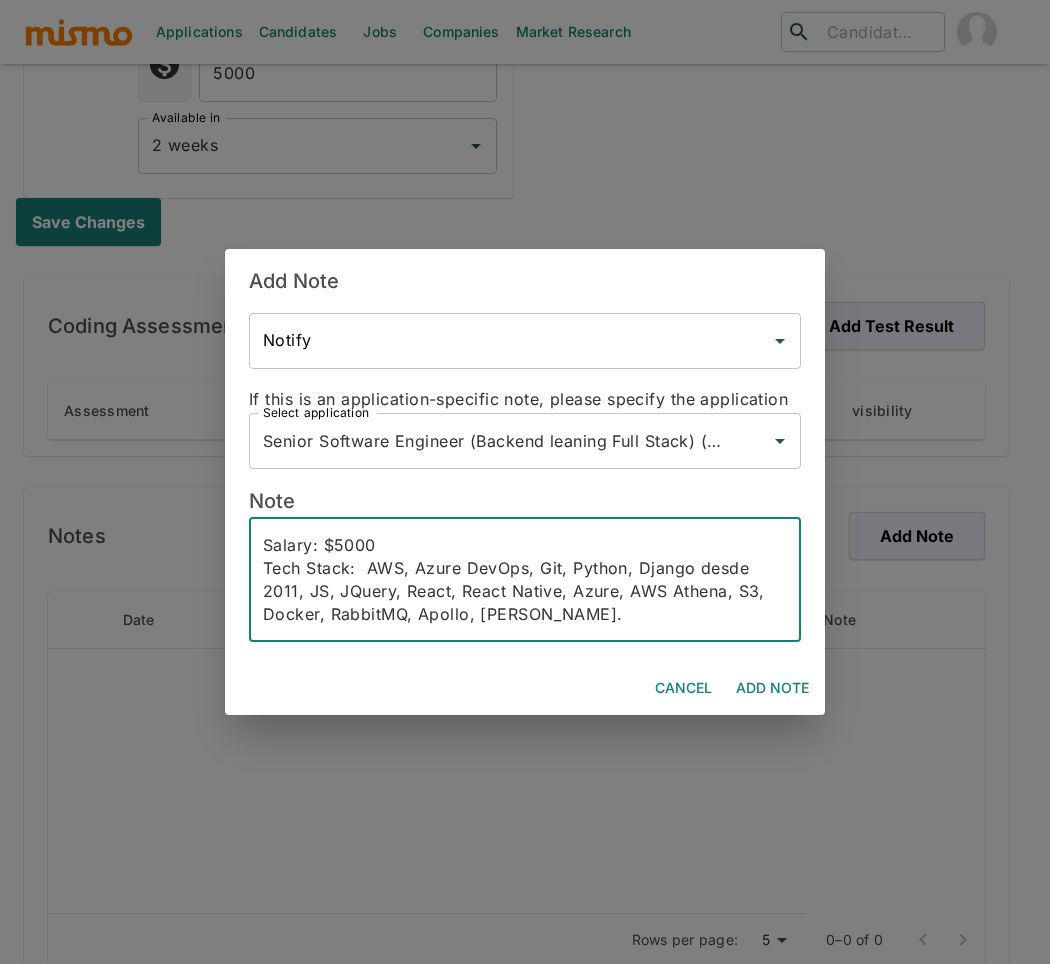 paste on "Fullstack Software Engineer with over 15 years of experience, specializing in Python, React, and cloud-based architectures. Currently serving as a Specialist Software Engineer at Raízen, he has played a key role in leading logistics and contract management systems, API development with FastAPI and Tornado, and frontend solutions with React. He brings strong expertise in AWS, Docker, and microservices, and has actively contributed to team-building, mentoring, and architectural decisions. Elton also has a solid background in the fuel retail industry from his time at Linx S.A., where he led the development of PoS, mobile, and cloud-integrated systems using Python, React Native, and Azure. His communication skills, technical leadership, and commitment to best practices make him a valuable asset for innovation-driven teams." 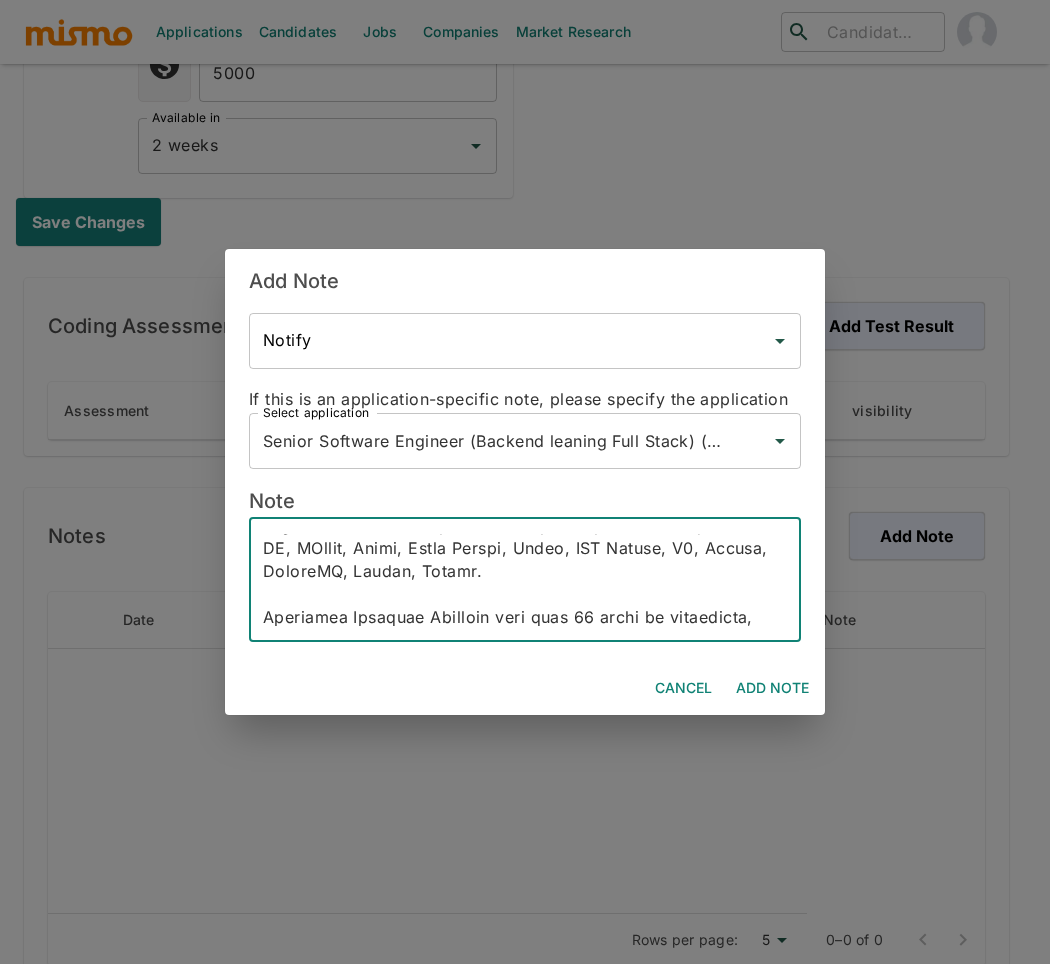 scroll, scrollTop: 504, scrollLeft: 0, axis: vertical 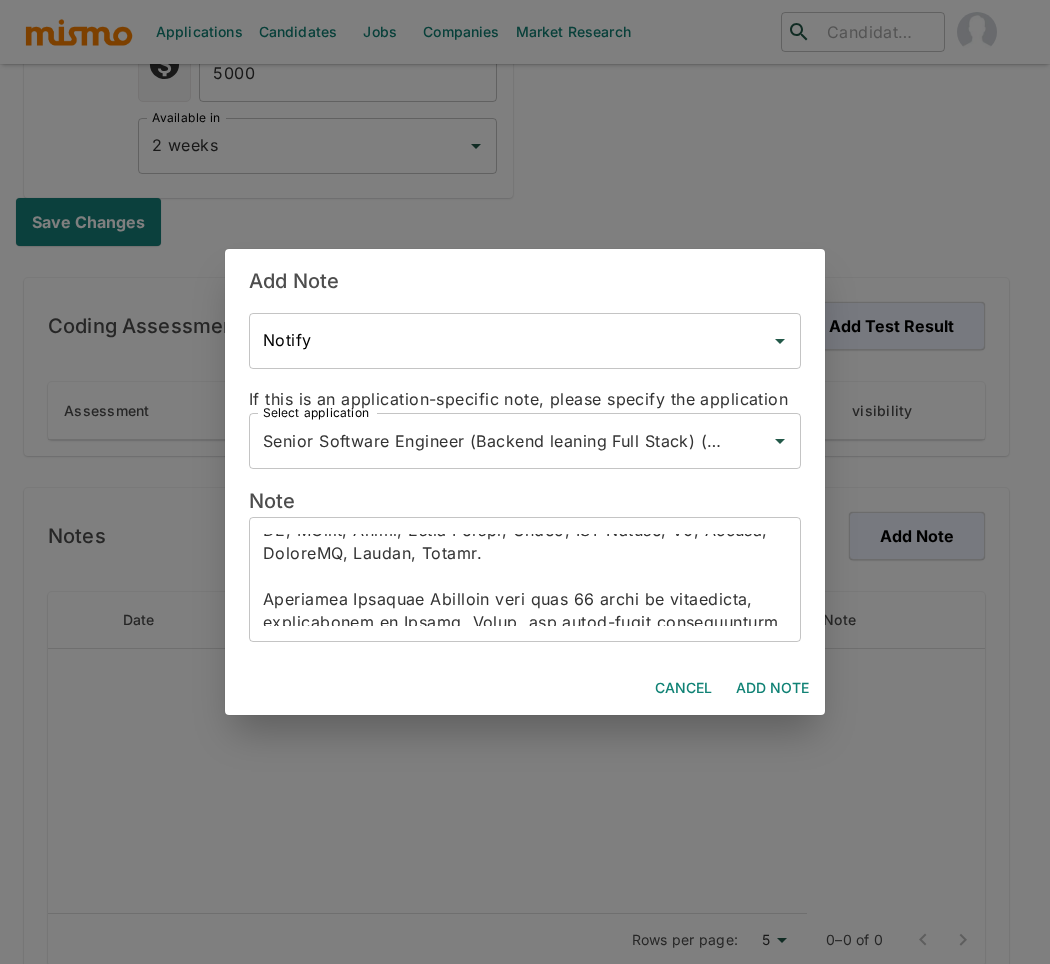 click on "x ​" at bounding box center (525, 579) 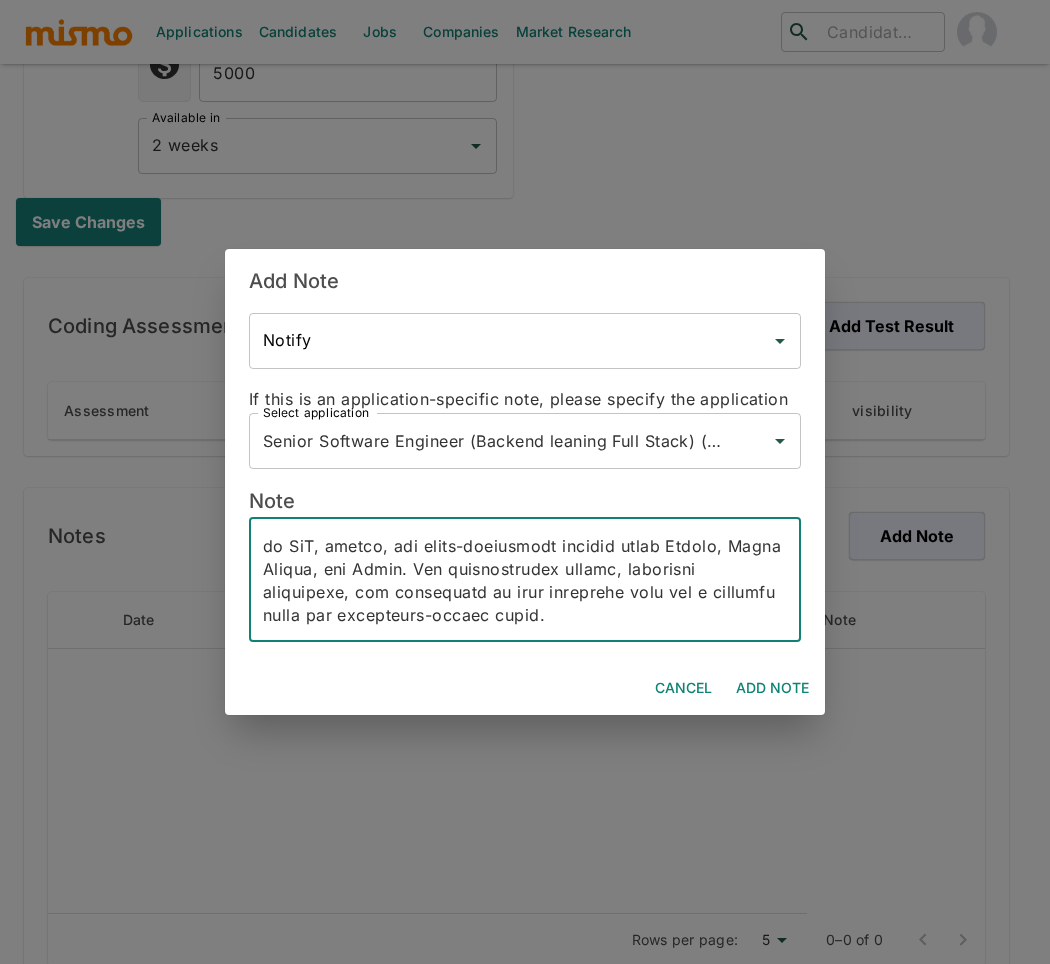 click at bounding box center [525, 580] 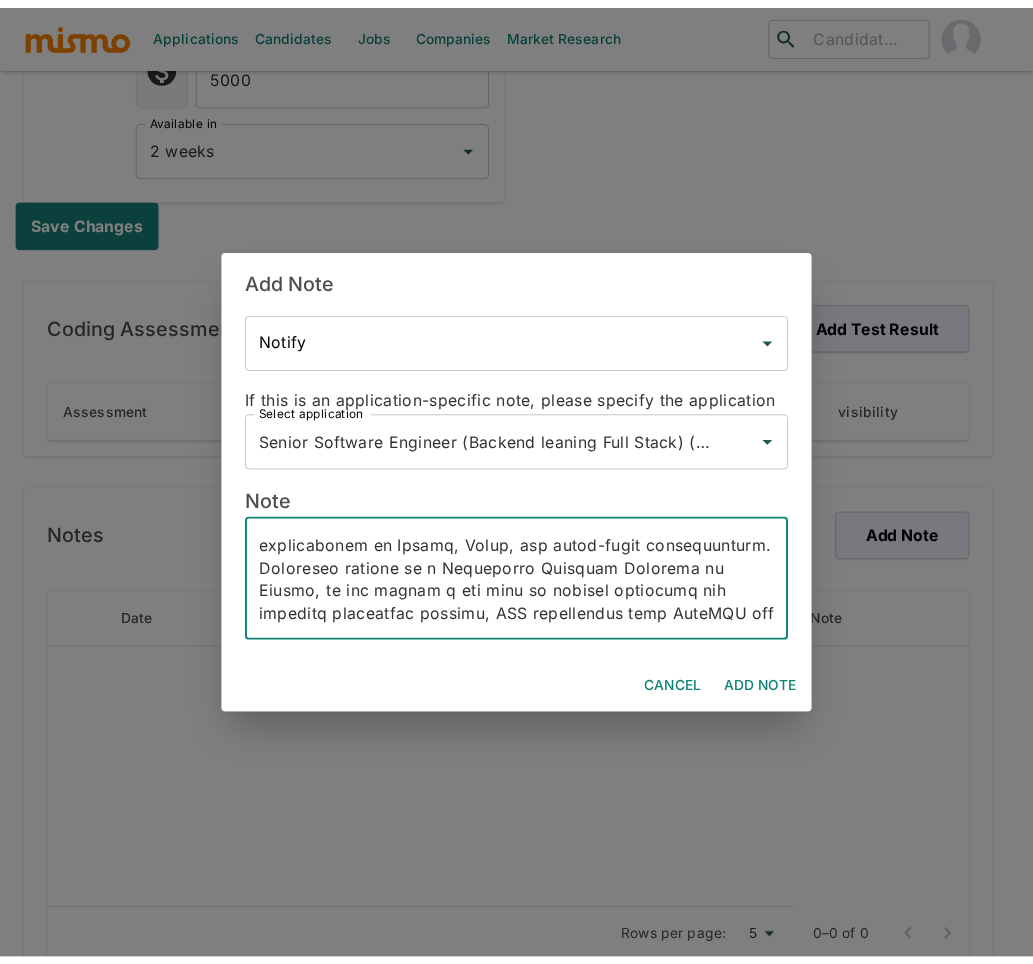 scroll, scrollTop: 241, scrollLeft: 0, axis: vertical 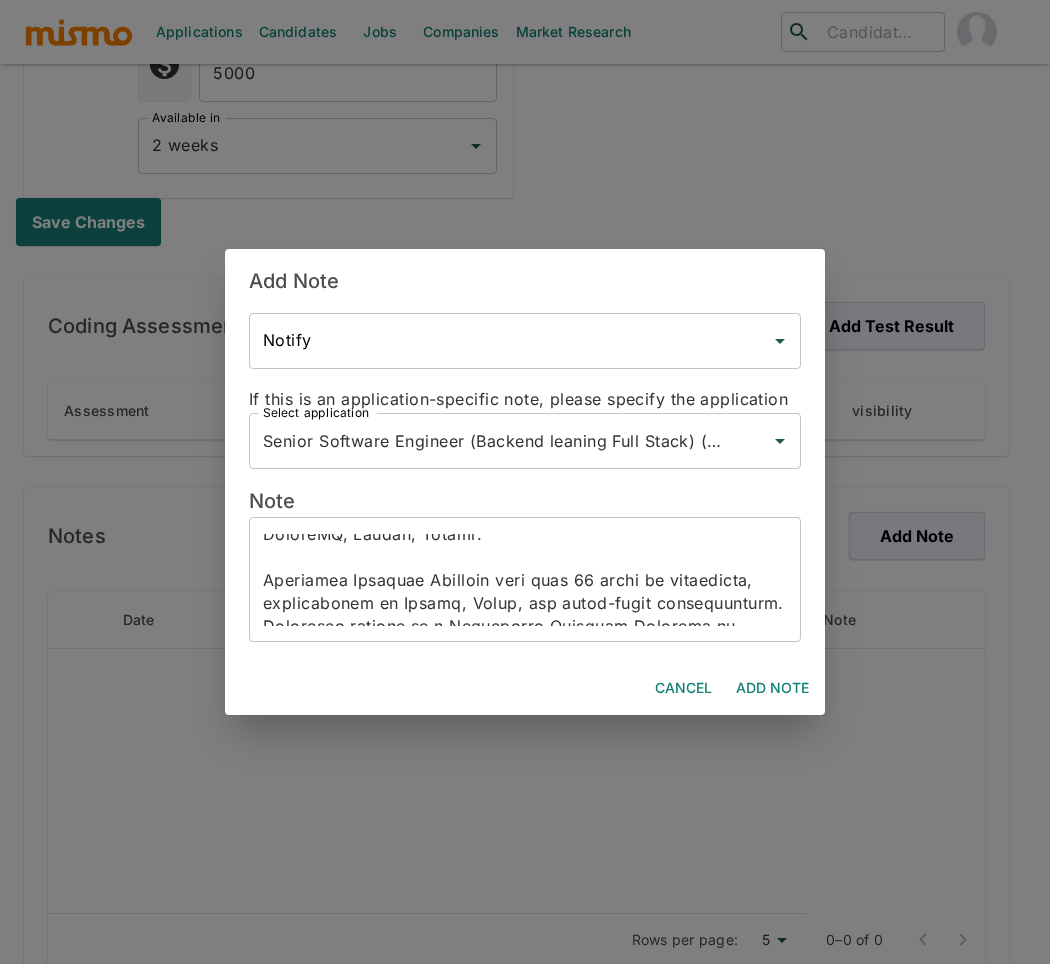 click on "x ​" at bounding box center [525, 579] 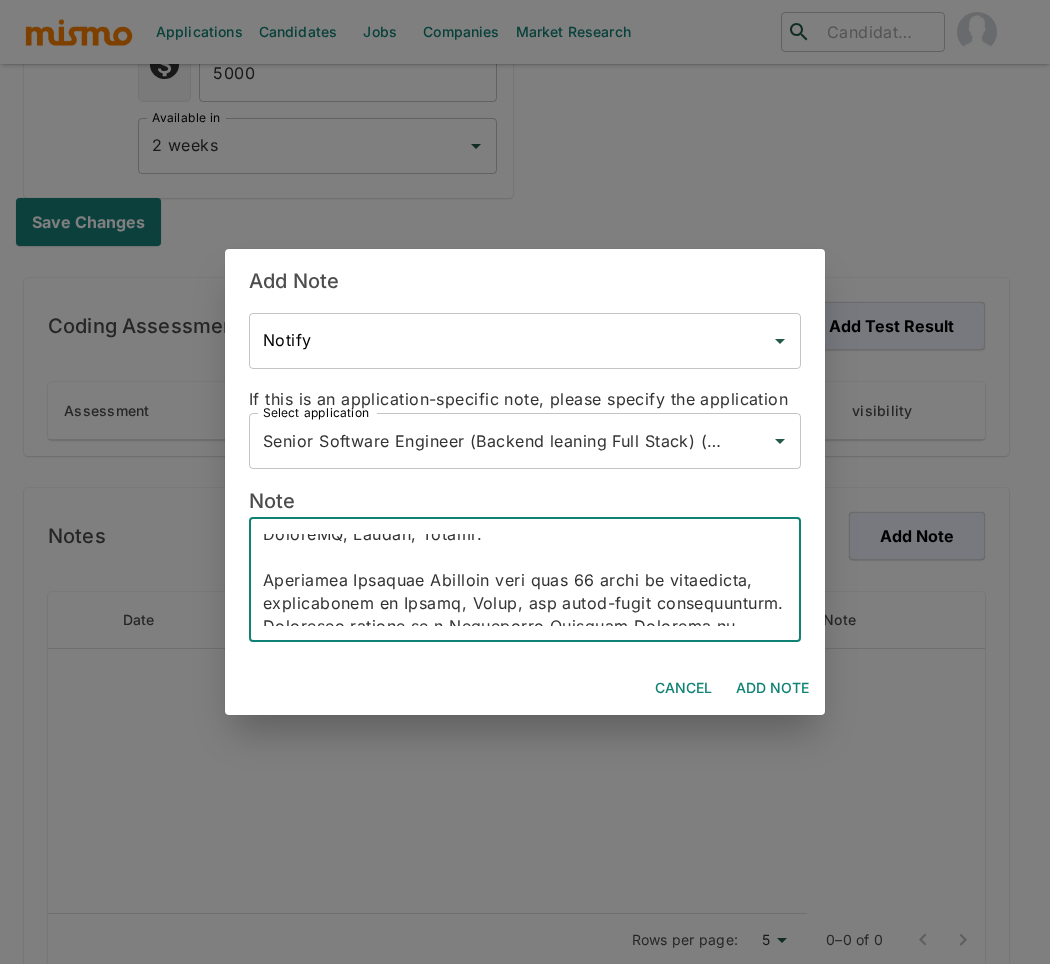 click at bounding box center (525, 580) 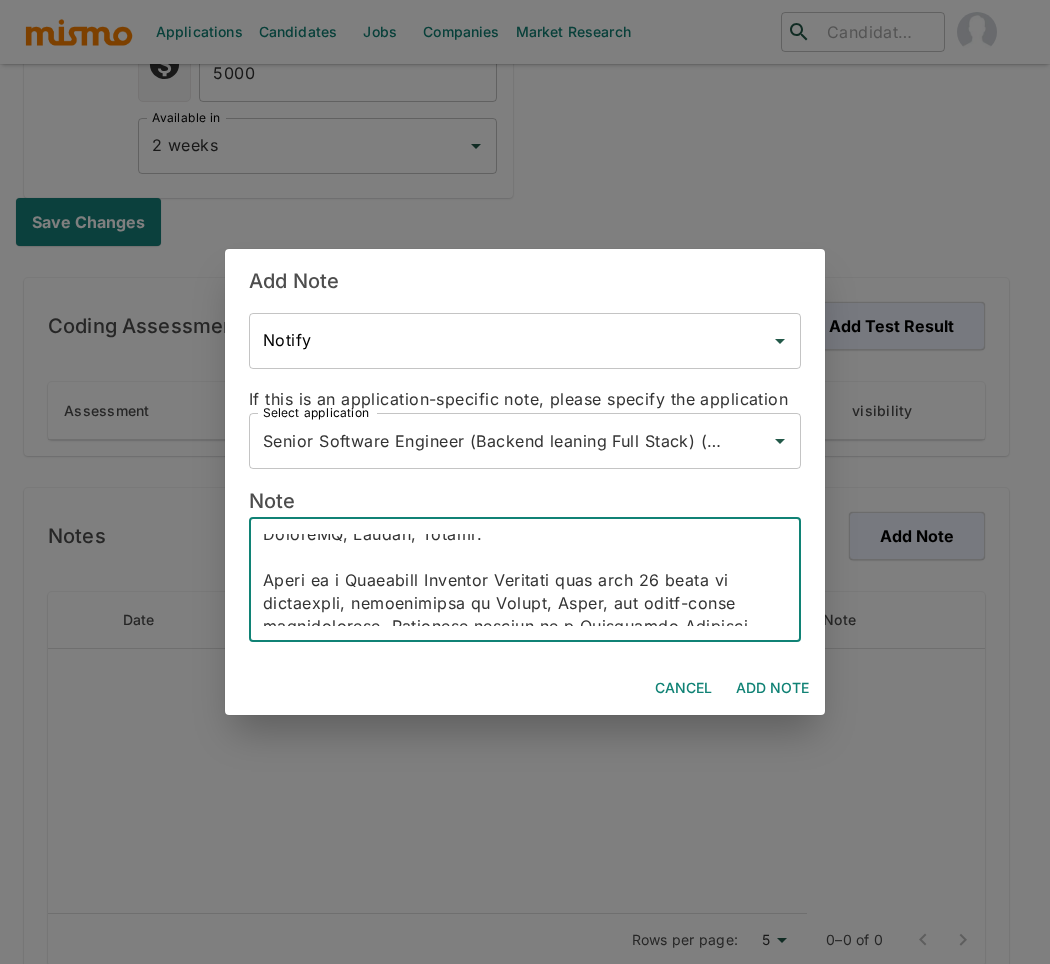 type on "Phone: +55 47 984150969
Email: eltonpersike@gmail.com
Lives: Santa Catarina, Brasil
English: B2+
Join: ASAP
Degree: Bachelor Degree in Systems IT
Driver: Actively looking, he is currently unemployee
Salary: $5000
Tech Stack:  AWS, Azure DevOps, Git, Python, Django desde 2011, JS, JQuery, React, React Native, Azure, AWS Athena, S3, Docker, RabbitMQ, Apollo, Trello.
Elton is a Fullstack Software Engineer with over 15 years of experience, specializing in Python, React, and cloud-based architectures. Currently serving as a Specialist Software Engineer at Raízen, he has played a key role in leading logistics and contract management systems, API development with FastAPI and Tornado, and frontend solutions with React. He brings strong expertise in AWS, Docker, and microservices, and has actively contributed to team-building, mentoring, and architectural decisions. Elton also has a solid background in the fuel retail industry from his time at Linx S.A., where he led the development of PoS, mobile, and cloud-integ..." 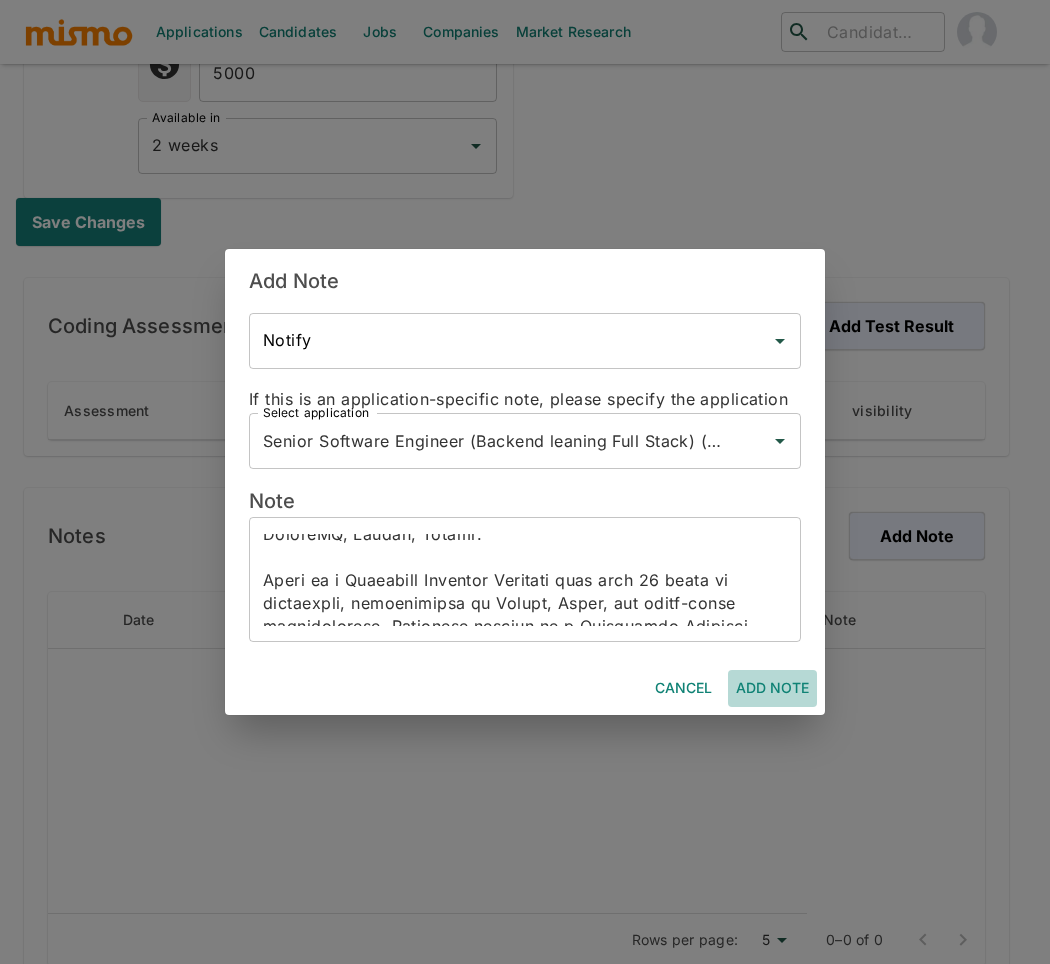 click on "Add Note" at bounding box center (772, 688) 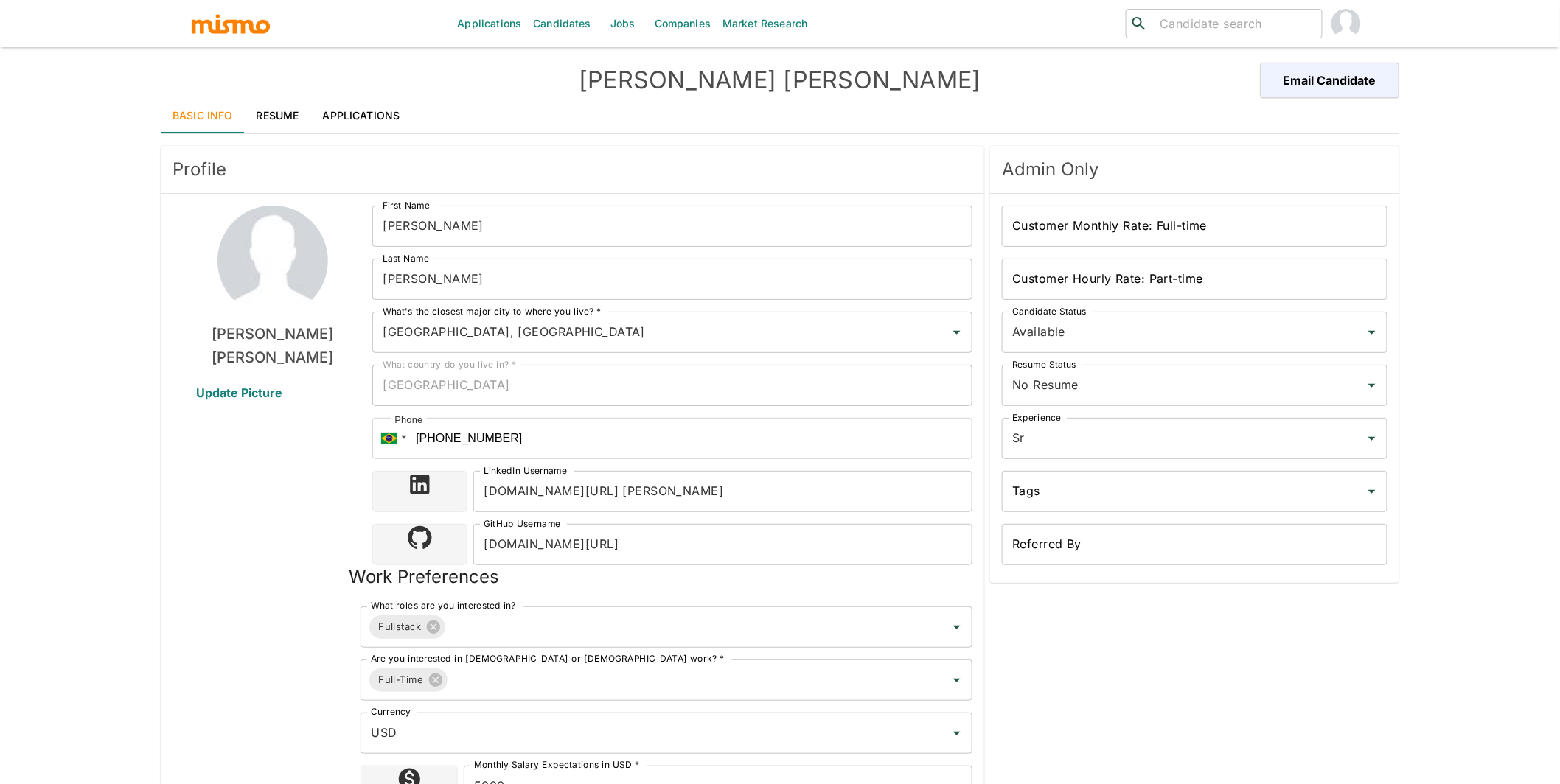 scroll, scrollTop: 0, scrollLeft: 0, axis: both 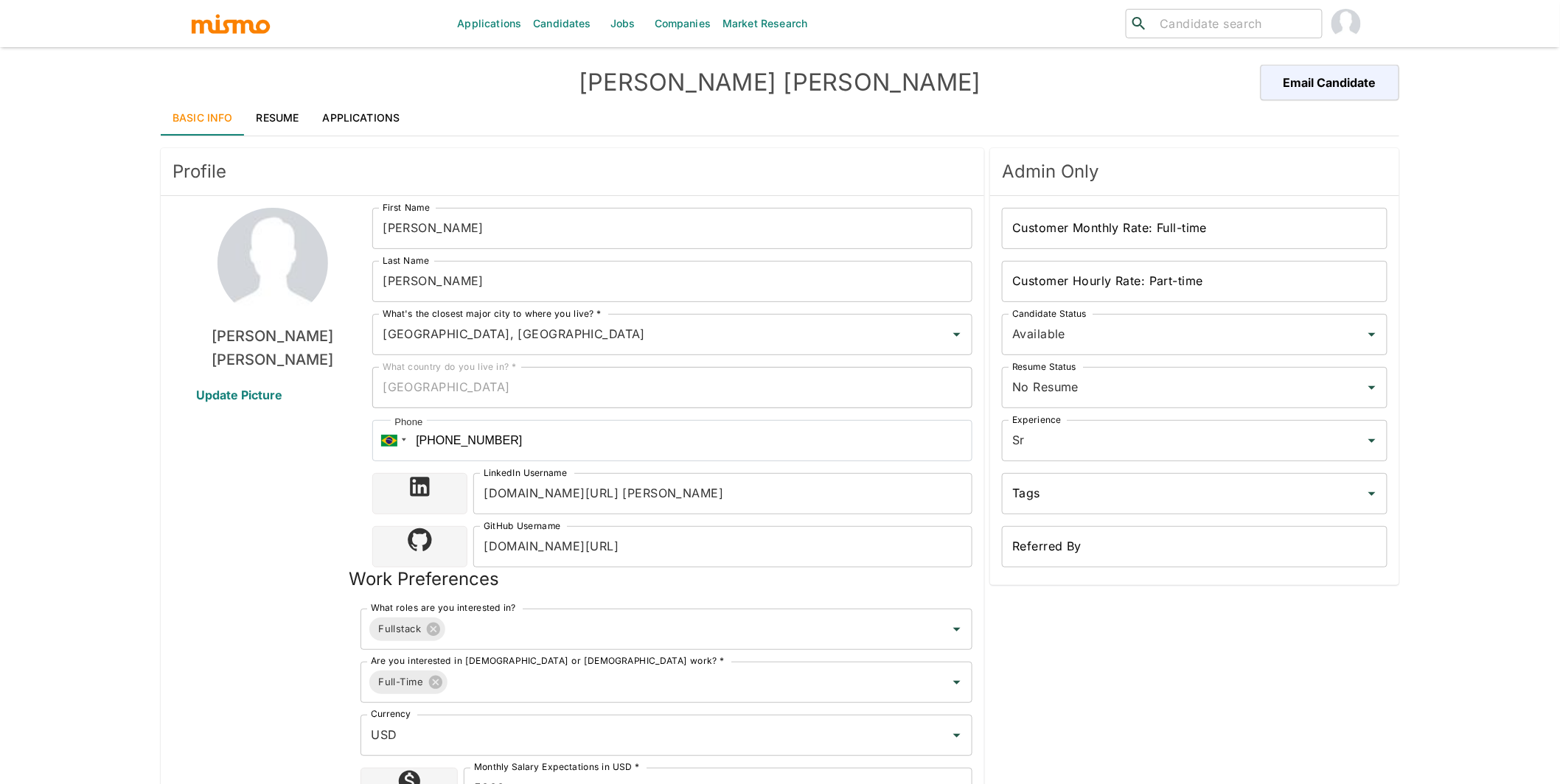 click on "Resume" at bounding box center [278, 118] 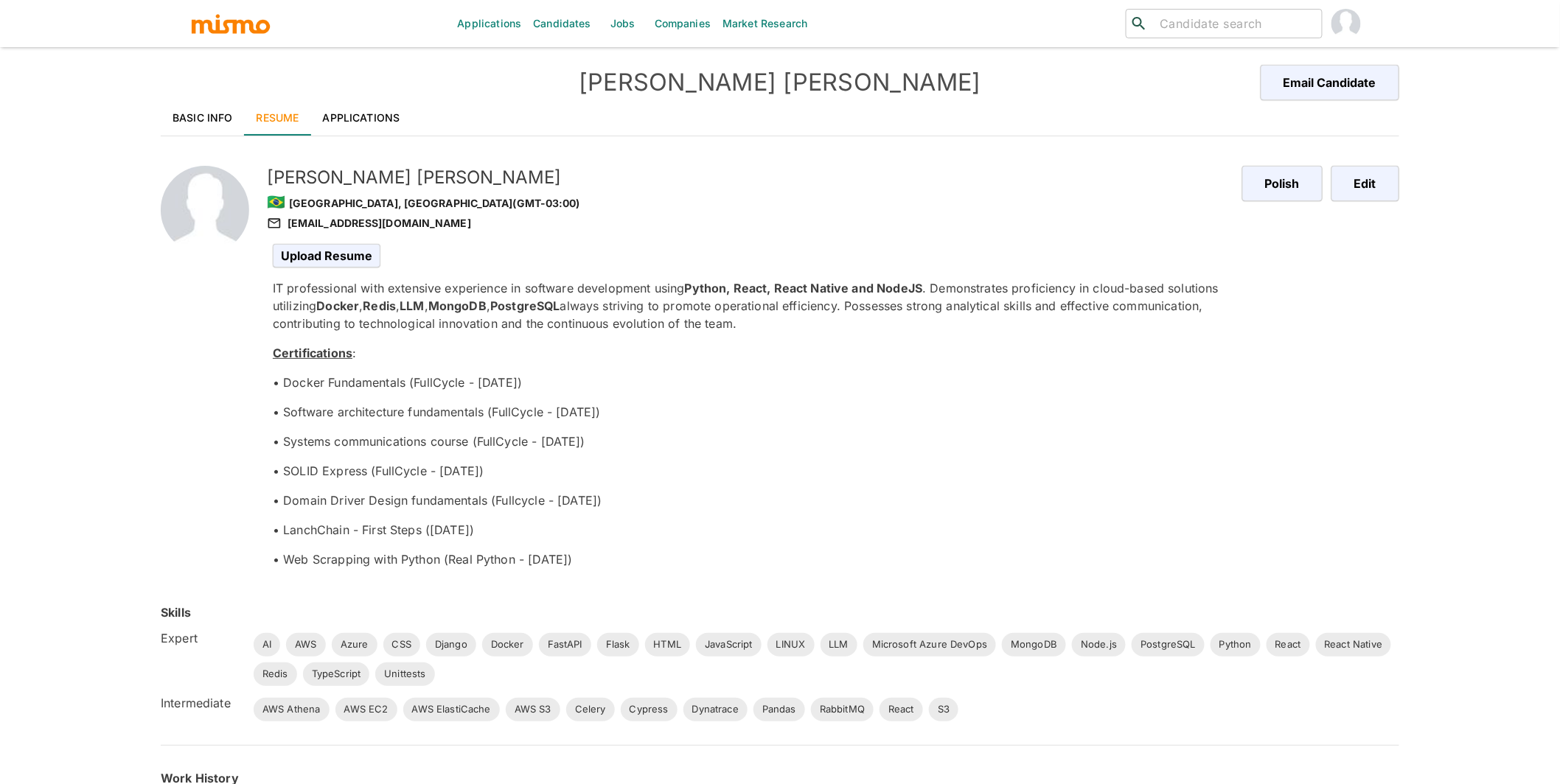 click on "IT professional with extensive experience in software development using  Python, React, React Native and NodeJS . Demonstrates proficiency in cloud-based solutions utilizing  Docker ,  Redis ,  LLM ,  MongoDB ,  PostgreSQL  always striving to promote operational efficiency. Possesses strong analytical skills and effective communication, contributing to technological innovation and the continuous evolution of the team. Certifications : • Docker Fundamentals (FullCycle - Feb 2024) • Software architecture fundamentals (FullCycle - Mar 2024) • Systems communications course (FullCycle - May 2025) • SOLID Express (FullCycle - May 2025) • Domain Driver Design fundamentals (Fullcycle - May 2025) • LanchChain - First Steps (May 2025) • Web Scrapping with Python (Real Python - May 2025)" at bounding box center (745, 424) 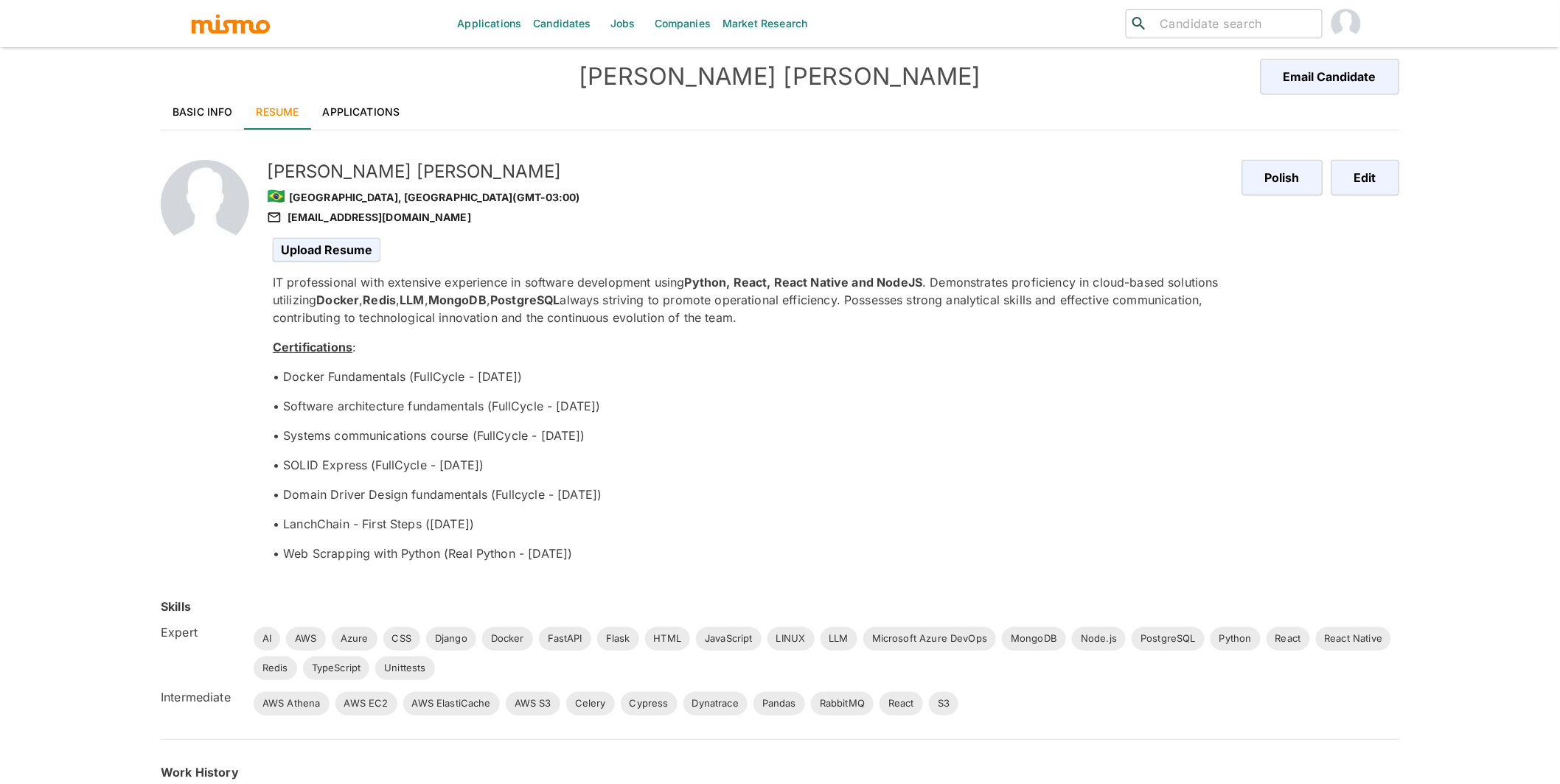 scroll, scrollTop: 0, scrollLeft: 0, axis: both 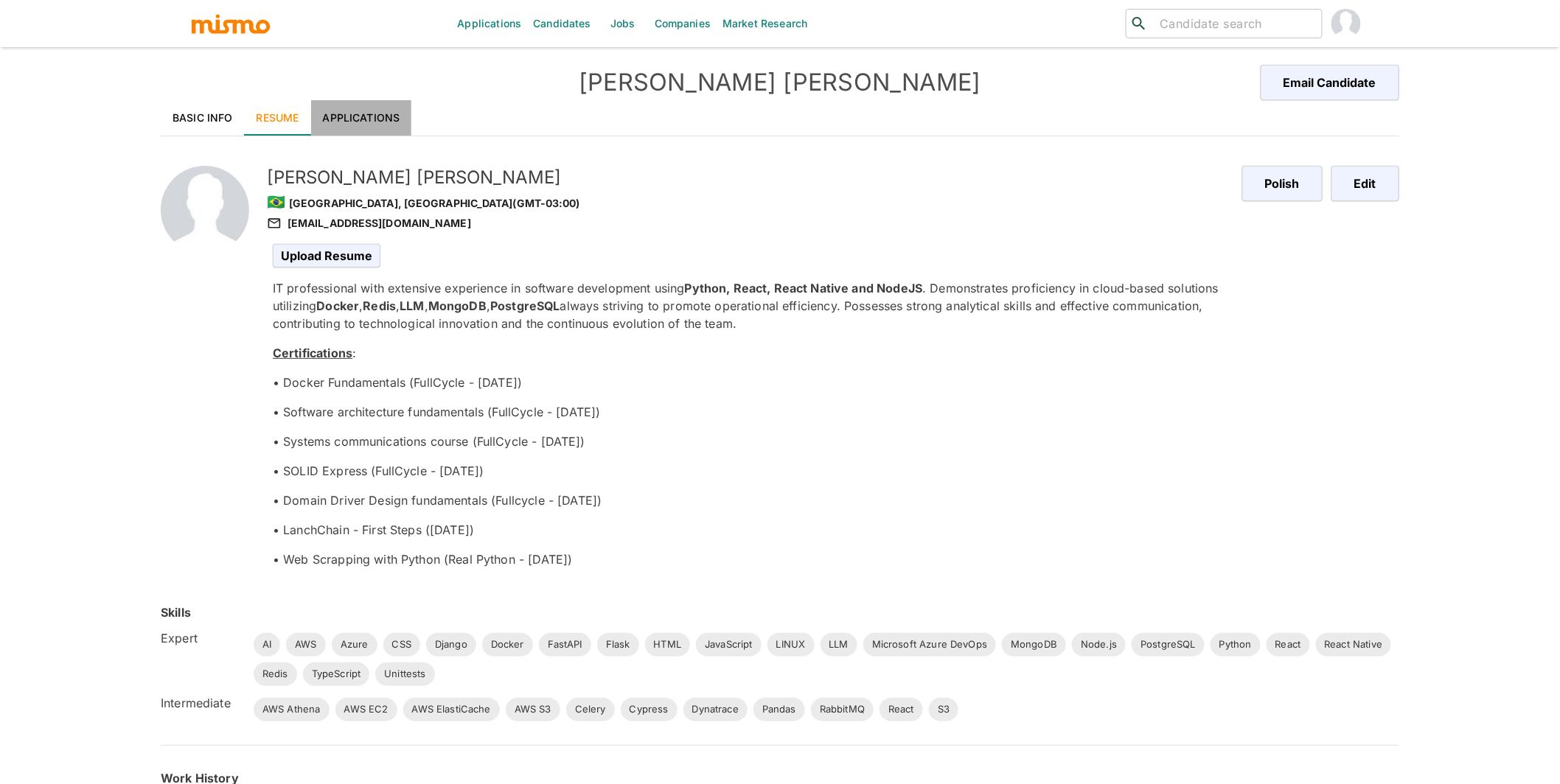 click on "Applications" at bounding box center [361, 118] 